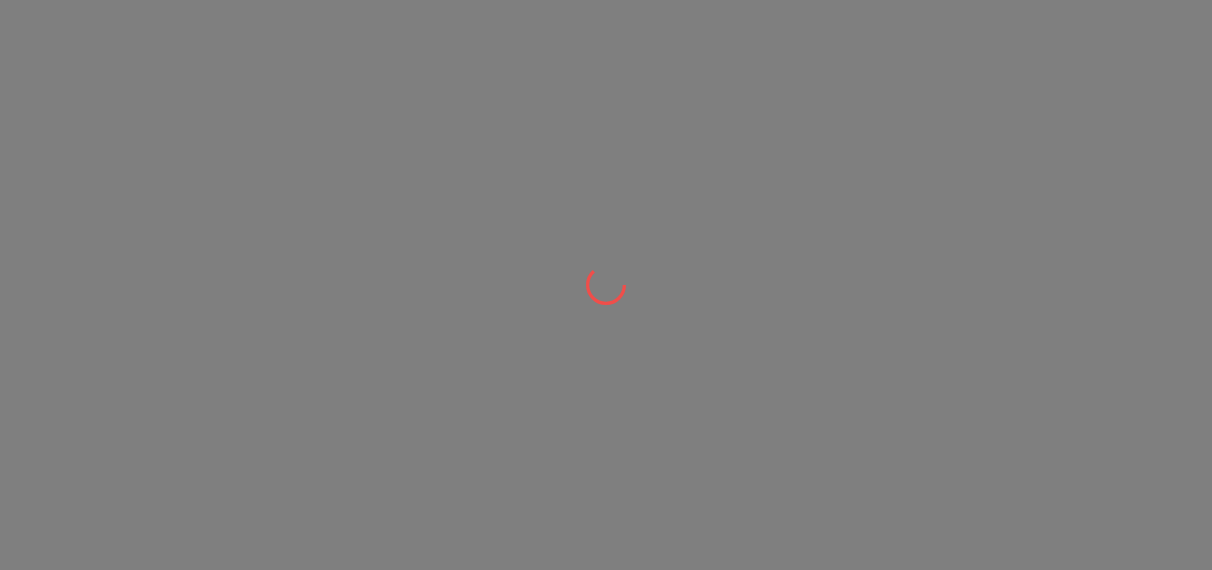 scroll, scrollTop: 0, scrollLeft: 0, axis: both 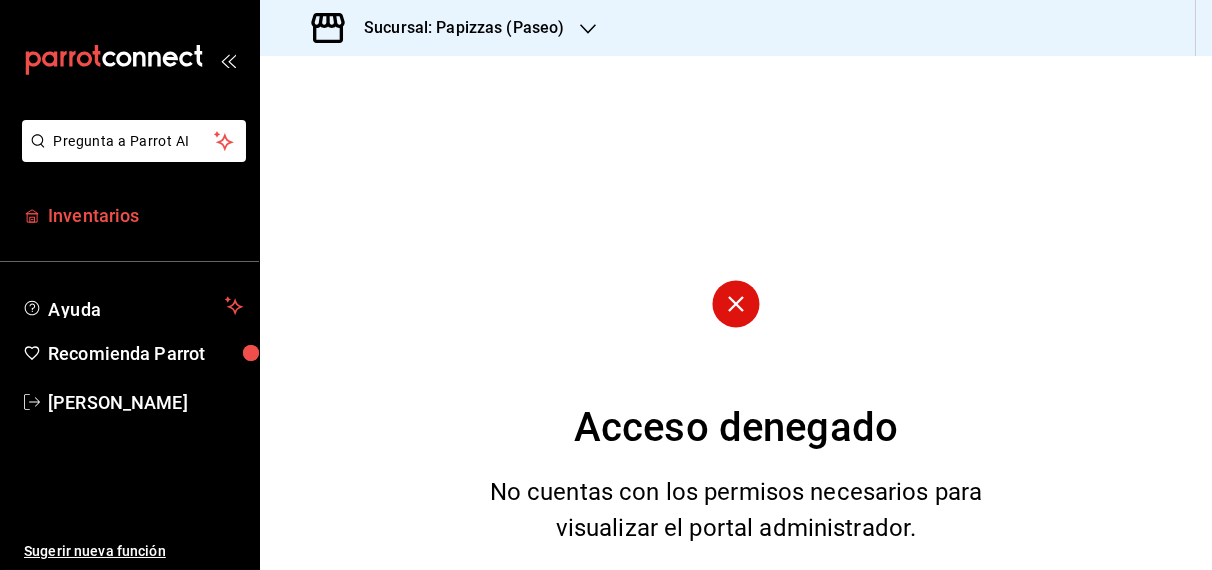 click on "Inventarios" at bounding box center (145, 215) 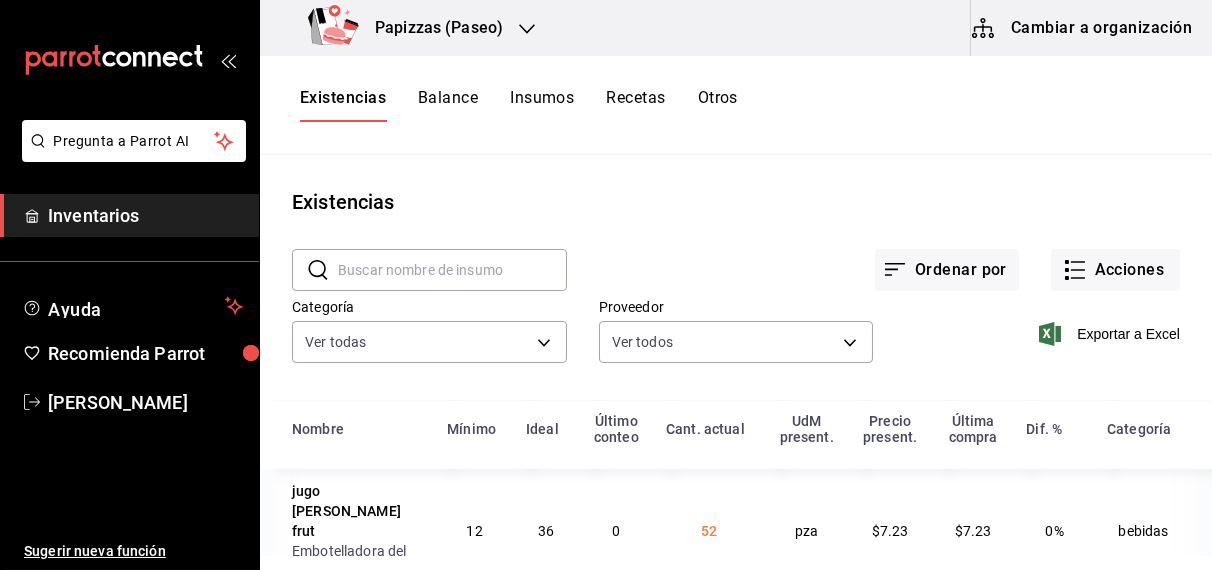 click on "Papizzas (Paseo)" at bounding box center [409, 28] 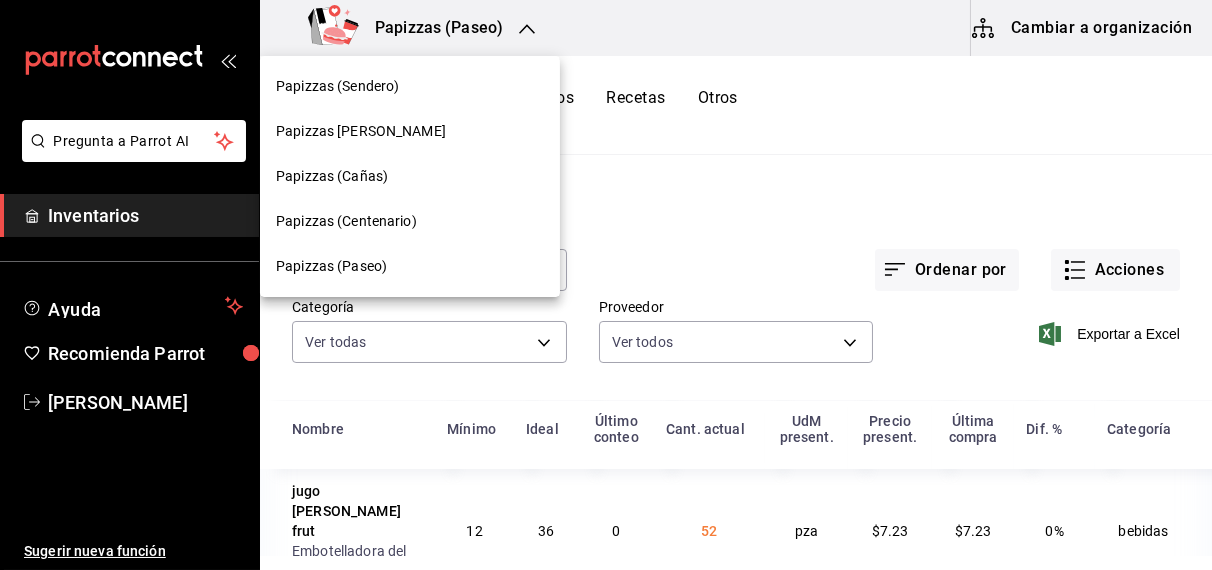 click on "Papizzas (Centenario)" at bounding box center (346, 221) 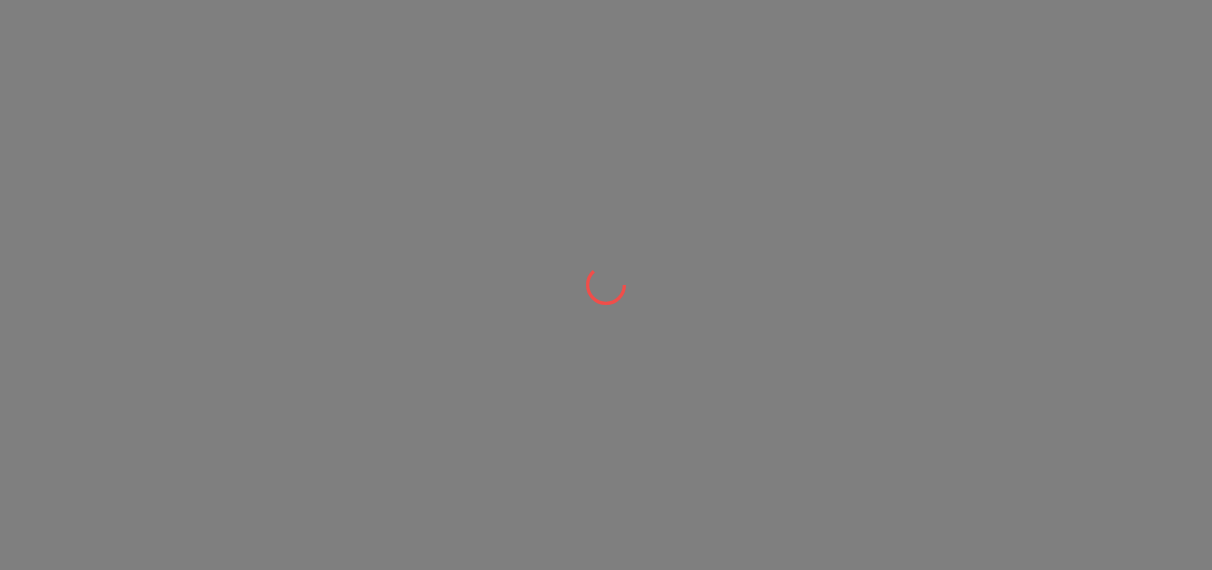 scroll, scrollTop: 0, scrollLeft: 0, axis: both 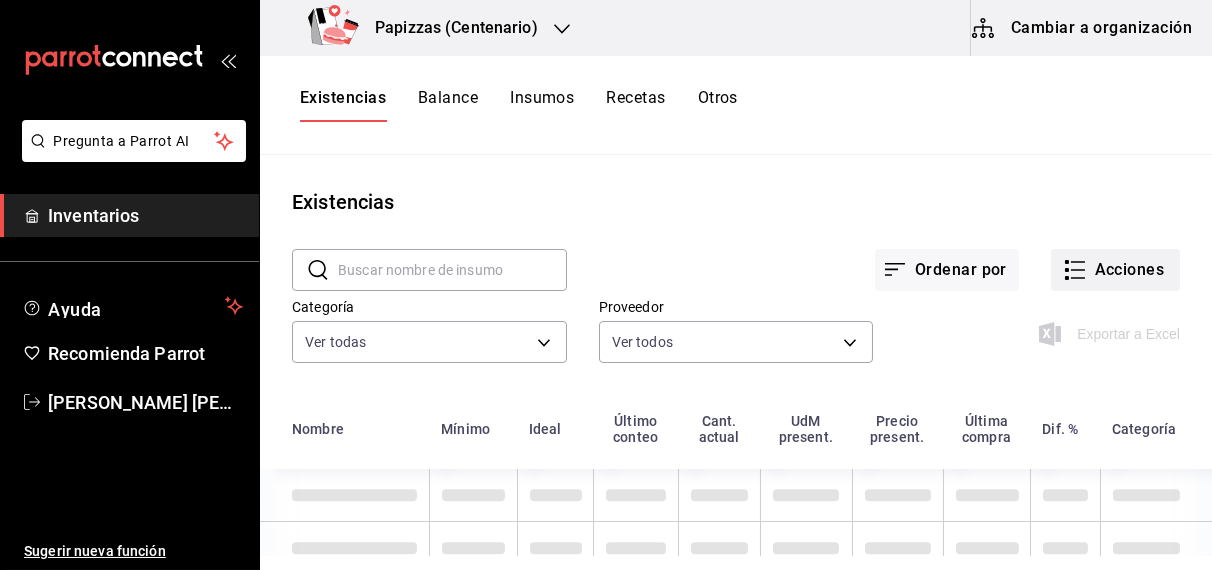 click on "Acciones" at bounding box center [1115, 270] 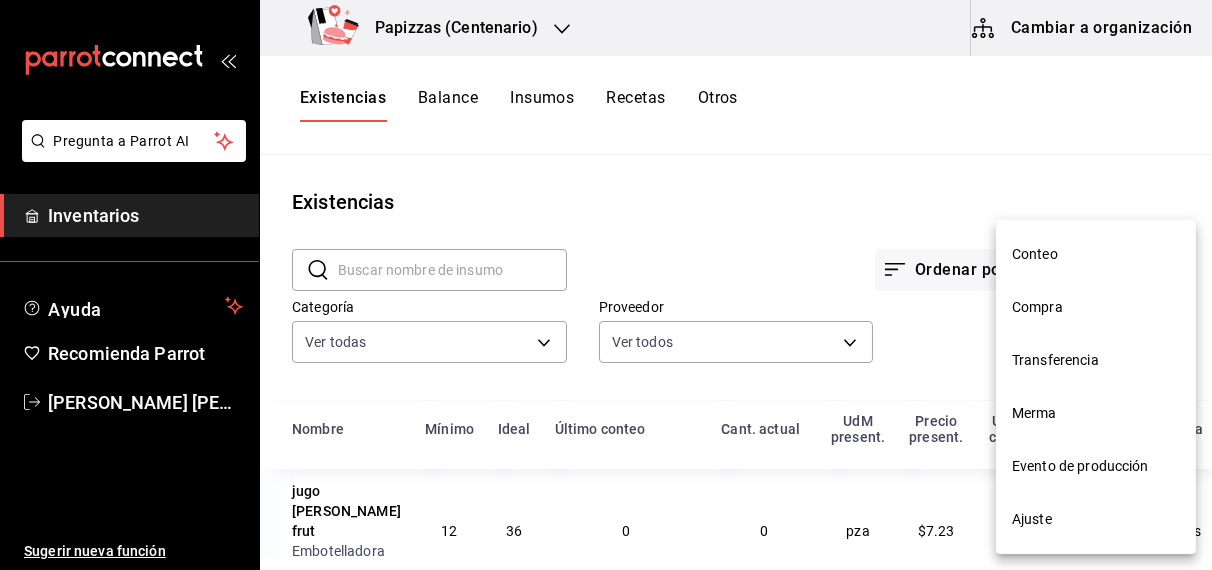 click on "Compra" at bounding box center (1096, 307) 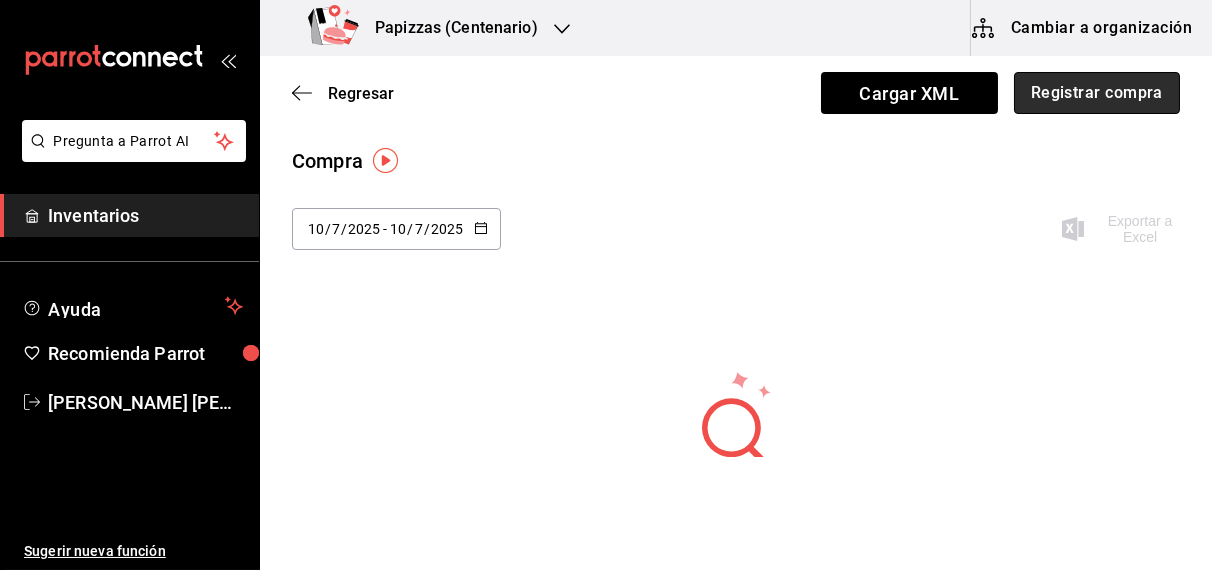 click on "Registrar compra" at bounding box center (1097, 93) 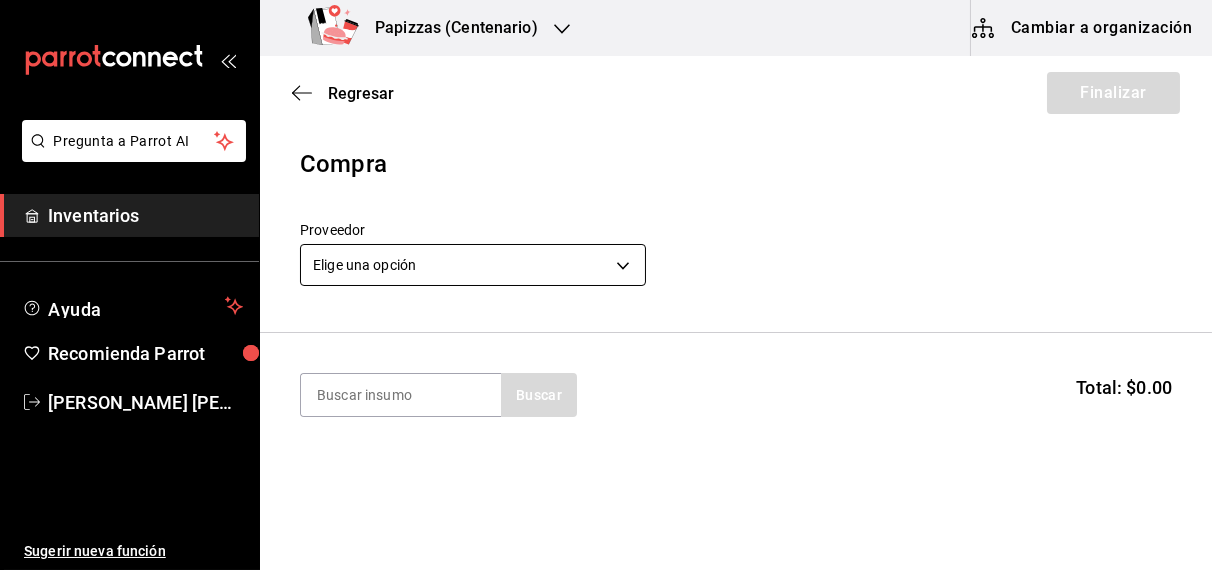 click on "Pregunta a Parrot AI Inventarios   Ayuda Recomienda Parrot   OBDULIA JANNETH CASTRO ESCALANTE   Sugerir nueva función   Papizzas (Centenario) Cambiar a organización Regresar Finalizar Compra Proveedor Elige una opción default Buscar Total: $0.00 No hay insumos a mostrar. Busca un insumo para agregarlo a la lista Pregunta a Parrot AI Inventarios   Ayuda Recomienda Parrot   OBDULIA JANNETH CASTRO ESCALANTE   Sugerir nueva función   GANA 1 MES GRATIS EN TU SUSCRIPCIÓN AQUÍ ¿Recuerdas cómo empezó tu restaurante?
Hoy puedes ayudar a un colega a tener el mismo cambio que tú viviste.
Recomienda Parrot directamente desde tu Portal Administrador.
Es fácil y rápido.
🎁 Por cada restaurante que se una, ganas 1 mes gratis. Ver video tutorial Ir a video Editar Eliminar Visitar centro de ayuda (81) 2046 6363 soporte@parrotsoftware.io Visitar centro de ayuda (81) 2046 6363 soporte@parrotsoftware.io" at bounding box center [606, 228] 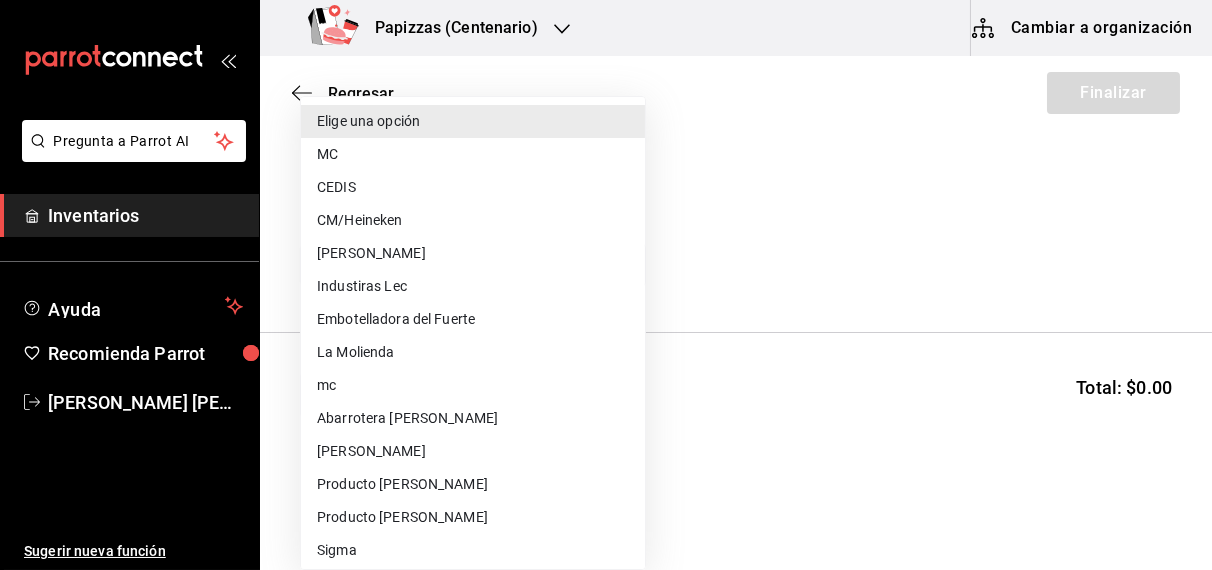 click on "Embotelladora del Fuerte" at bounding box center [473, 319] 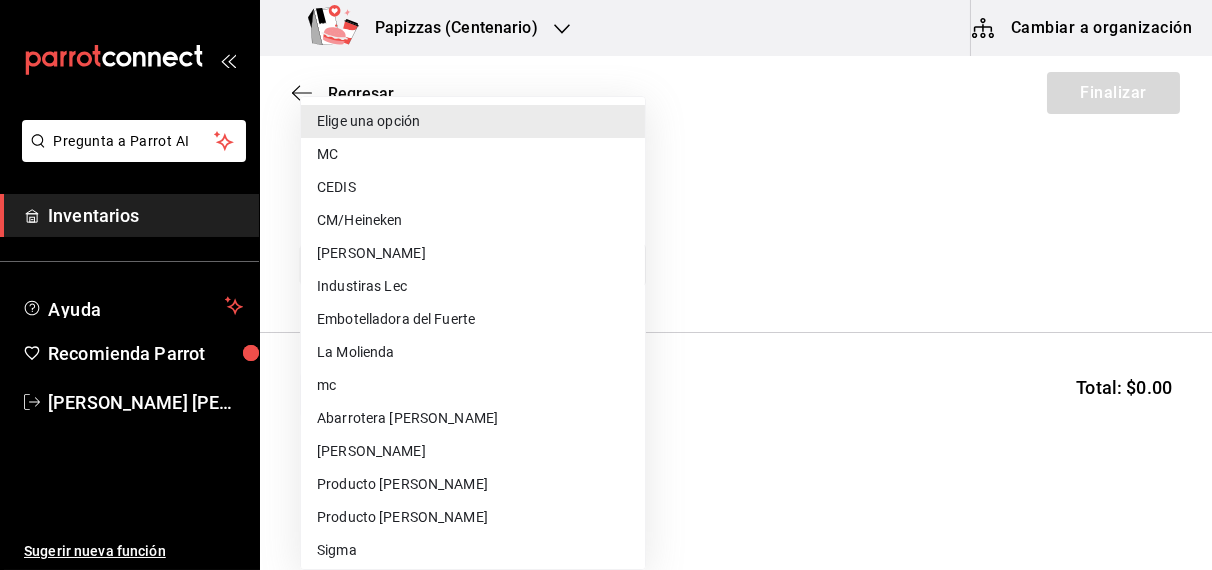 type on "2a449e60-1878-40e8-ba60-5a9907f89e6b" 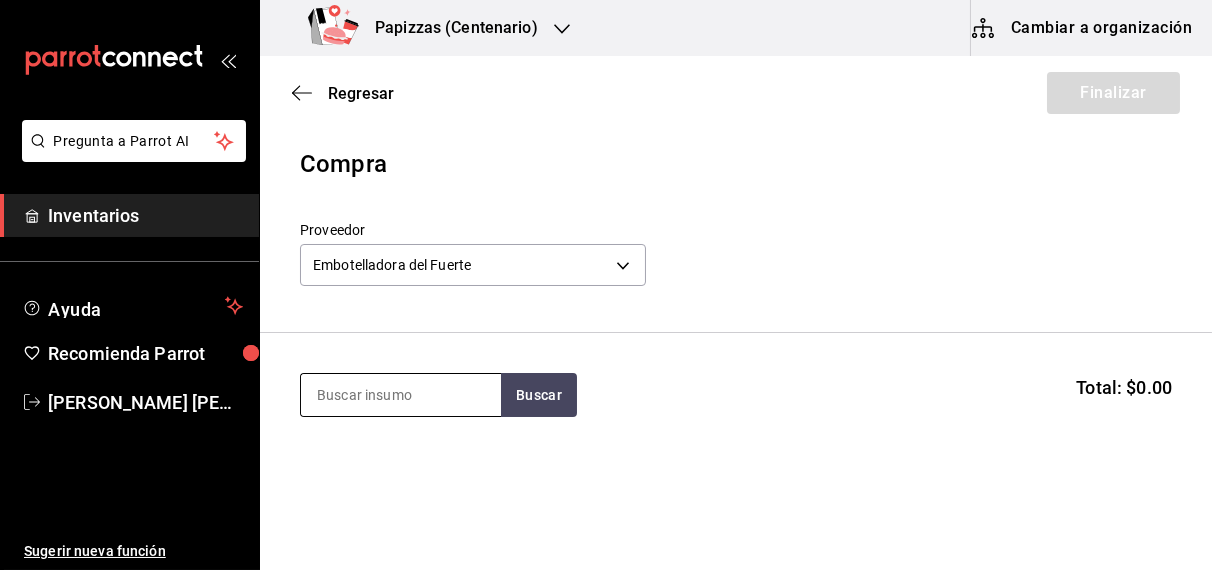 click at bounding box center [401, 395] 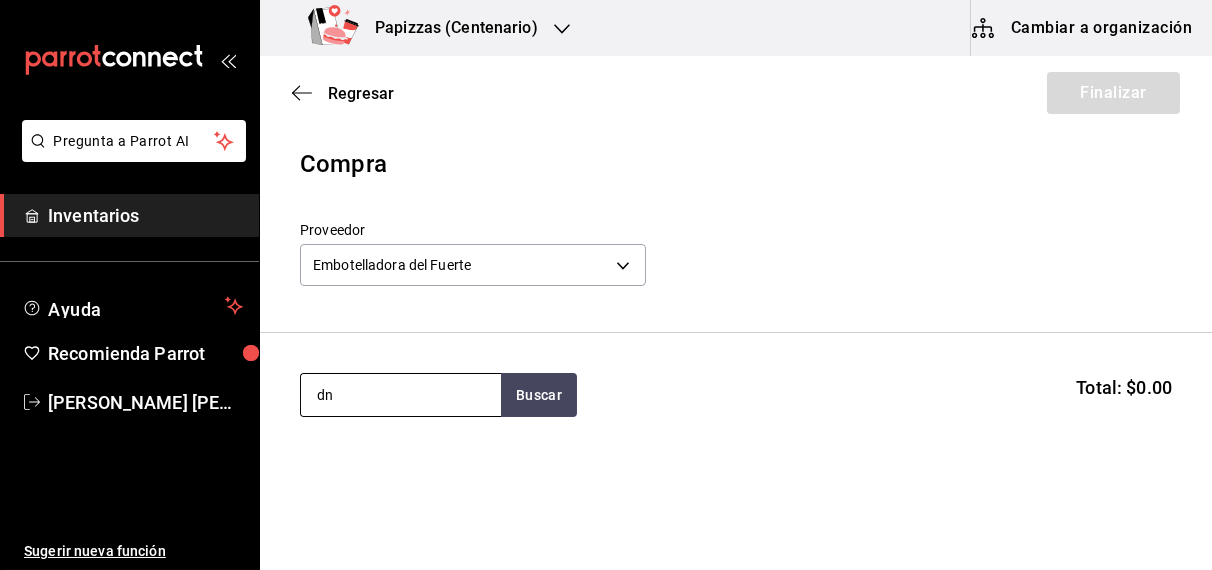 type on "d" 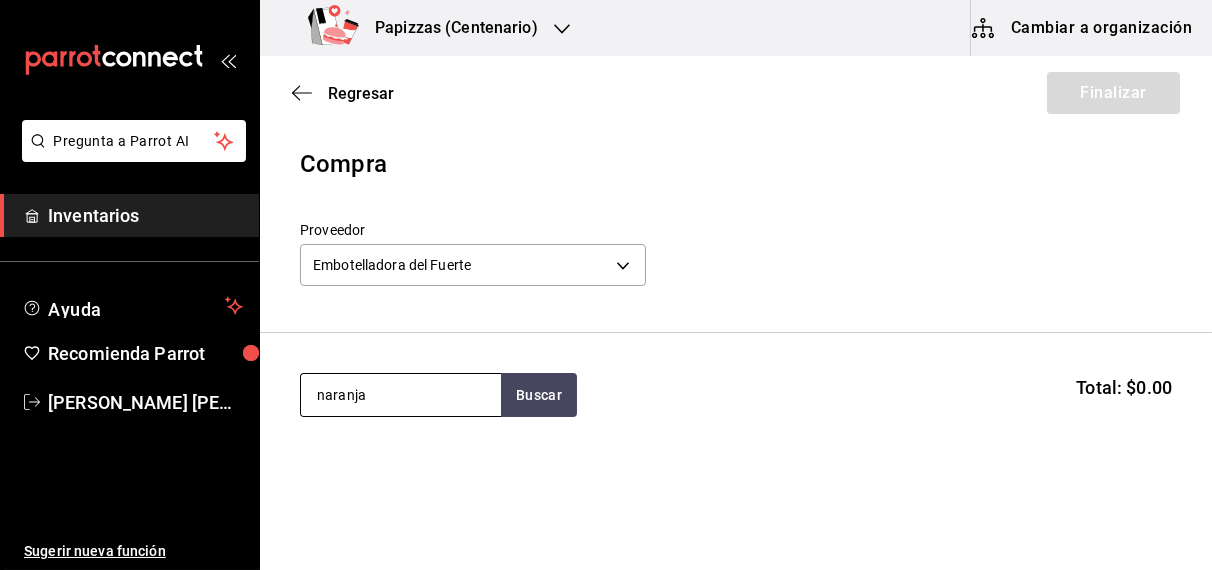 type on "naranja" 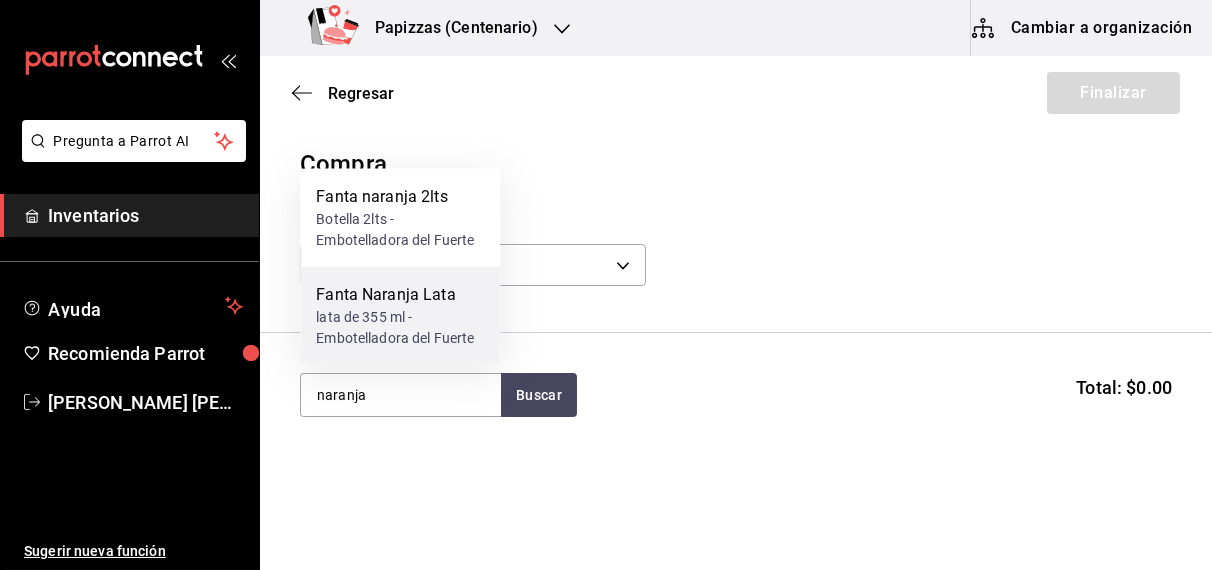 click on "lata de 355 ml  - Embotelladora del Fuerte" at bounding box center (400, 328) 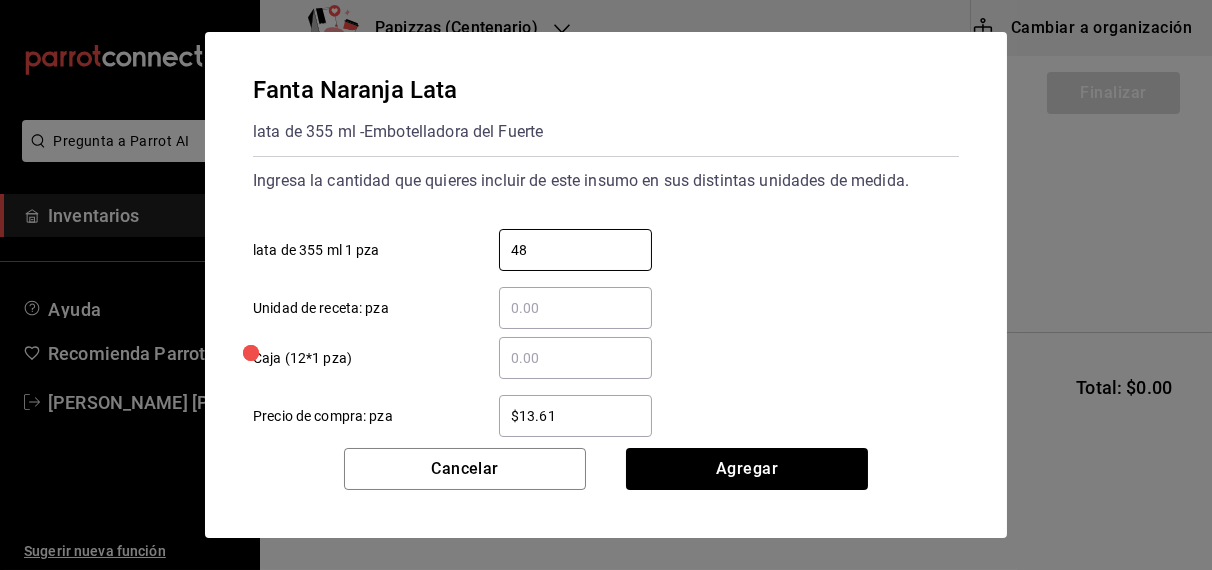 type on "48" 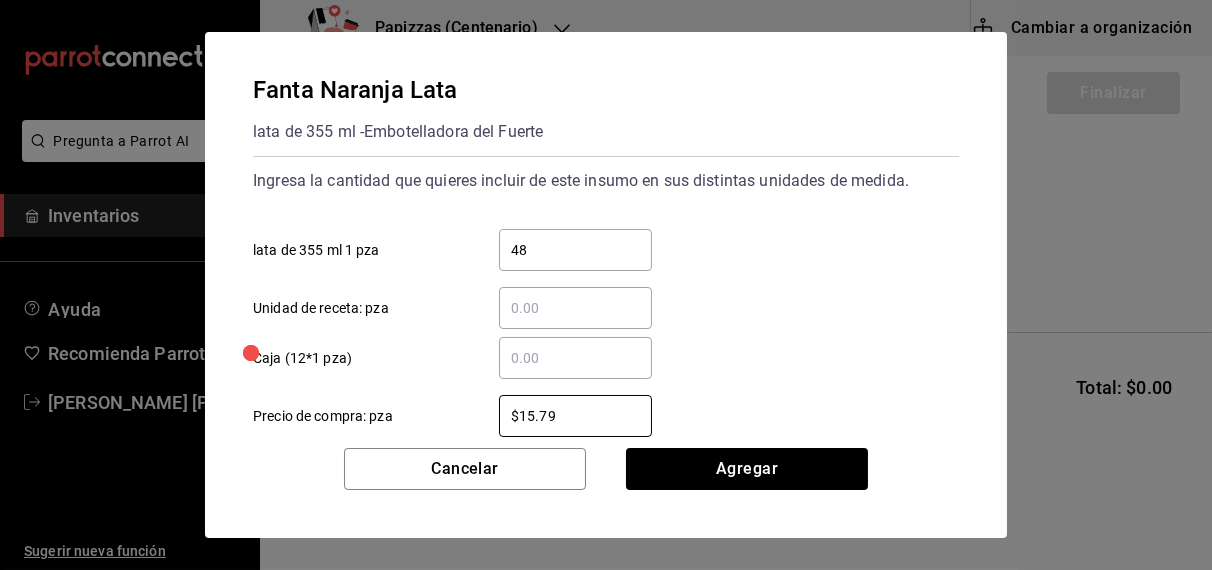 type on "$15.79" 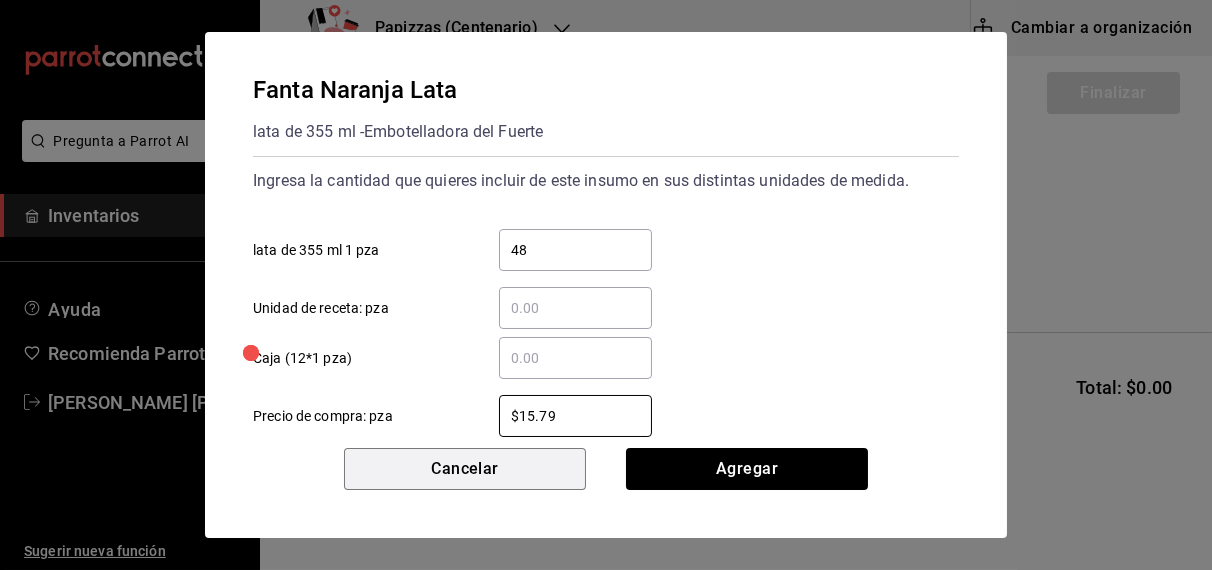 type 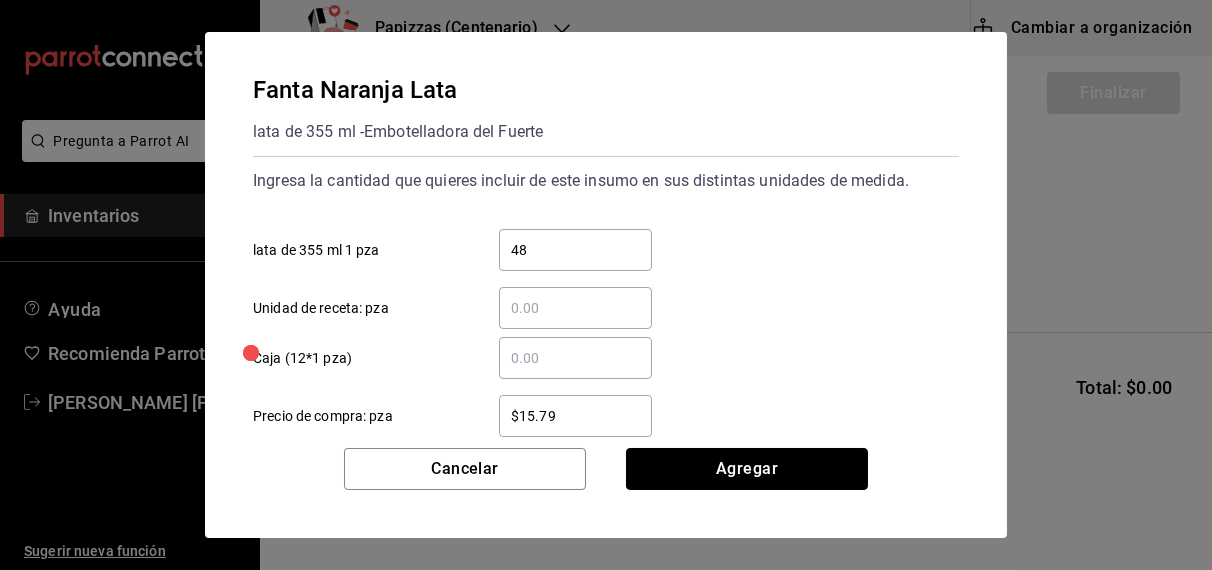 type 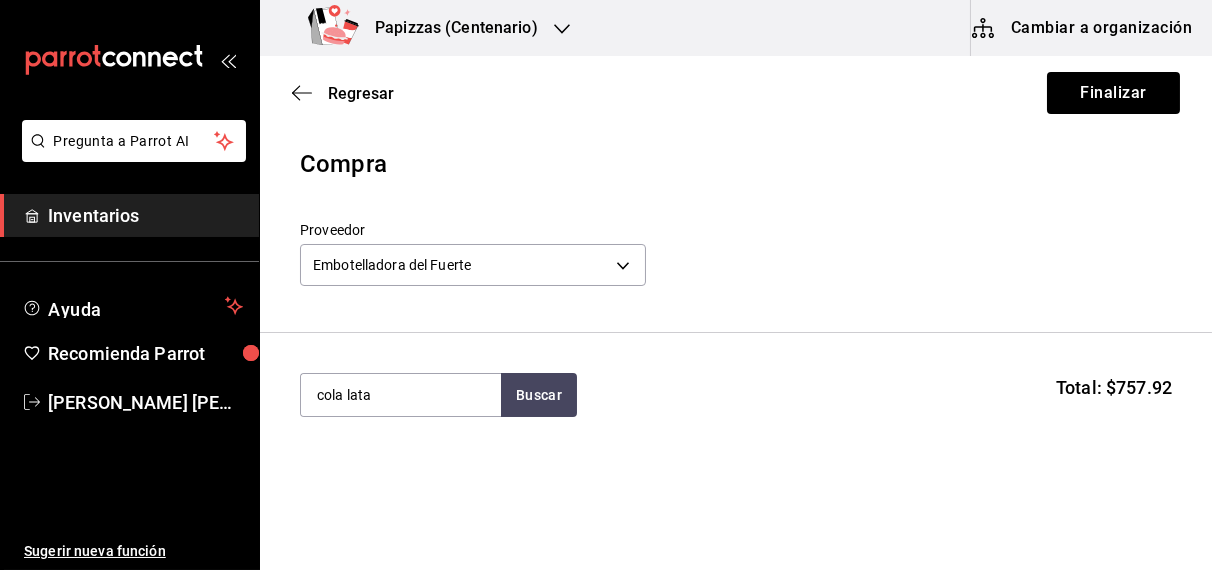type on "cola lata" 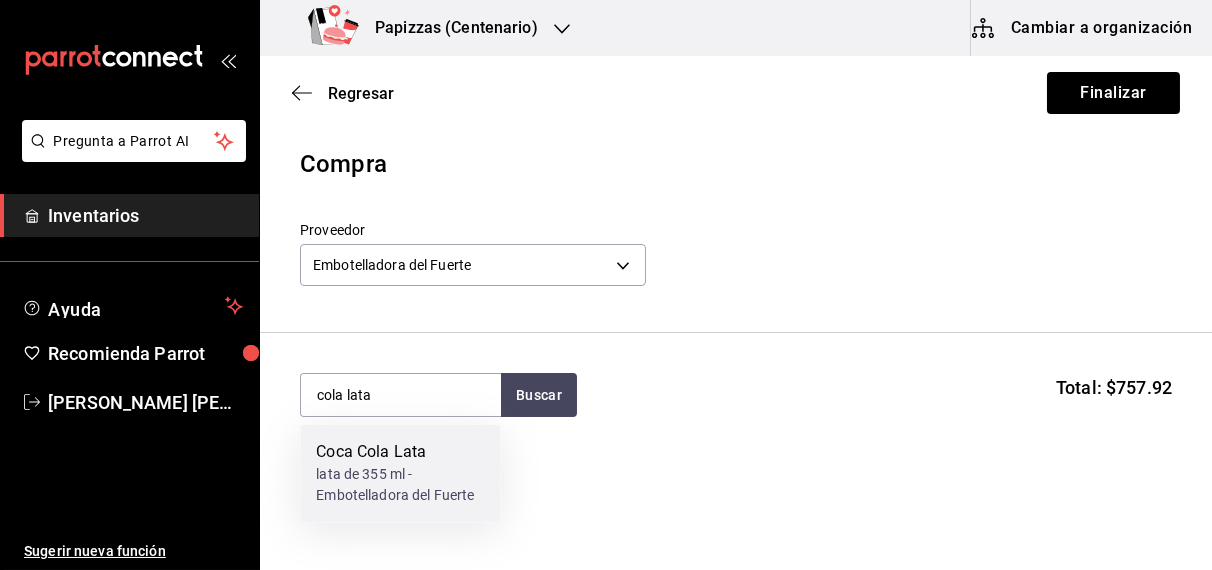click on "lata de 355 ml  - Embotelladora del Fuerte" at bounding box center [400, 486] 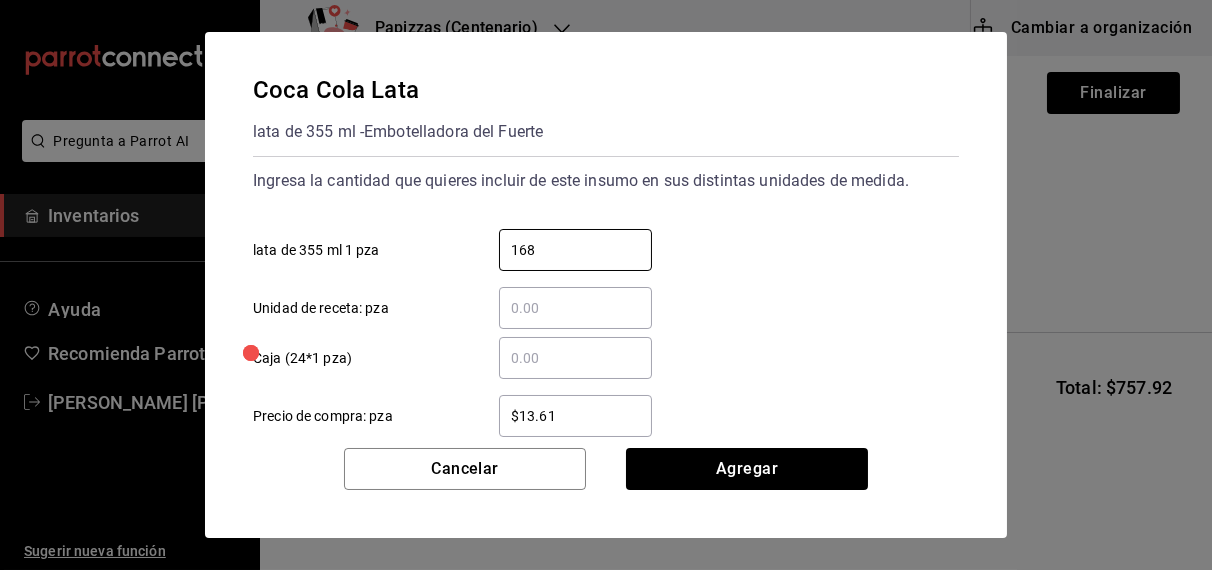 type on "168" 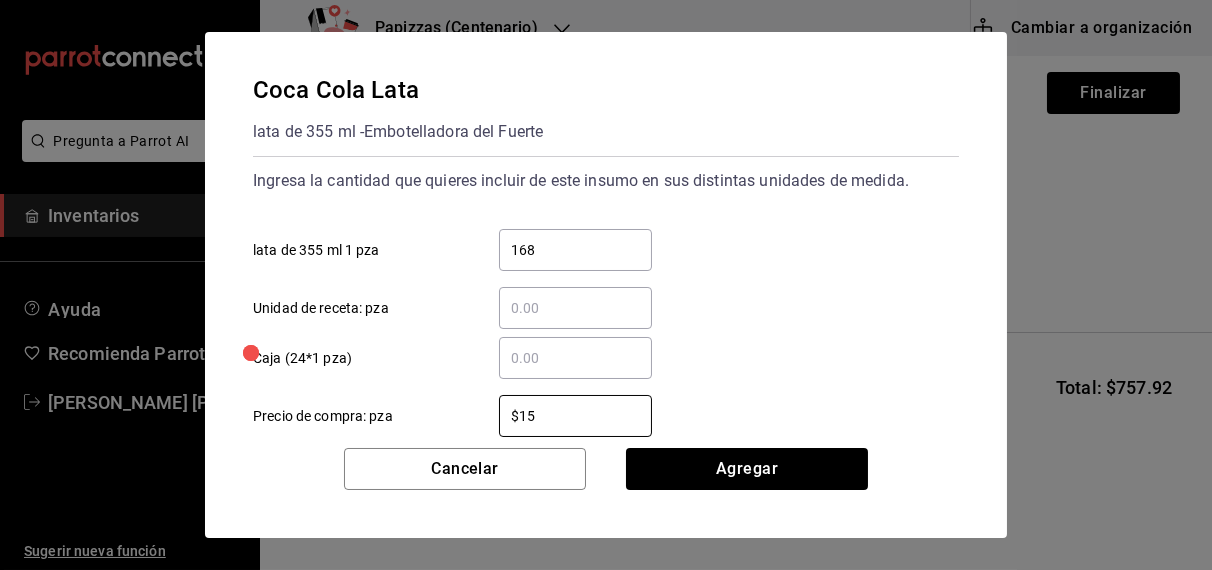 type on "$15.79" 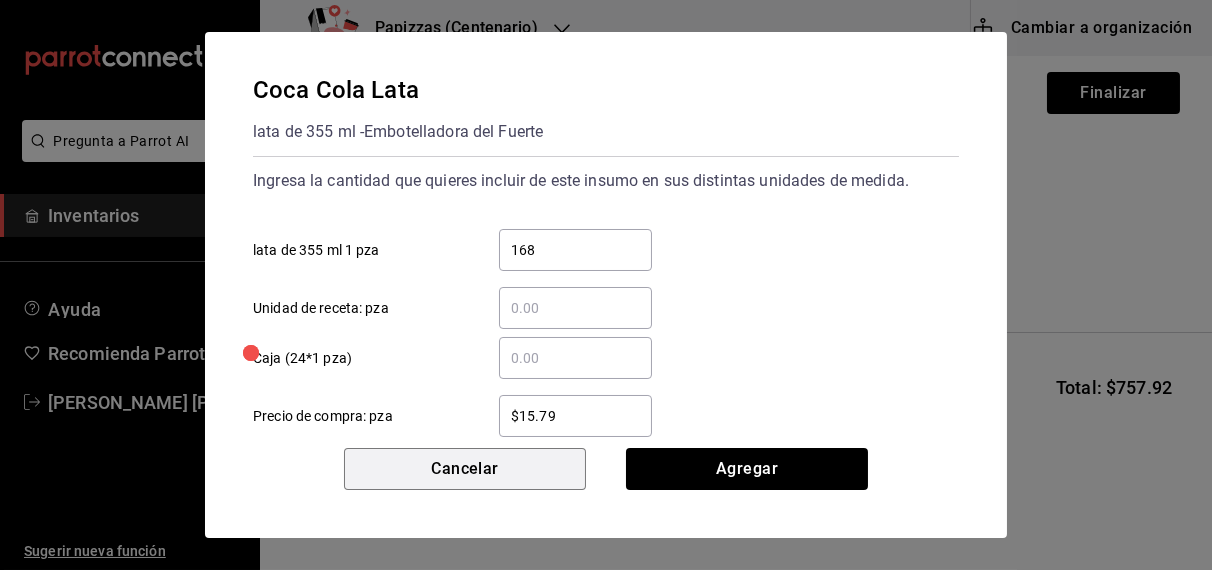 type 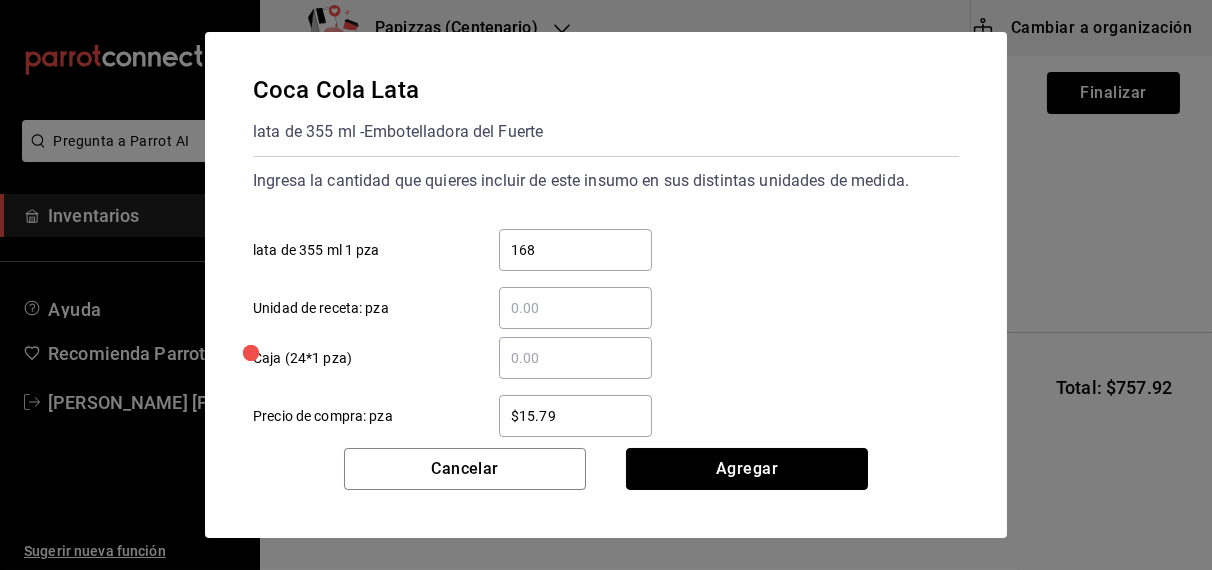 type 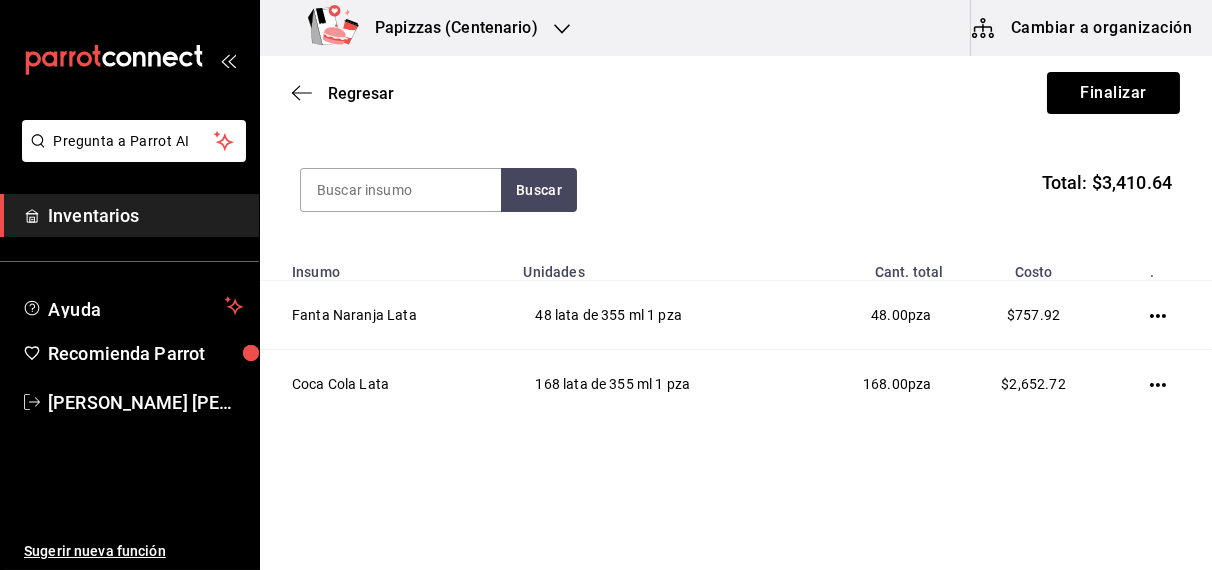 scroll, scrollTop: 204, scrollLeft: 0, axis: vertical 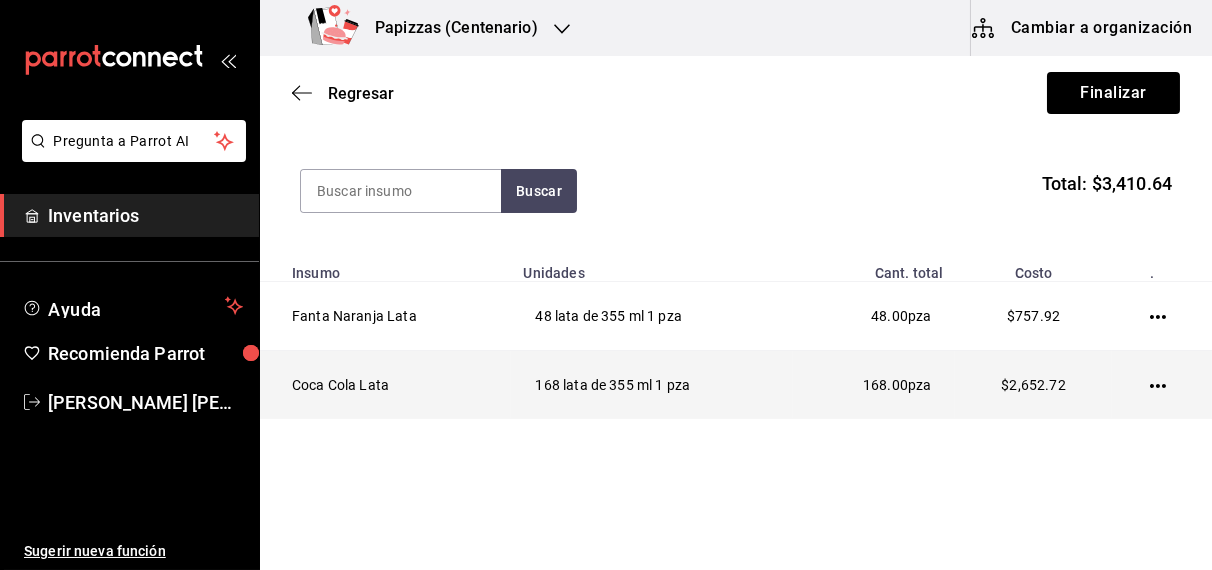 click 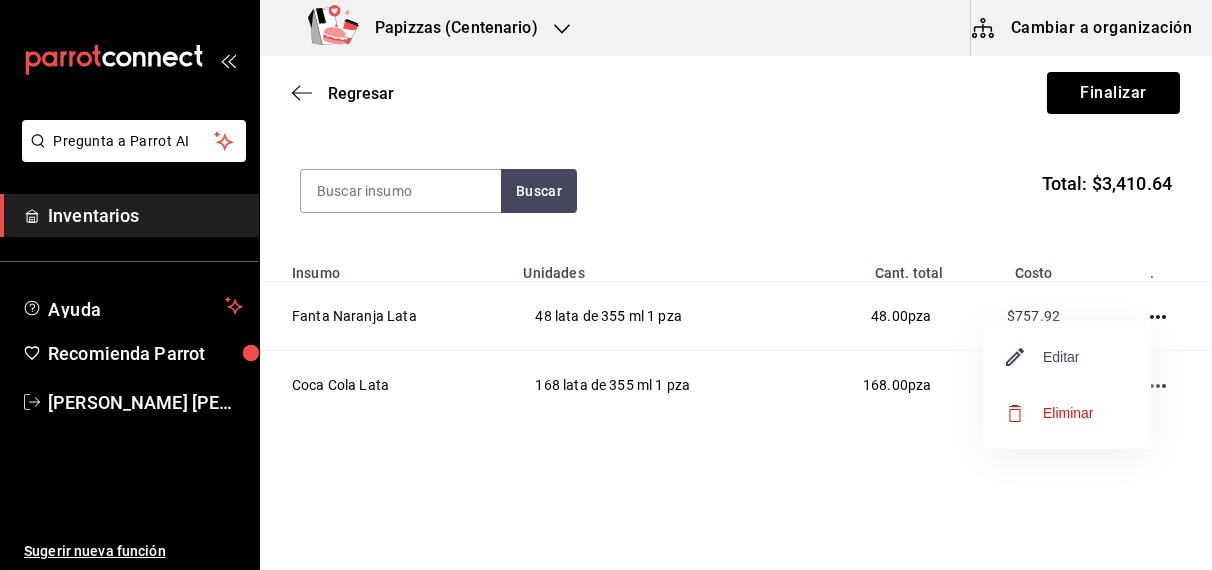 click on "Editar" at bounding box center [1043, 357] 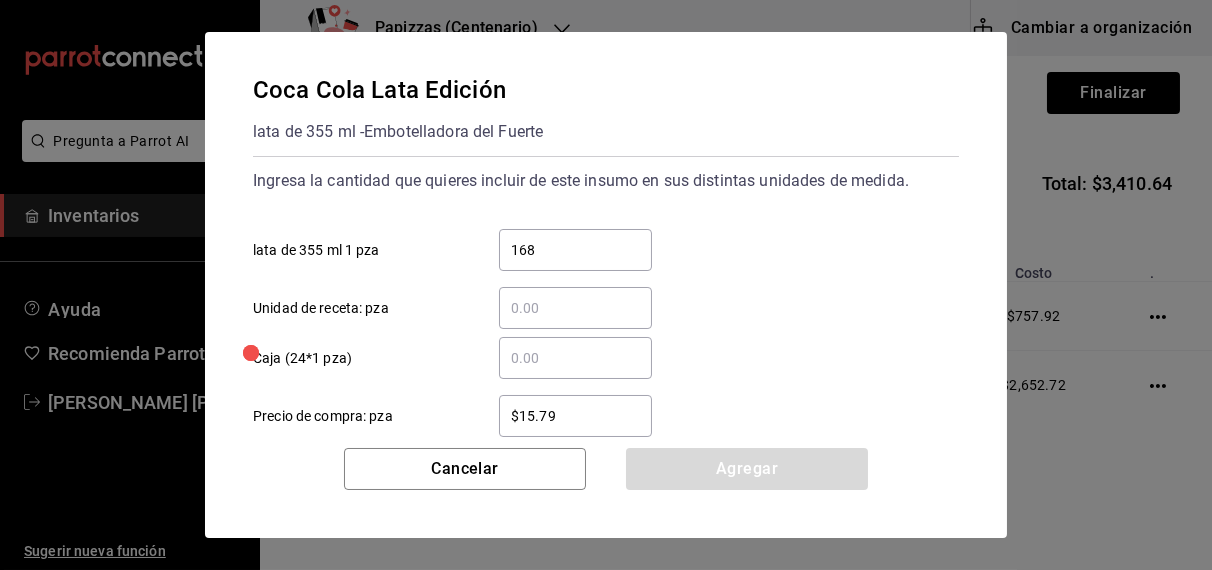 click on "$15.79" at bounding box center [575, 416] 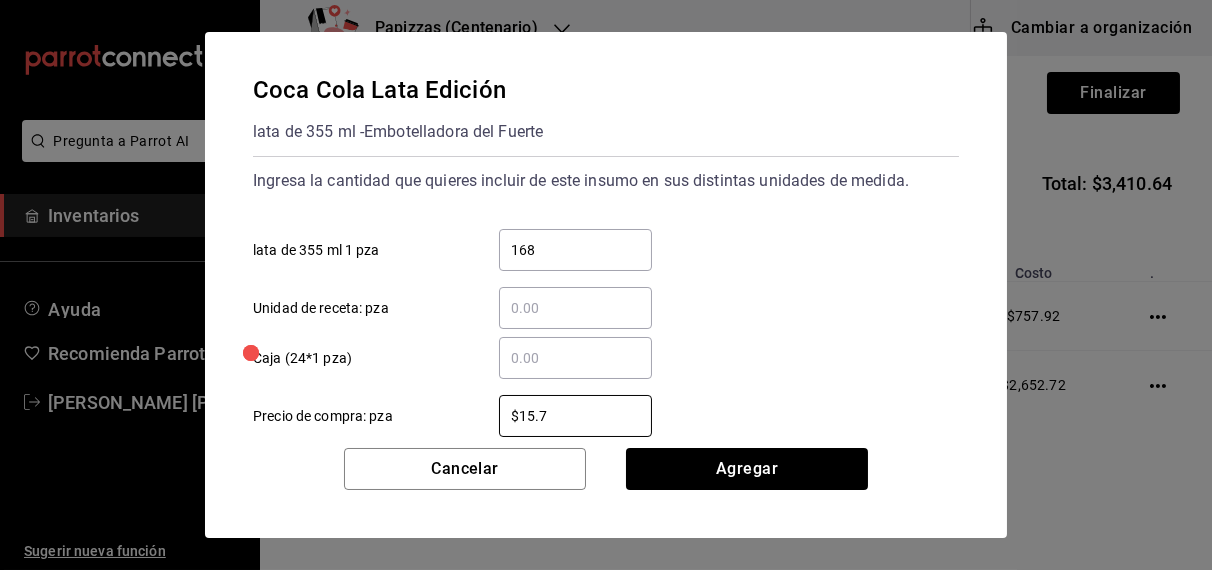 type on "$15.73" 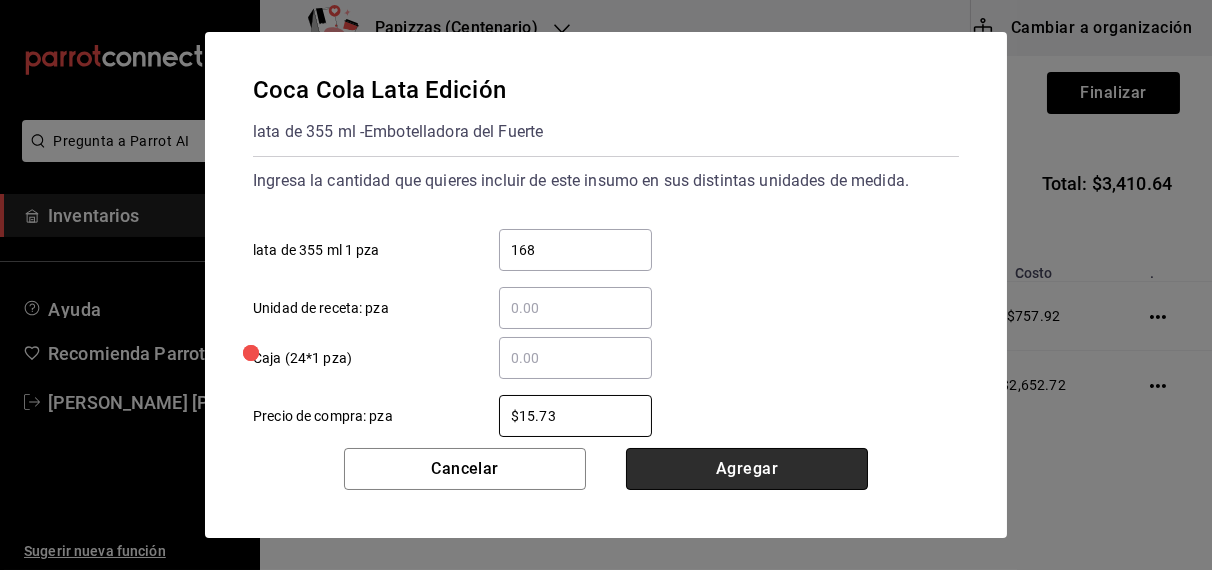 click on "Agregar" at bounding box center (747, 469) 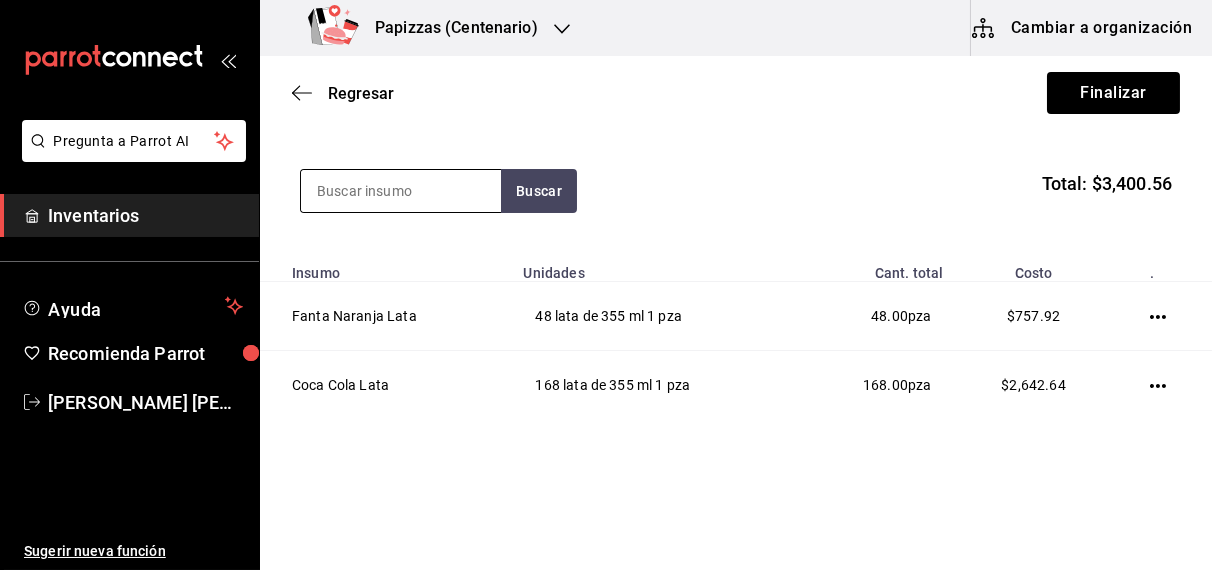 click at bounding box center (401, 191) 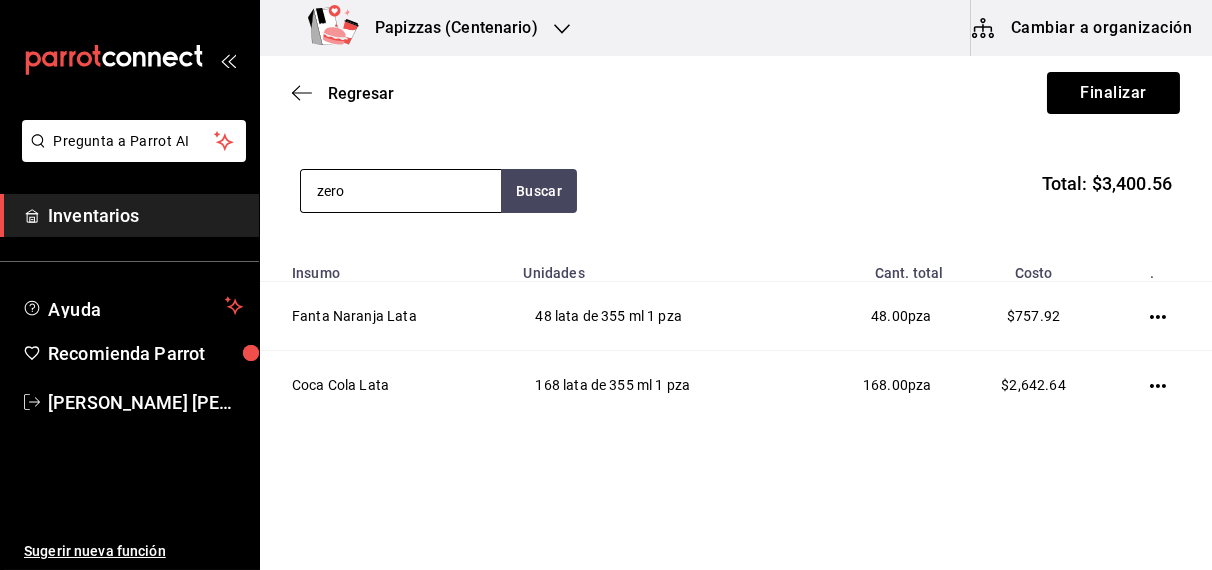type on "zero" 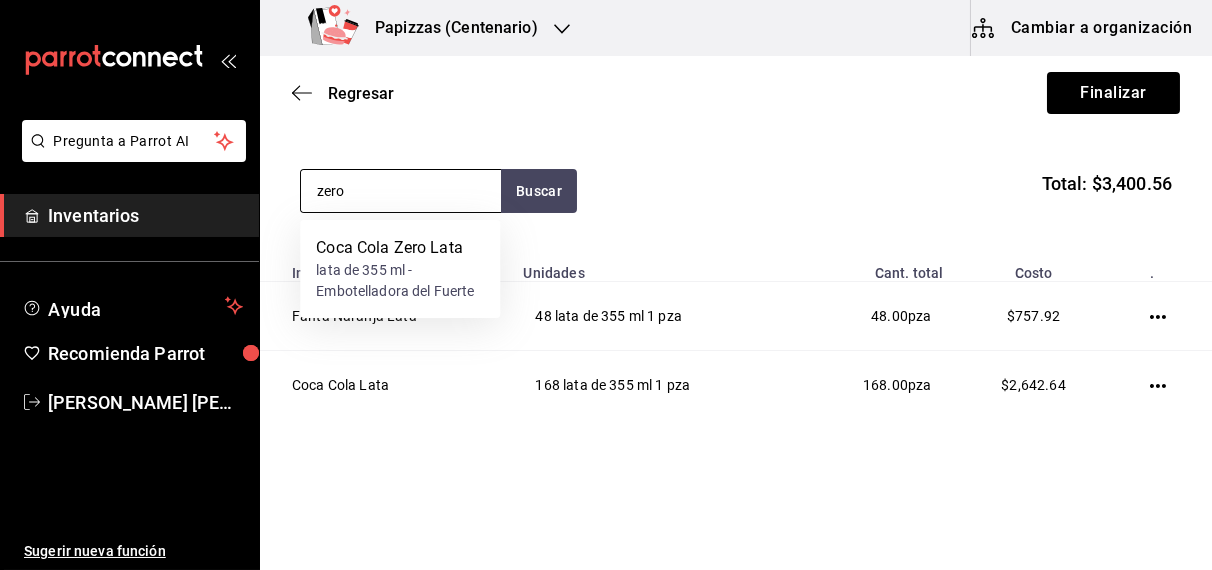 click on "lata de 355 ml  - Embotelladora del Fuerte" at bounding box center (400, 281) 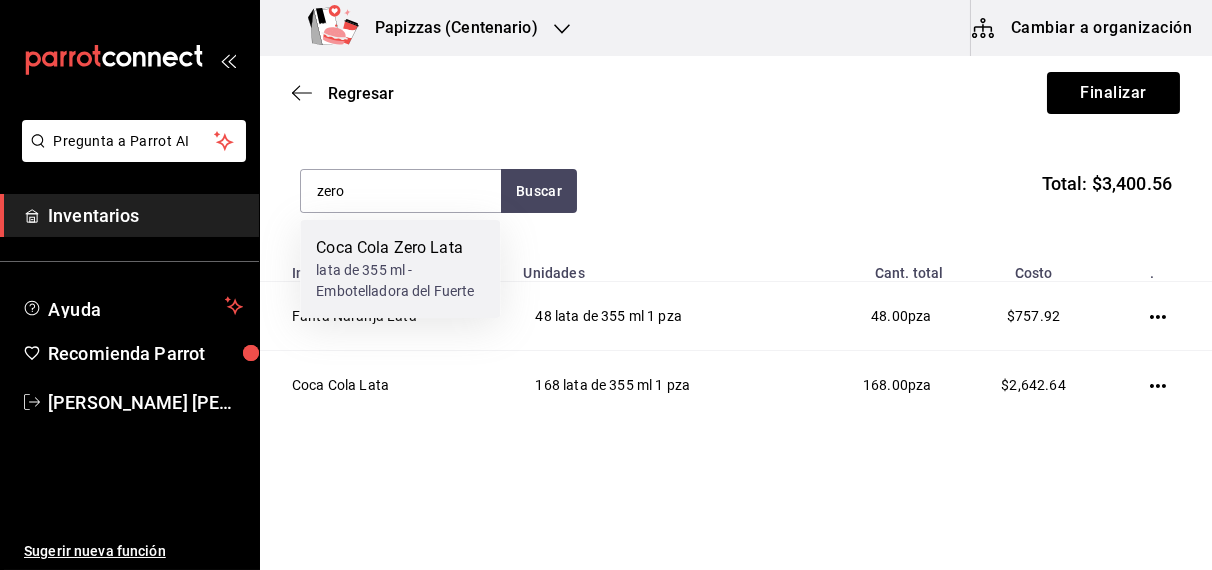 type 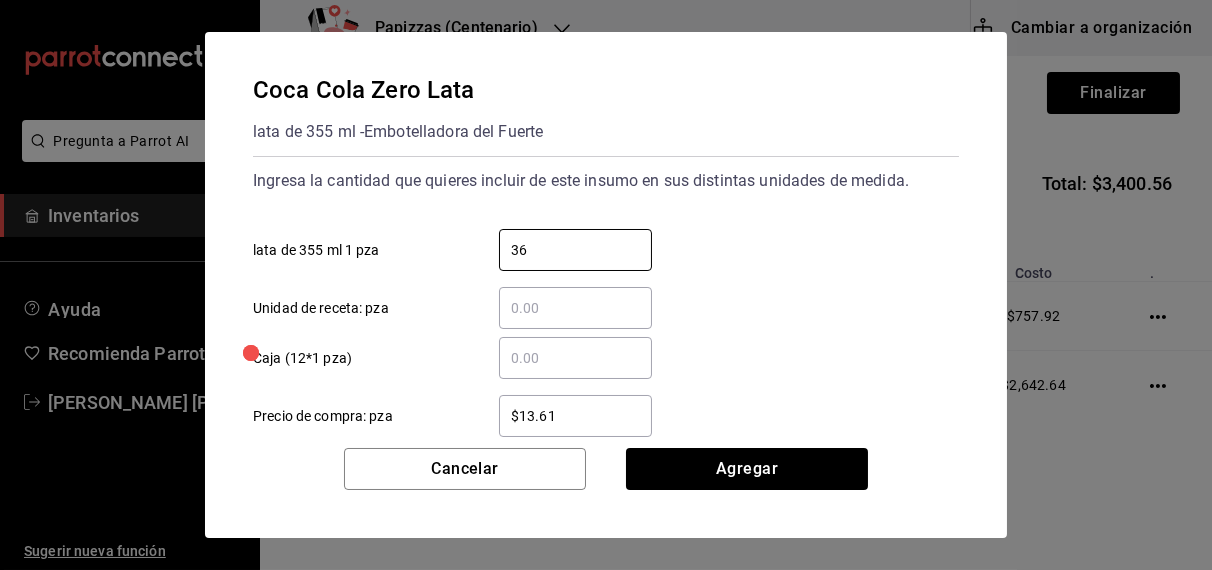 type on "36" 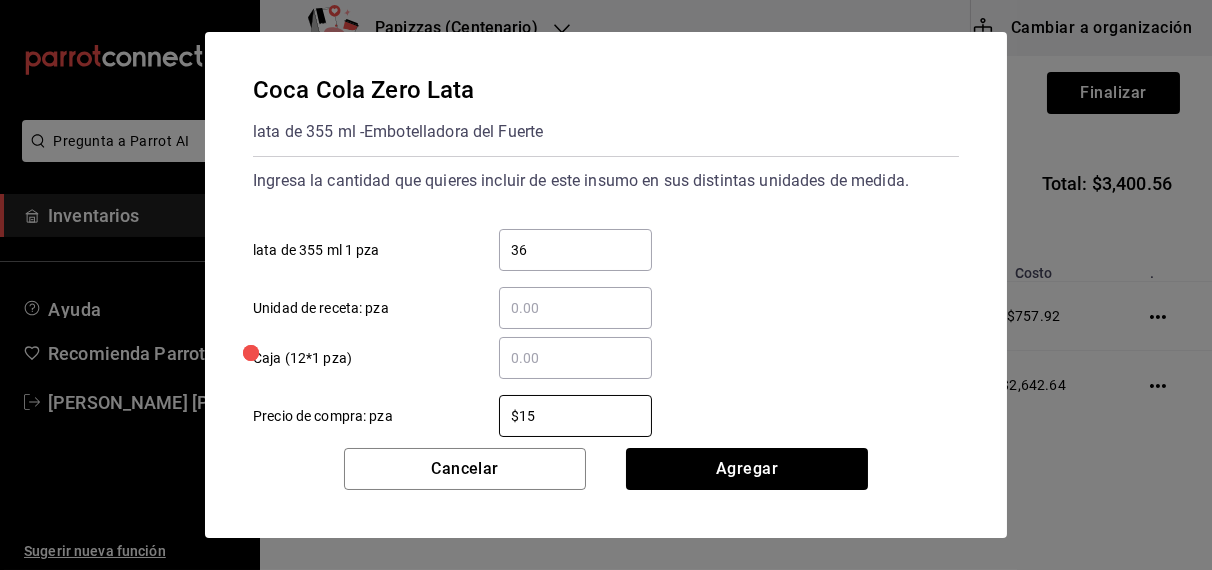 type on "$15.79" 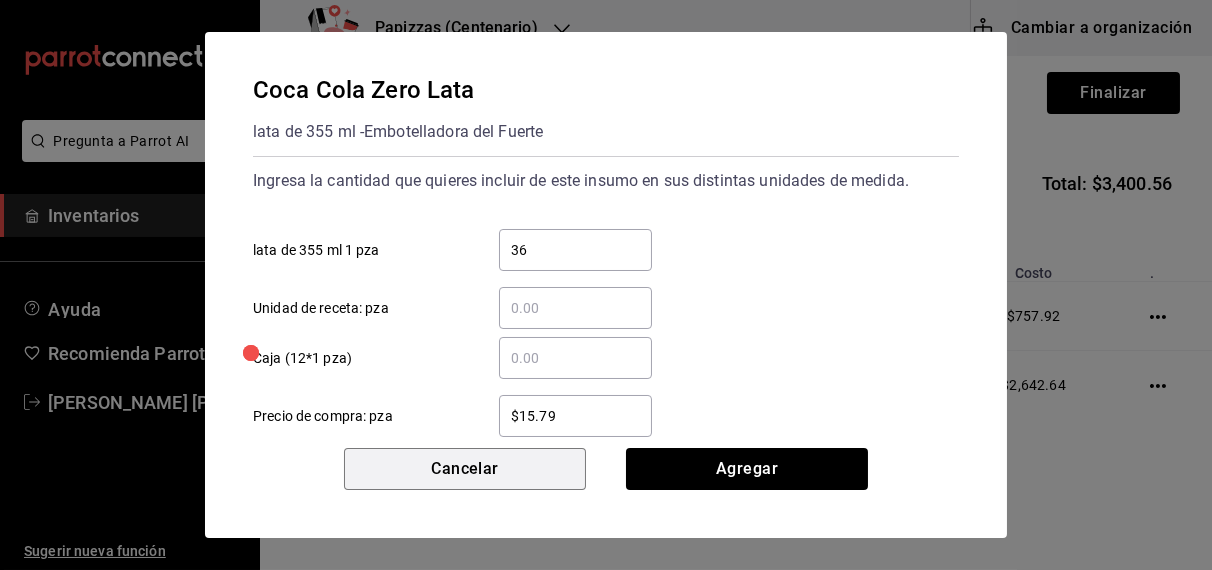 type 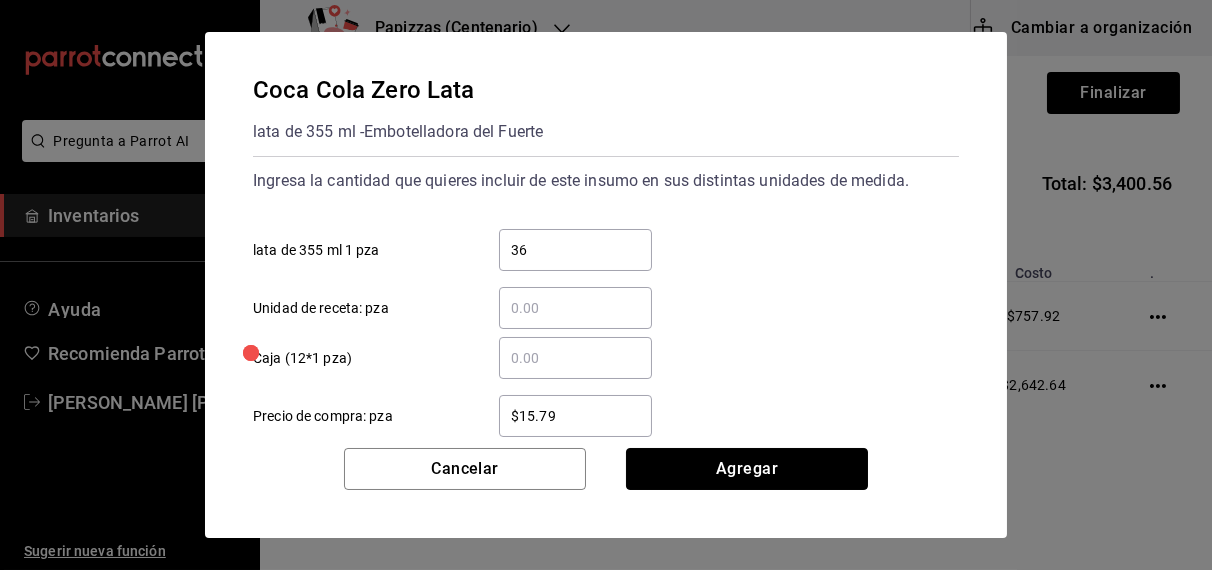 type 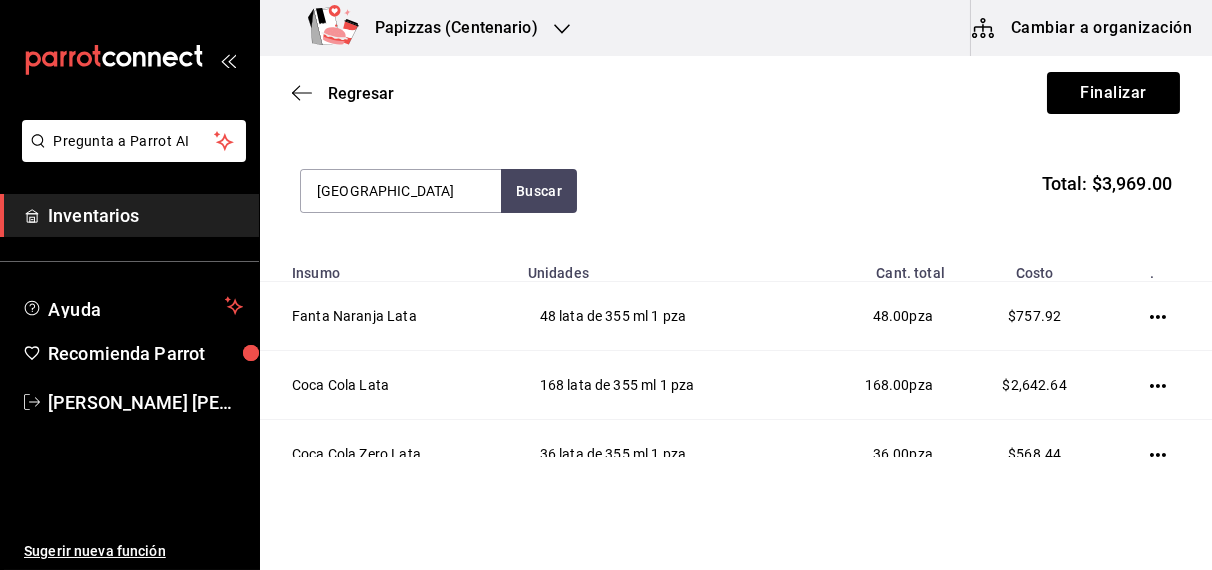 type on "jamaica" 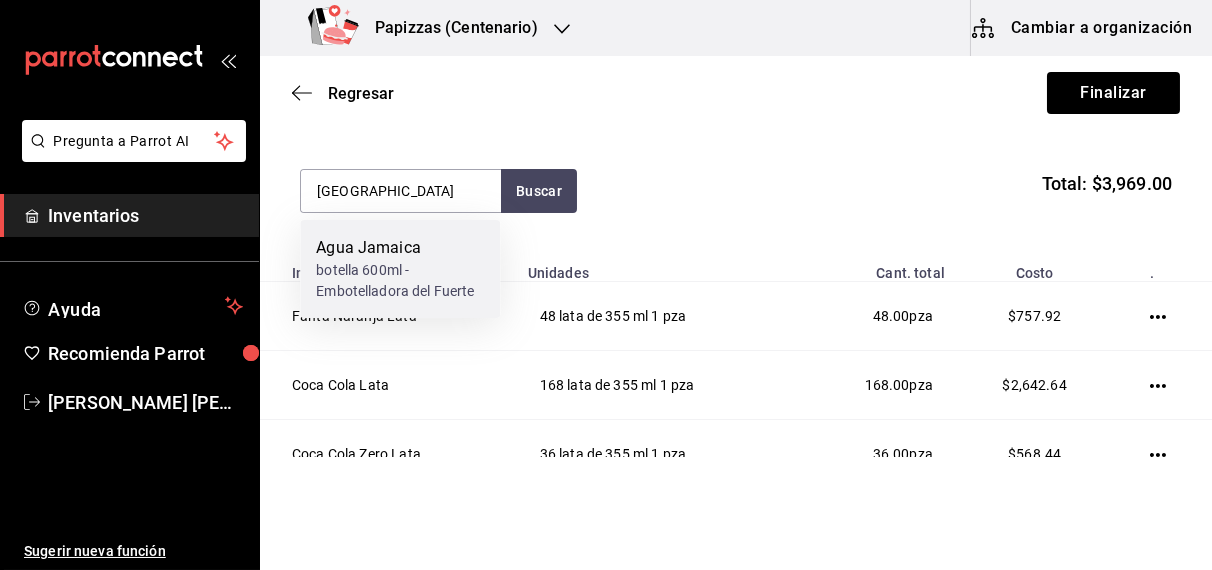 click on "botella 600ml - Embotelladora del Fuerte" at bounding box center (400, 281) 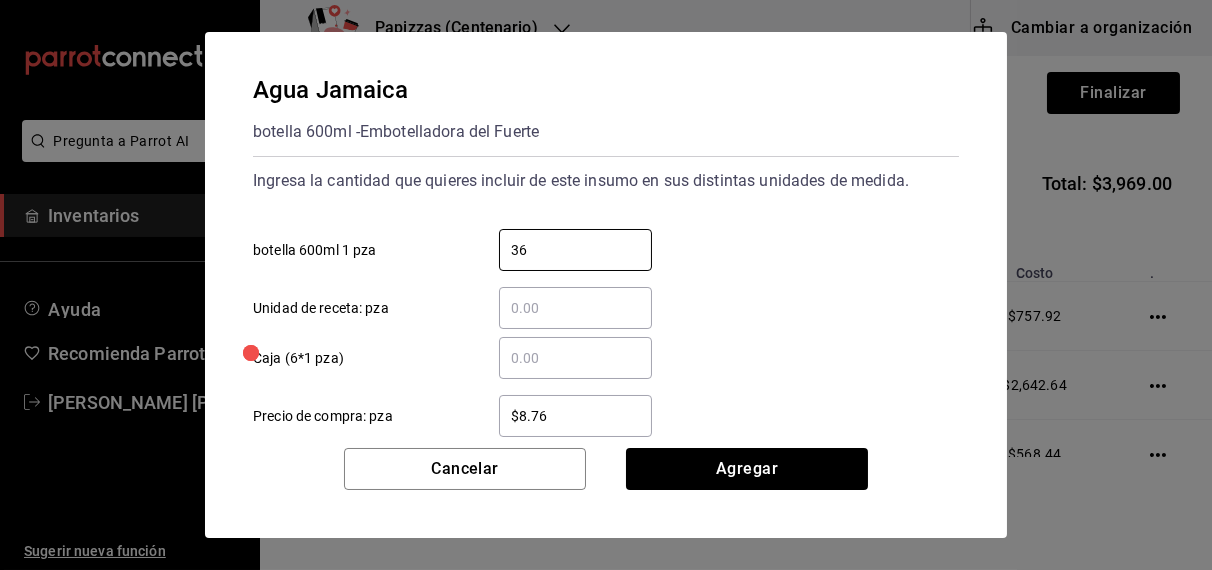 type on "36" 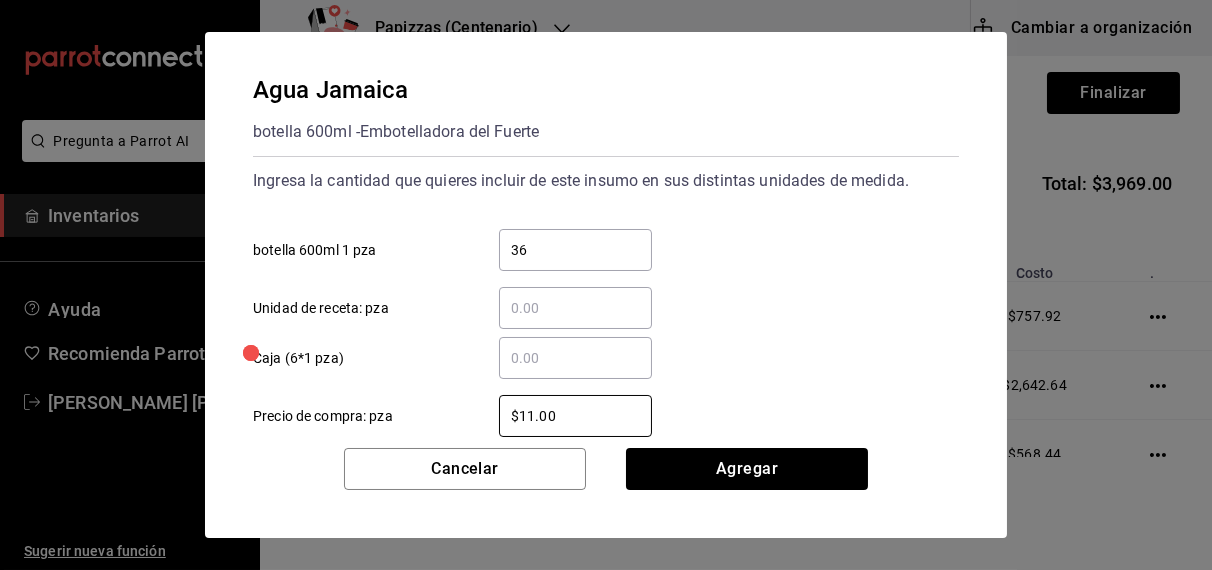 type on "$11.00" 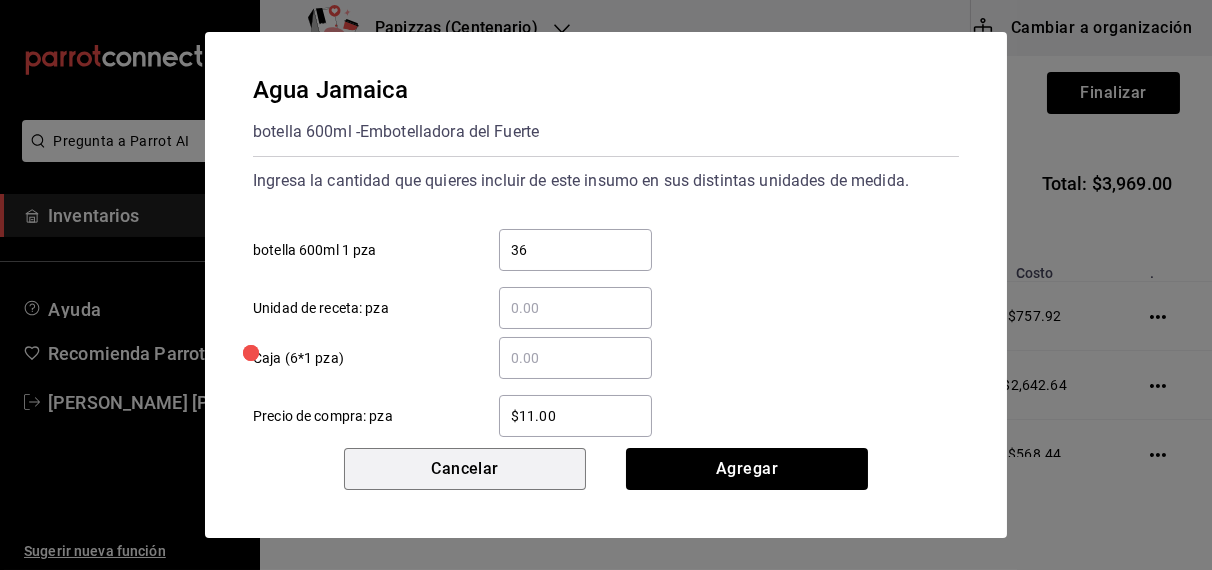 type 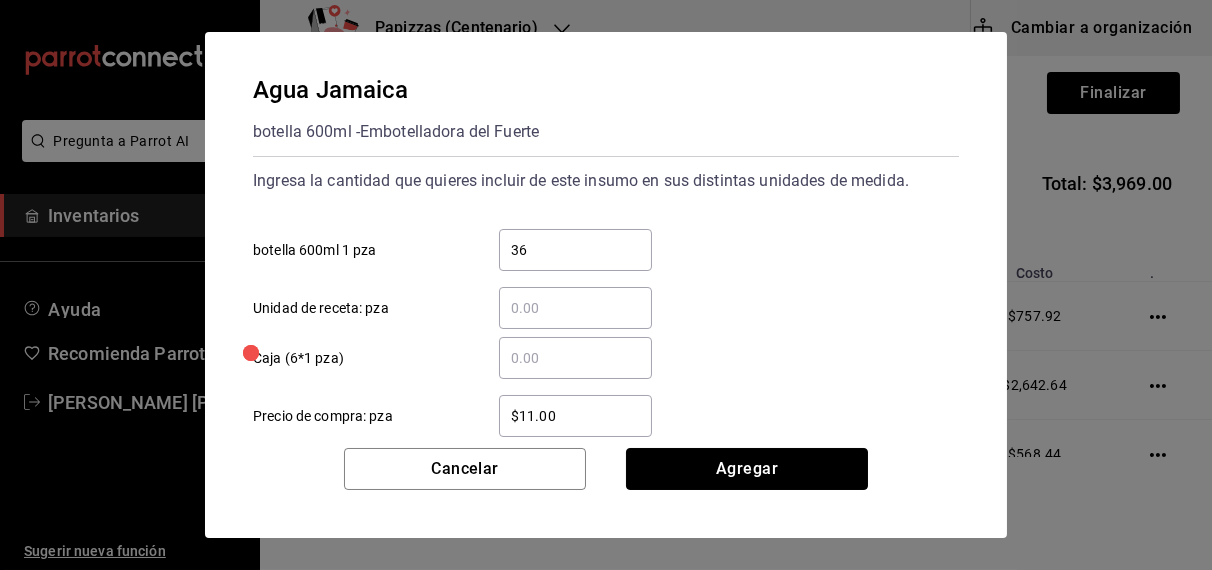 type 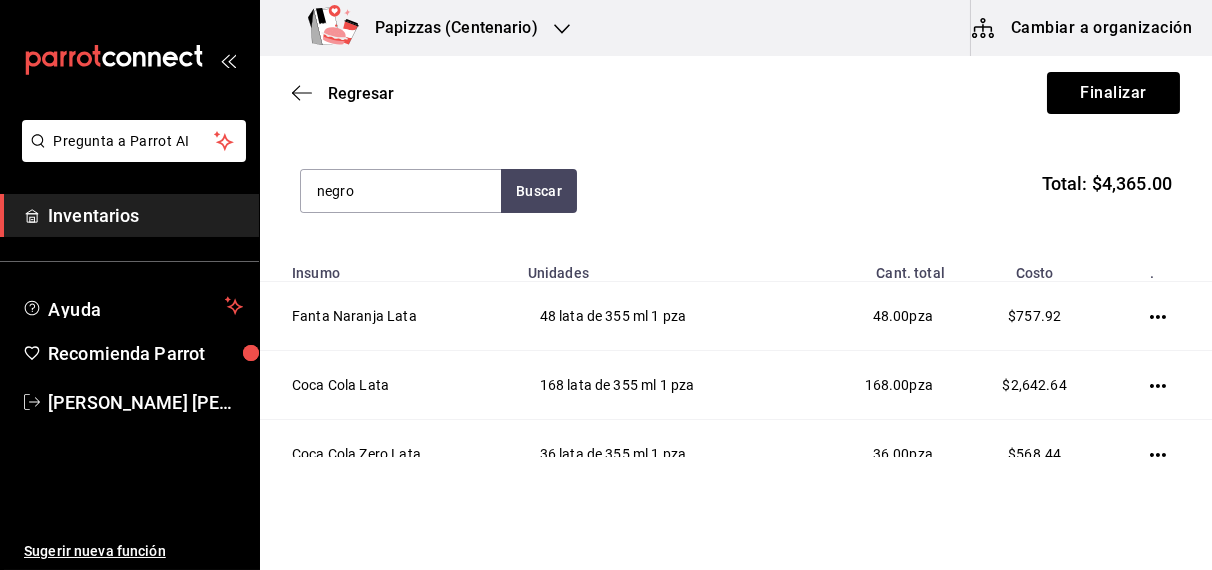 type on "negro" 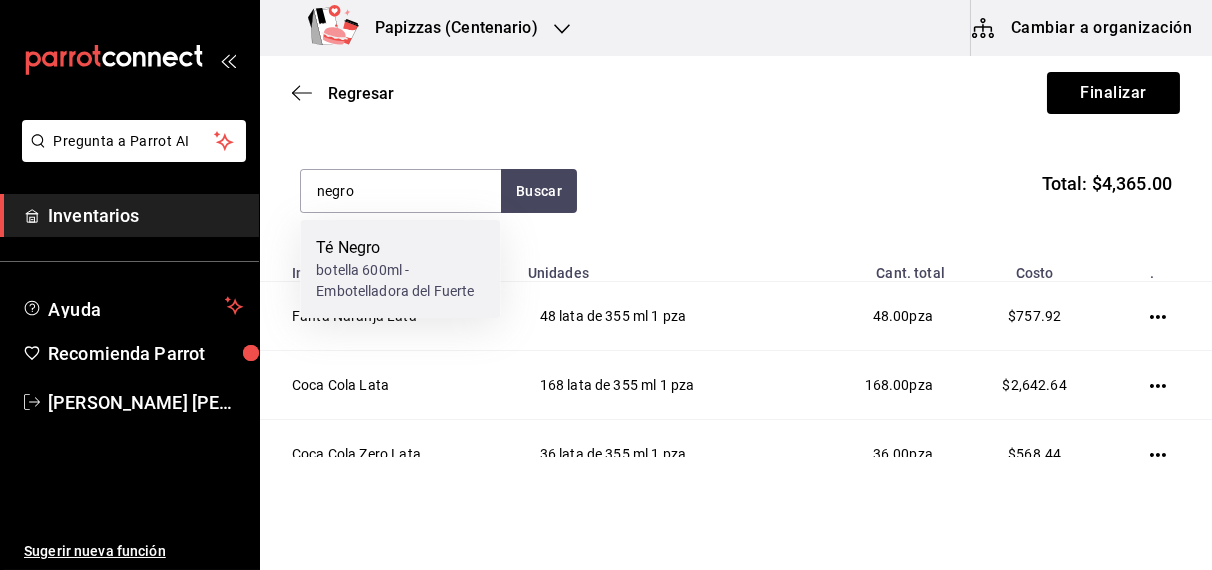 click on "botella 600ml - Embotelladora del Fuerte" at bounding box center [400, 281] 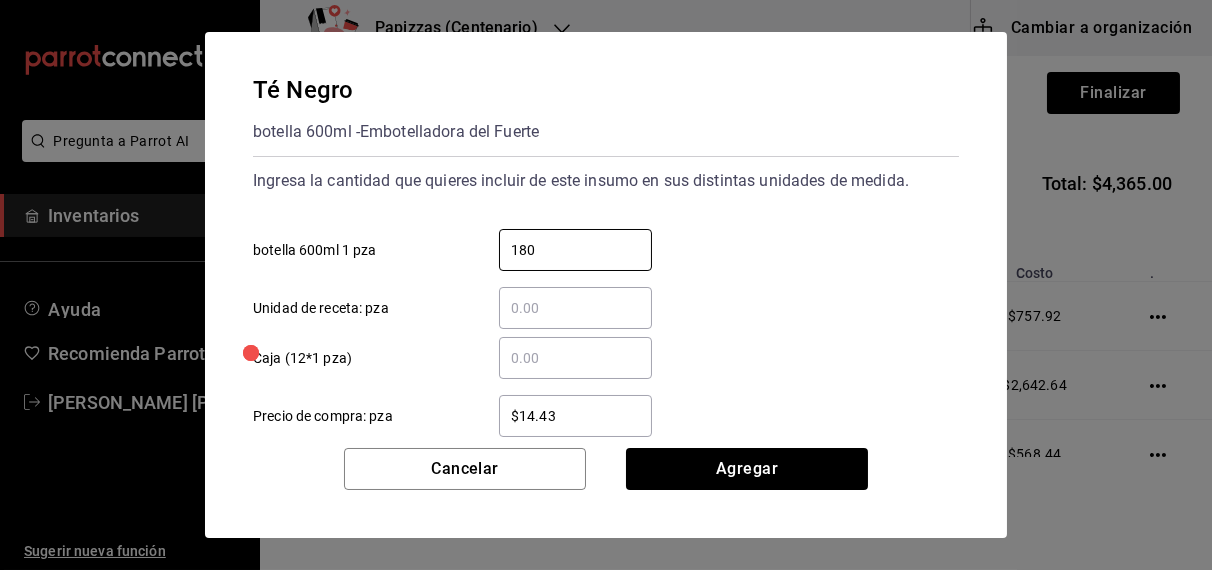 type on "180" 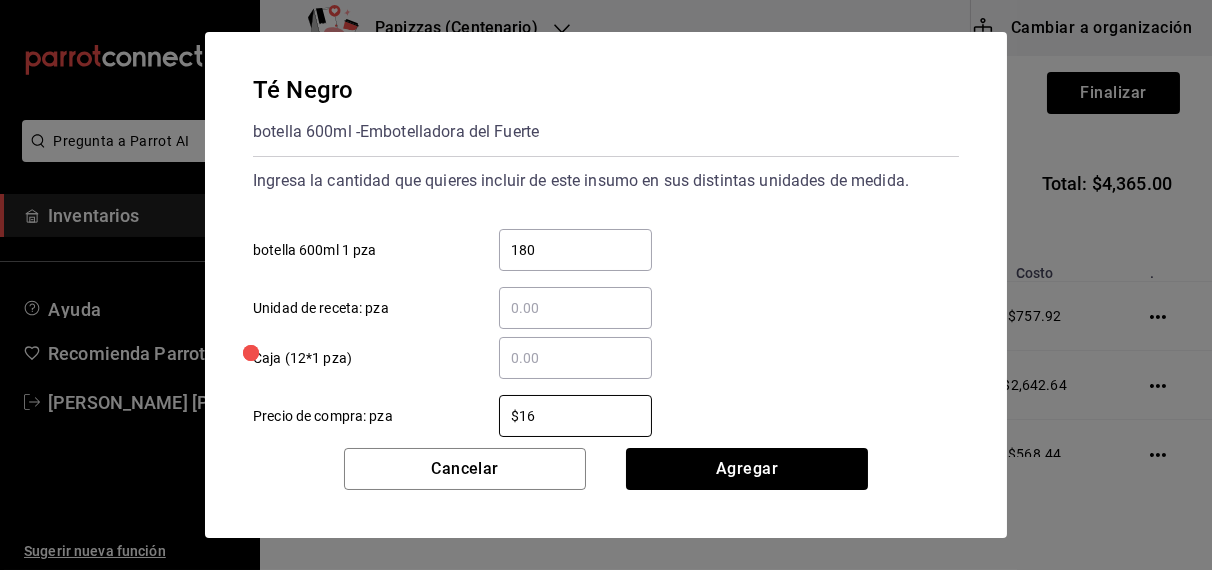 type on "$16.75" 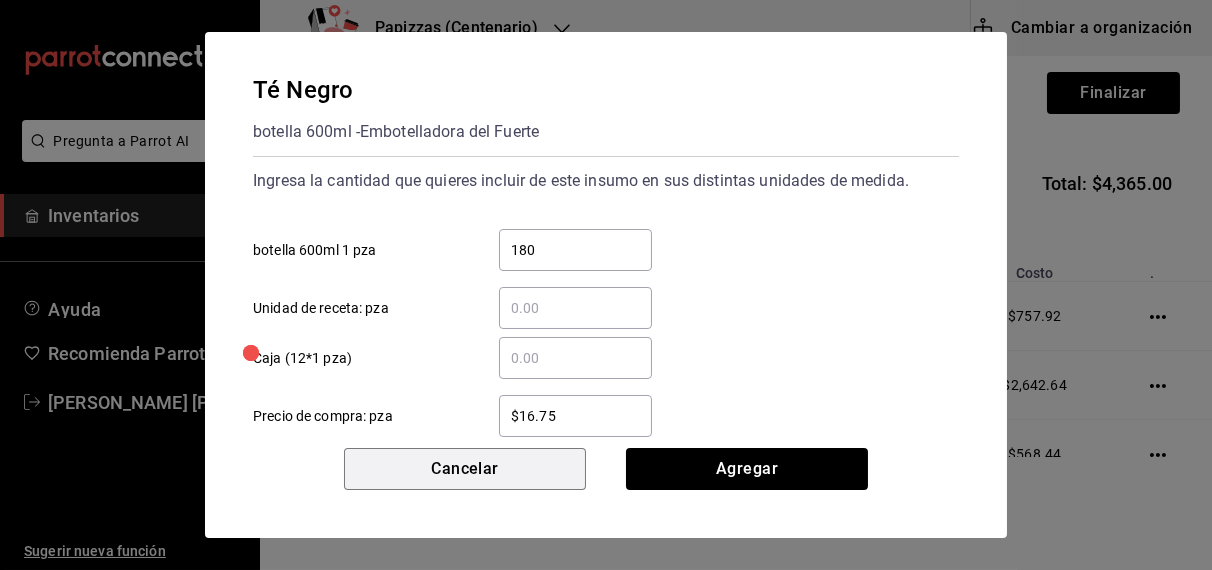 type 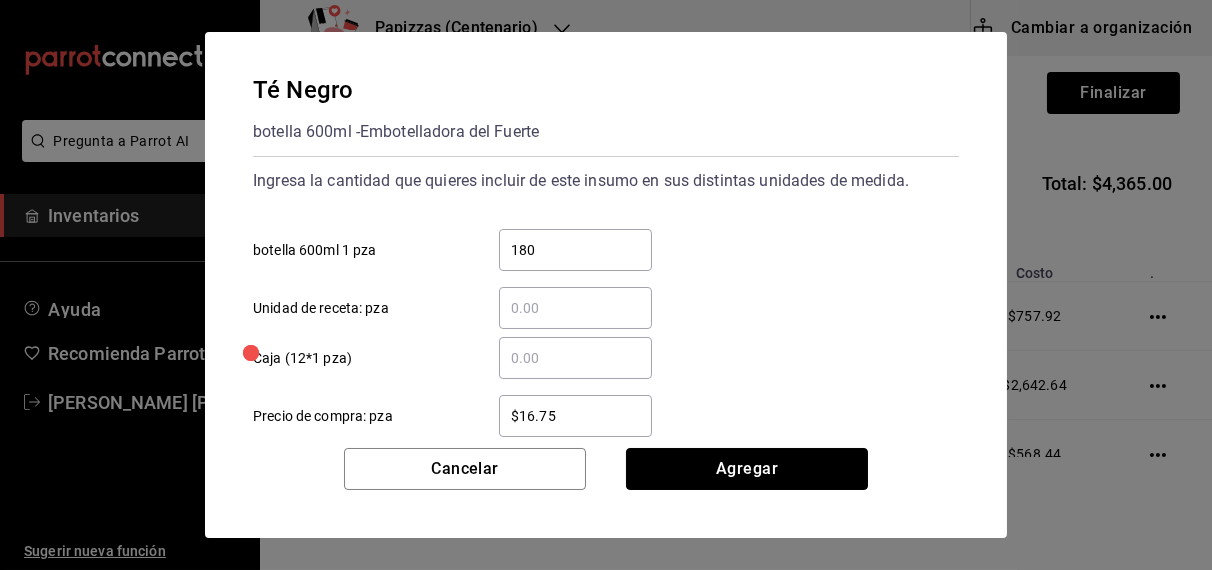 type 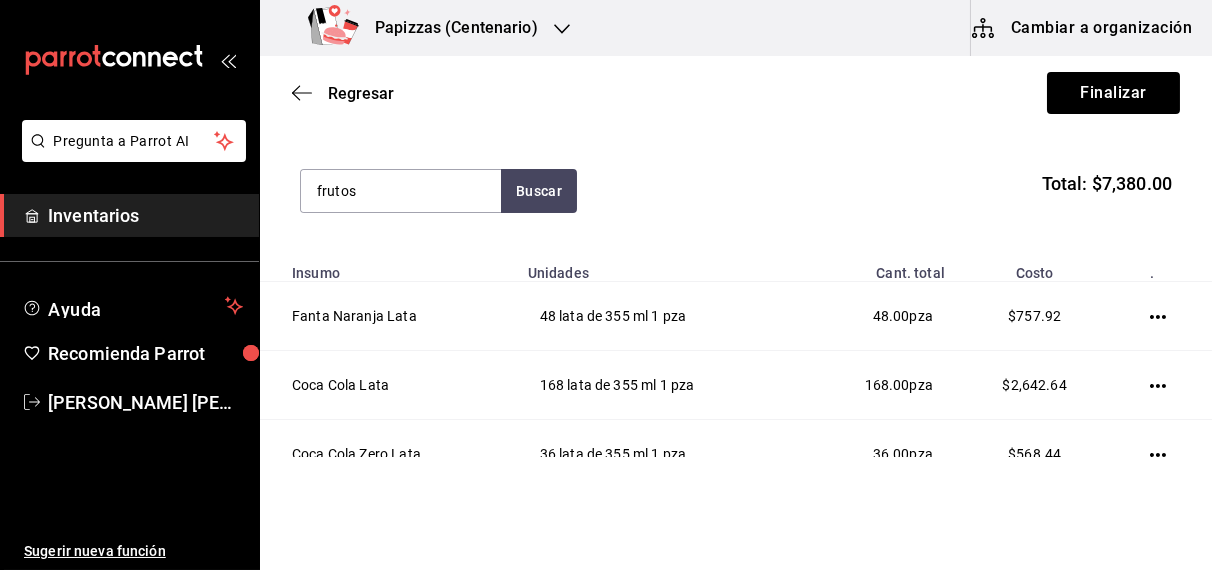 type on "frutos" 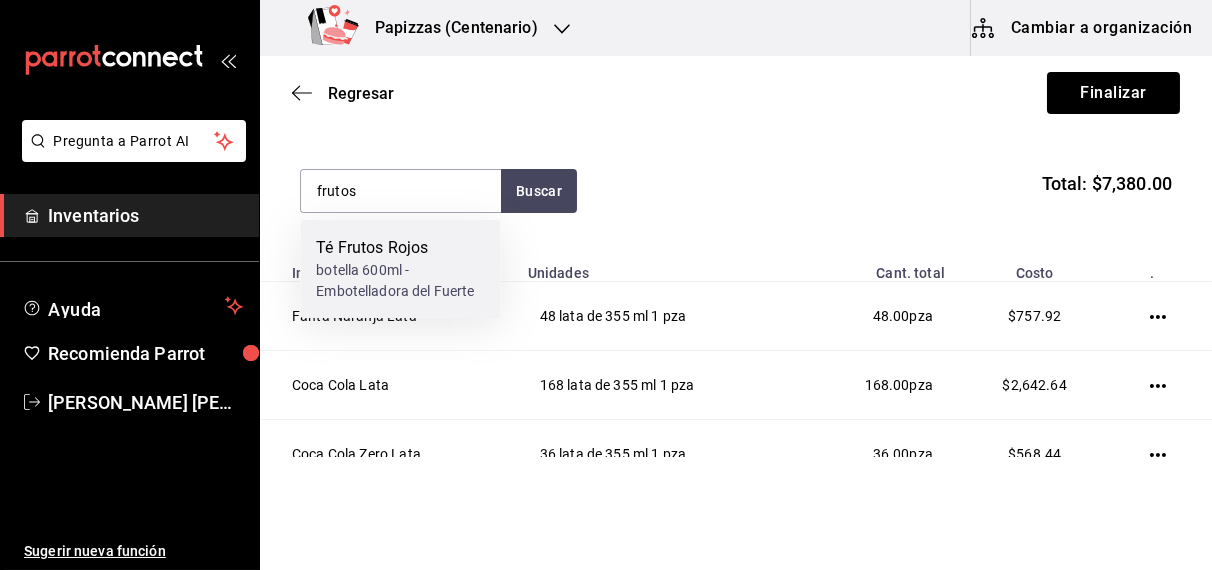 click on "botella 600ml - Embotelladora del Fuerte" at bounding box center (400, 281) 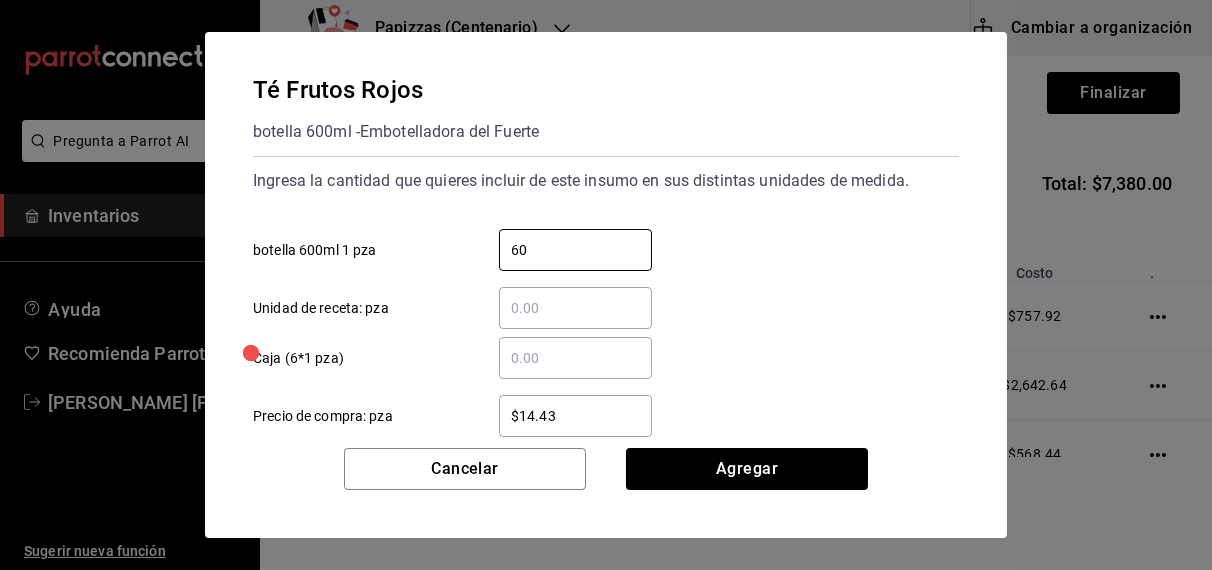 type on "60" 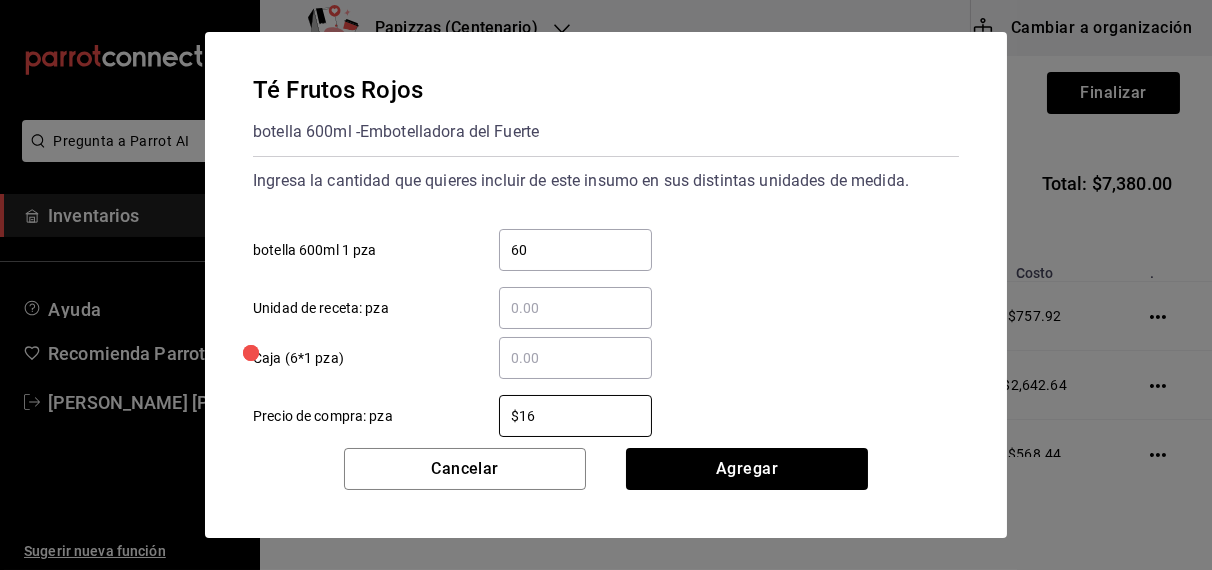type on "$16.75" 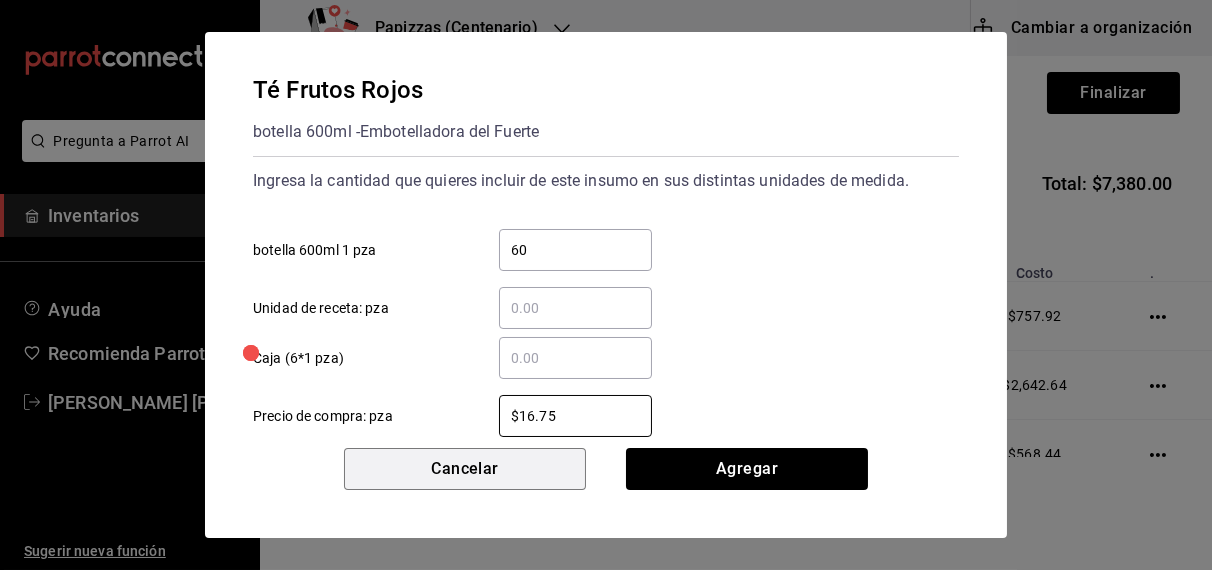 type 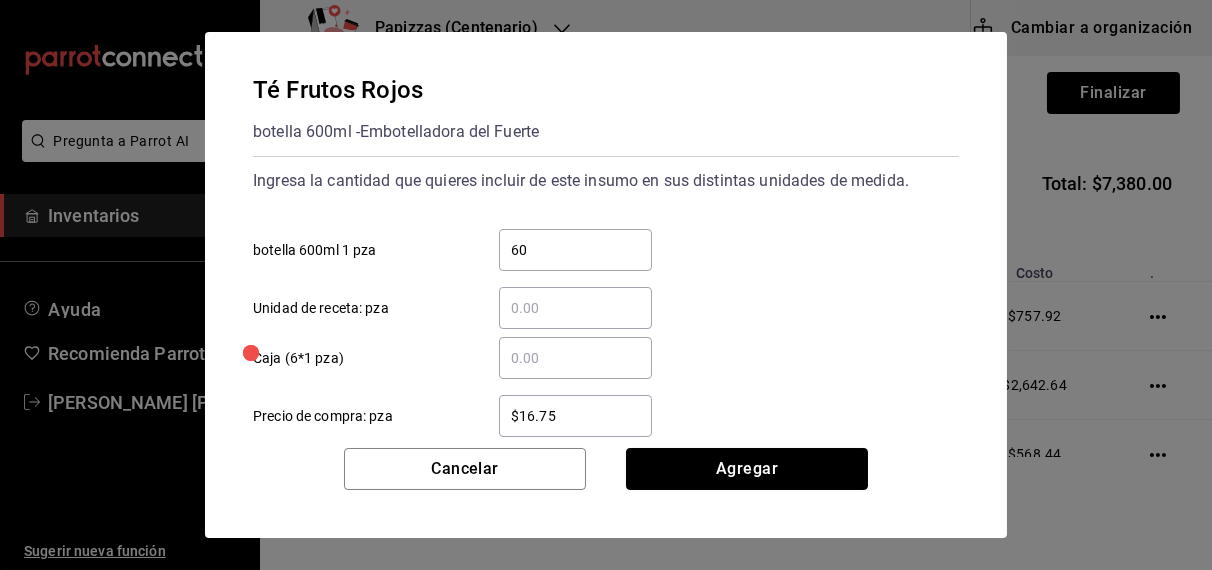 type 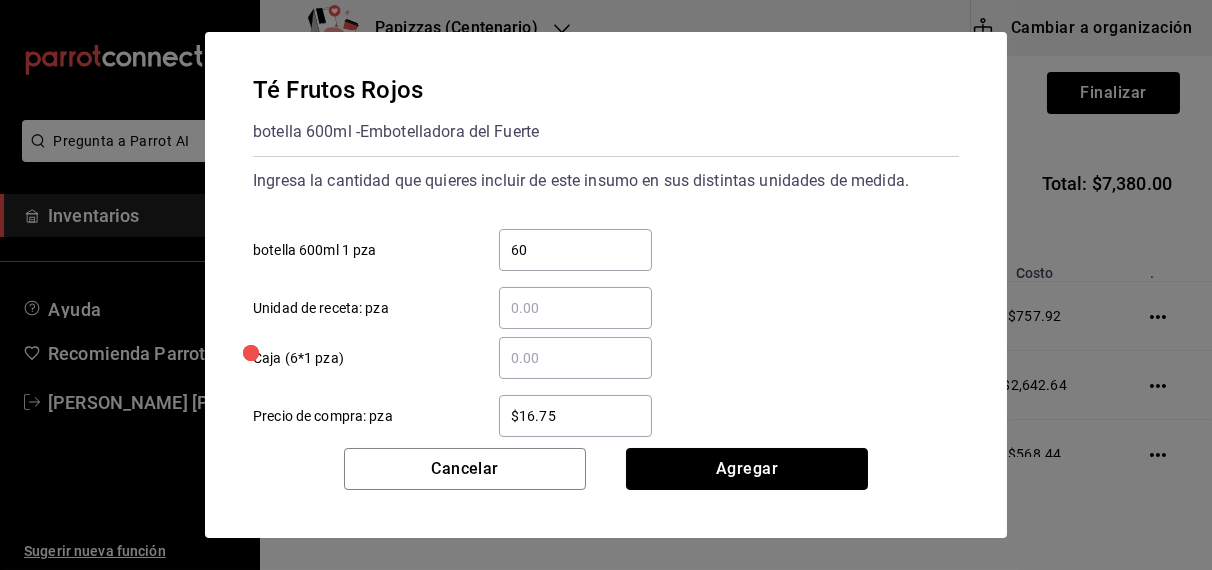 click on "Agregar" at bounding box center [747, 469] 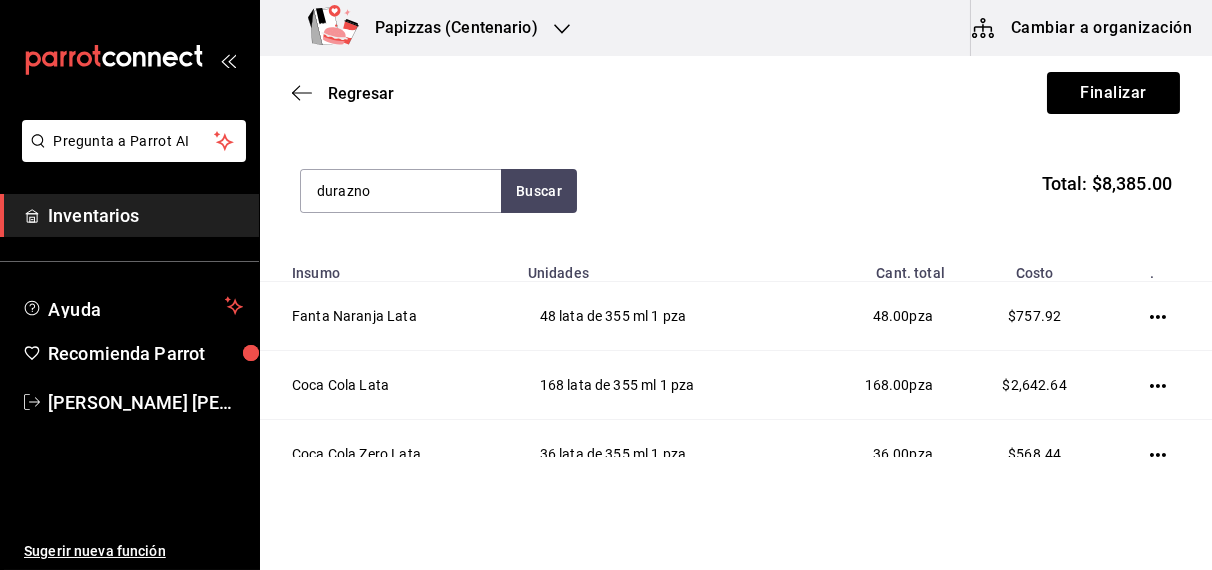 type on "durazno" 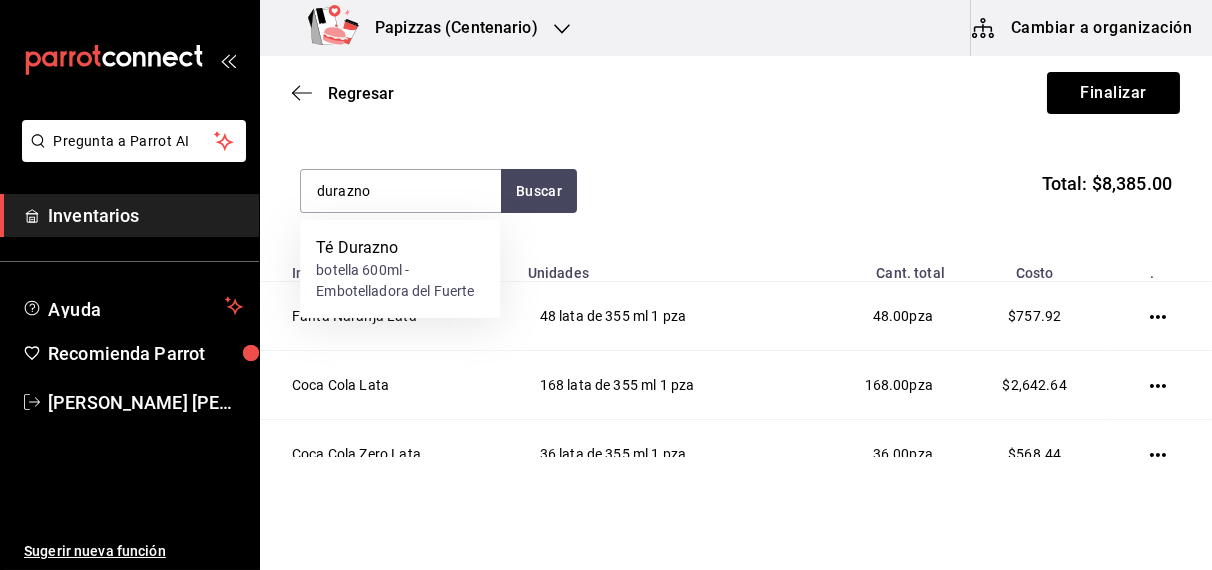click on "botella 600ml - Embotelladora del Fuerte" at bounding box center [400, 281] 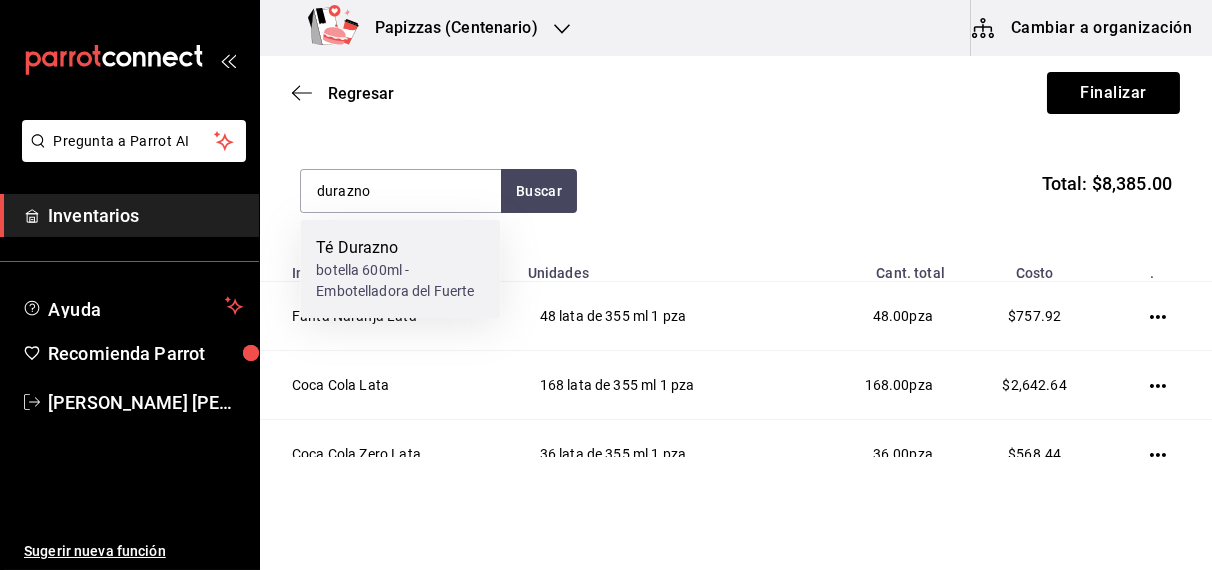 type 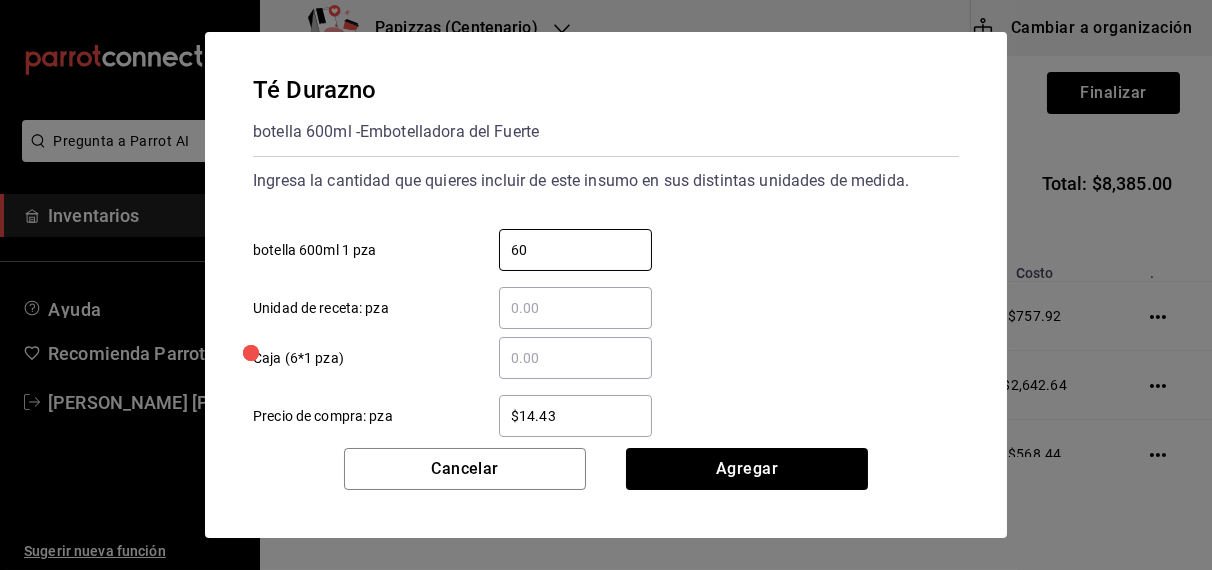 type on "60" 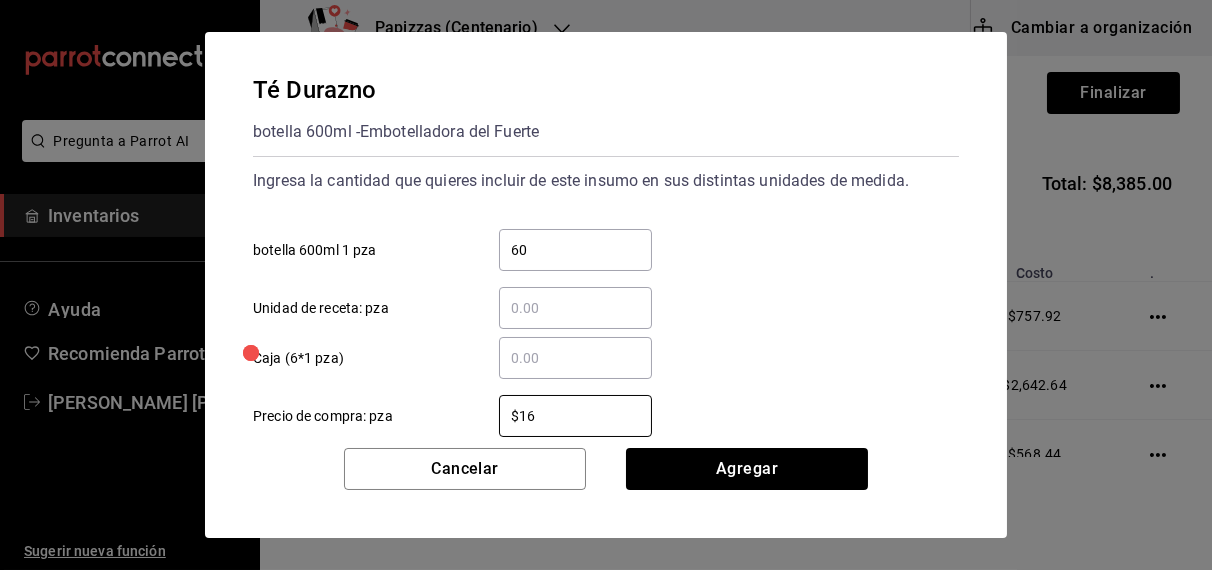 type on "$16.75" 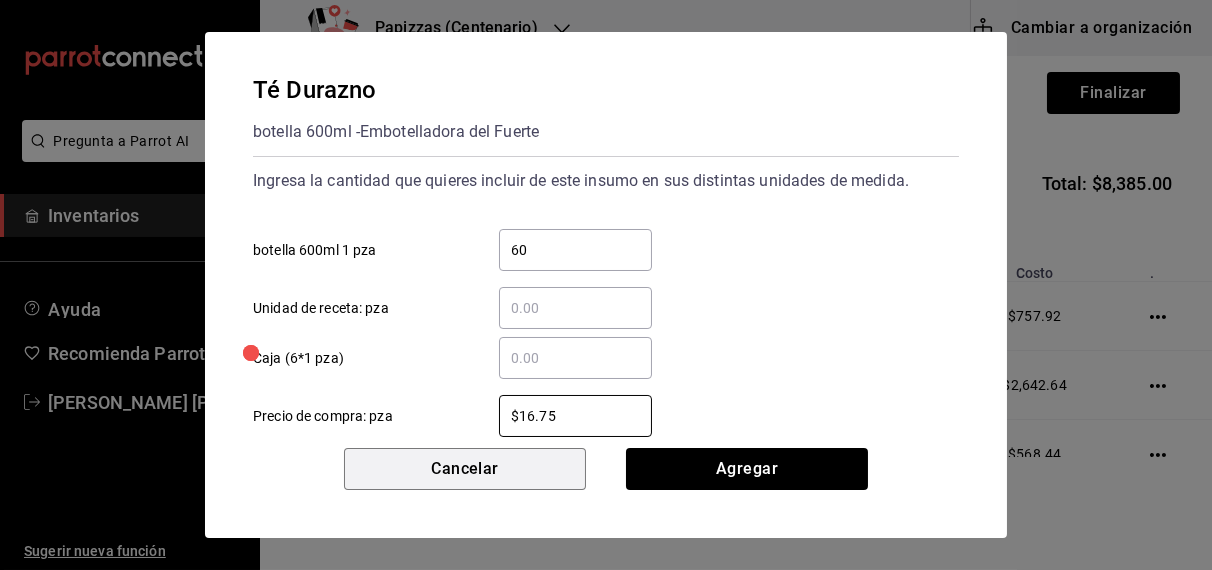 type 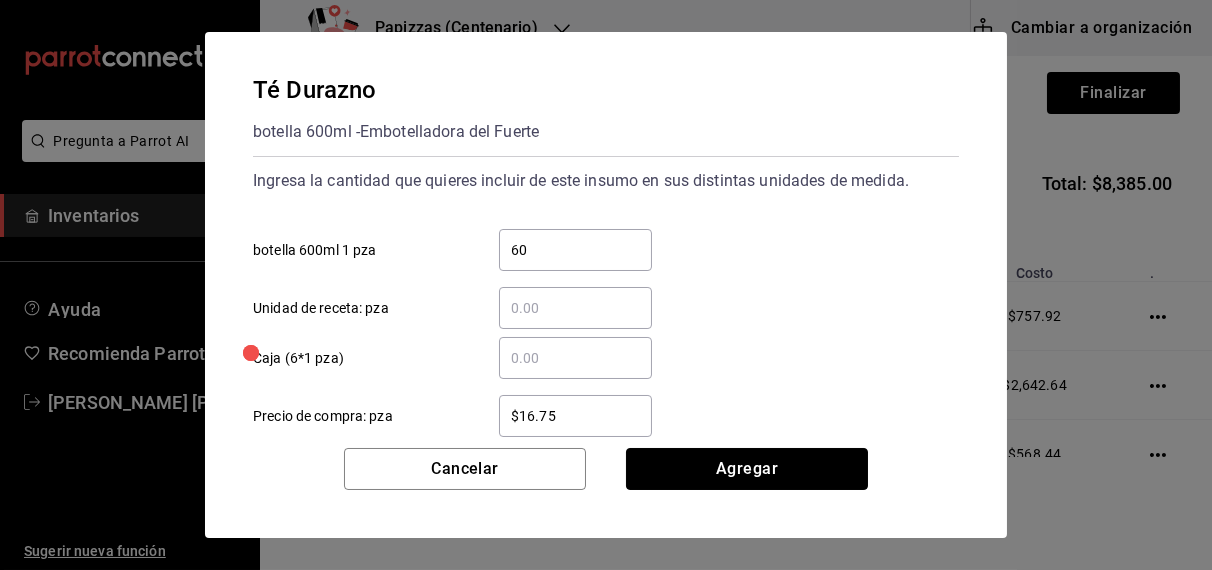 type 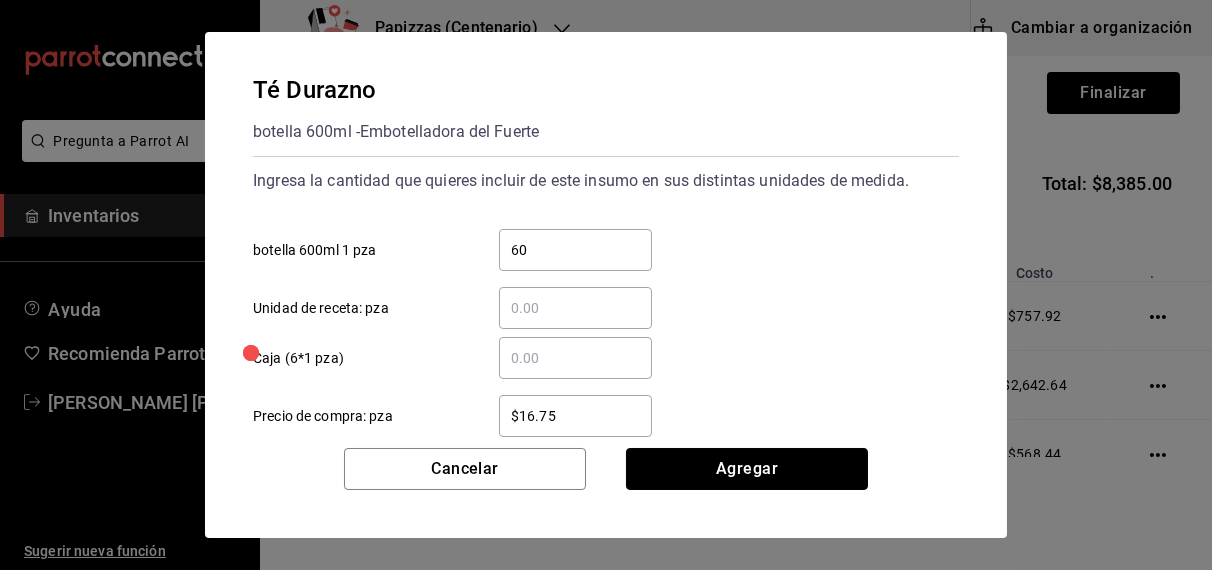 click on "Agregar" at bounding box center [747, 469] 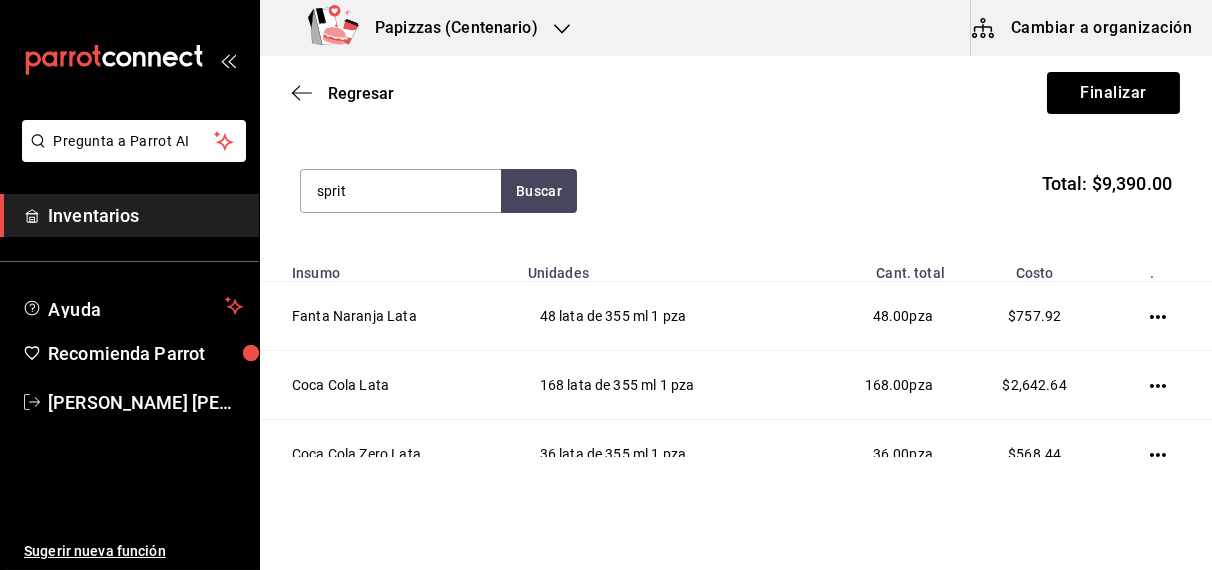 type on "sprit" 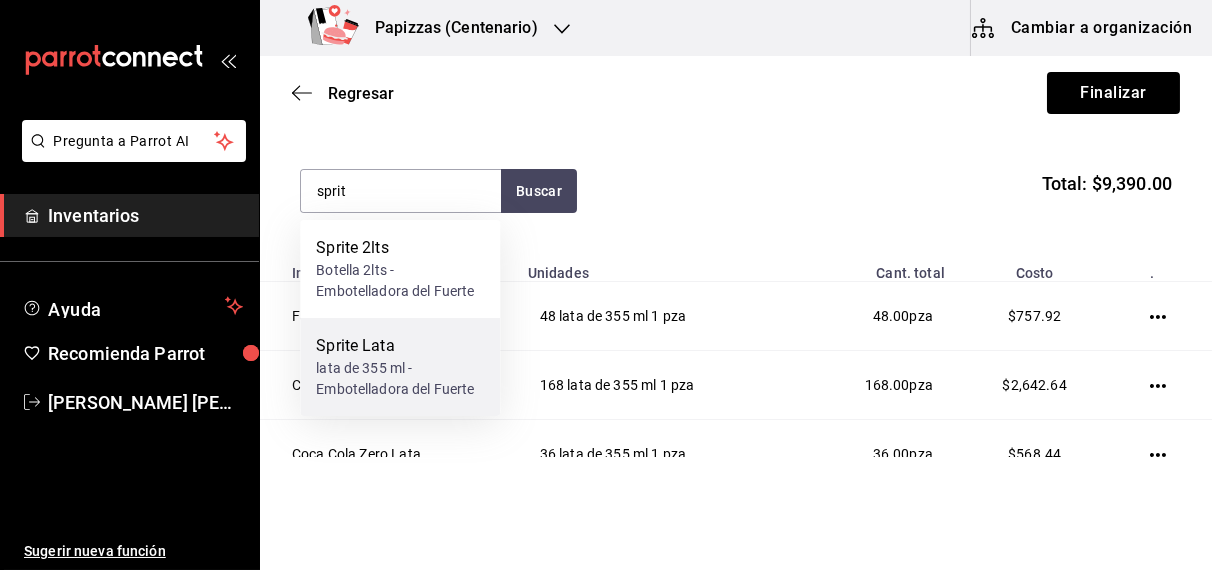 click on "lata de 355 ml  - Embotelladora del Fuerte" at bounding box center [400, 379] 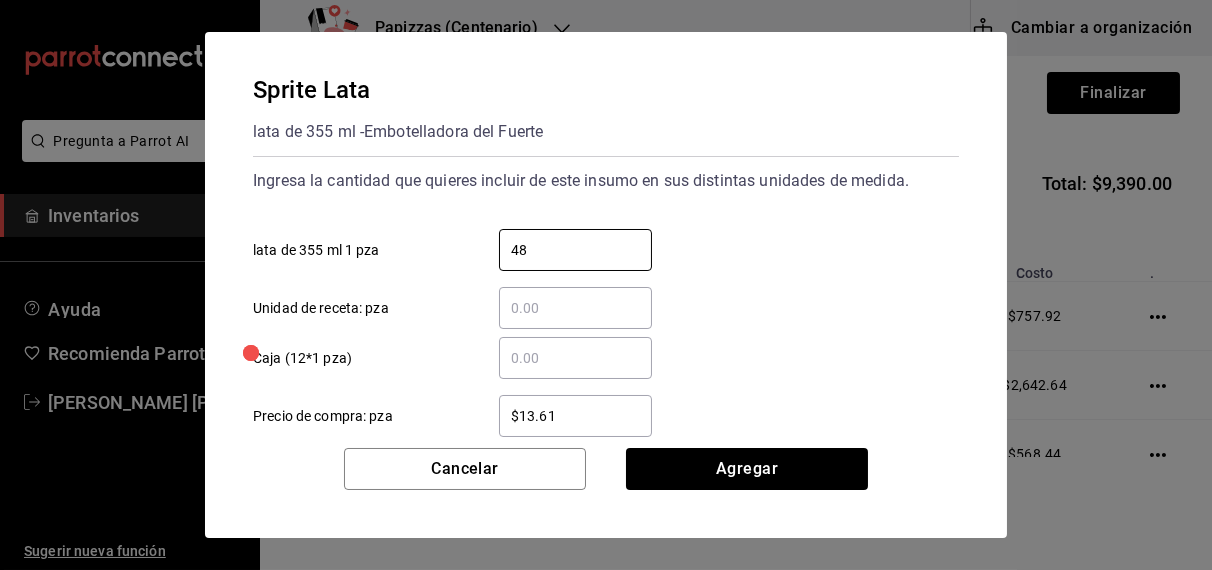 type on "48" 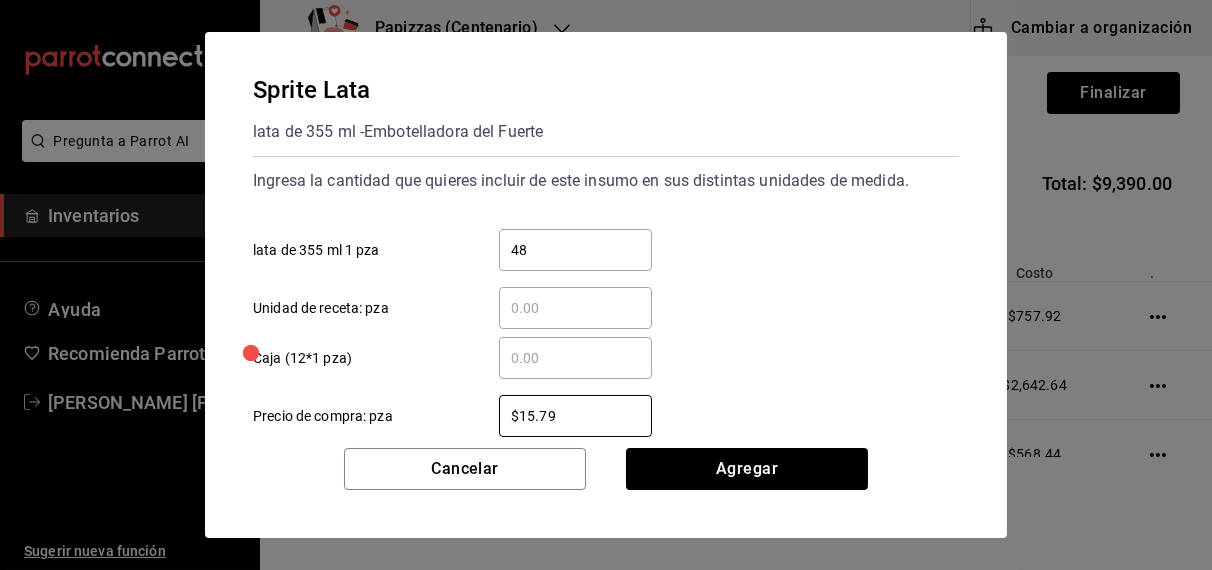 type on "$15.79" 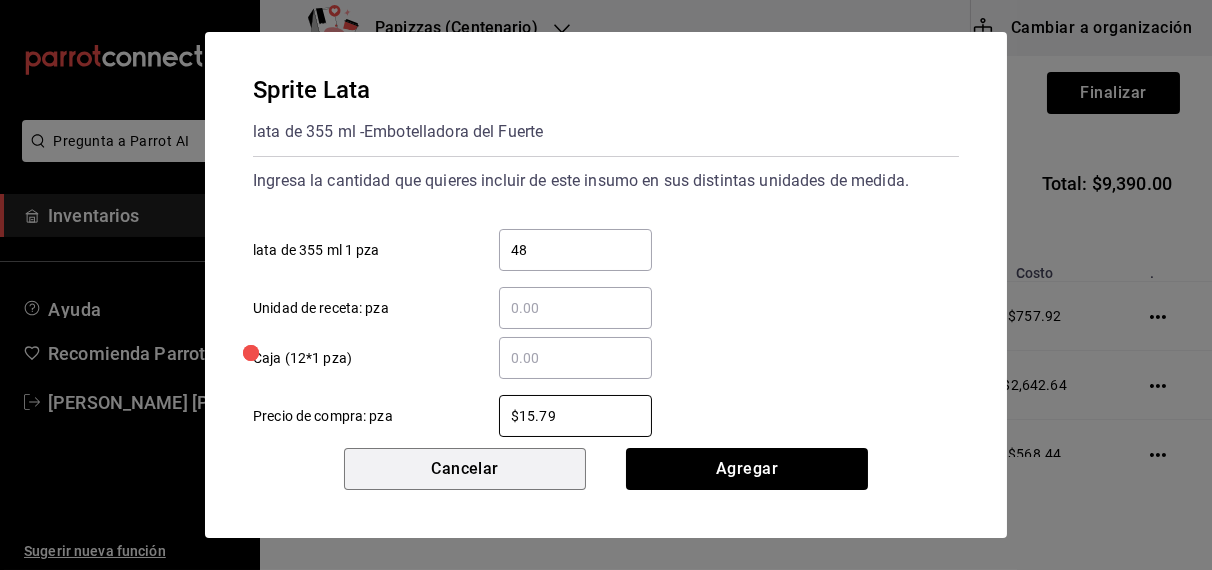 type 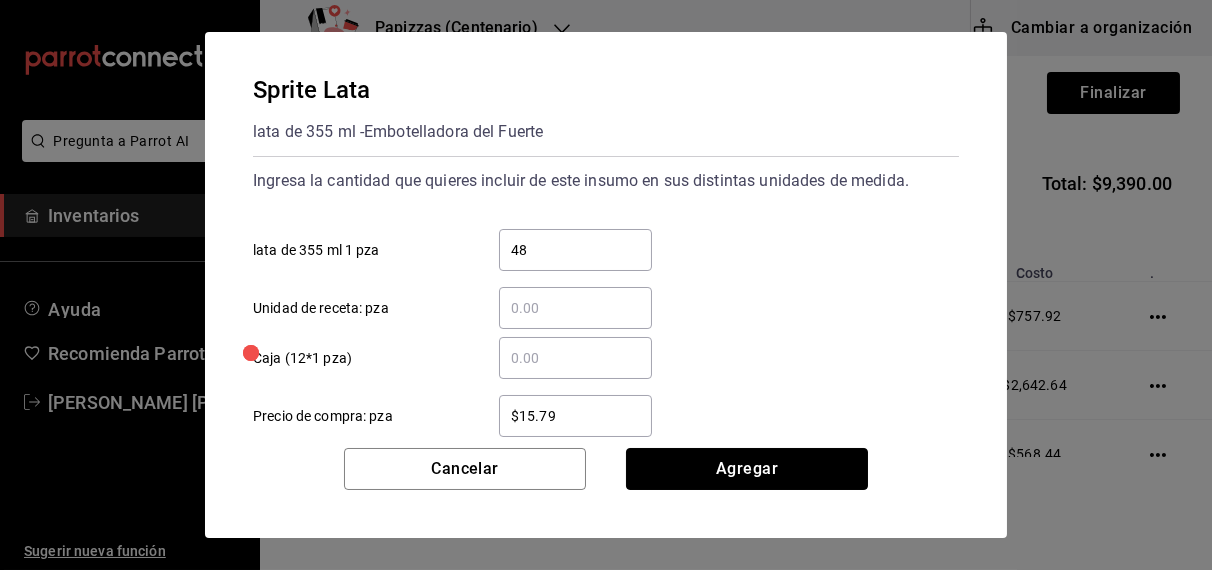 type 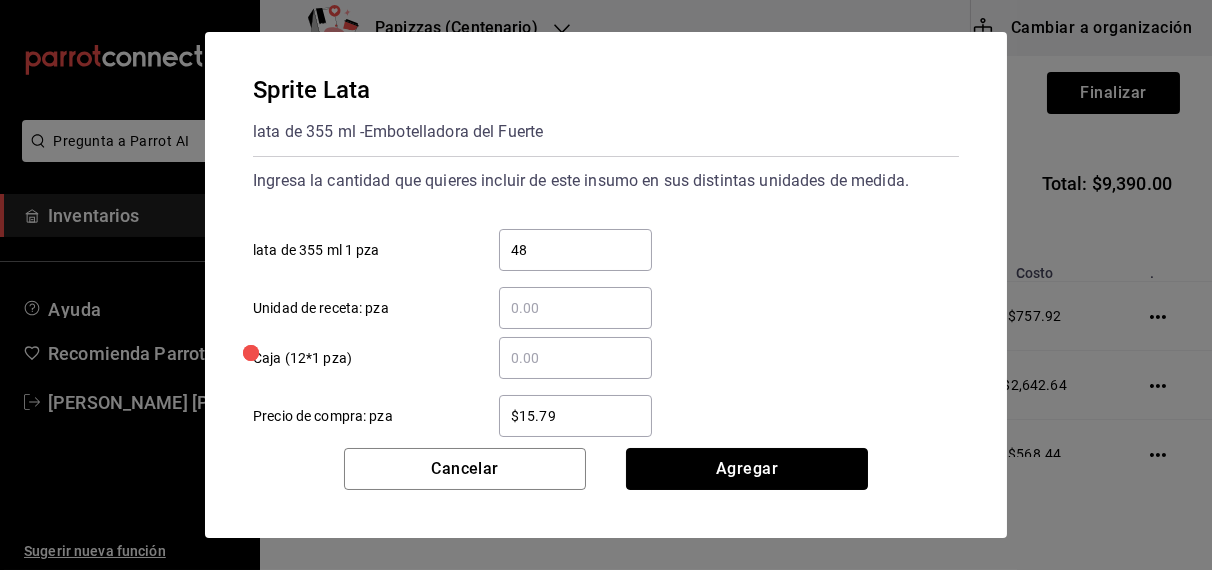 click on "Agregar" at bounding box center (747, 469) 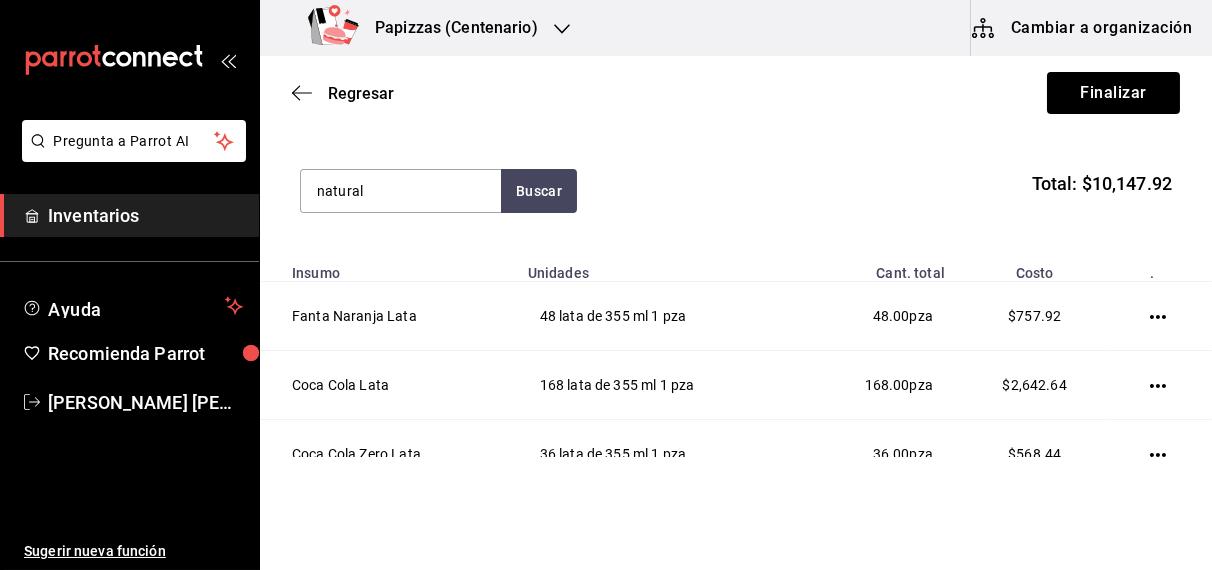 type on "natural" 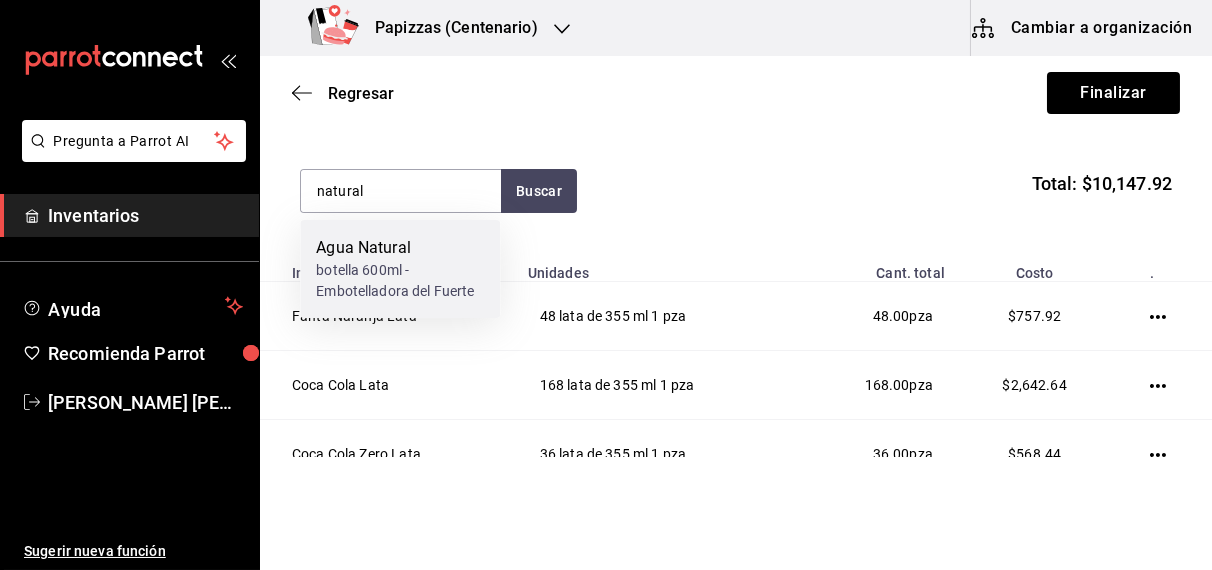 click on "botella 600ml - Embotelladora del Fuerte" at bounding box center (400, 281) 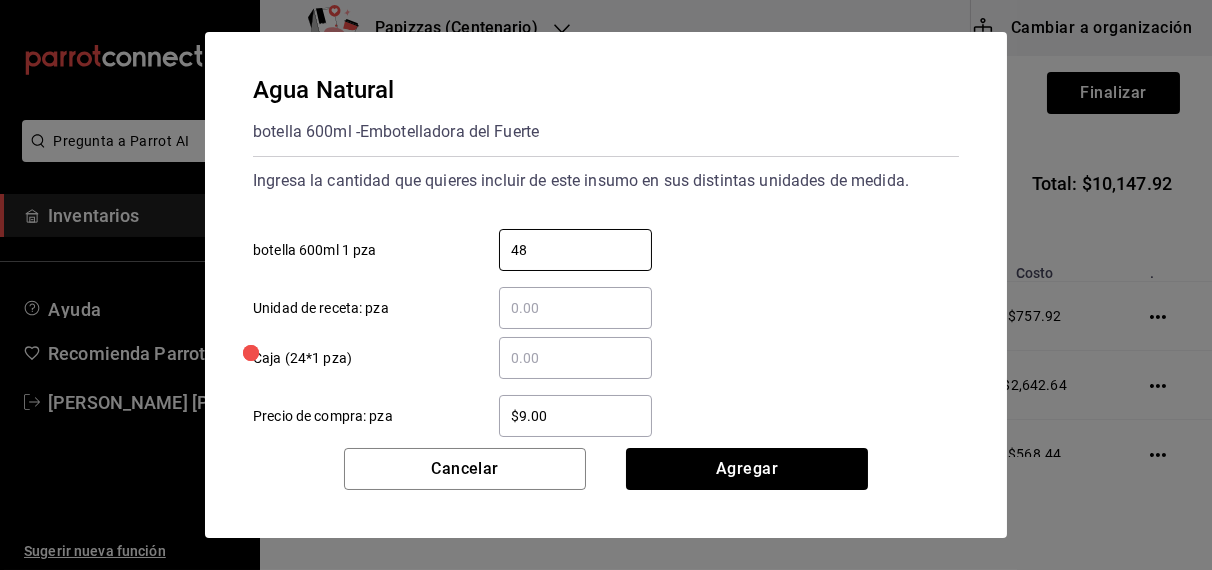 type on "48" 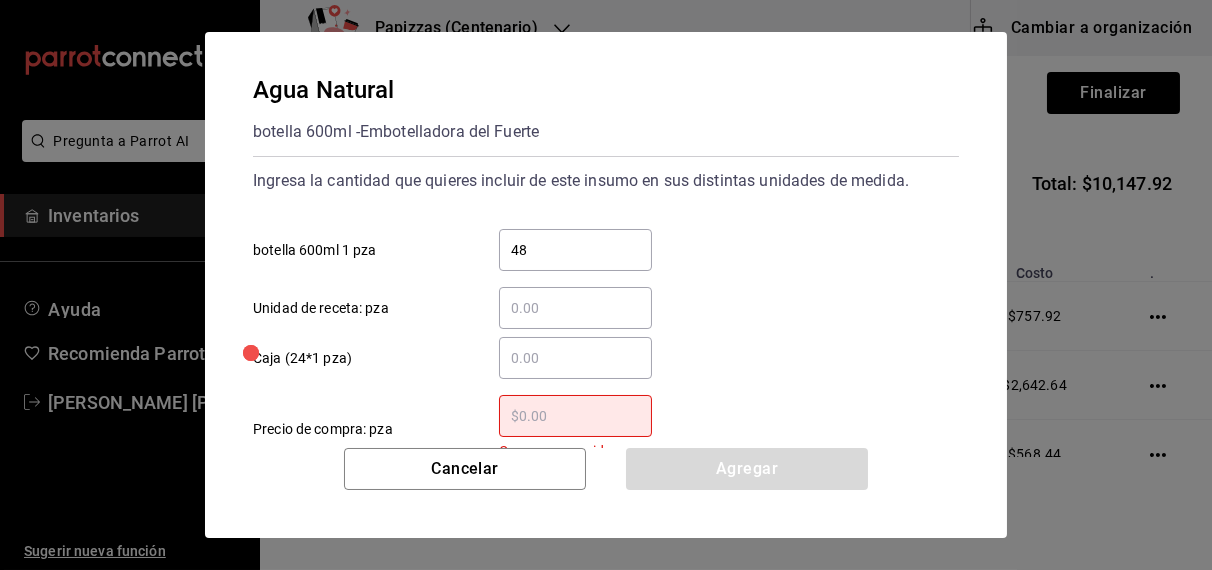 type on "$." 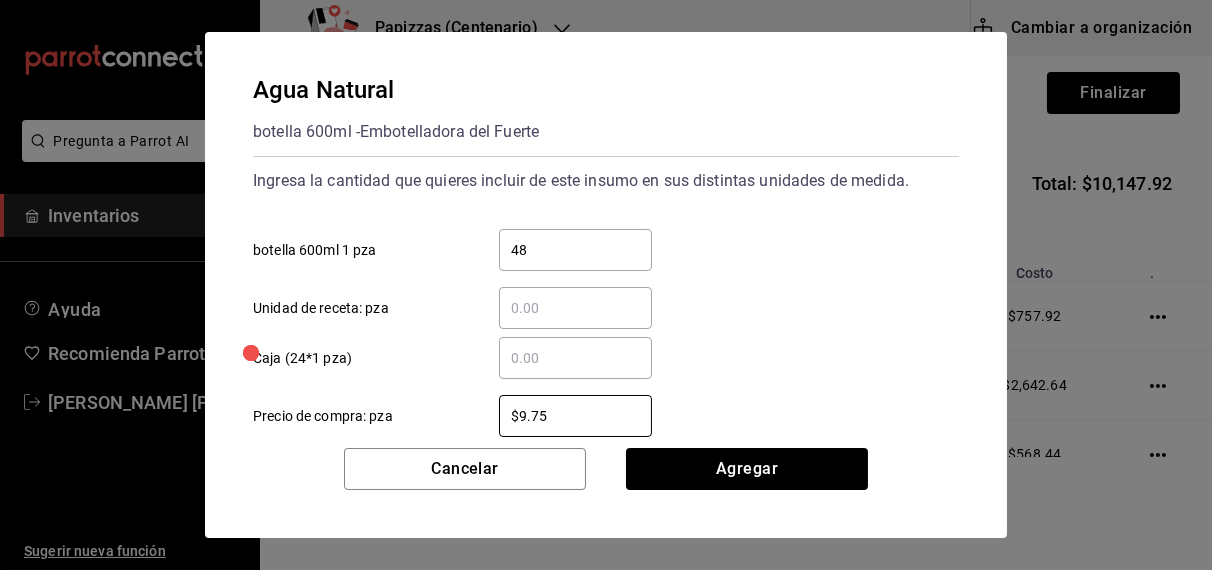 type on "$9.75" 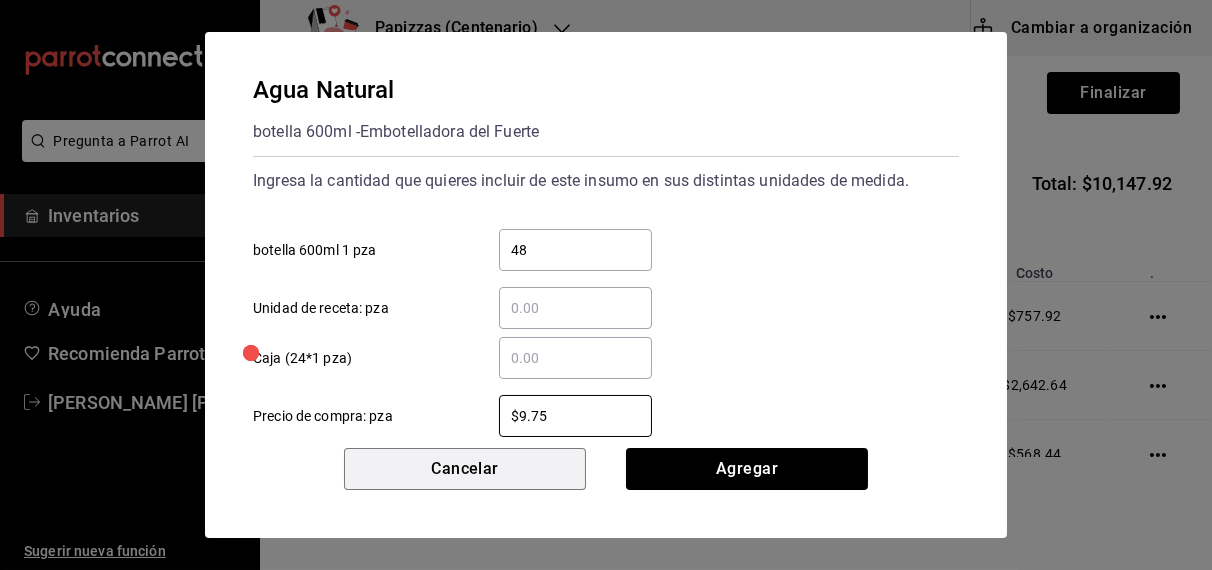 type 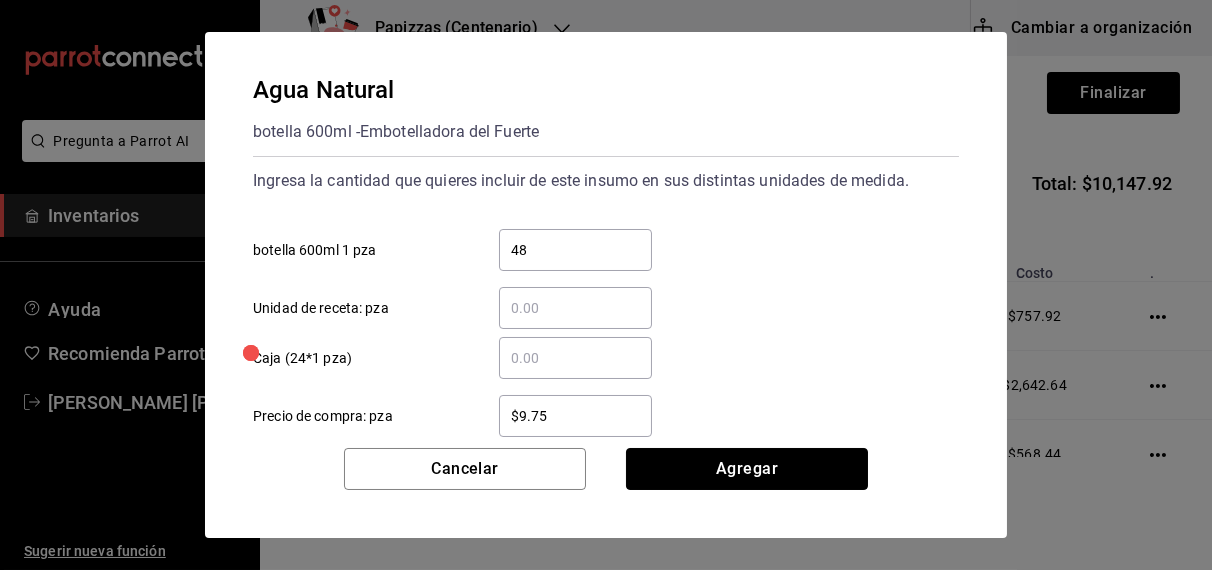 type 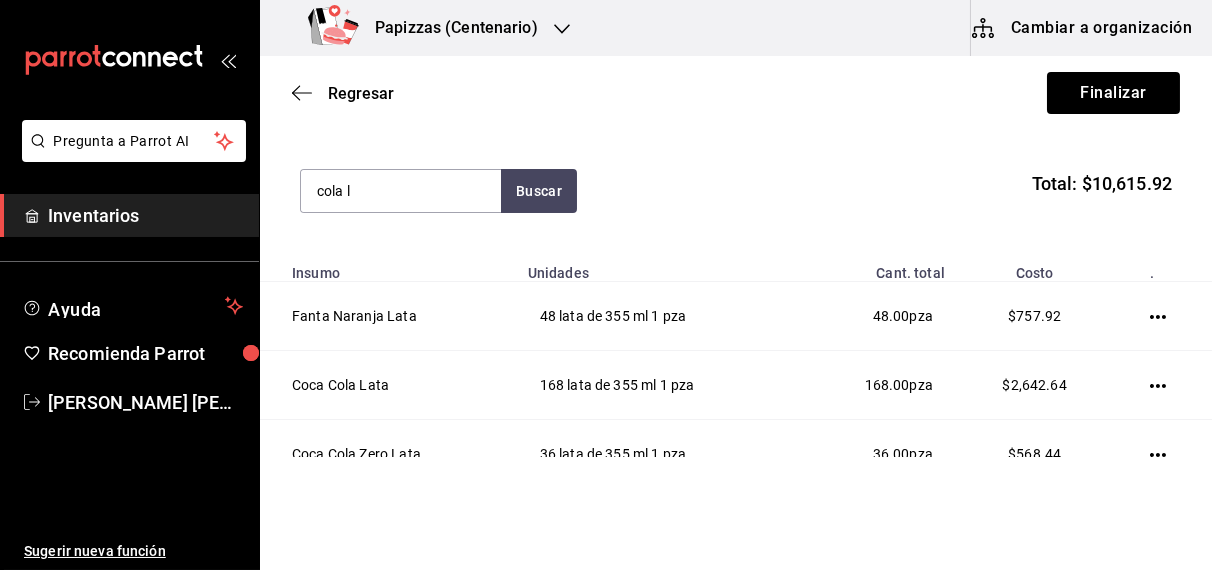 type on "cola l" 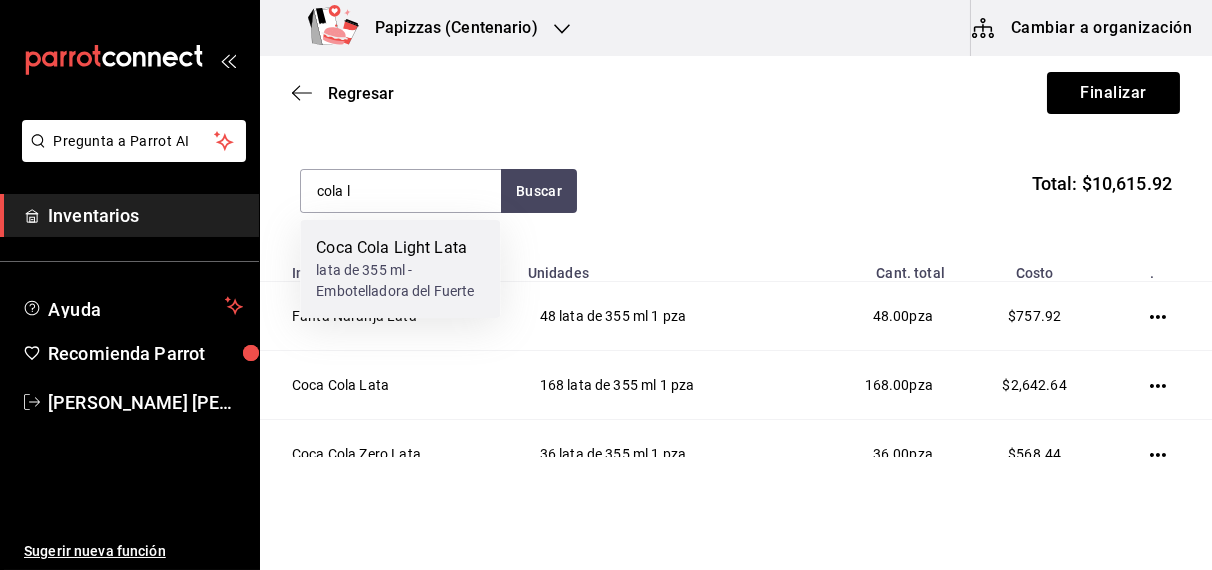 click on "lata de 355 ml  - Embotelladora del Fuerte" at bounding box center (400, 281) 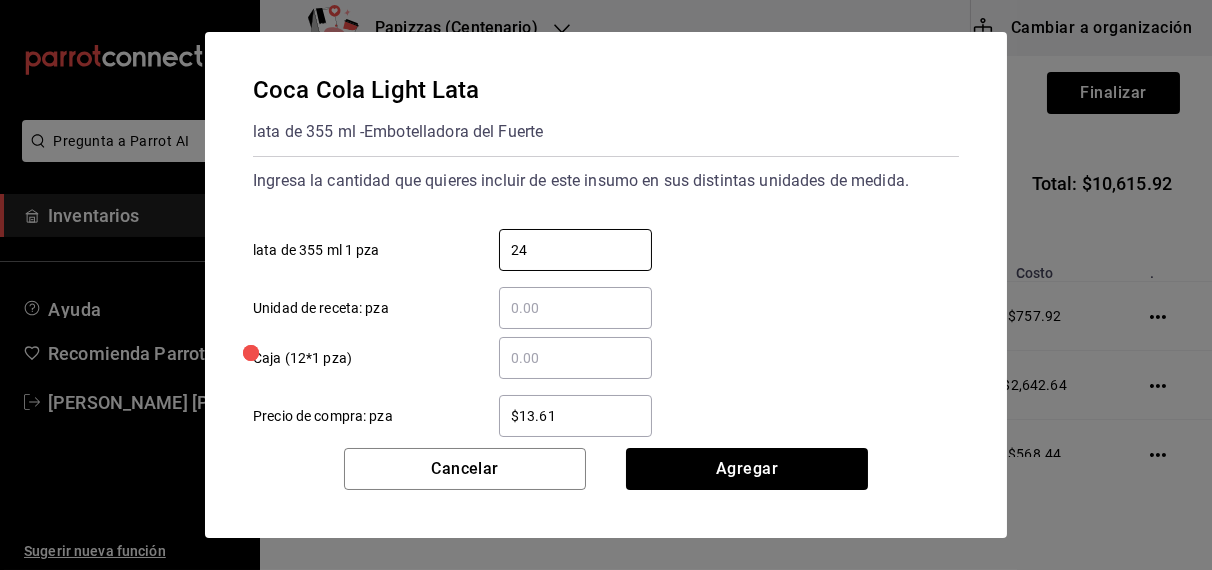 type on "24" 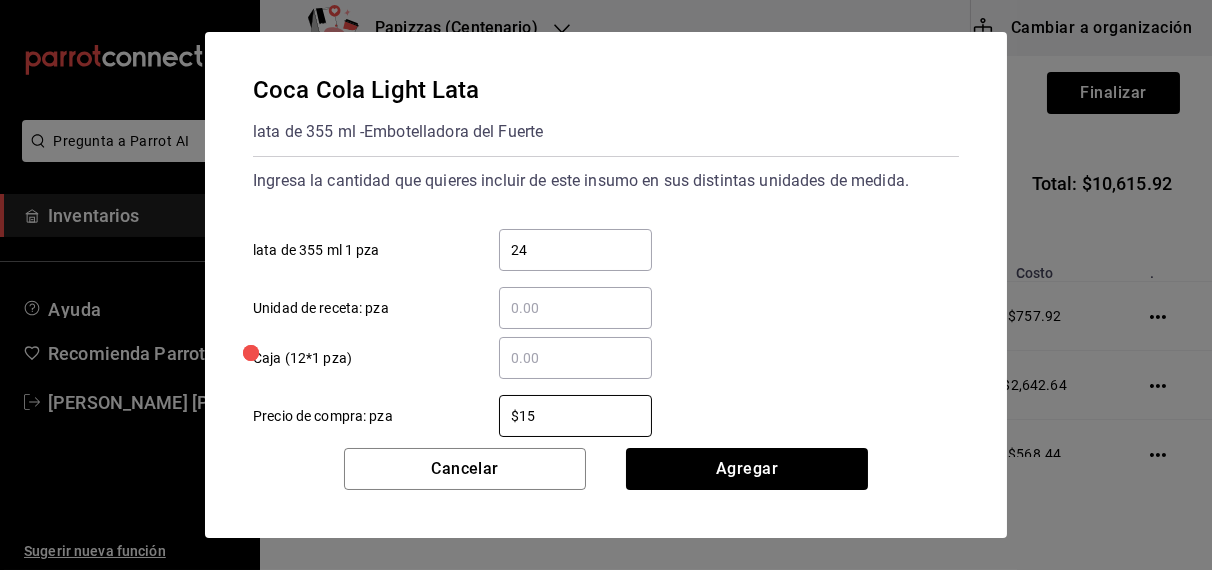 type on "$15.79" 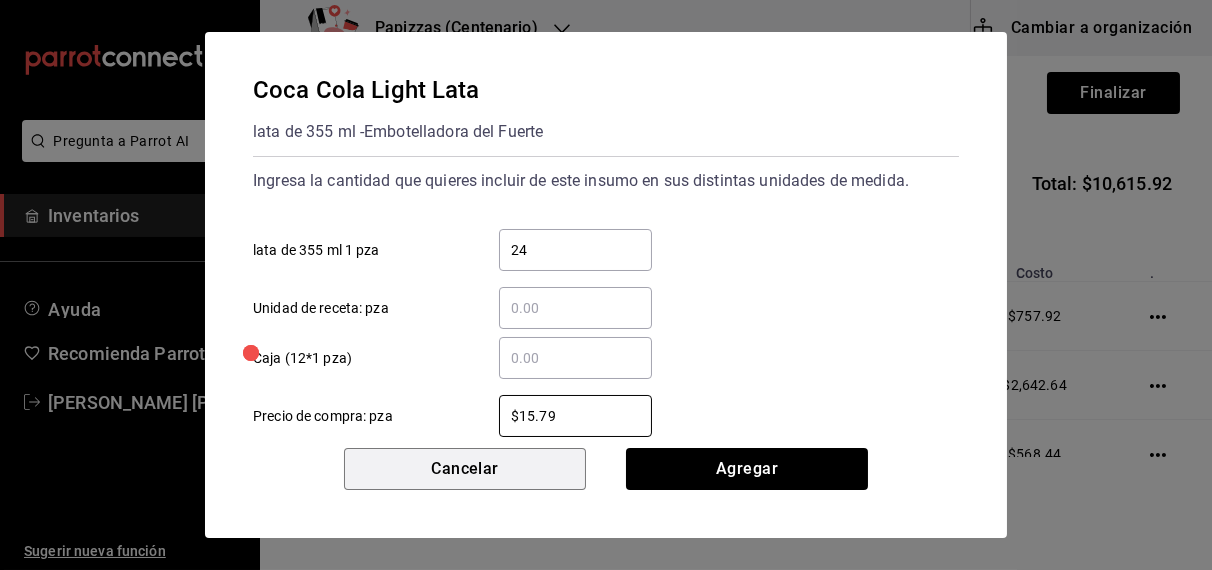 type 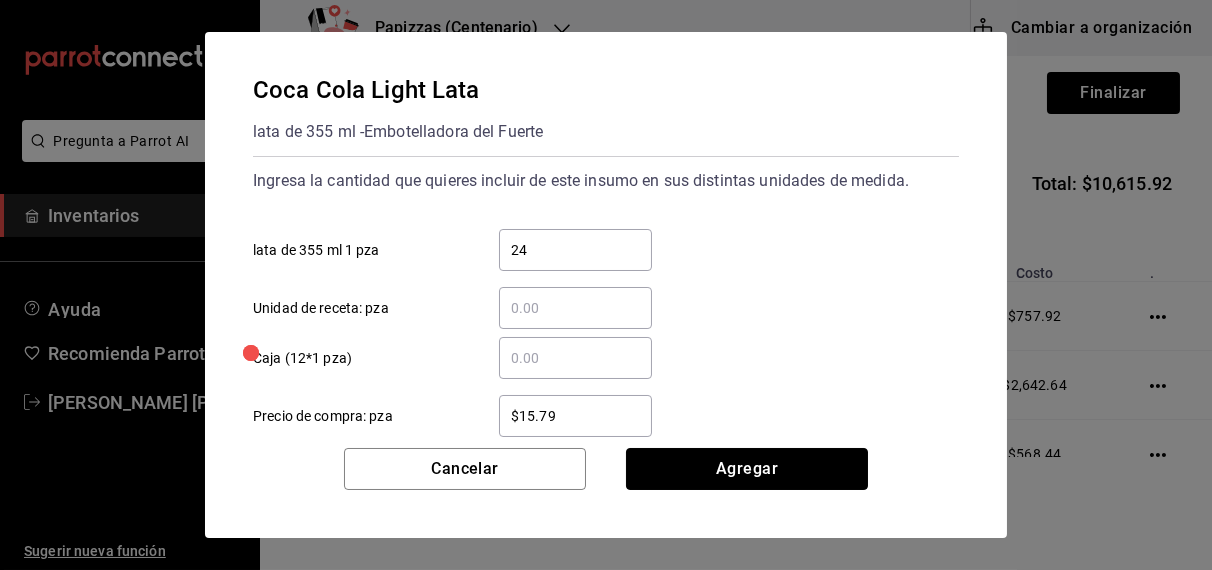type 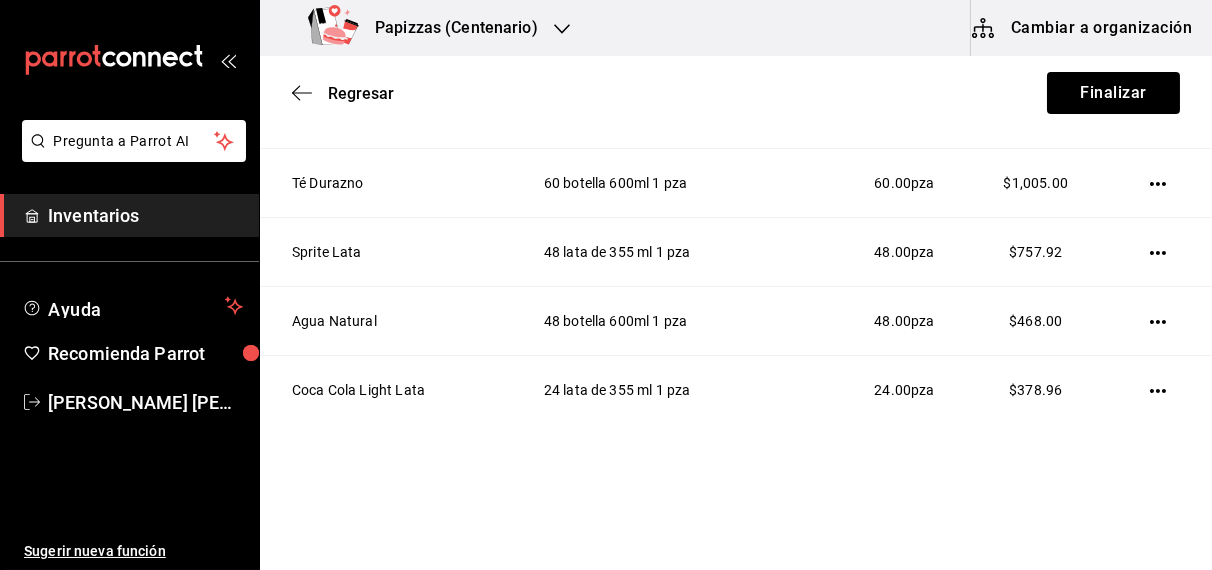 scroll, scrollTop: 779, scrollLeft: 0, axis: vertical 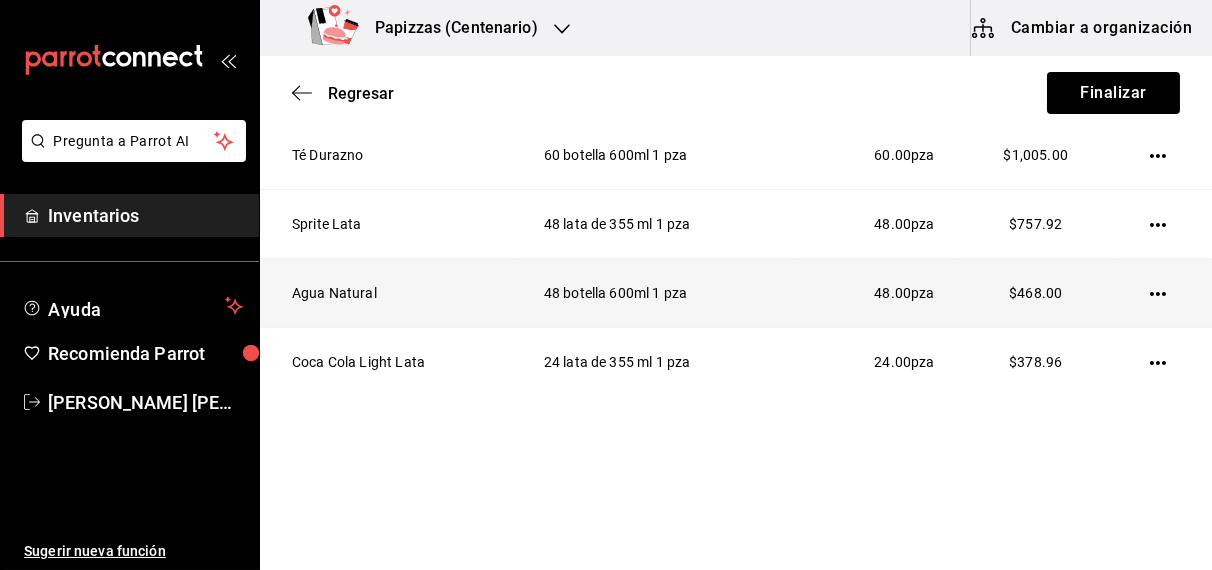 click 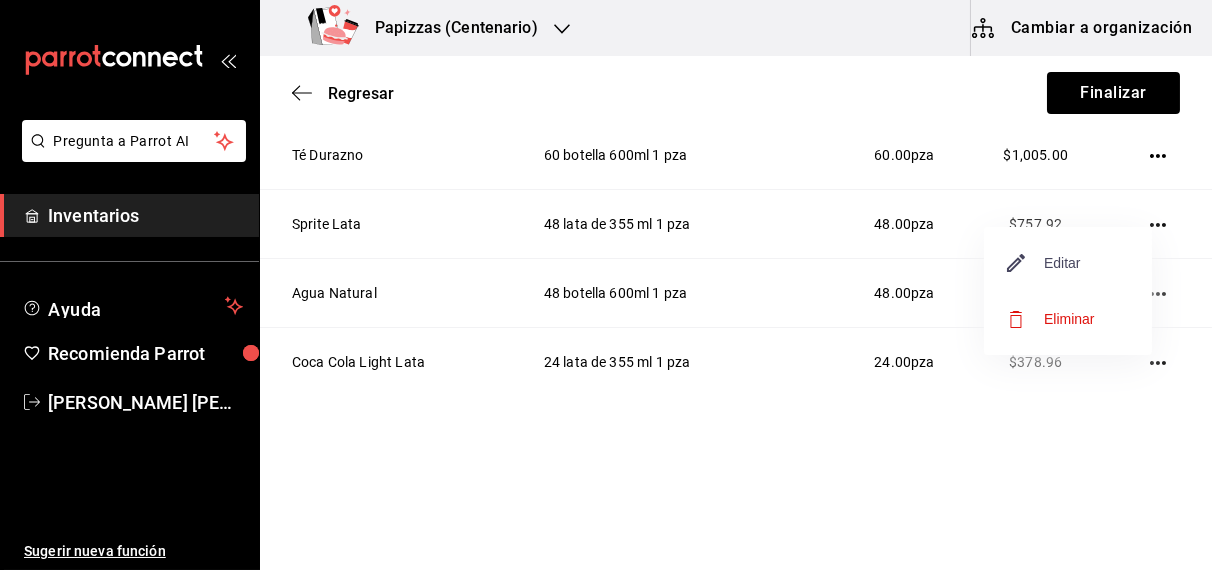 click on "Editar" at bounding box center [1044, 263] 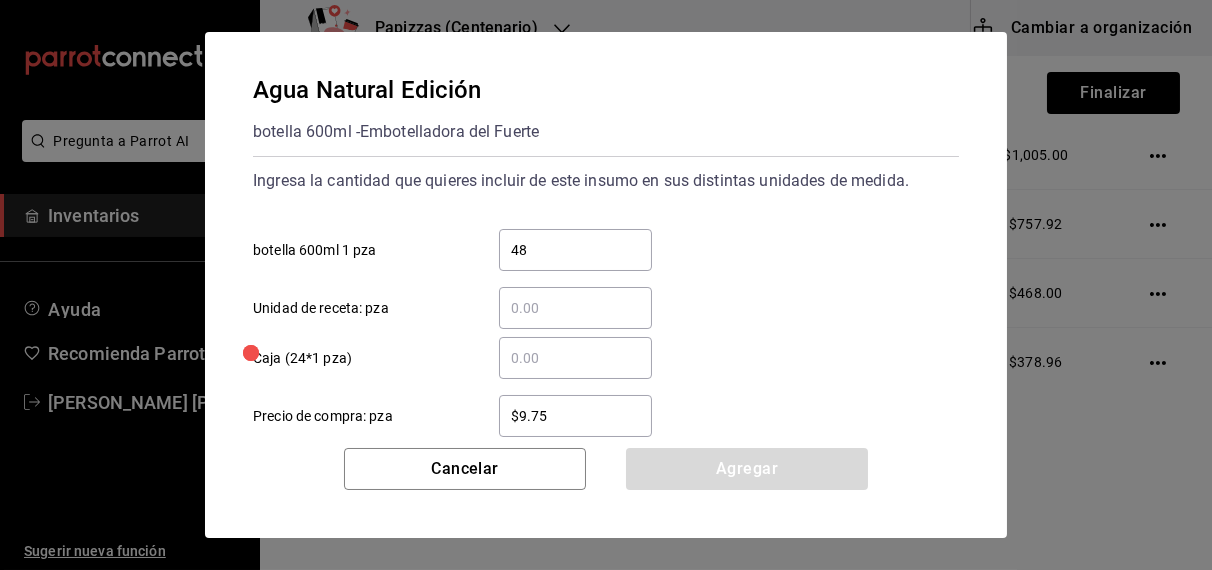 click on "$9.75" at bounding box center (575, 416) 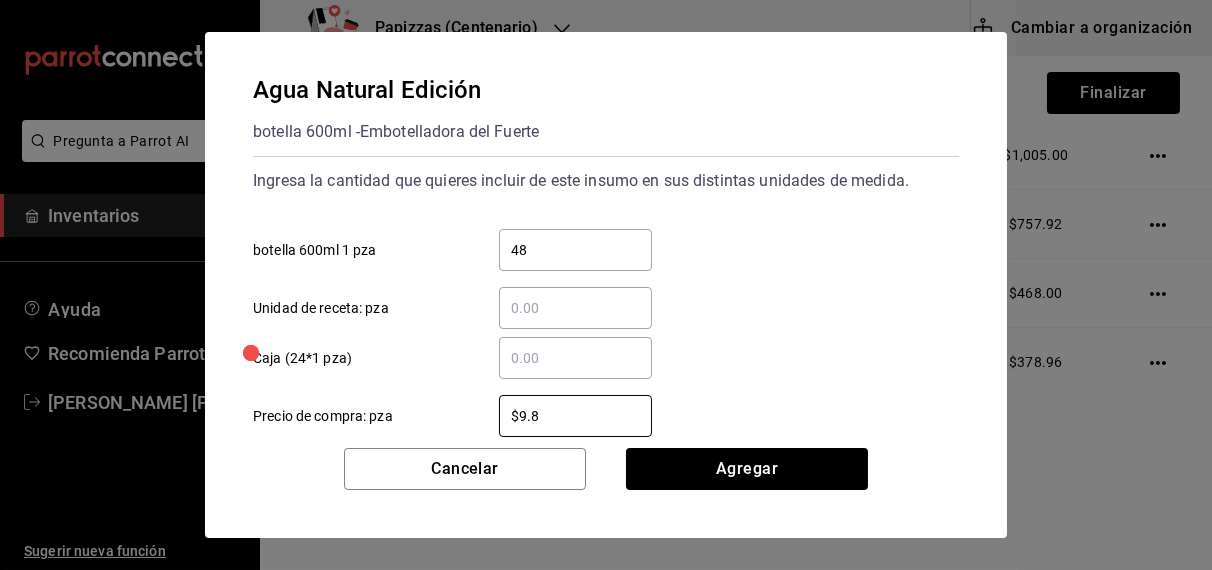 type on "$9.81" 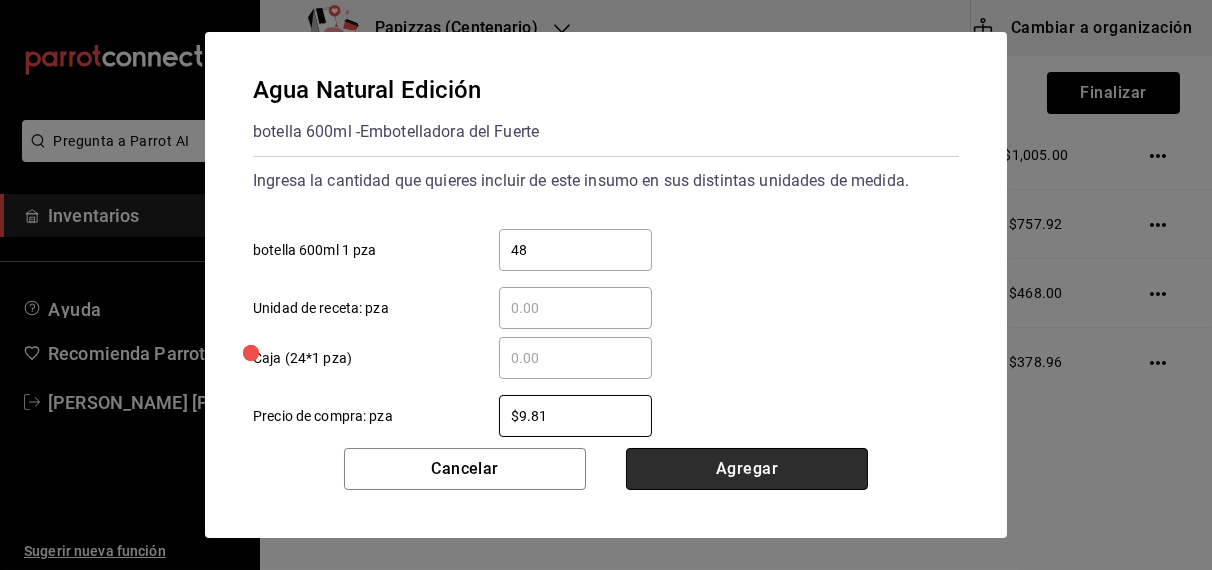 click on "Agregar" at bounding box center [747, 469] 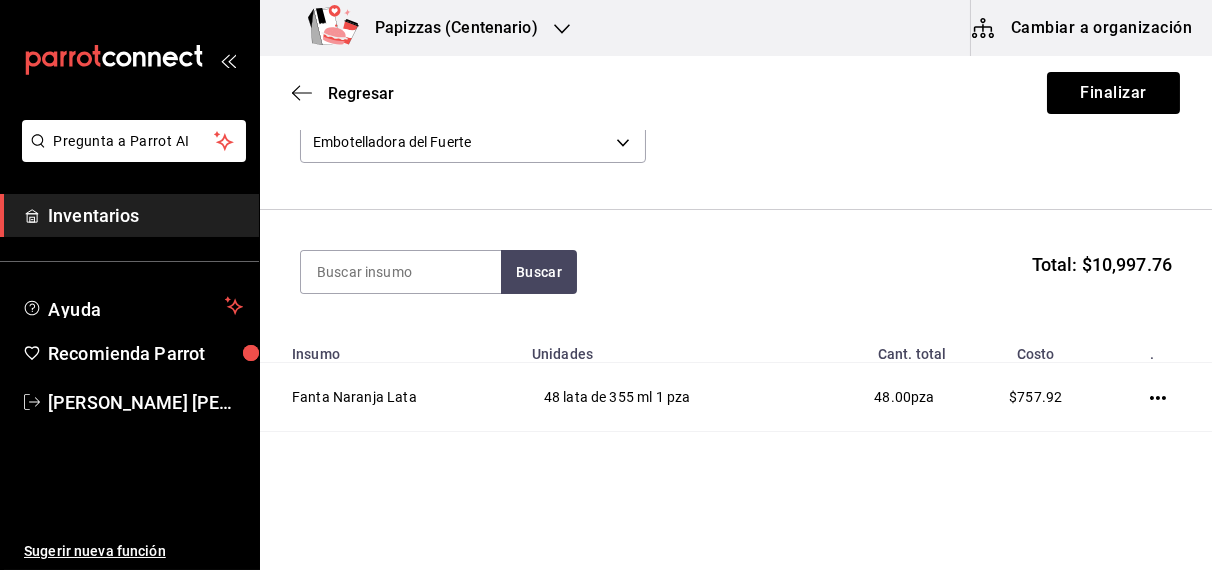 scroll, scrollTop: 0, scrollLeft: 0, axis: both 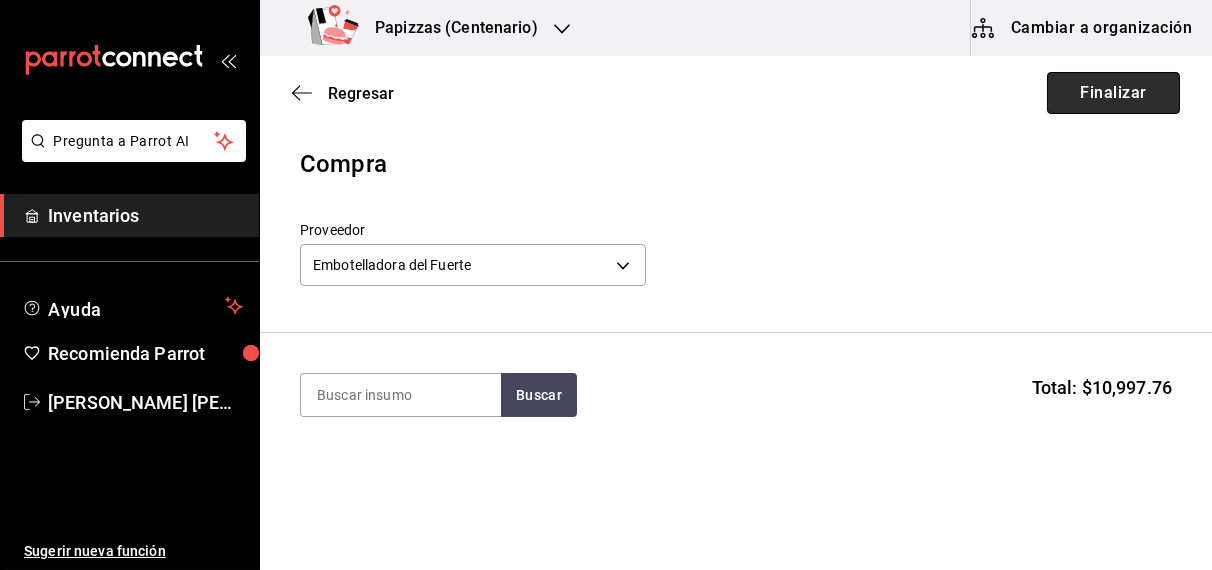 click on "Finalizar" at bounding box center [1113, 93] 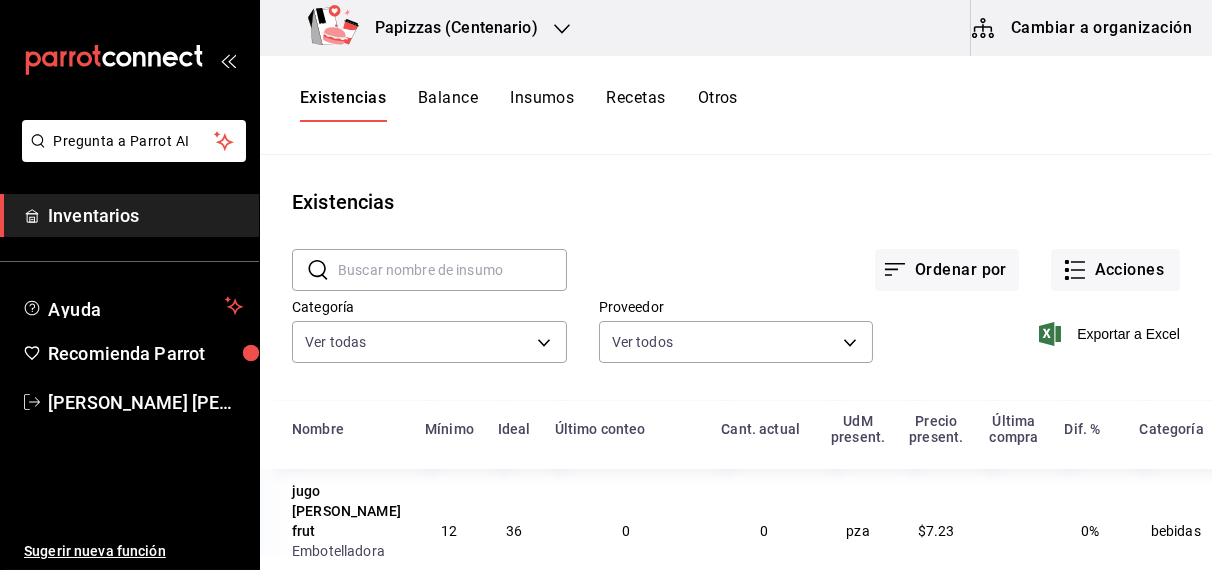 click on "Papizzas (Centenario)" at bounding box center (448, 28) 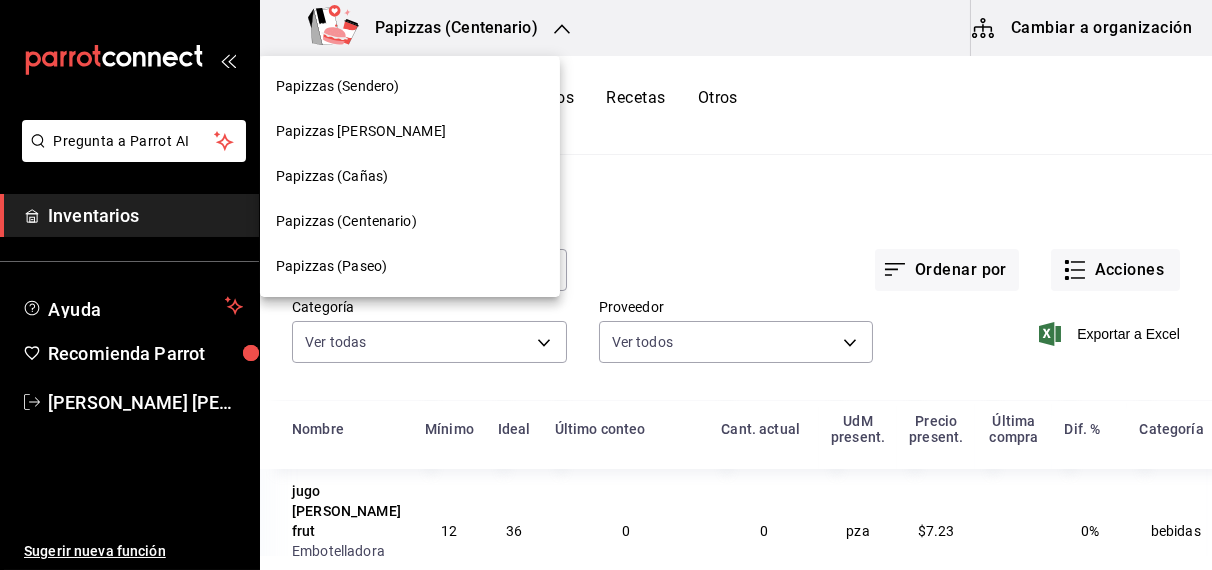 click on "Papizzas (Sendero)" at bounding box center (337, 86) 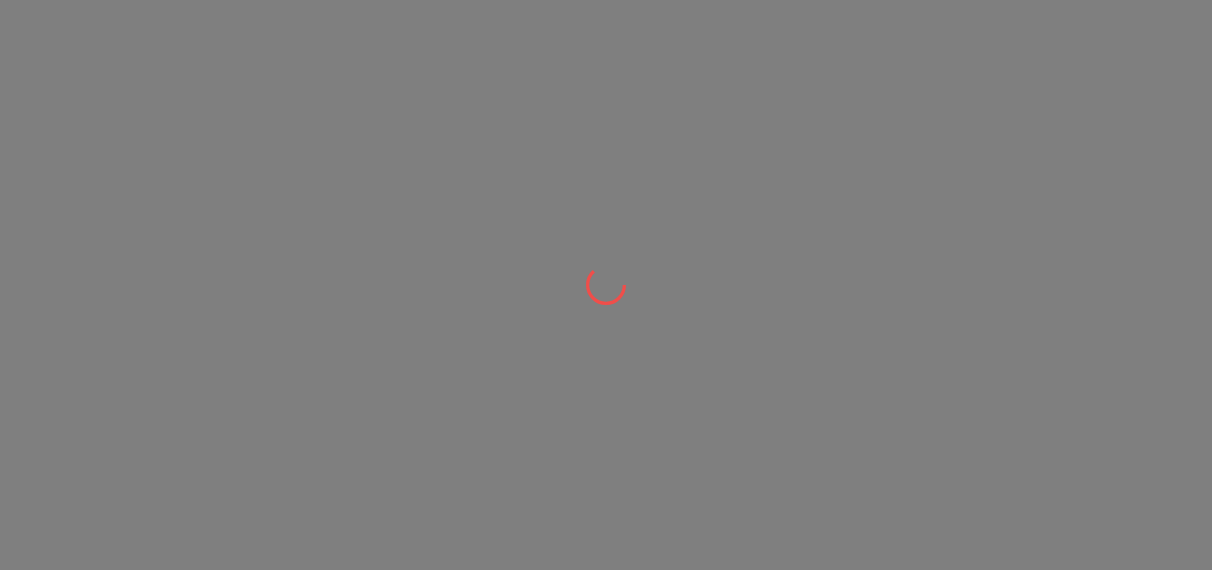 scroll, scrollTop: 0, scrollLeft: 0, axis: both 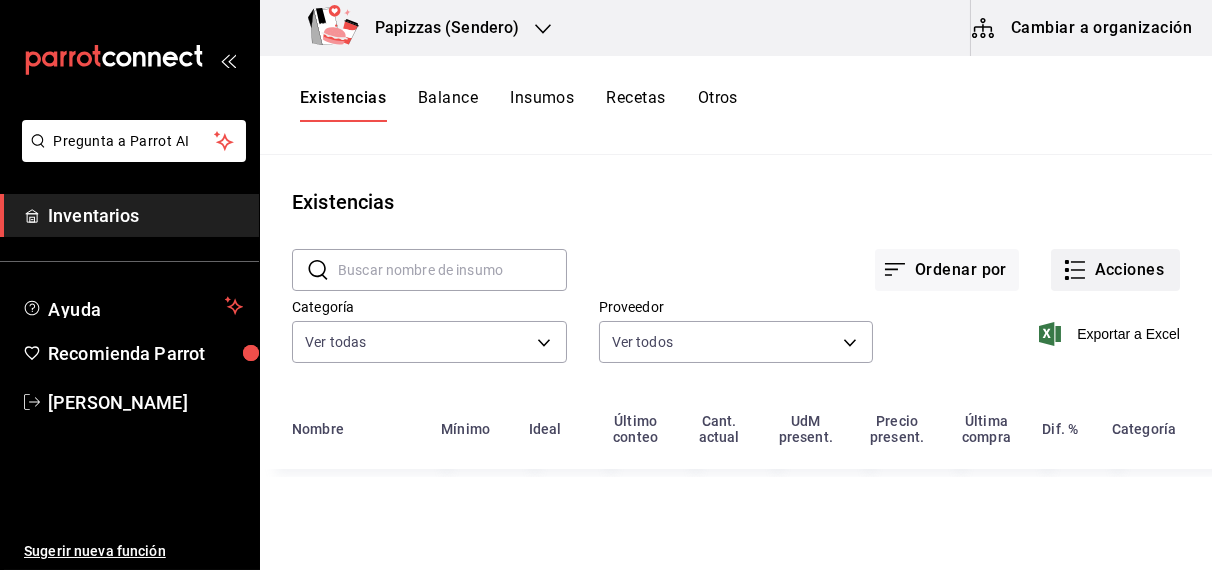 click on "Acciones" at bounding box center (1115, 270) 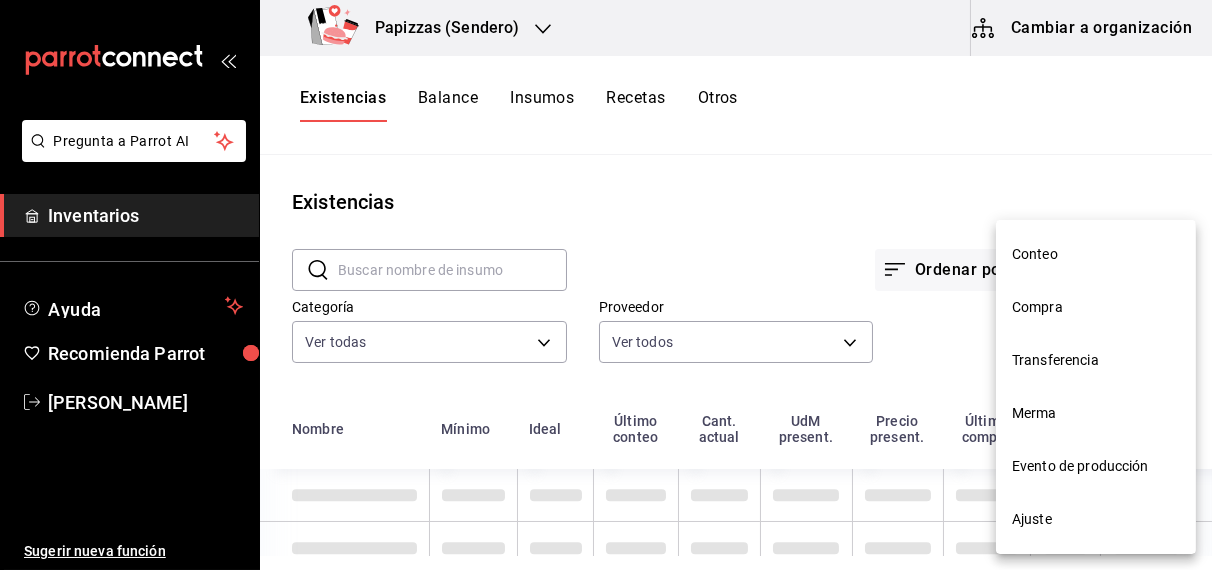 click on "Compra" at bounding box center (1096, 307) 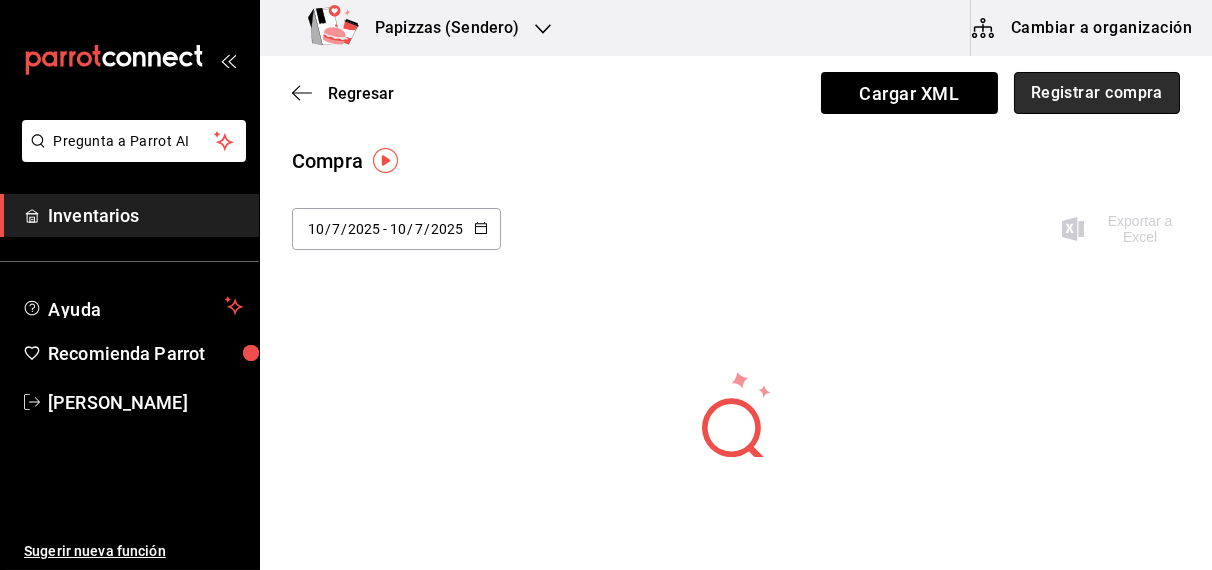 click on "Registrar compra" at bounding box center (1097, 93) 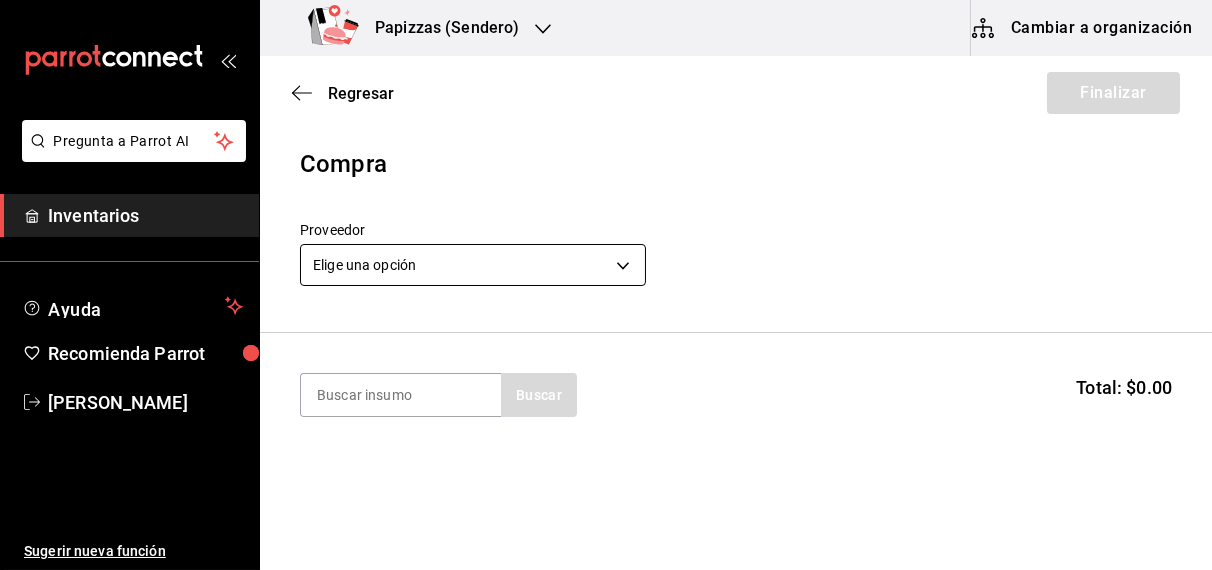 click on "Pregunta a Parrot AI Inventarios   Ayuda Recomienda Parrot   OBDULIA JANNETH CASTRO ESCALANTE   Sugerir nueva función   Papizzas (Sendero) Cambiar a organización Regresar Finalizar Compra Proveedor Elige una opción default Buscar Total: $0.00 No hay insumos a mostrar. Busca un insumo para agregarlo a la lista Pregunta a Parrot AI Inventarios   Ayuda Recomienda Parrot   OBDULIA JANNETH CASTRO ESCALANTE   Sugerir nueva función   GANA 1 MES GRATIS EN TU SUSCRIPCIÓN AQUÍ ¿Recuerdas cómo empezó tu restaurante?
Hoy puedes ayudar a un colega a tener el mismo cambio que tú viviste.
Recomienda Parrot directamente desde tu Portal Administrador.
Es fácil y rápido.
🎁 Por cada restaurante que se una, ganas 1 mes gratis. Ver video tutorial Ir a video Editar Eliminar Visitar centro de ayuda (81) 2046 6363 soporte@parrotsoftware.io Visitar centro de ayuda (81) 2046 6363 soporte@parrotsoftware.io" at bounding box center [606, 228] 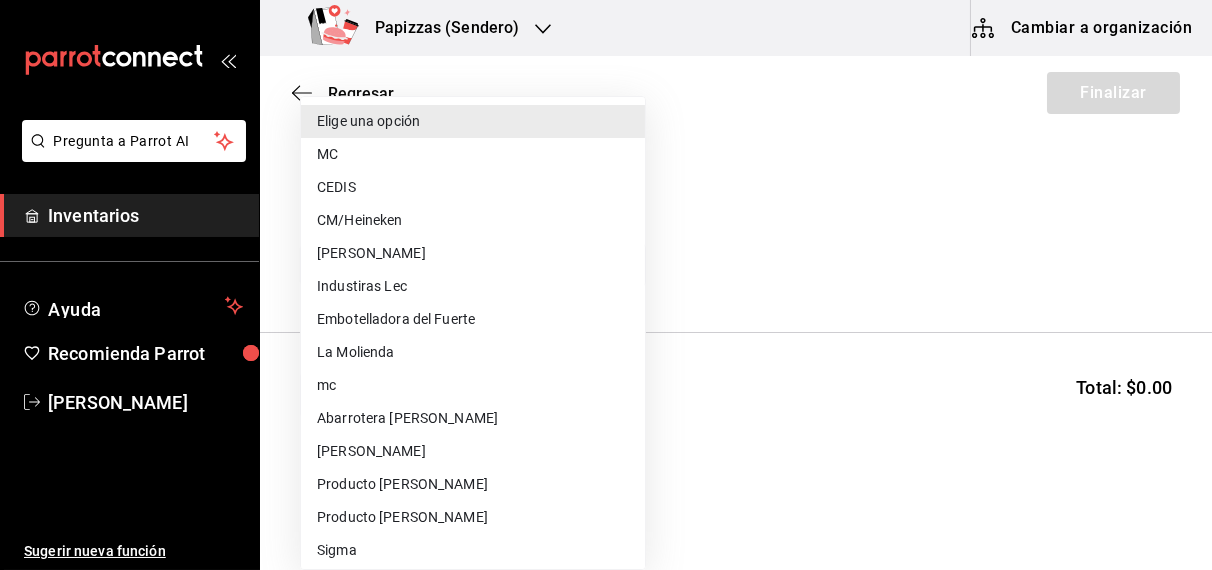 click on "Embotelladora del Fuerte" at bounding box center [473, 319] 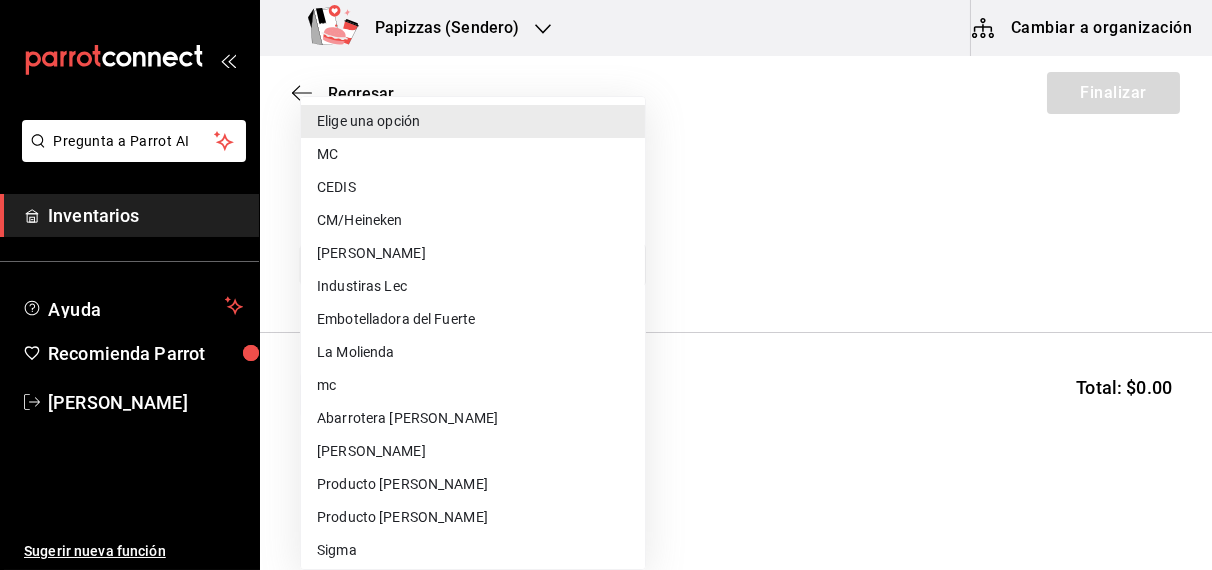 type on "2a449e60-1878-40e8-ba60-5a9907f89e6b" 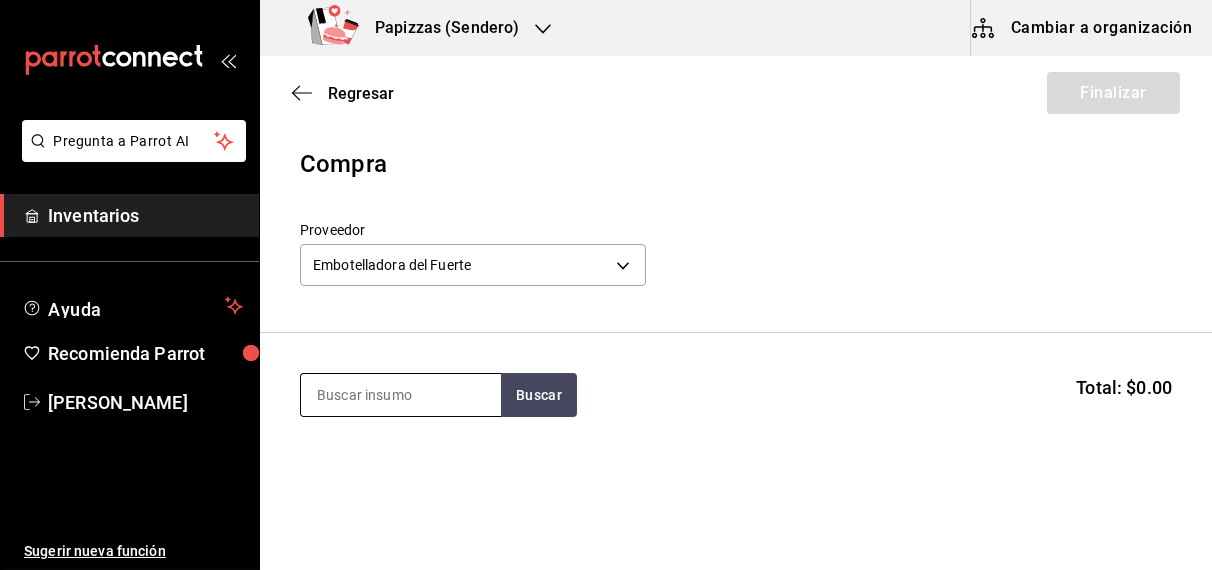 click at bounding box center (401, 395) 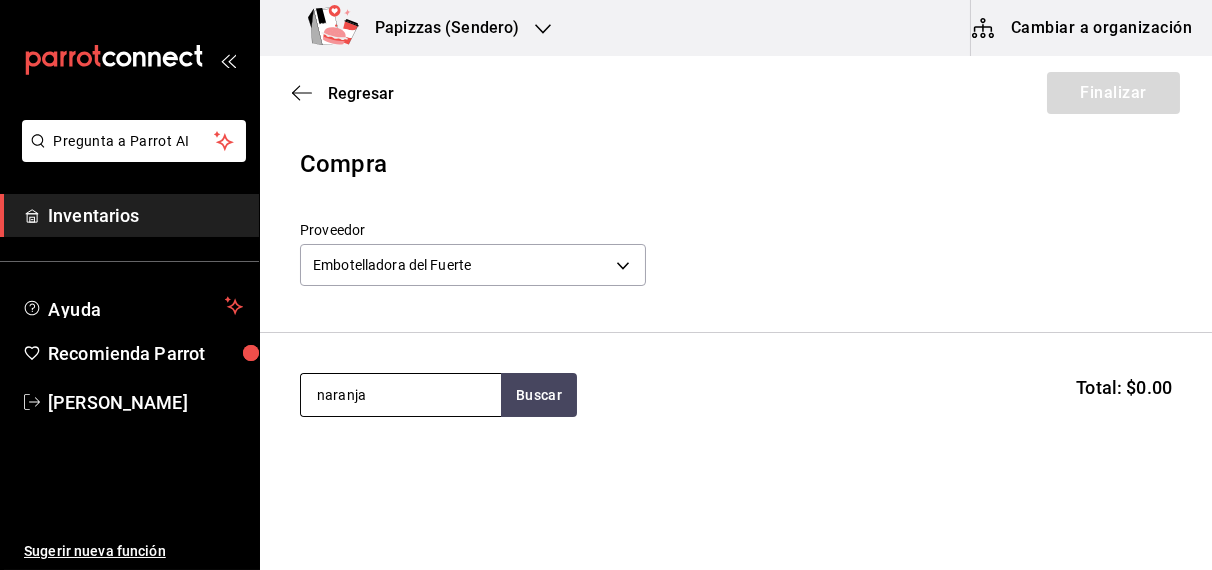 type on "naranja" 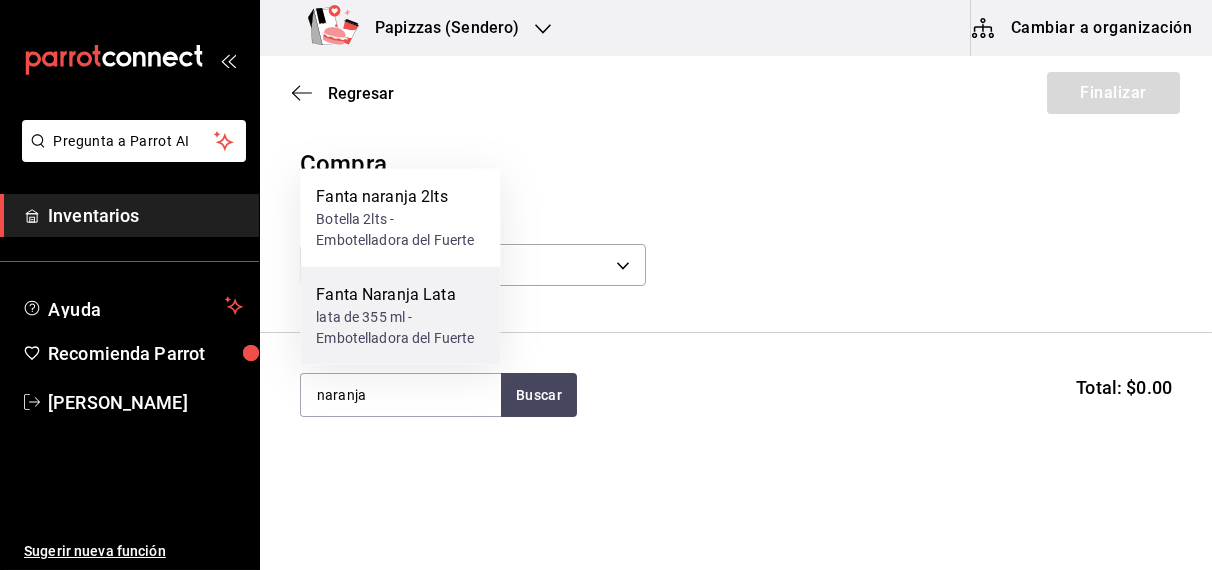 click on "lata de 355 ml  - Embotelladora del Fuerte" at bounding box center (400, 328) 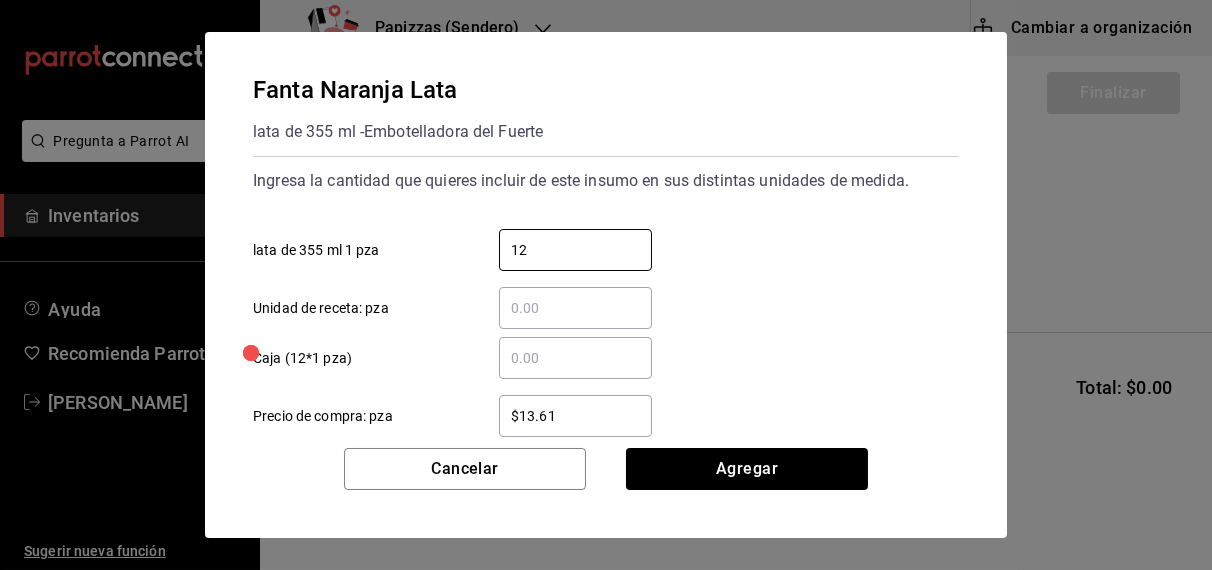 type on "12" 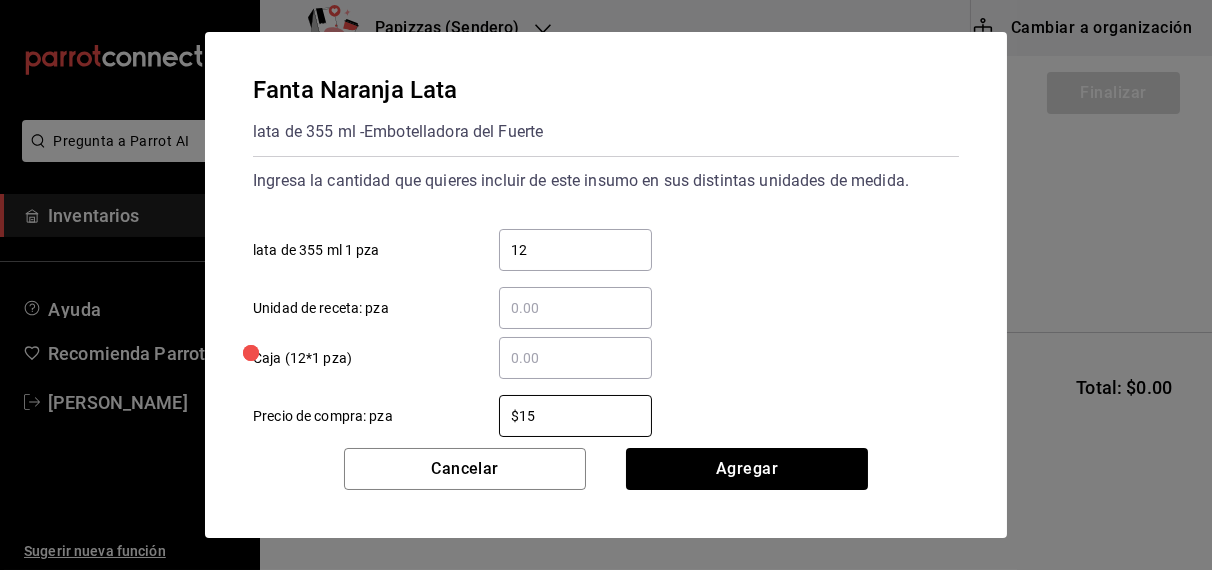 type on "$15.79" 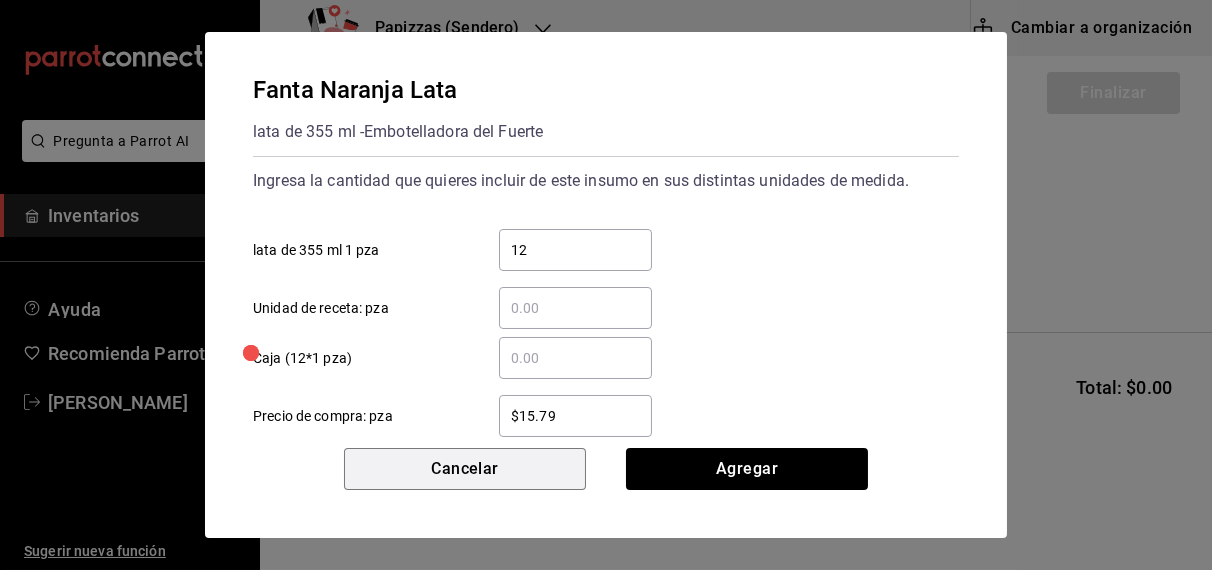 type 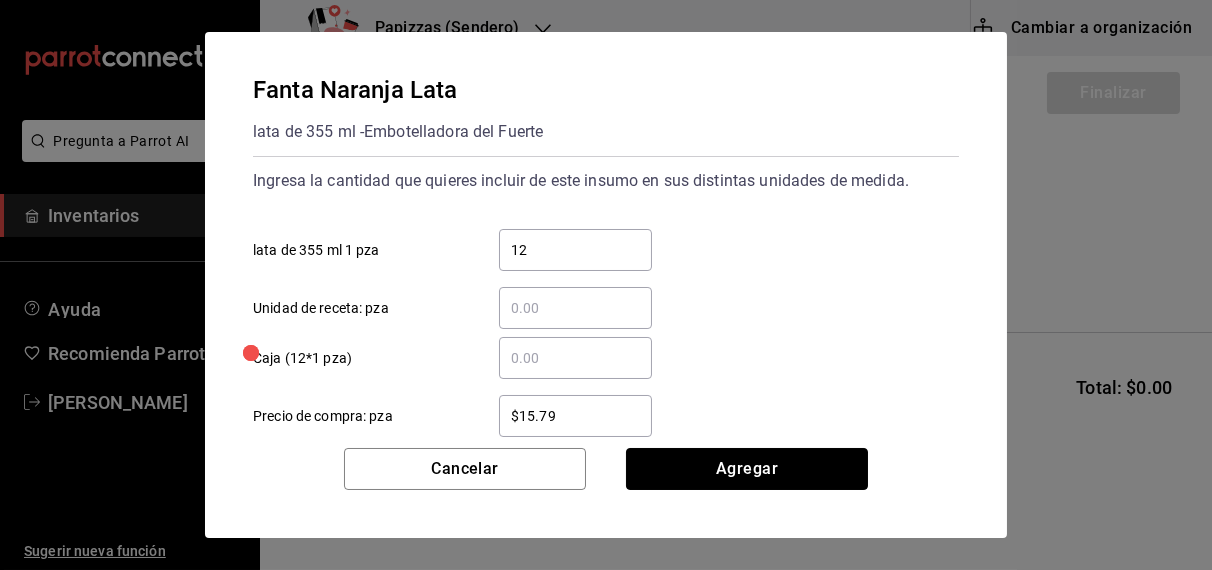 type 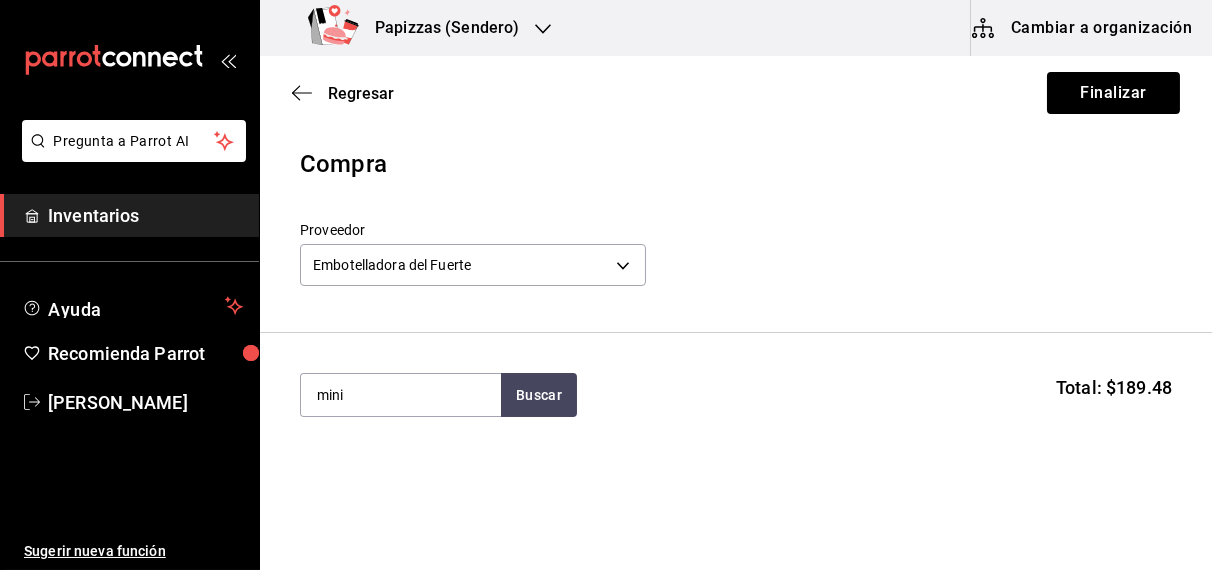 type on "mini" 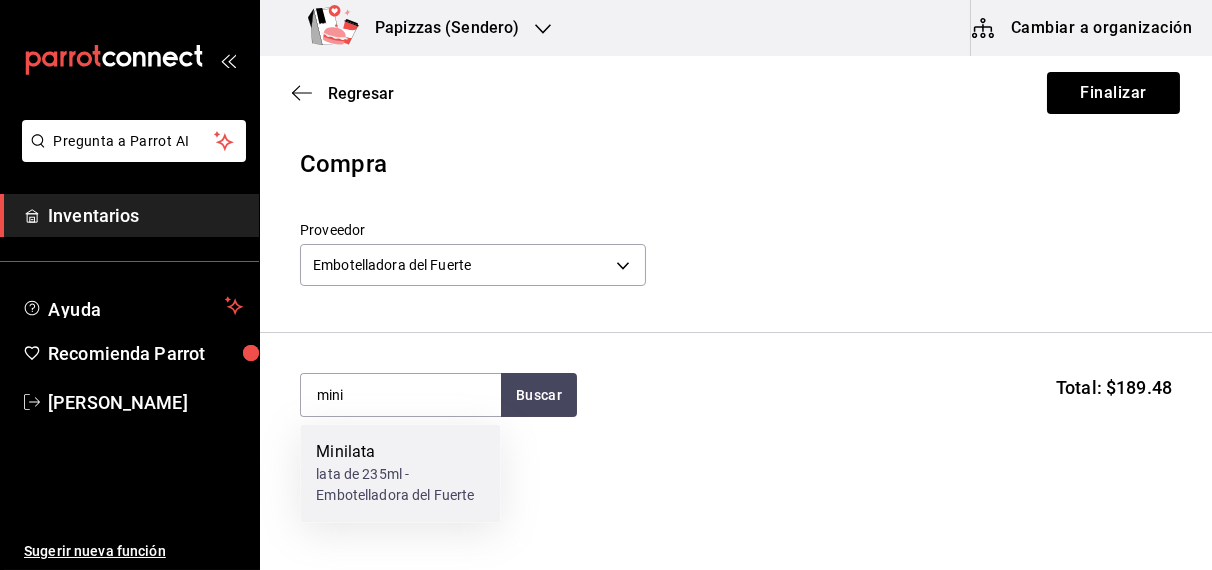 click on "lata de 235ml - Embotelladora del Fuerte" at bounding box center [400, 486] 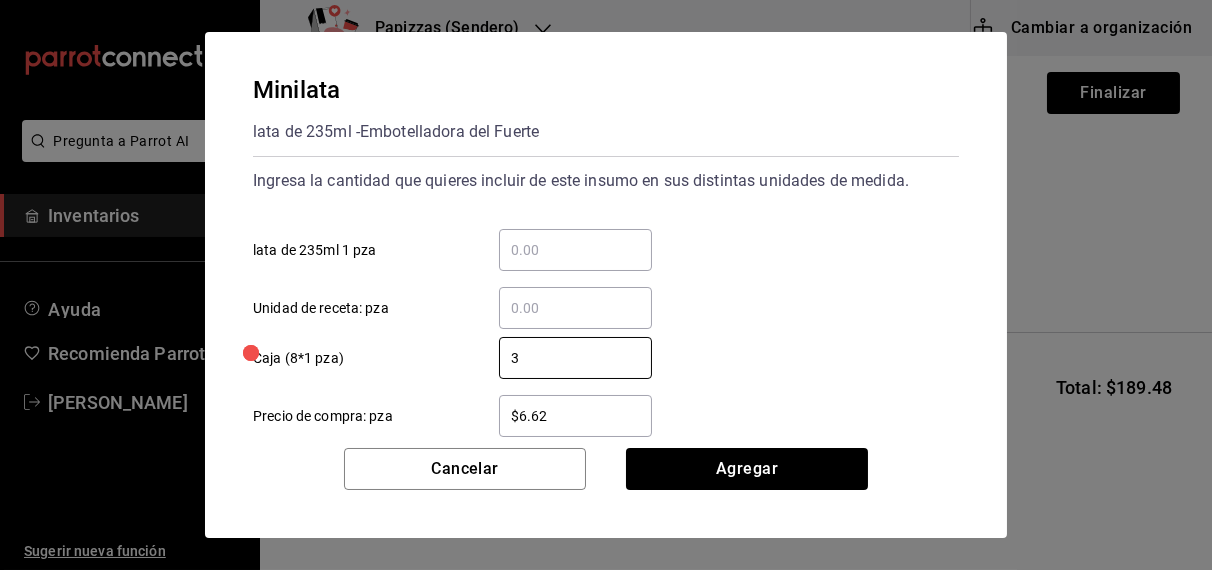 type on "3" 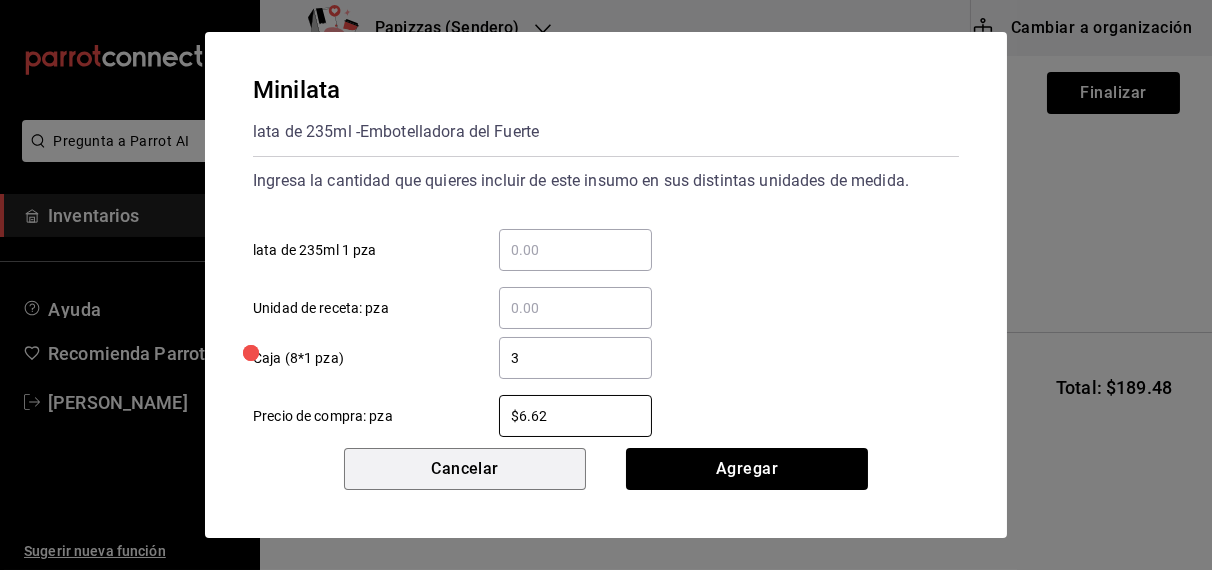 type 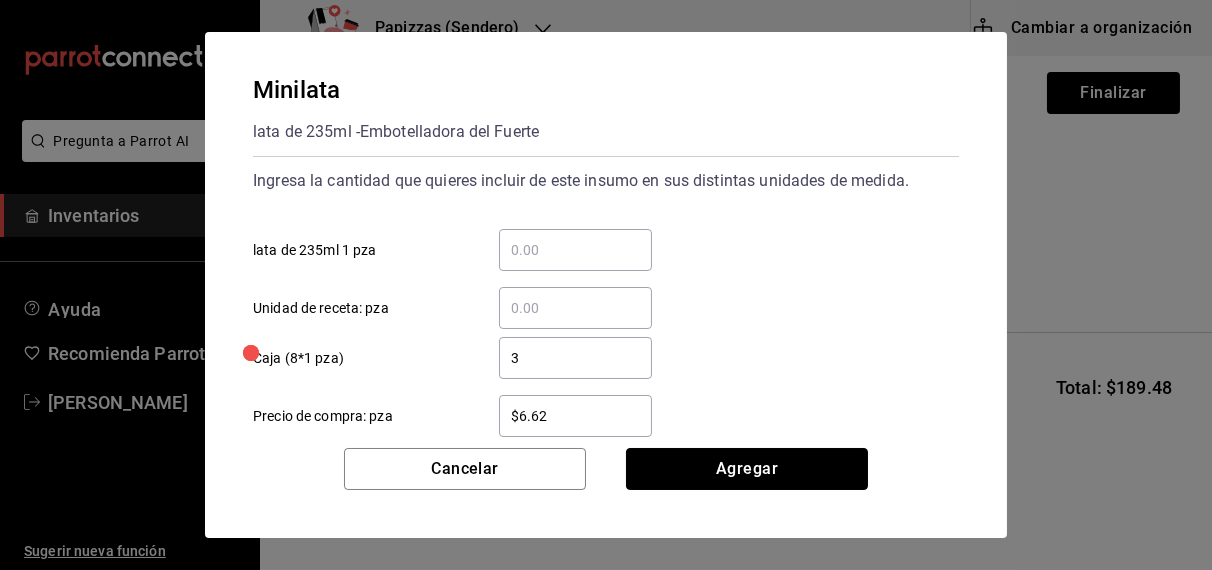 type 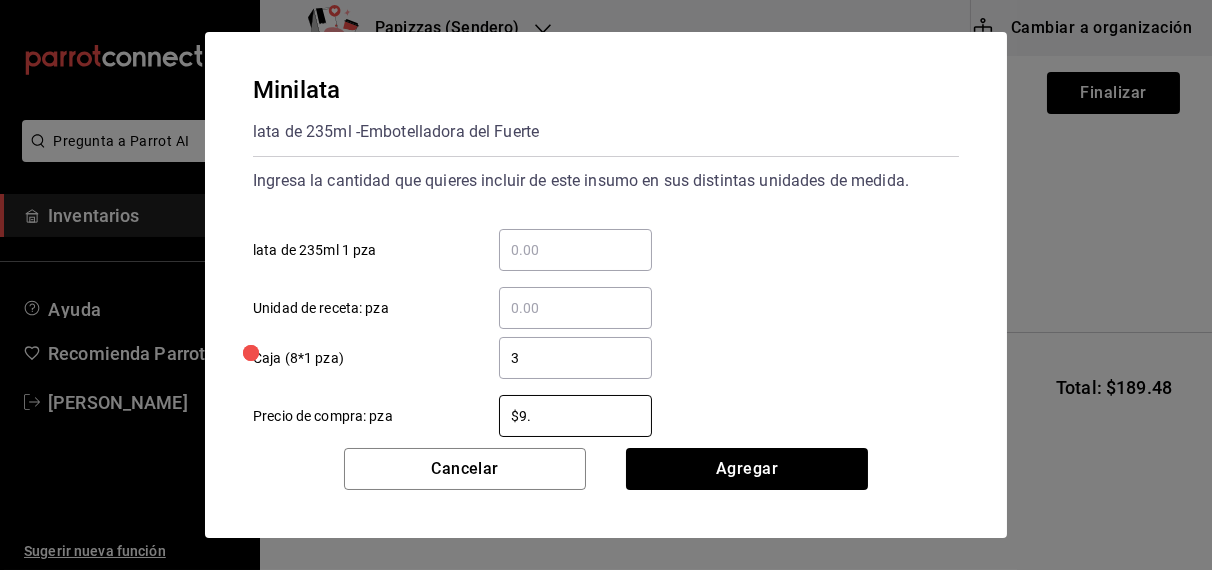 type on "$9.75" 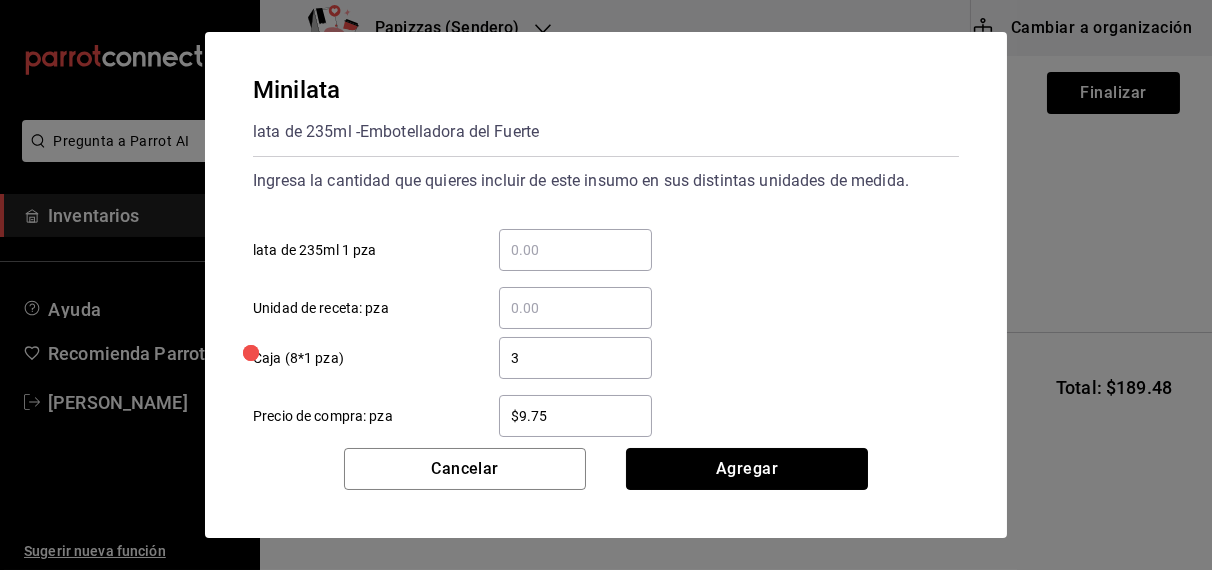 click on "Agregar" at bounding box center (747, 469) 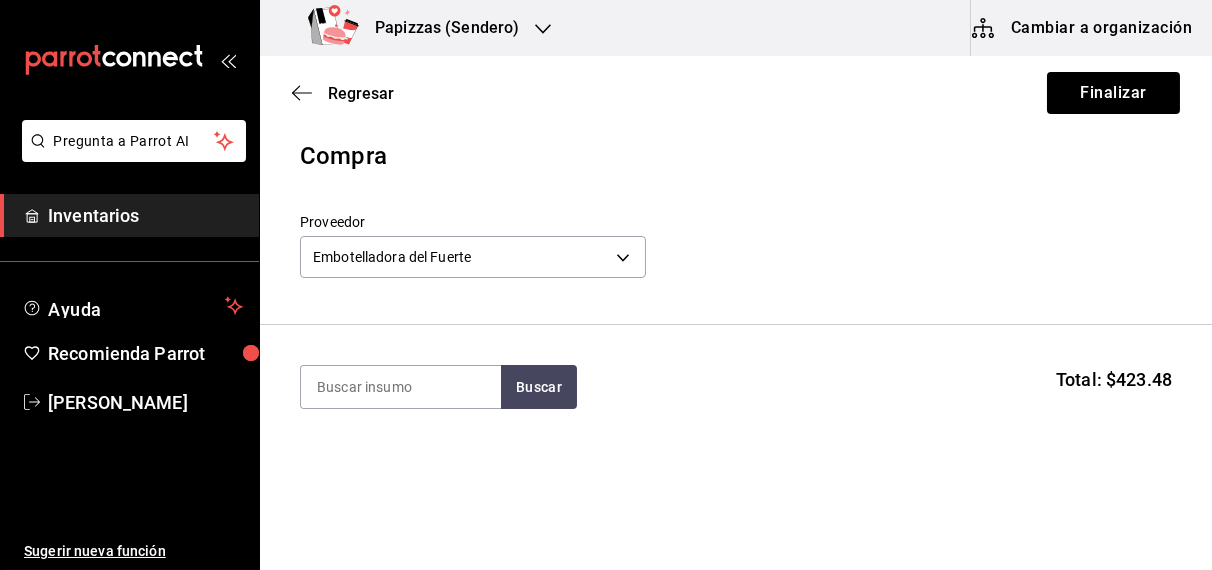 scroll, scrollTop: 0, scrollLeft: 0, axis: both 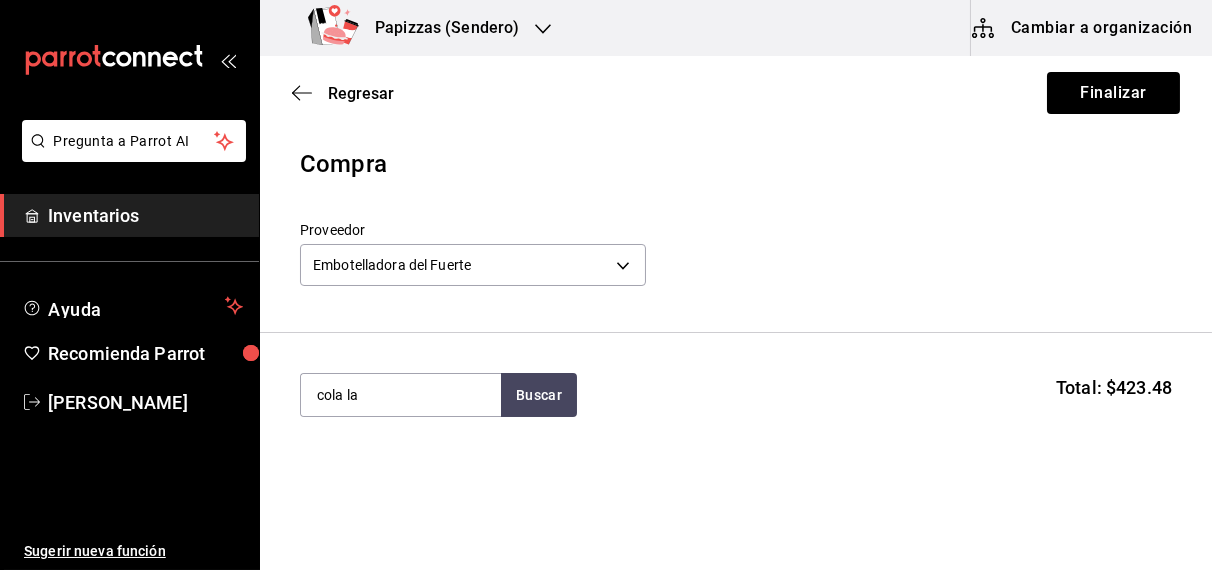 type on "cola la" 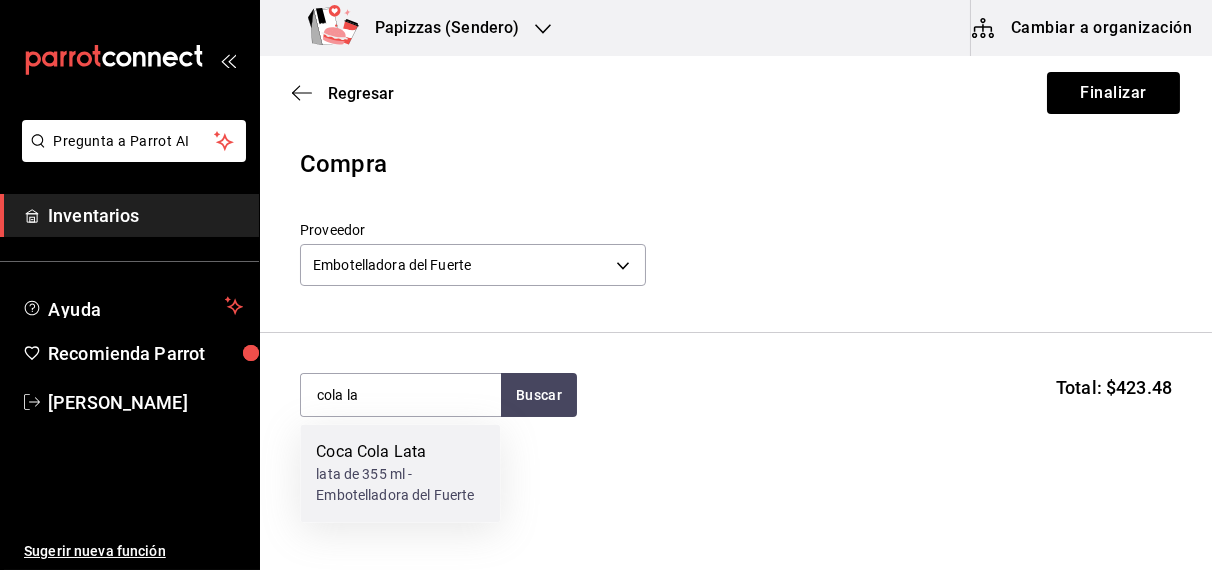 click on "lata de 355 ml  - Embotelladora del Fuerte" at bounding box center (400, 486) 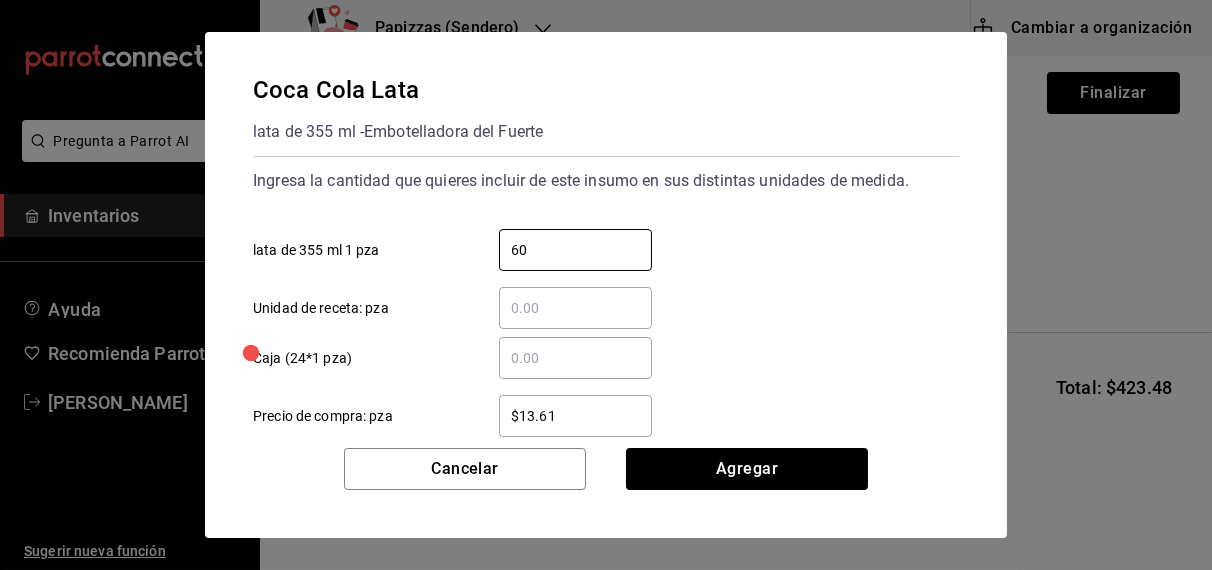 type on "60" 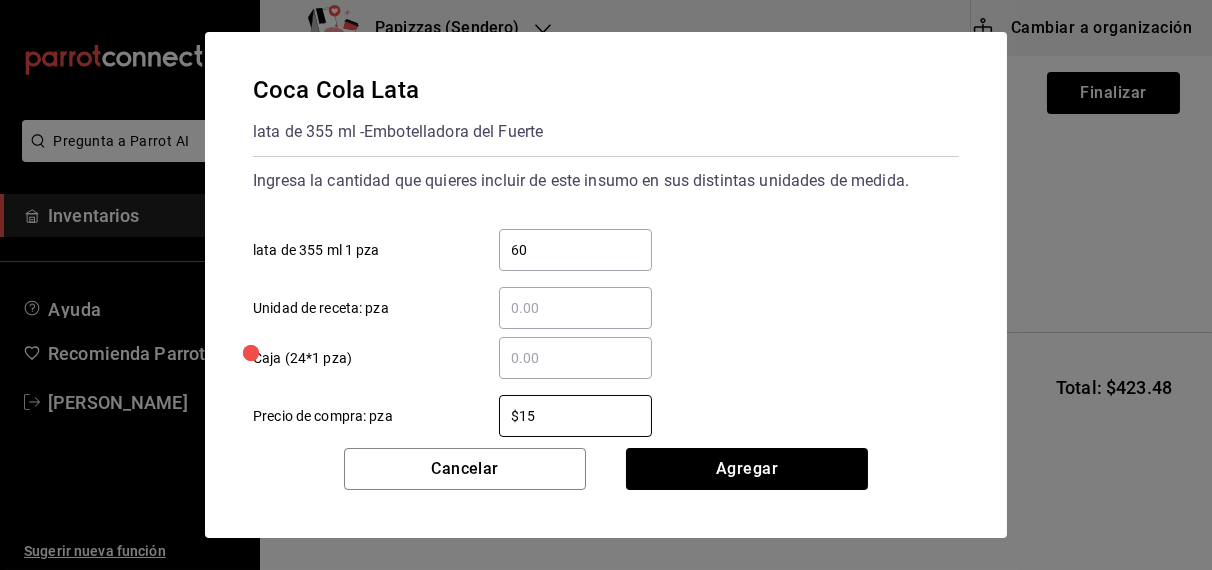 type on "$15.79" 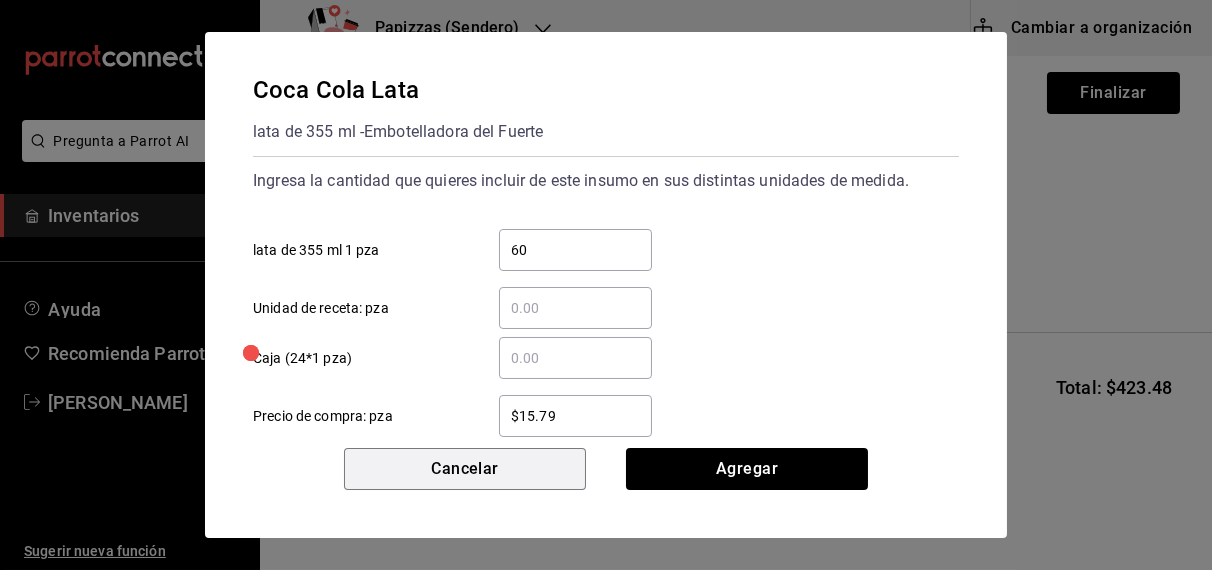 type 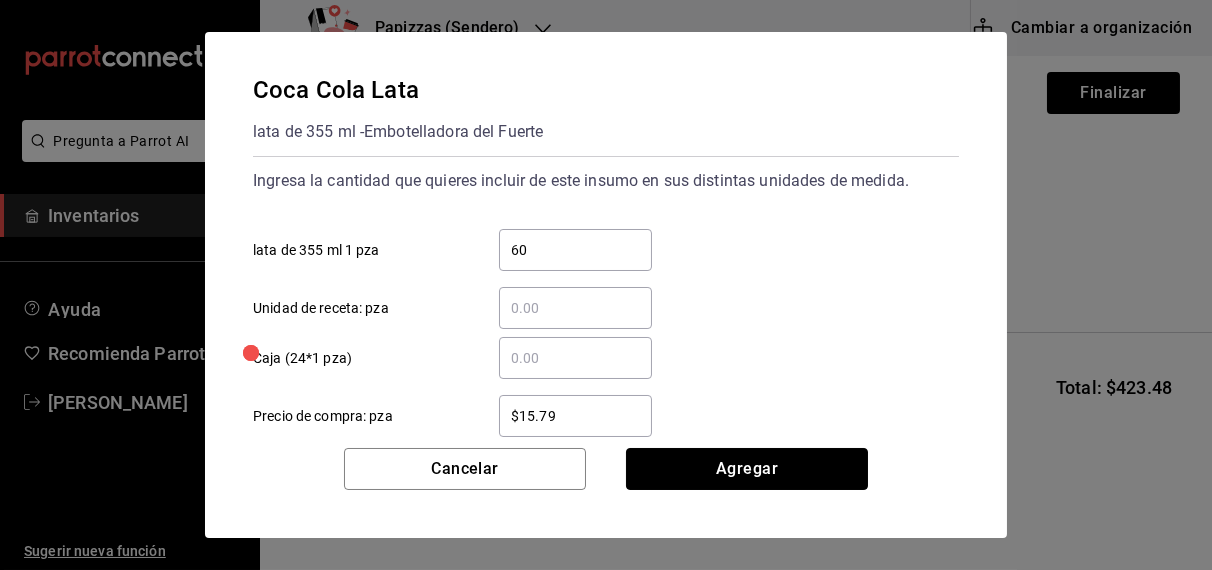 type 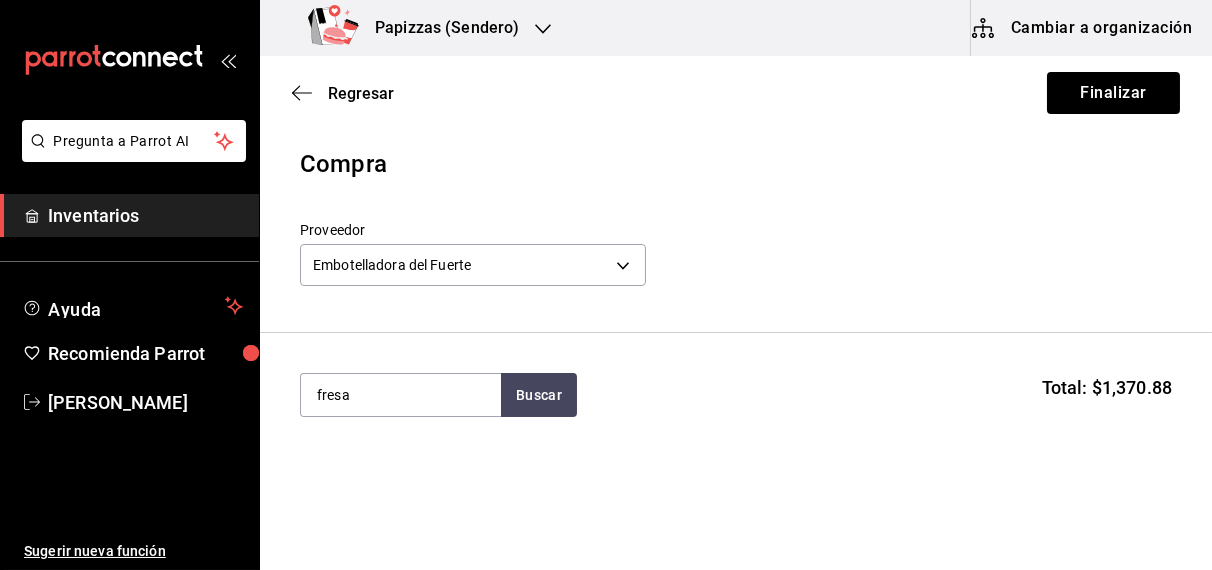 type on "fresa" 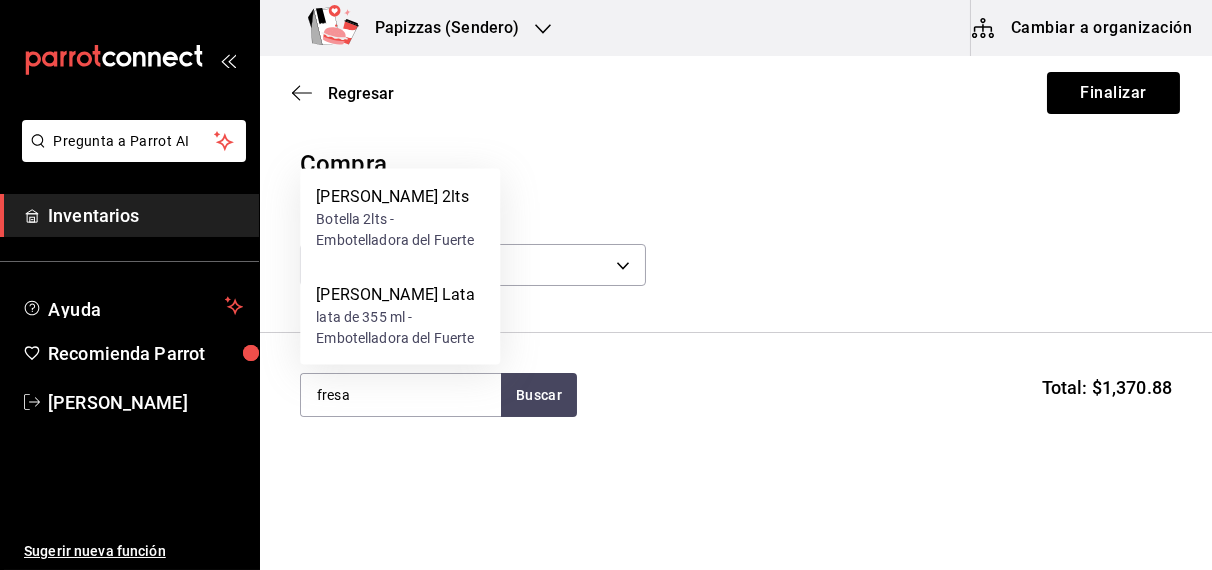 click on "lata de 355 ml  - Embotelladora del Fuerte" at bounding box center [400, 328] 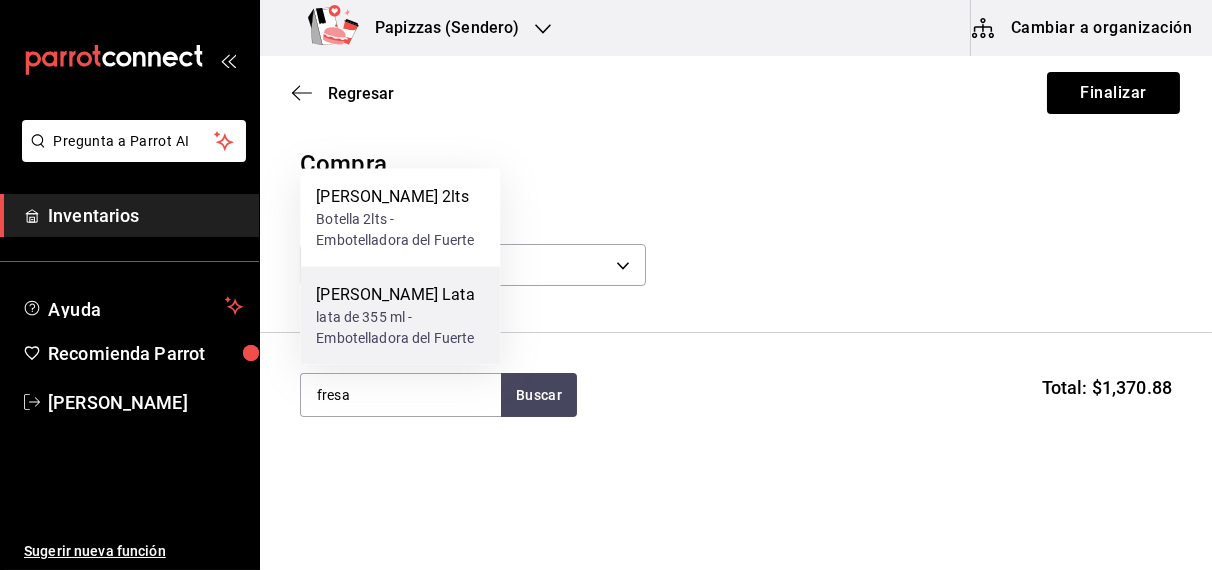 type 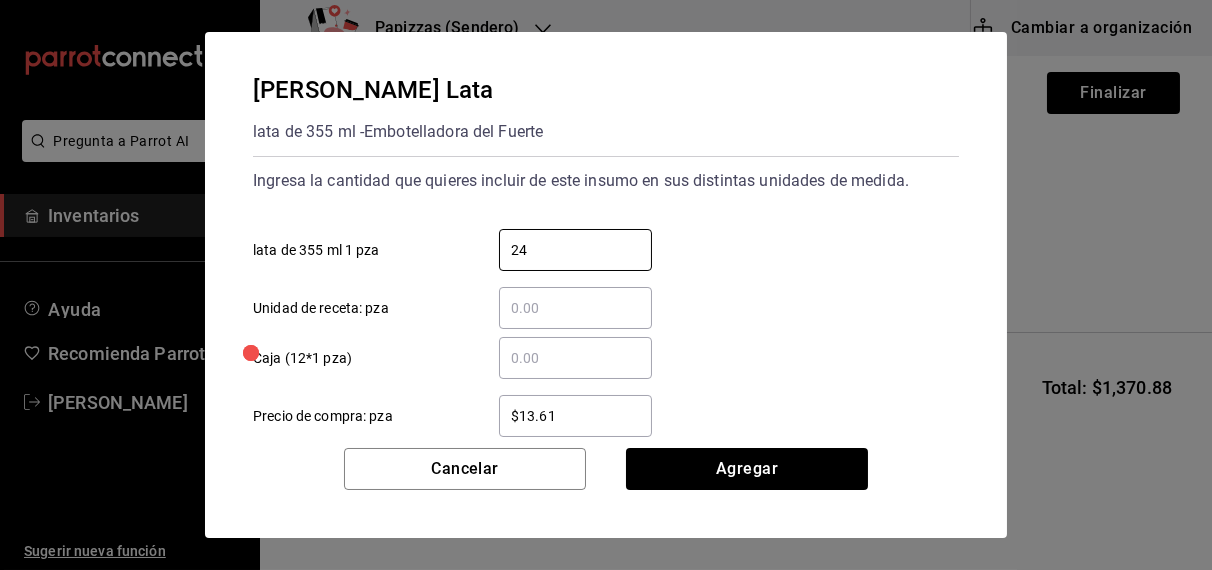 type on "24" 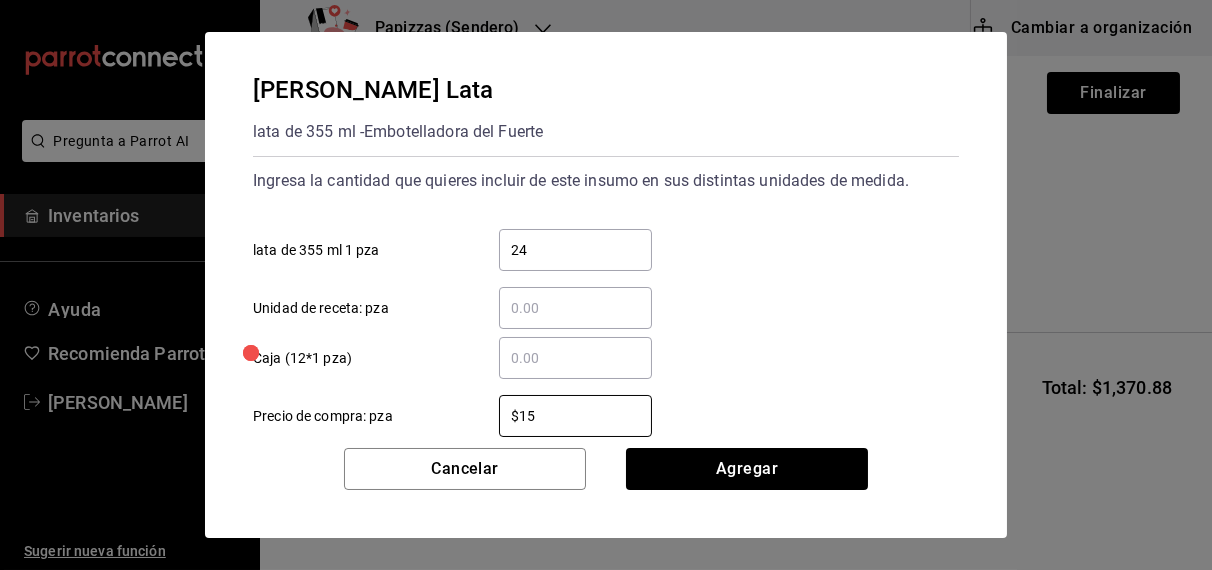 type on "$15.79" 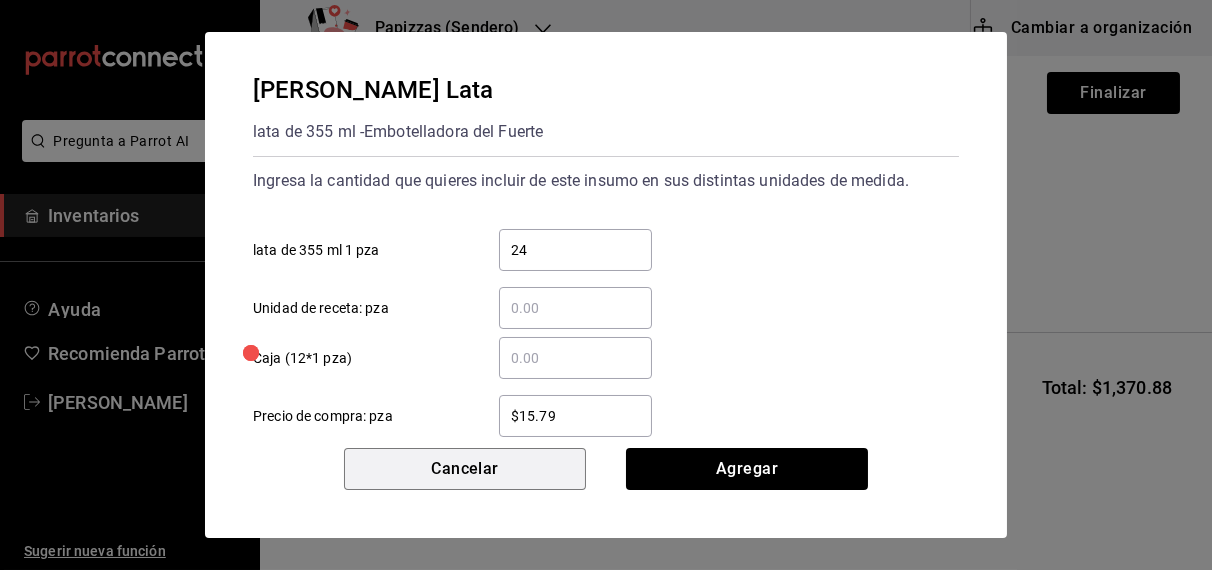 type 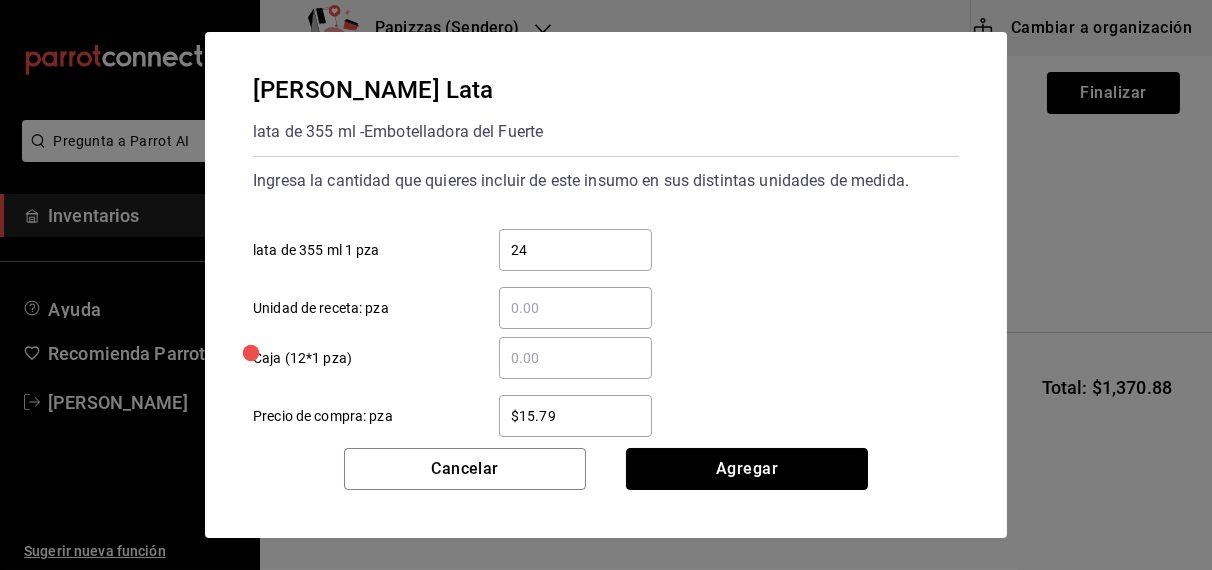 type 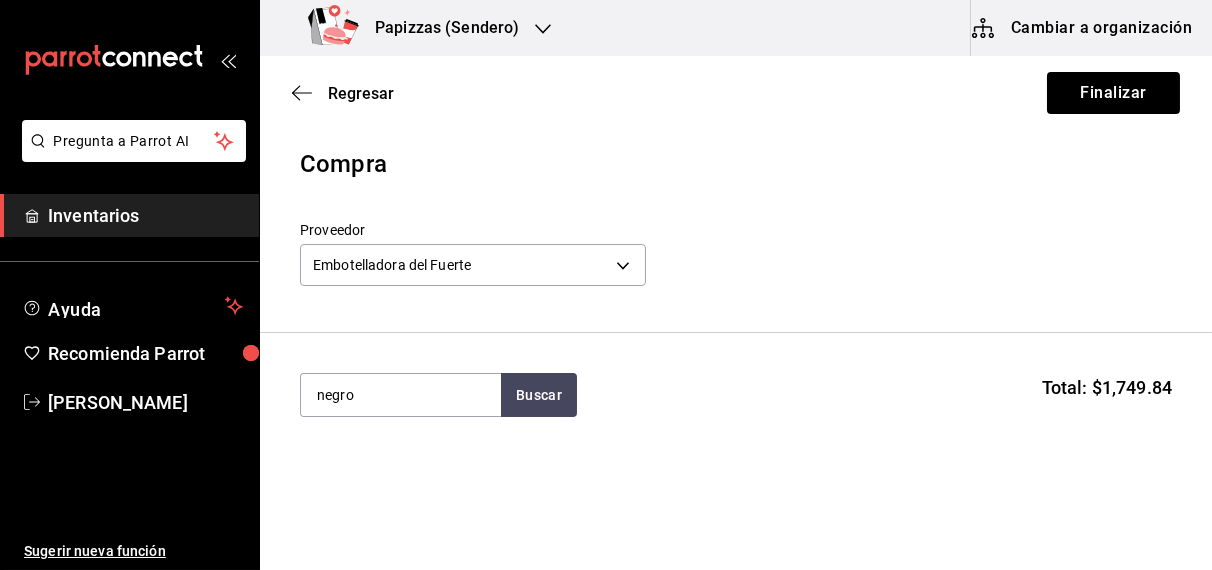 type on "negro" 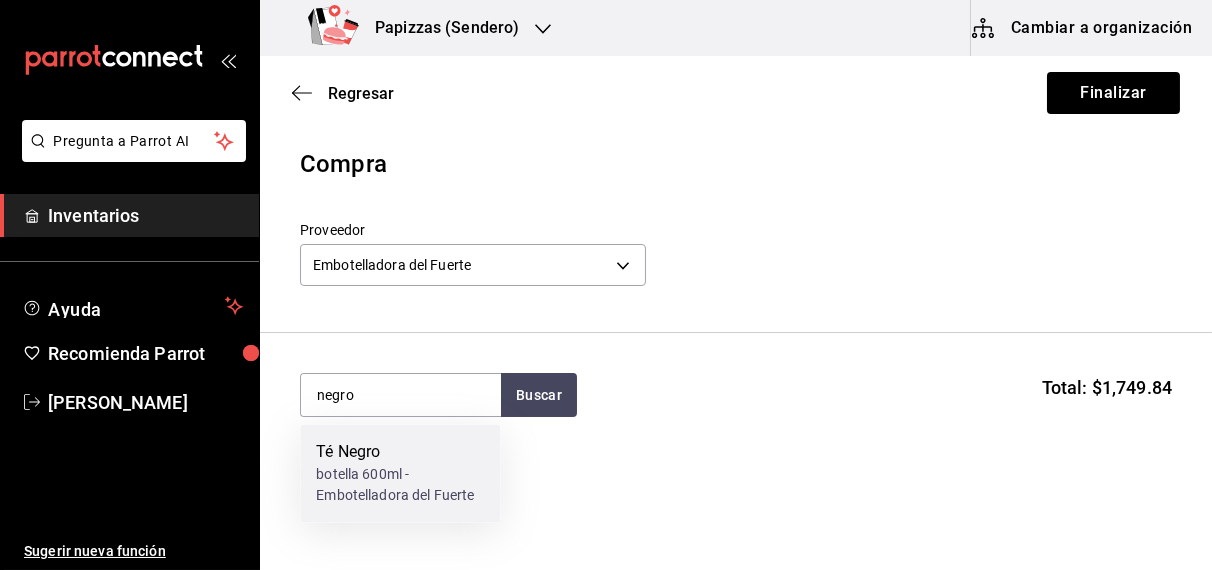 click on "botella 600ml - Embotelladora del Fuerte" at bounding box center [400, 486] 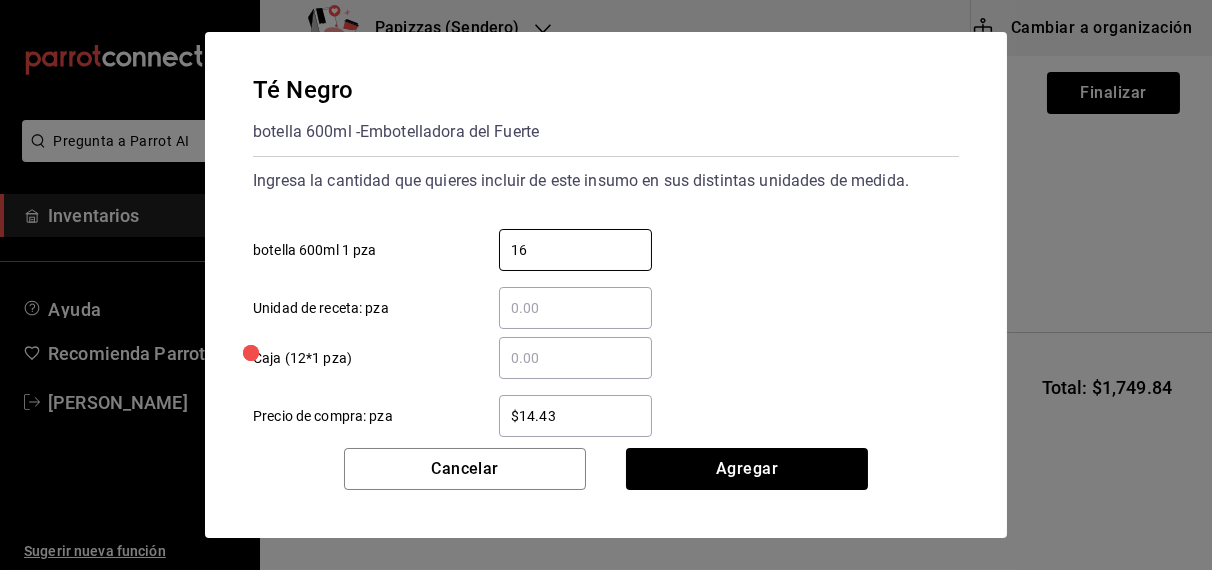 type on "16" 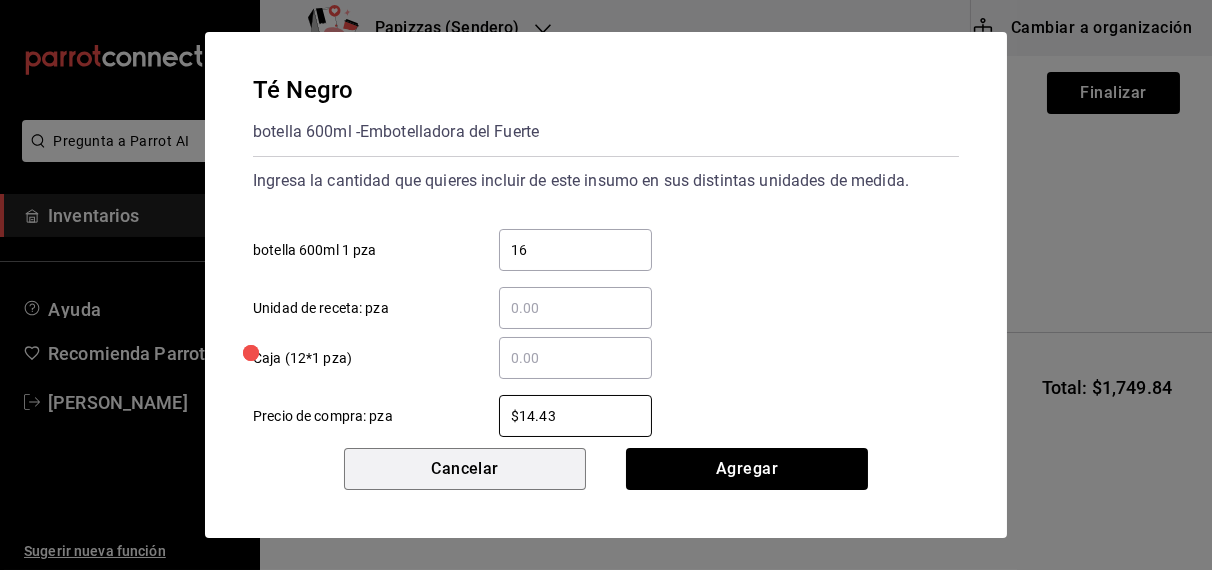 type 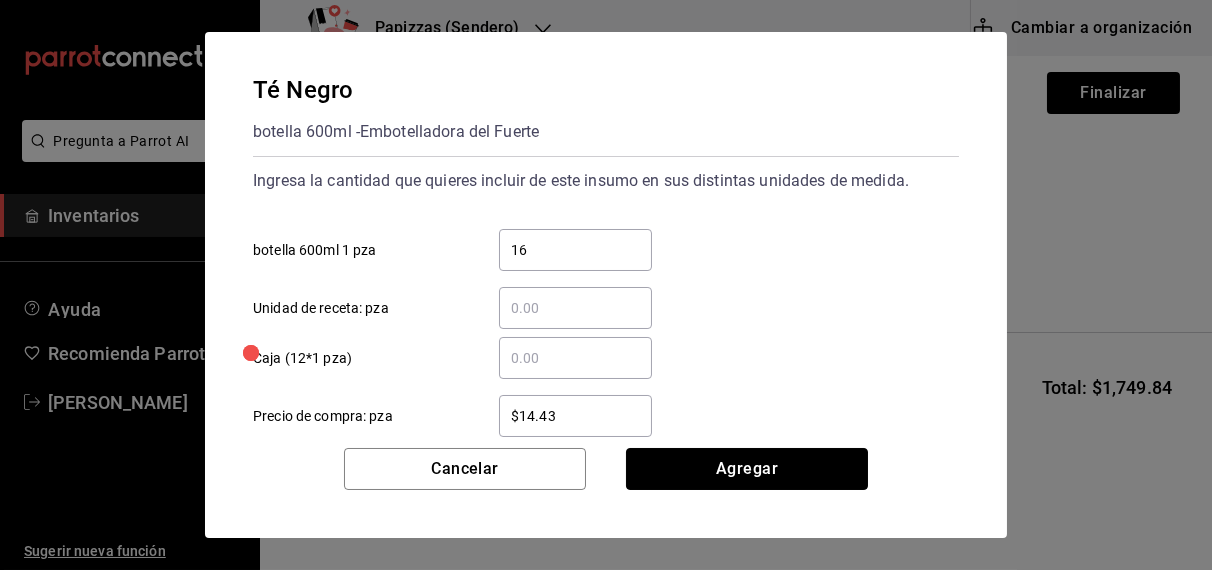 type 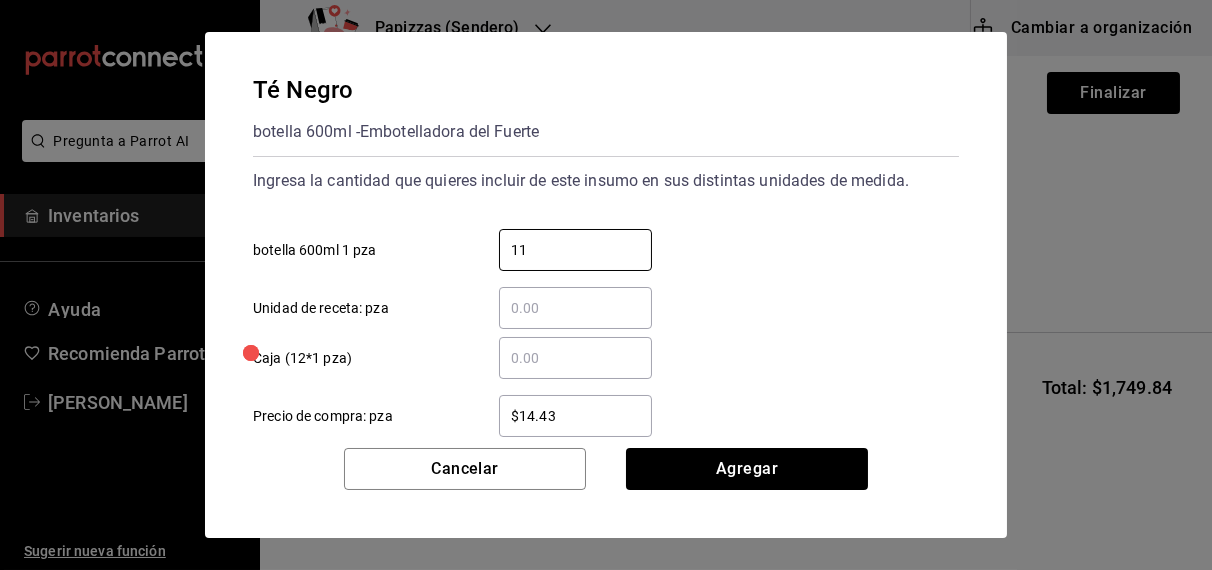 type on "1" 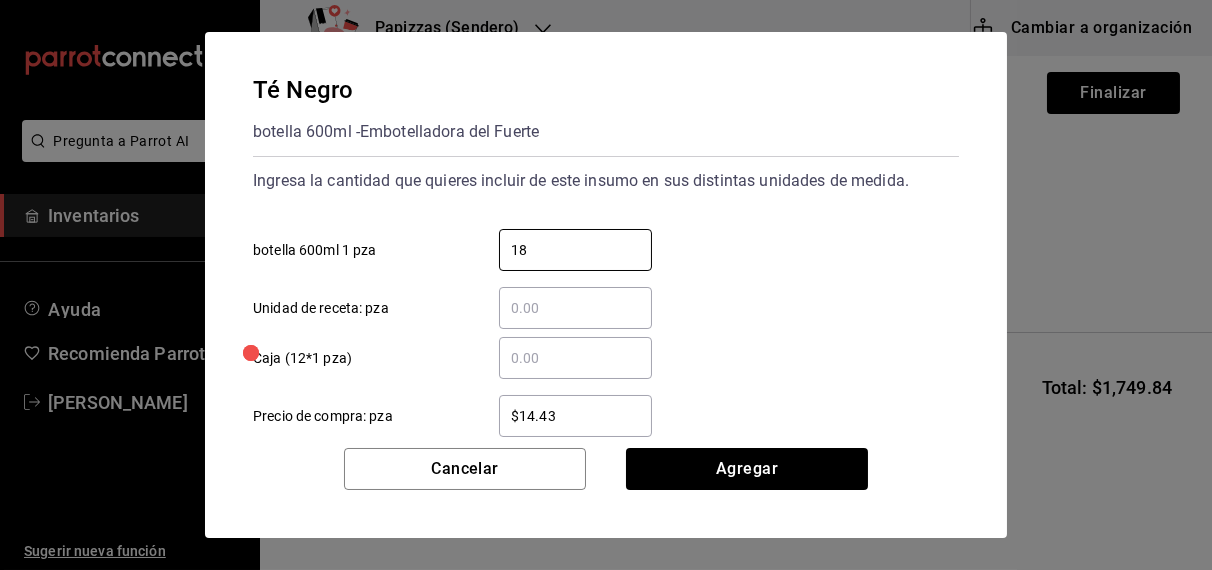 type on "18" 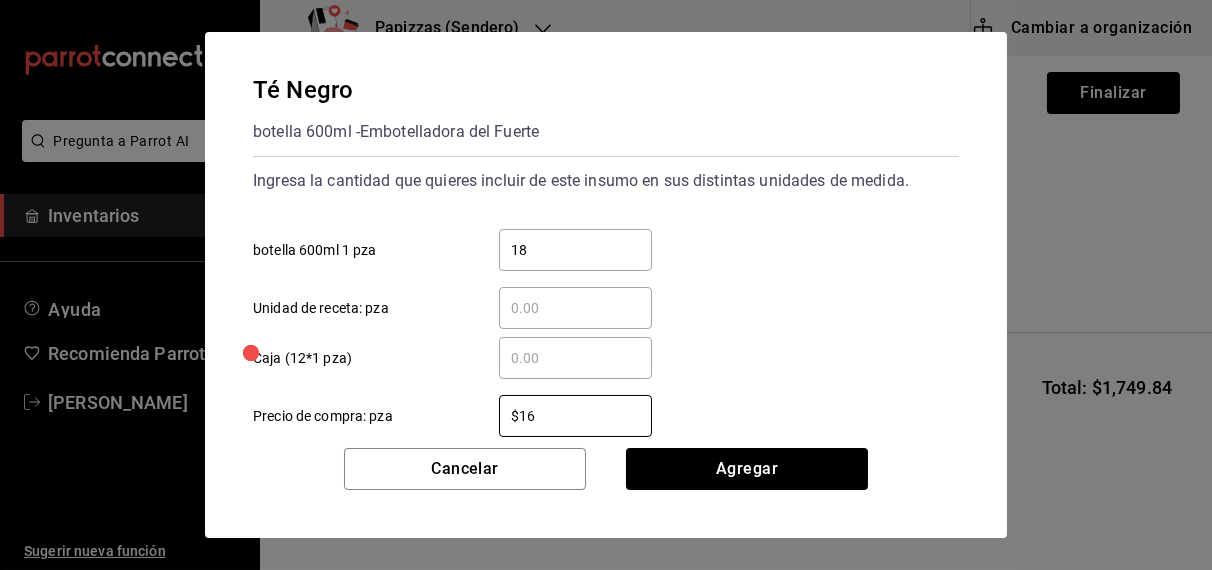 type on "$16.75" 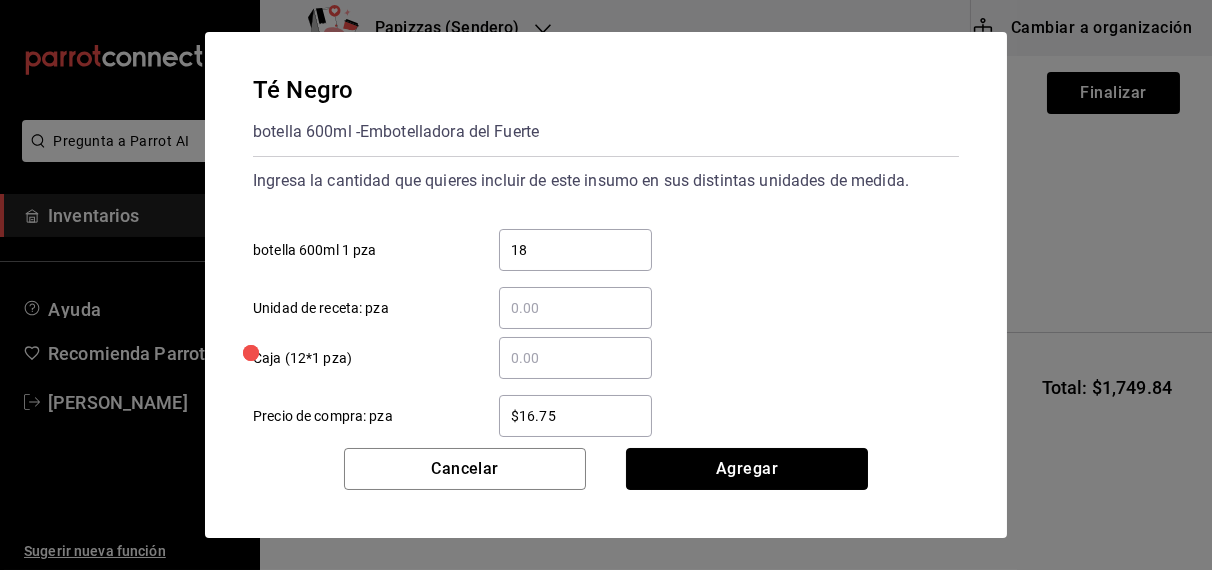 click on "Agregar" at bounding box center (747, 469) 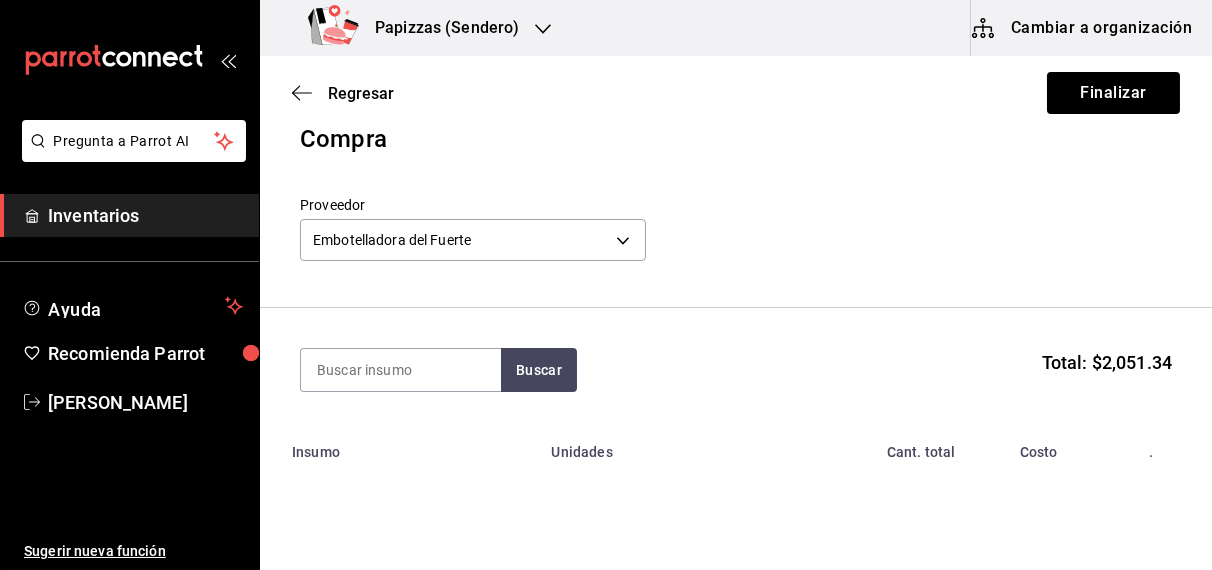 scroll, scrollTop: 0, scrollLeft: 0, axis: both 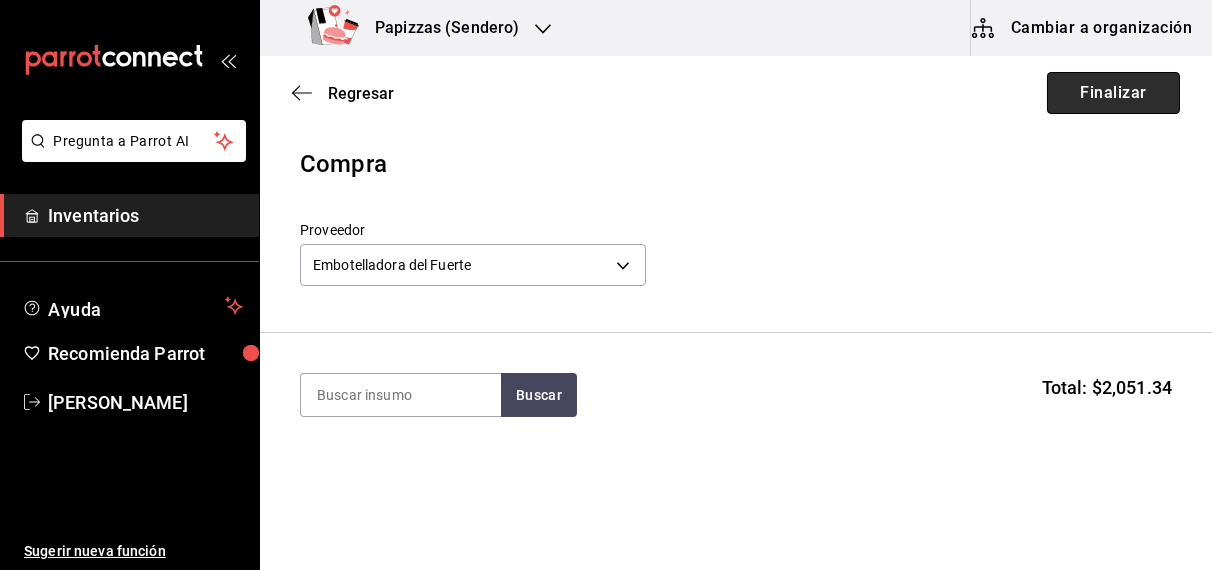 click on "Finalizar" at bounding box center (1113, 93) 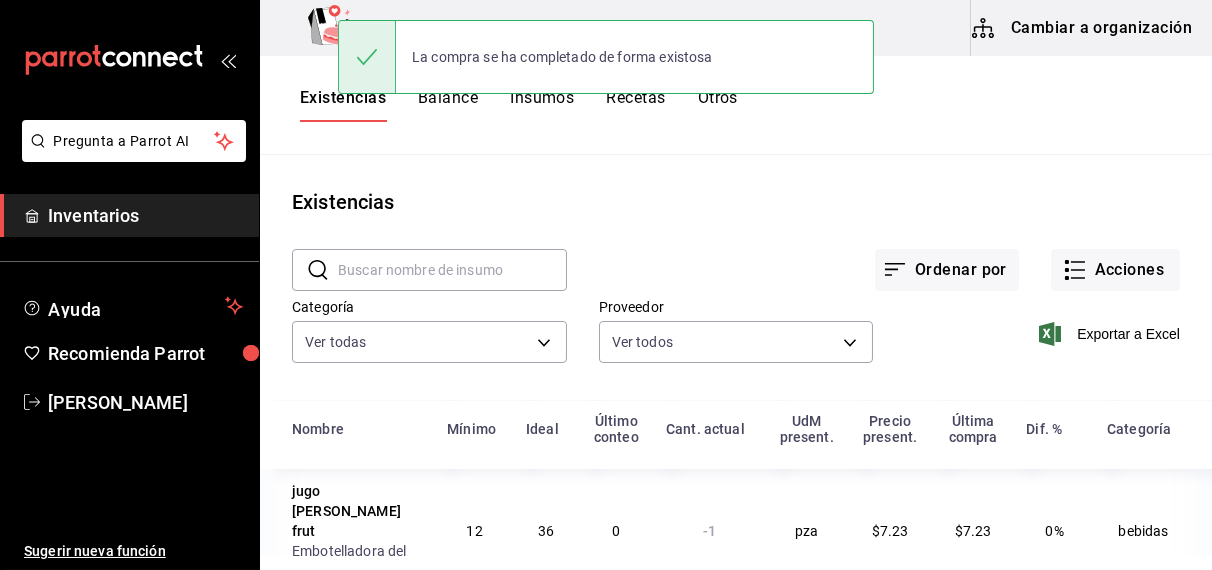 type 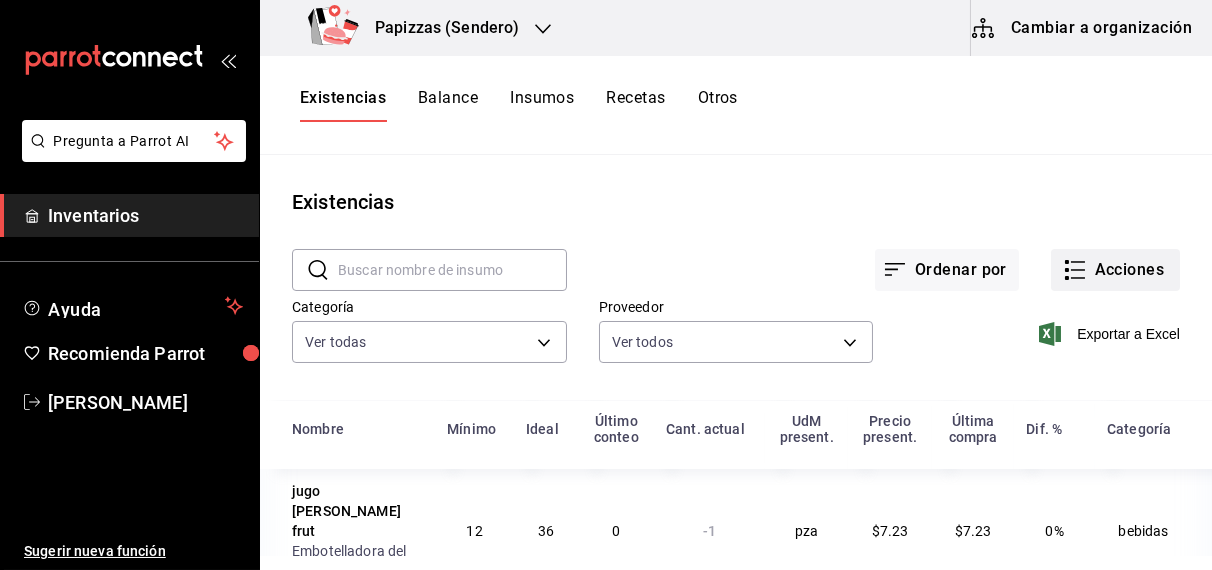 click on "Acciones" at bounding box center [1115, 270] 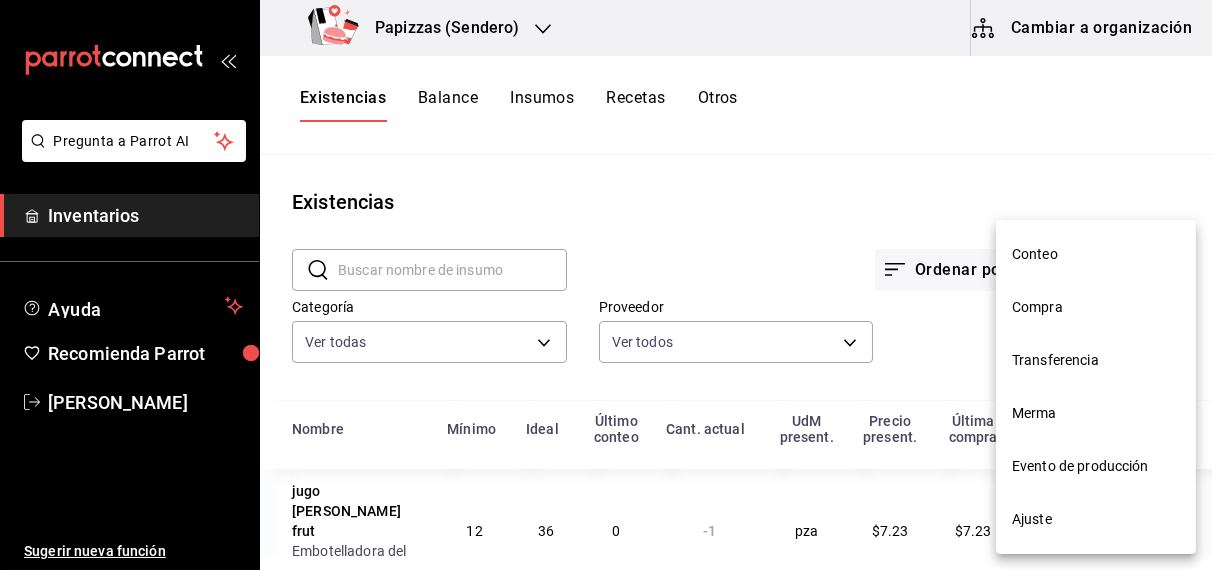click on "Compra" at bounding box center (1096, 307) 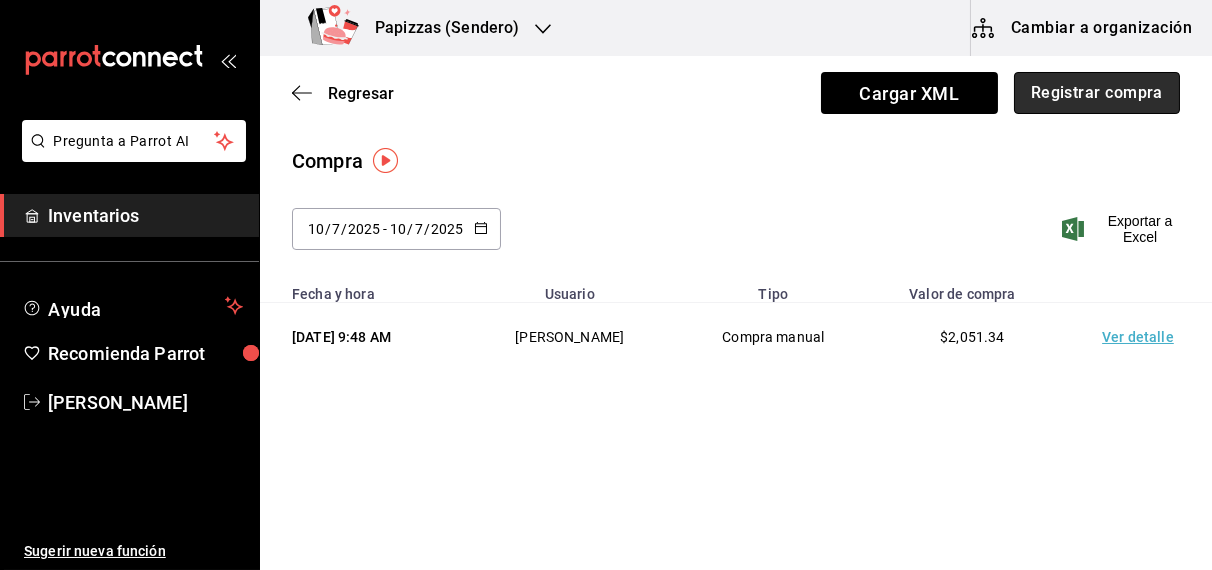 click on "Registrar compra" at bounding box center (1097, 93) 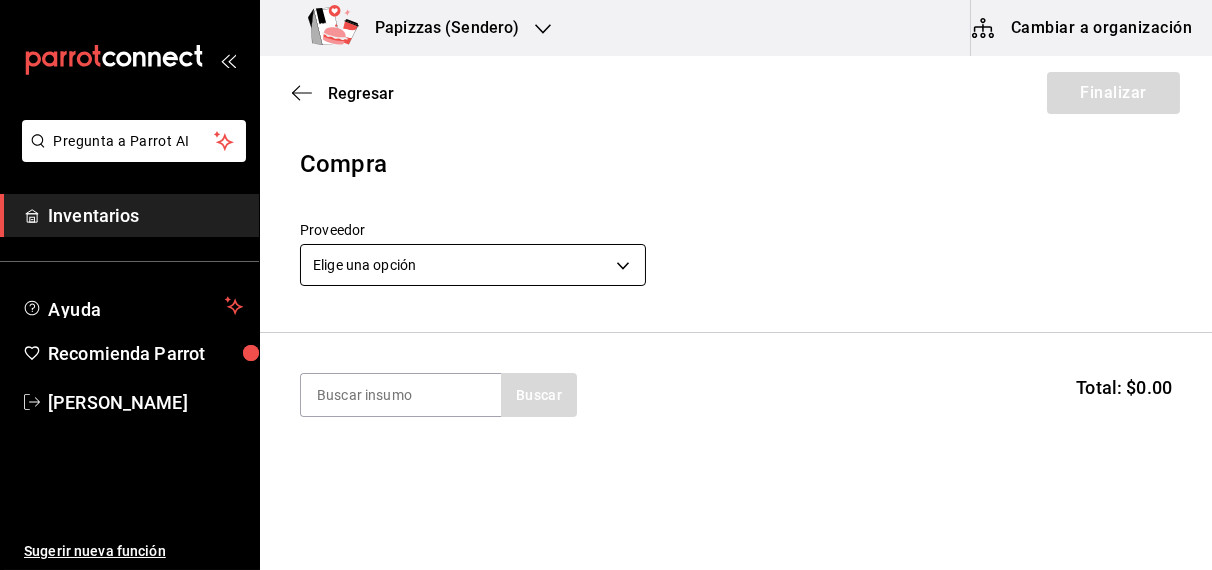 click on "Pregunta a Parrot AI Inventarios   Ayuda Recomienda Parrot   OBDULIA JANNETH CASTRO ESCALANTE   Sugerir nueva función   Papizzas (Sendero) Cambiar a organización Regresar Finalizar Compra Proveedor Elige una opción default Buscar Total: $0.00 No hay insumos a mostrar. Busca un insumo para agregarlo a la lista Pregunta a Parrot AI Inventarios   Ayuda Recomienda Parrot   OBDULIA JANNETH CASTRO ESCALANTE   Sugerir nueva función   GANA 1 MES GRATIS EN TU SUSCRIPCIÓN AQUÍ ¿Recuerdas cómo empezó tu restaurante?
Hoy puedes ayudar a un colega a tener el mismo cambio que tú viviste.
Recomienda Parrot directamente desde tu Portal Administrador.
Es fácil y rápido.
🎁 Por cada restaurante que se una, ganas 1 mes gratis. Ver video tutorial Ir a video Editar Eliminar Visitar centro de ayuda (81) 2046 6363 soporte@parrotsoftware.io Visitar centro de ayuda (81) 2046 6363 soporte@parrotsoftware.io" at bounding box center (606, 228) 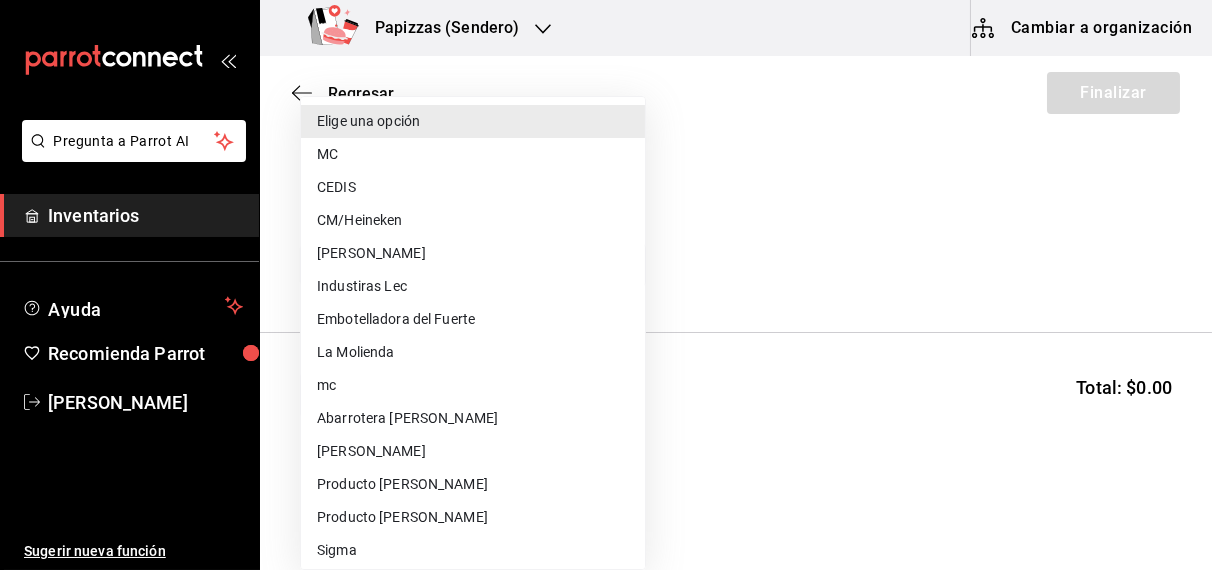 click on "MC" at bounding box center [473, 154] 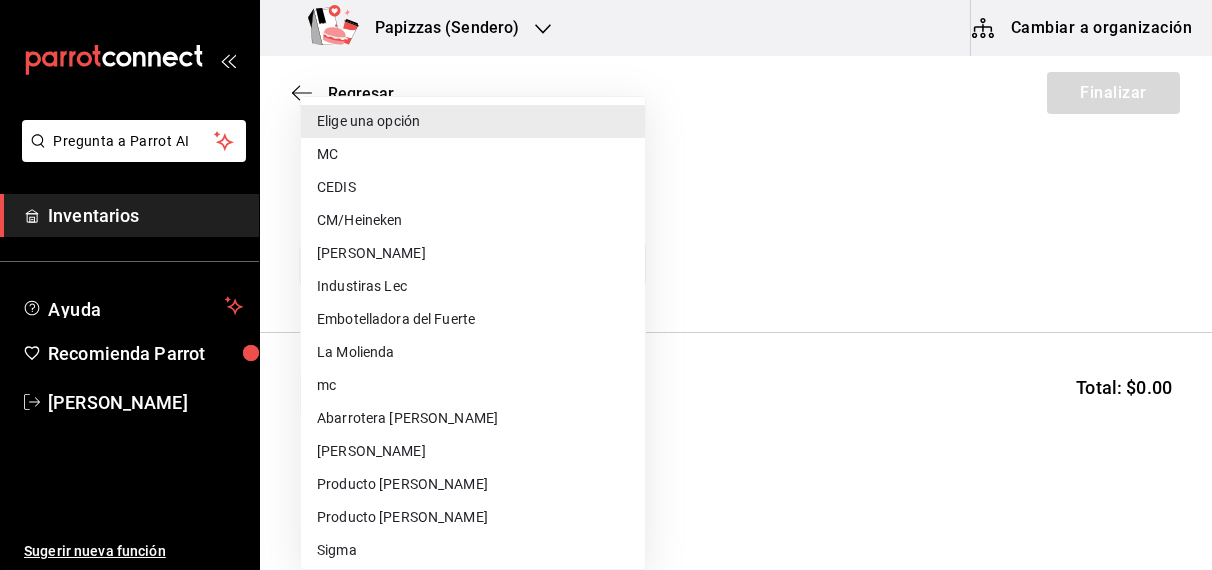 type on "59259b25-7b15-4529-a17f-fa8ef7e7484a" 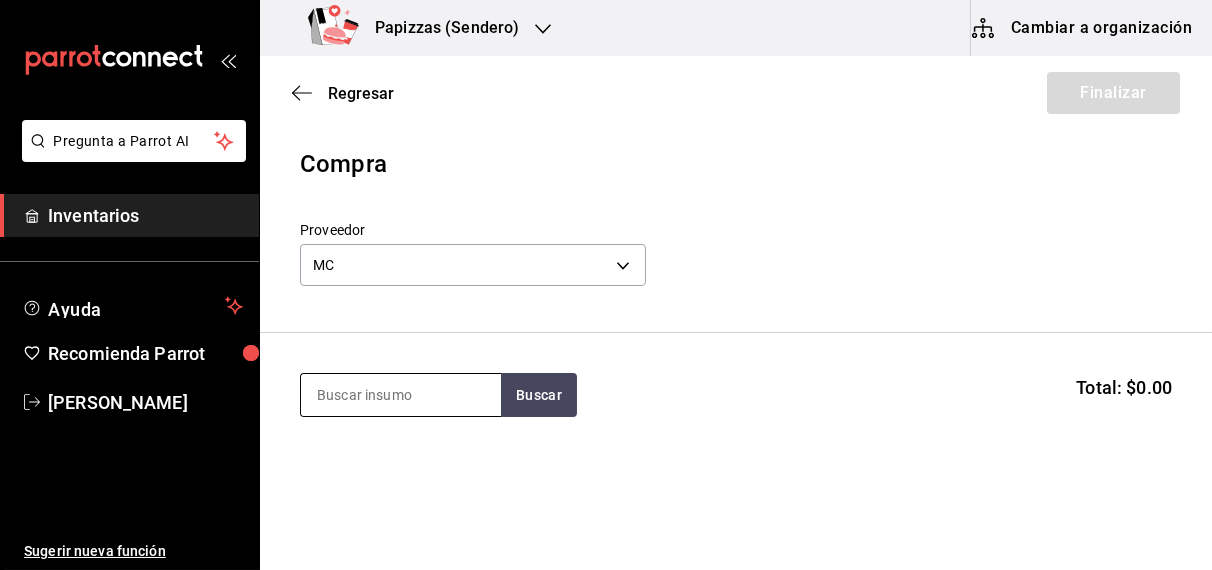 click at bounding box center [401, 395] 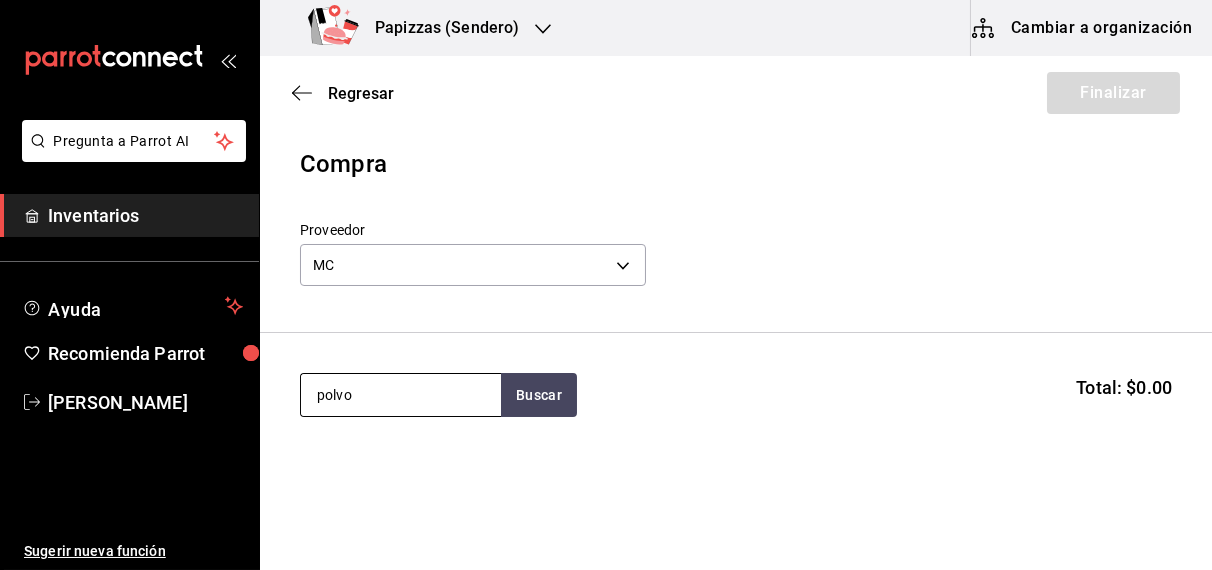 type on "polvo" 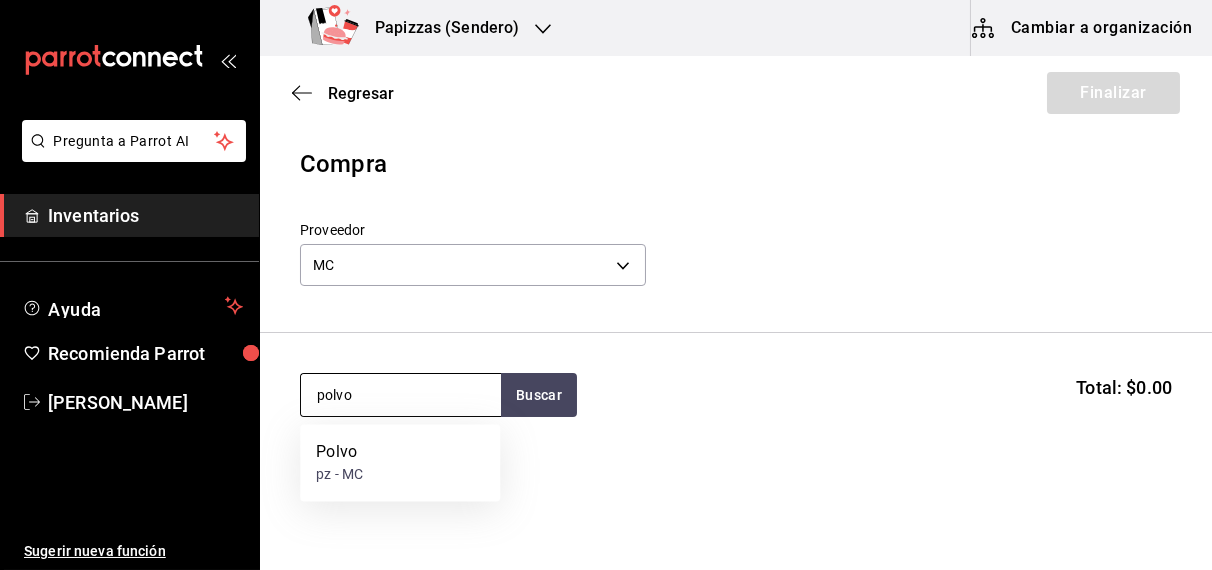 click on "Polvo pz - MC" at bounding box center (400, 463) 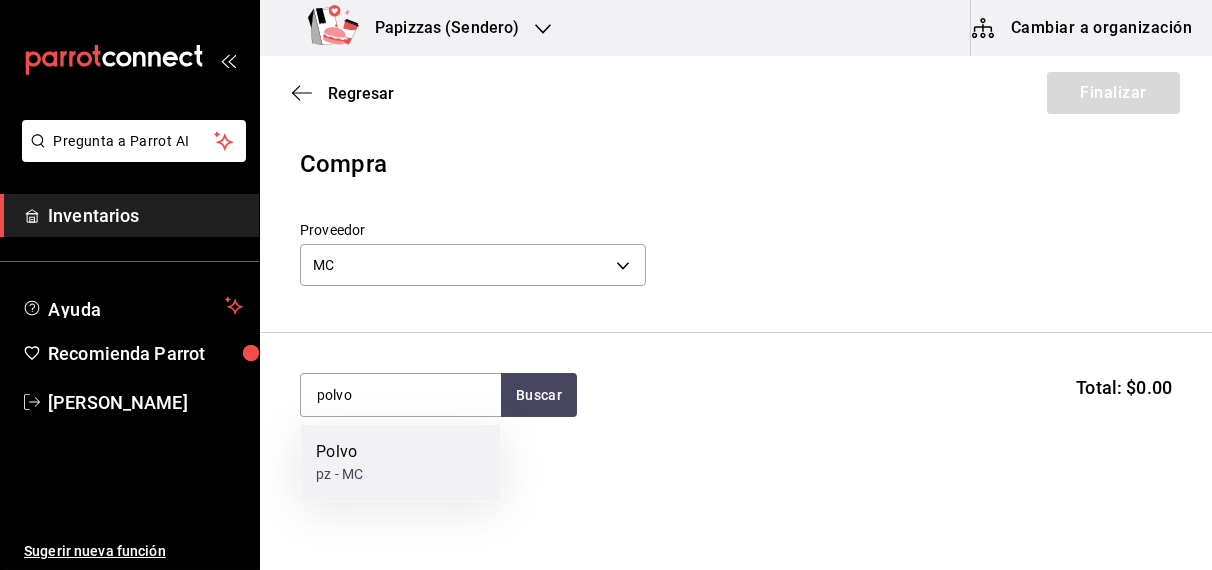 type 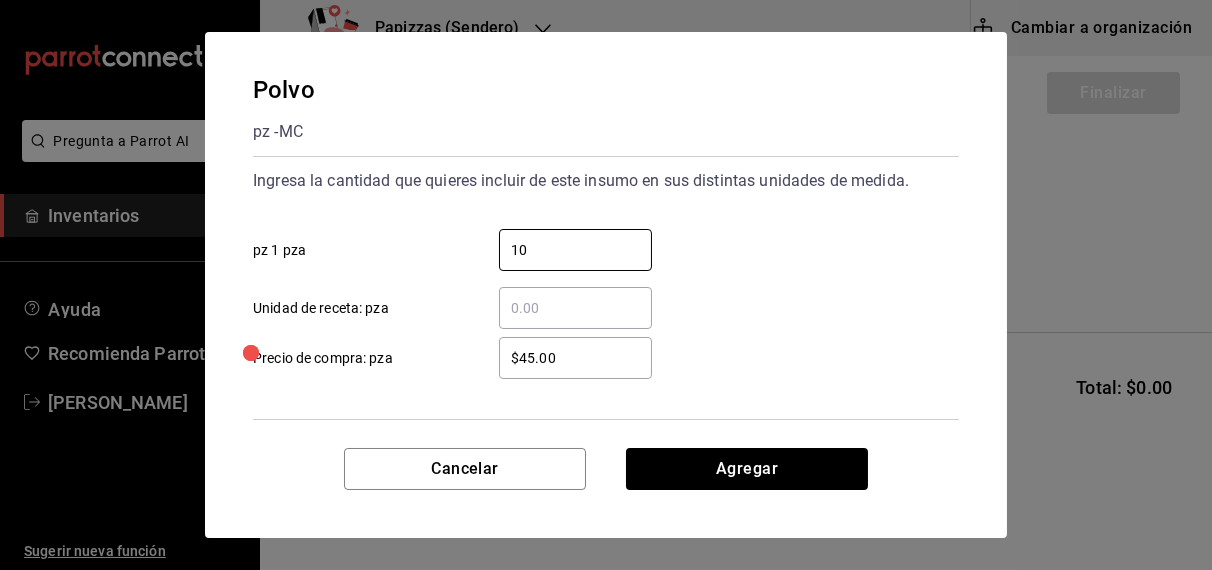 type on "10" 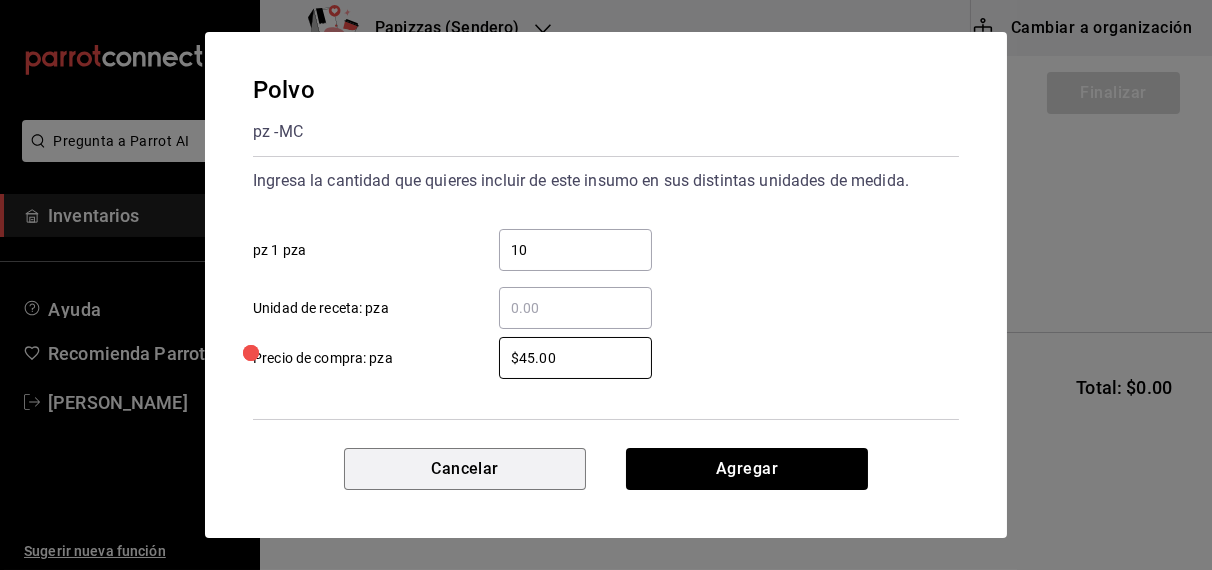 type 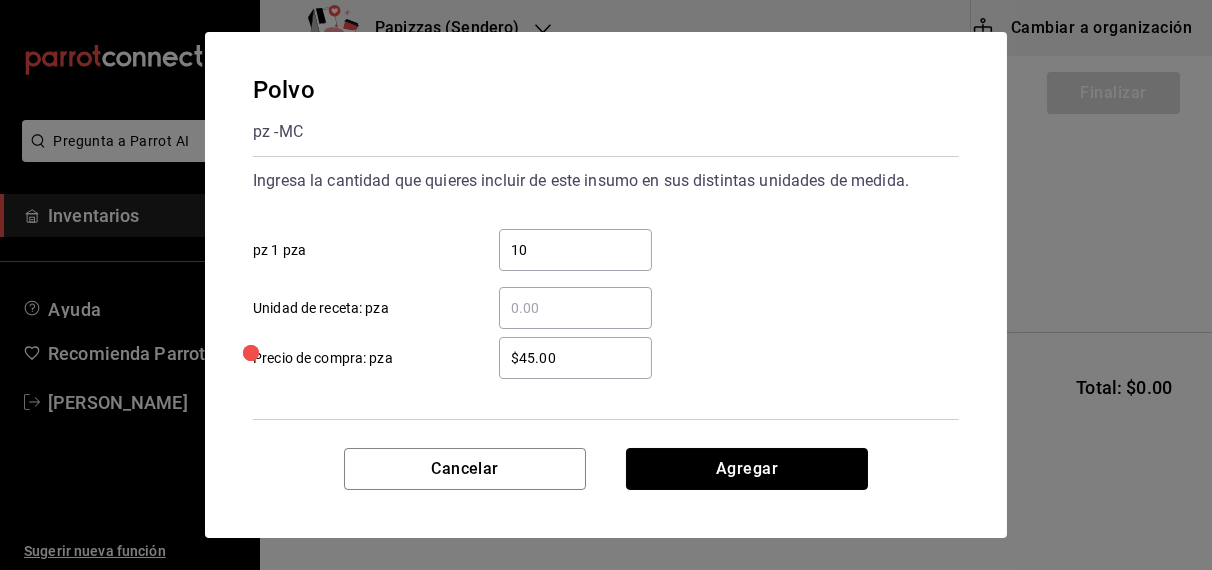 type 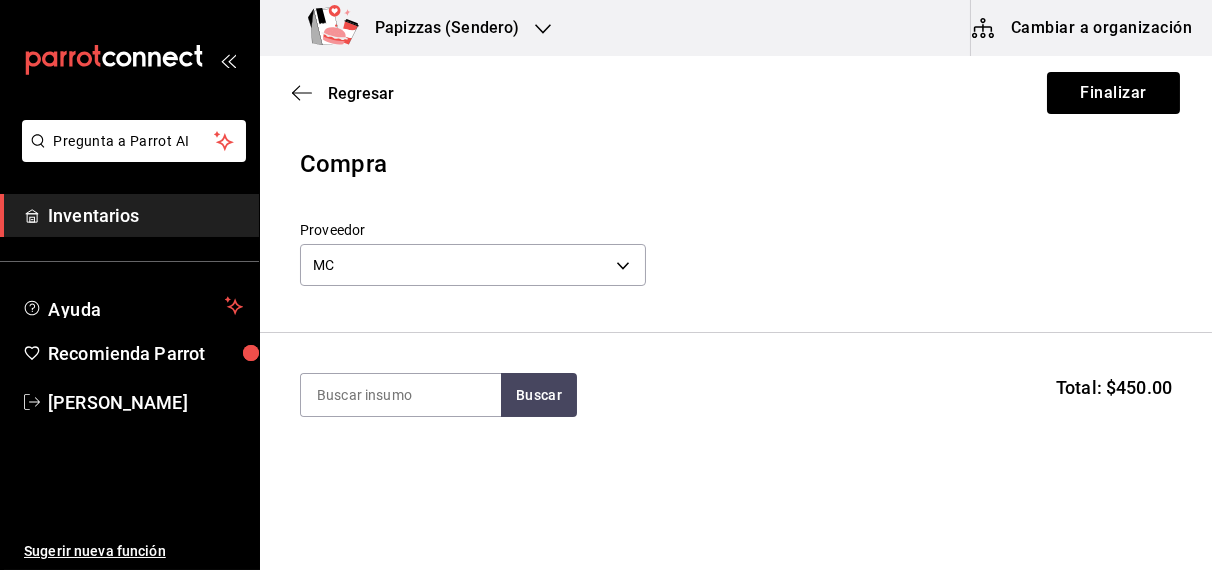 click on "Regresar Finalizar" at bounding box center [736, 93] 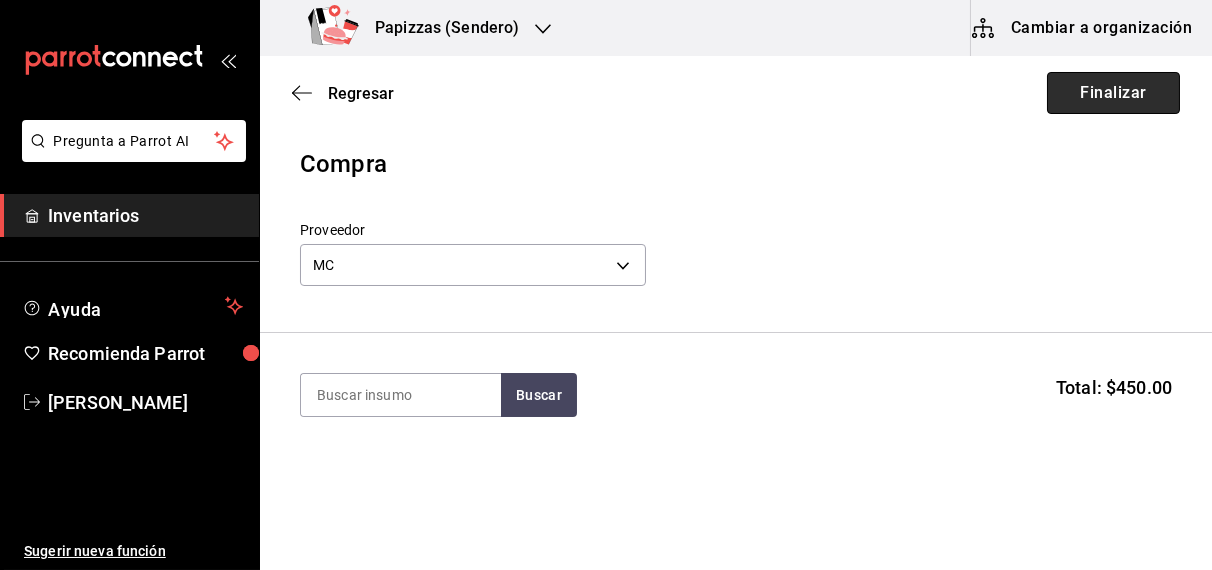 click on "Finalizar" at bounding box center (1113, 93) 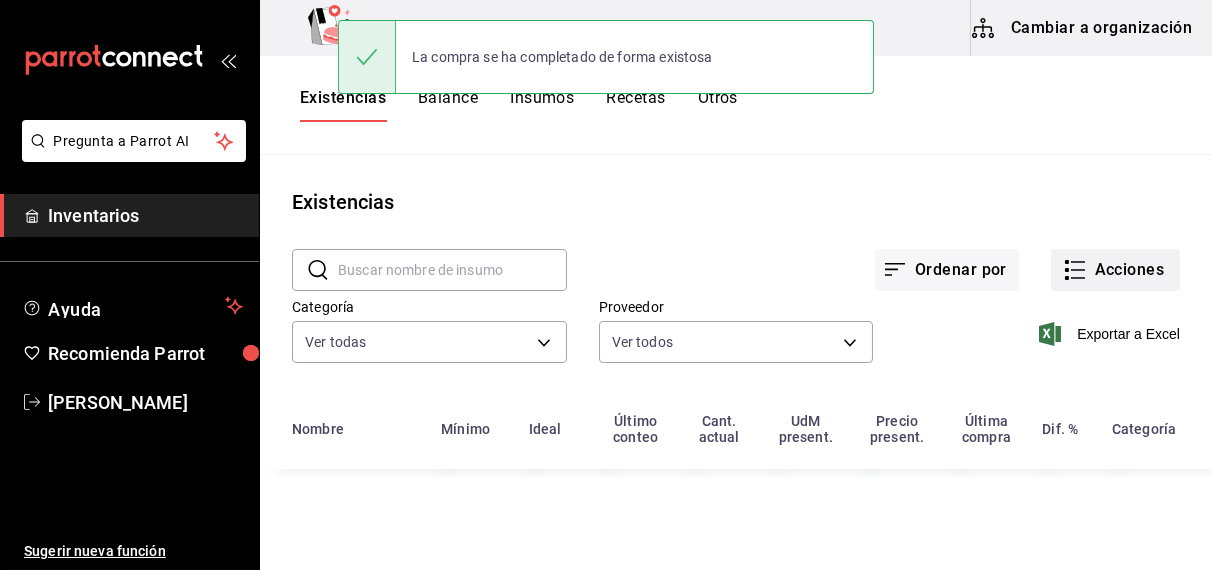 click on "Acciones" at bounding box center [1115, 270] 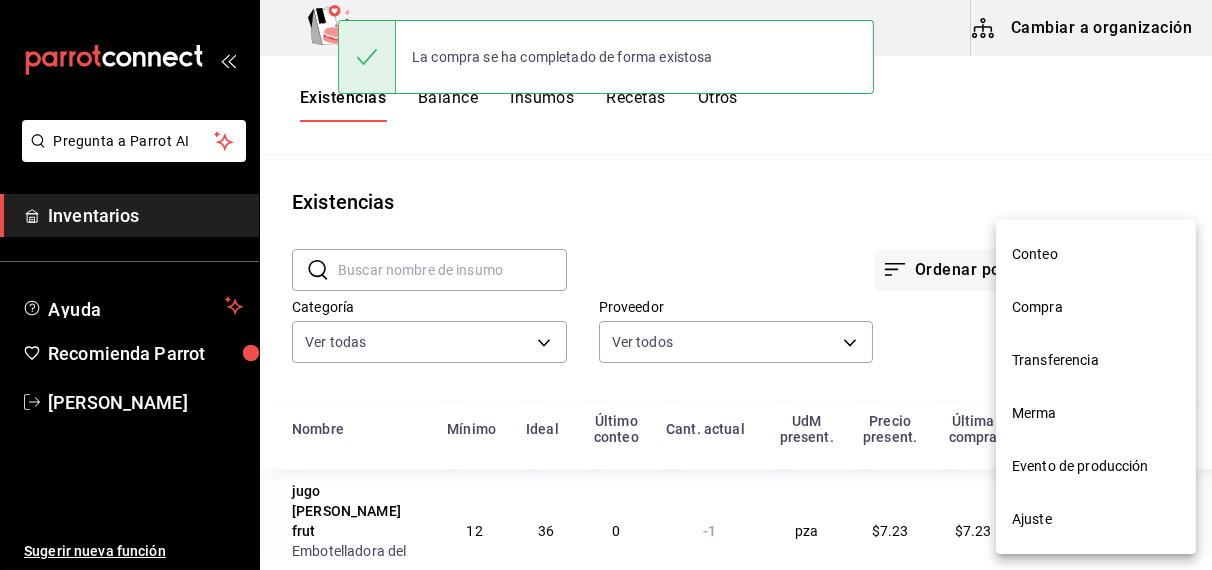 click on "Compra" at bounding box center (1096, 307) 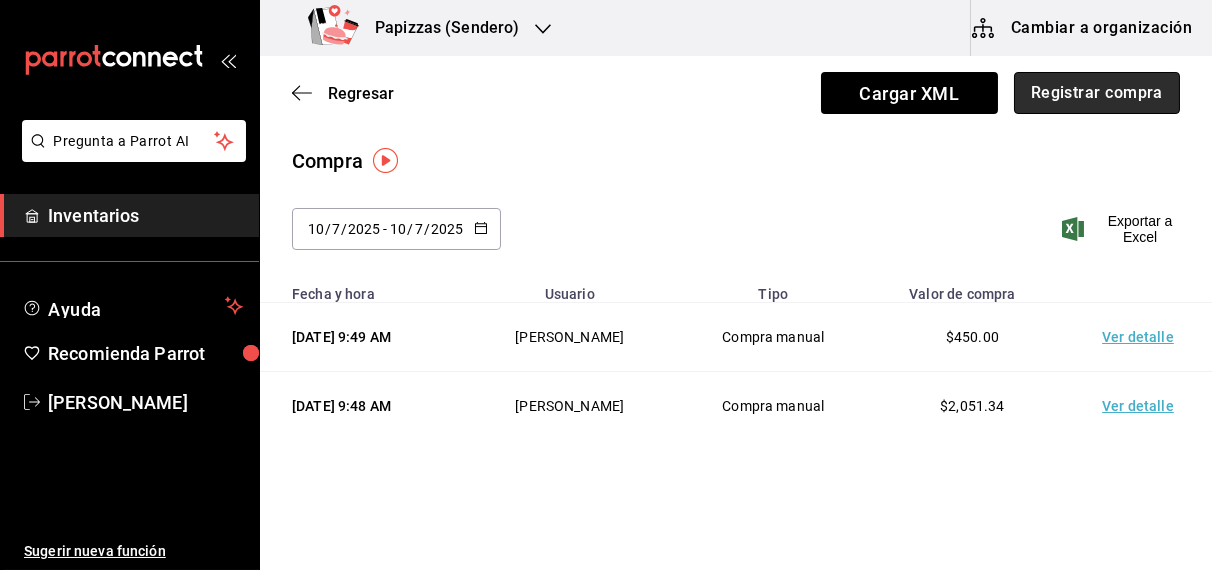 click on "Registrar compra" at bounding box center [1097, 93] 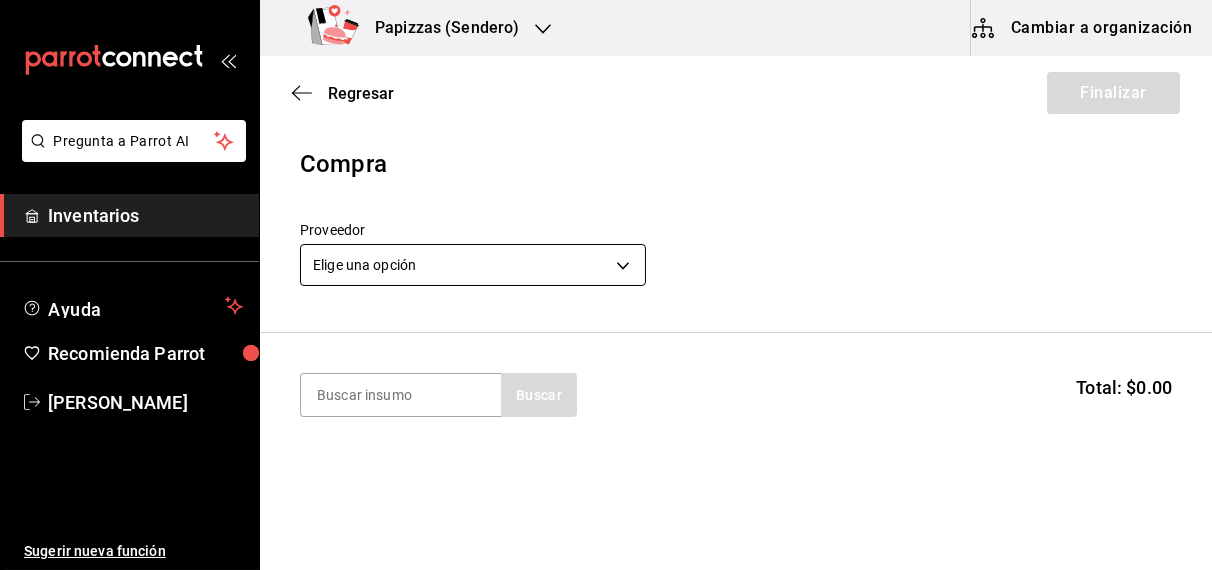 click on "Pregunta a Parrot AI Inventarios   Ayuda Recomienda Parrot   OBDULIA JANNETH CASTRO ESCALANTE   Sugerir nueva función   Papizzas (Sendero) Cambiar a organización Regresar Finalizar Compra Proveedor Elige una opción default Buscar Total: $0.00 No hay insumos a mostrar. Busca un insumo para agregarlo a la lista Pregunta a Parrot AI Inventarios   Ayuda Recomienda Parrot   OBDULIA JANNETH CASTRO ESCALANTE   Sugerir nueva función   GANA 1 MES GRATIS EN TU SUSCRIPCIÓN AQUÍ ¿Recuerdas cómo empezó tu restaurante?
Hoy puedes ayudar a un colega a tener el mismo cambio que tú viviste.
Recomienda Parrot directamente desde tu Portal Administrador.
Es fácil y rápido.
🎁 Por cada restaurante que se una, ganas 1 mes gratis. Ver video tutorial Ir a video Editar Eliminar Visitar centro de ayuda (81) 2046 6363 soporte@parrotsoftware.io Visitar centro de ayuda (81) 2046 6363 soporte@parrotsoftware.io" at bounding box center [606, 228] 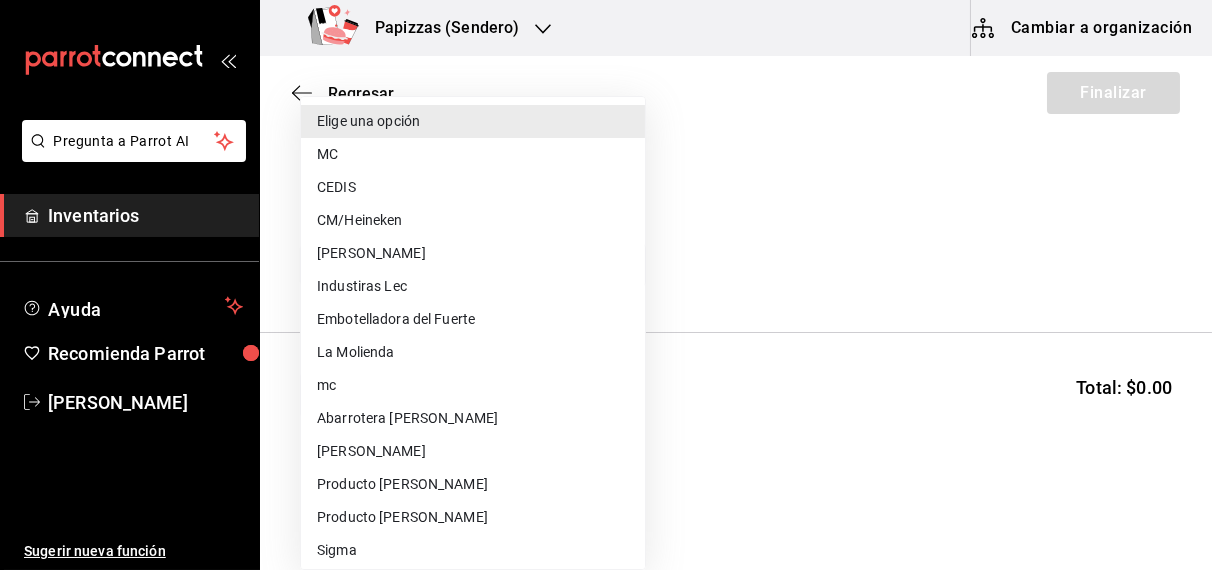 click on "CEDIS" at bounding box center (473, 187) 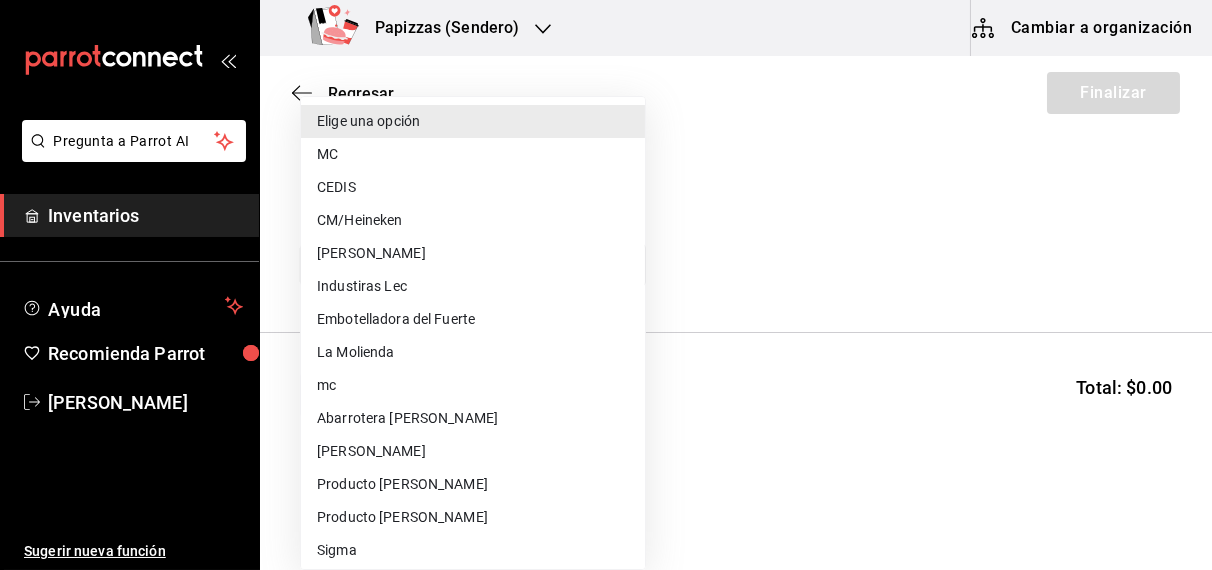 type on "fd93c39f-859b-4130-830c-b038fbd442a0" 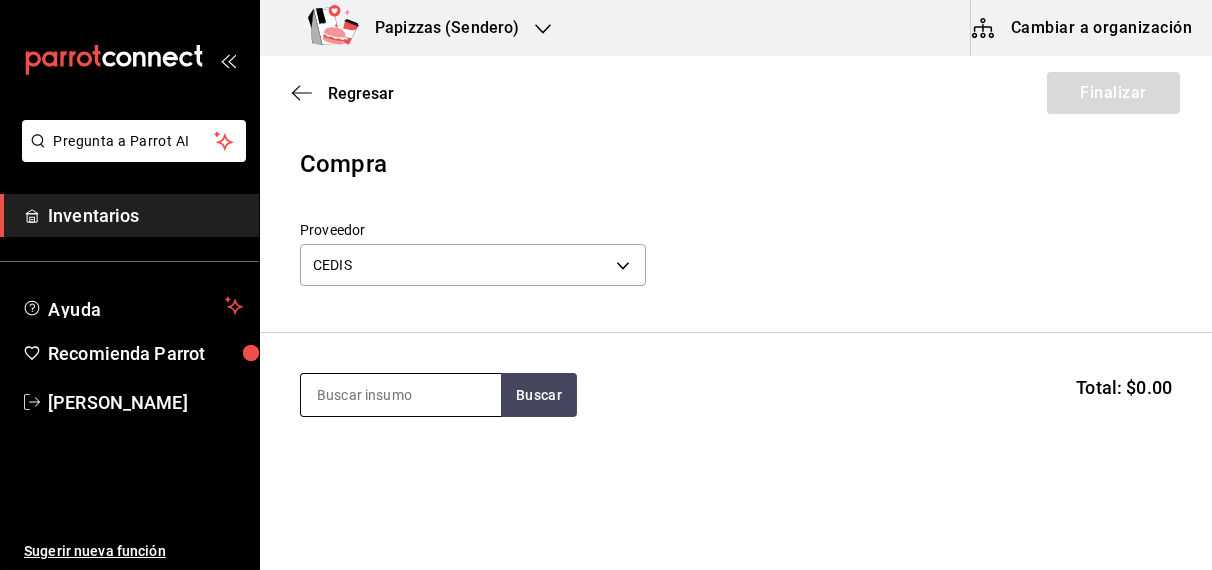 click at bounding box center (401, 395) 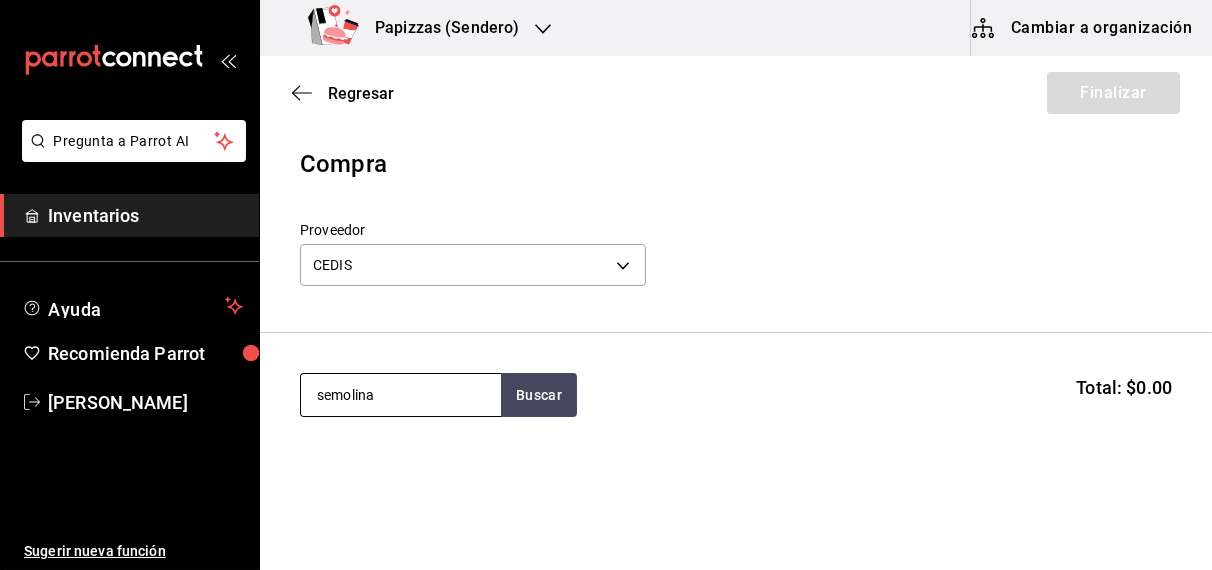 type on "semolina" 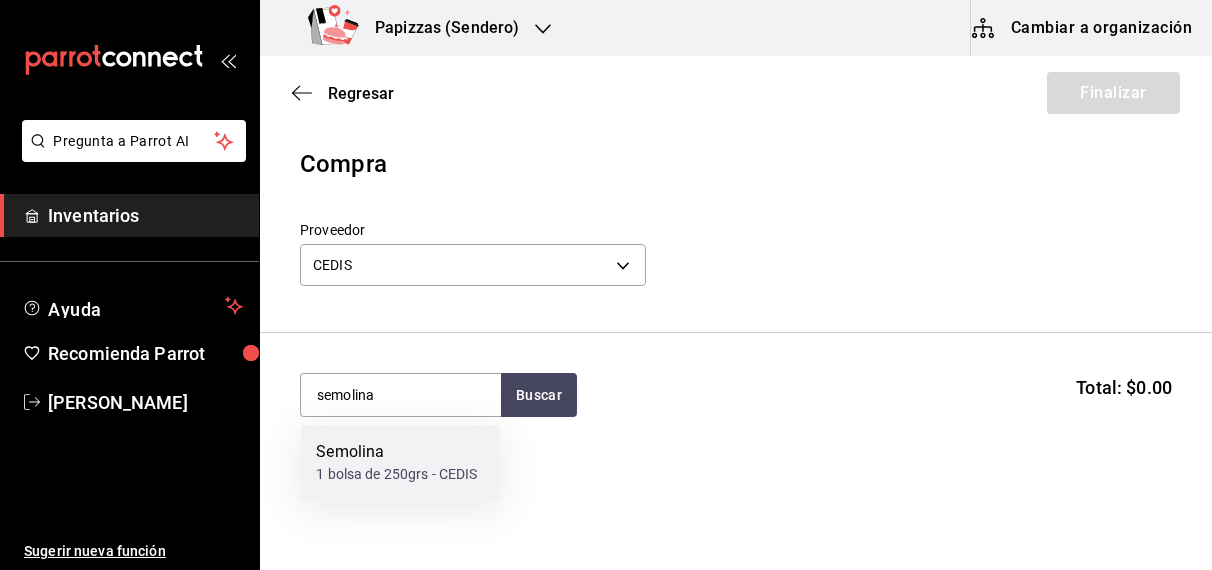 click on "1 bolsa de 250grs - CEDIS" at bounding box center (396, 475) 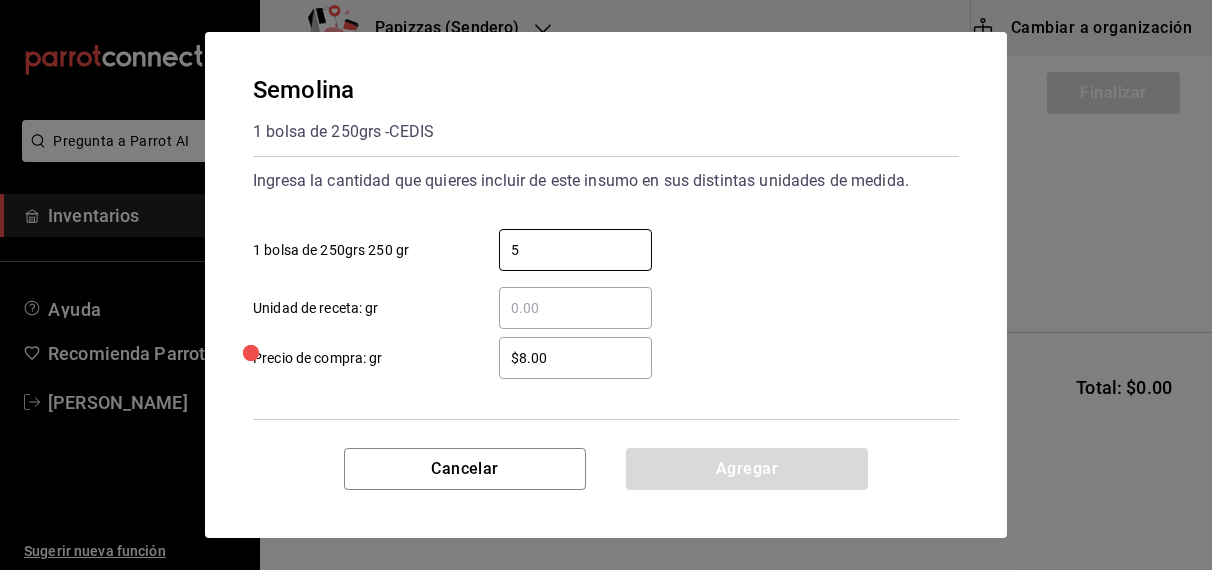 type on "5" 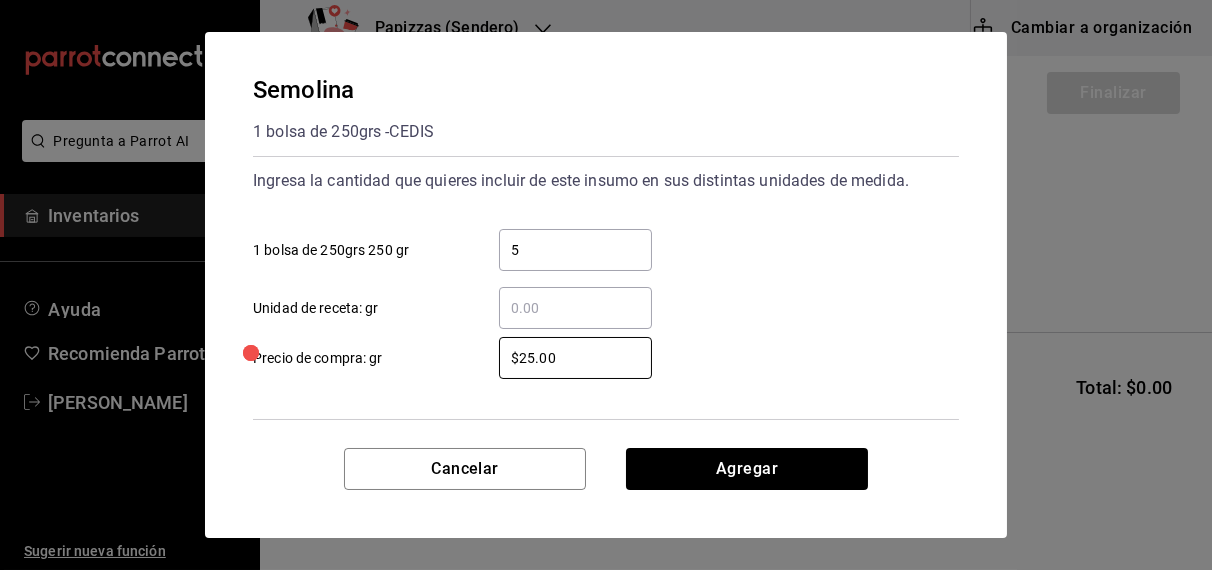 type on "$25.00" 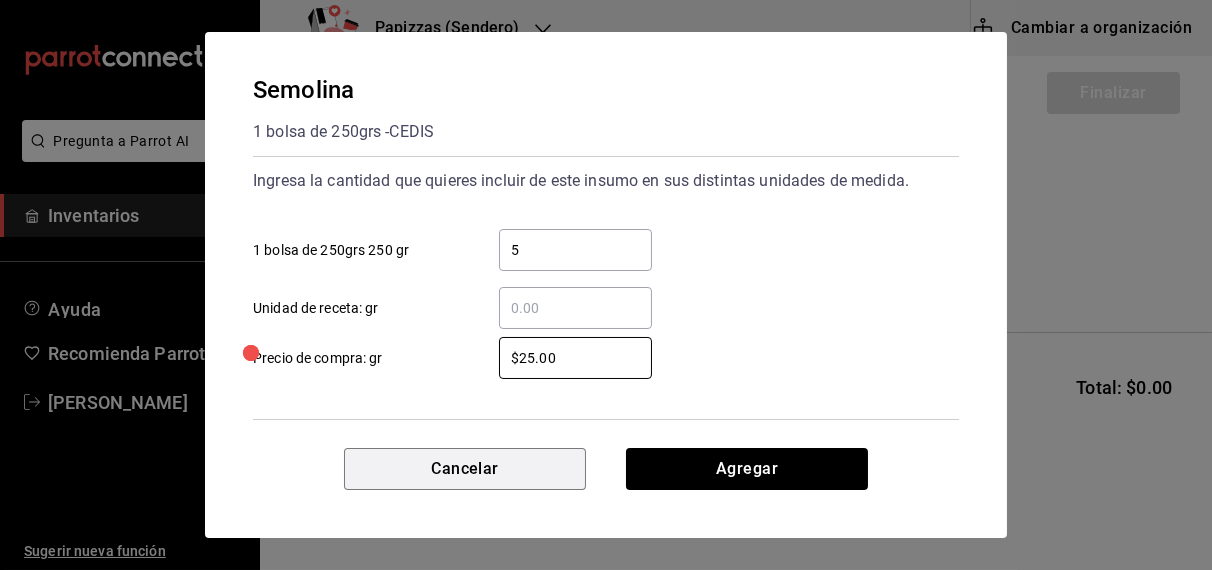 type 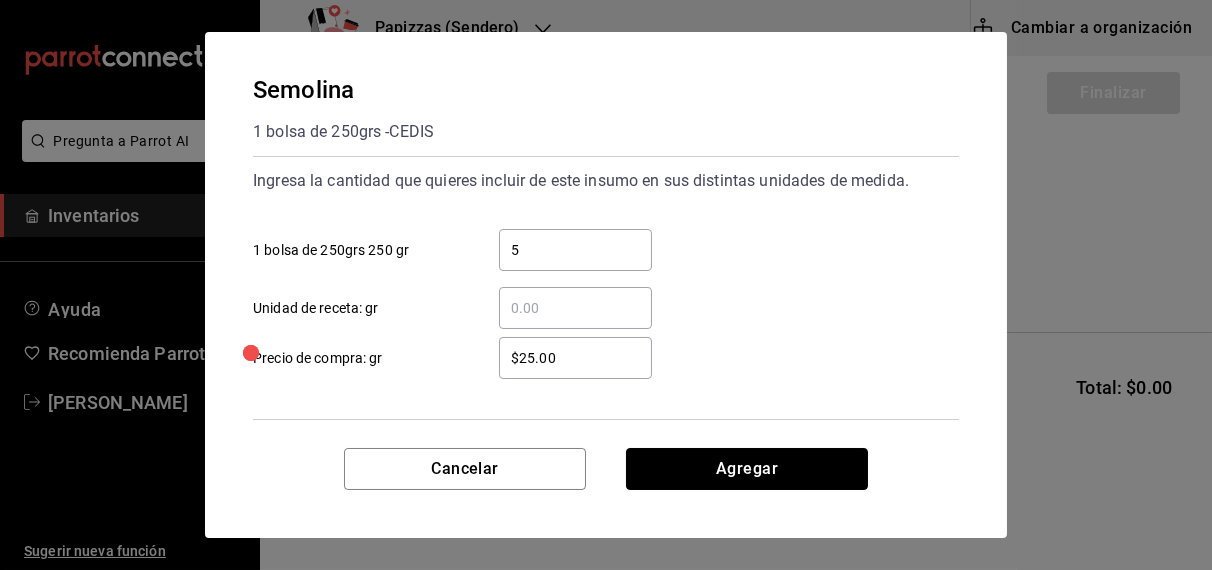 type 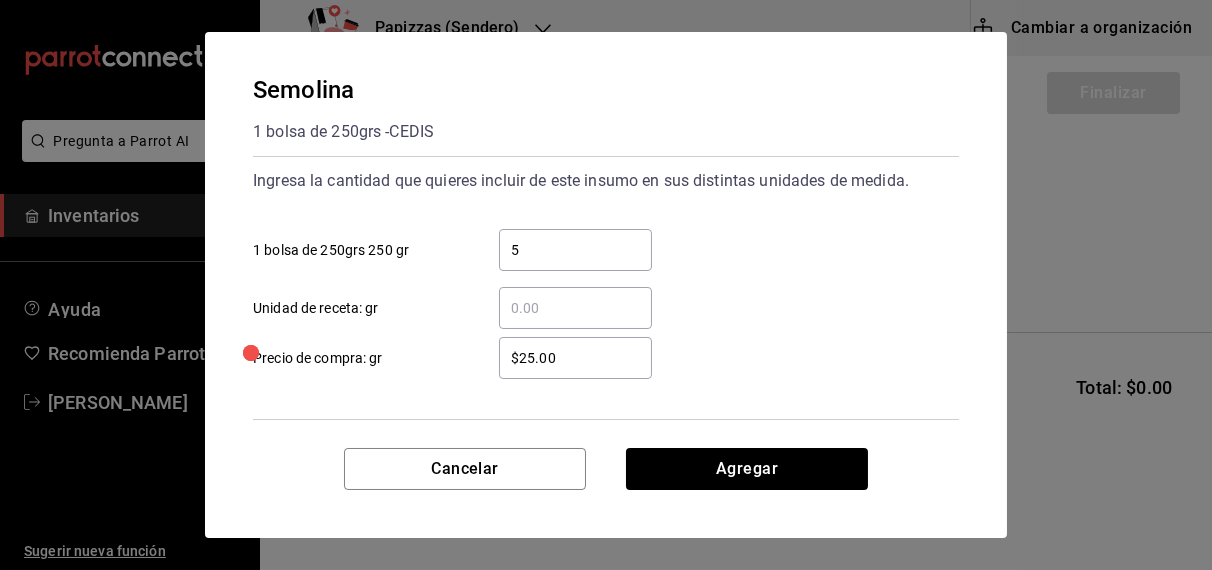 click on "​ Unidad de receta: gr" at bounding box center [575, 308] 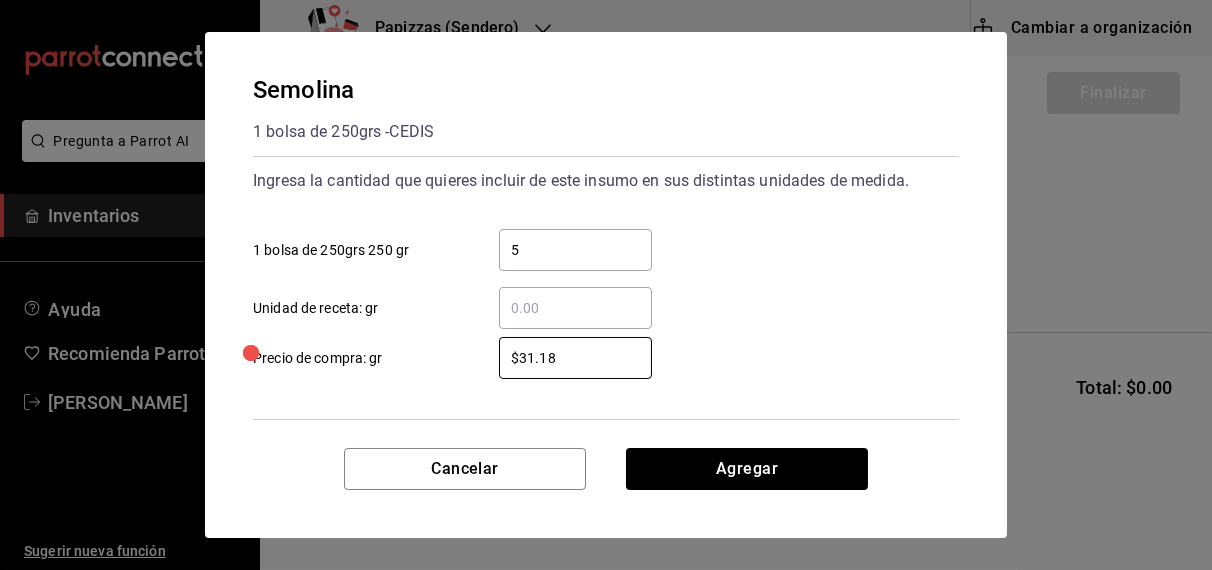 type on "$31.18" 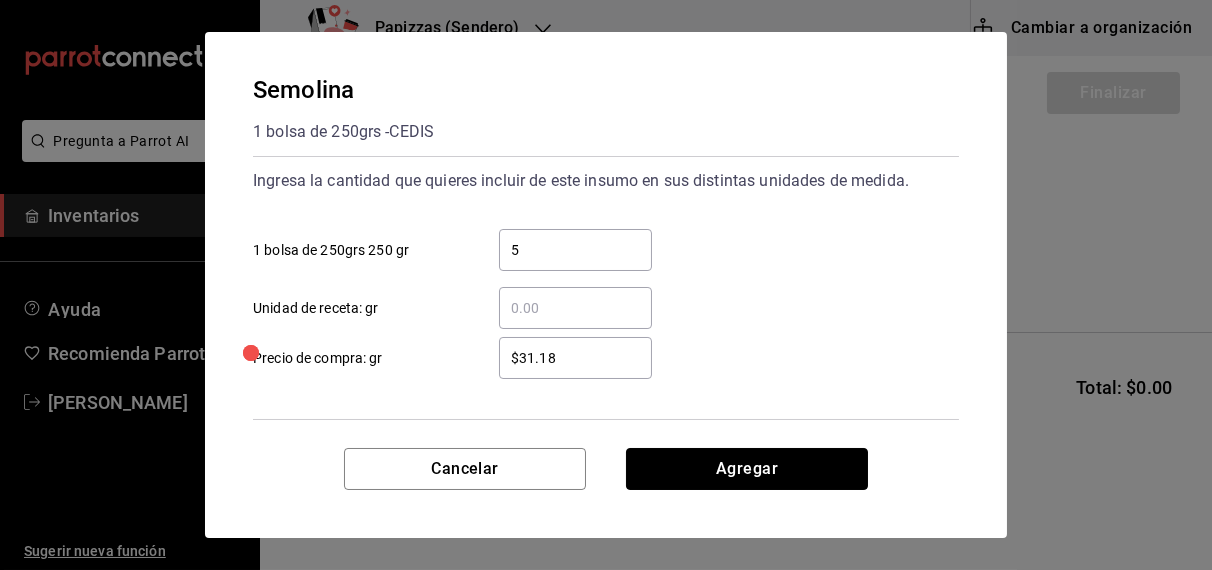 click on "Agregar" at bounding box center (747, 469) 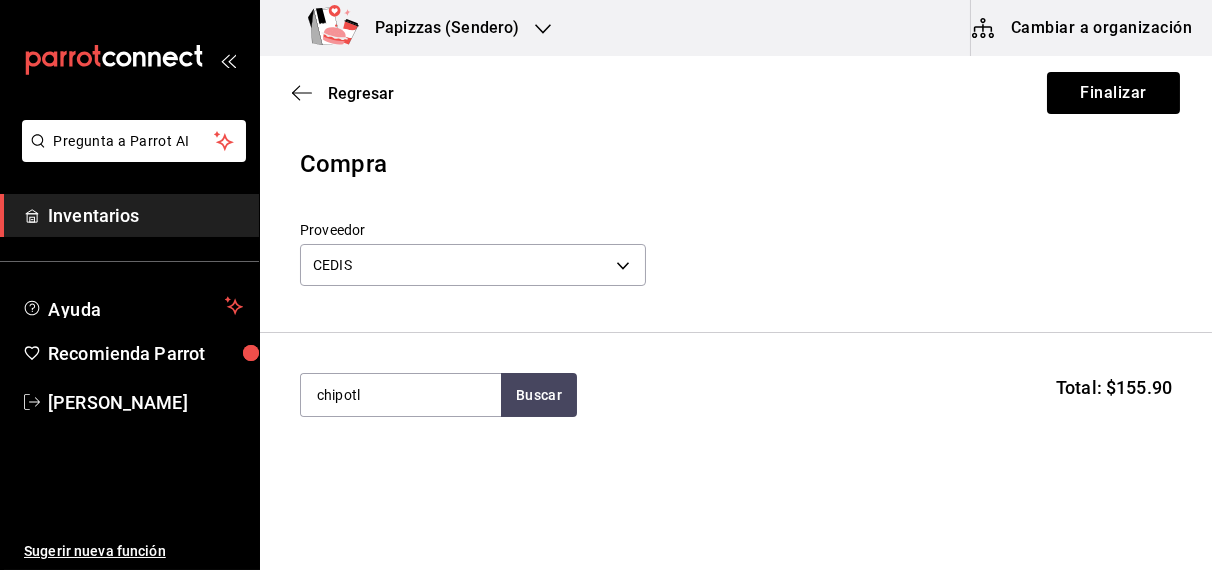 type on "chipotl" 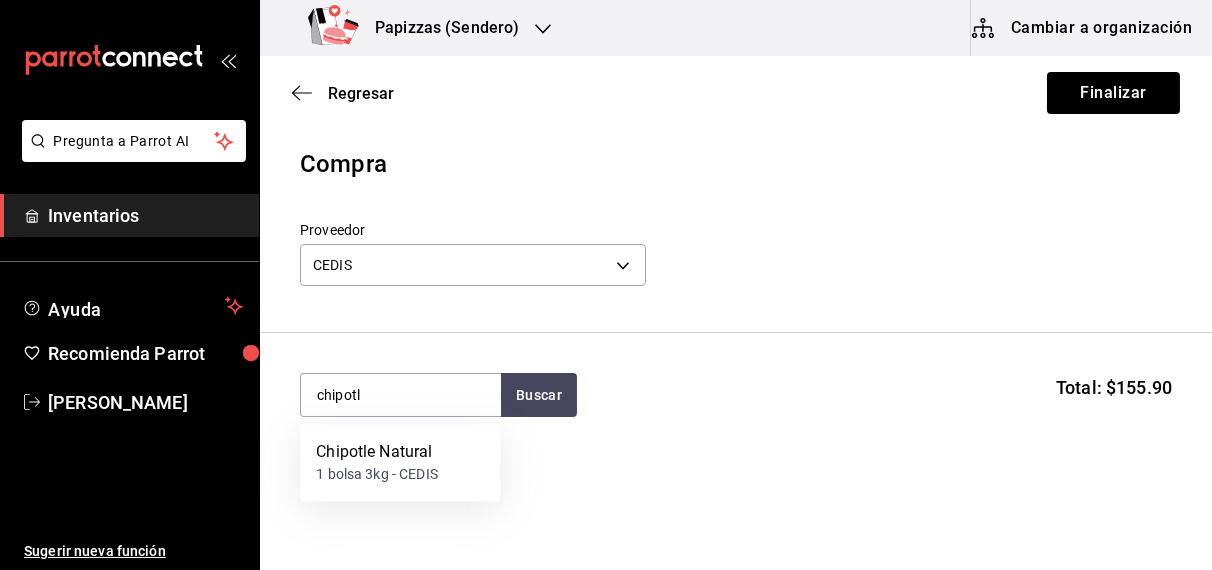click on "Chipotle Natural 1 bolsa 3kg - CEDIS" at bounding box center (400, 463) 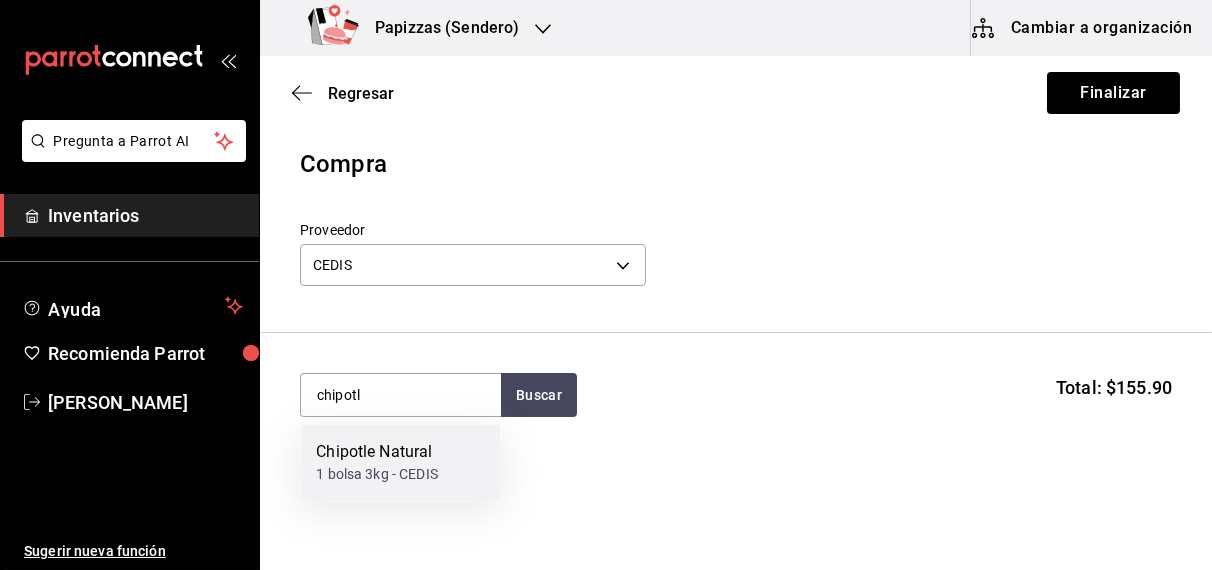 type 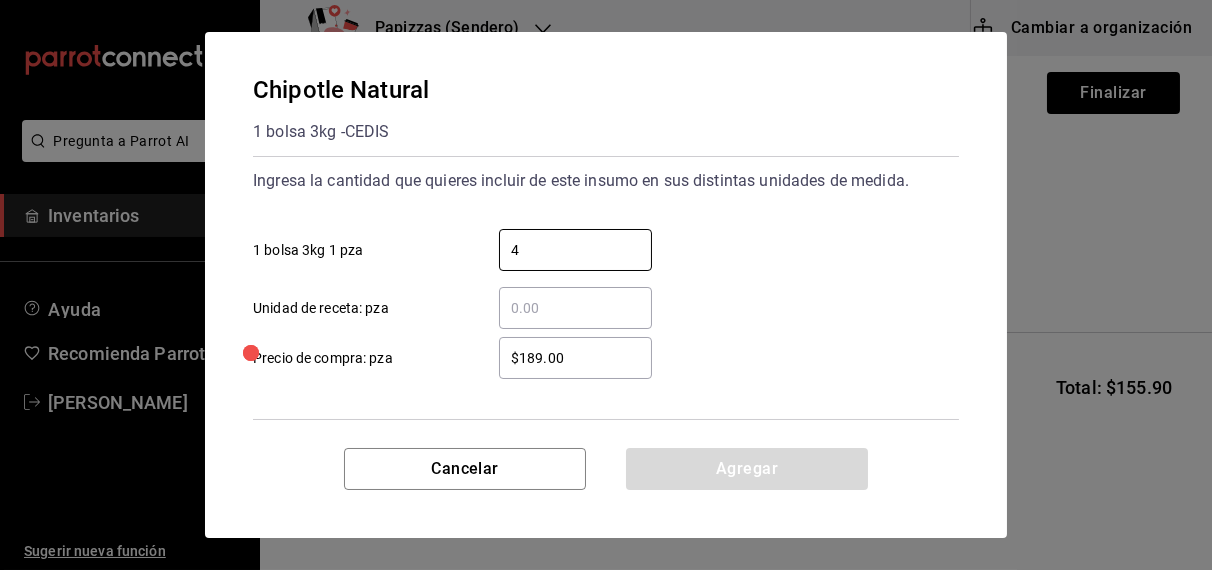 type on "4" 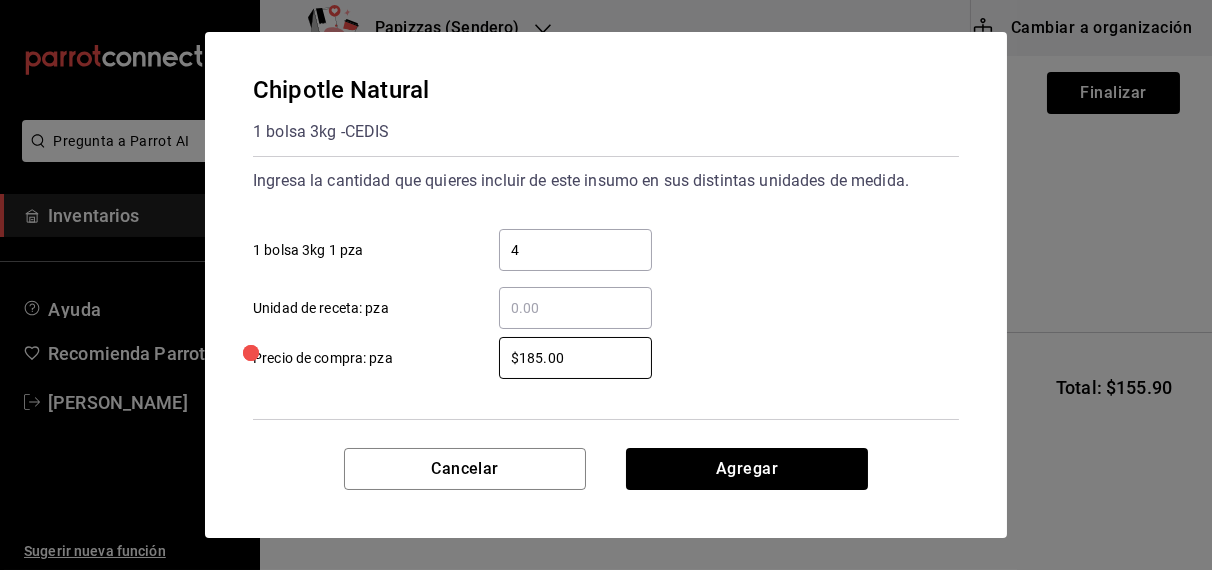 type on "$185.00" 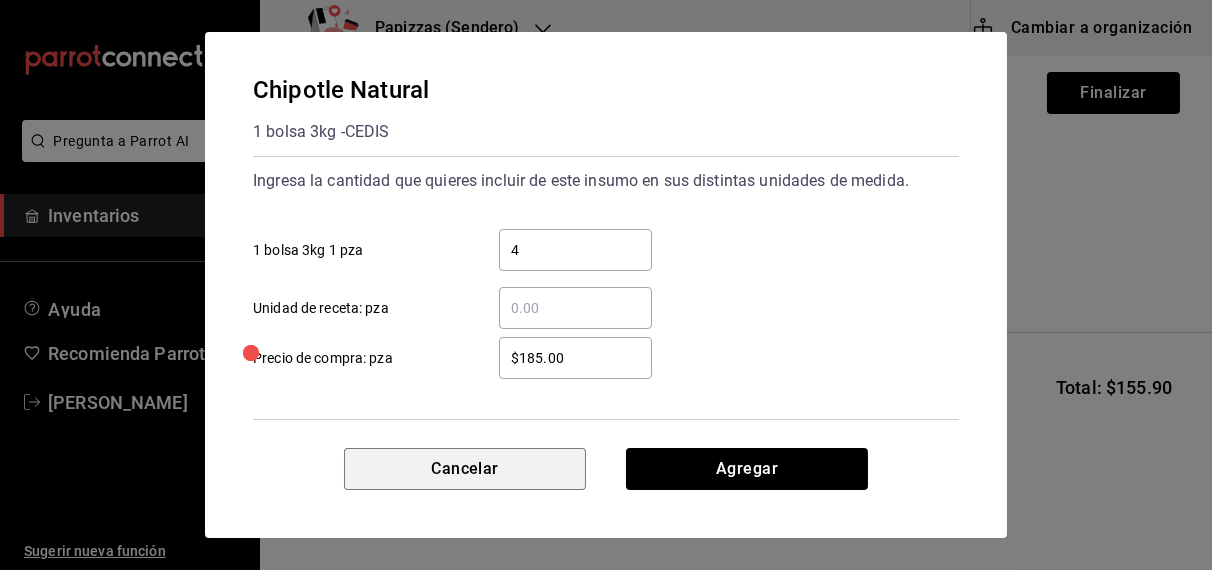 type 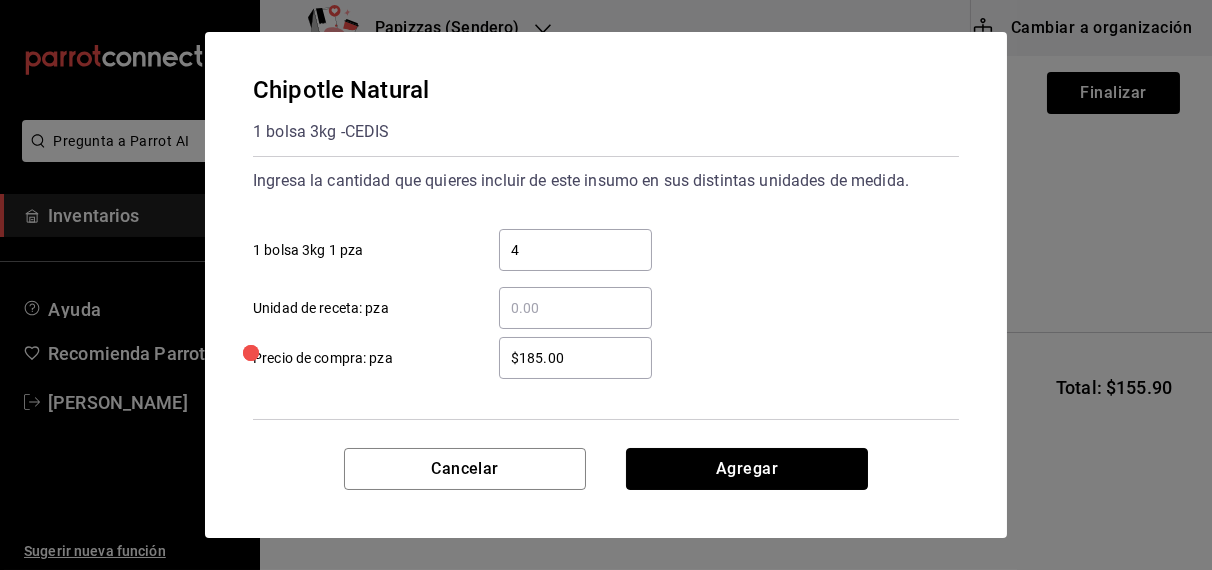 type 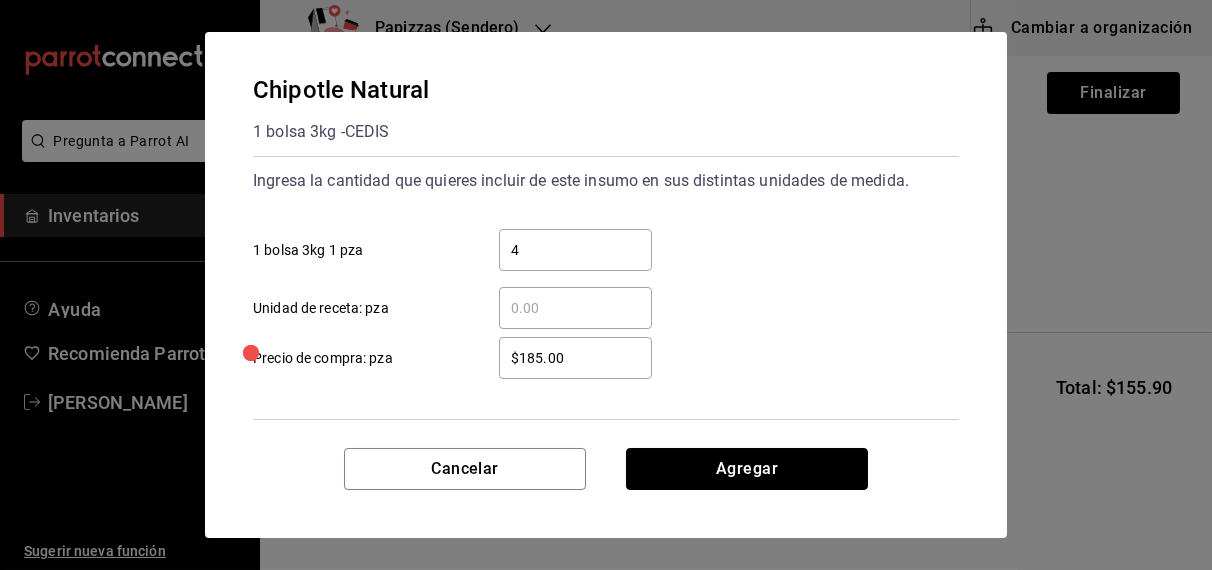click on "Agregar" at bounding box center (747, 469) 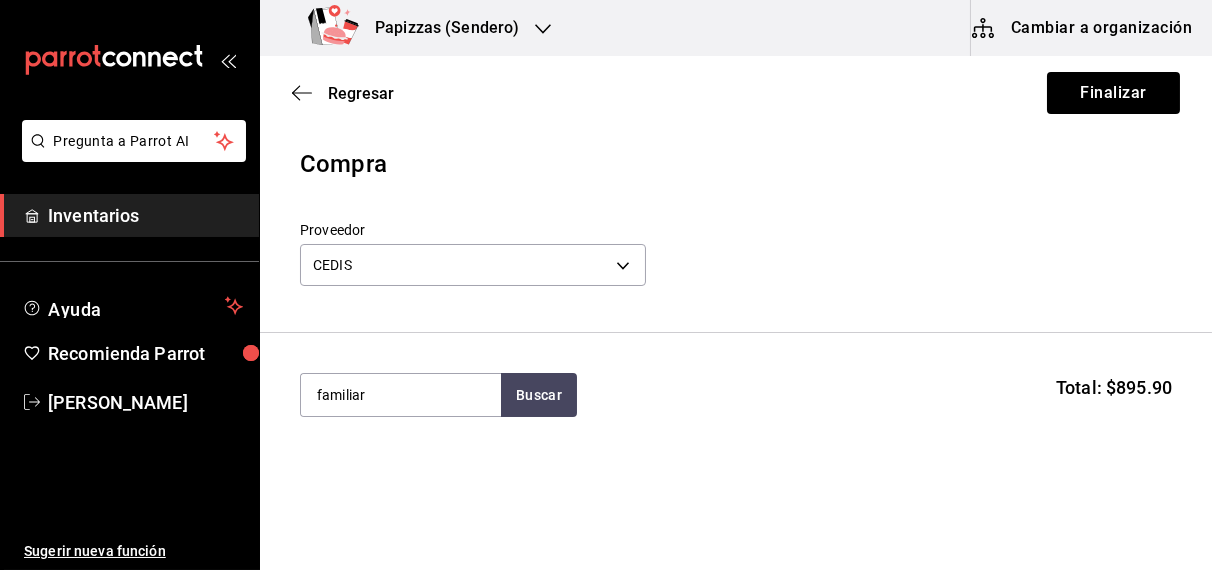 type on "familiar" 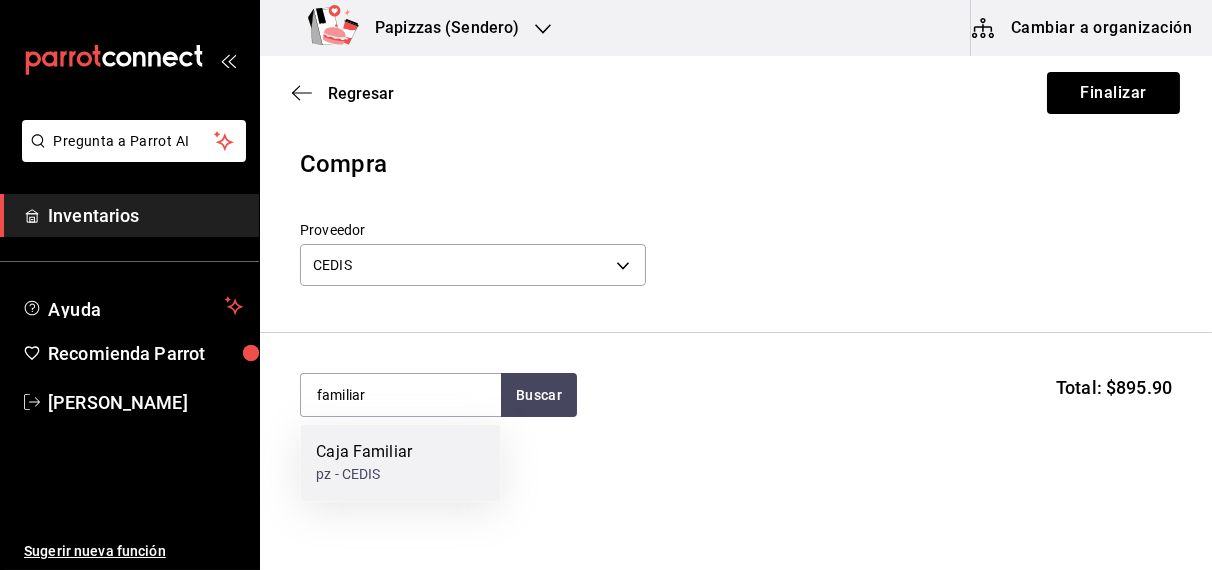 click on "Caja Familiar pz - CEDIS" at bounding box center [400, 463] 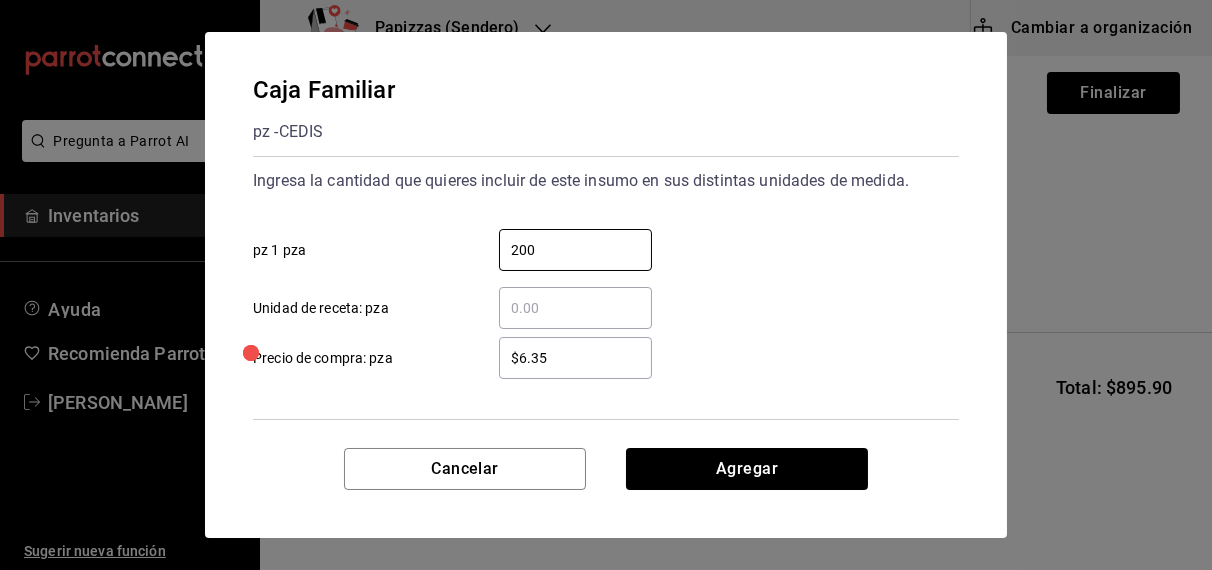type on "200" 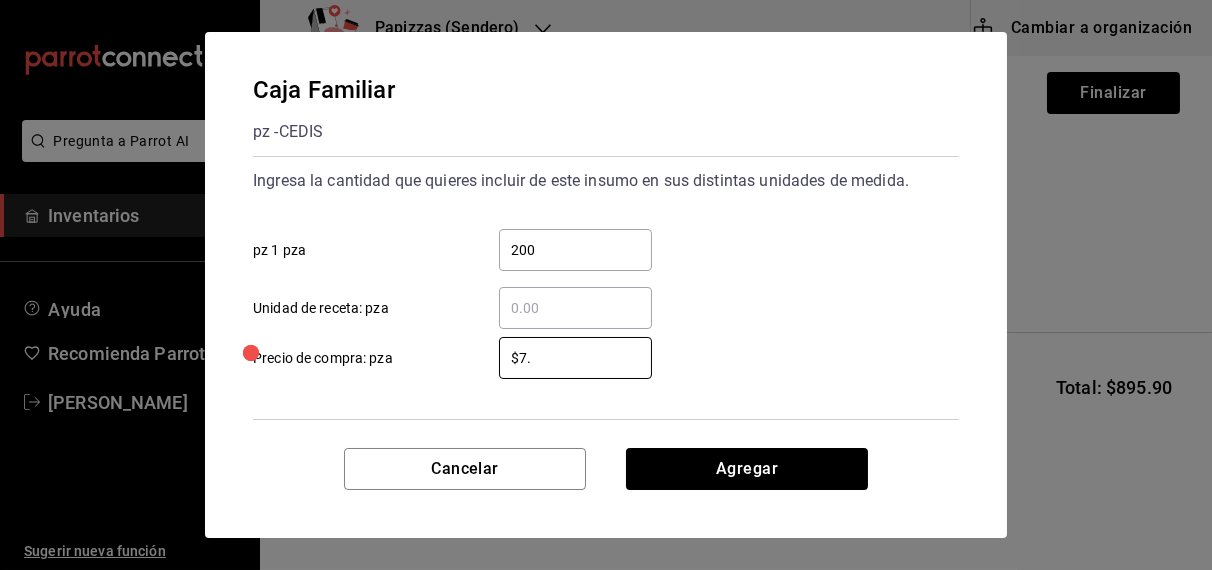 type on "$7.76" 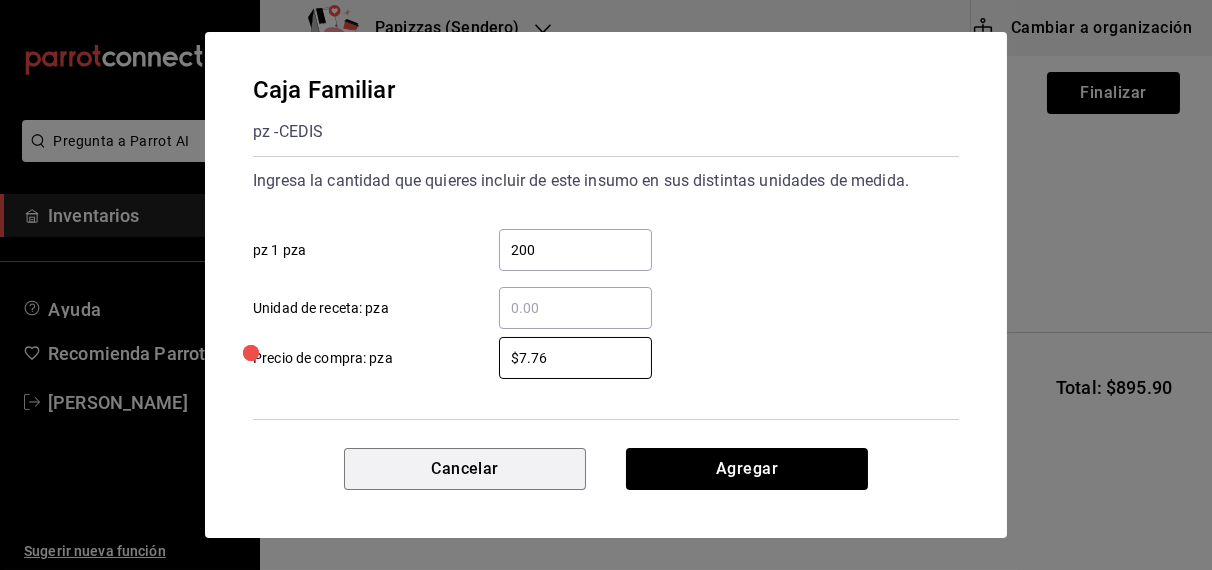 type 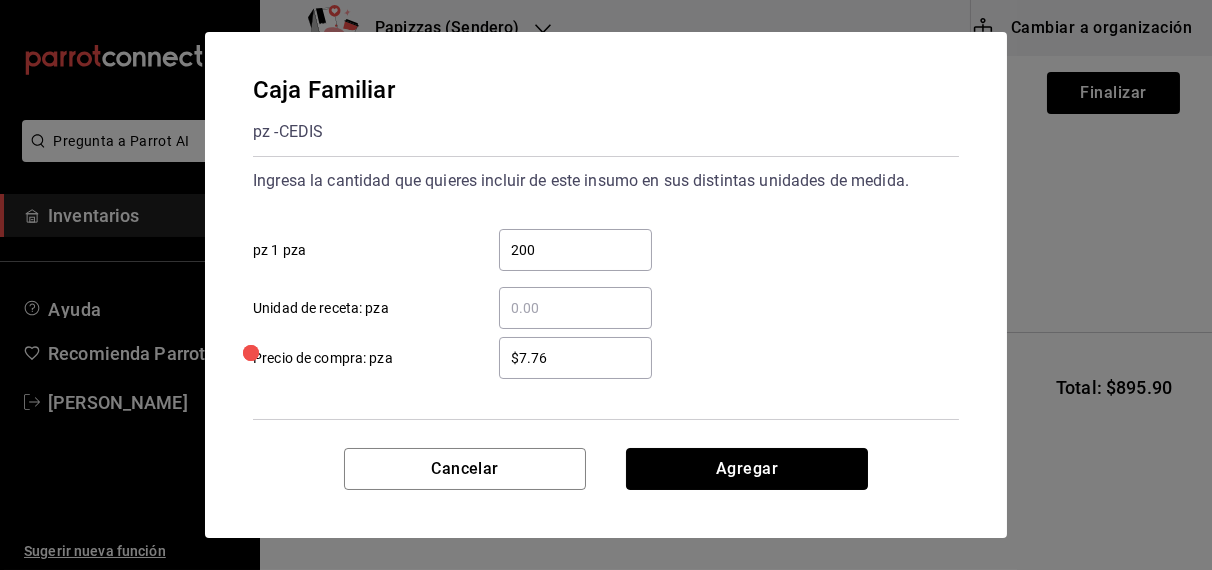type 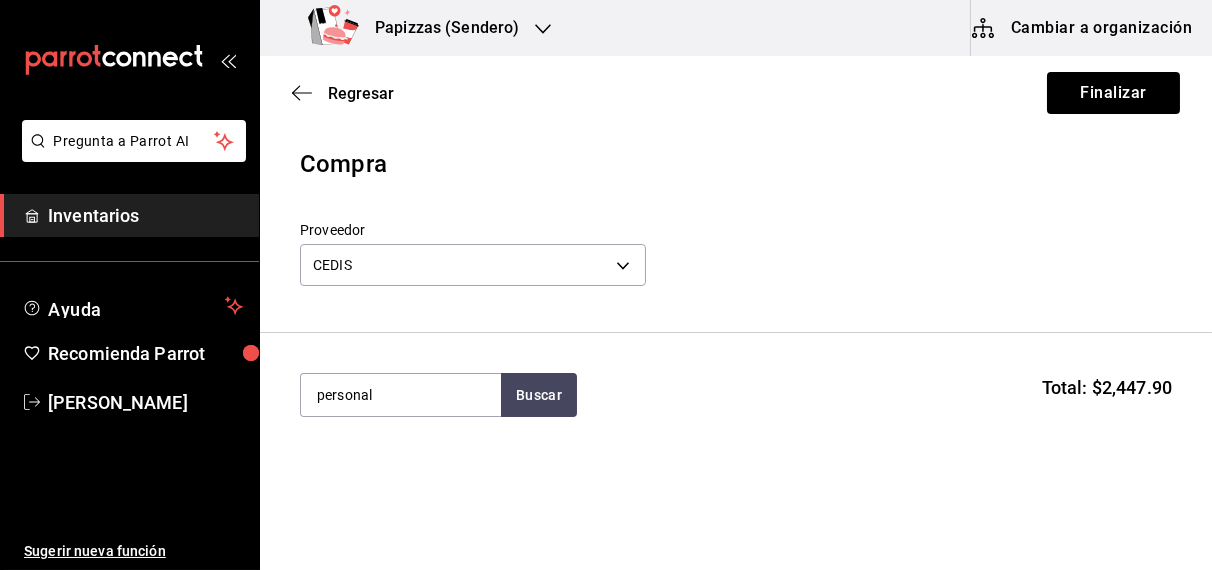 type on "personal" 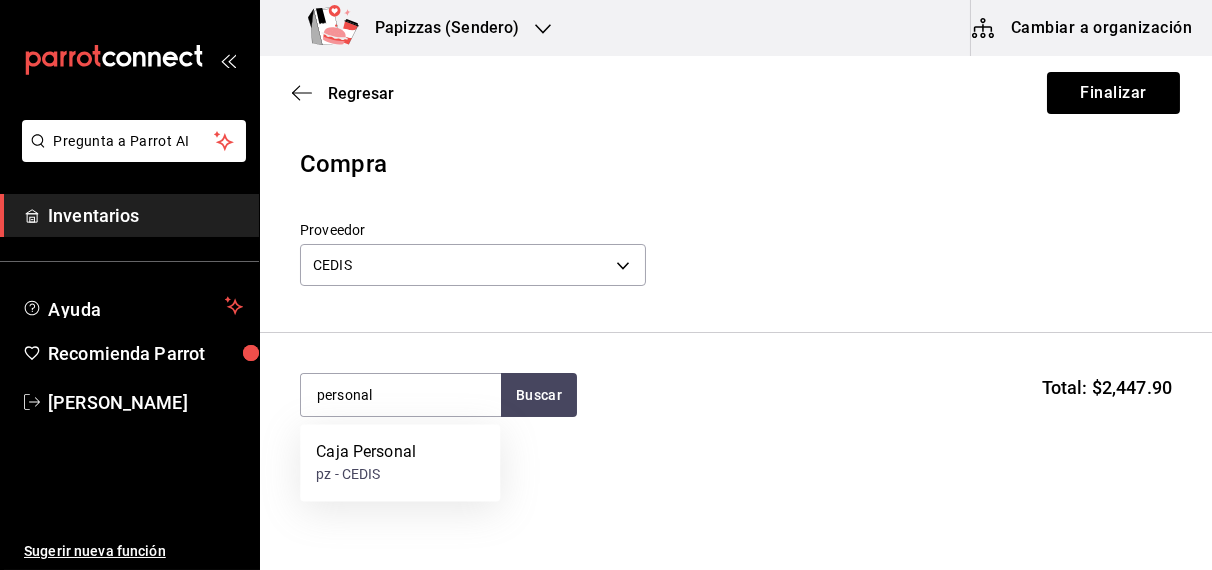 click on "pz - CEDIS" at bounding box center [366, 475] 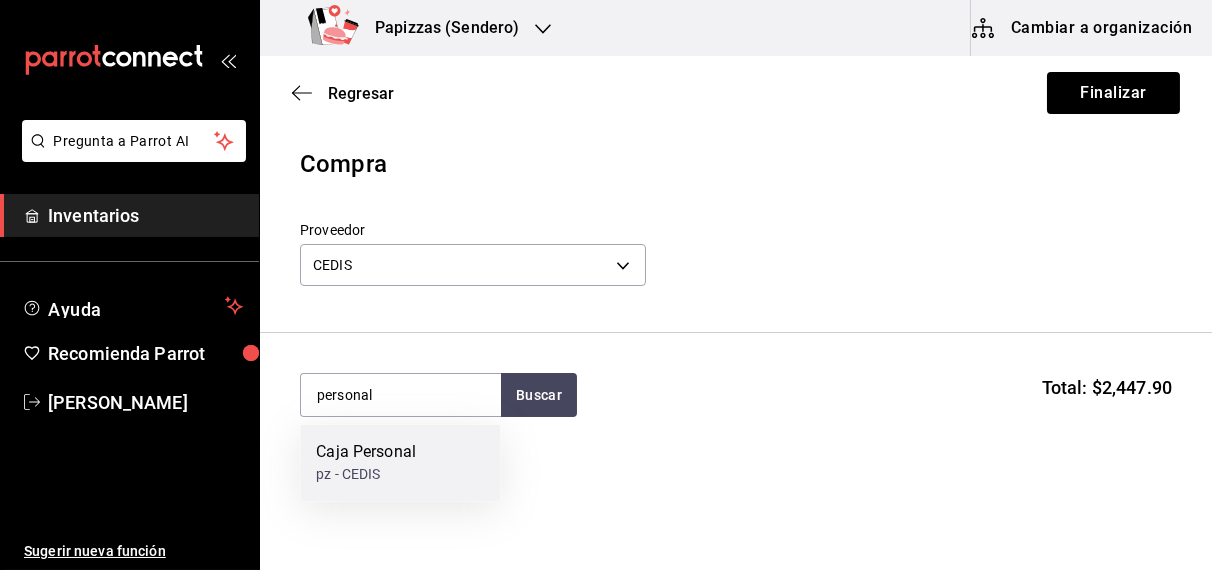 type 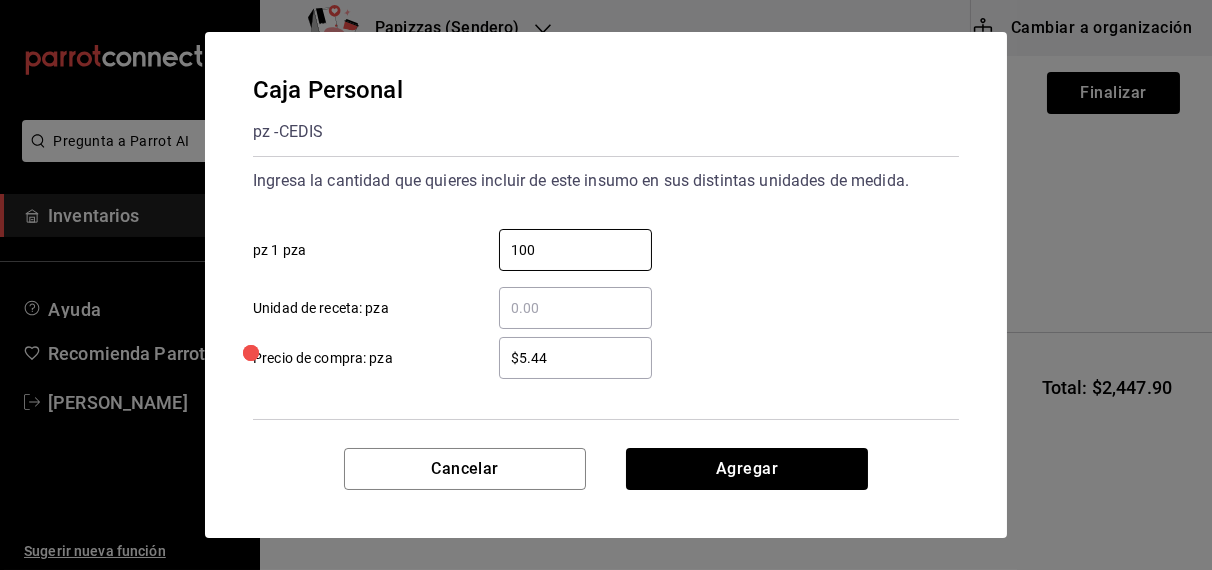 type on "100" 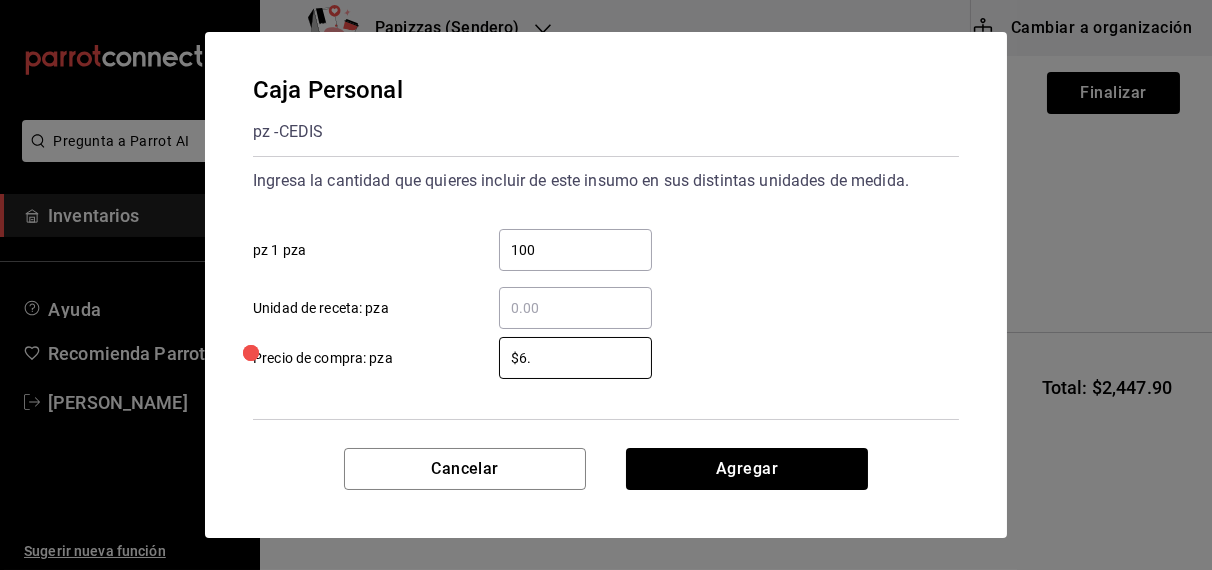 type on "$6.63" 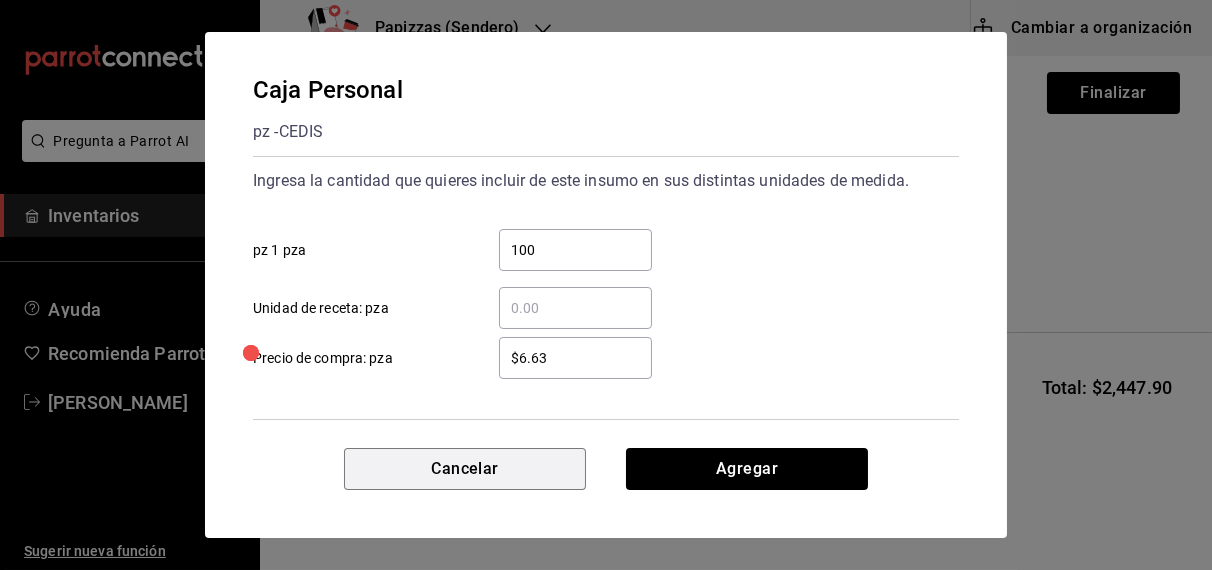 type 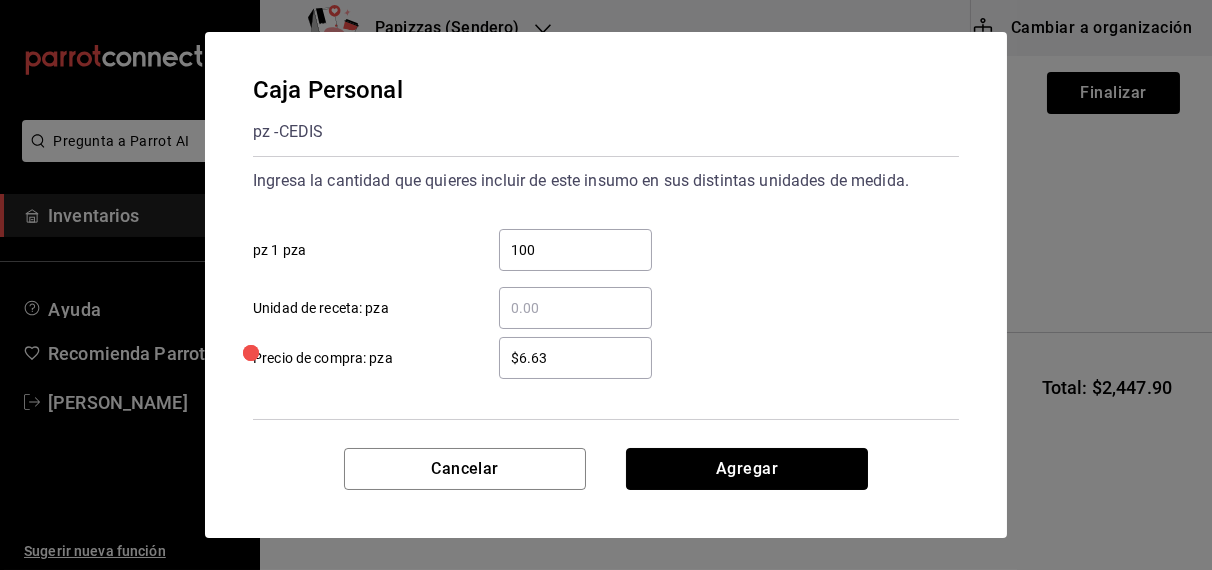 type 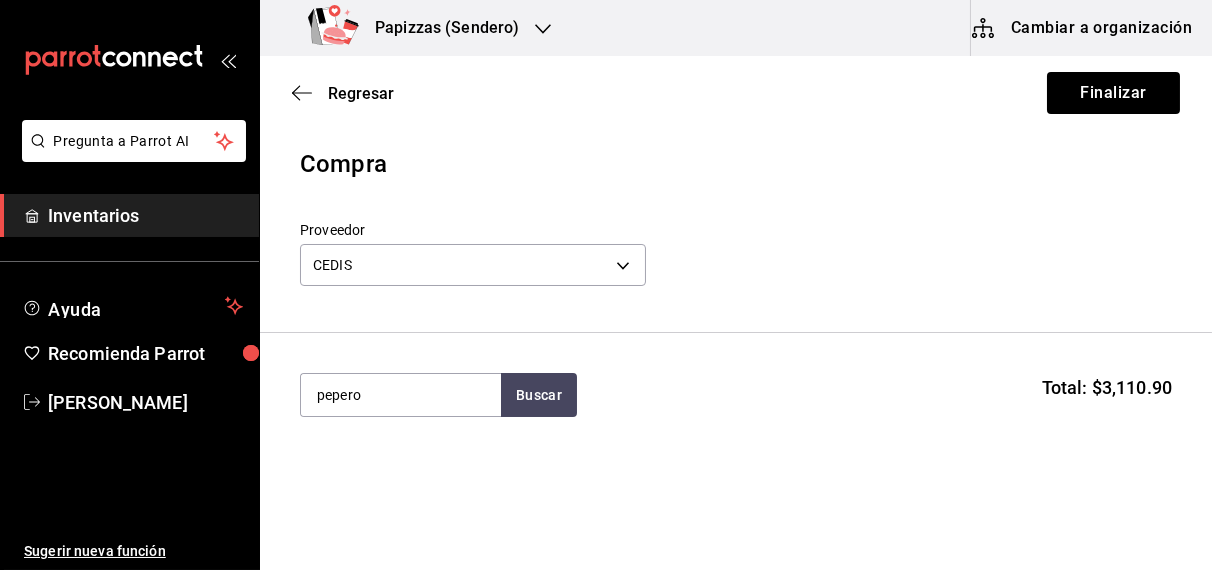 type on "pepero" 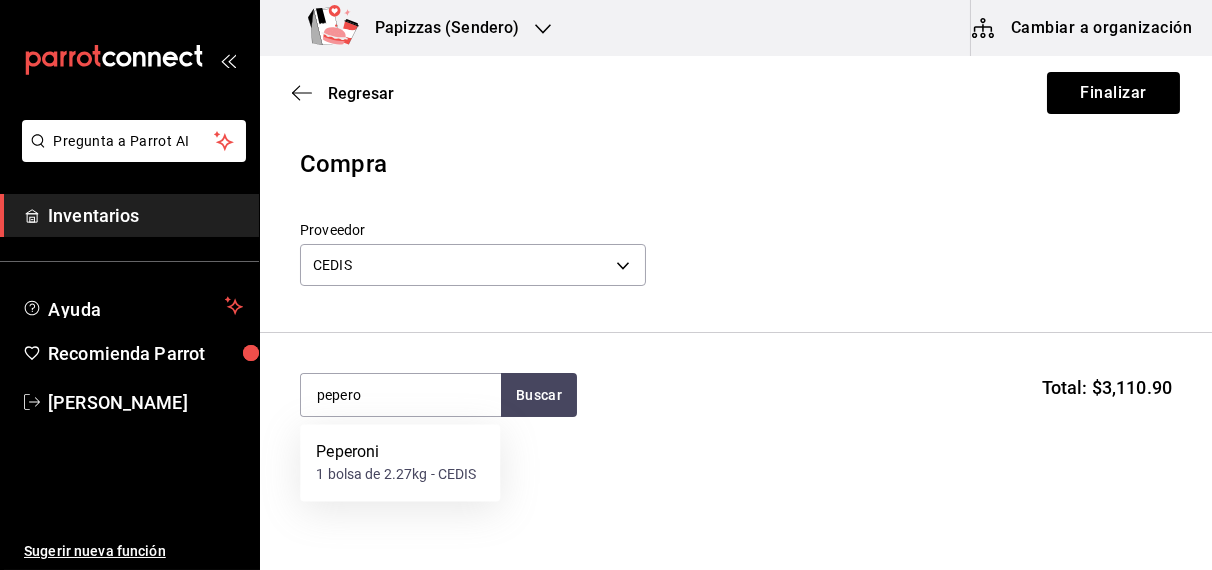 click on "1 bolsa de 2.27kg - CEDIS" at bounding box center (396, 475) 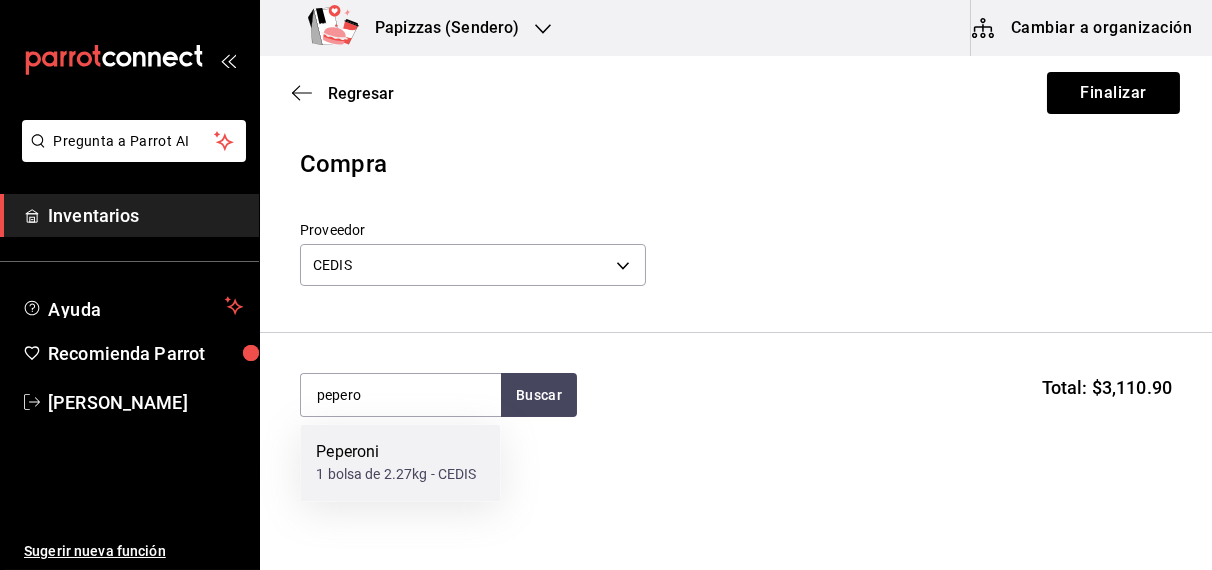 type 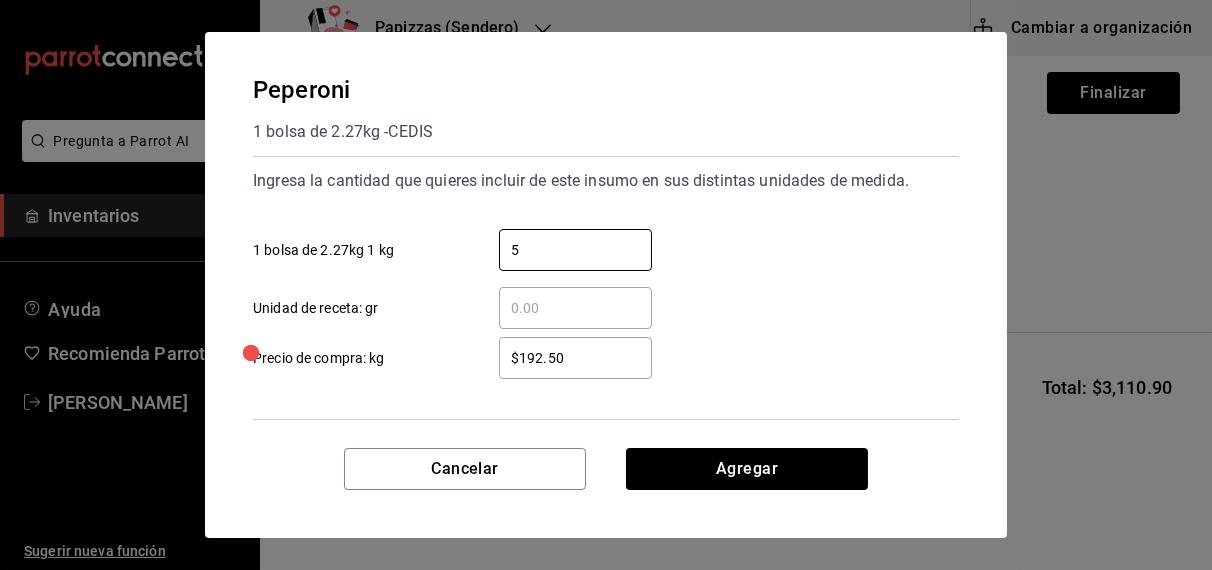type on "5" 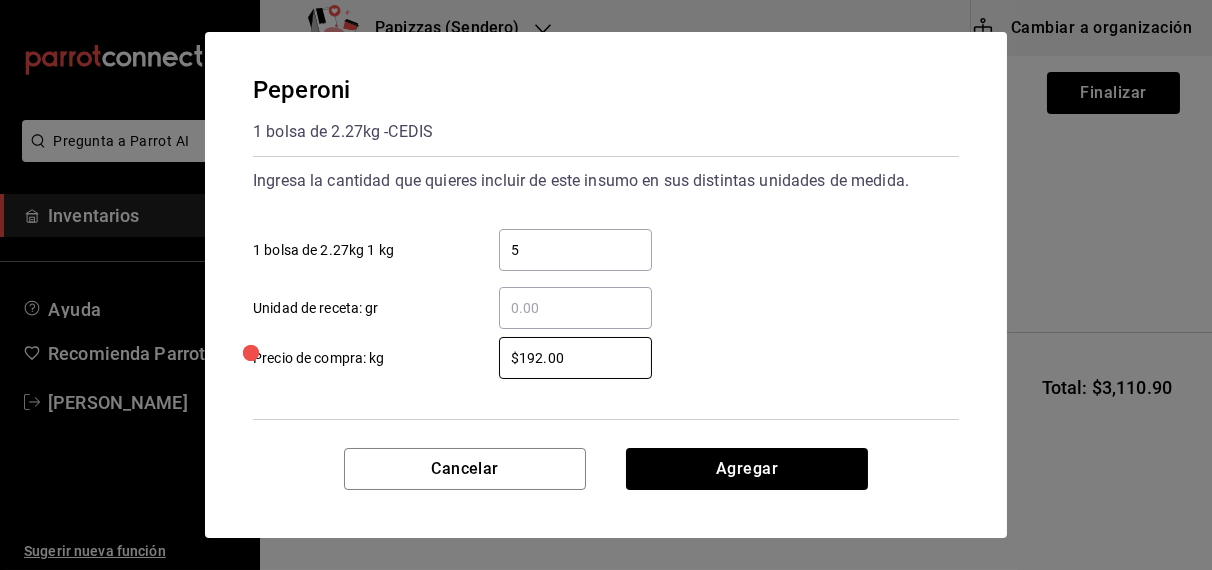 type on "$192.00" 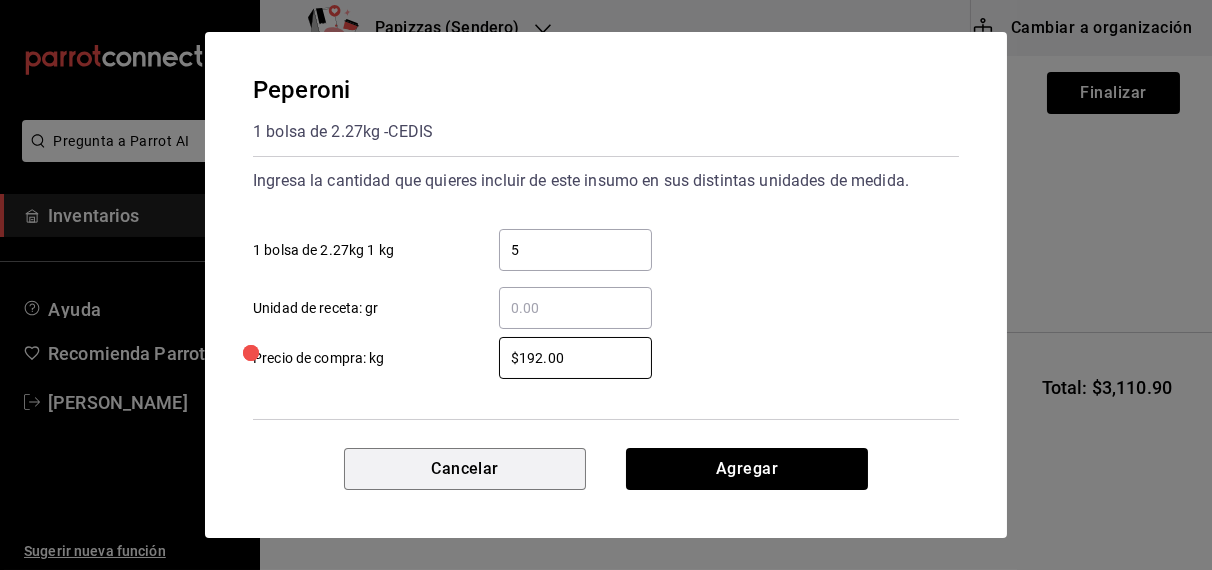 type 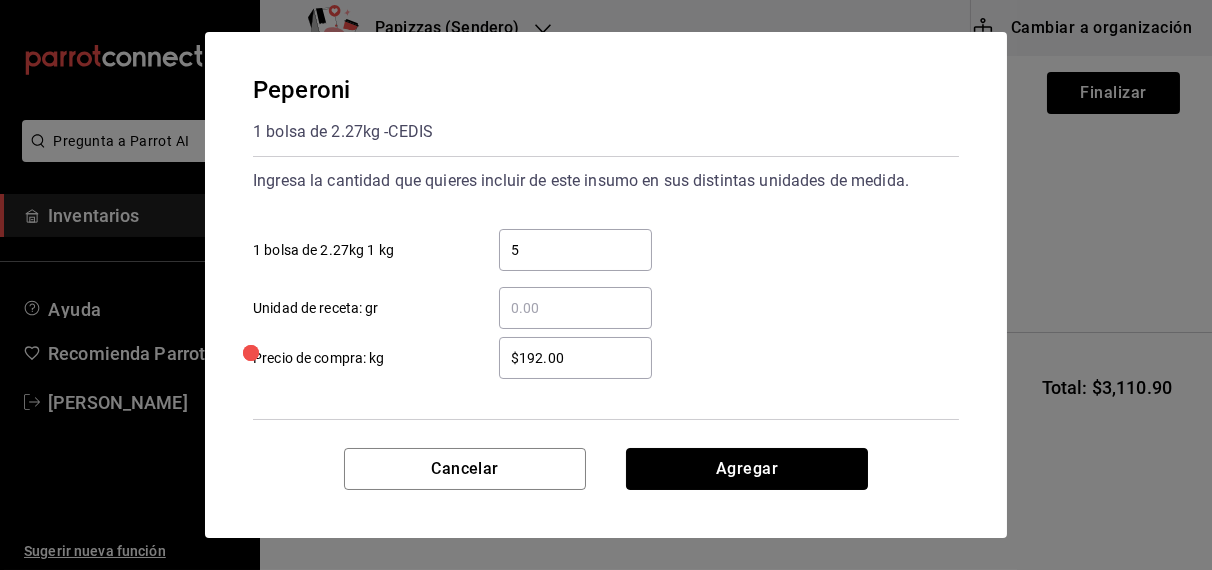 type 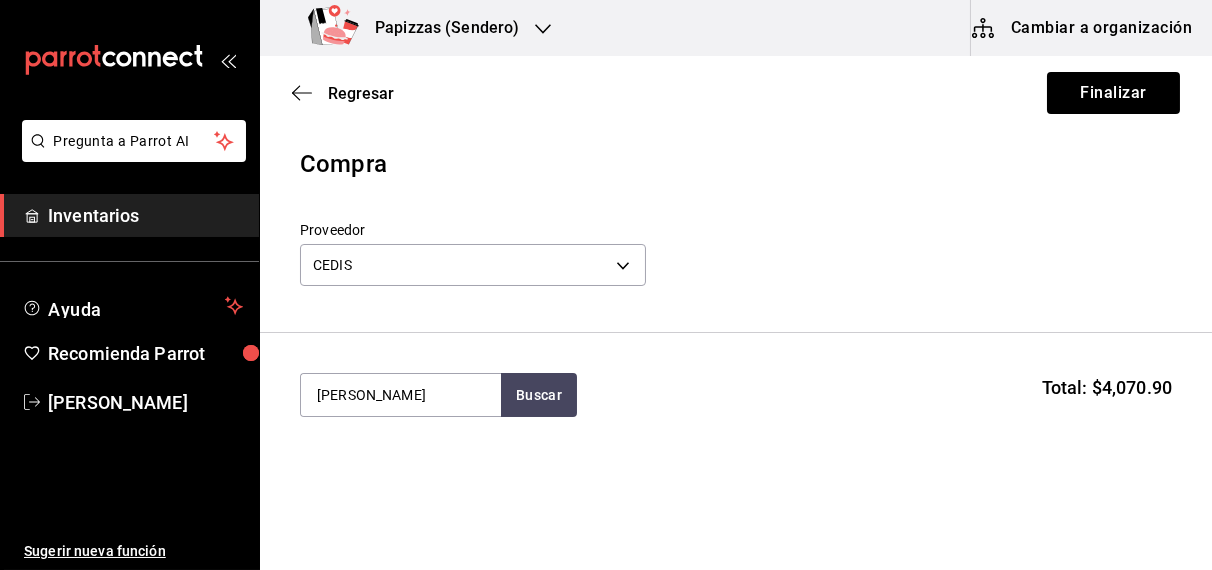 type on "serrano" 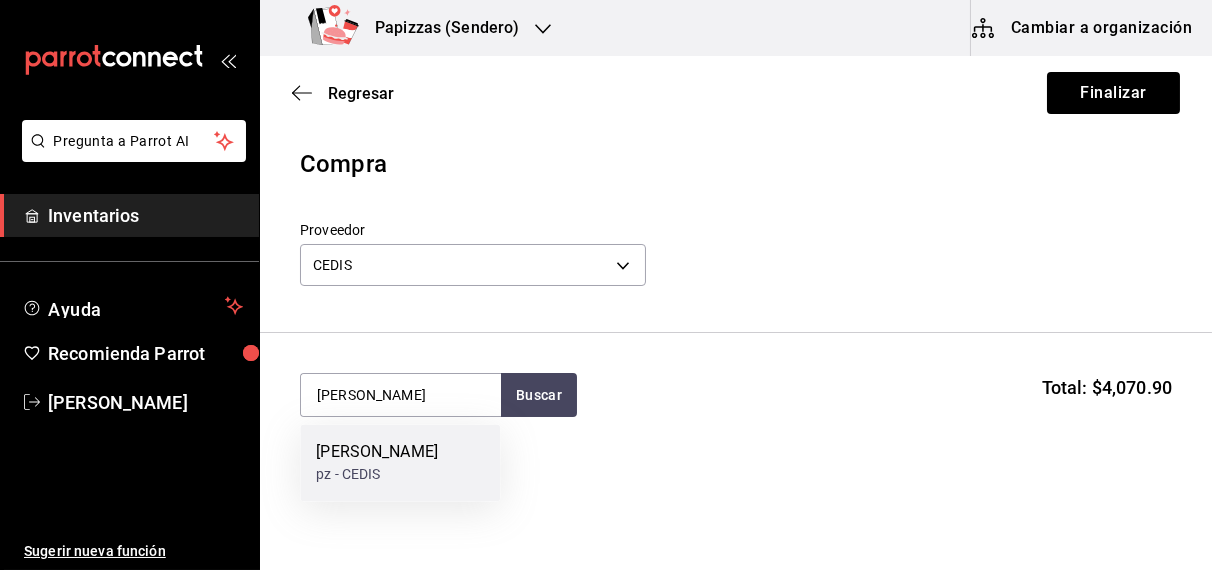 click on "pz - CEDIS" at bounding box center (377, 475) 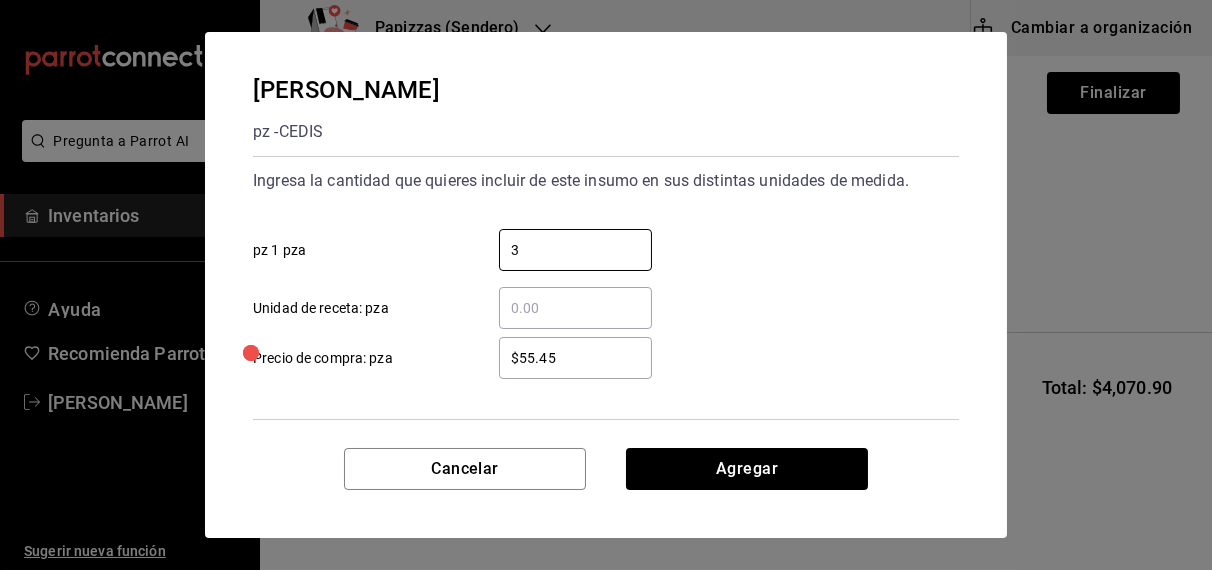 type on "3" 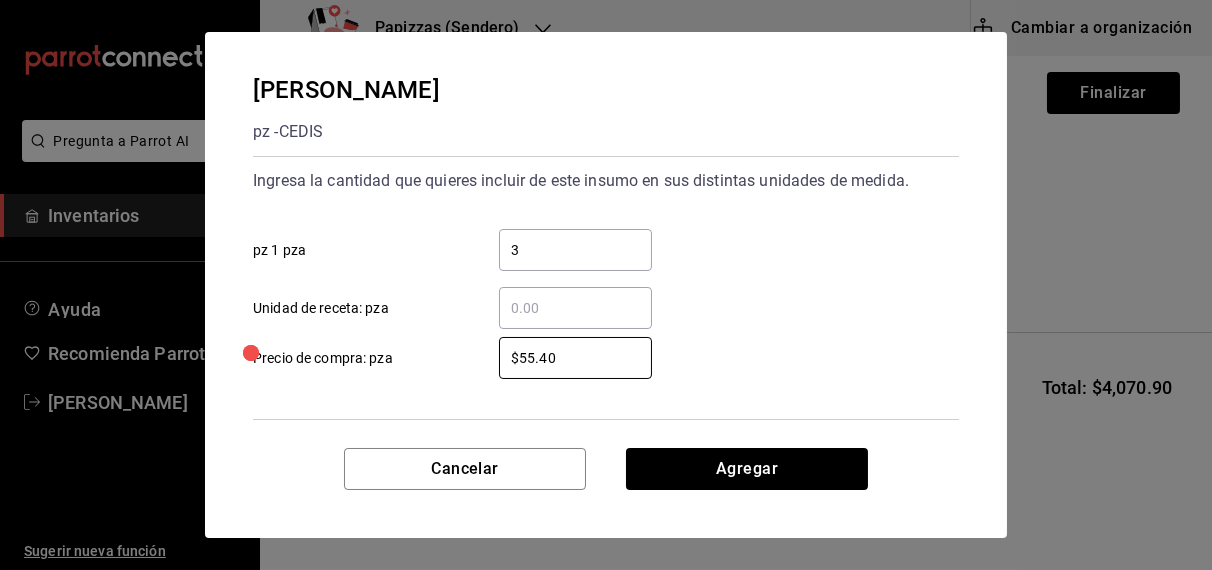 type on "$55.40" 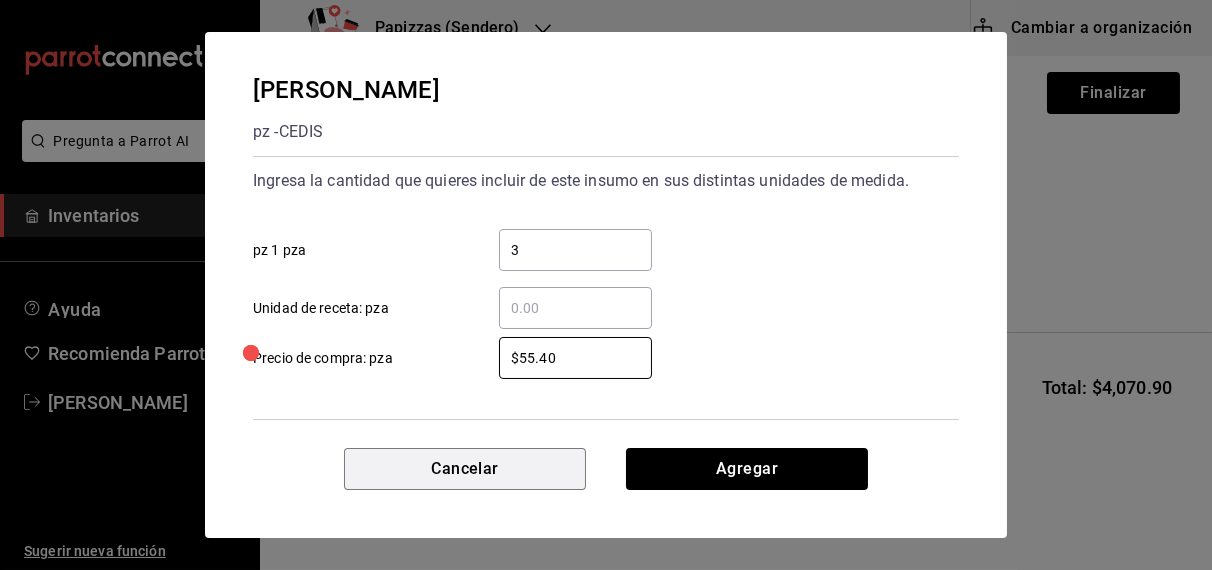 type 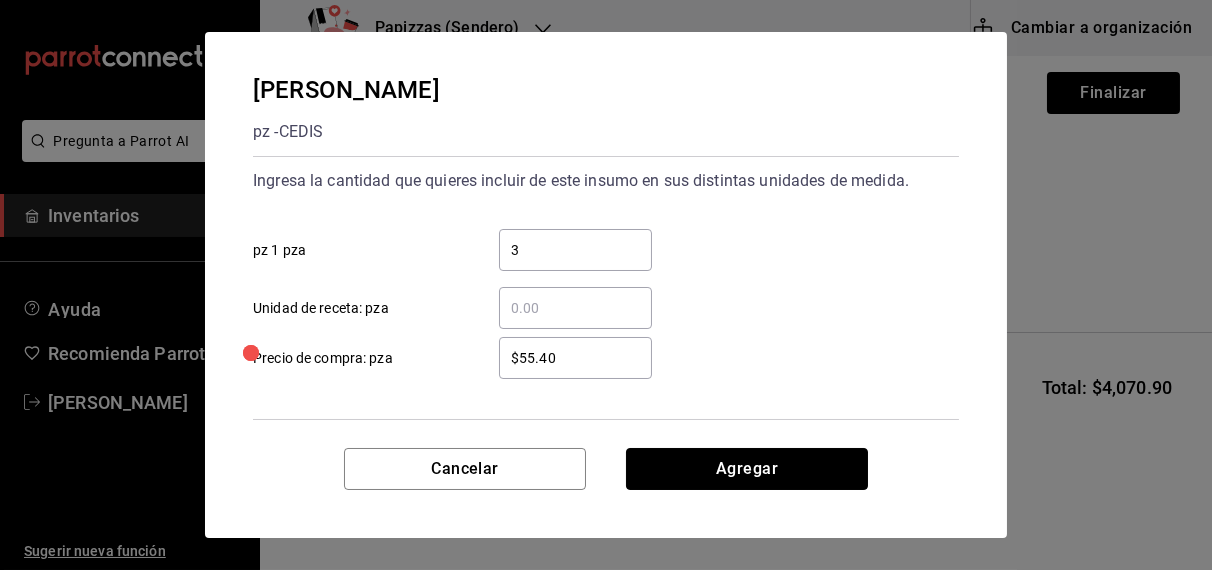 type 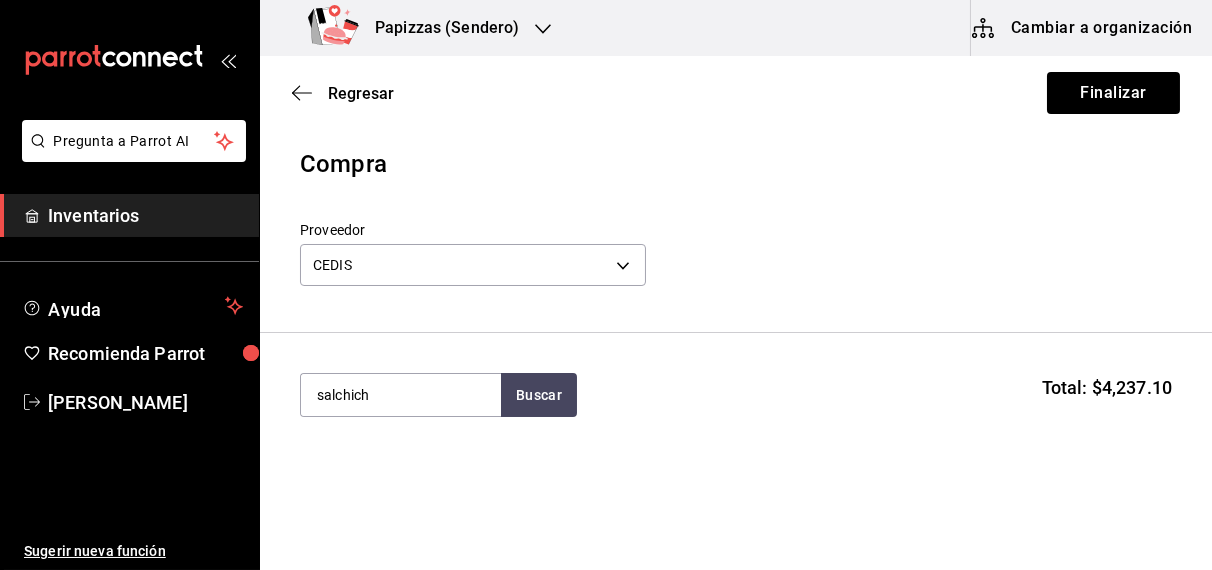 type on "salchich" 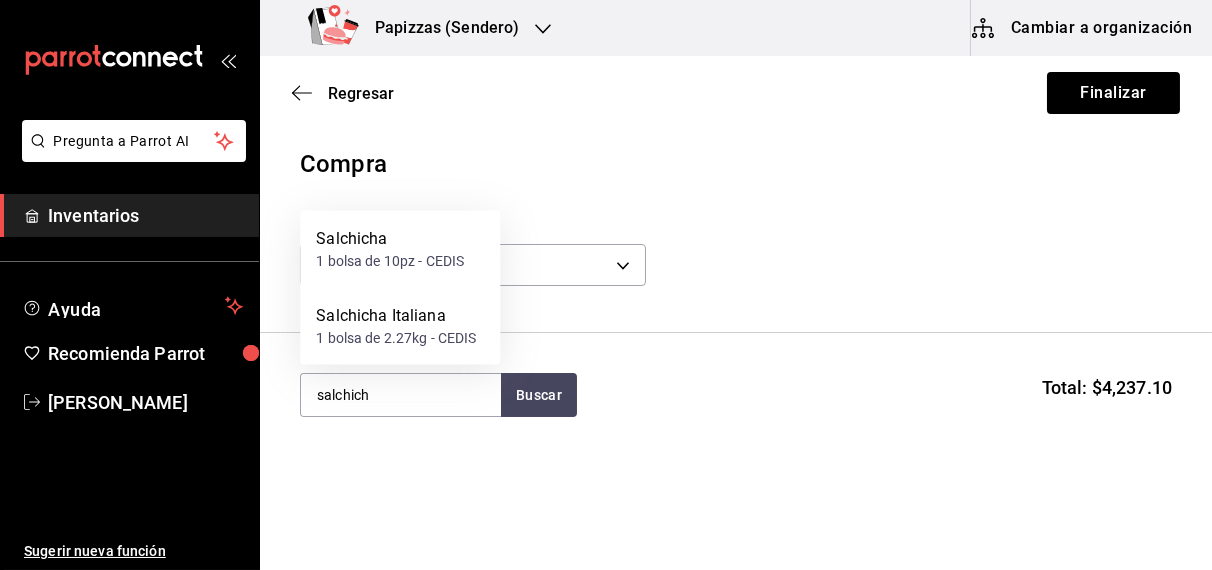 click on "1 bolsa de 10pz - CEDIS" at bounding box center (390, 261) 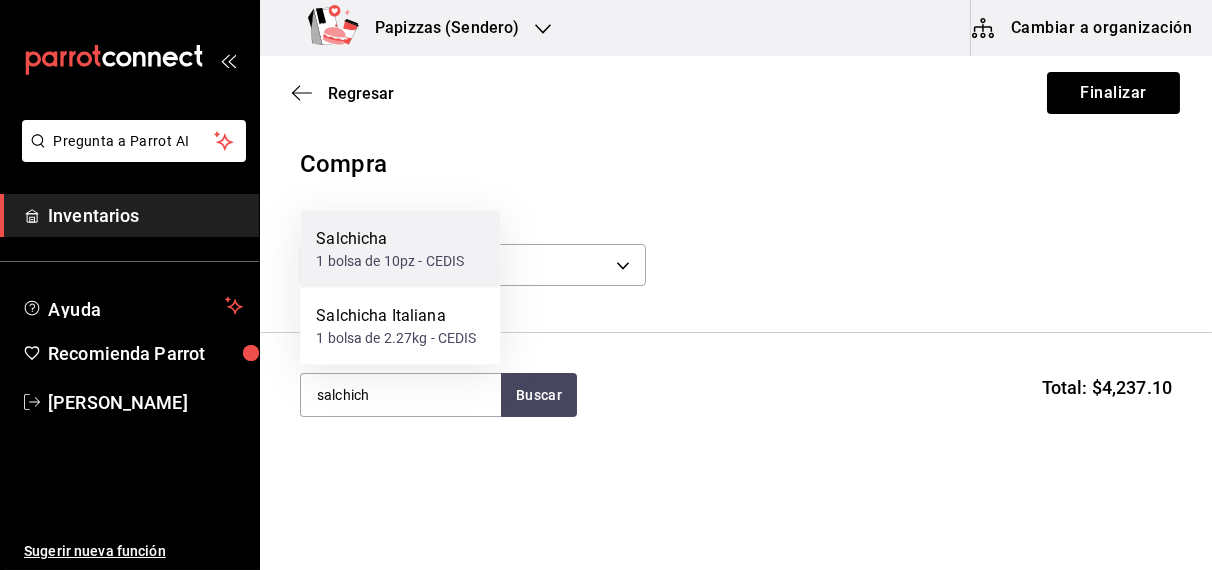 type 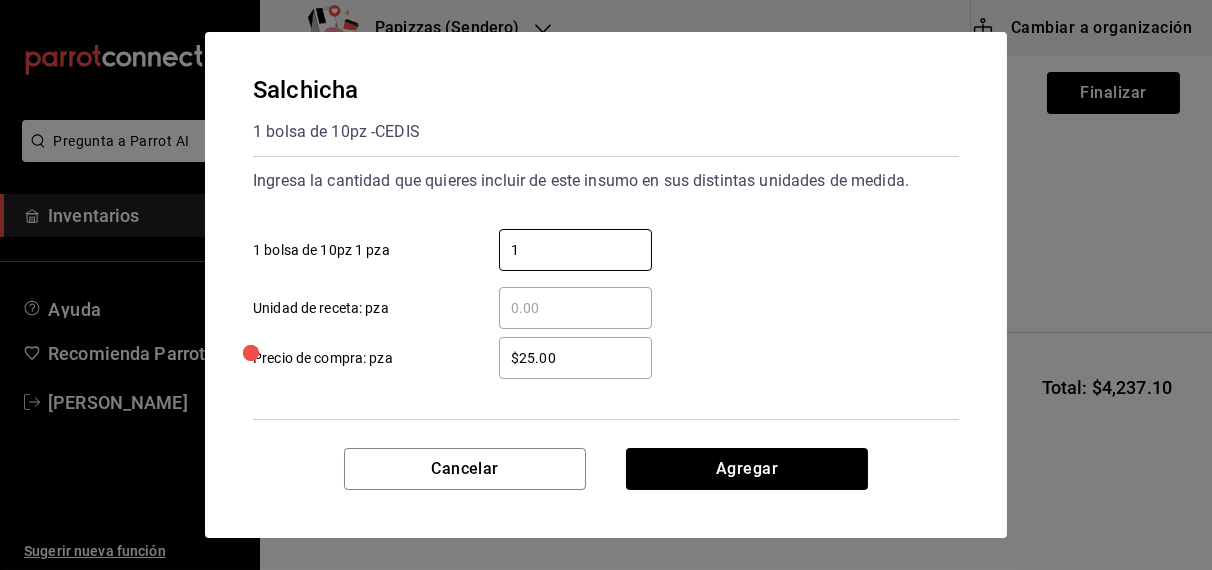 type on "1" 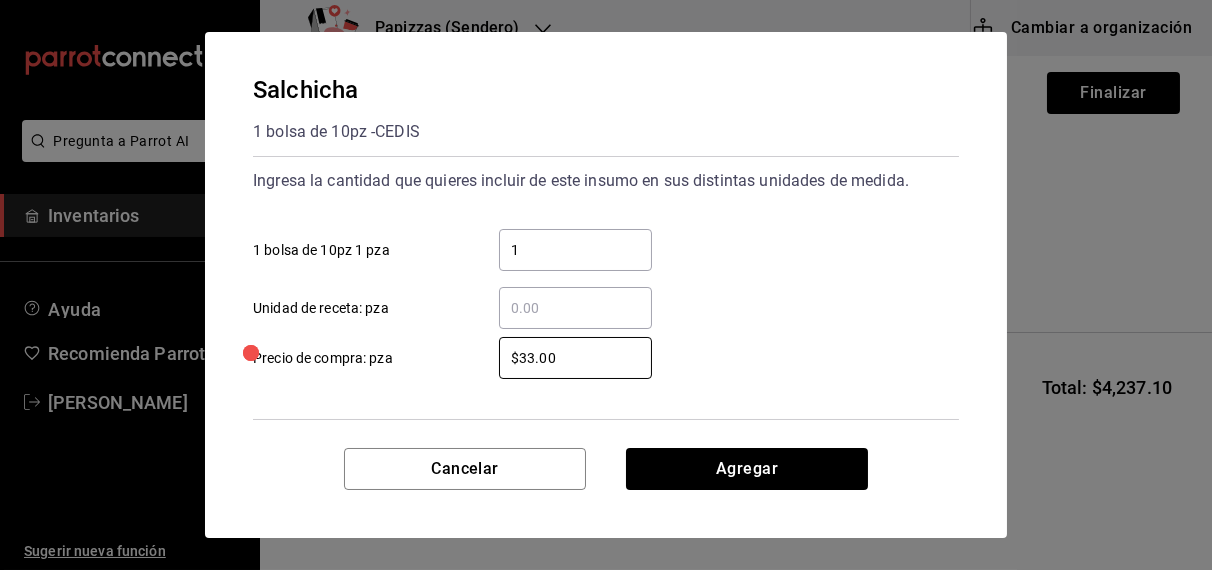 type on "$33.00" 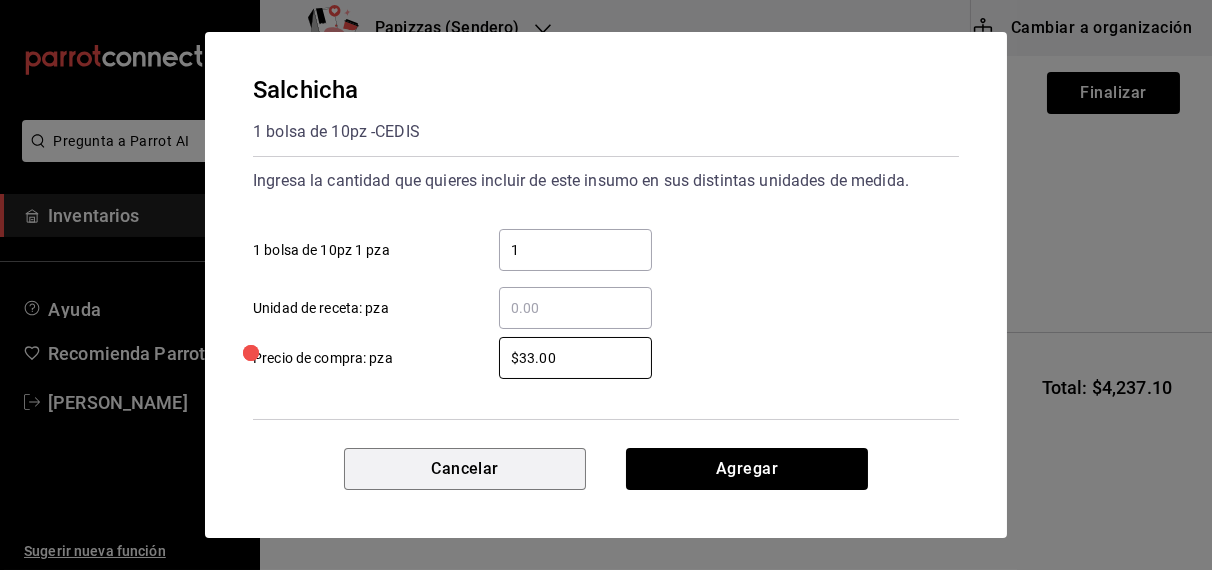 type 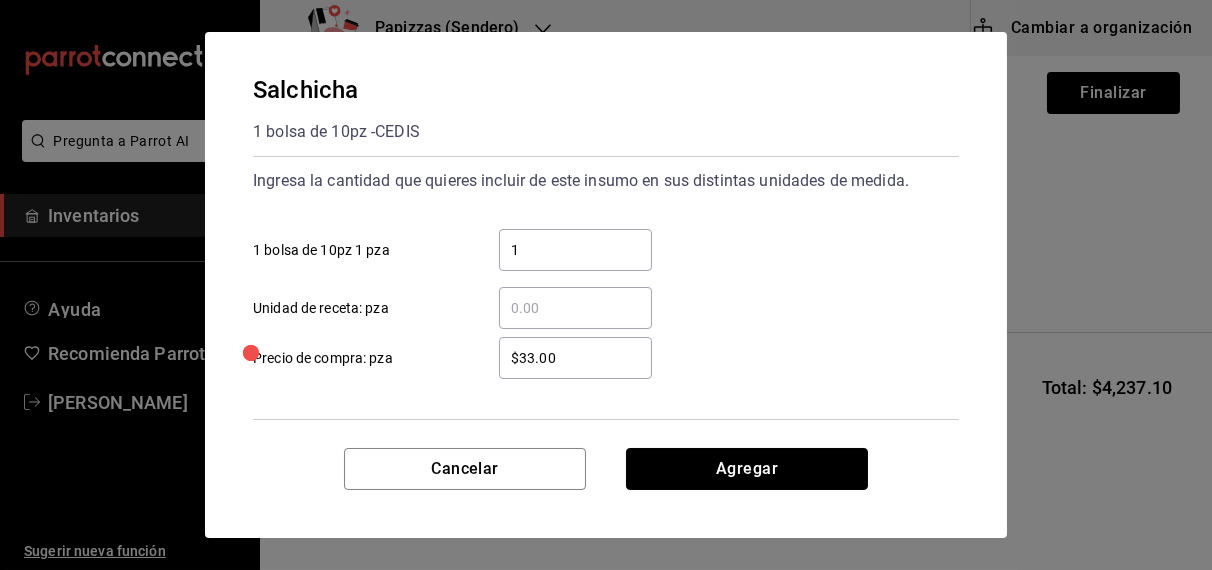 type 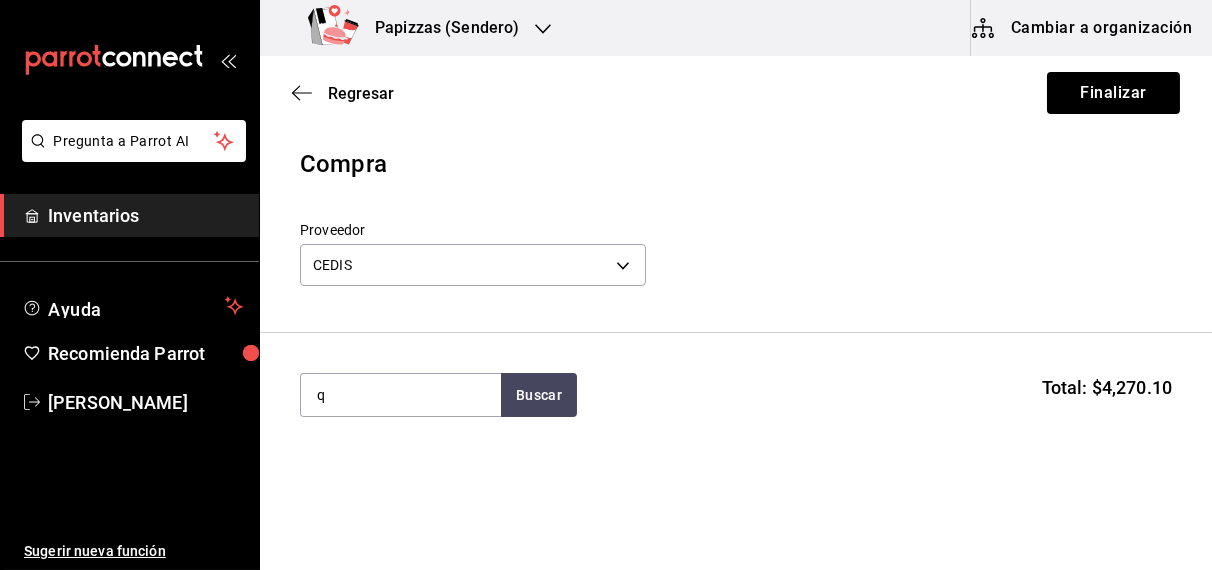 click on "q" at bounding box center (401, 395) 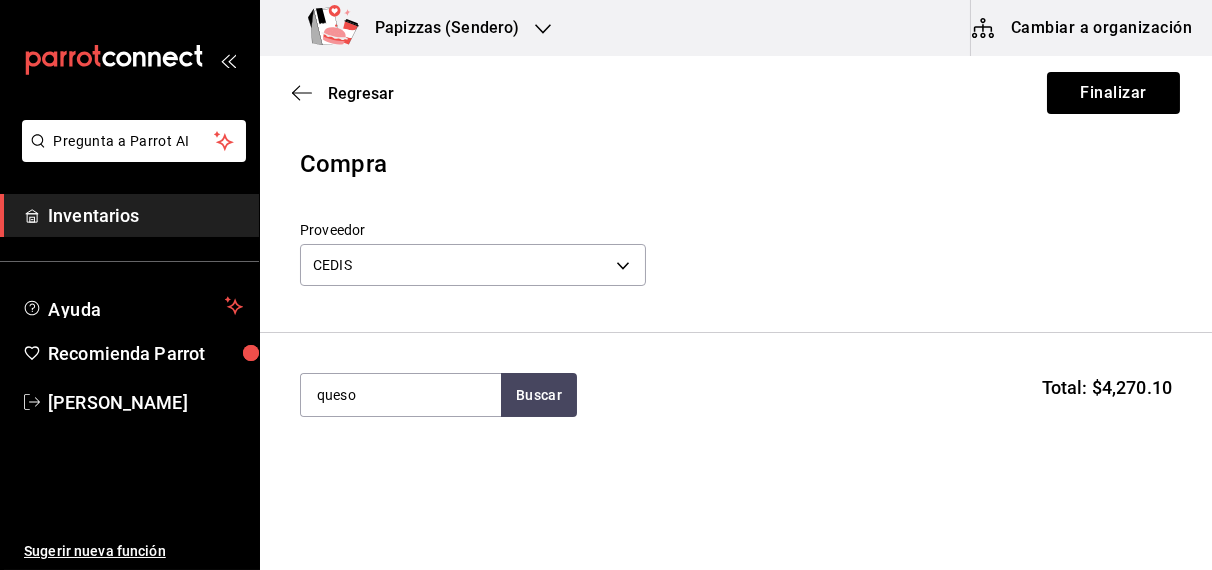 type on "queso" 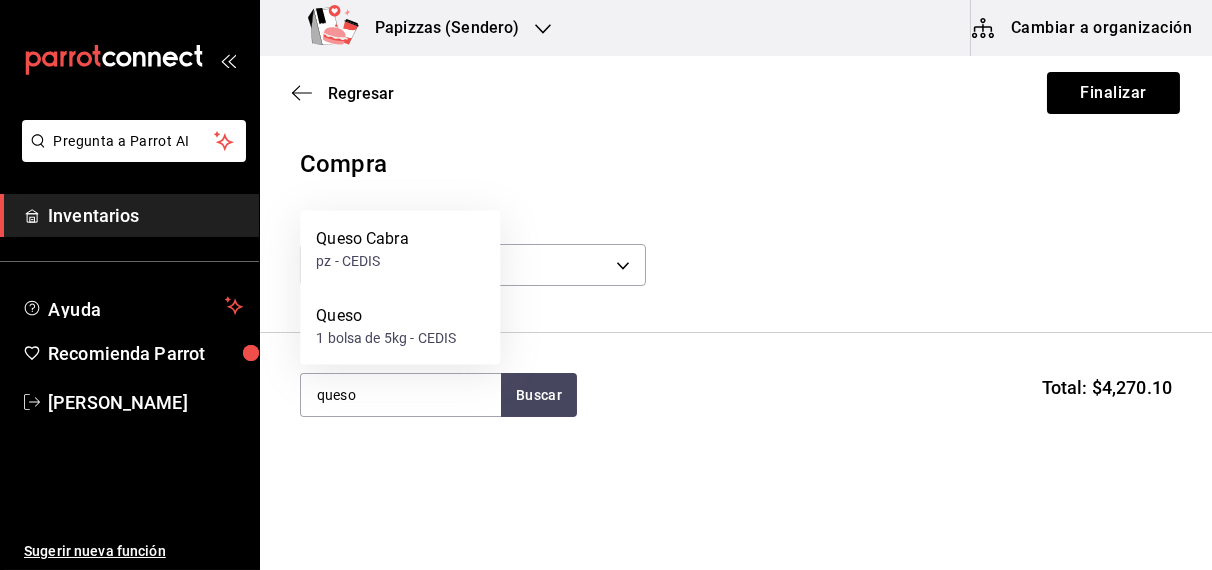 click on "Queso 1 bolsa de 5kg - CEDIS" at bounding box center (400, 326) 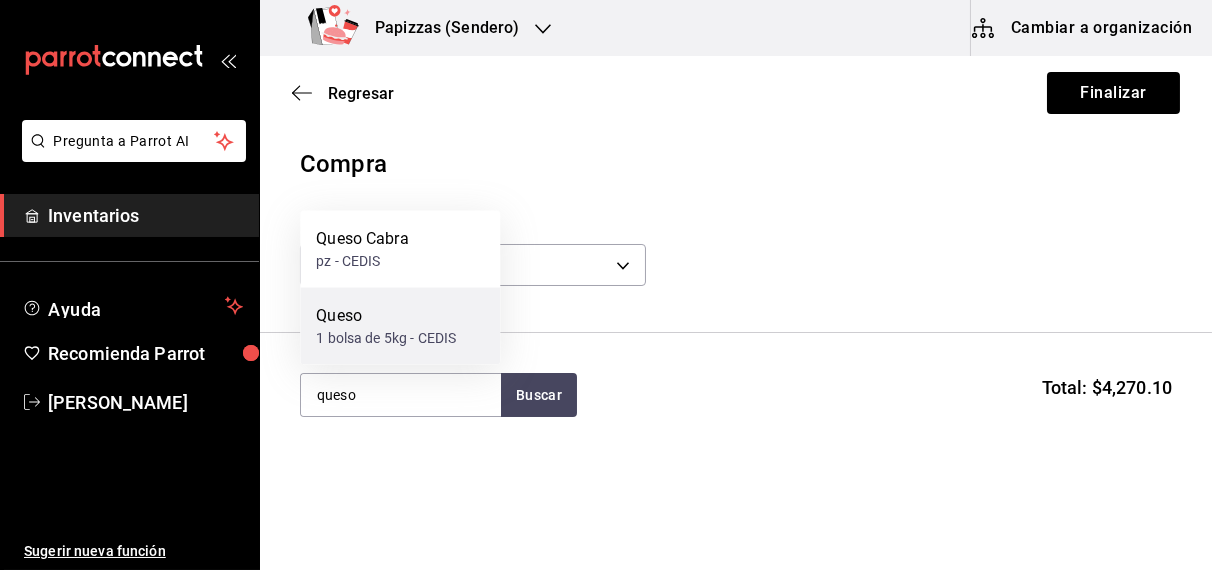 type 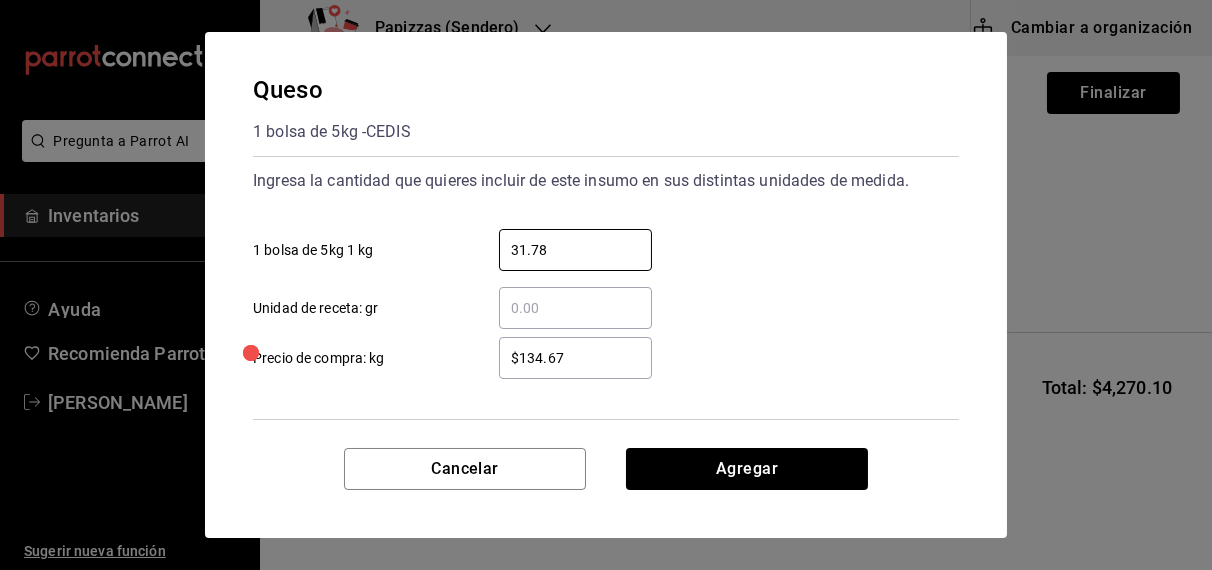 type on "31.78" 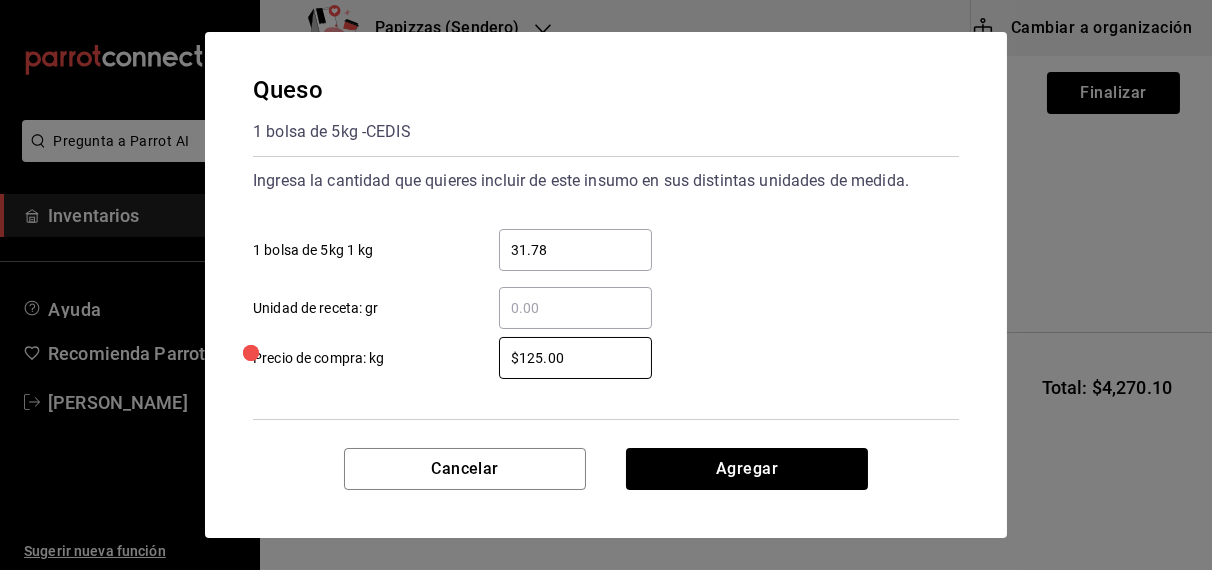 type on "$125.00" 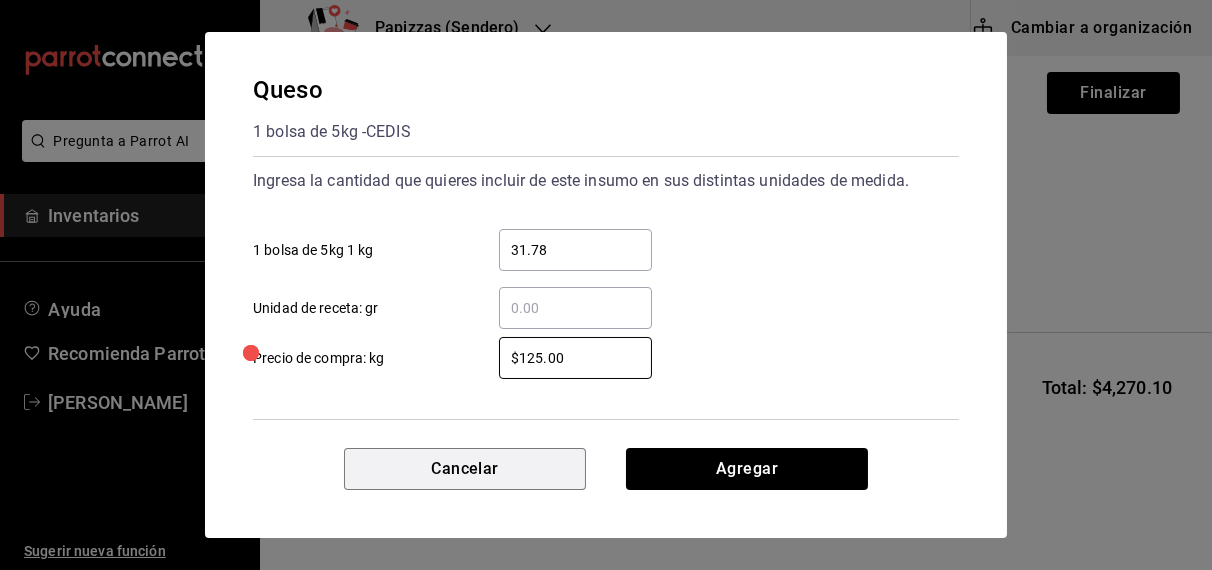 type 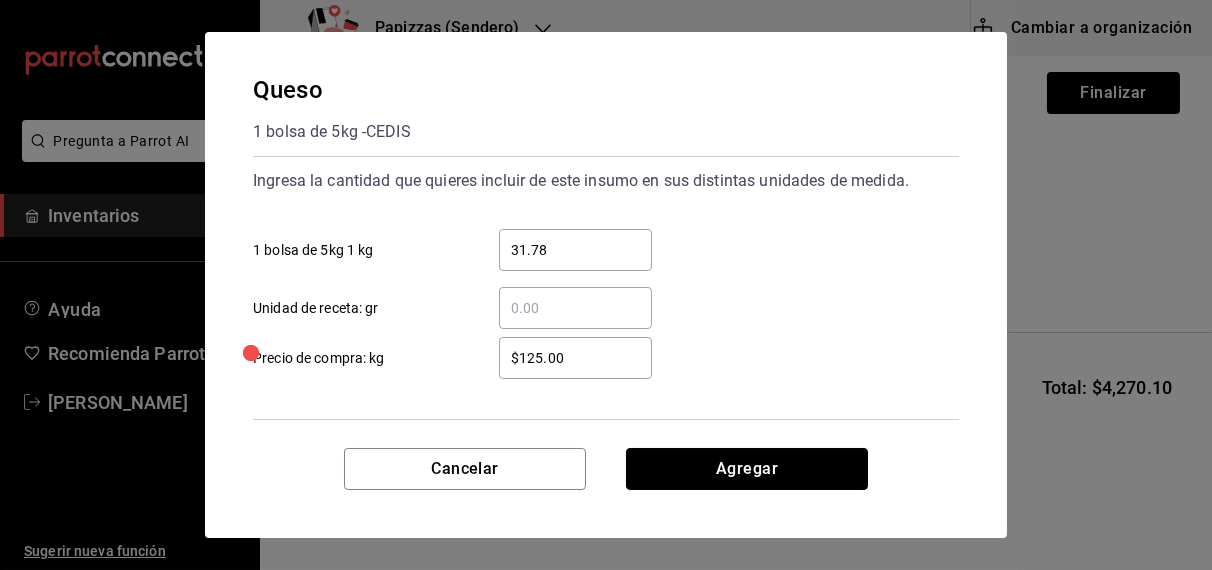 type 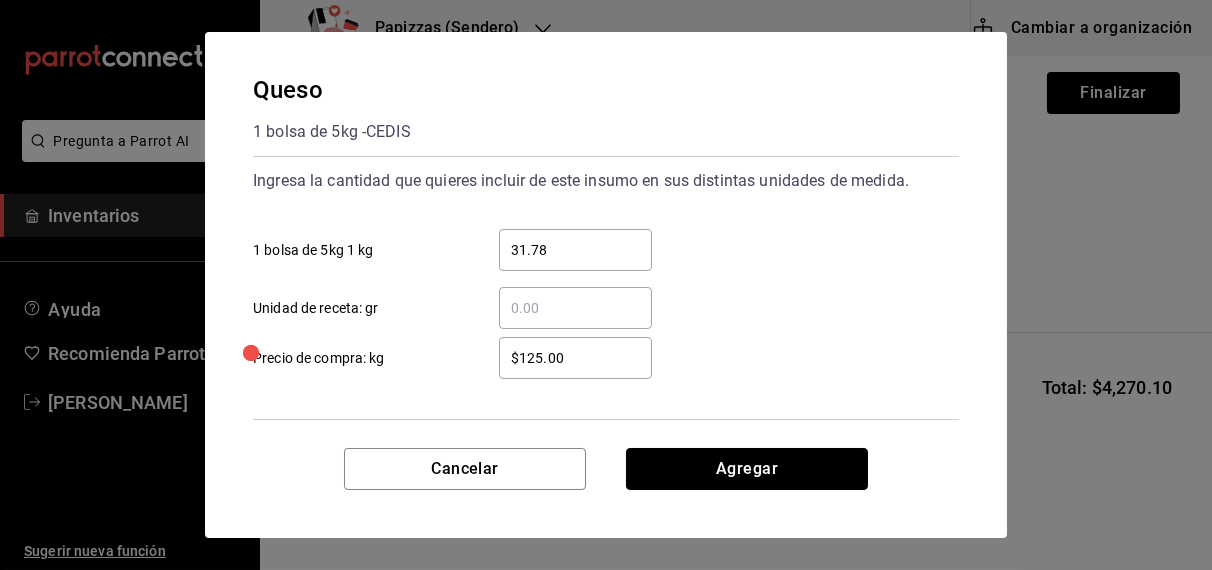 click on "Agregar" at bounding box center [747, 469] 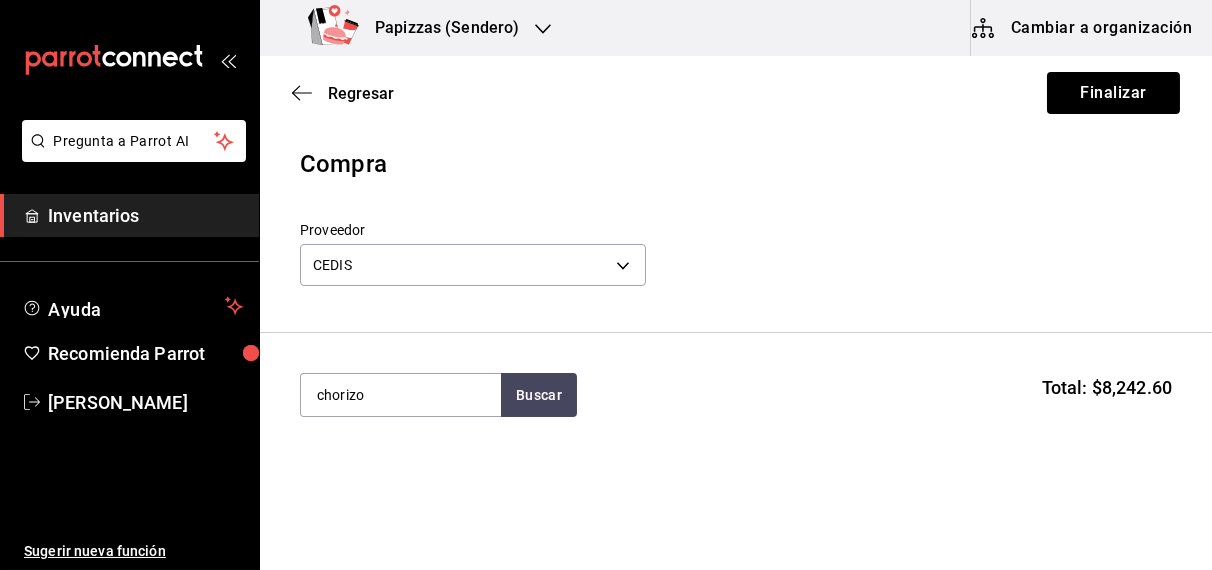 type on "chorizo" 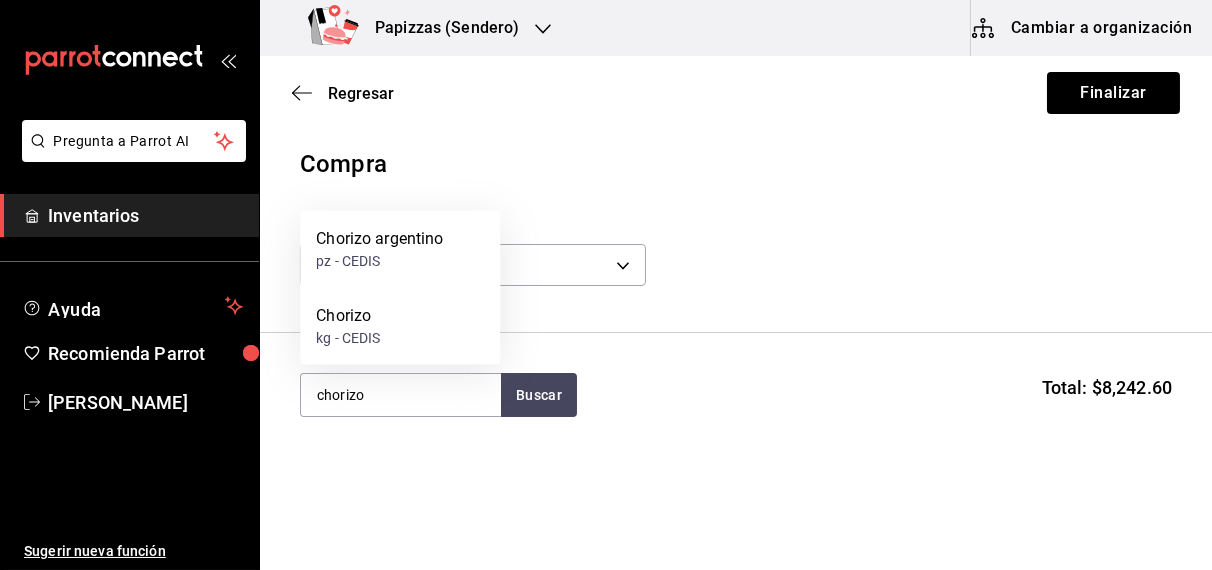 click on "Chorizo kg - CEDIS" at bounding box center [400, 326] 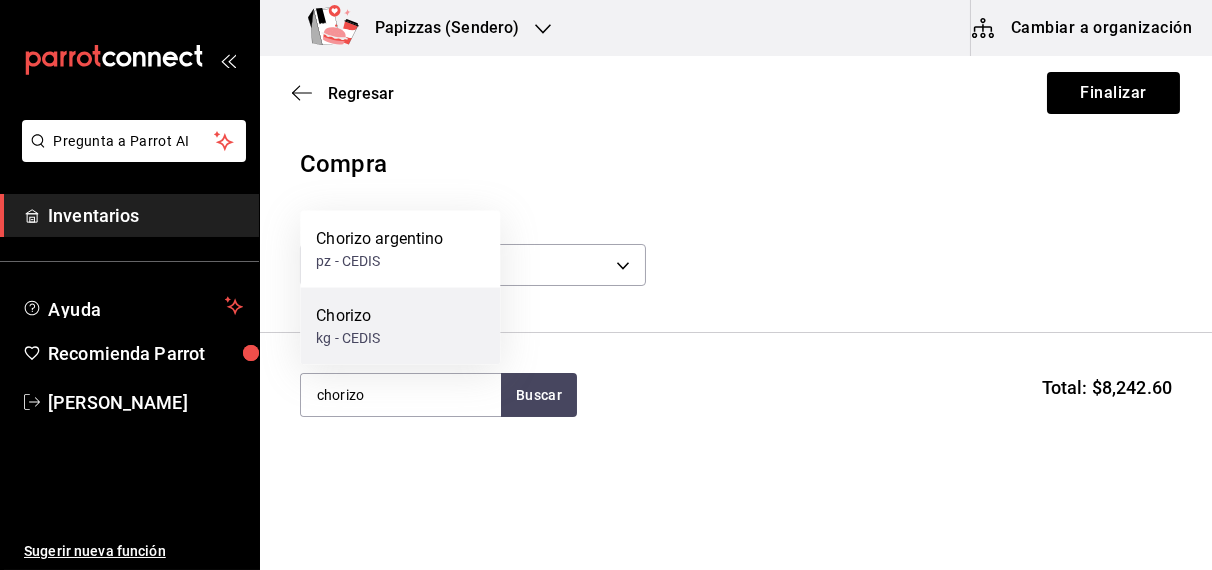 type 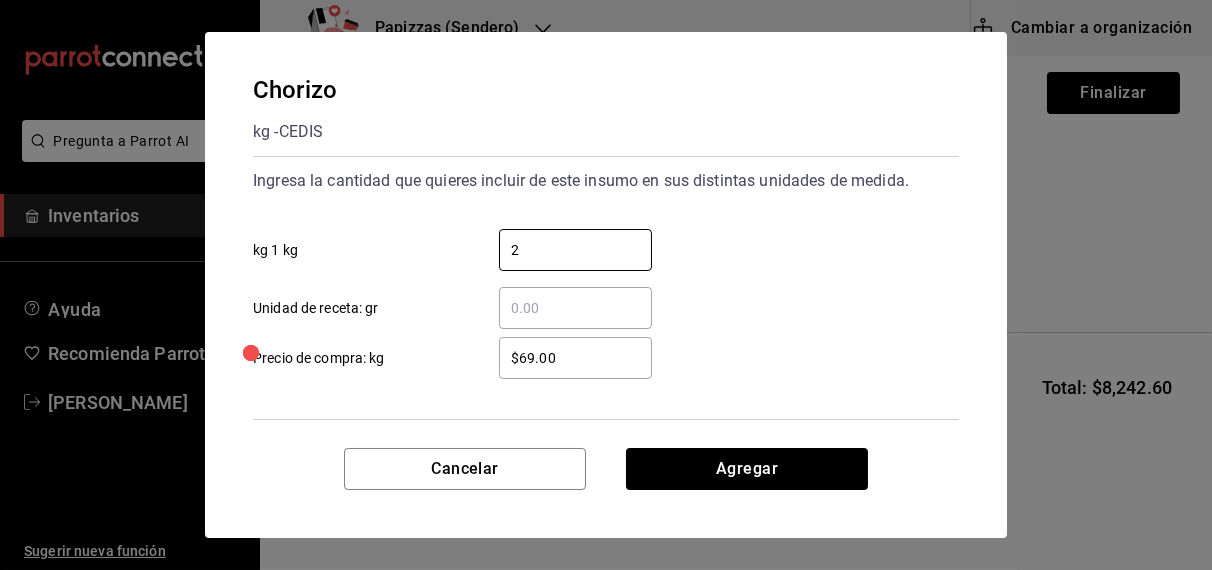 type on "2" 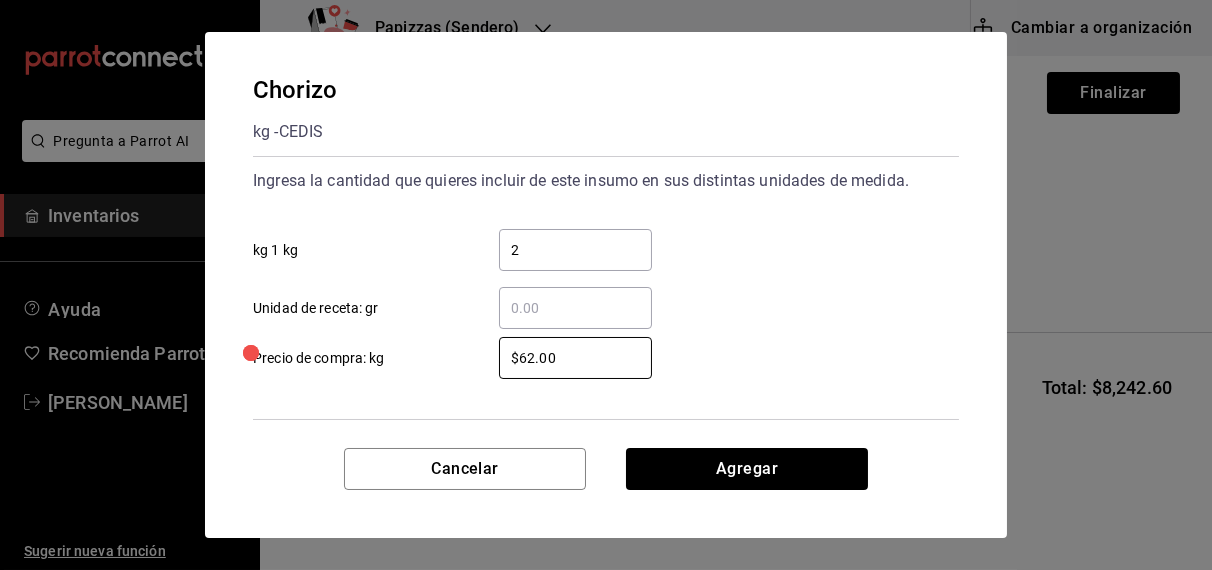 type on "$62.00" 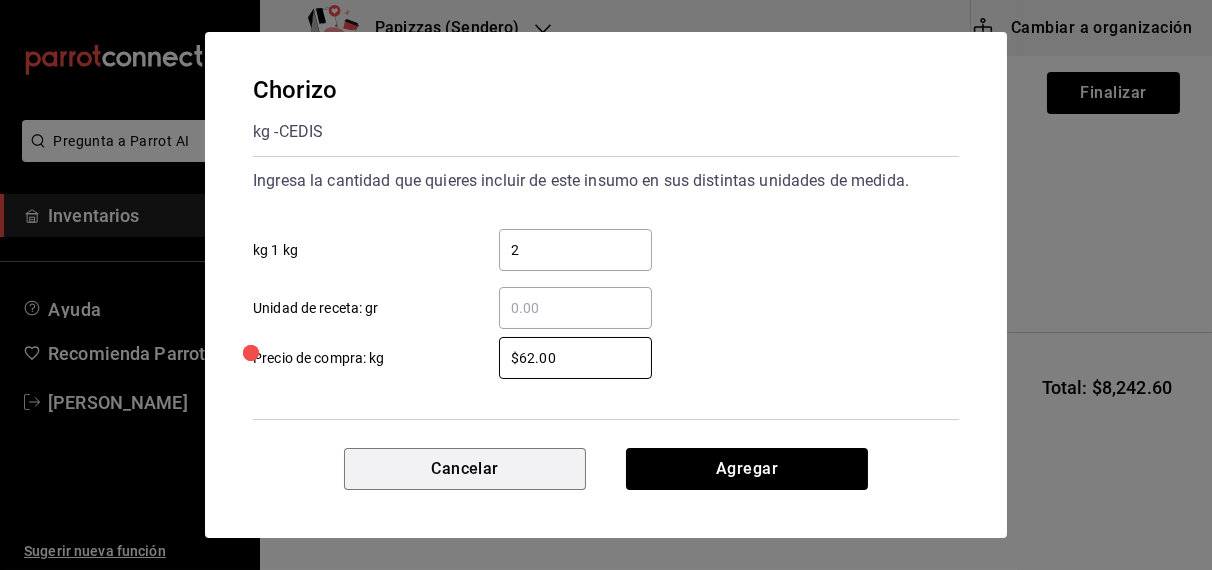 type 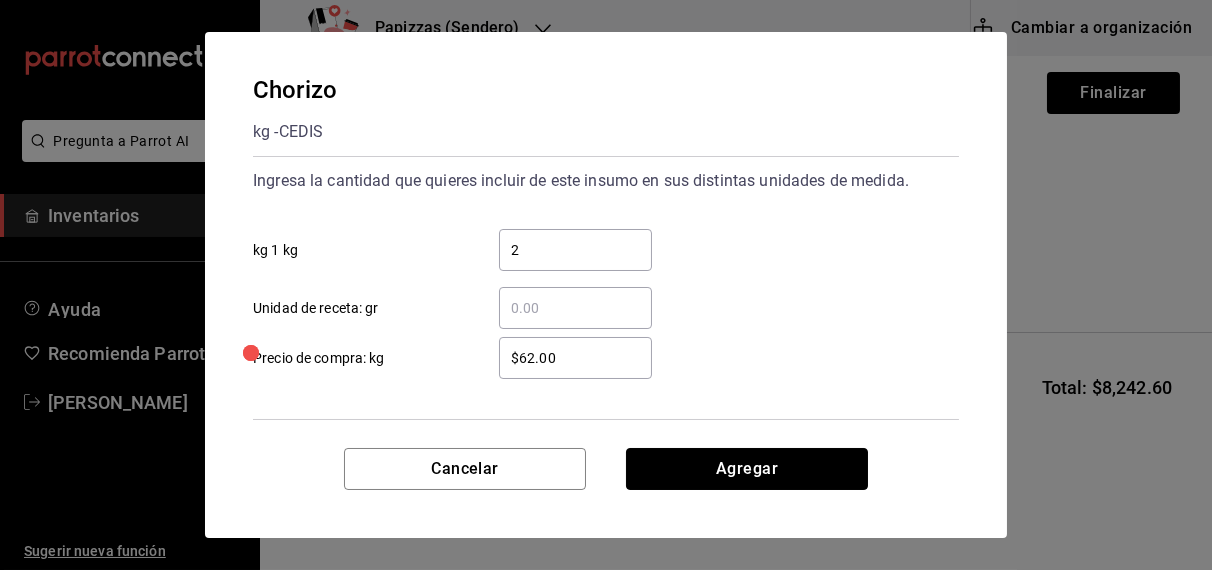 type 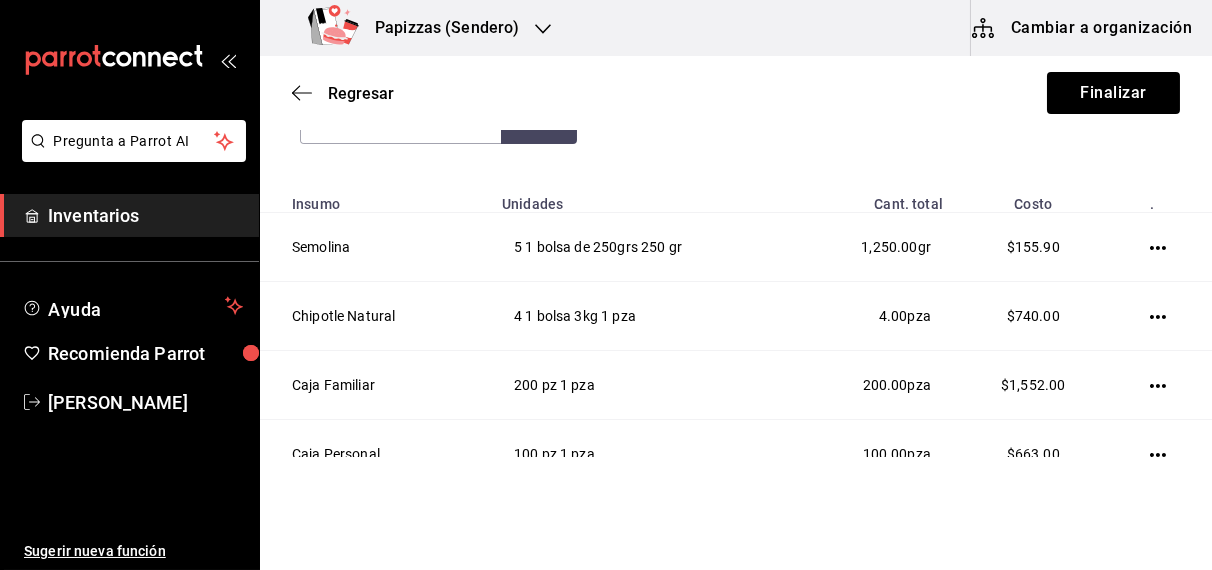 scroll, scrollTop: 275, scrollLeft: 0, axis: vertical 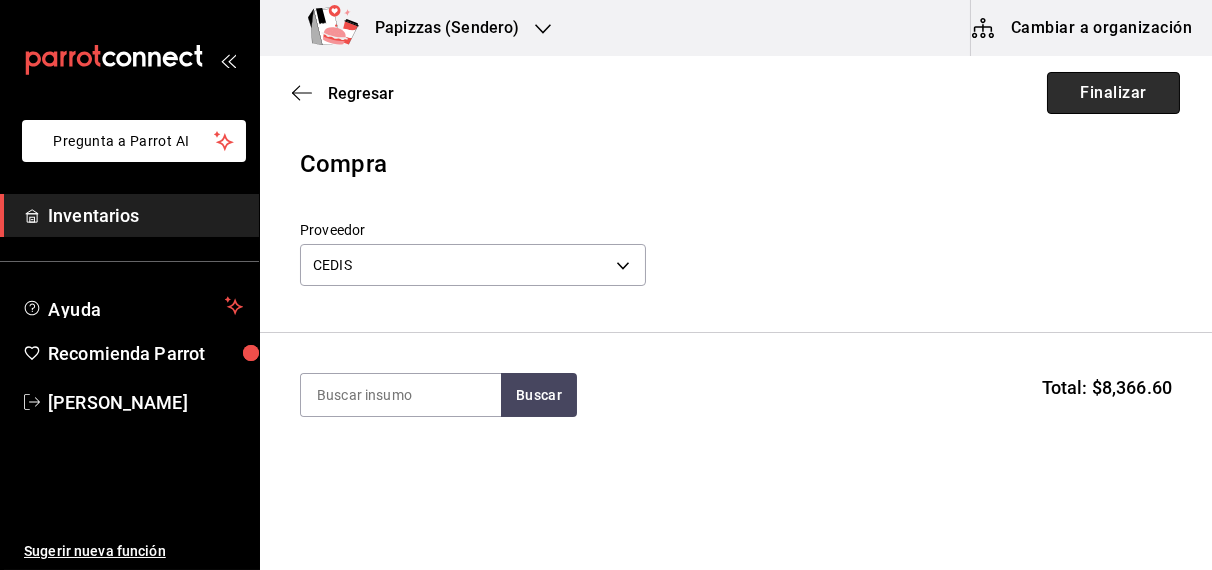 click on "Finalizar" at bounding box center [1113, 93] 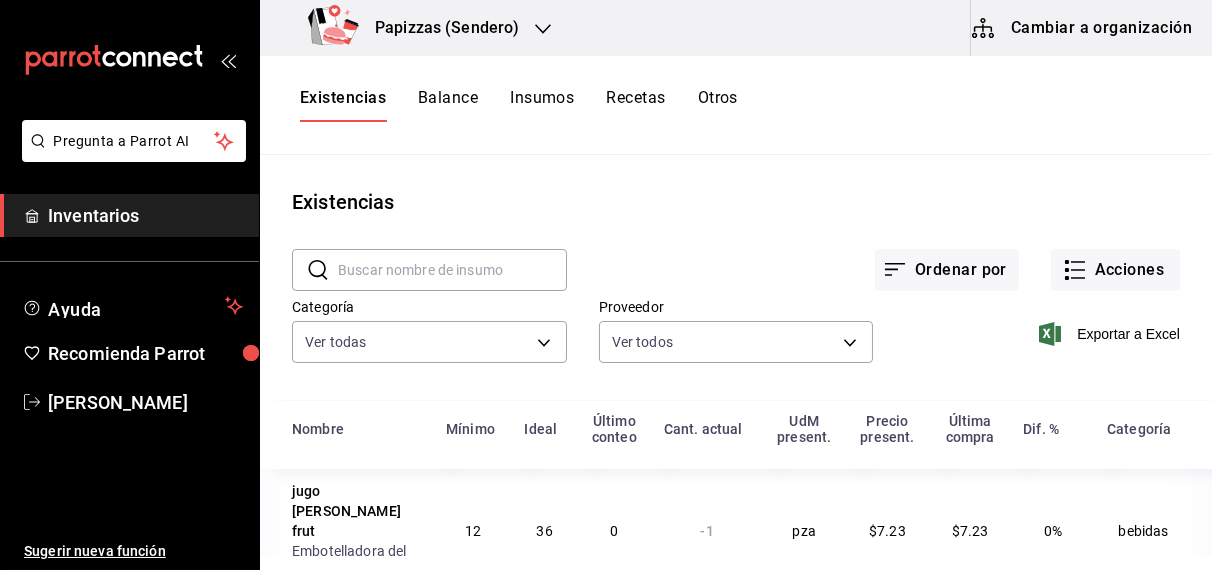 click on "Papizzas (Sendero)" at bounding box center (439, 28) 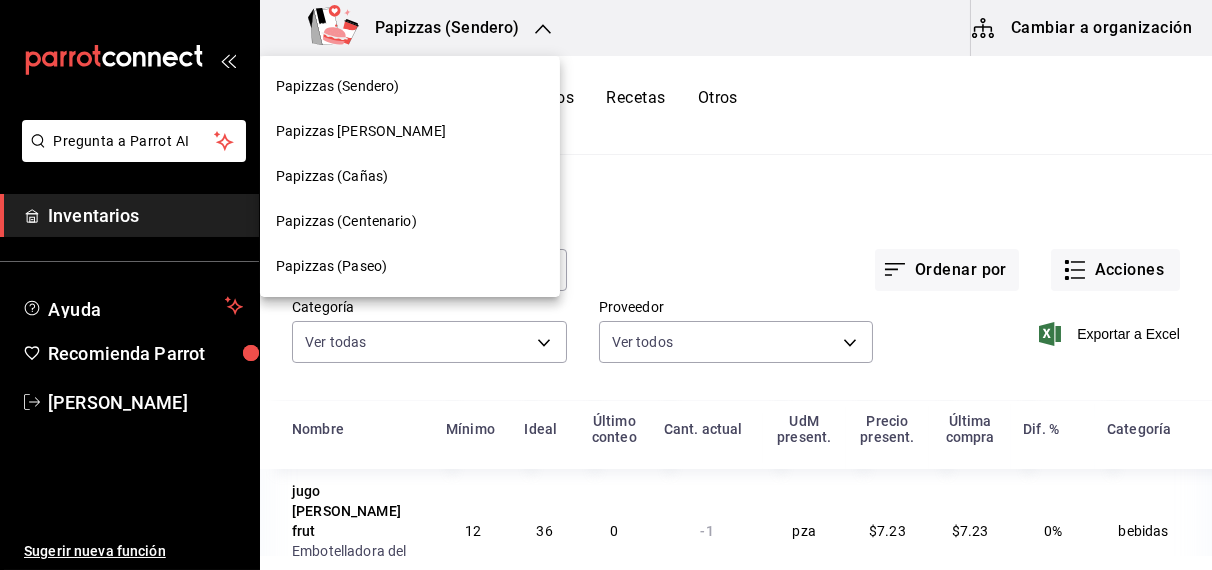 click on "Papizzas (Cañas)" at bounding box center (332, 176) 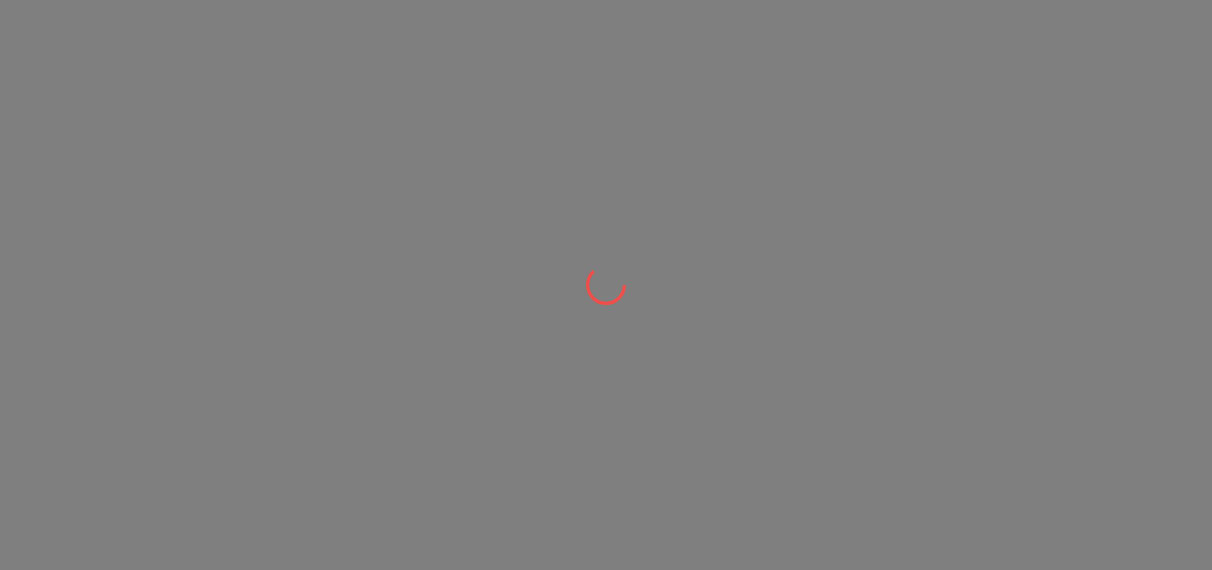 scroll, scrollTop: 0, scrollLeft: 0, axis: both 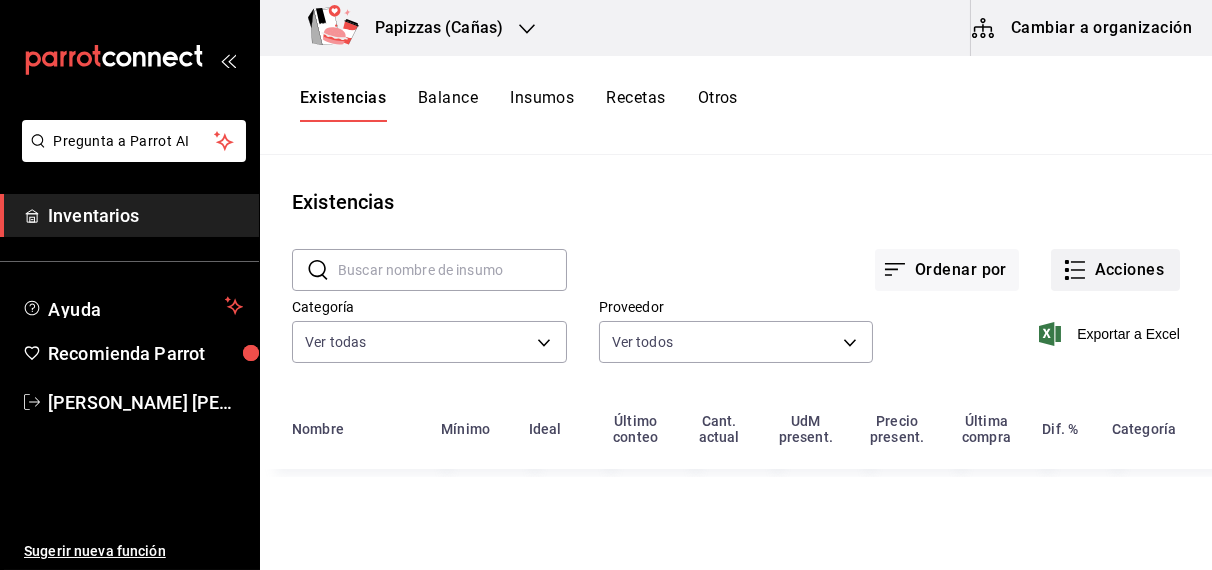 click on "Acciones" at bounding box center [1115, 270] 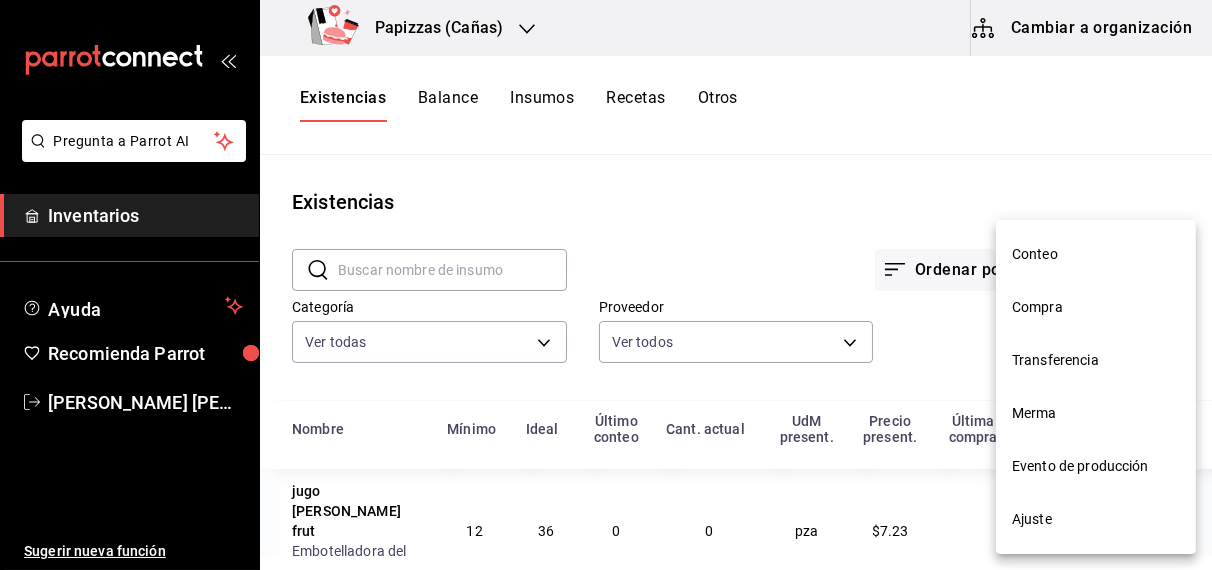 click on "Compra" at bounding box center [1096, 307] 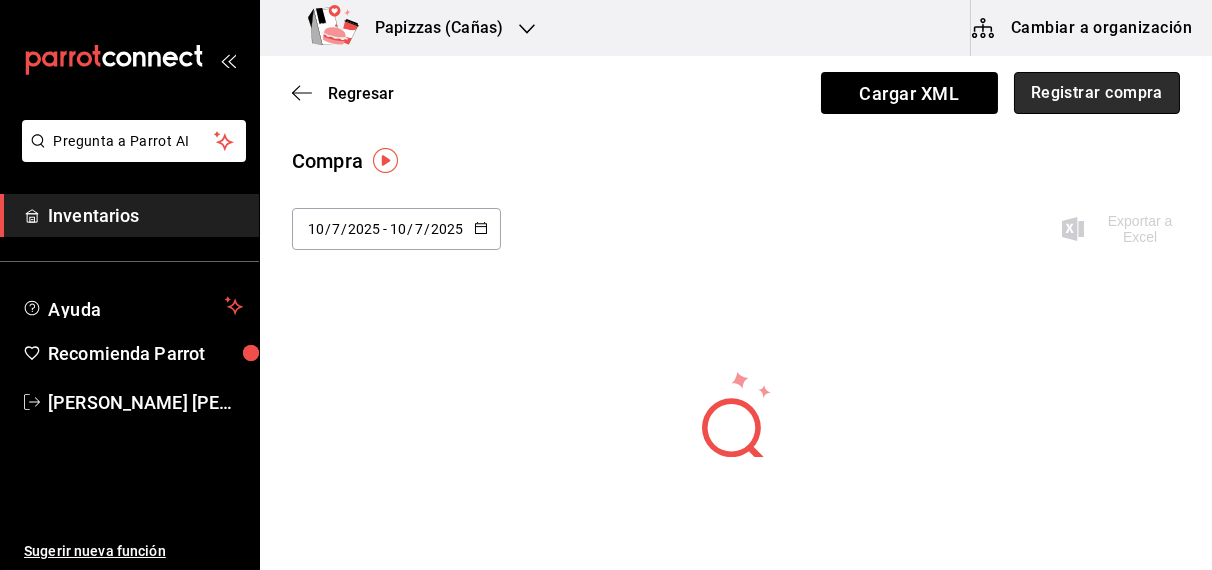 click on "Registrar compra" at bounding box center [1097, 93] 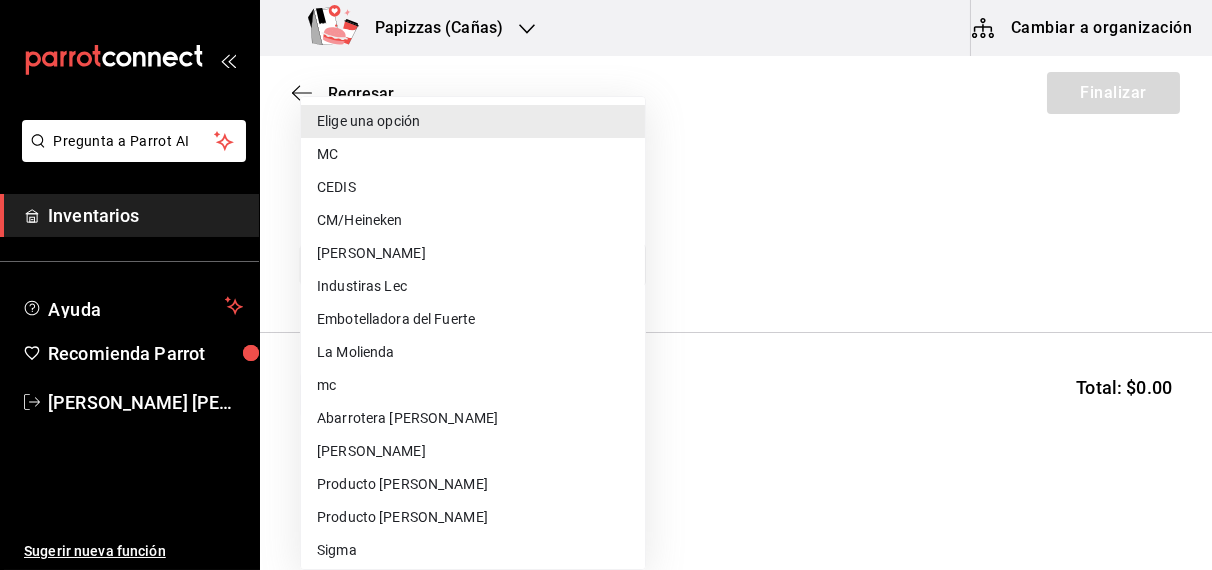 click on "Pregunta a Parrot AI Inventarios   Ayuda Recomienda Parrot   OBDULIA JANNETH CASTRO ESCALANTE   Sugerir nueva función   Papizzas (Cañas) Cambiar a organización Regresar Finalizar Compra Proveedor Elige una opción default Buscar Total: $0.00 No hay insumos a mostrar. Busca un insumo para agregarlo a la lista Pregunta a Parrot AI Inventarios   Ayuda Recomienda Parrot   OBDULIA JANNETH CASTRO ESCALANTE   Sugerir nueva función   GANA 1 MES GRATIS EN TU SUSCRIPCIÓN AQUÍ ¿Recuerdas cómo empezó tu restaurante?
Hoy puedes ayudar a un colega a tener el mismo cambio que tú viviste.
Recomienda Parrot directamente desde tu Portal Administrador.
Es fácil y rápido.
🎁 Por cada restaurante que se una, ganas 1 mes gratis. Ver video tutorial Ir a video Editar Eliminar Visitar centro de ayuda (81) 2046 6363 soporte@parrotsoftware.io Visitar centro de ayuda (81) 2046 6363 soporte@parrotsoftware.io Elige una opción MC CEDIS CM/Heineken Pescaderia Robles Industiras Lec Embotelladora del Fuerte La Molienda mc" at bounding box center (606, 228) 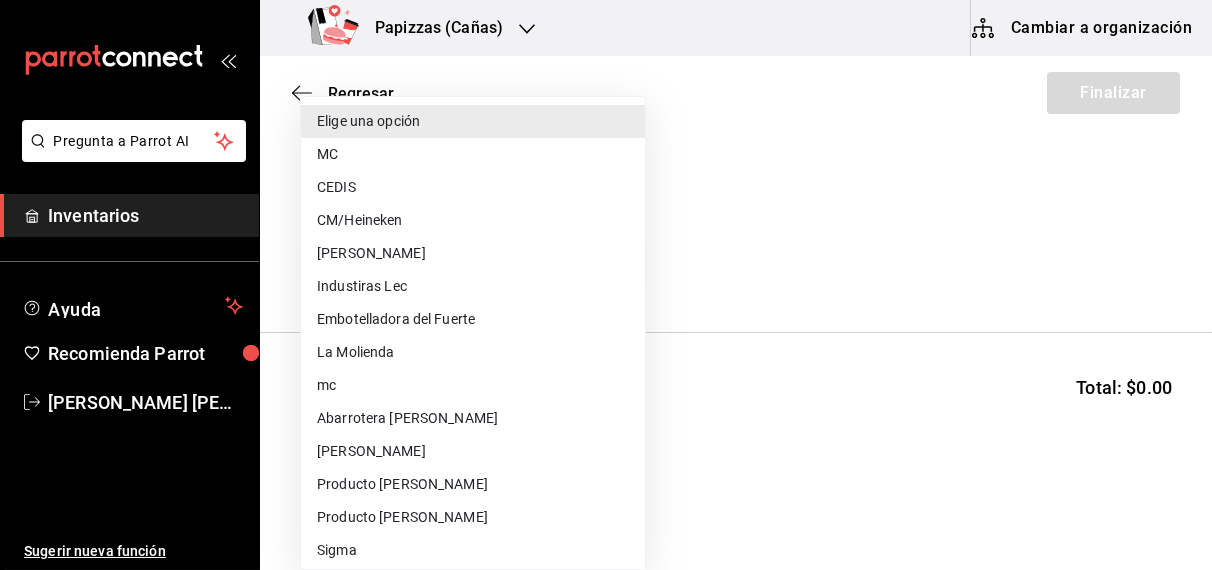 click on "CEDIS" at bounding box center (473, 187) 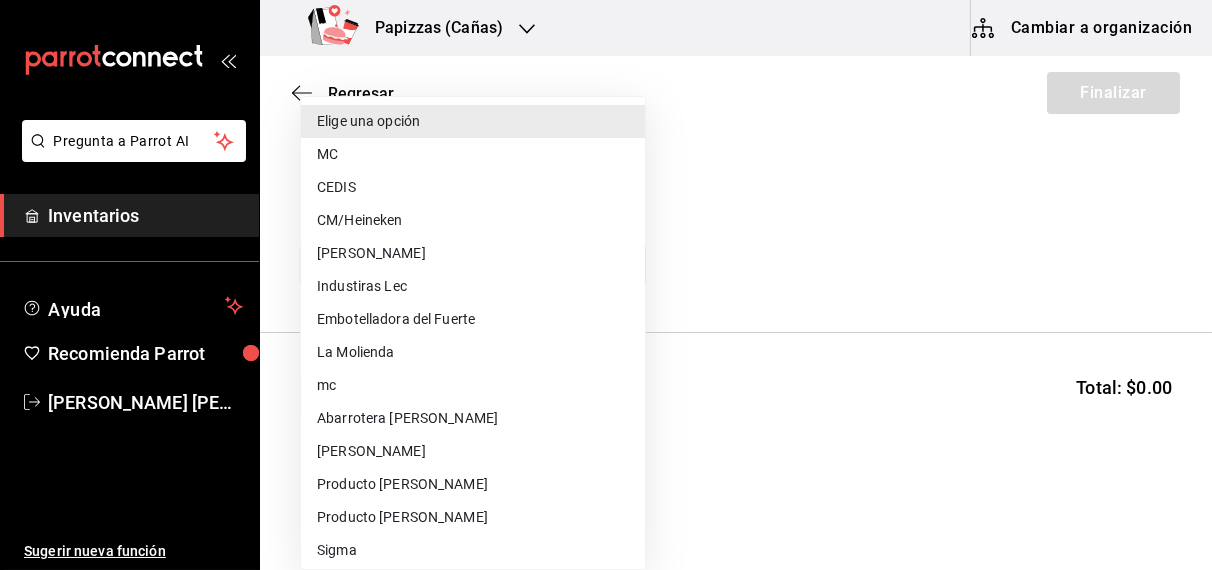 type on "fd93c39f-859b-4130-830c-b038fbd442a0" 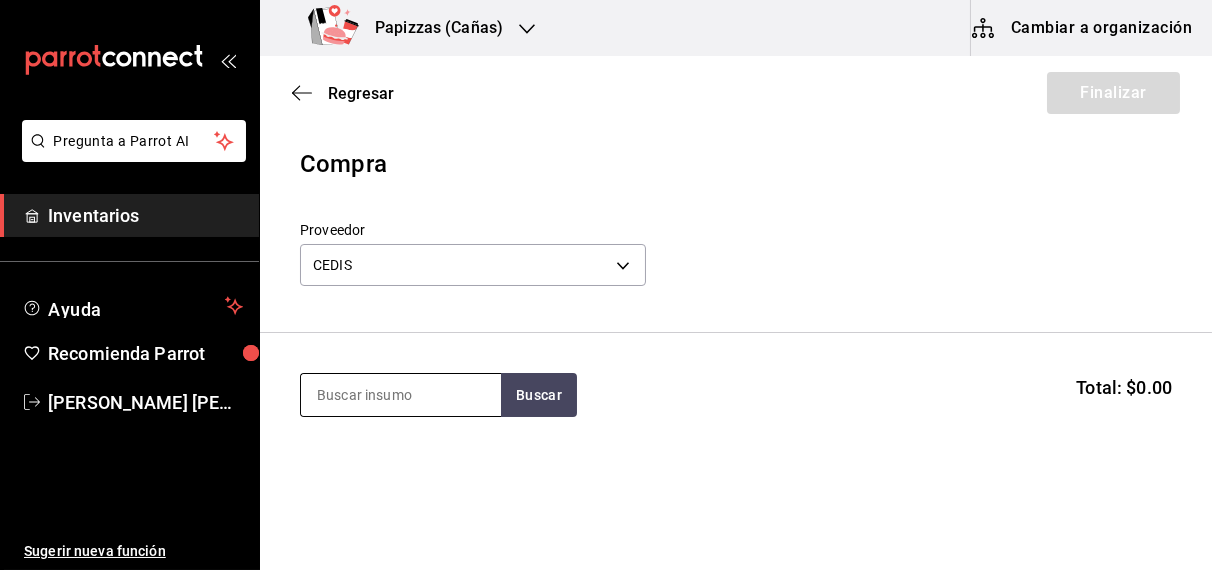 click at bounding box center [401, 395] 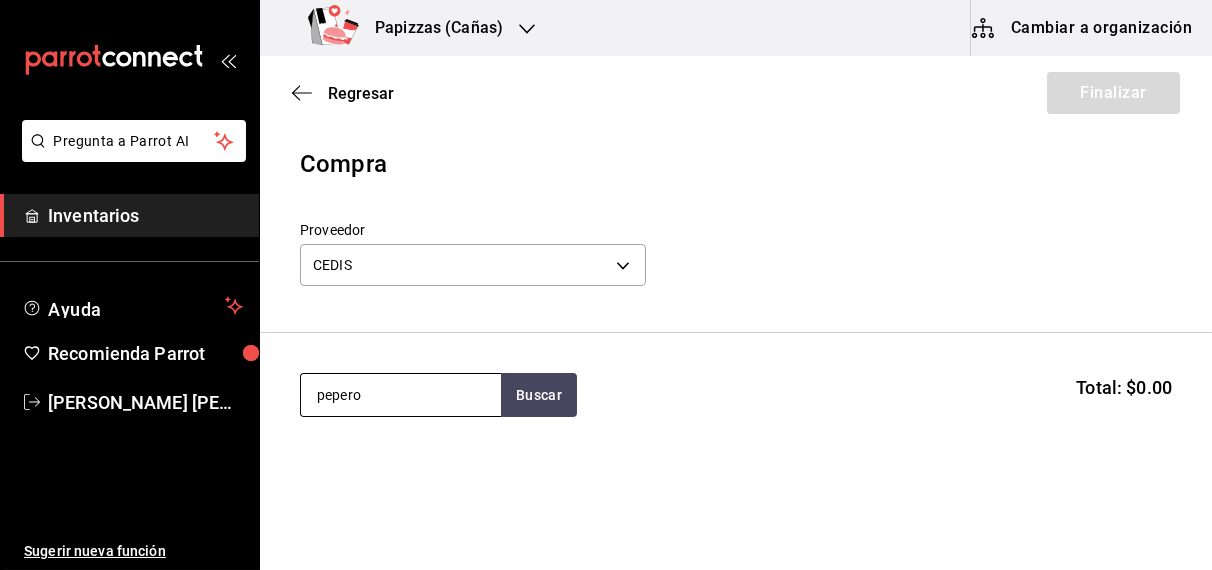 type on "pepero" 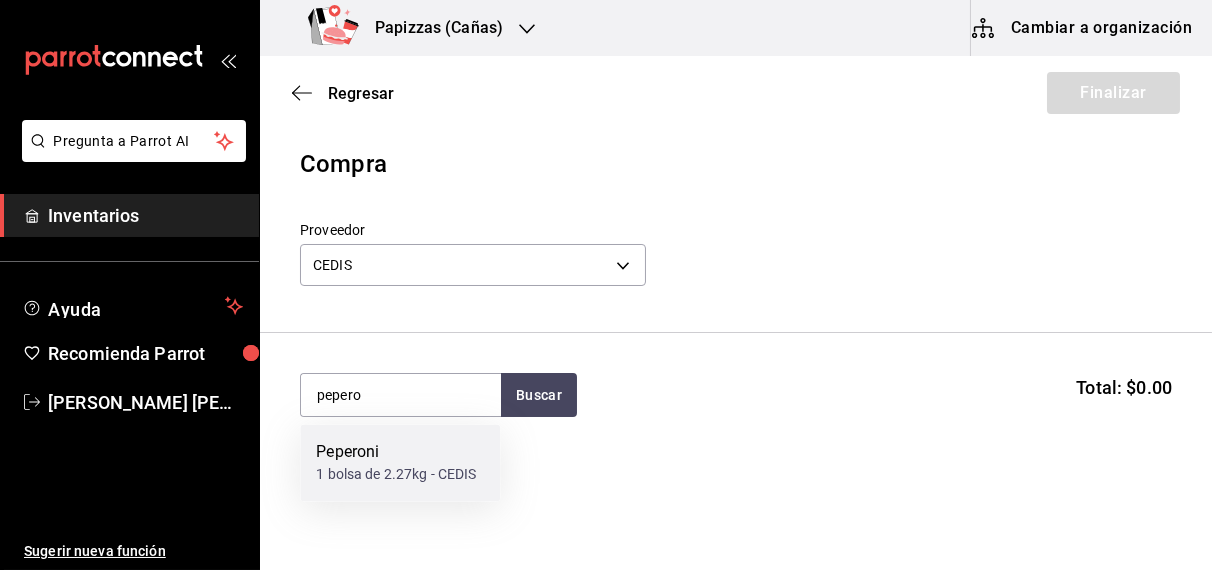 click on "1 bolsa de 2.27kg - CEDIS" at bounding box center [396, 475] 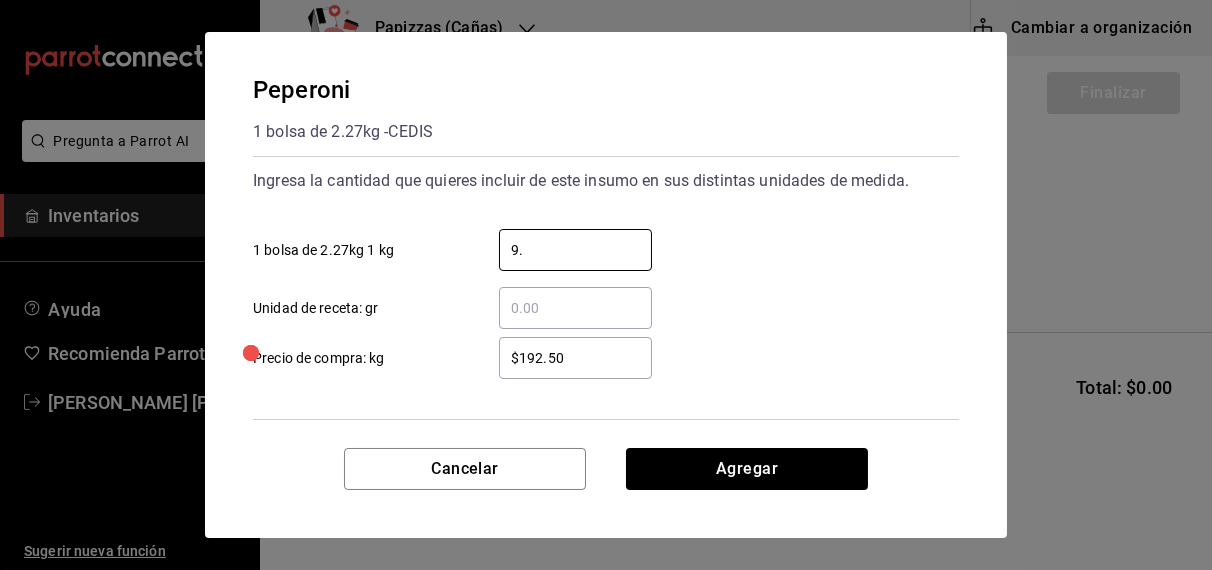 type on "9.08" 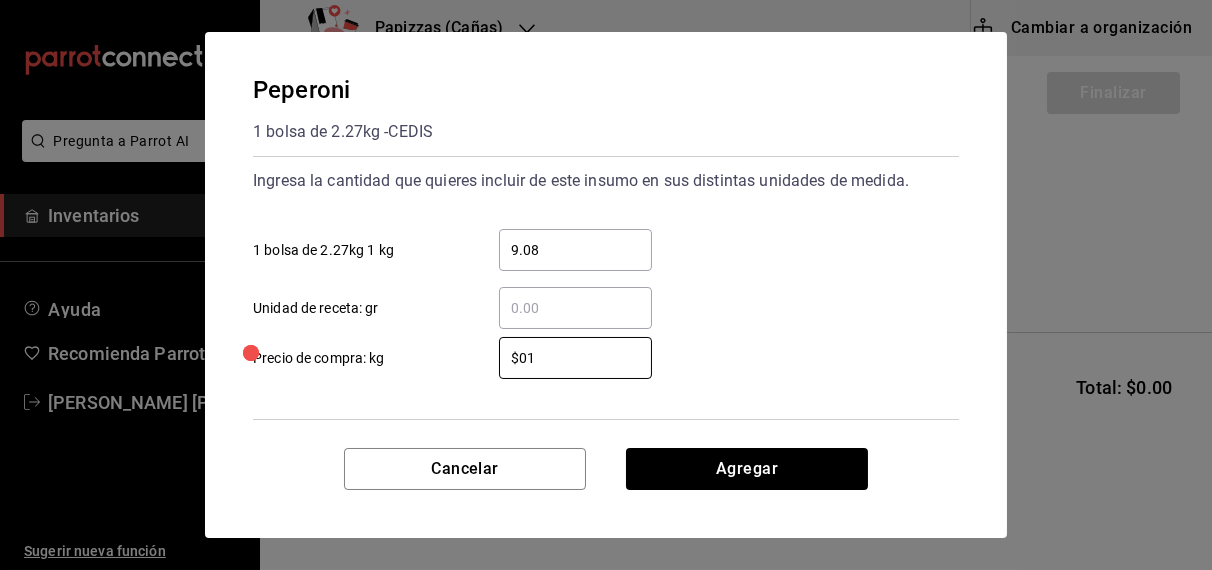 type on "$0" 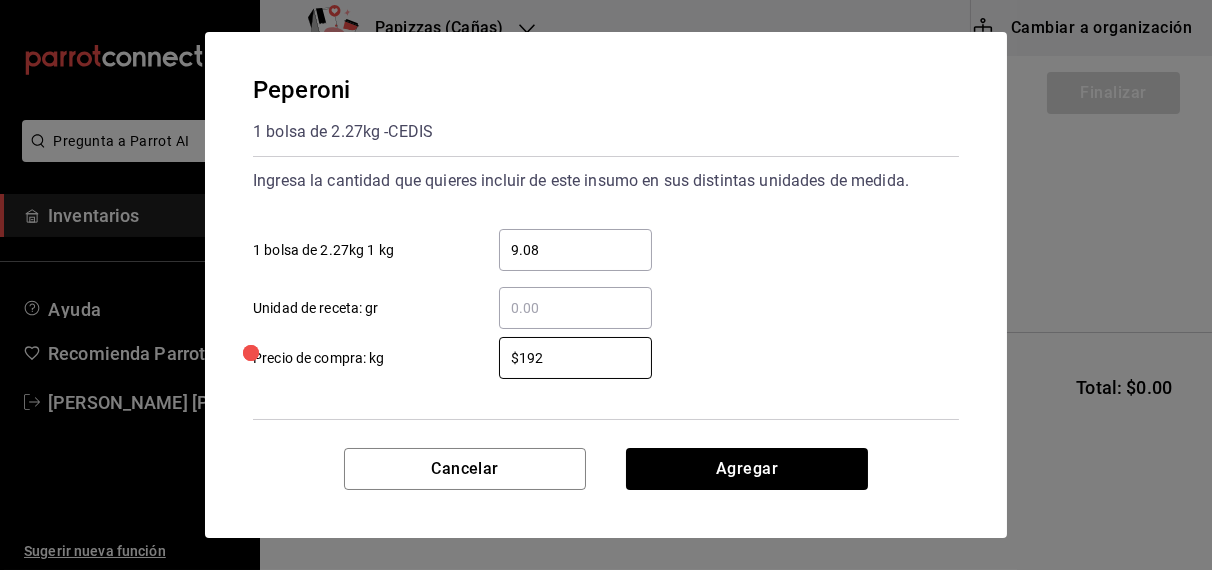 type on "$192.00" 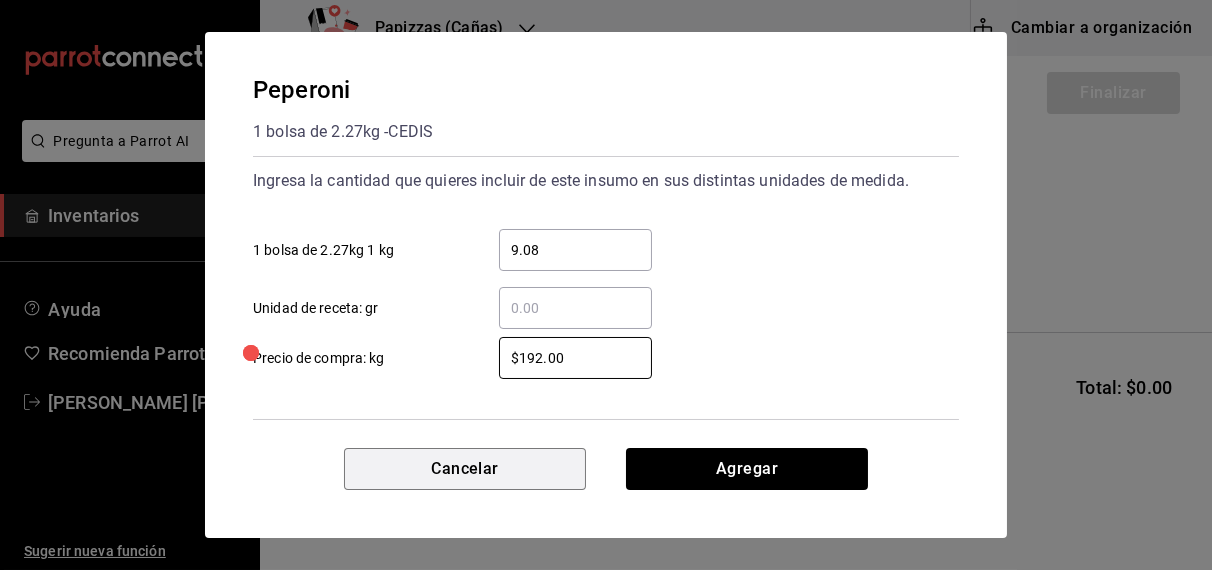 type 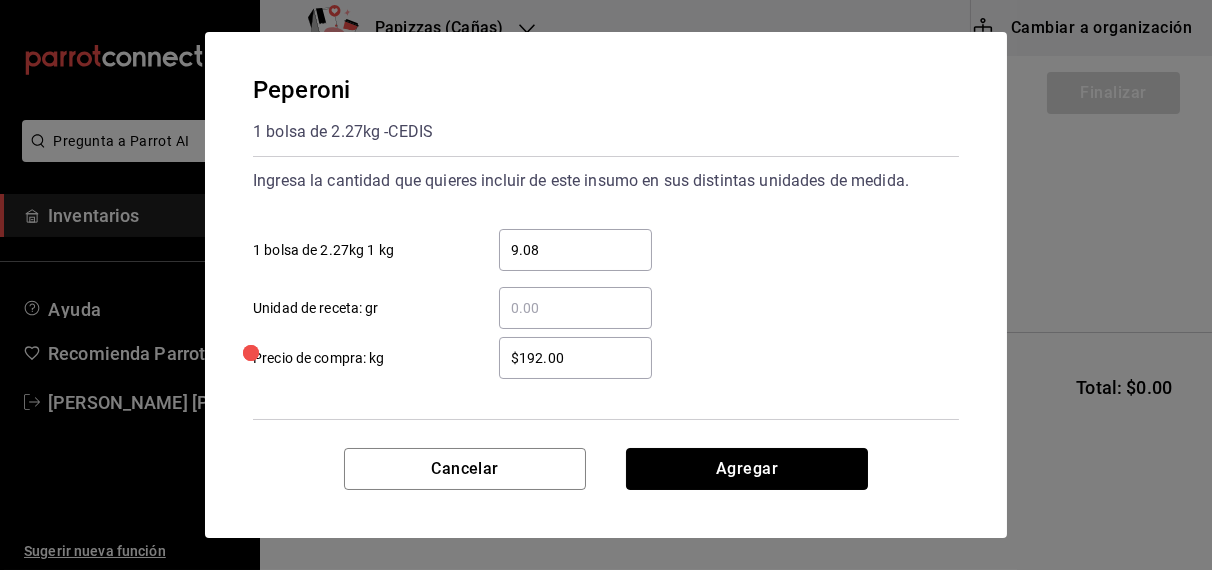 type 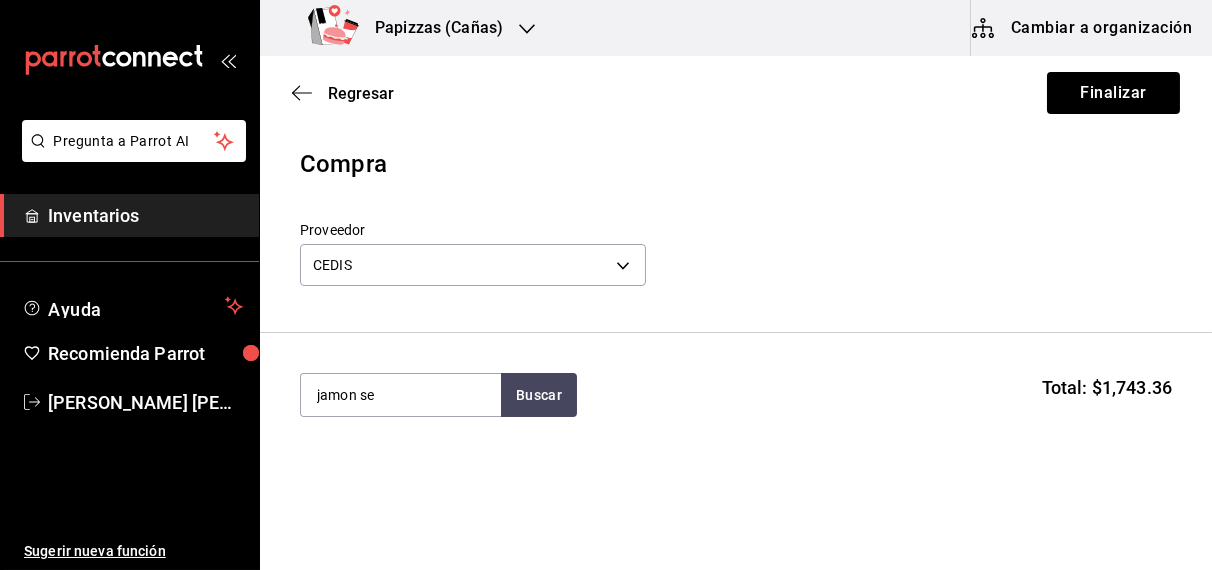 type on "jamon se" 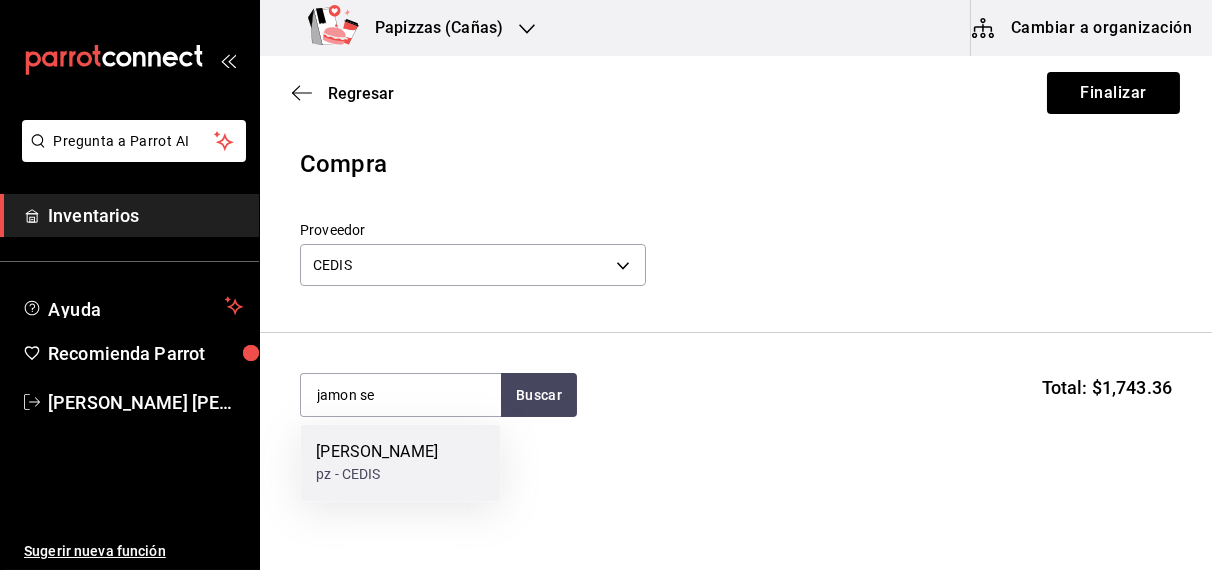 click on "pz - CEDIS" at bounding box center (377, 475) 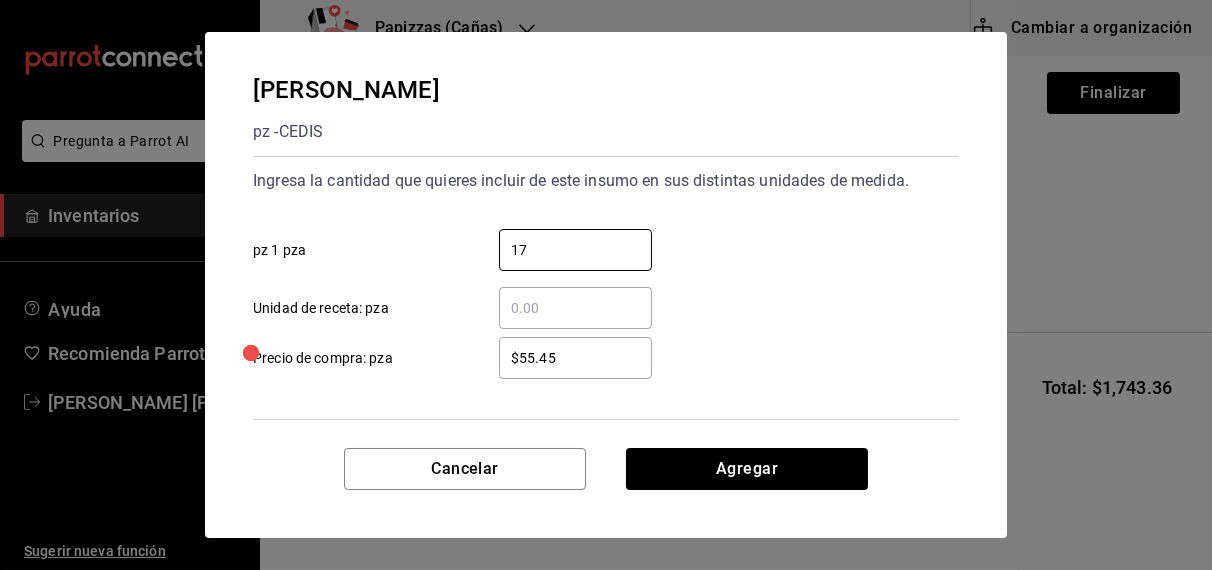 type on "17" 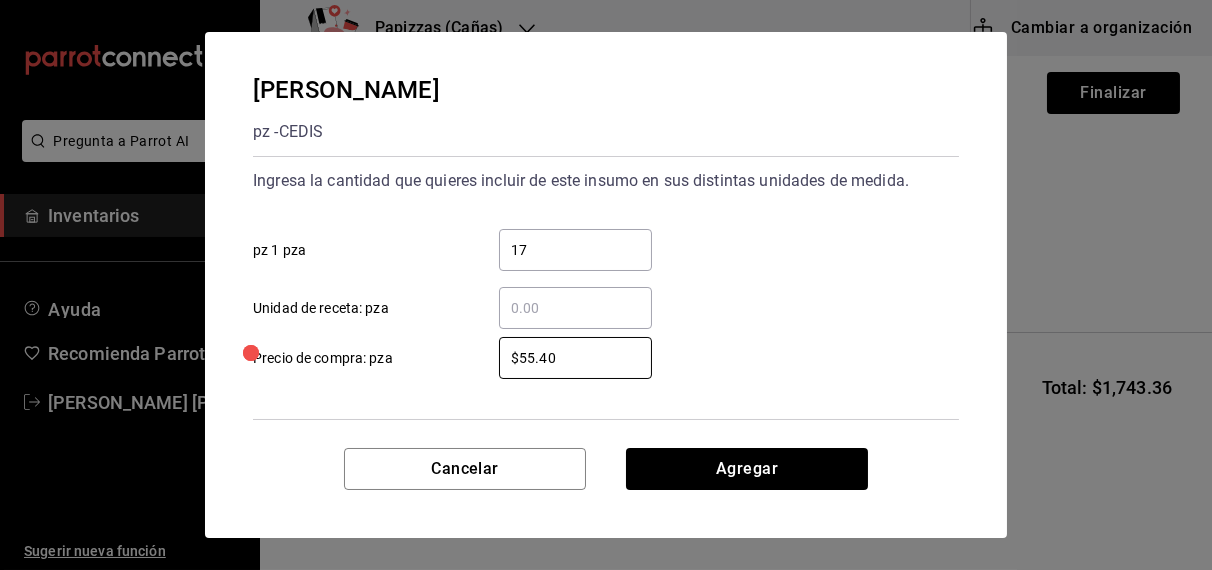 type on "$55.40" 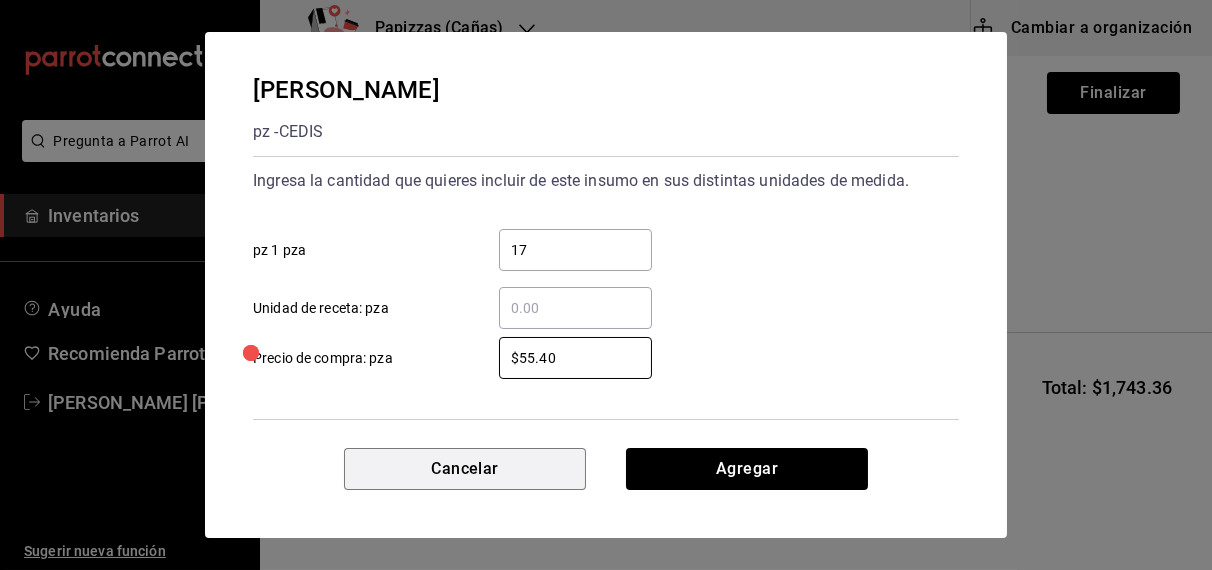 type 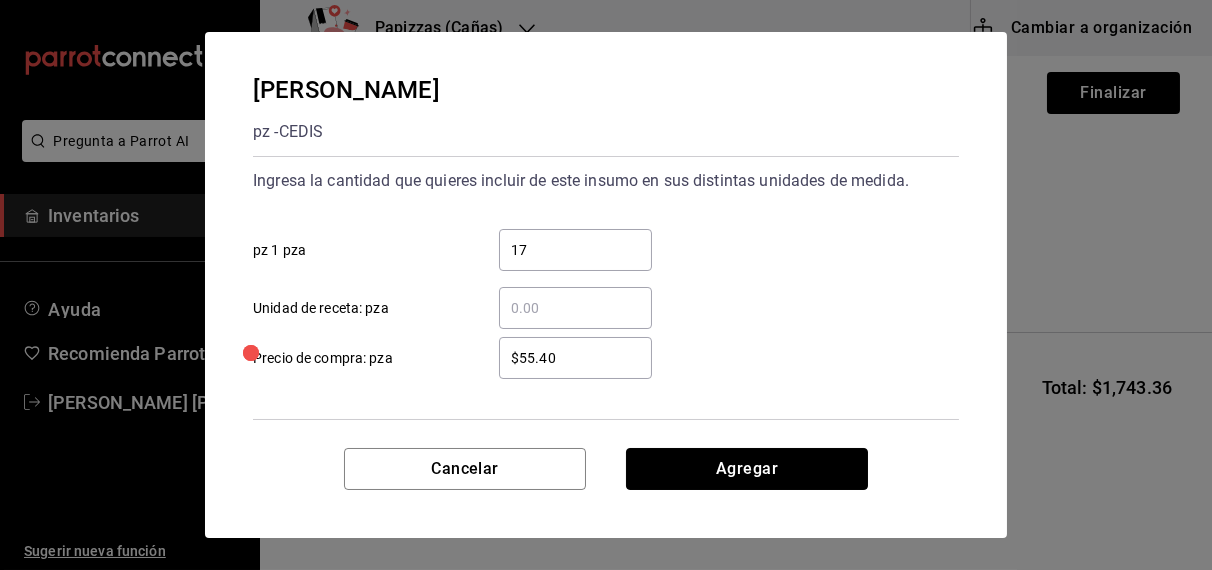 type 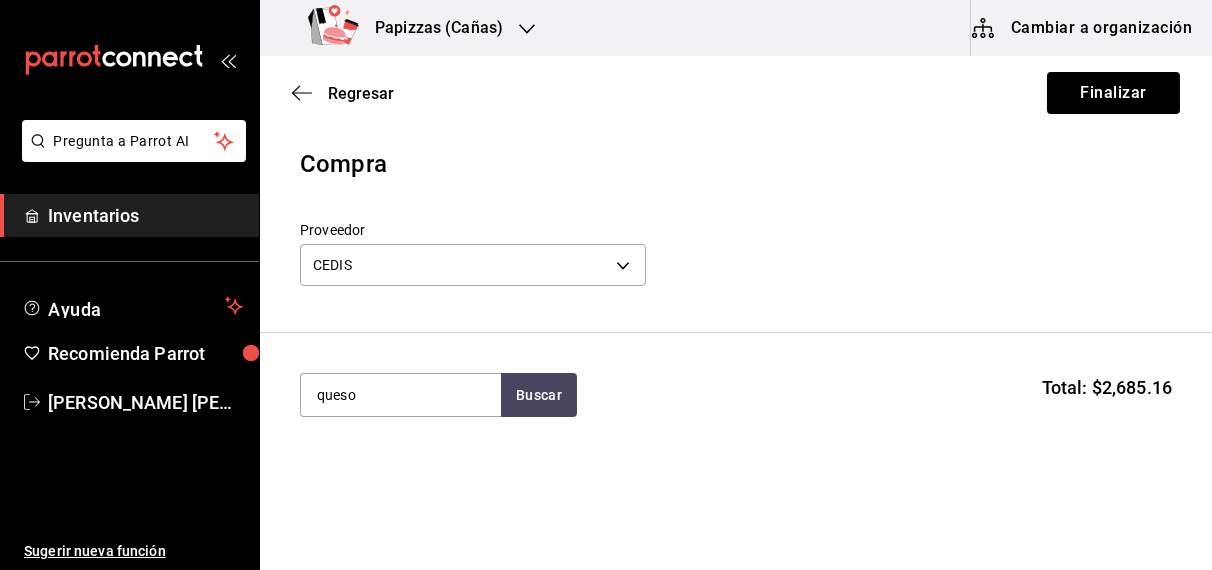 type on "queso" 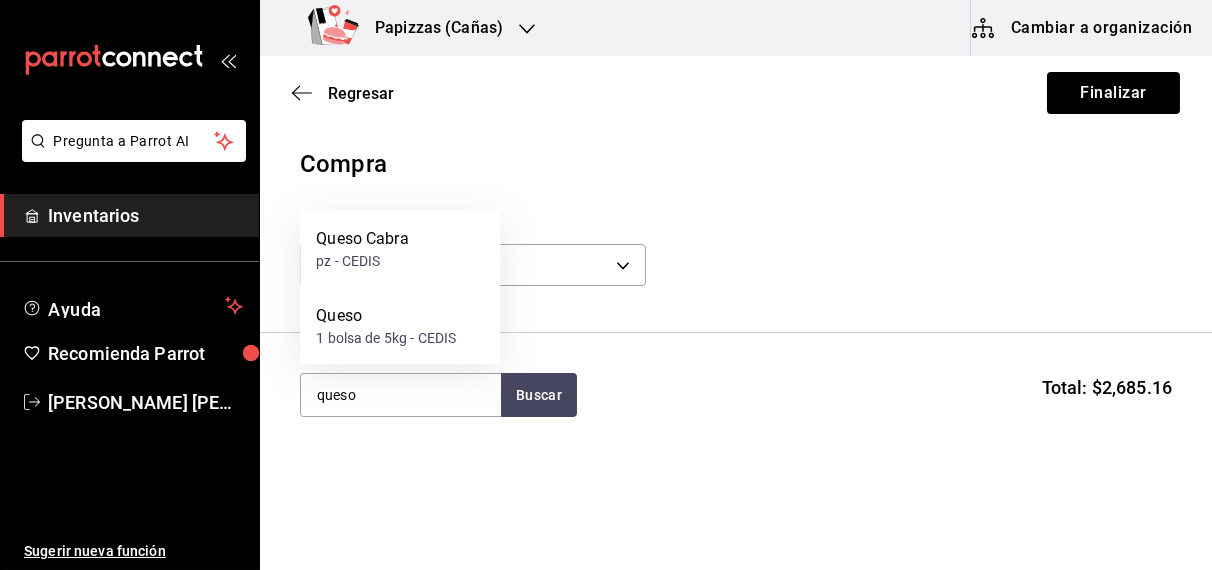 click on "1 bolsa de 5kg - CEDIS" at bounding box center (386, 338) 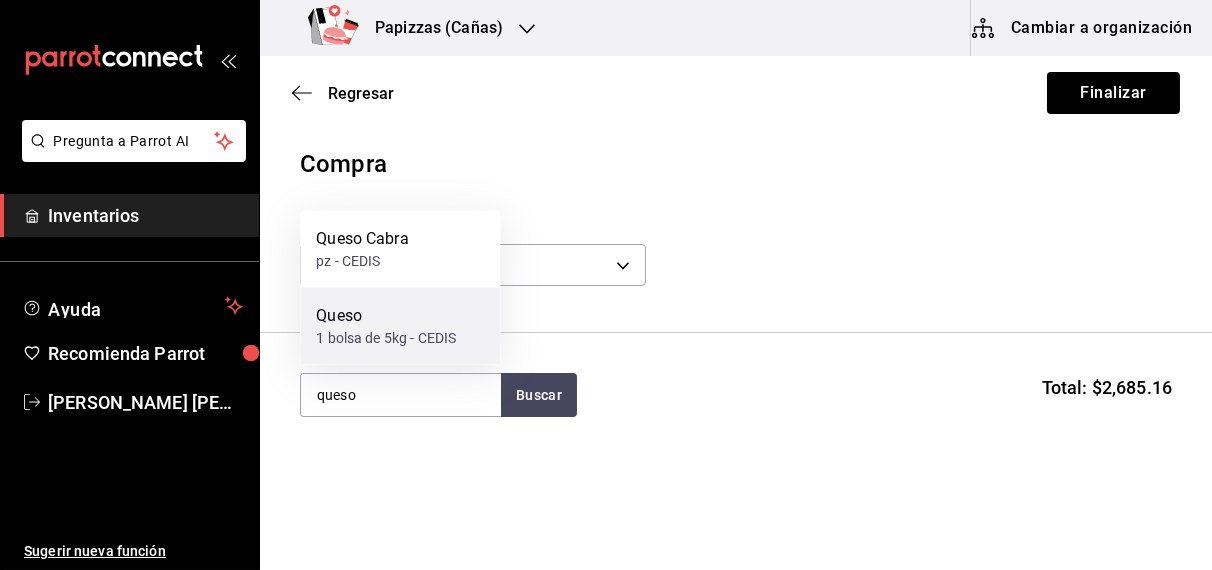 type 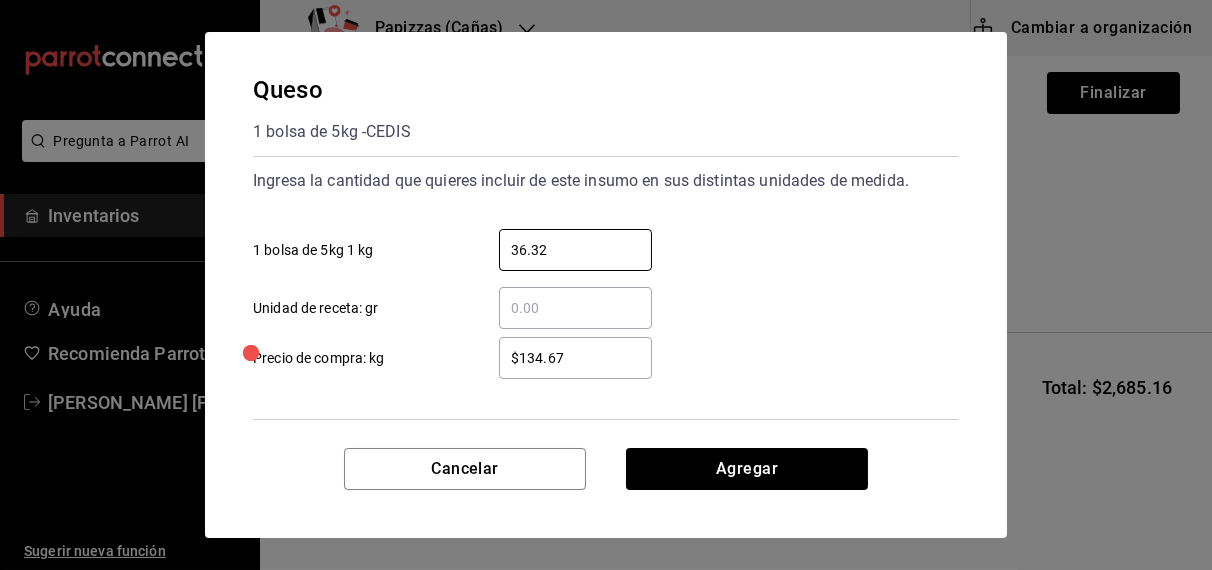 type on "36.32" 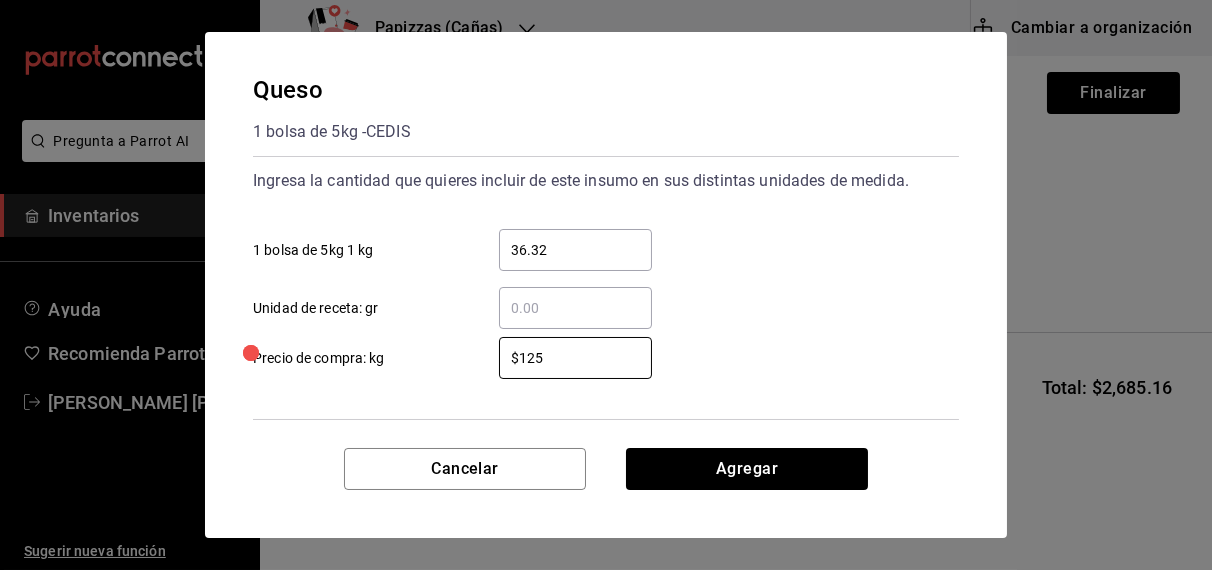 type on "$125.00" 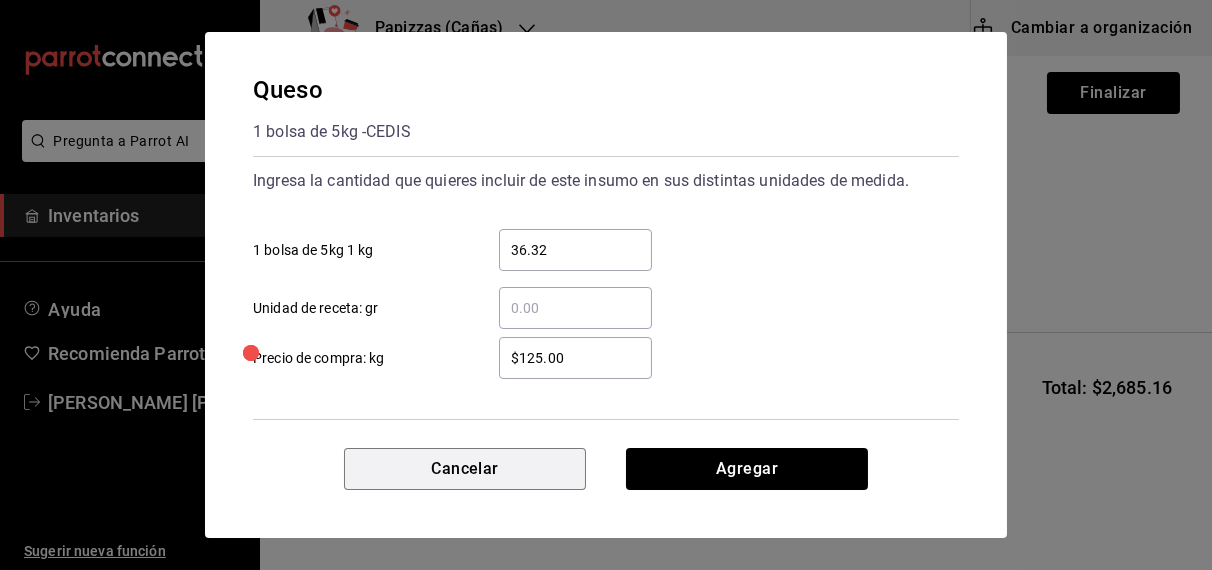 type 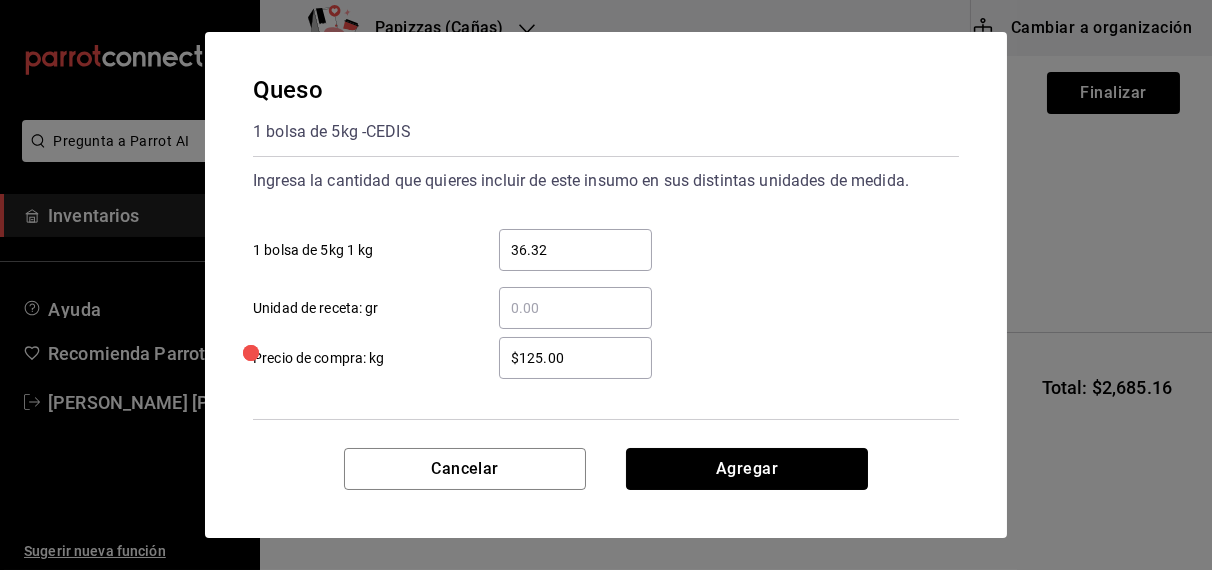 type 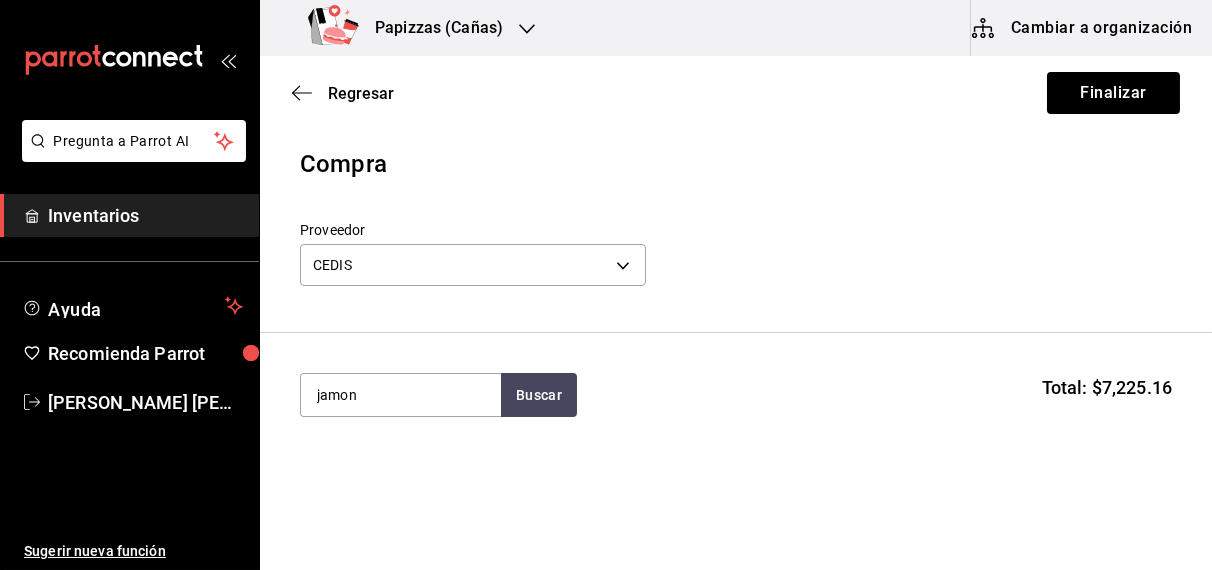 type on "jamon" 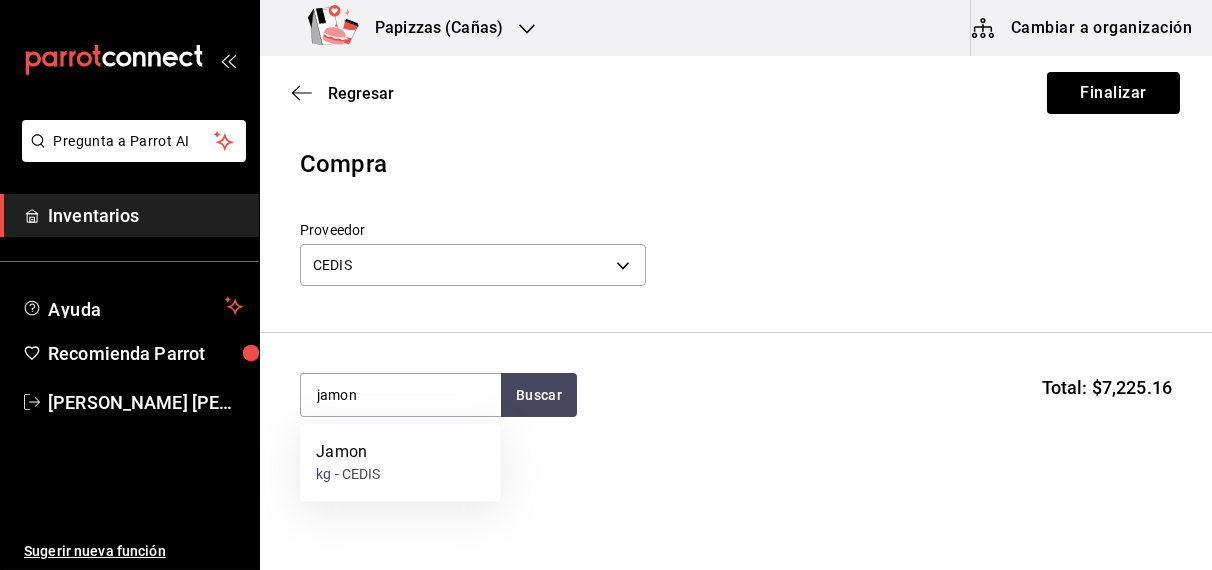 click on "Jamon kg - CEDIS" at bounding box center [400, 463] 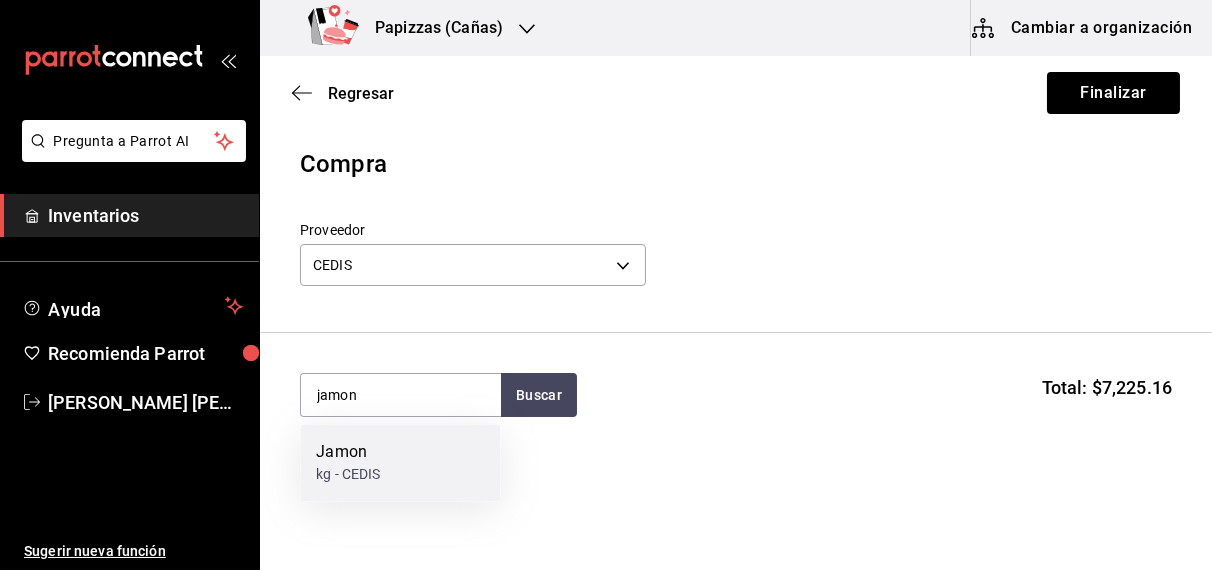 type 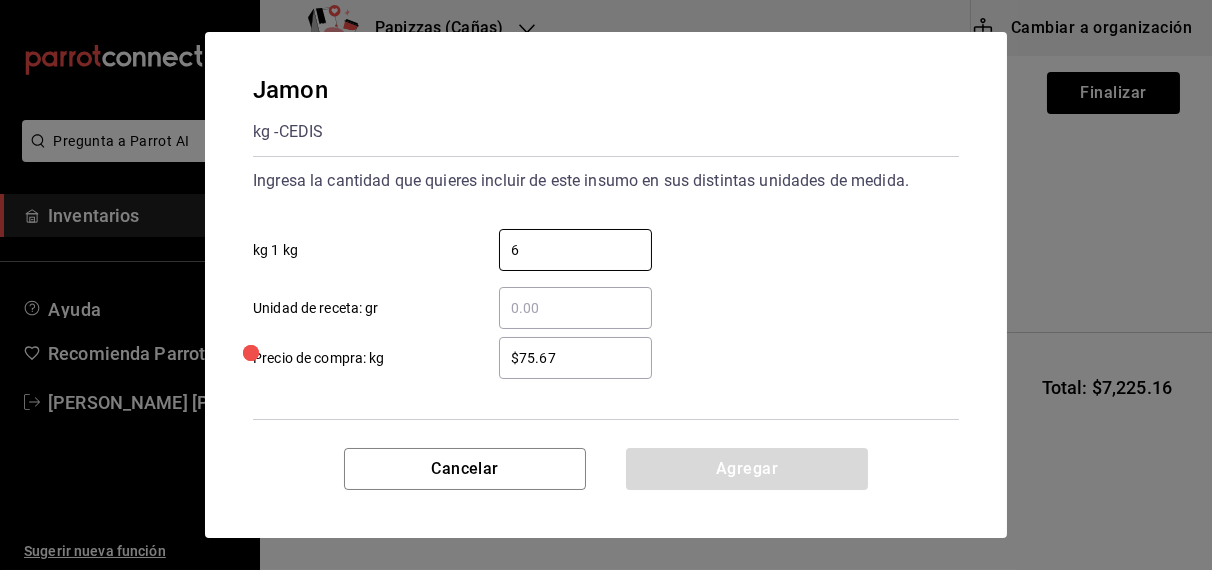 type on "6" 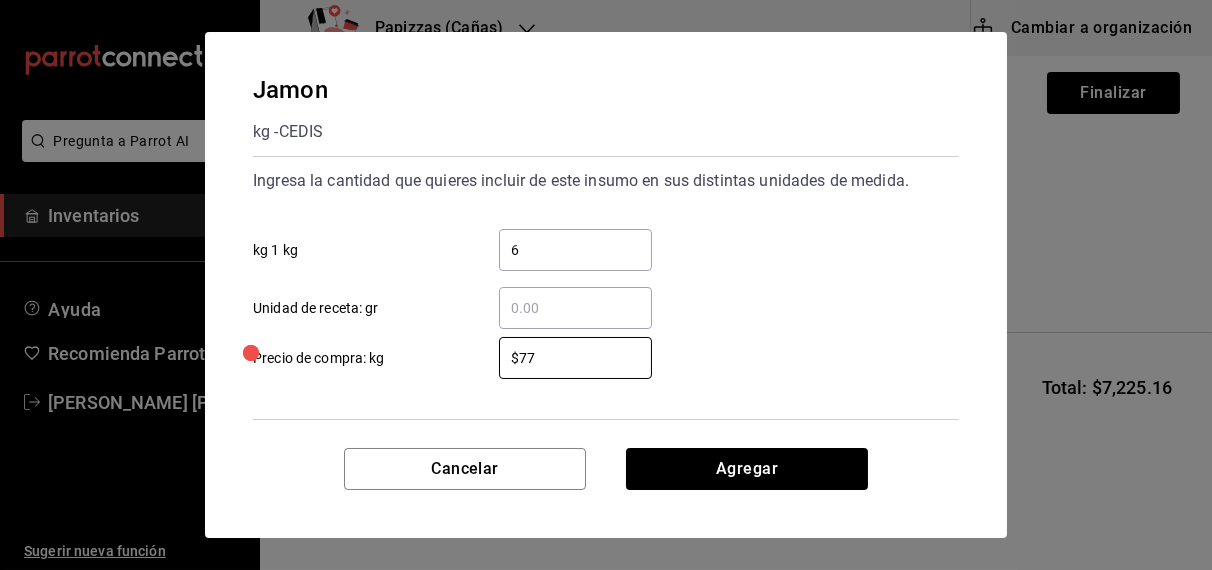 type on "$77.67" 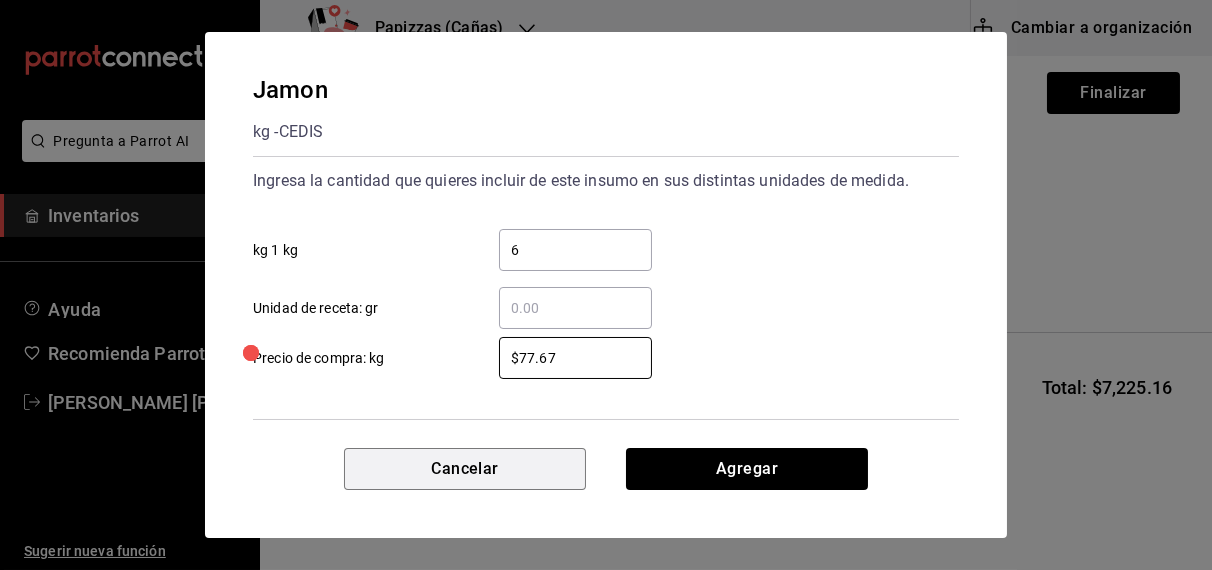 type 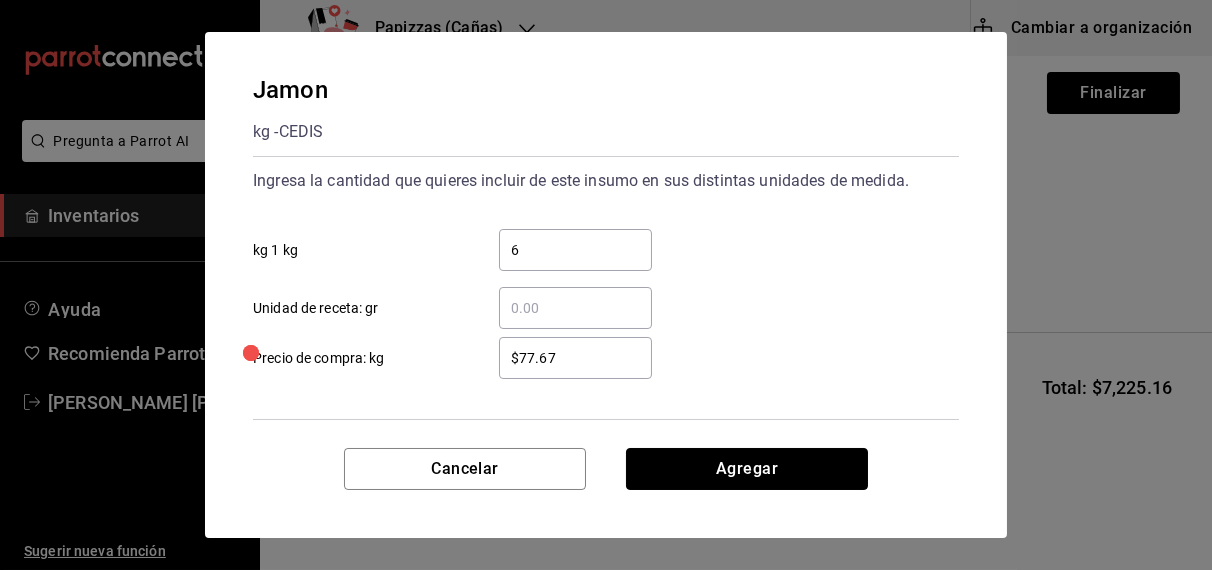 type 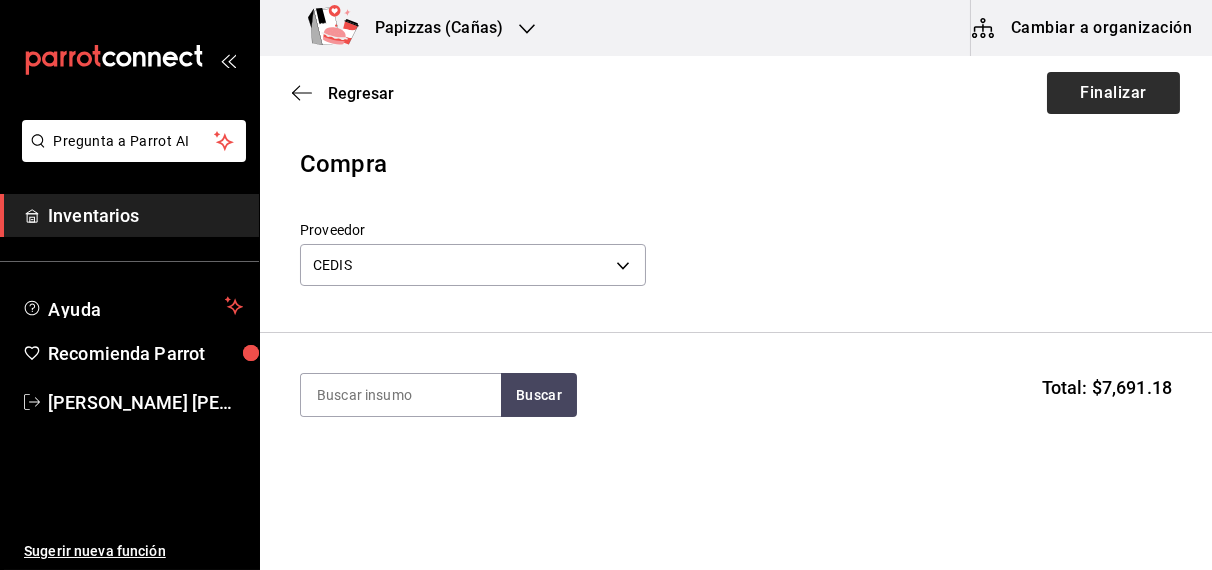 click on "Finalizar" at bounding box center [1113, 93] 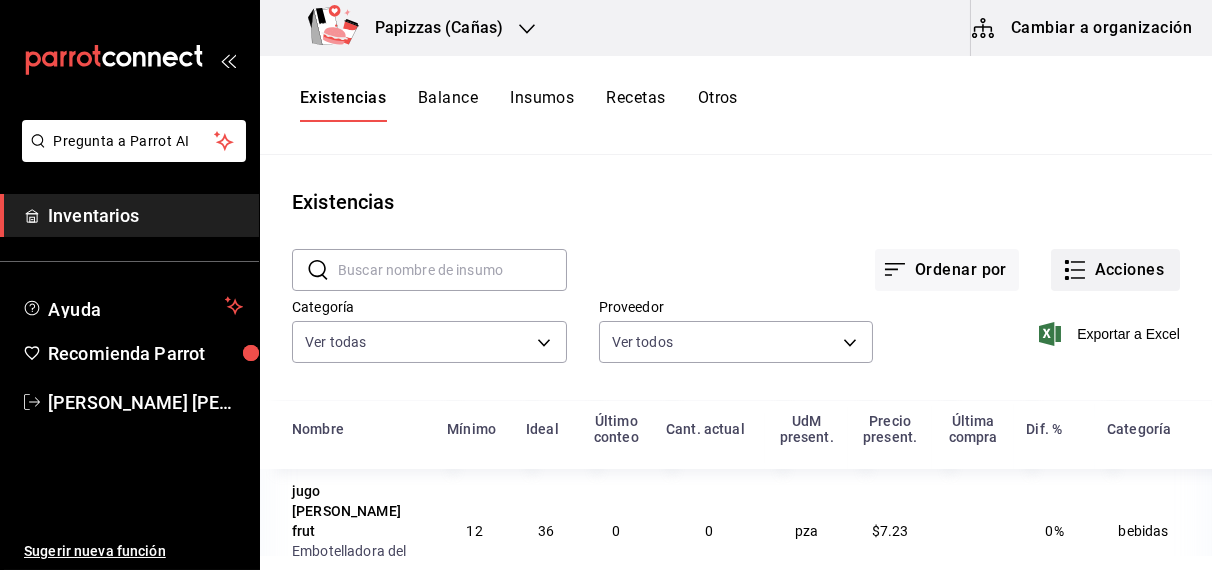 click on "Acciones" at bounding box center (1115, 270) 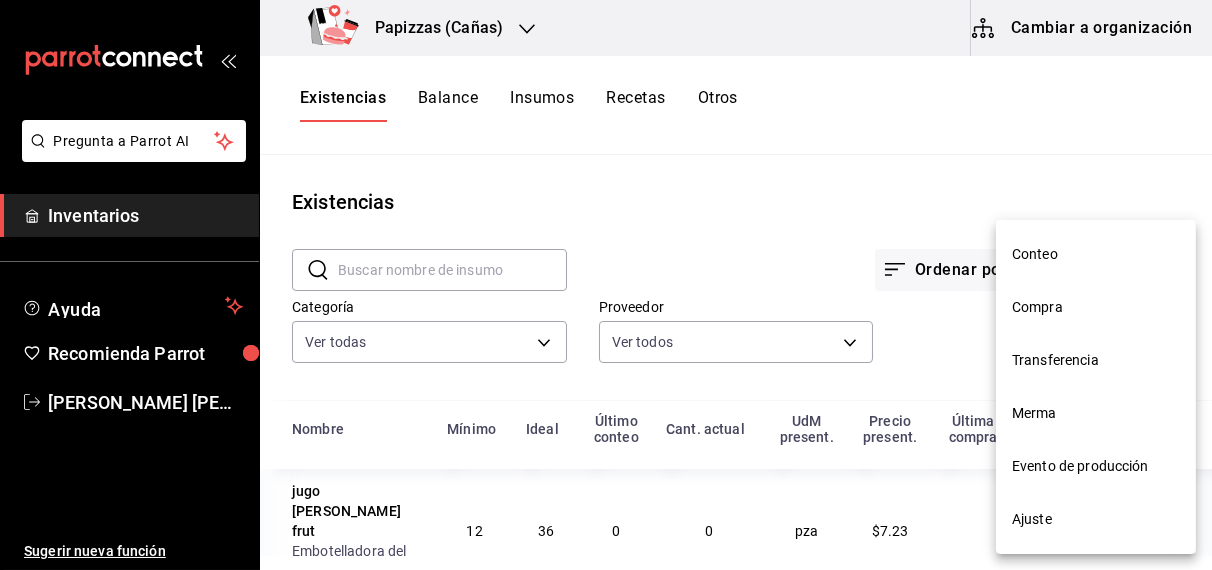 click on "Compra" at bounding box center (1096, 307) 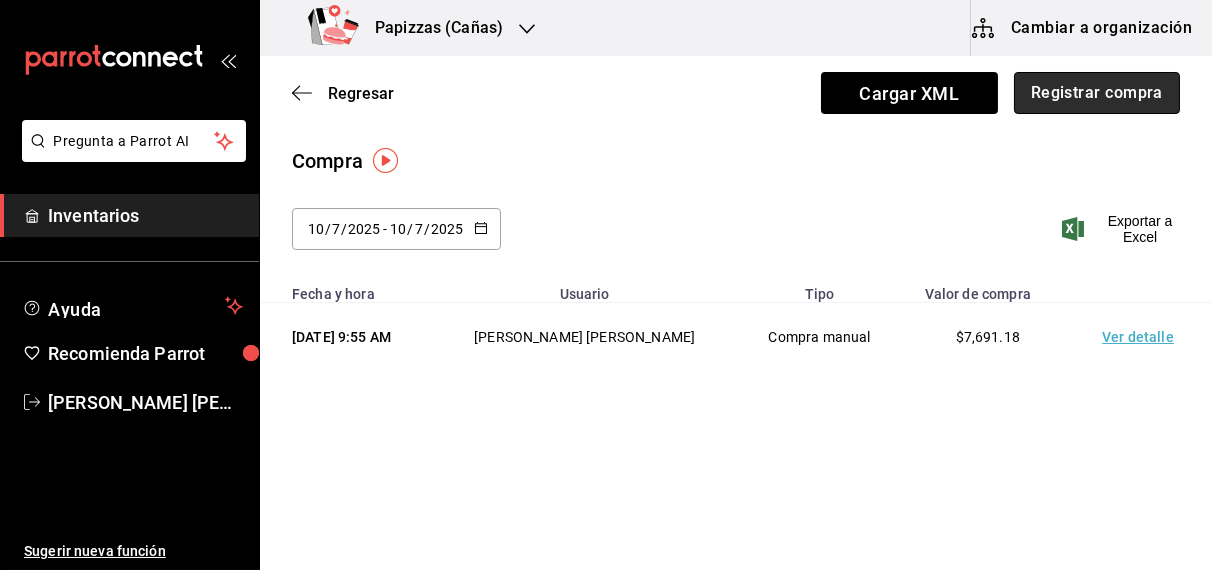 click on "Registrar compra" at bounding box center (1097, 93) 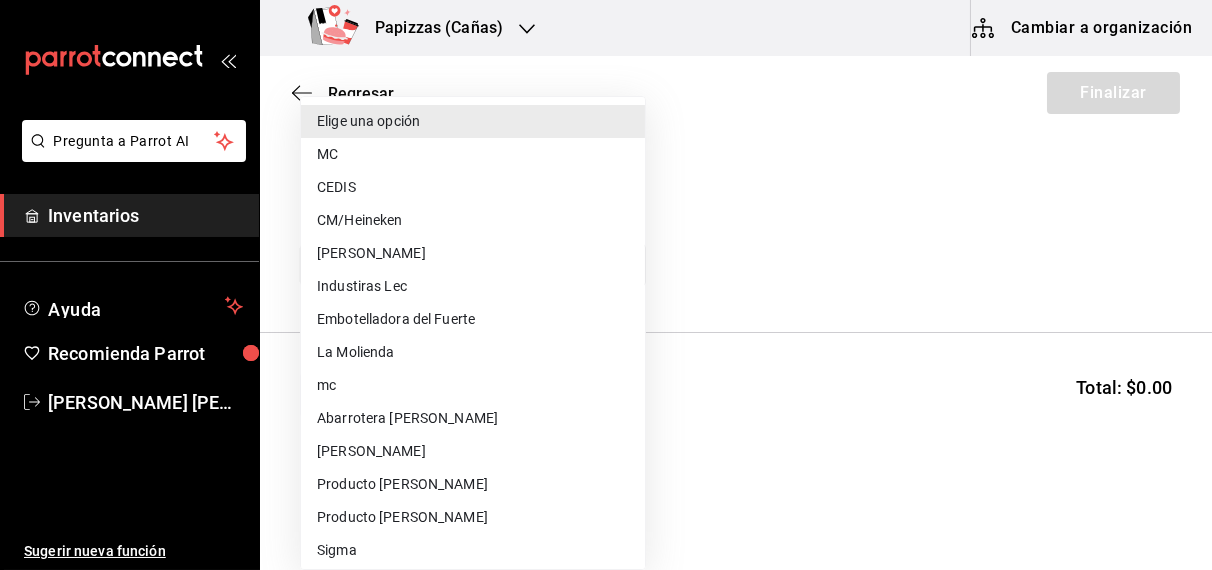 click on "Pregunta a Parrot AI Inventarios   Ayuda Recomienda Parrot   OBDULIA JANNETH CASTRO ESCALANTE   Sugerir nueva función   Papizzas (Cañas) Cambiar a organización Regresar Finalizar Compra Proveedor Elige una opción default Buscar Total: $0.00 No hay insumos a mostrar. Busca un insumo para agregarlo a la lista Pregunta a Parrot AI Inventarios   Ayuda Recomienda Parrot   OBDULIA JANNETH CASTRO ESCALANTE   Sugerir nueva función   GANA 1 MES GRATIS EN TU SUSCRIPCIÓN AQUÍ ¿Recuerdas cómo empezó tu restaurante?
Hoy puedes ayudar a un colega a tener el mismo cambio que tú viviste.
Recomienda Parrot directamente desde tu Portal Administrador.
Es fácil y rápido.
🎁 Por cada restaurante que se una, ganas 1 mes gratis. Ver video tutorial Ir a video Editar Eliminar Visitar centro de ayuda (81) 2046 6363 soporte@parrotsoftware.io Visitar centro de ayuda (81) 2046 6363 soporte@parrotsoftware.io Elige una opción MC CEDIS CM/Heineken Pescaderia Robles Industiras Lec Embotelladora del Fuerte La Molienda mc" at bounding box center (606, 228) 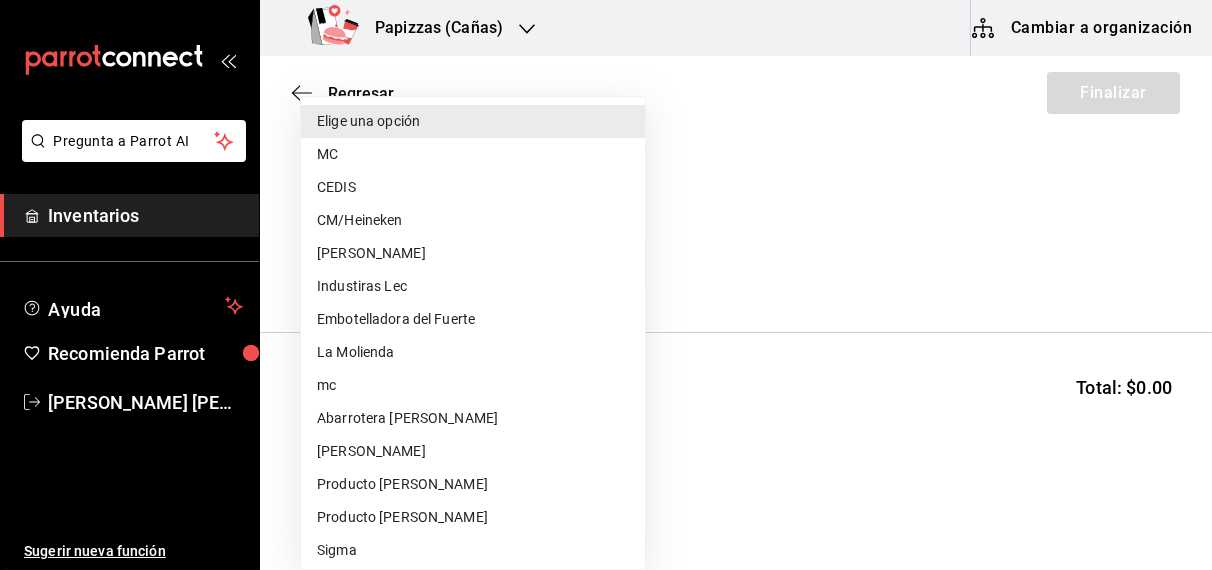 click on "Embotelladora del Fuerte" at bounding box center (473, 319) 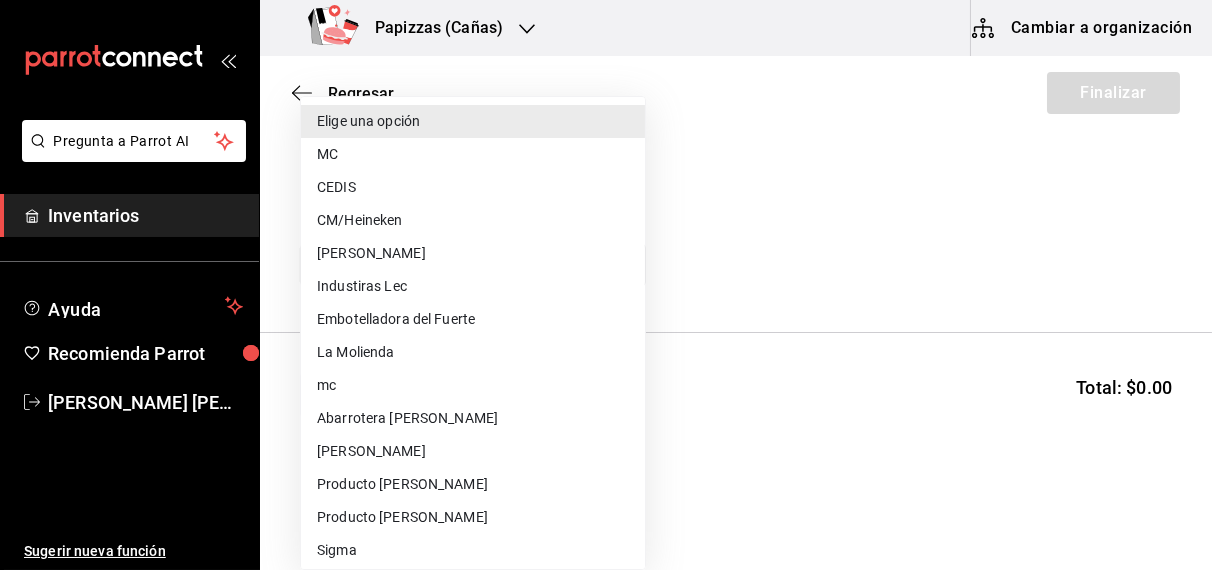 type on "2a449e60-1878-40e8-ba60-5a9907f89e6b" 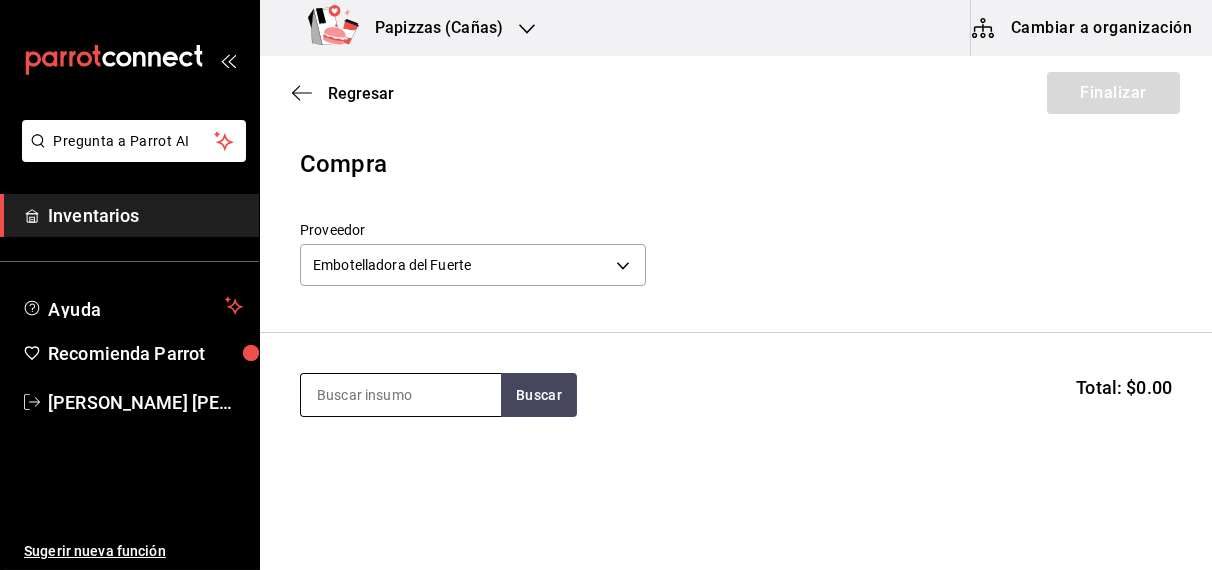 click at bounding box center (401, 395) 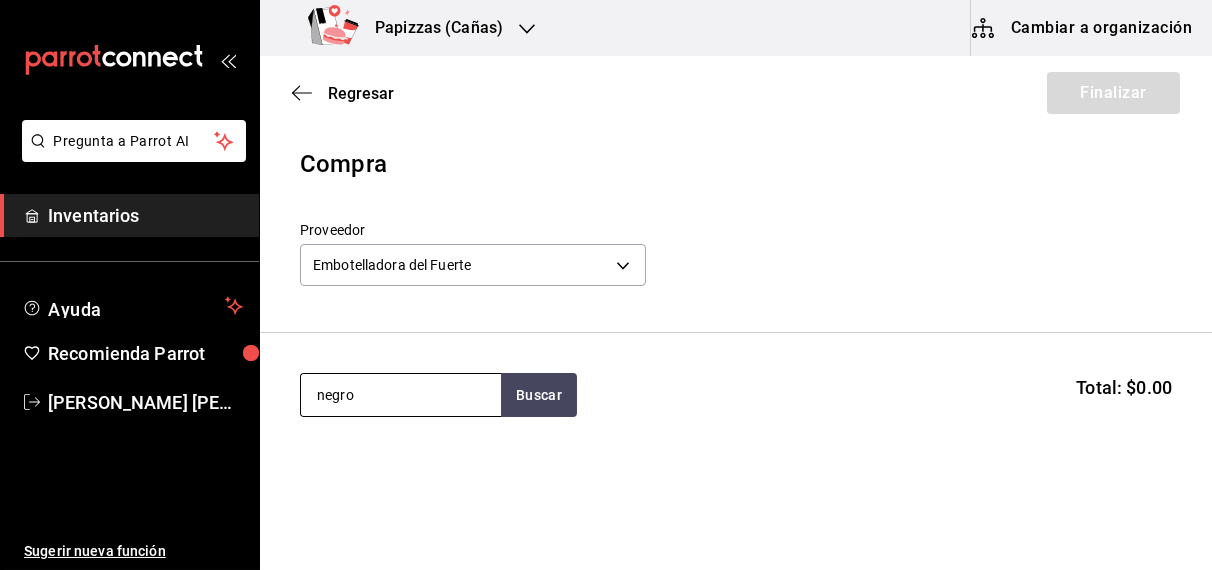 type on "negro" 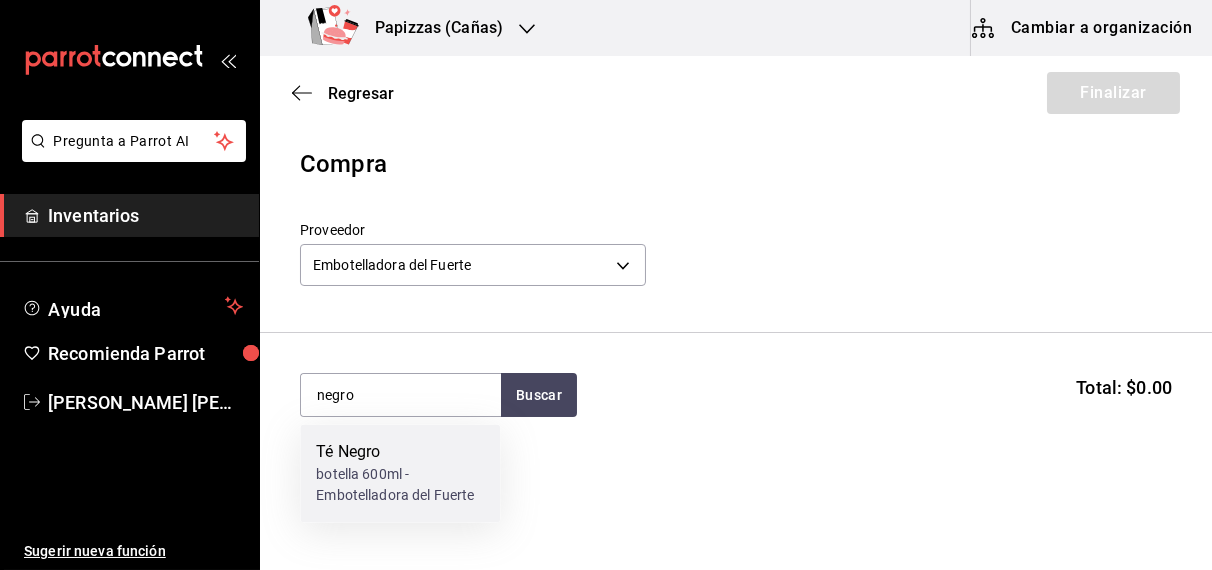 click on "botella 600ml - Embotelladora del Fuerte" at bounding box center [400, 486] 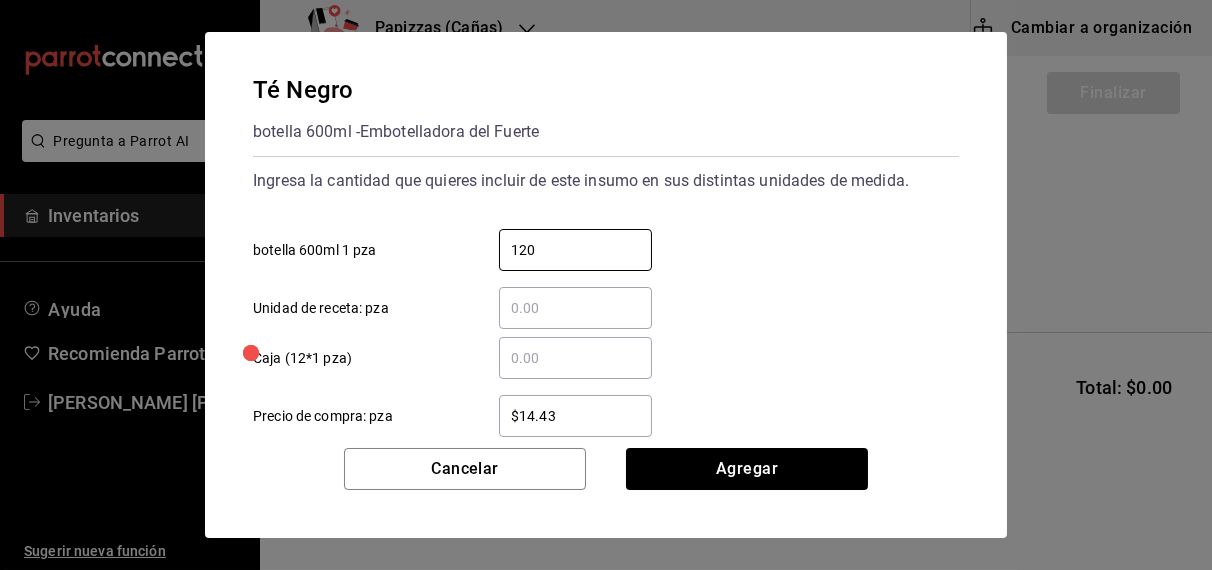 type on "120" 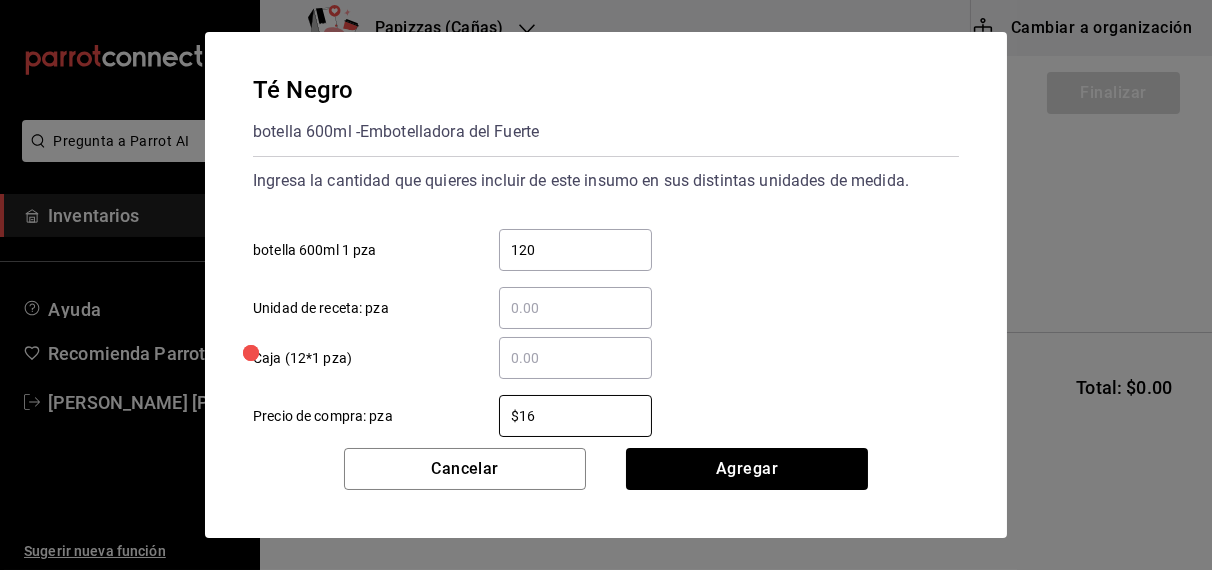 type on "$16.75" 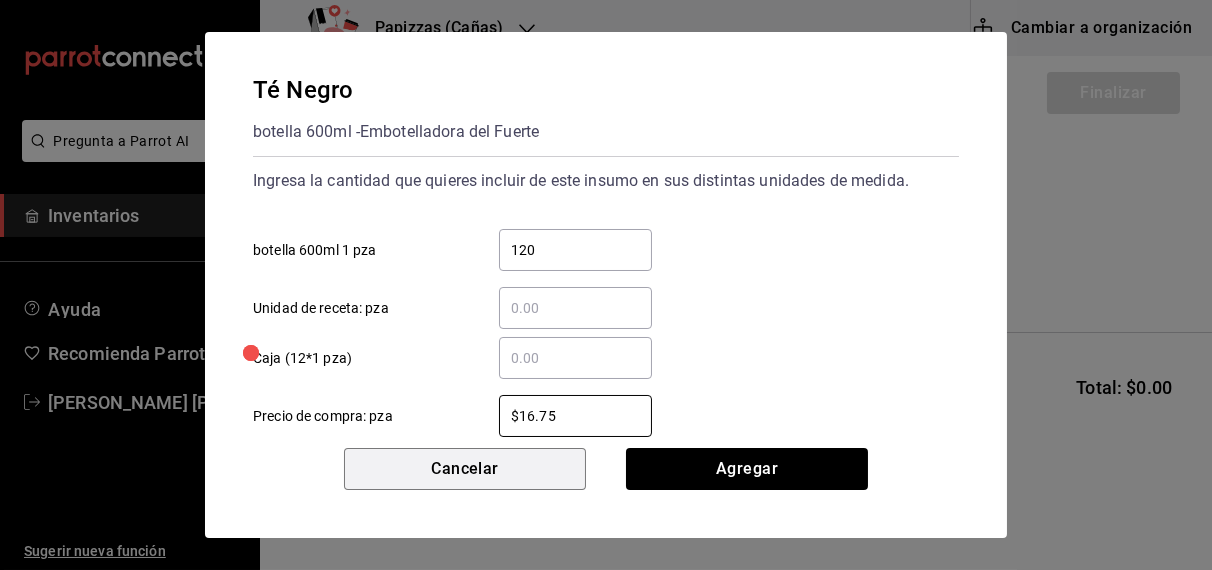 type 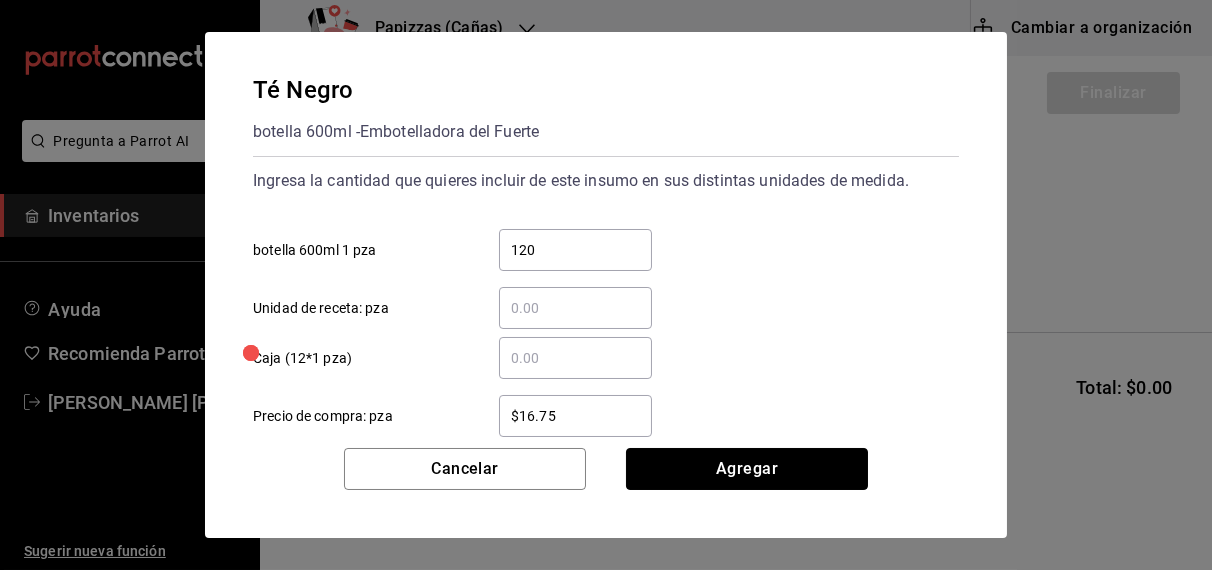 type 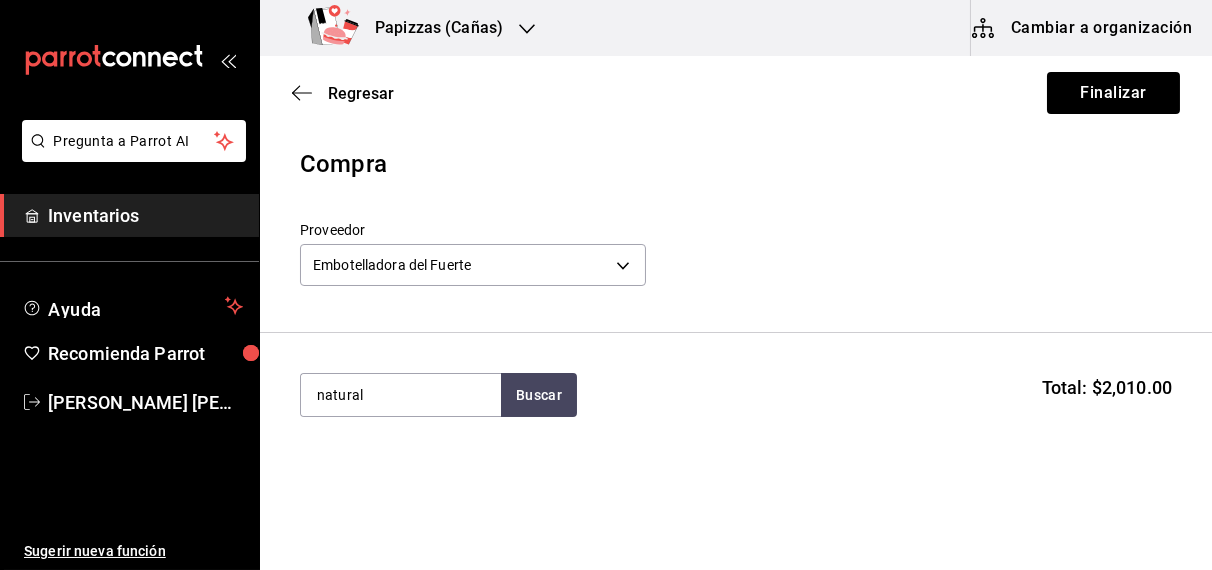 type on "natural" 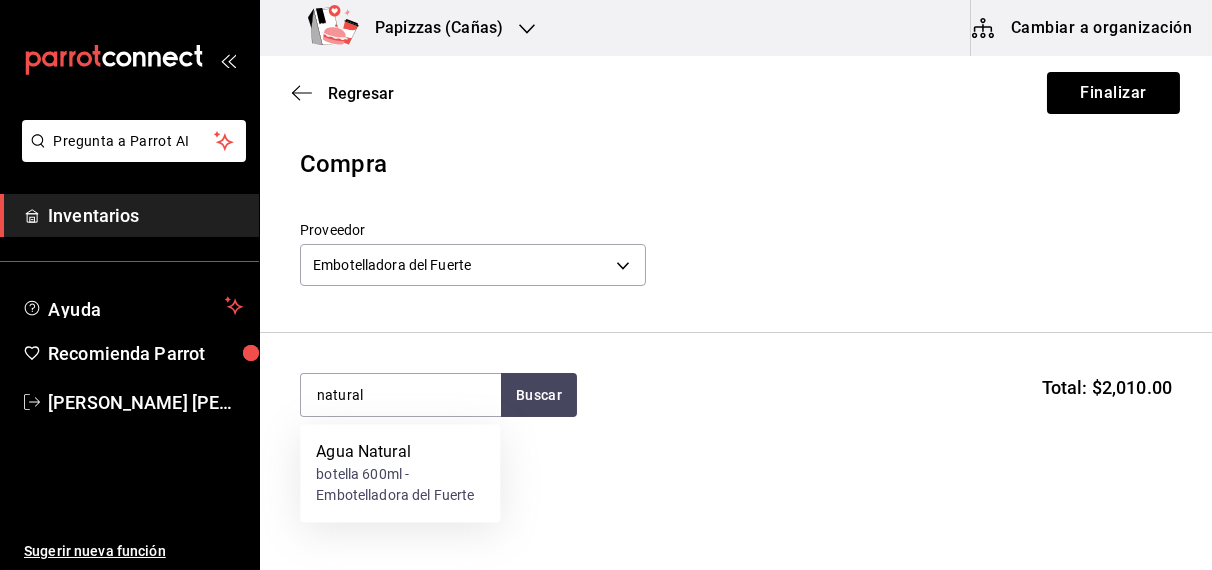 click on "botella 600ml - Embotelladora del Fuerte" at bounding box center (400, 486) 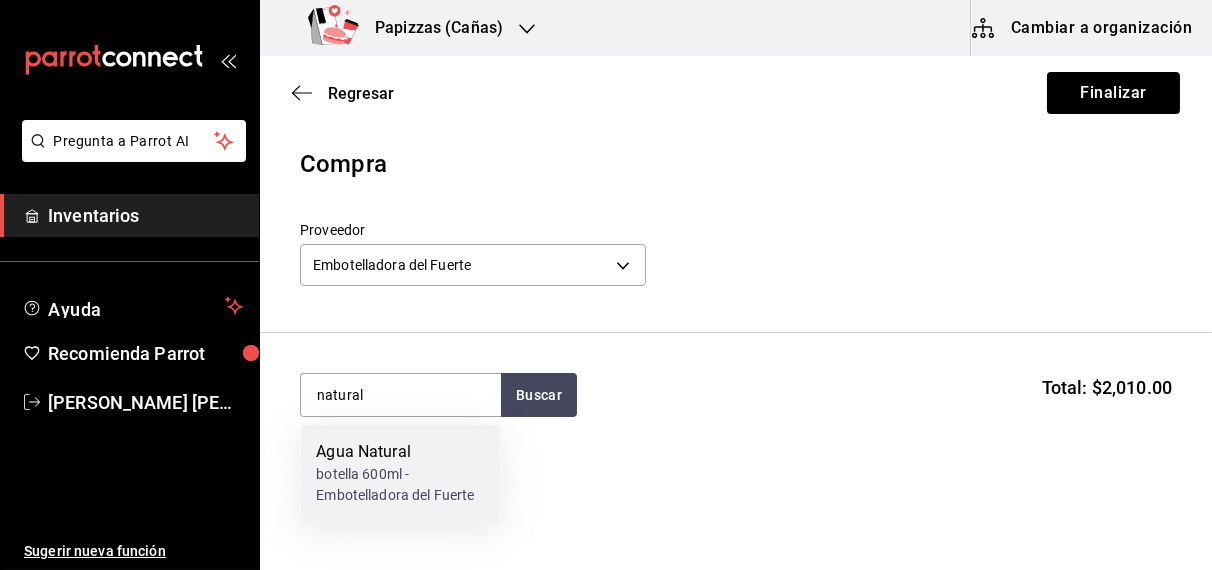type 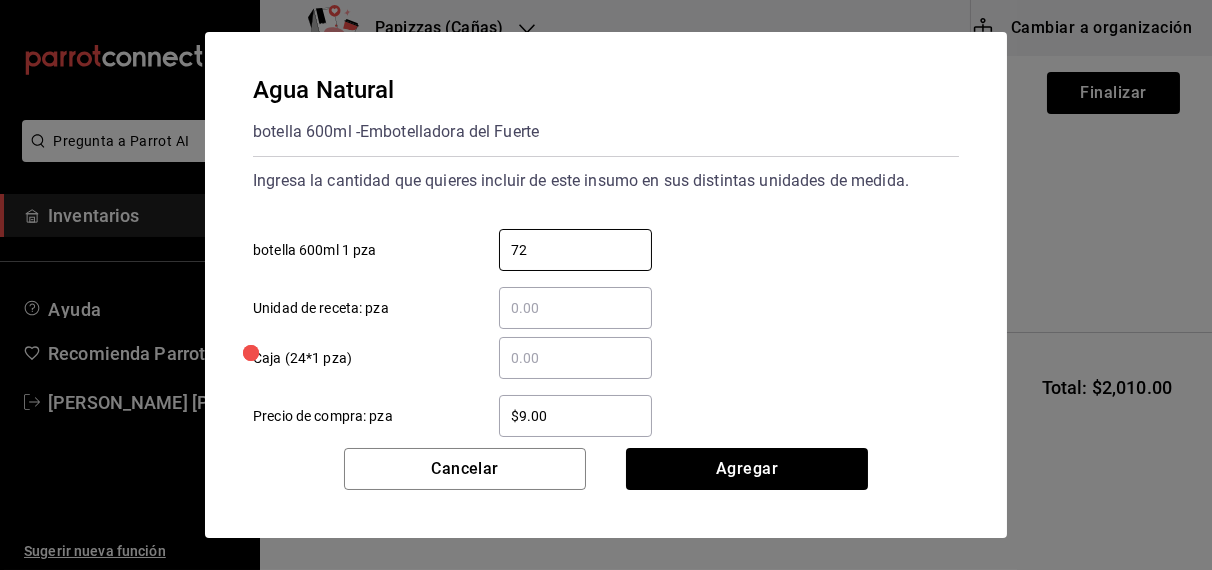 type on "72" 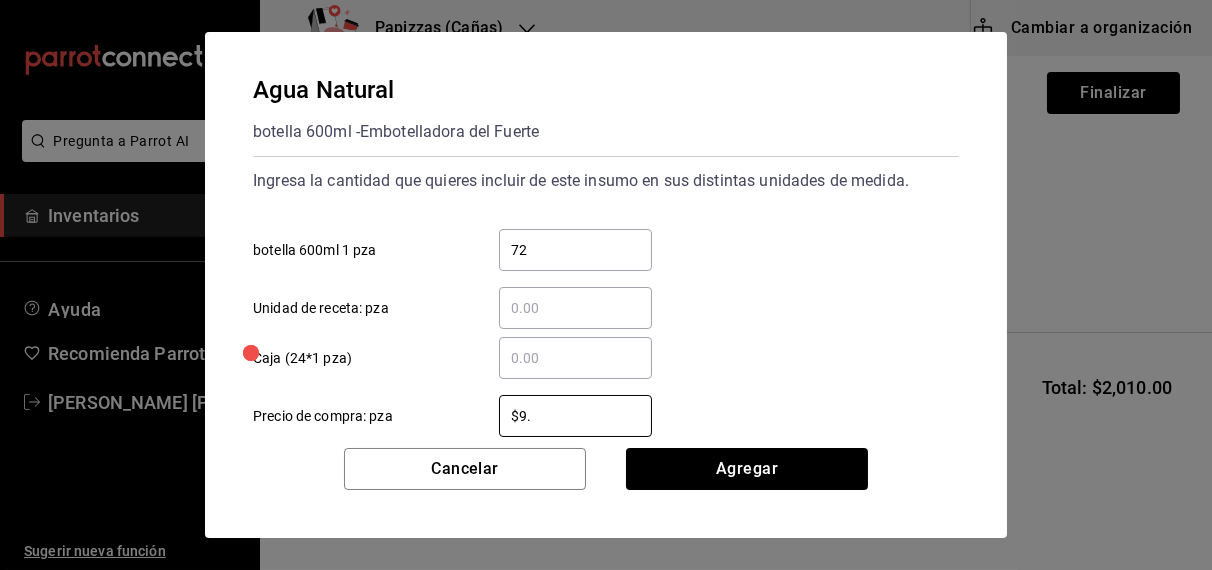 type on "$9.81" 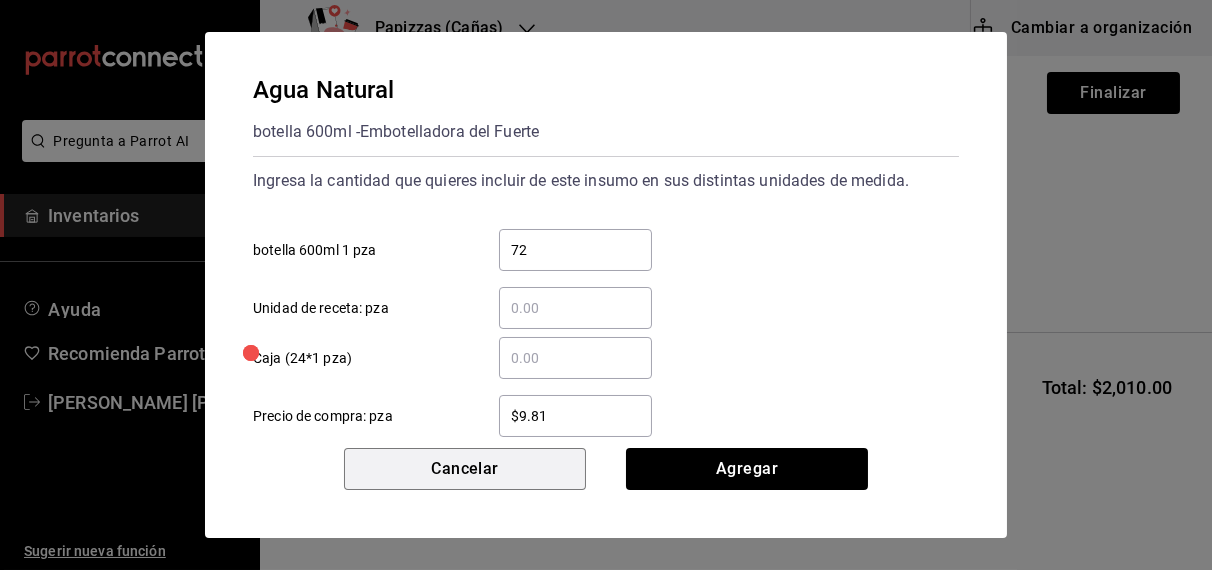 type 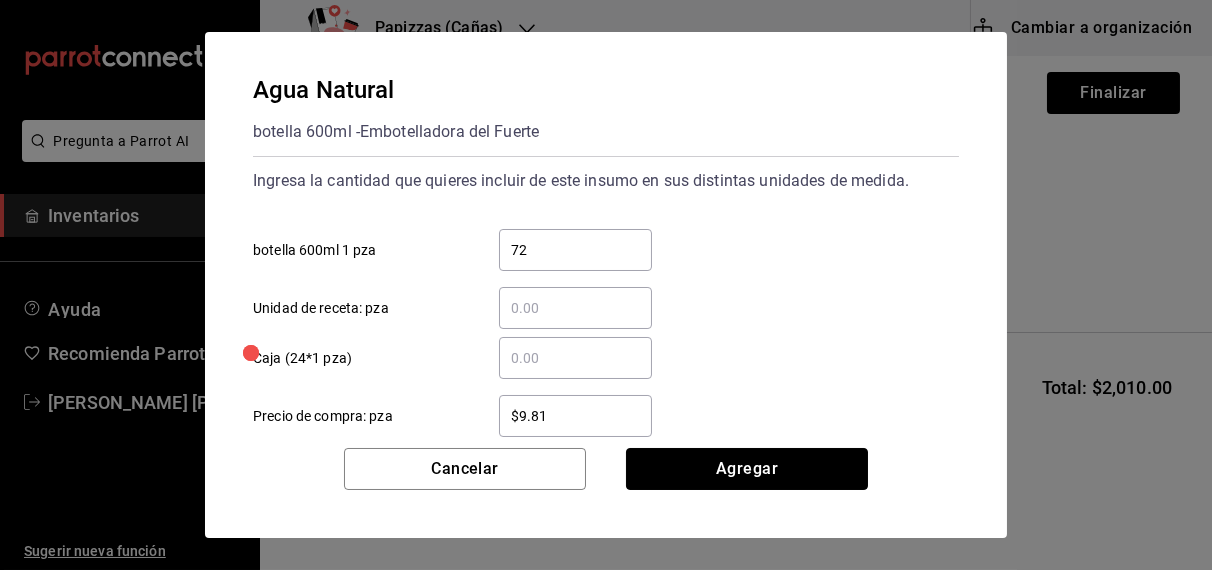 type 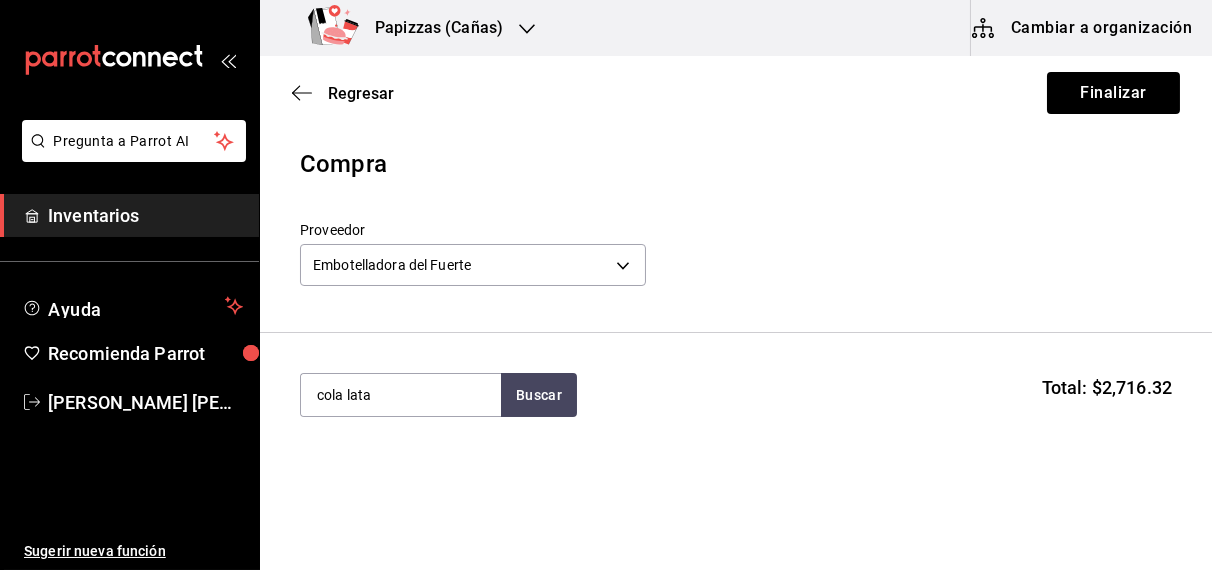 type on "cola lata" 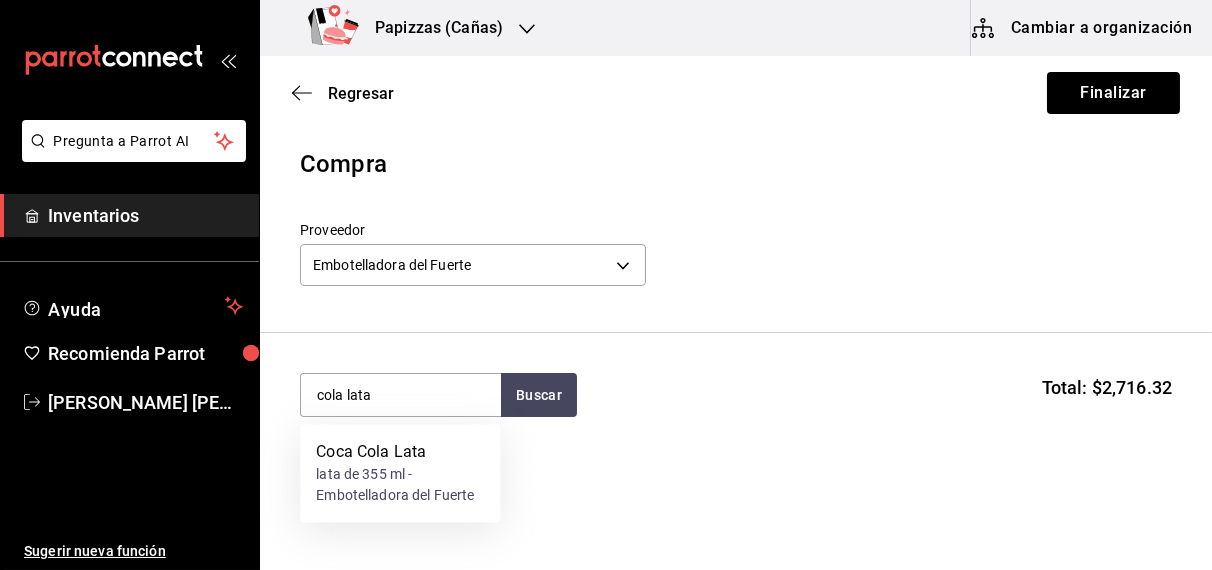 click on "lata de 355 ml  - Embotelladora del Fuerte" at bounding box center [400, 486] 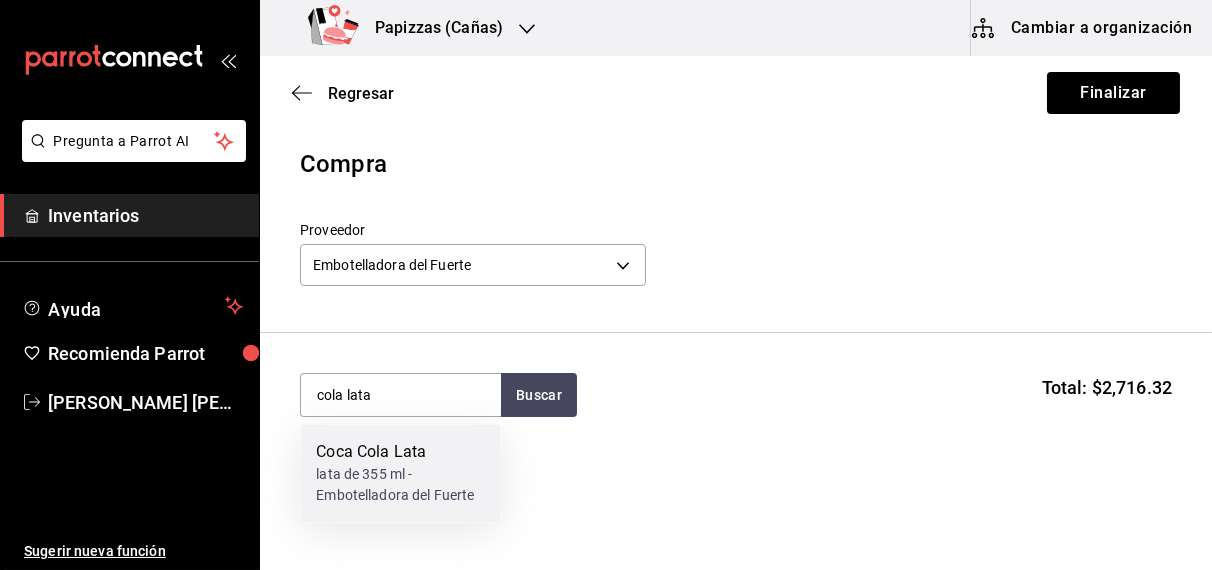 type 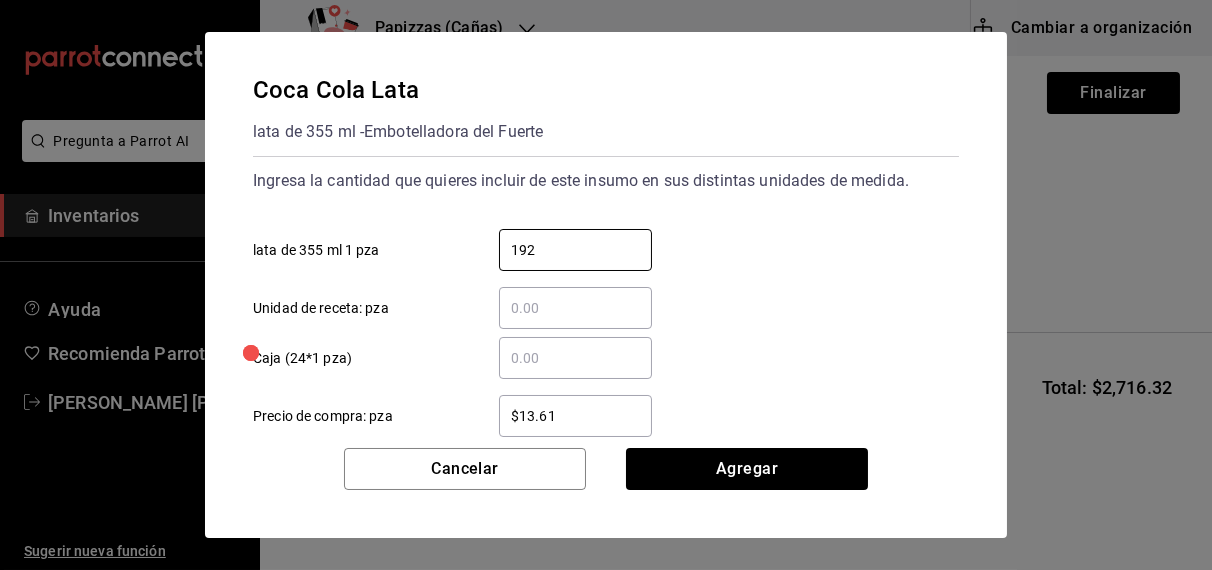 type on "192" 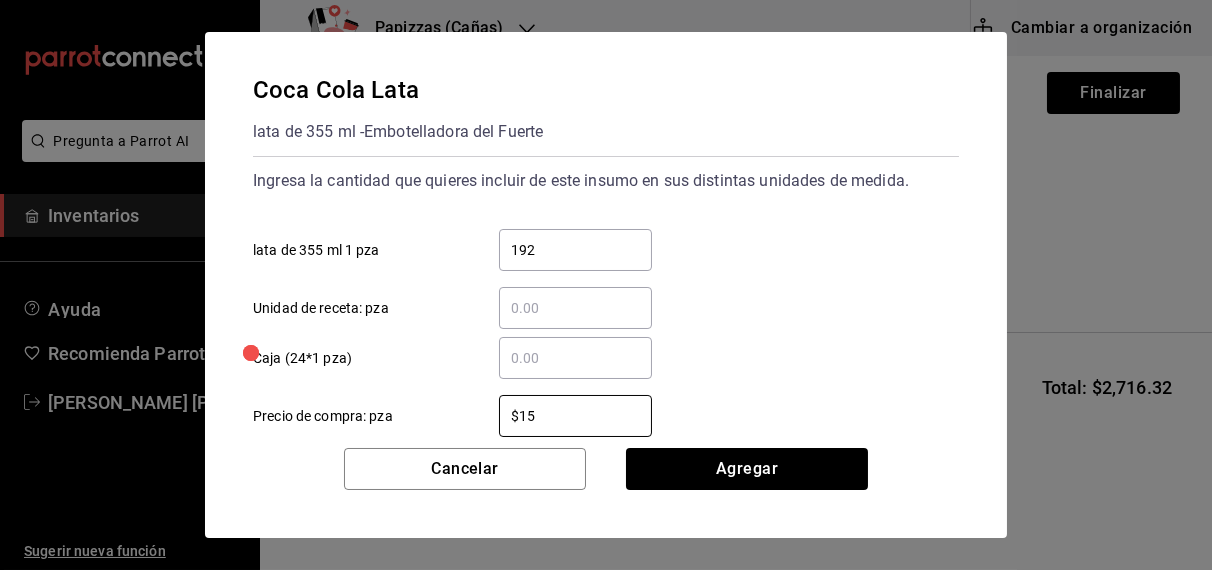 type on "$15.79" 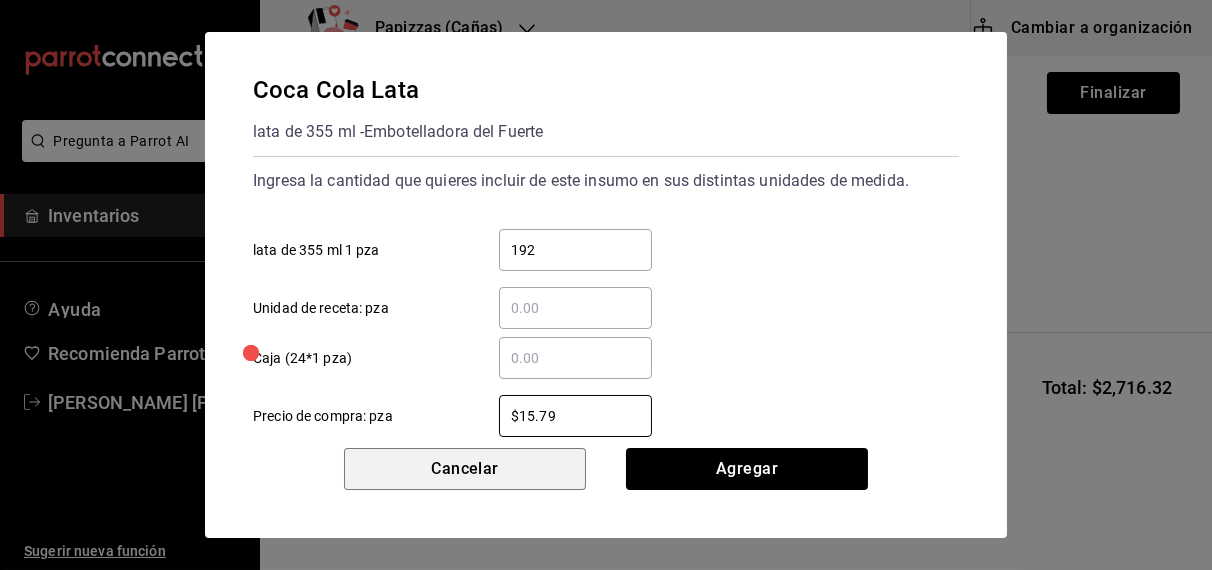 type 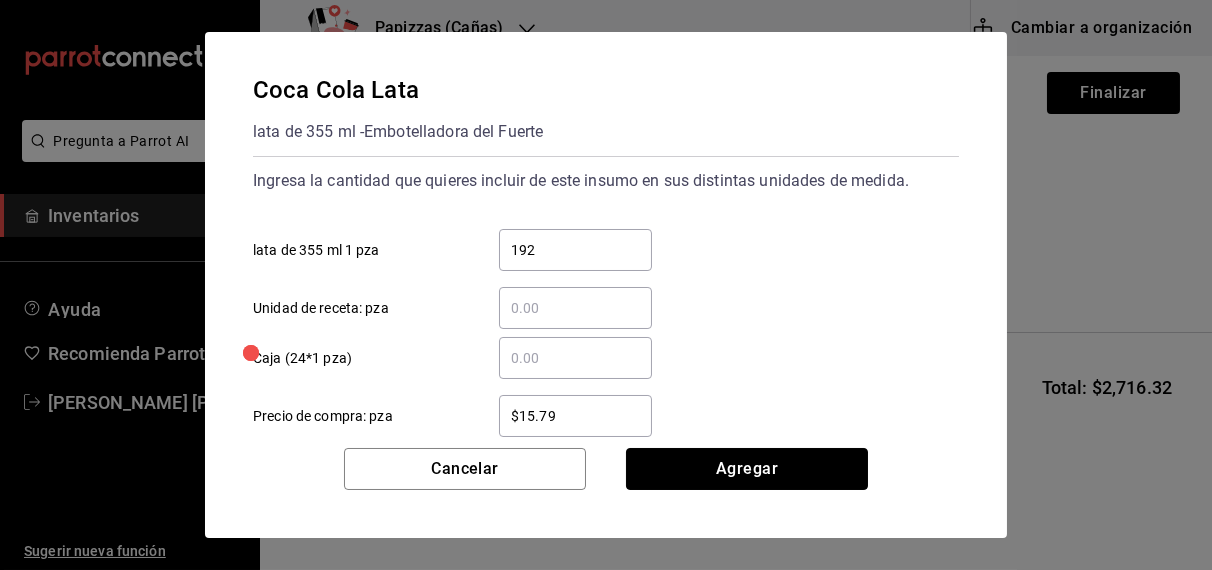 type 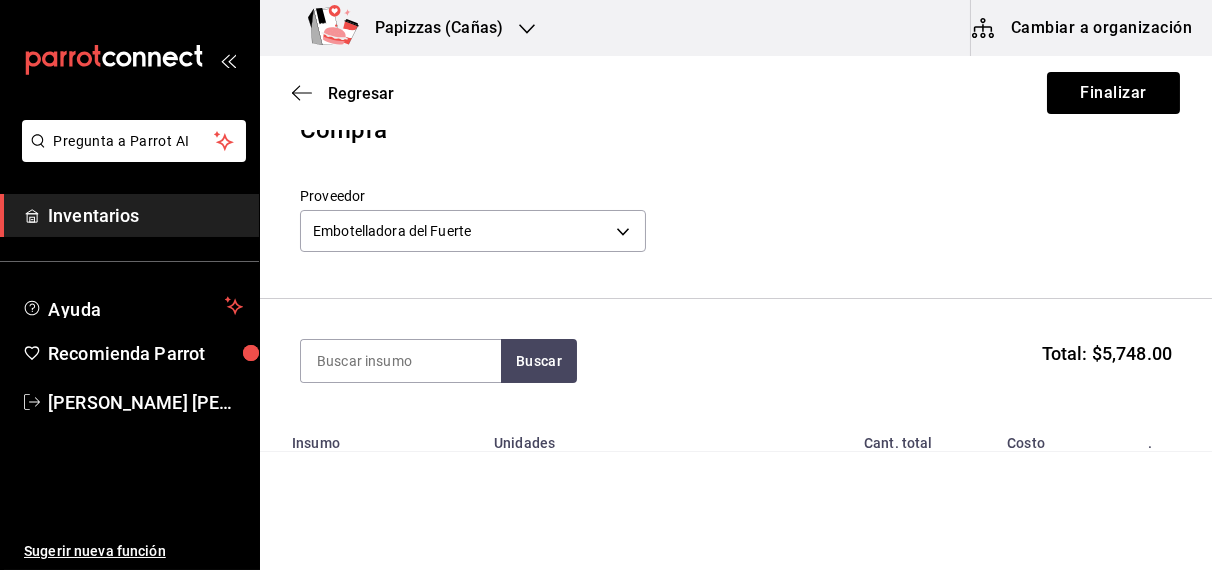 scroll, scrollTop: 33, scrollLeft: 0, axis: vertical 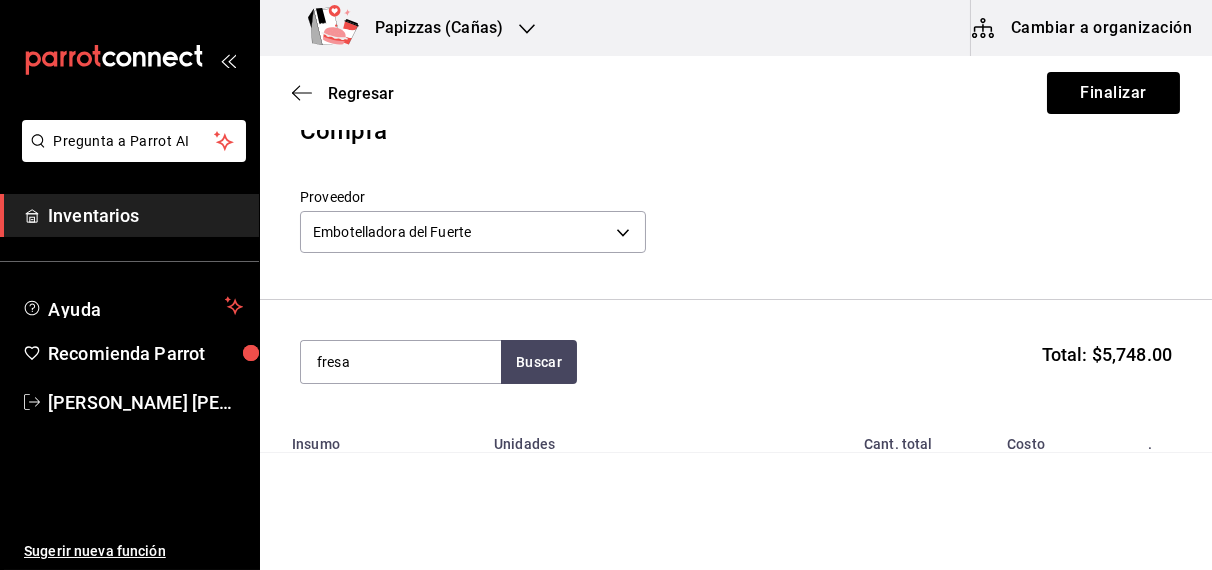 type on "fresa" 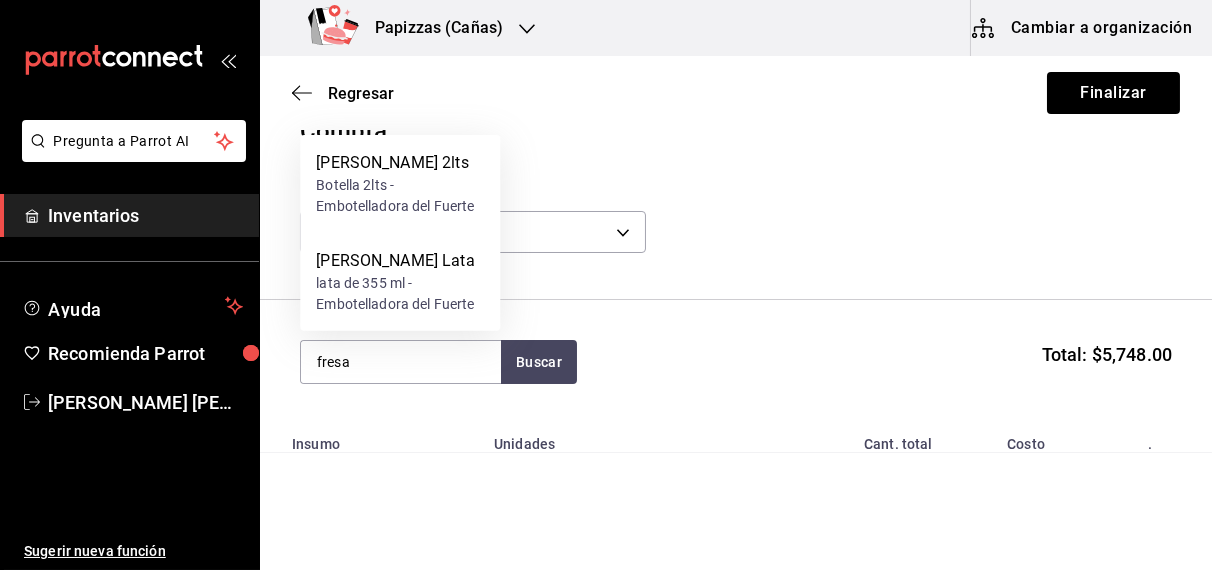 click on "lata de 355 ml  - Embotelladora del Fuerte" at bounding box center (400, 294) 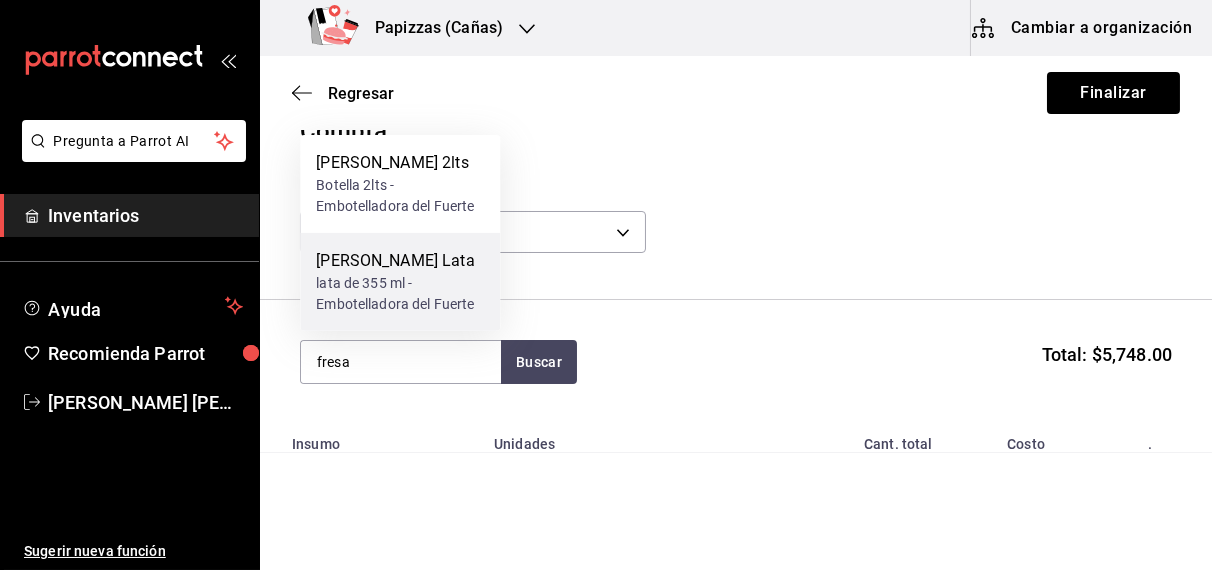 type 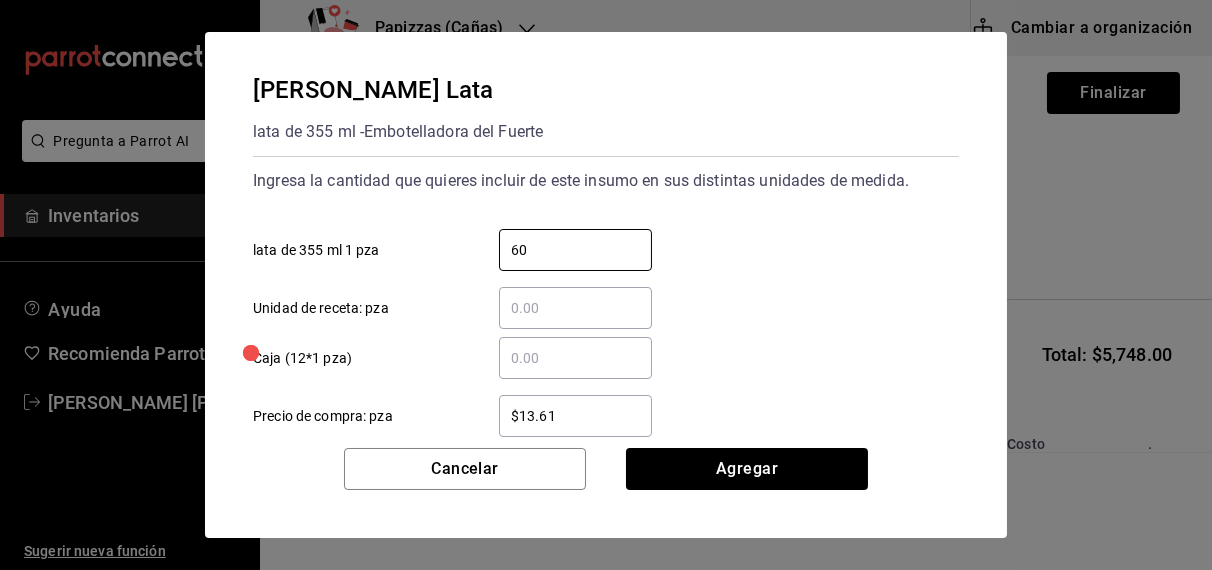 type on "60" 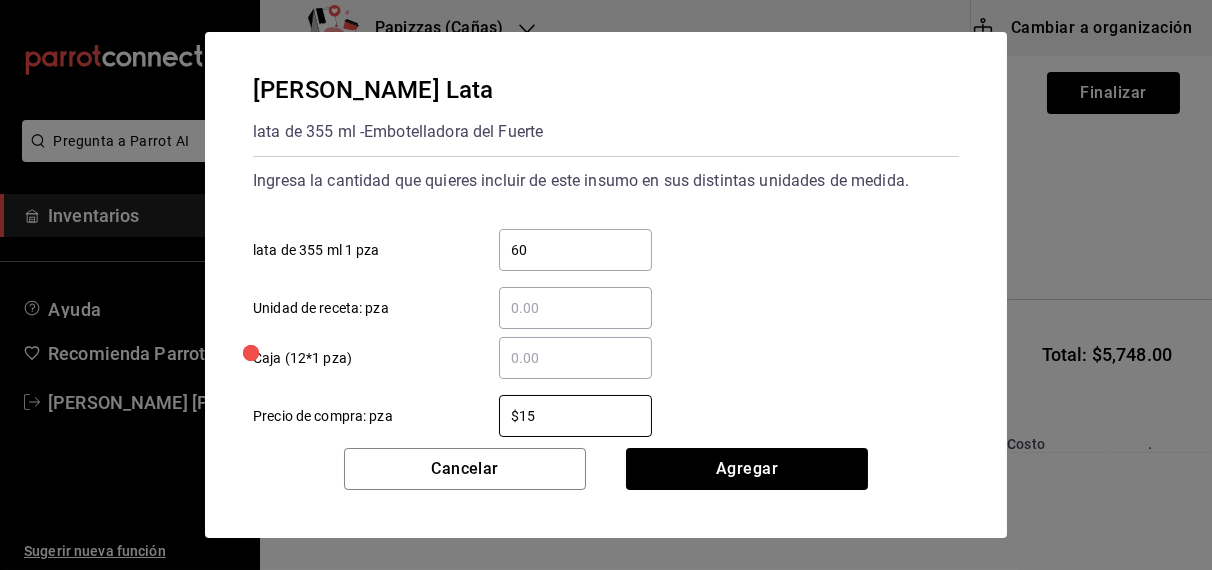 type on "$15.79" 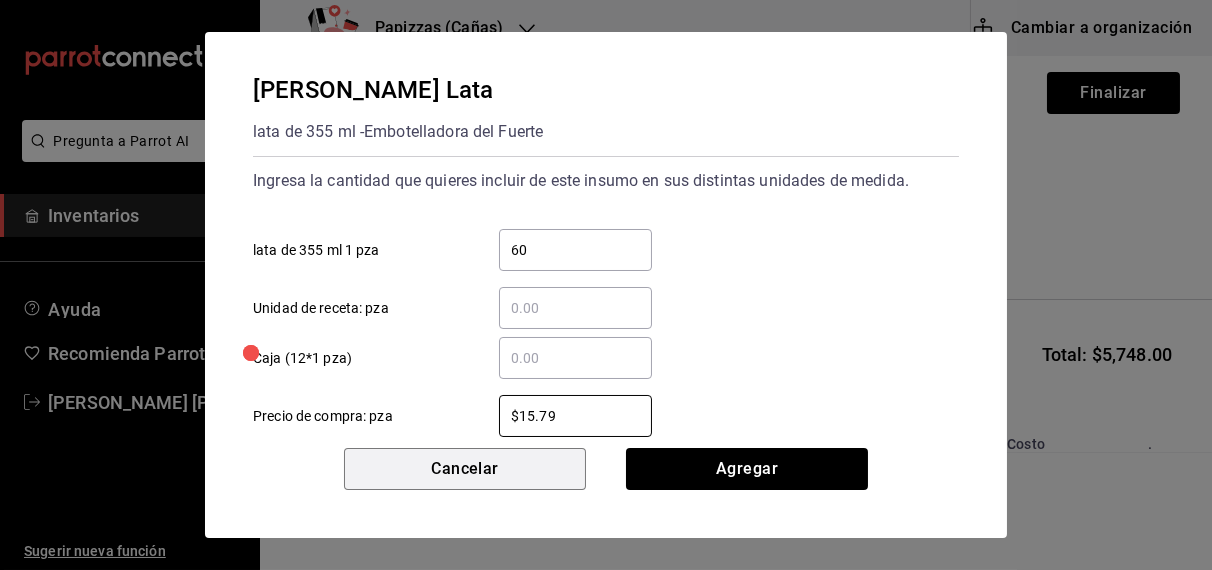 type 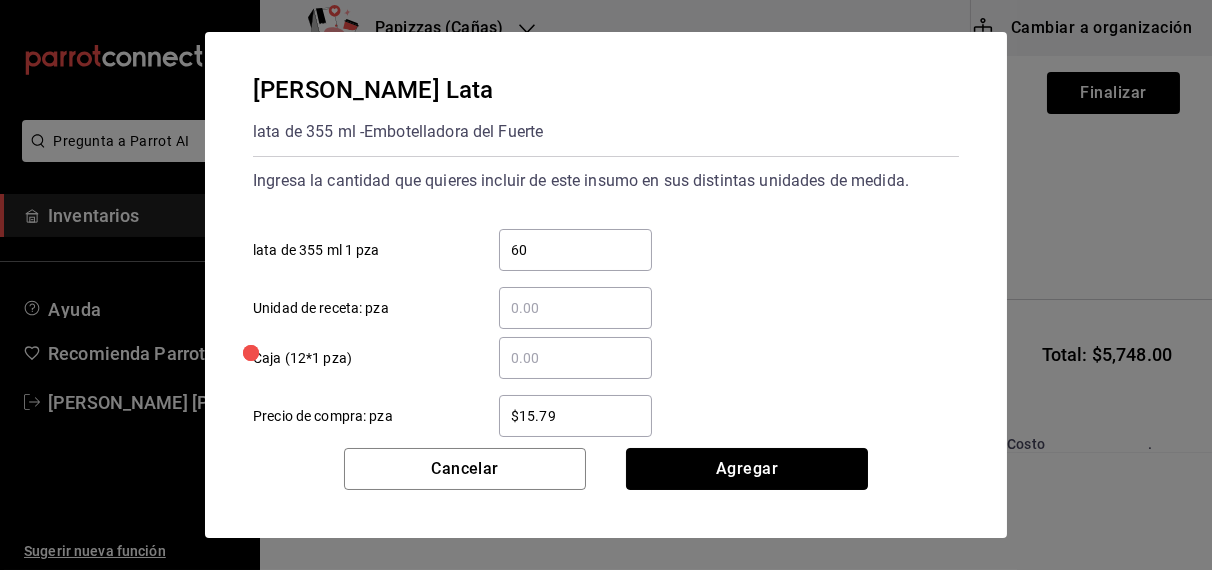 type 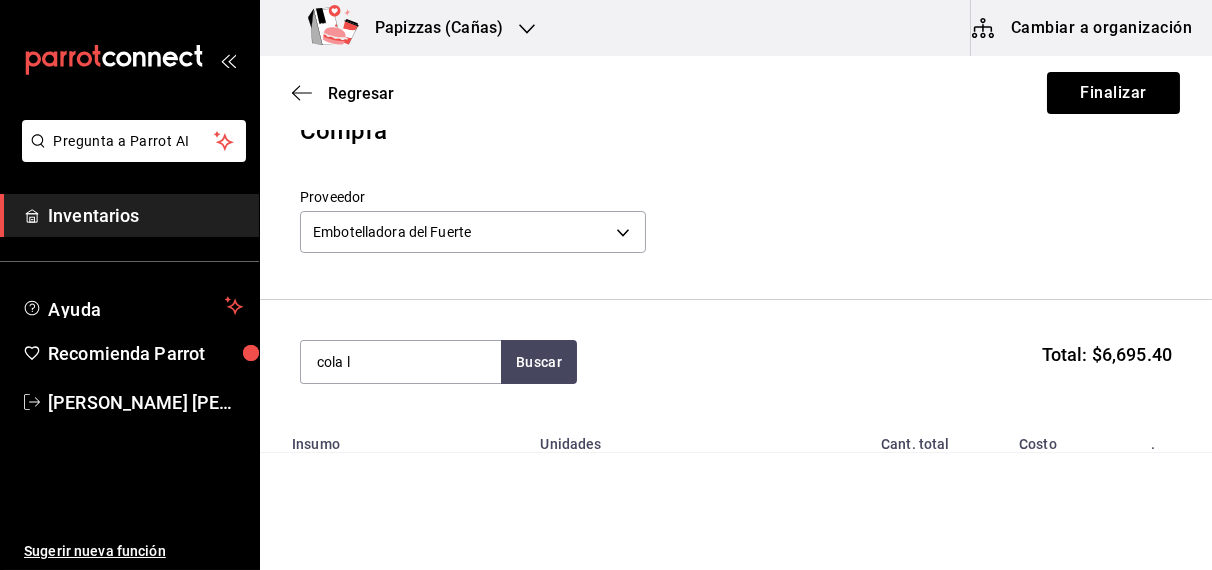 type on "cola l" 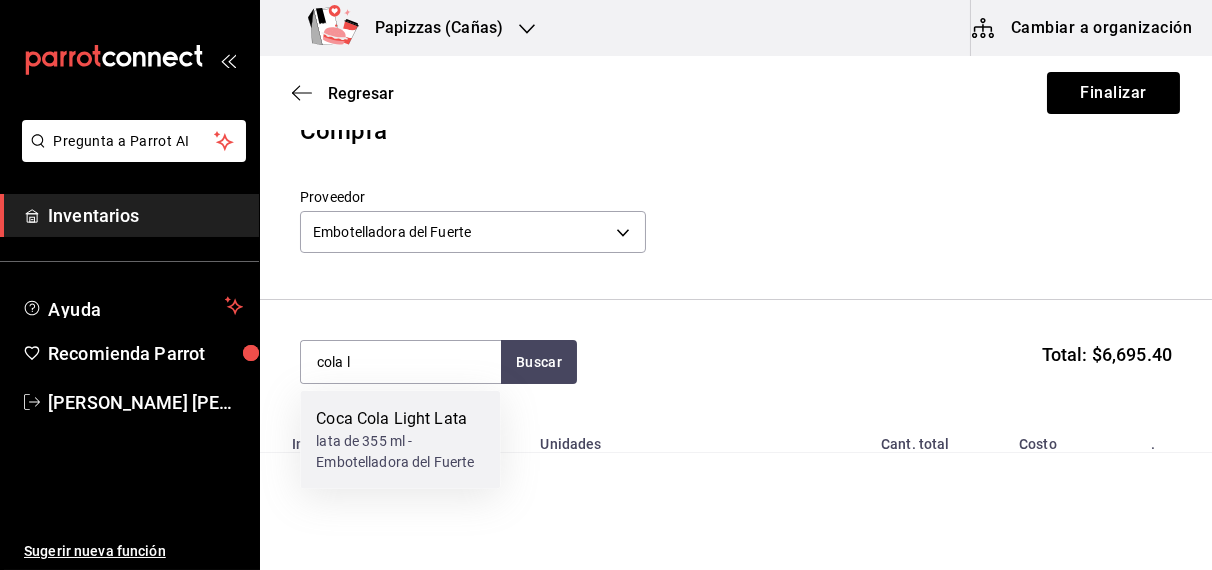 click on "lata de 355 ml  - Embotelladora del Fuerte" at bounding box center [400, 452] 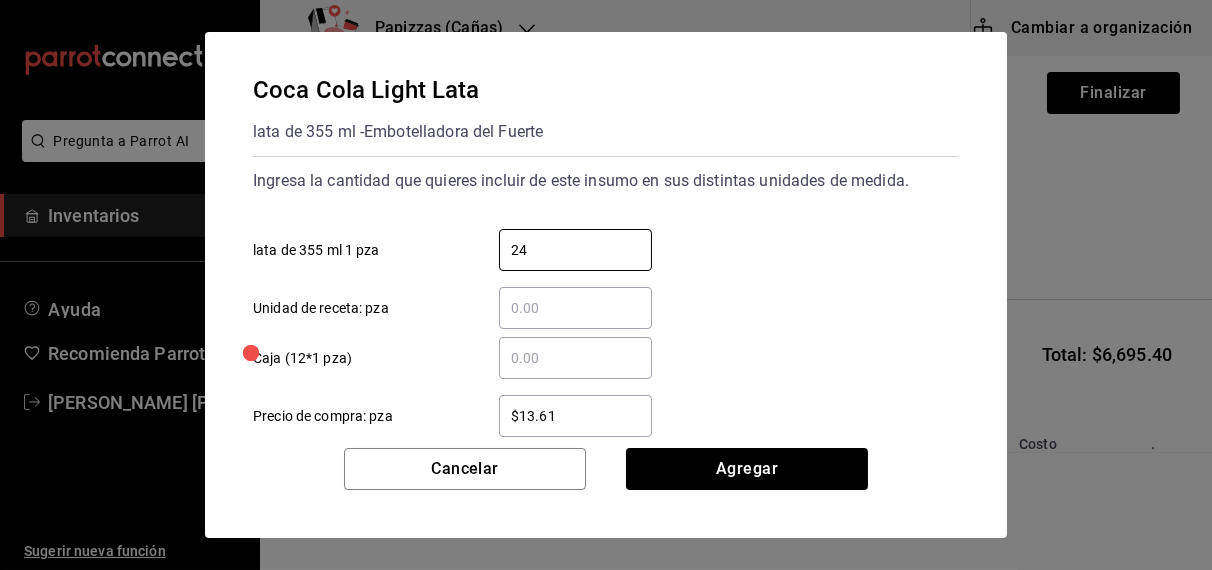 type on "24" 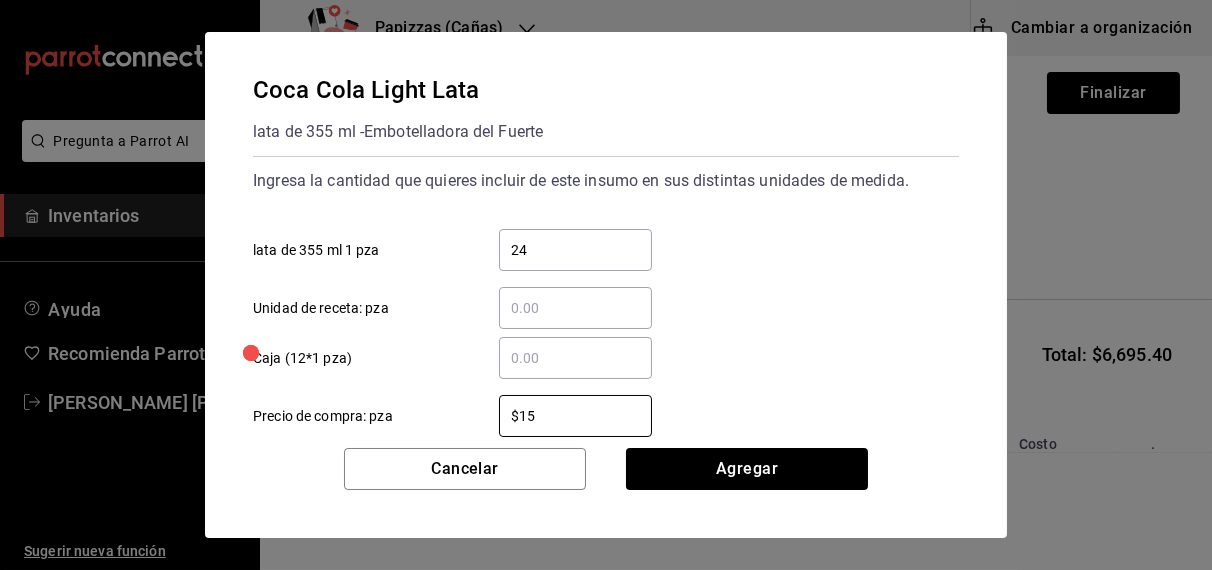 type on "$1" 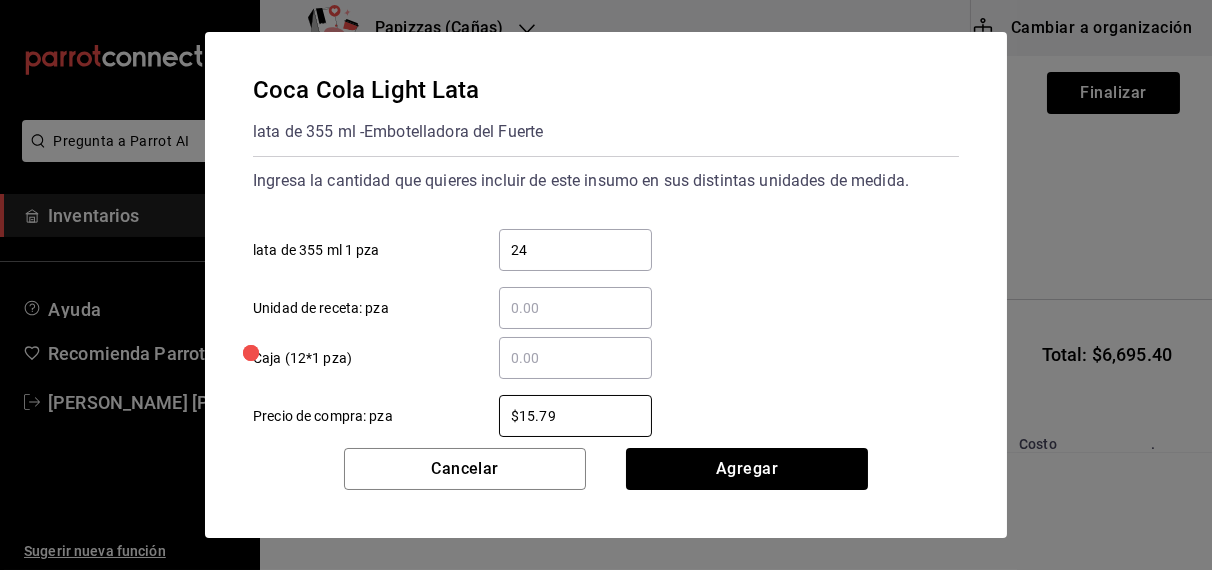 type on "$15.79" 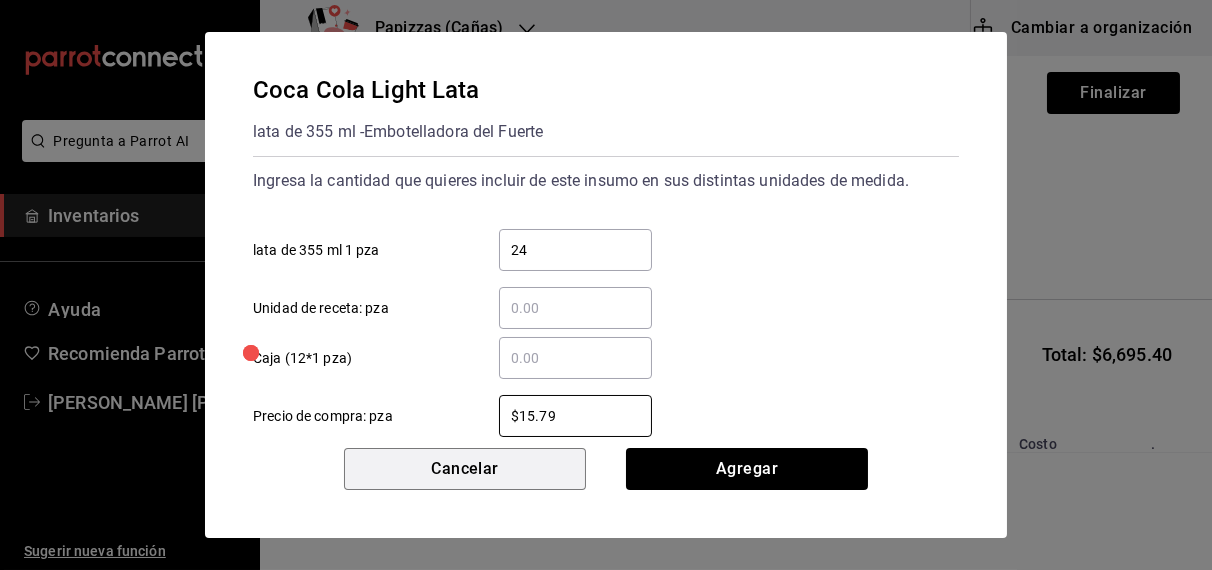 type 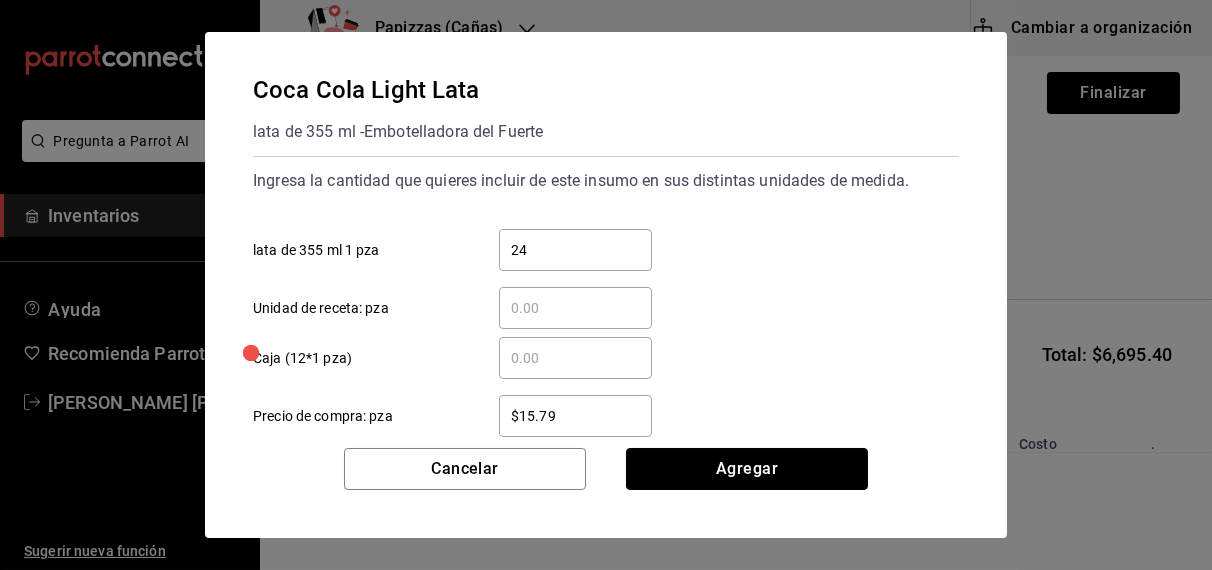 type 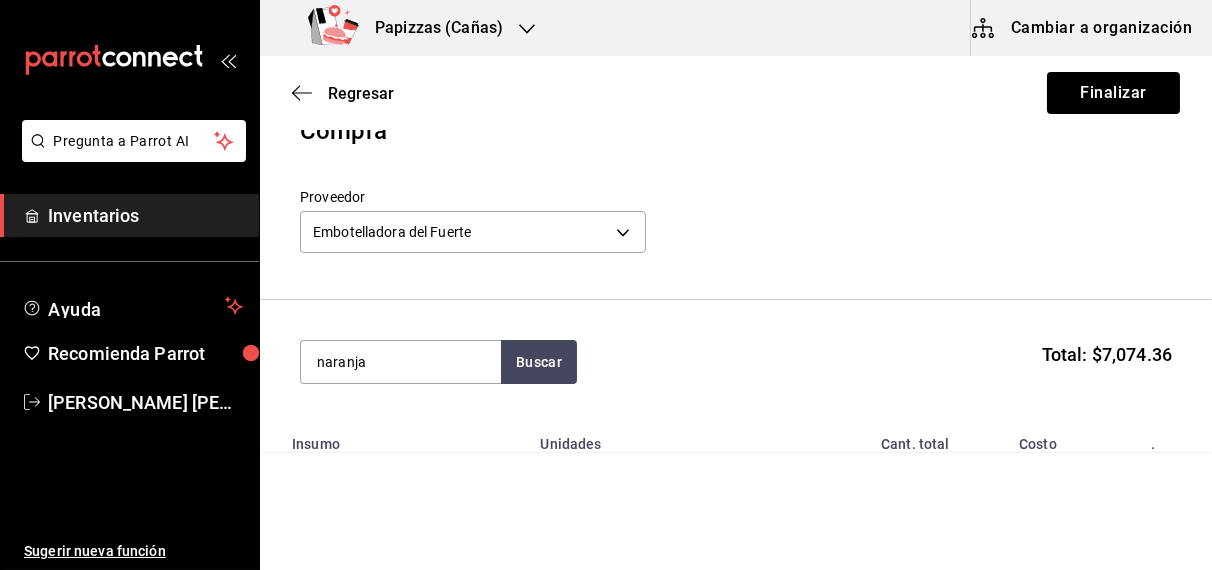 type on "naranja" 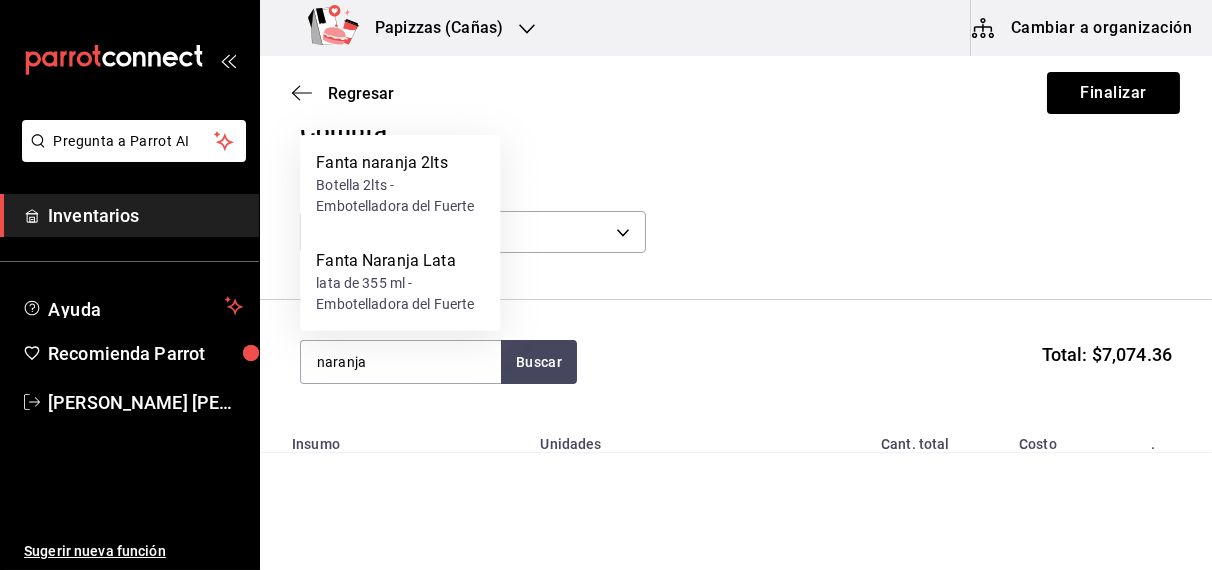 click on "lata de 355 ml  - Embotelladora del Fuerte" at bounding box center (400, 294) 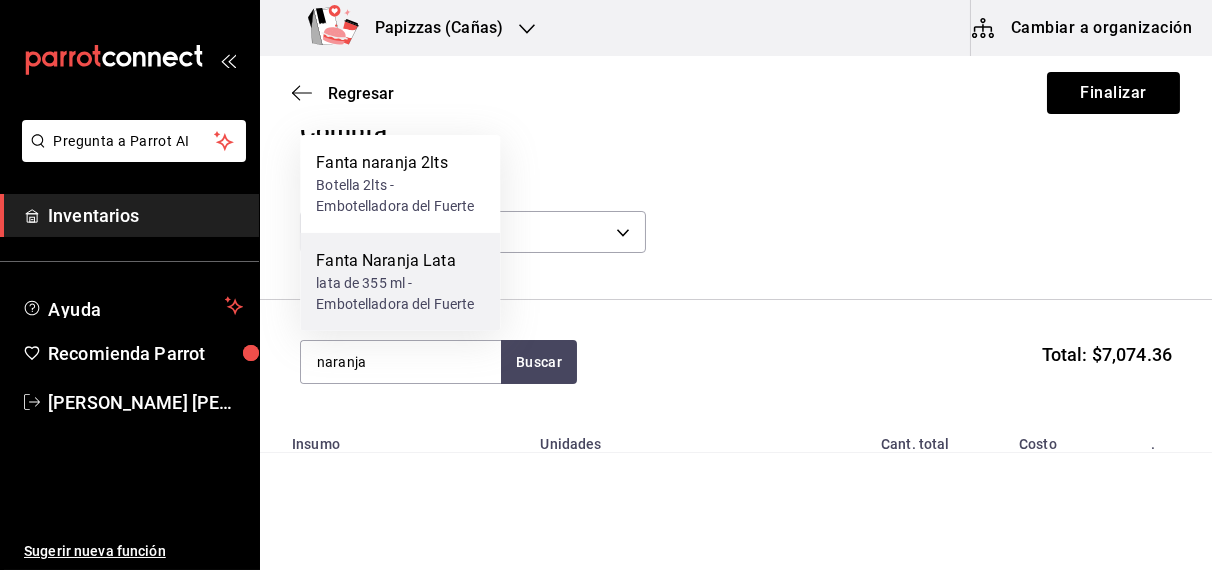 type 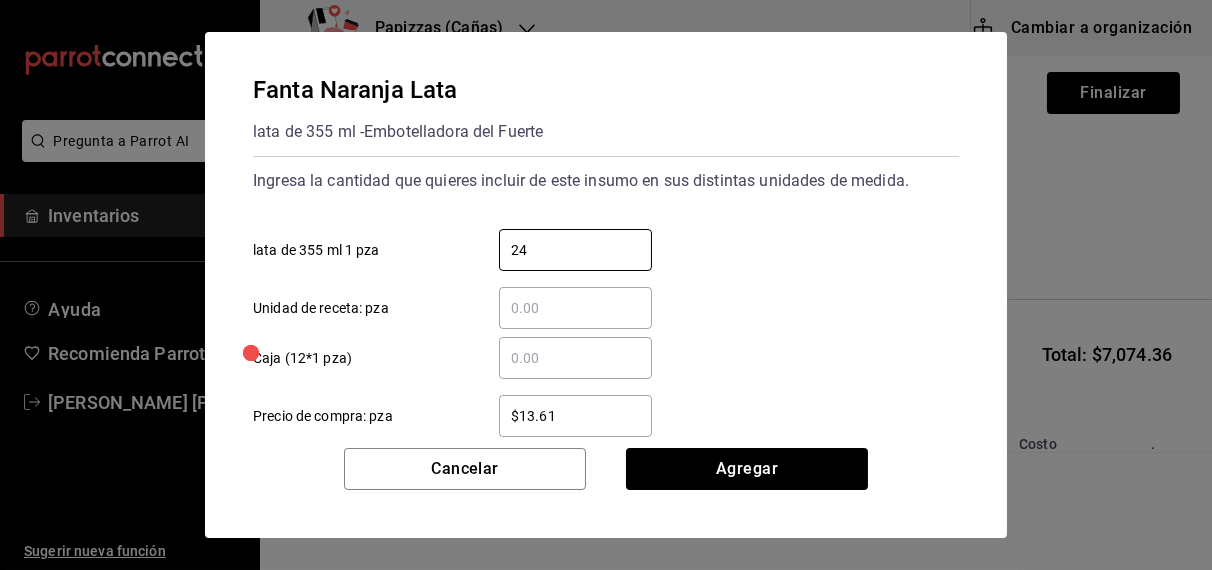 type on "24" 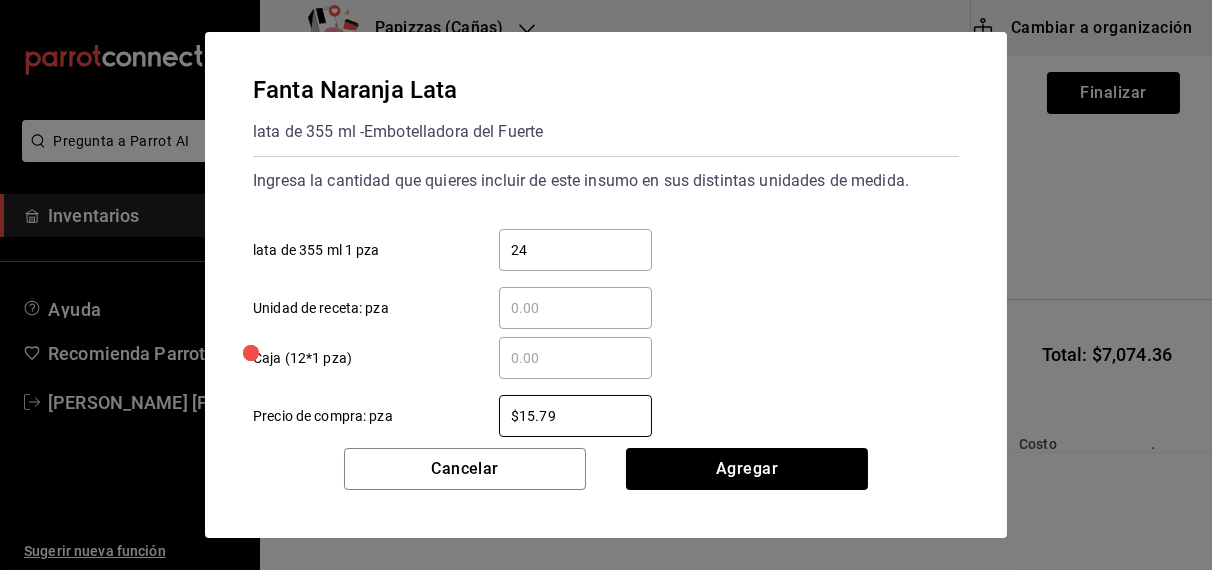 type on "$15.79" 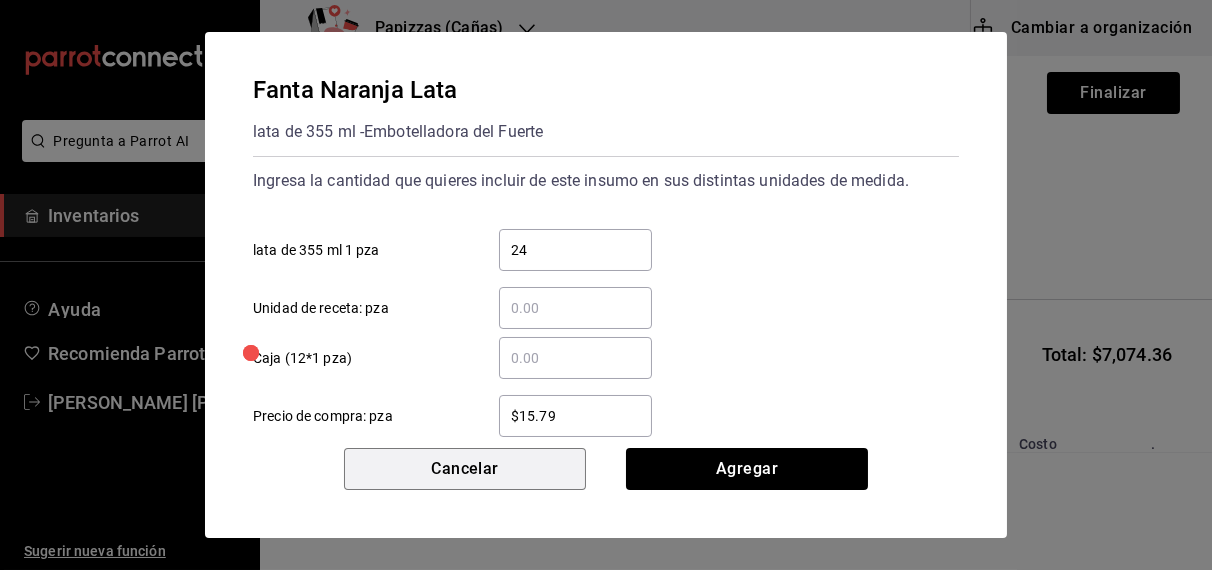 type 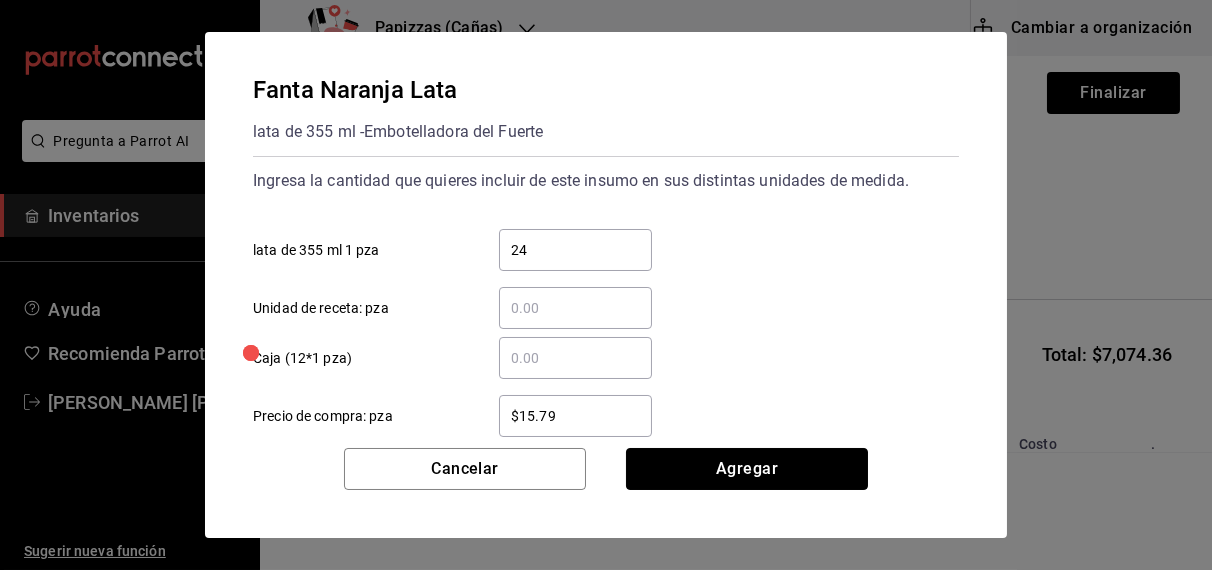 type 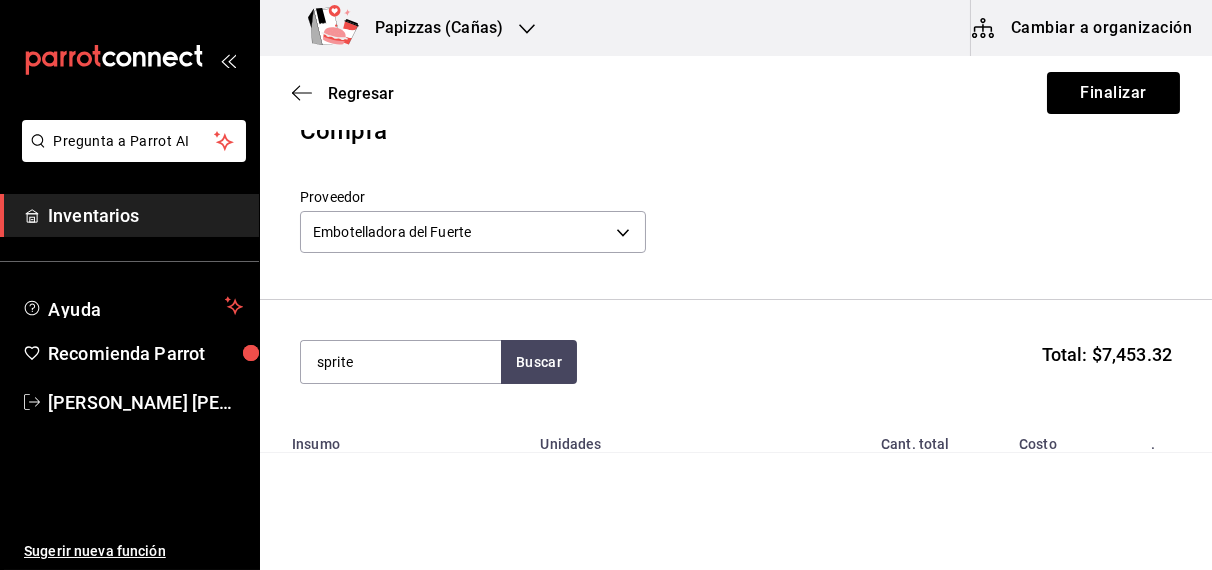 type on "sprite" 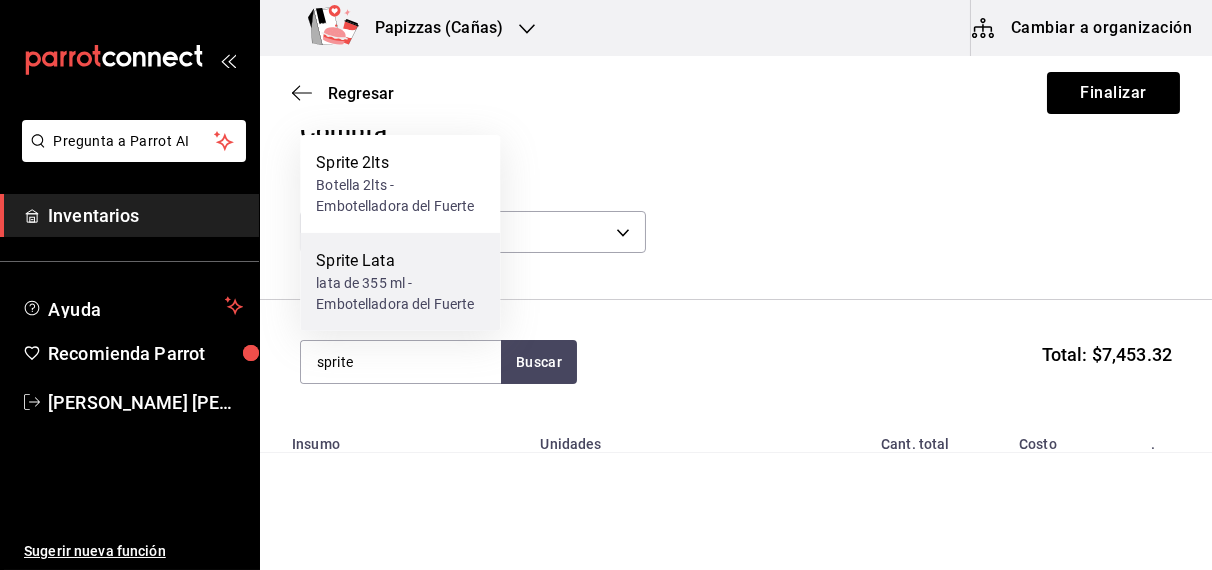 click on "lata de 355 ml  - Embotelladora del Fuerte" at bounding box center (400, 294) 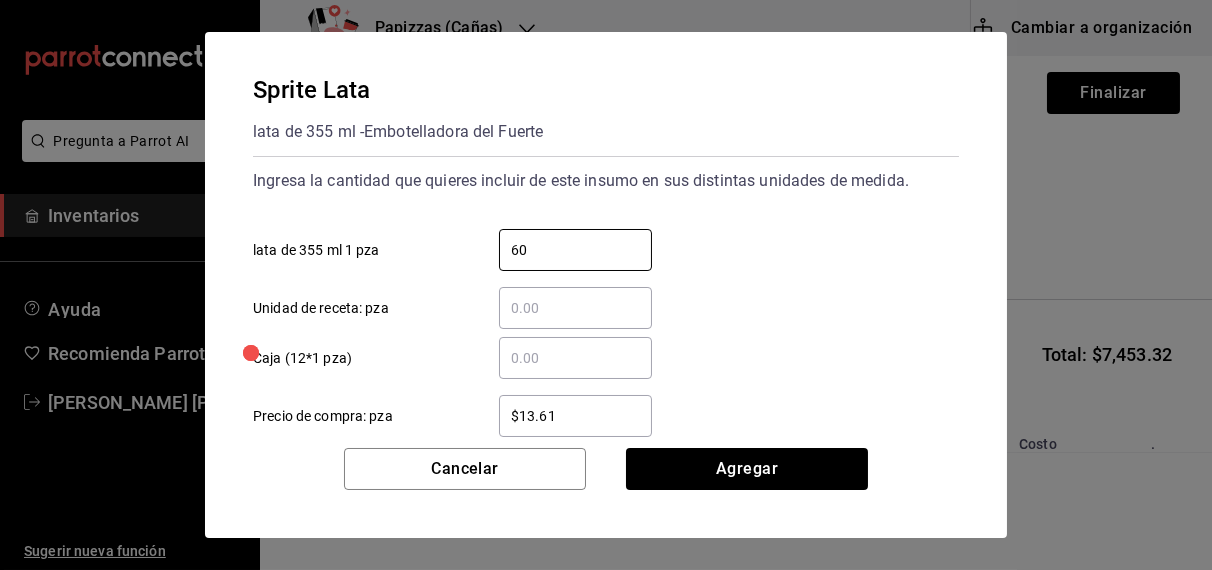 type on "60" 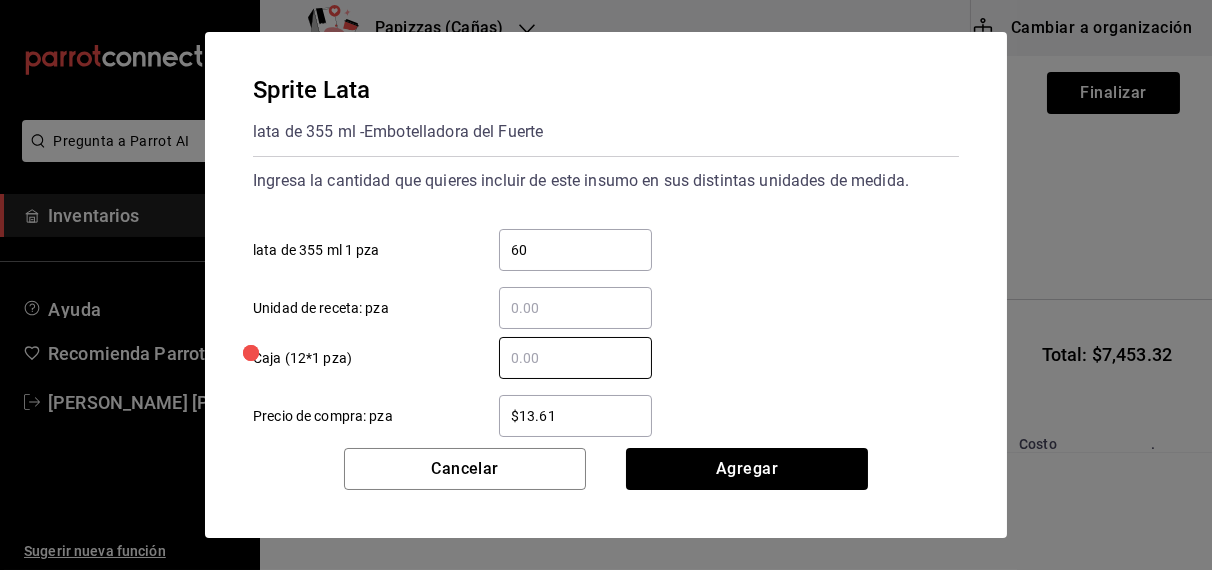 type on "1" 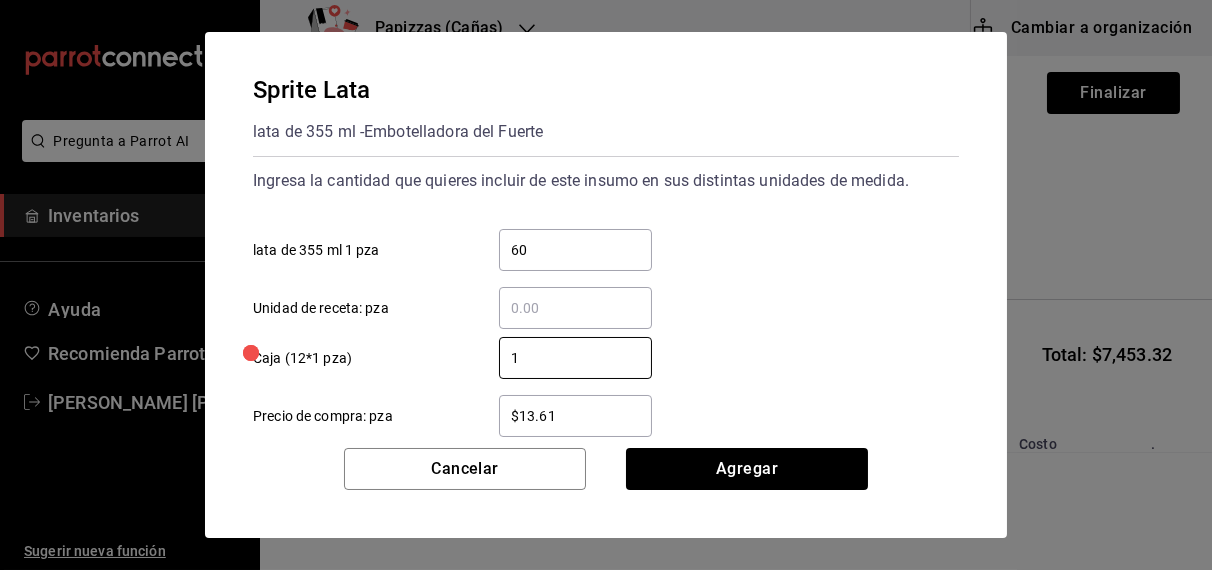type 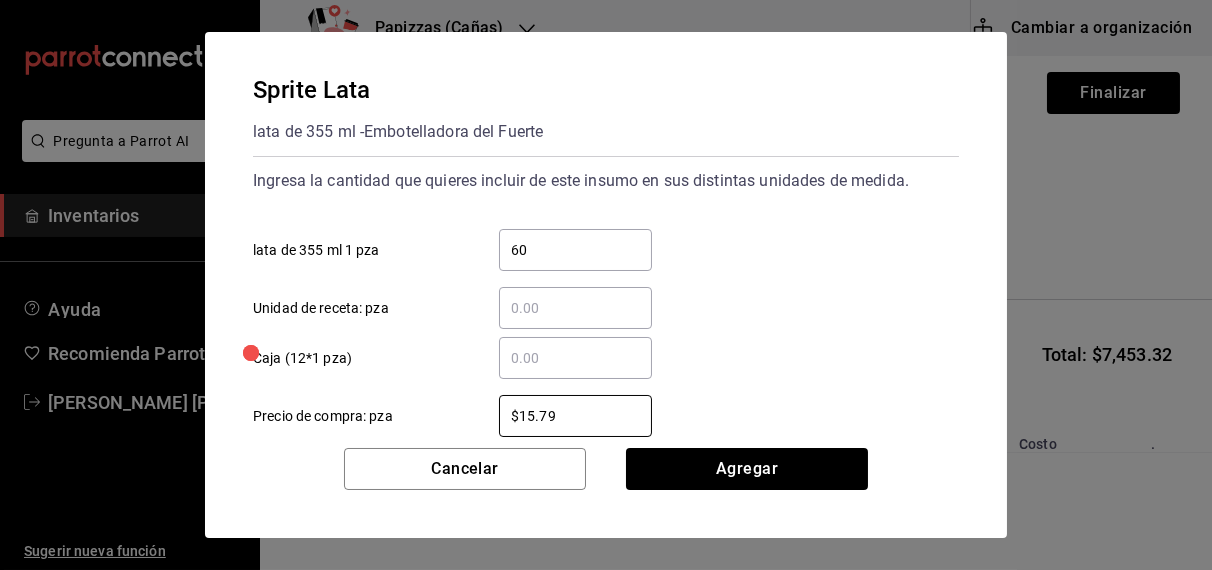type on "$15.79" 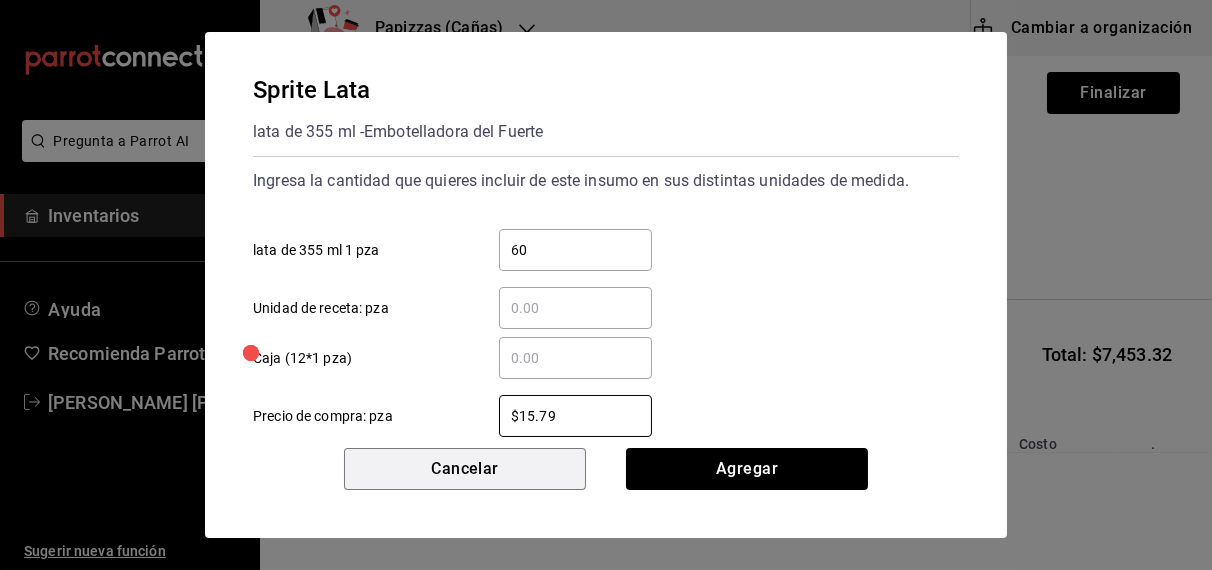 type 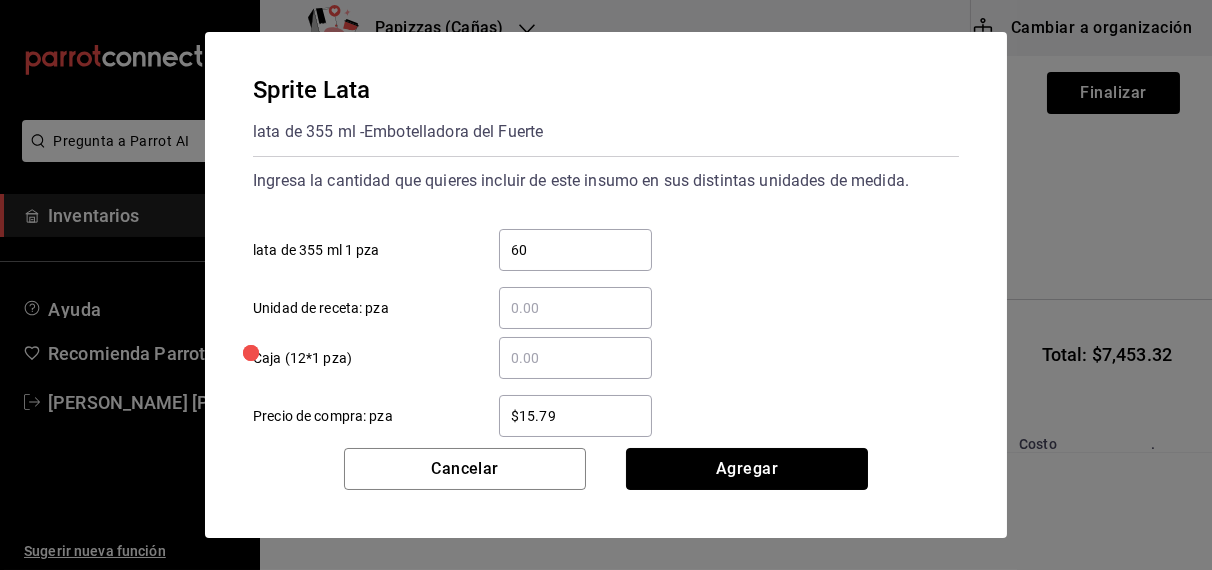type 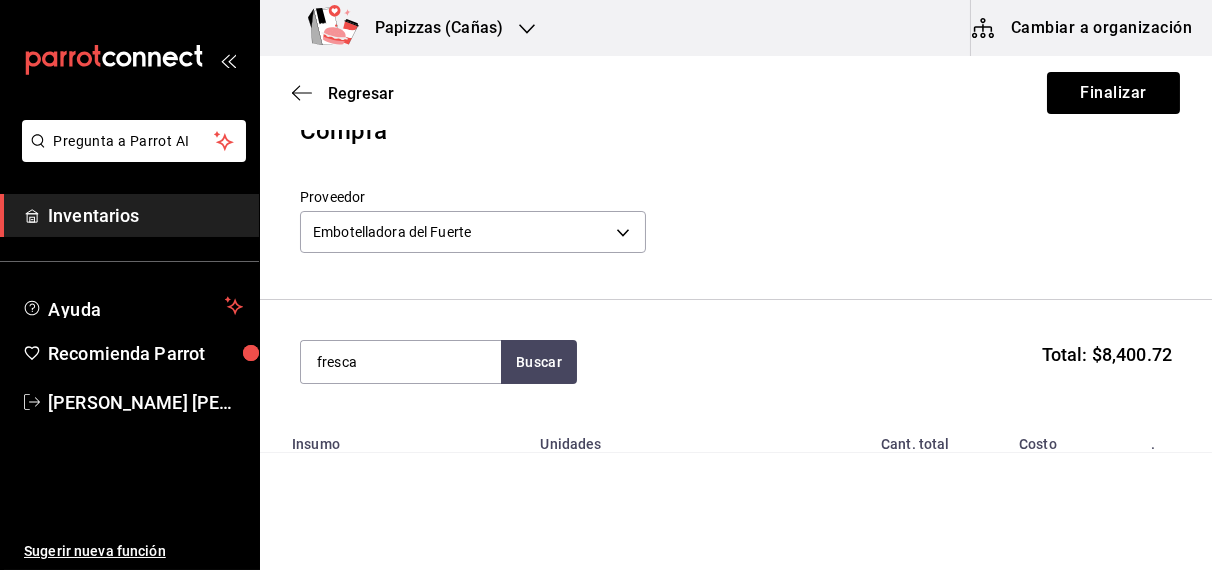 type on "fresca" 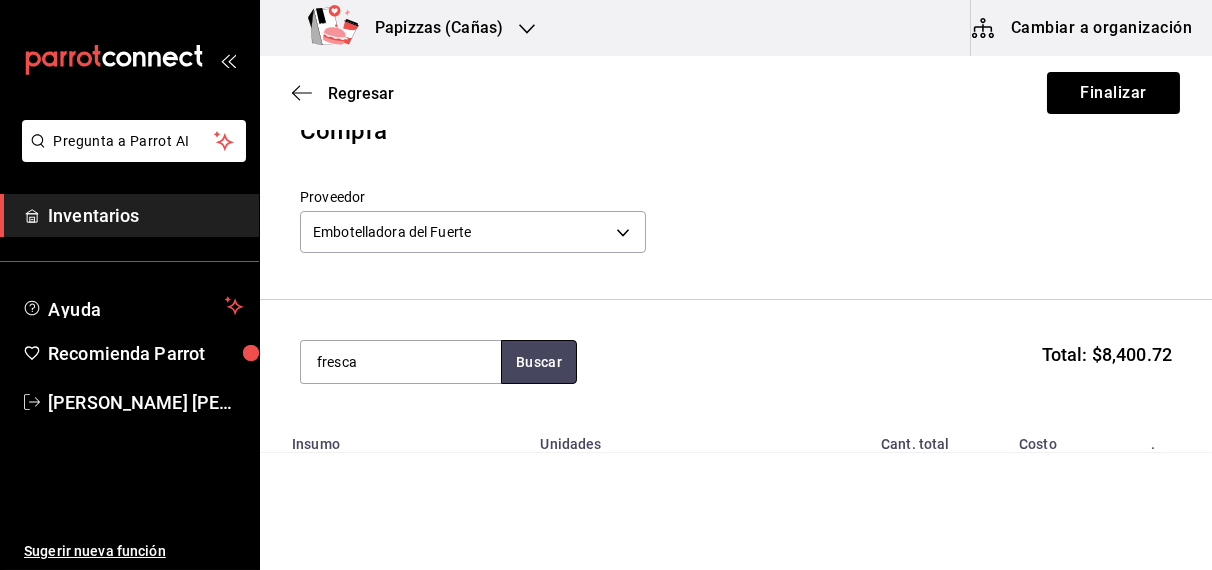 type 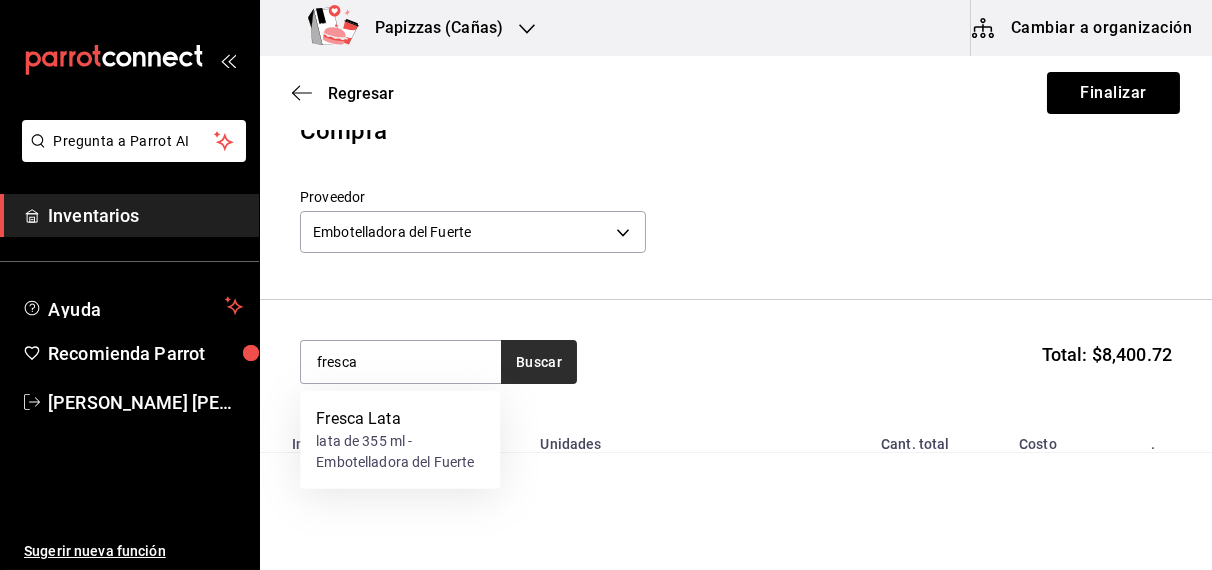 click on "lata de 355 ml  - Embotelladora del Fuerte" at bounding box center (400, 452) 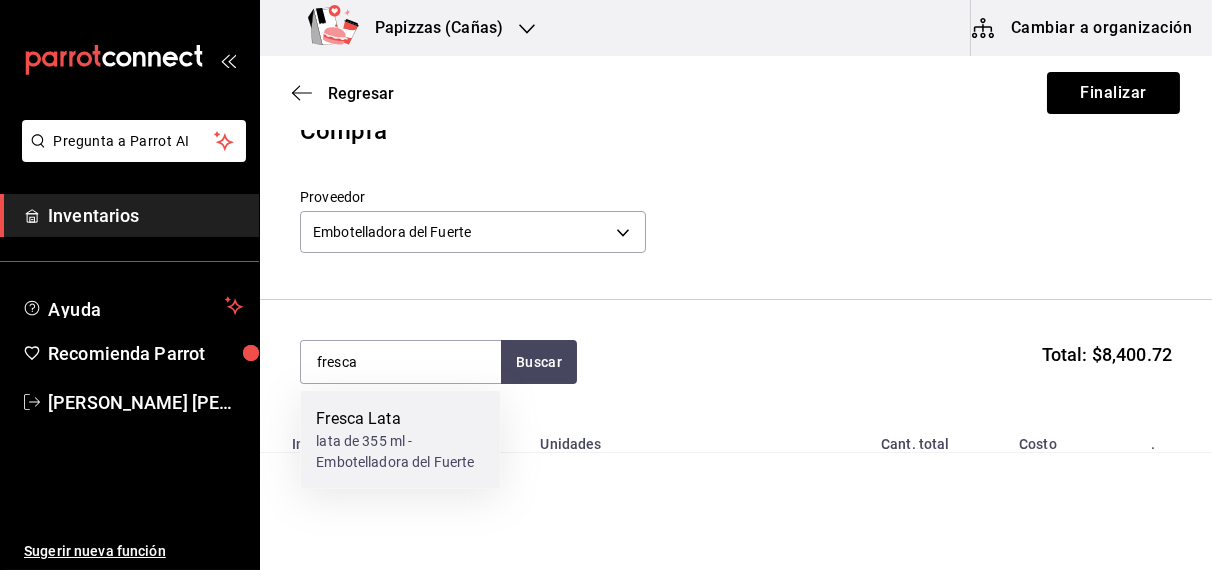 type 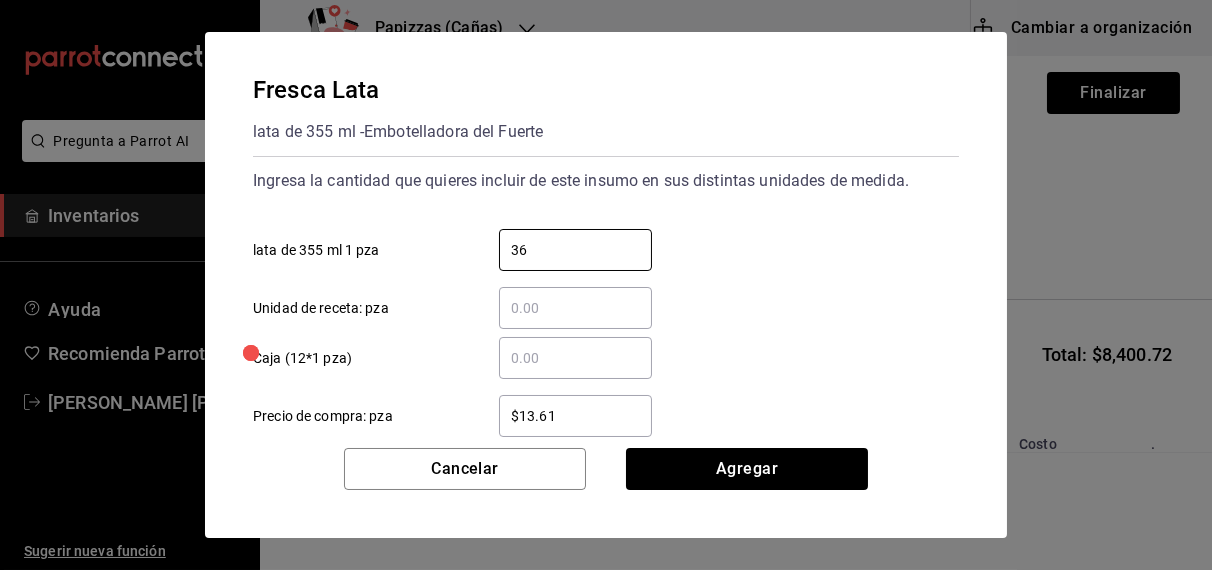 type on "36" 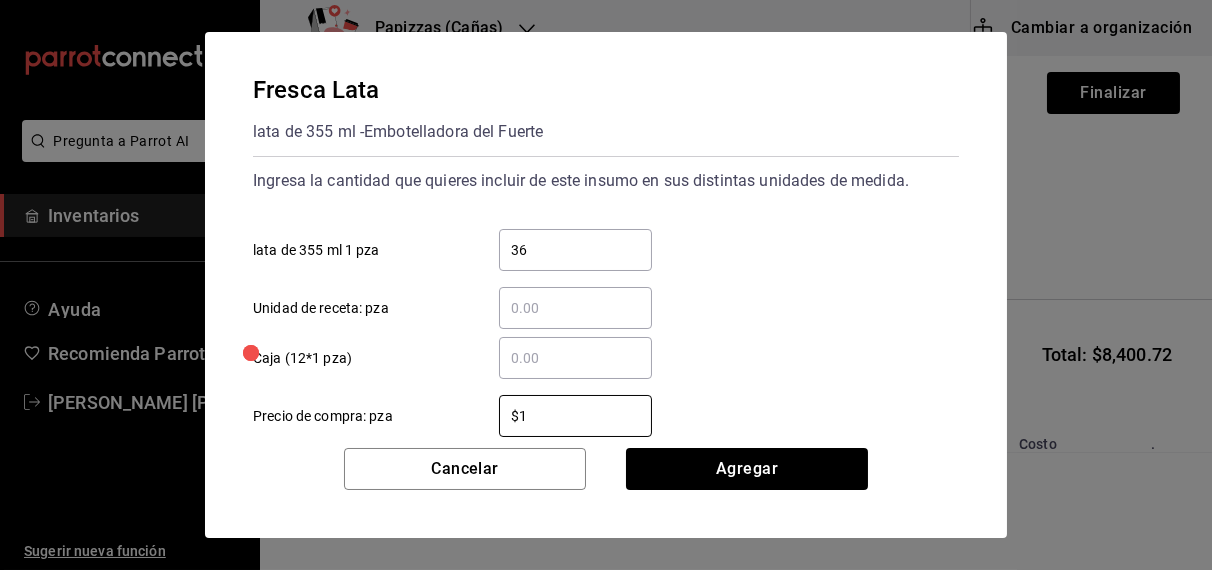 type on "$15.79" 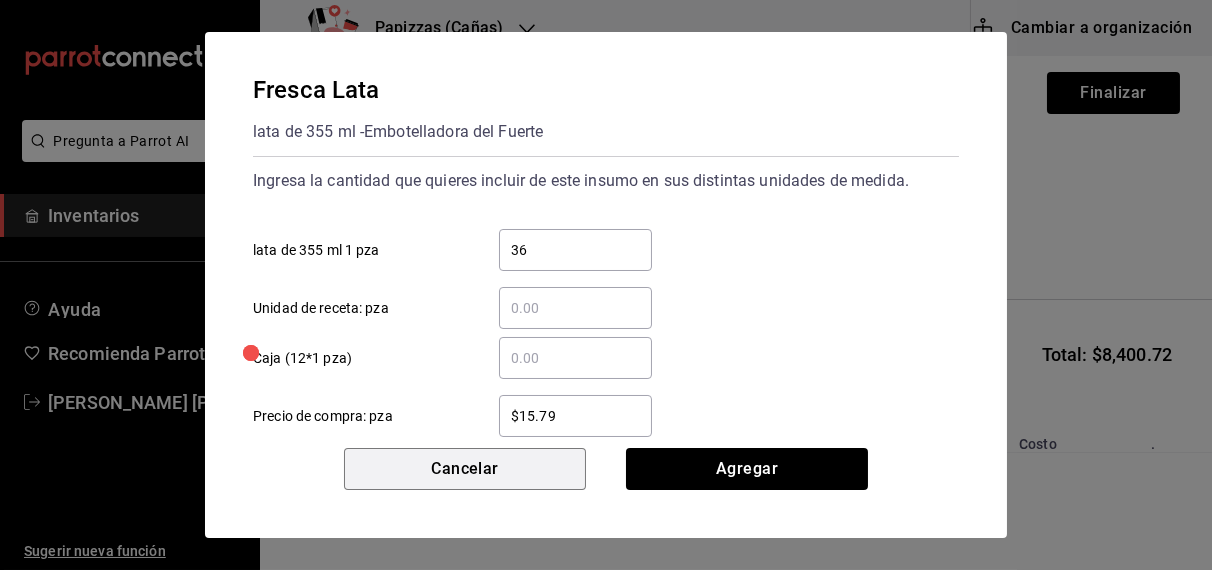 type 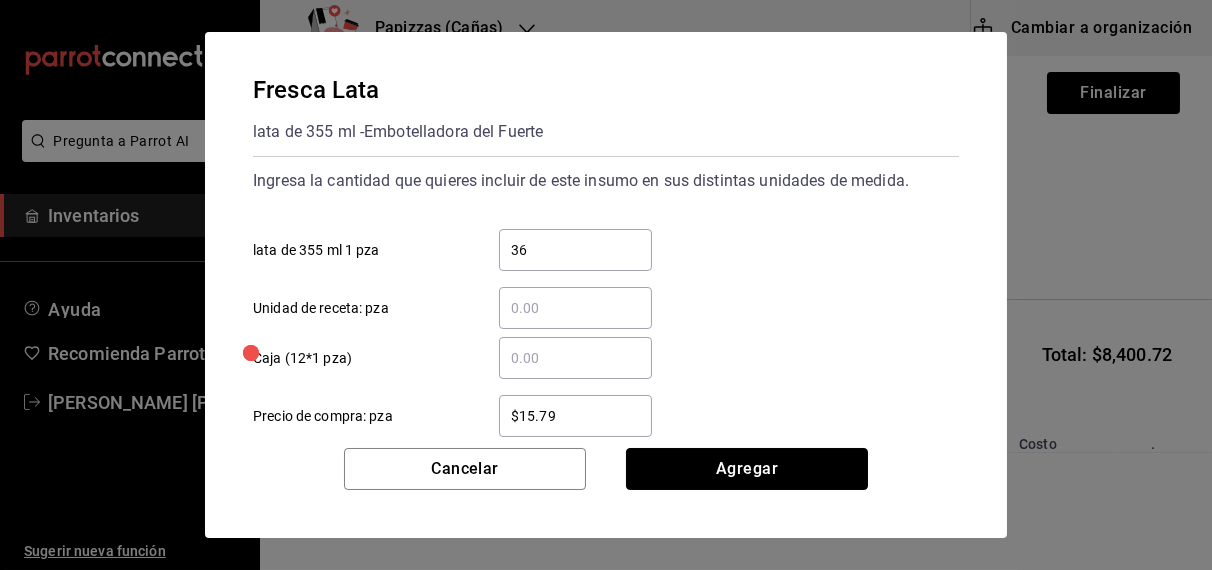 type 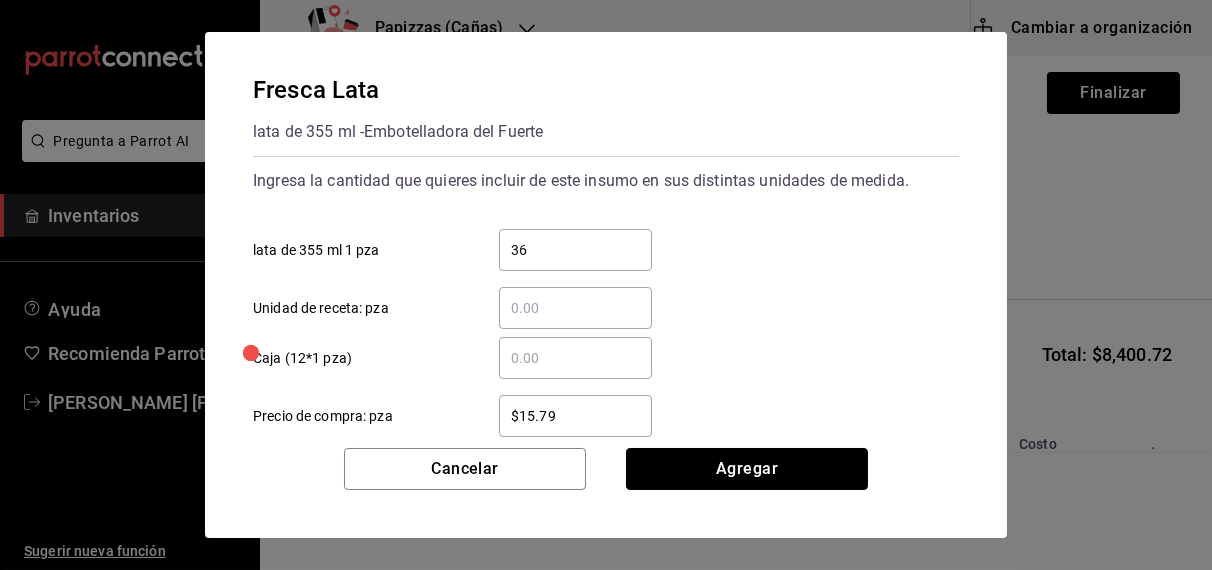 click on "Agregar" at bounding box center [747, 469] 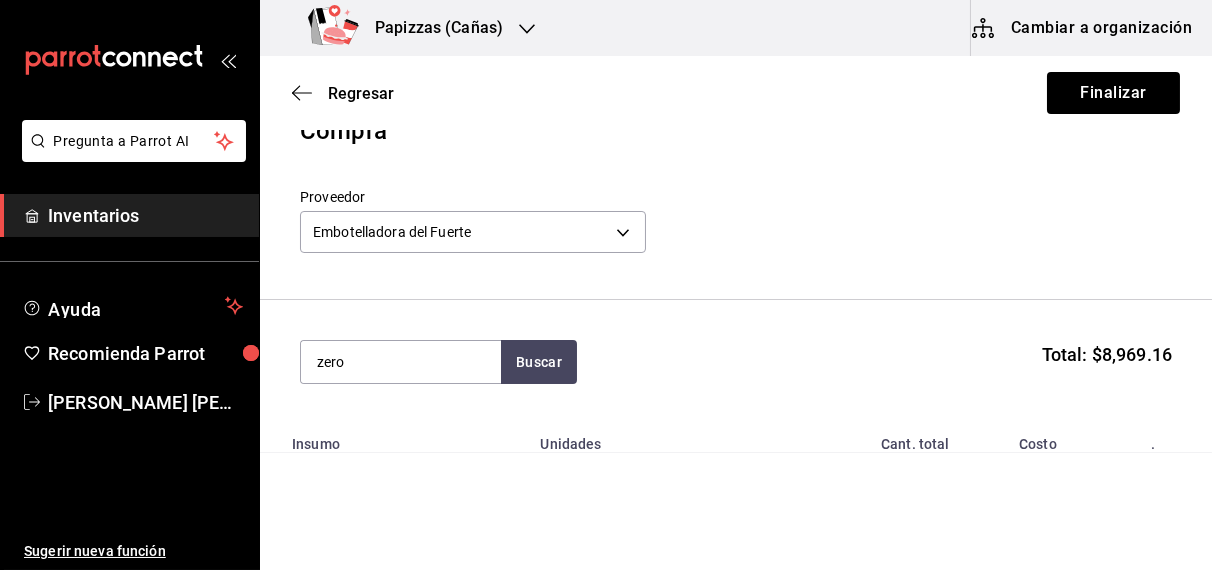 type on "zero" 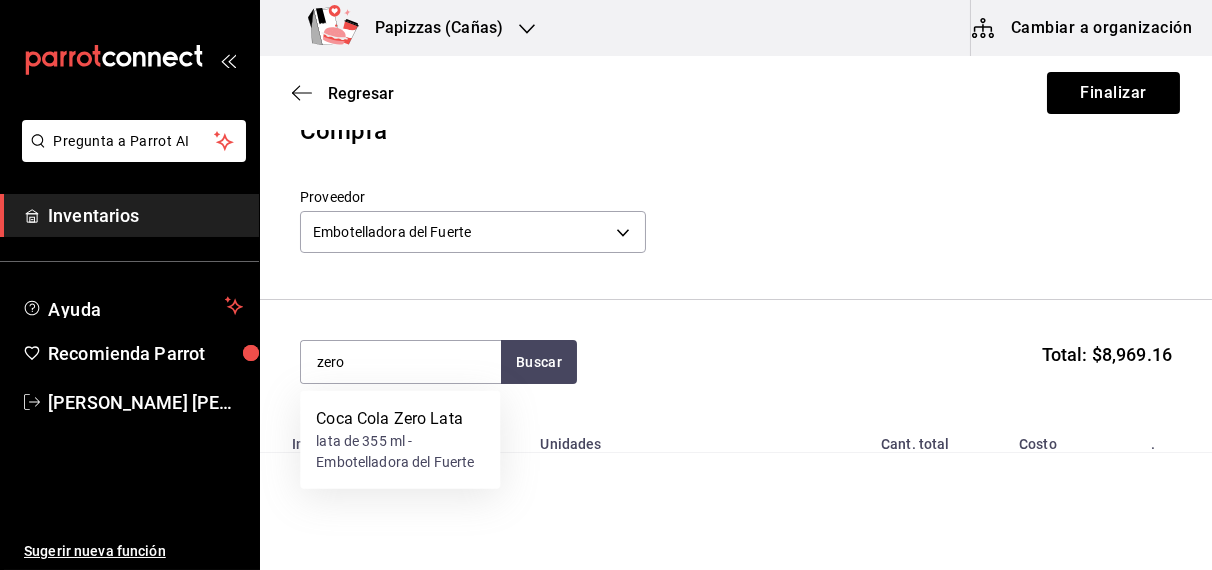 click on "lata de 355 ml  - Embotelladora del Fuerte" at bounding box center (400, 452) 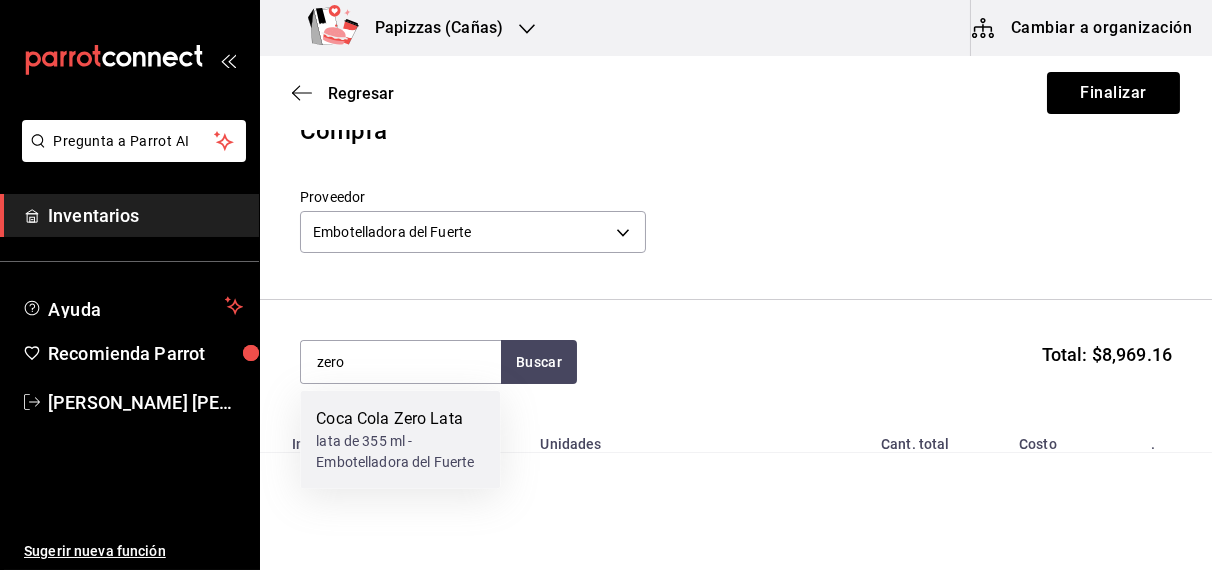 type 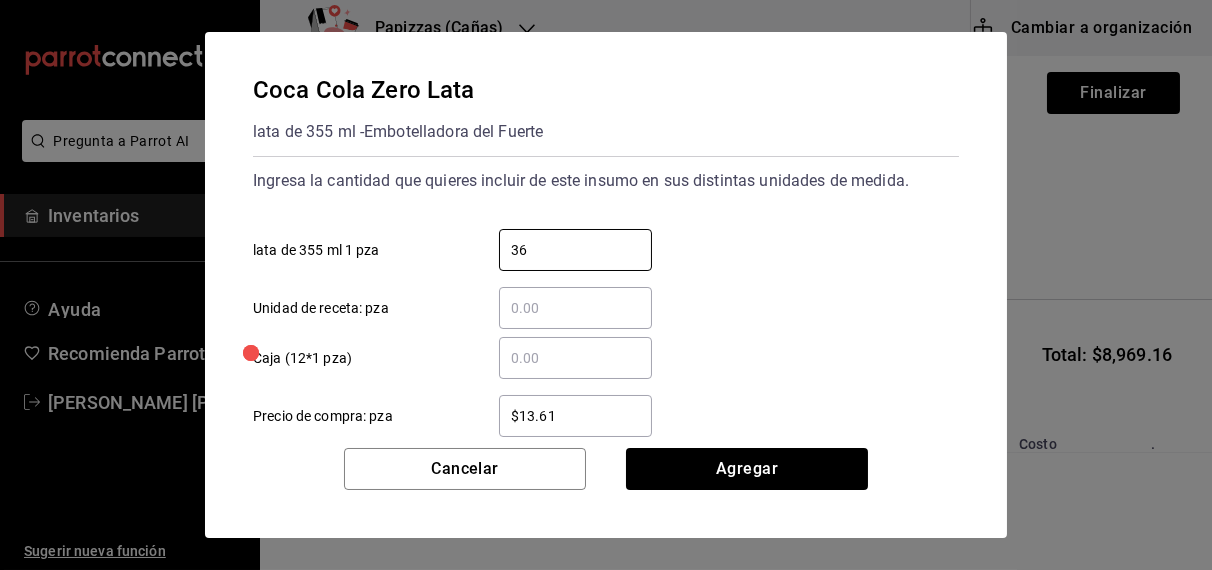 type on "36" 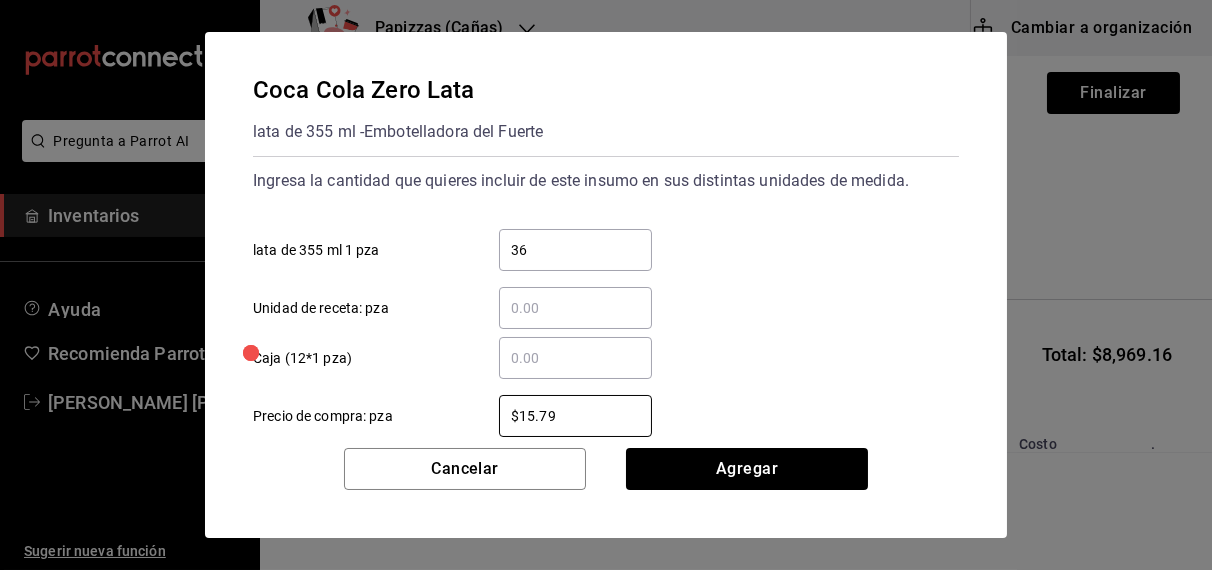 type on "$15.79" 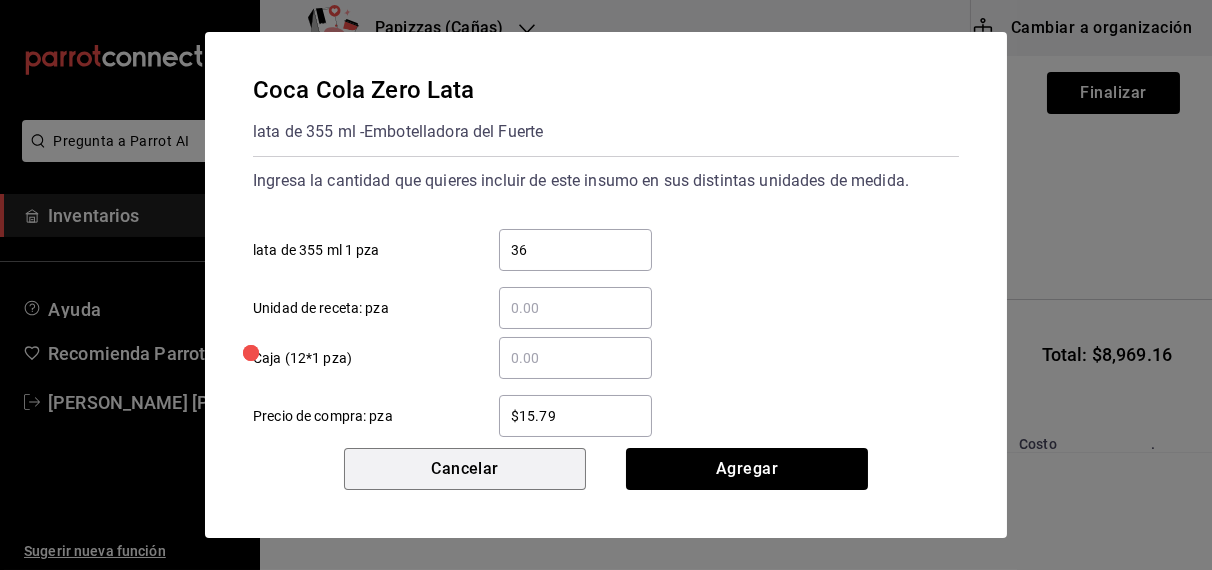 type 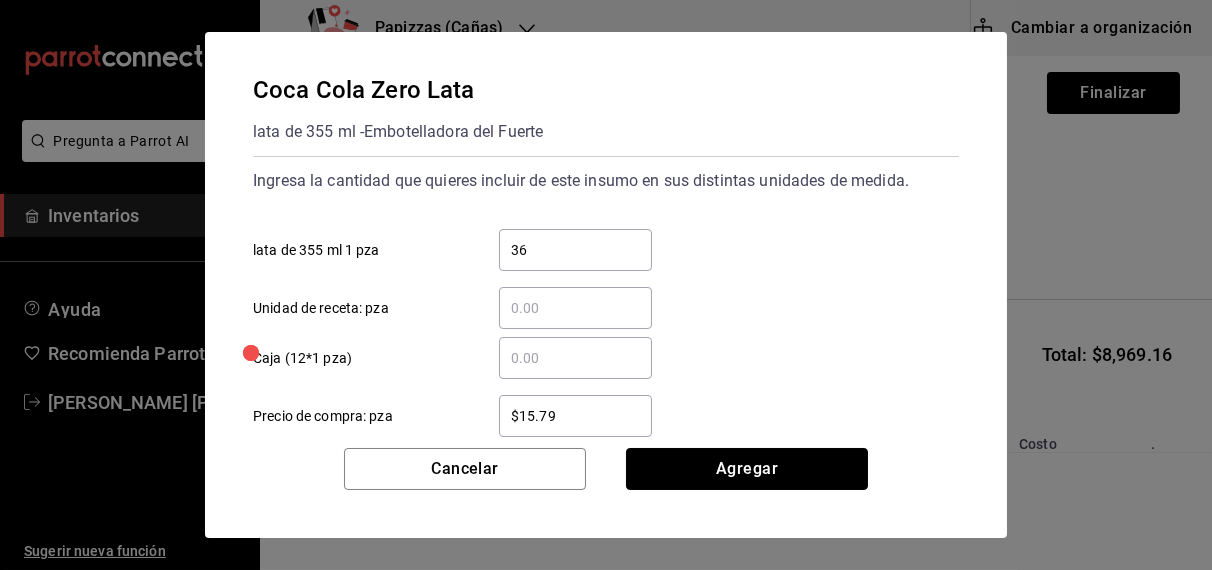 type 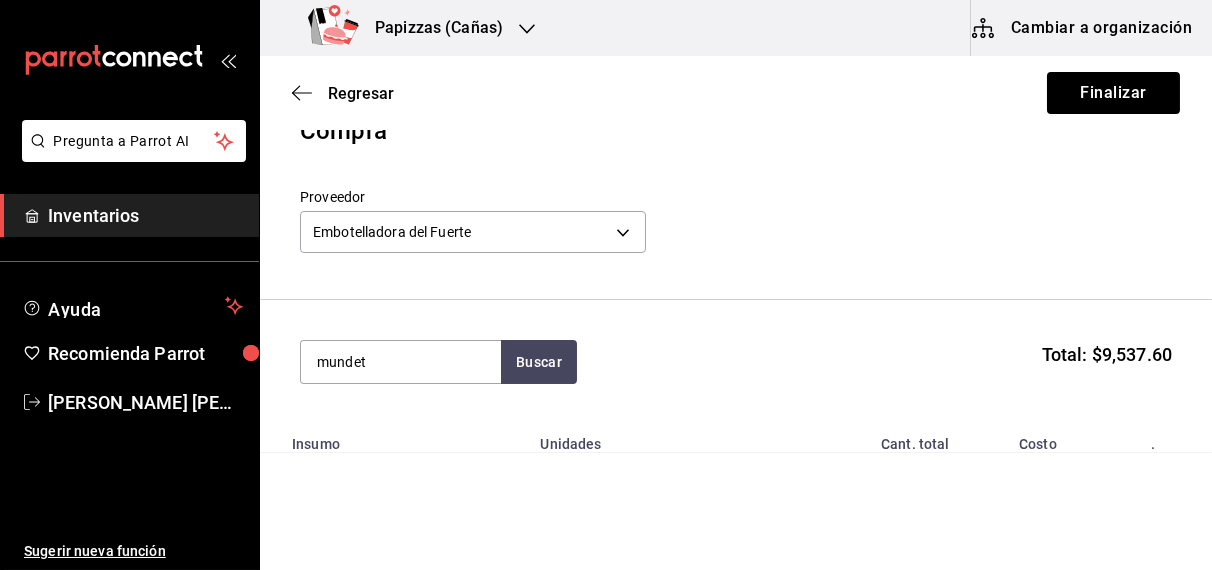 type on "mundet" 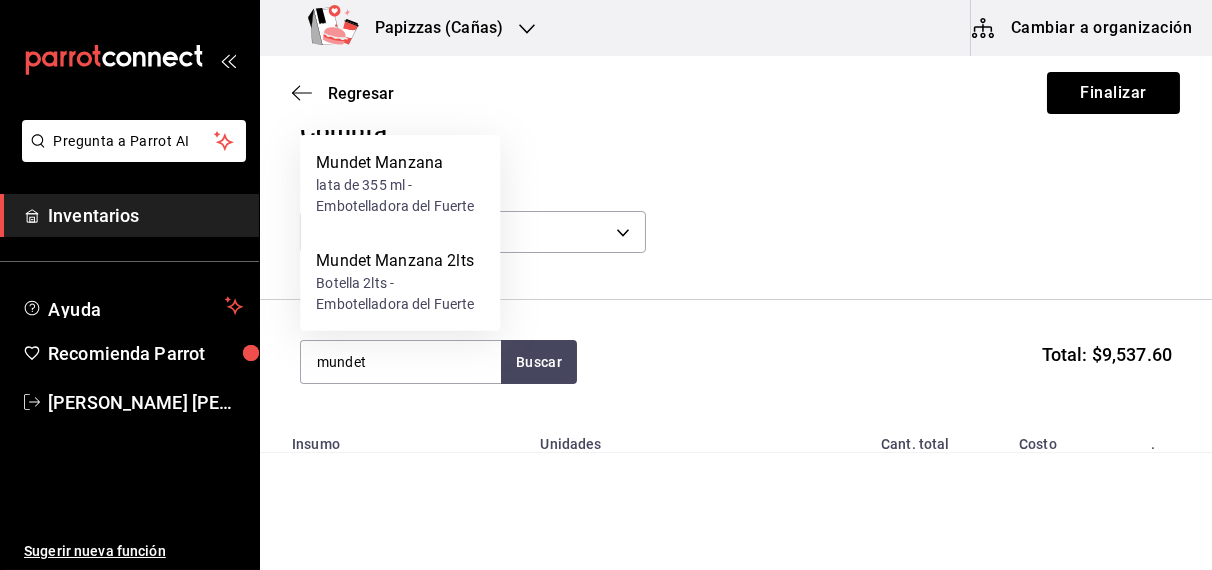 click on "lata de 355 ml  - Embotelladora del Fuerte" at bounding box center [400, 196] 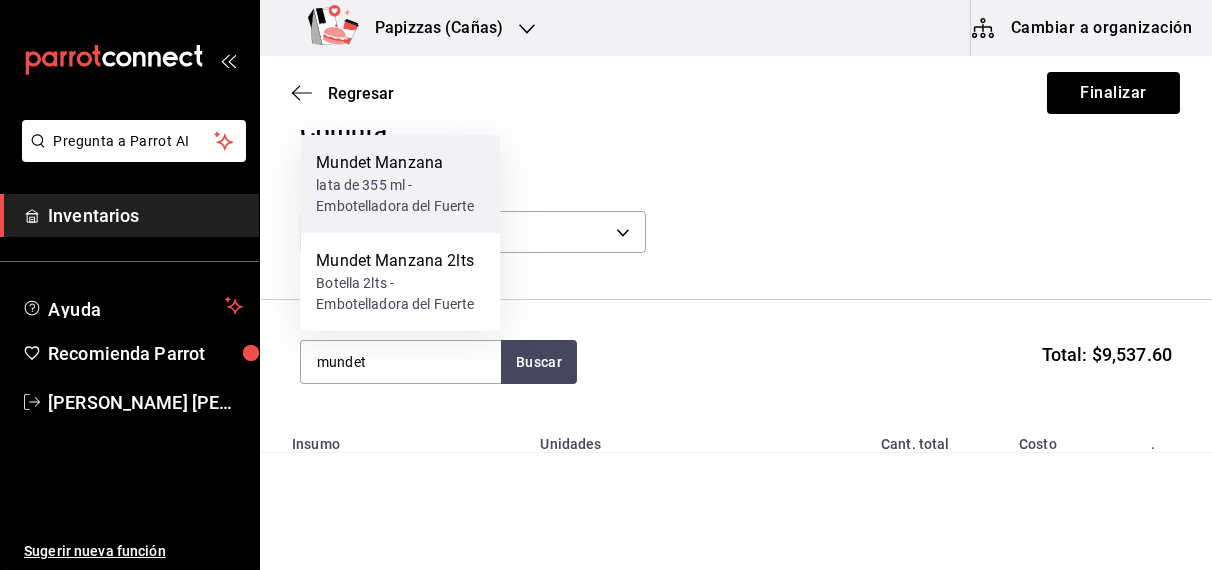 type 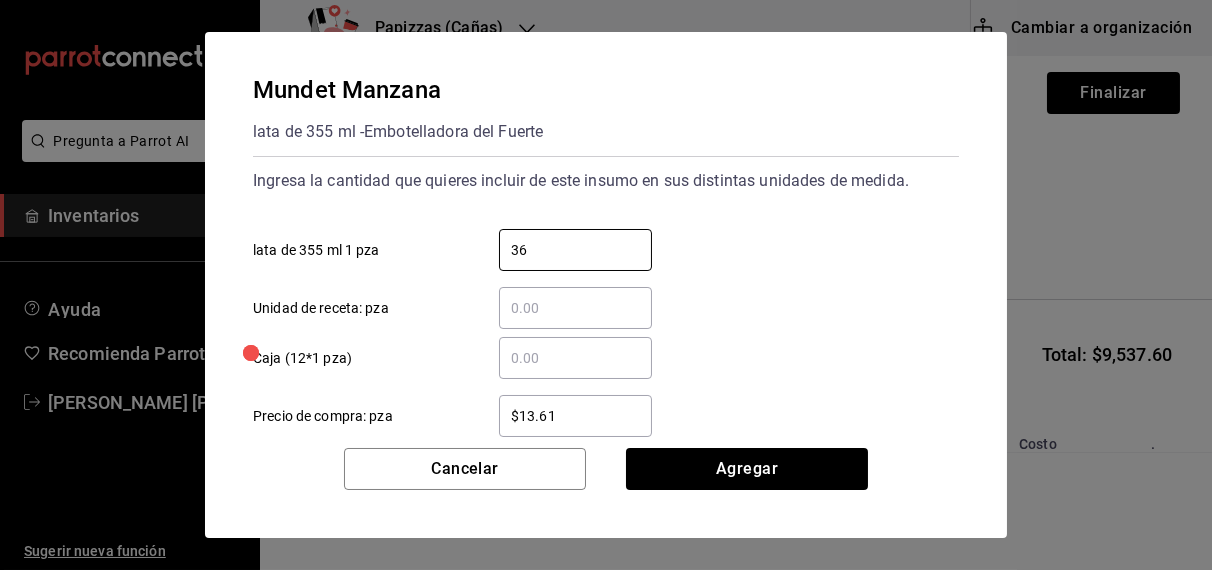 type on "36" 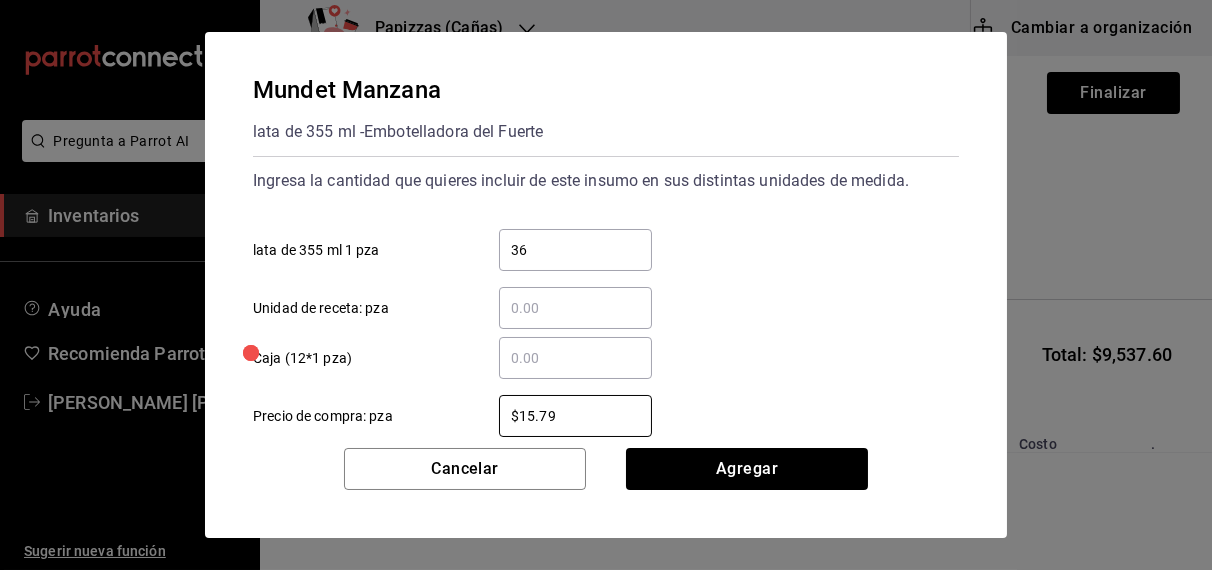 type on "$15.79" 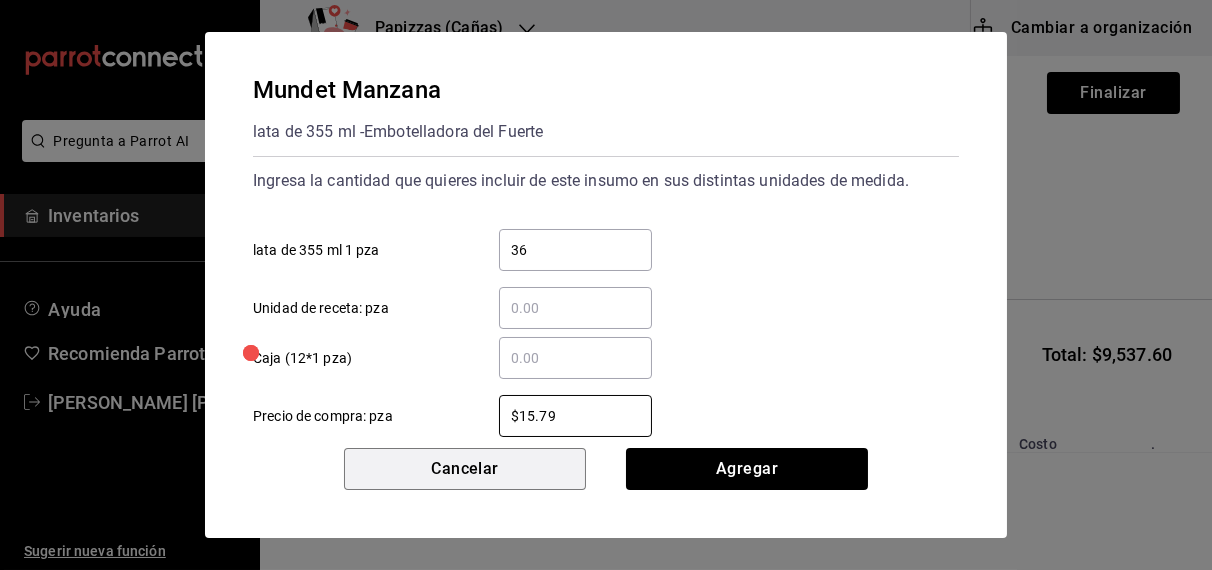 type 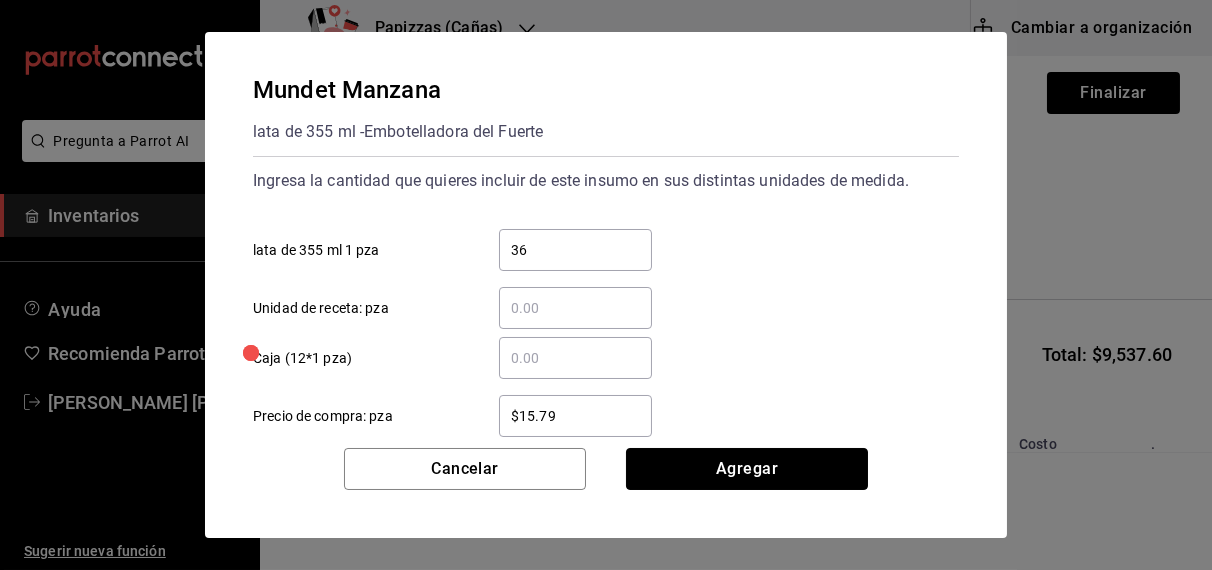 type 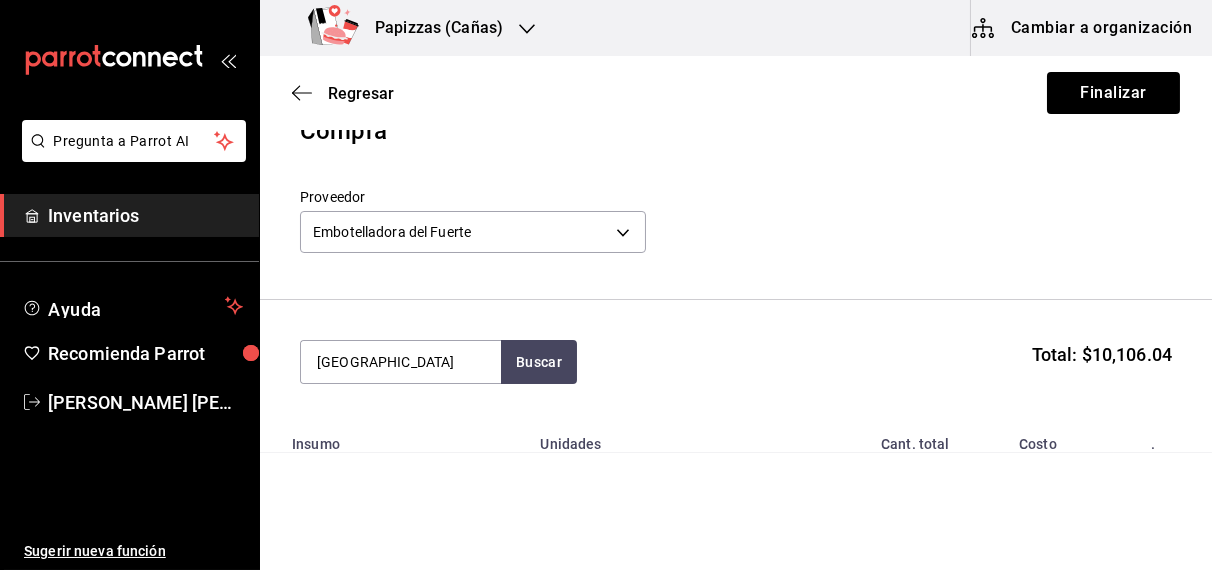 type on "jamaica" 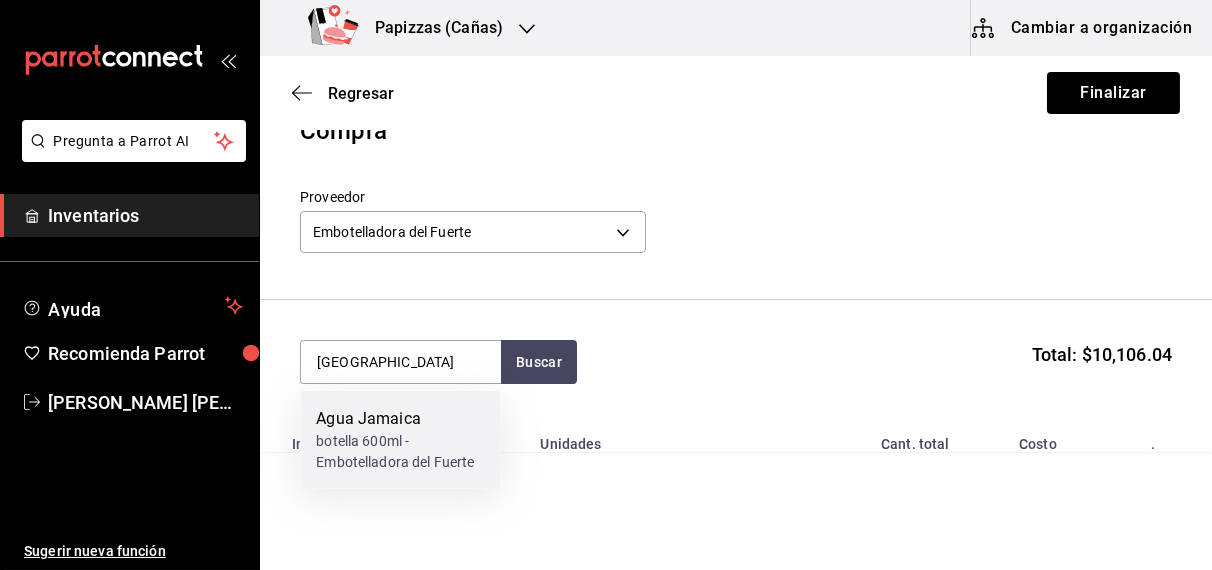click on "botella 600ml - Embotelladora del Fuerte" at bounding box center (400, 452) 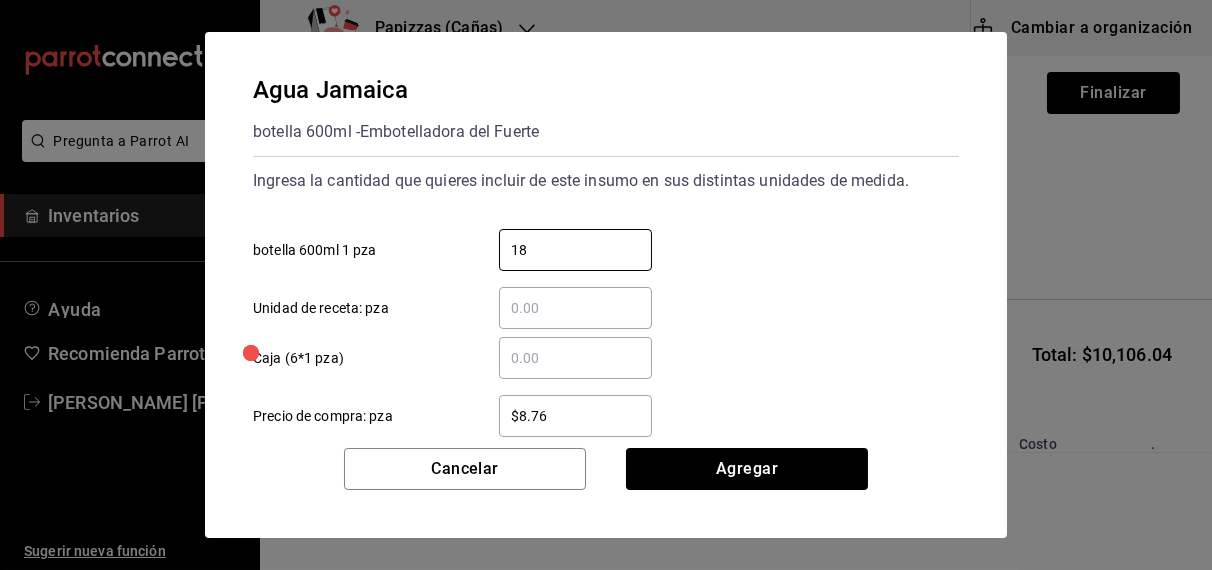 type on "18" 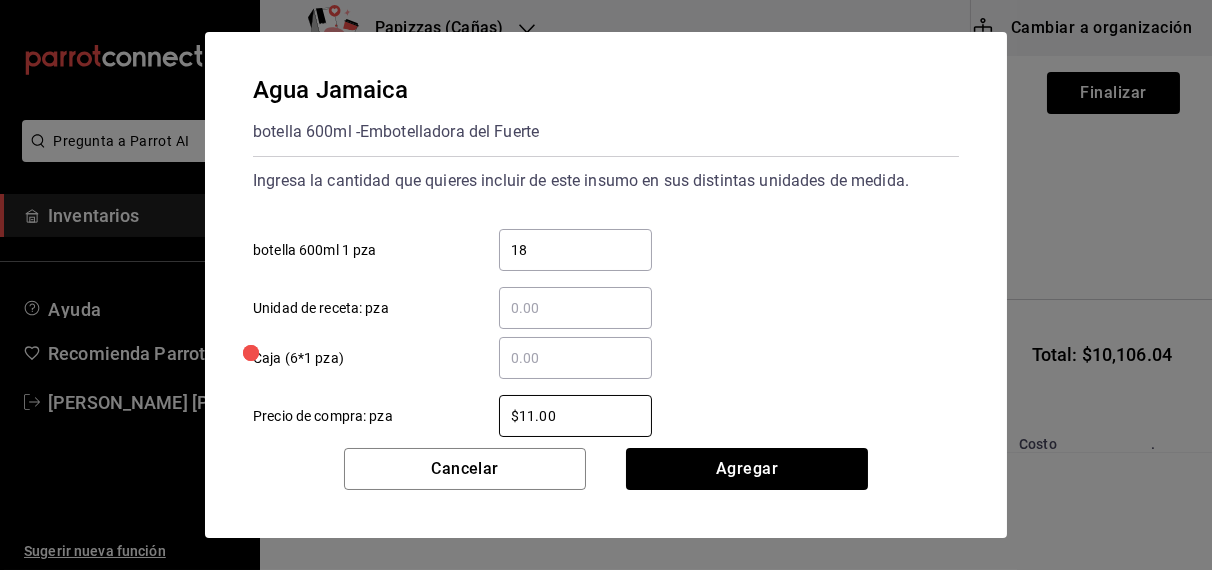 type on "$11.00" 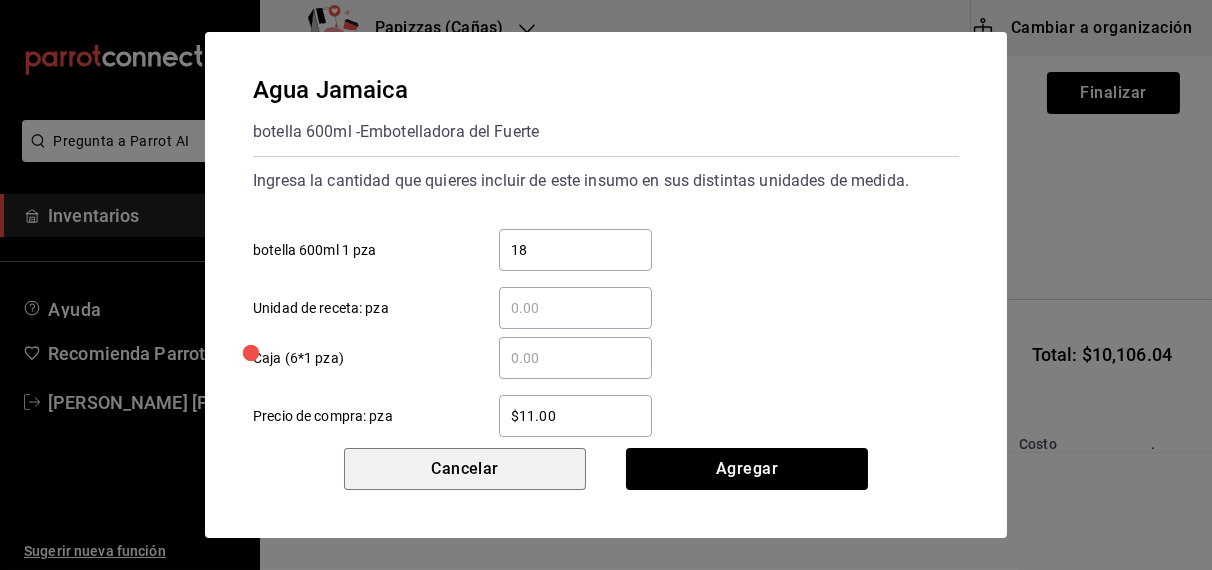 type 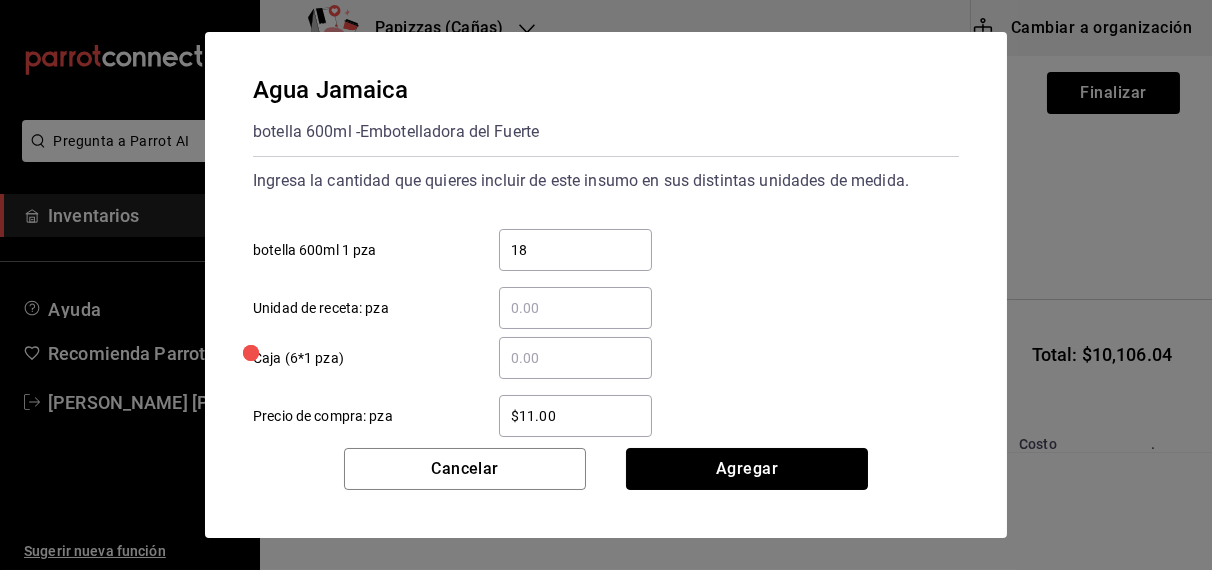 type 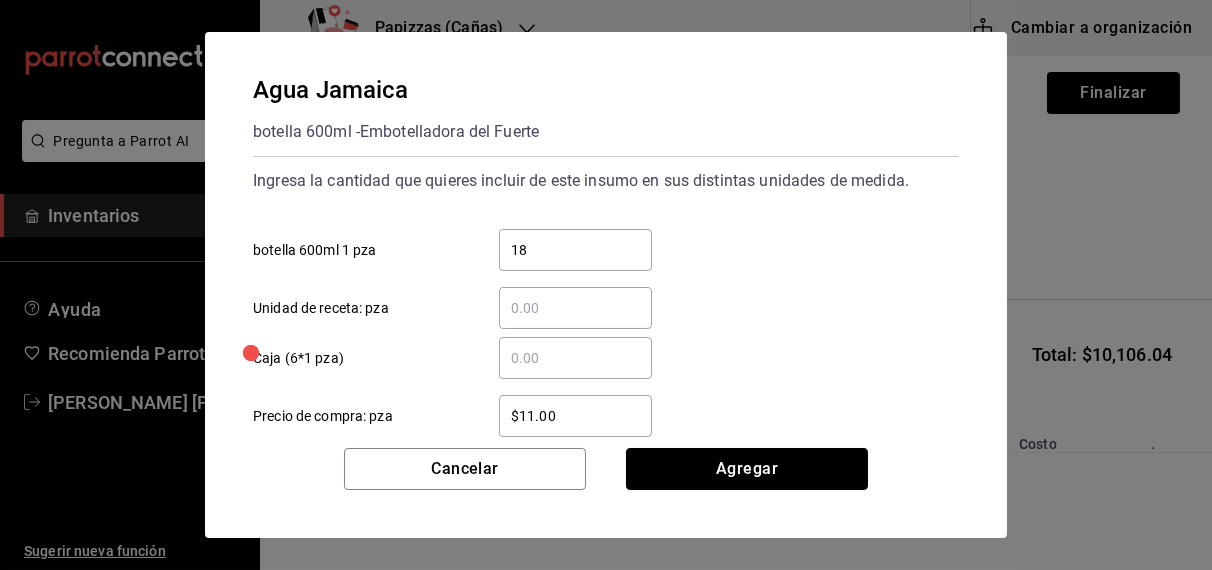 click on "Agregar" at bounding box center [747, 469] 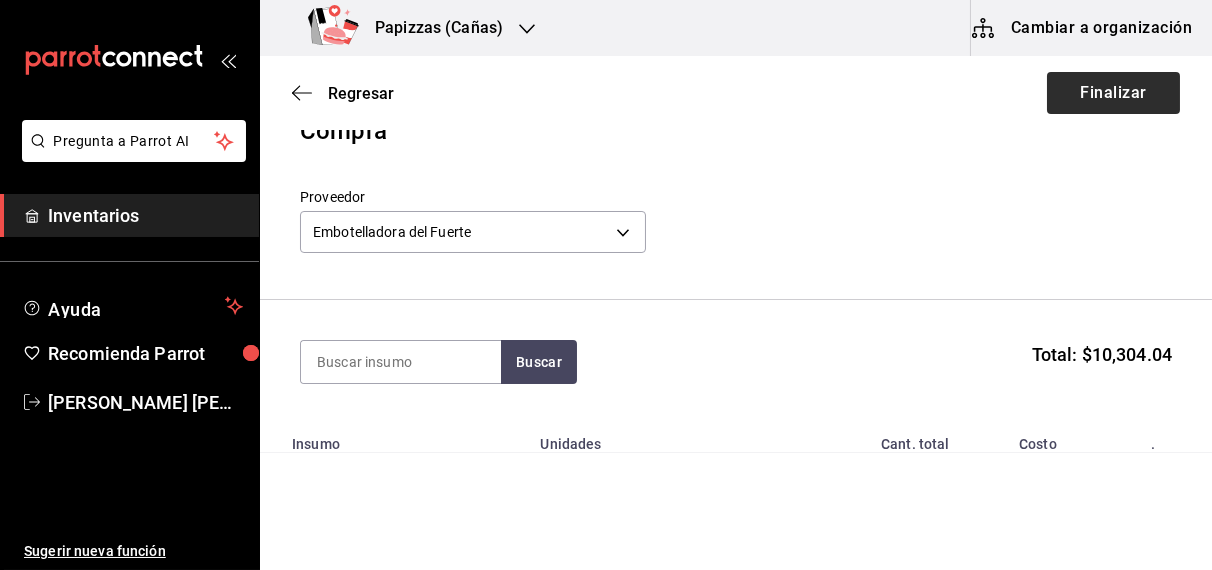 click on "Finalizar" at bounding box center (1113, 93) 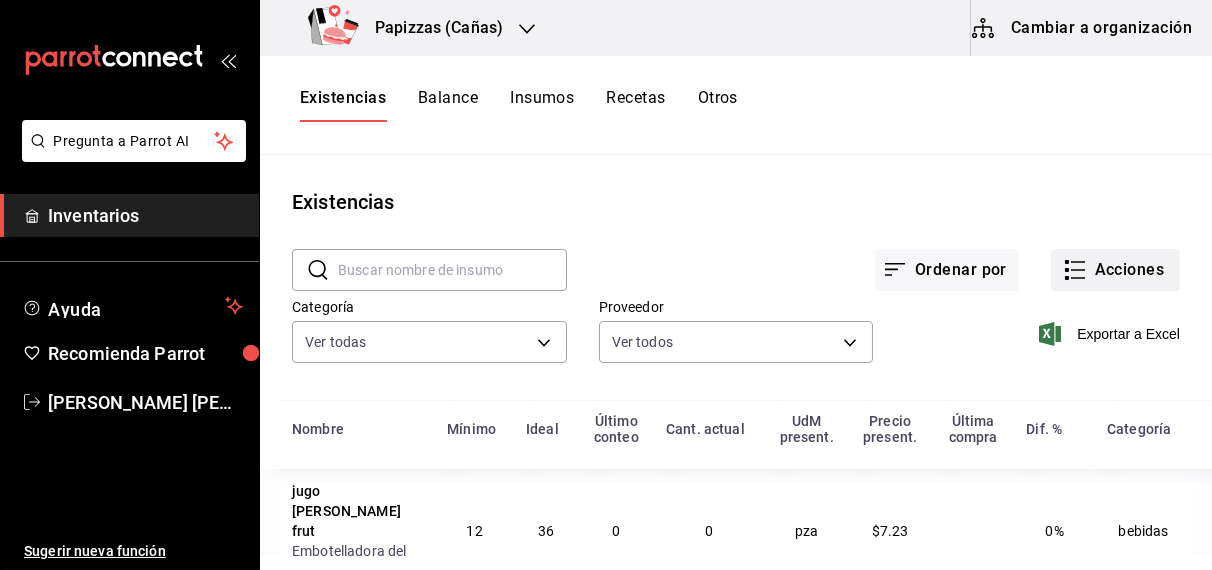 click on "Acciones" at bounding box center [1115, 270] 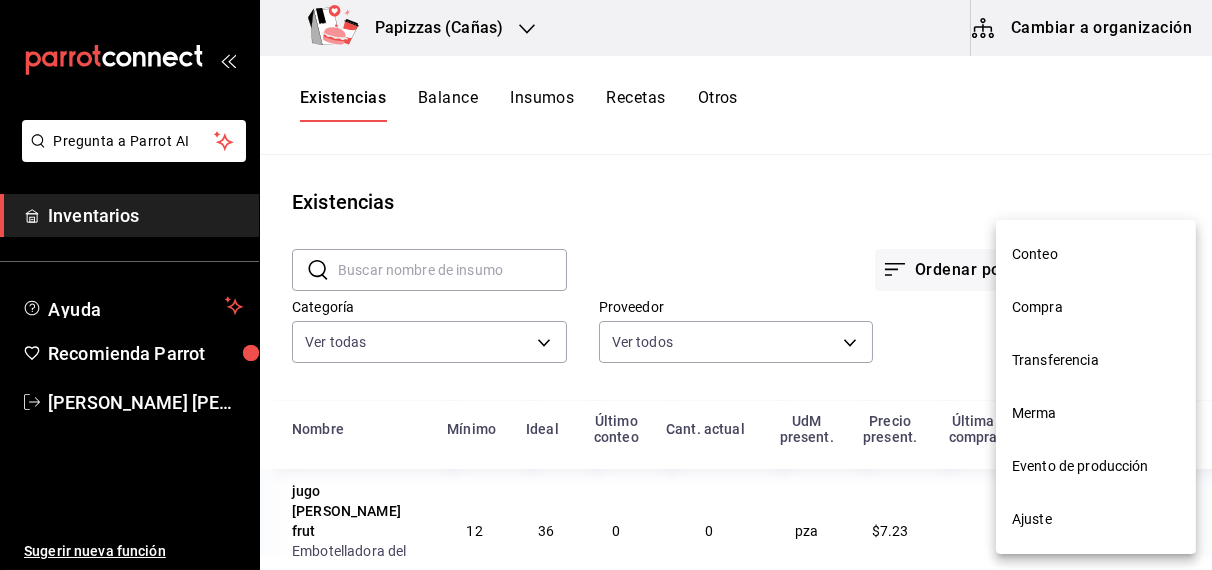 click on "Compra" at bounding box center (1096, 307) 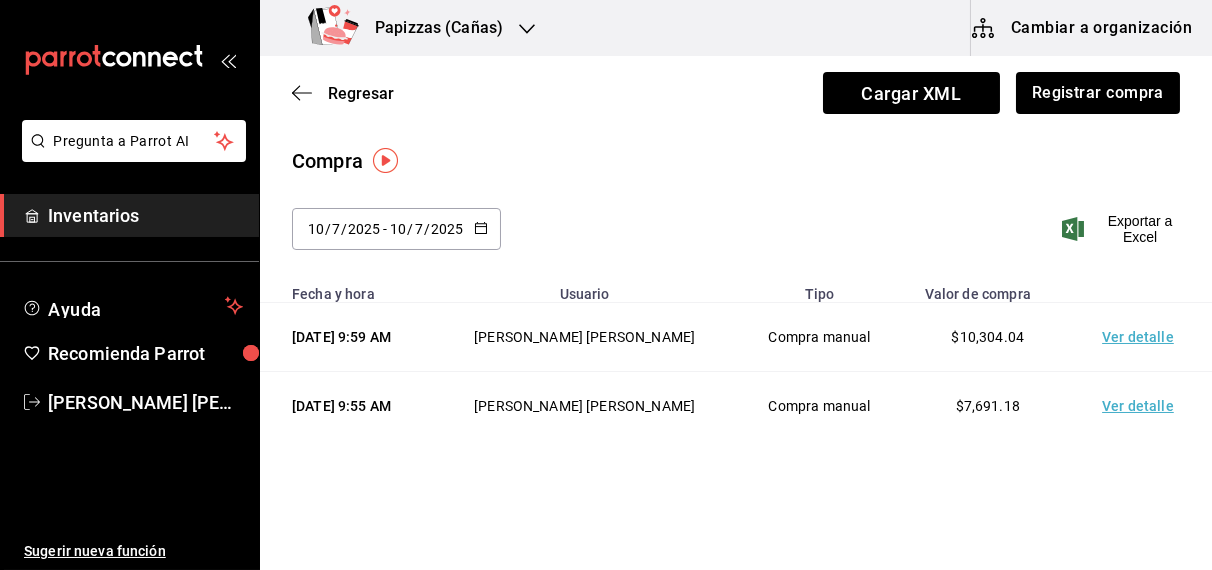 click on "Papizzas (Cañas)" at bounding box center [431, 28] 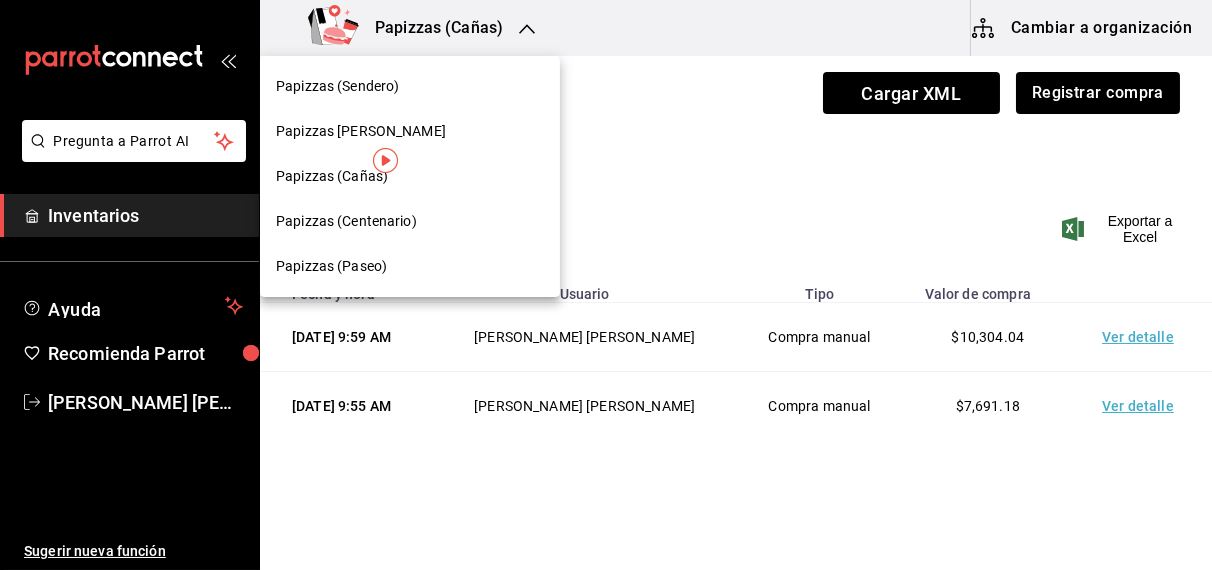 click on "Papizzas (Paseo)" at bounding box center (331, 266) 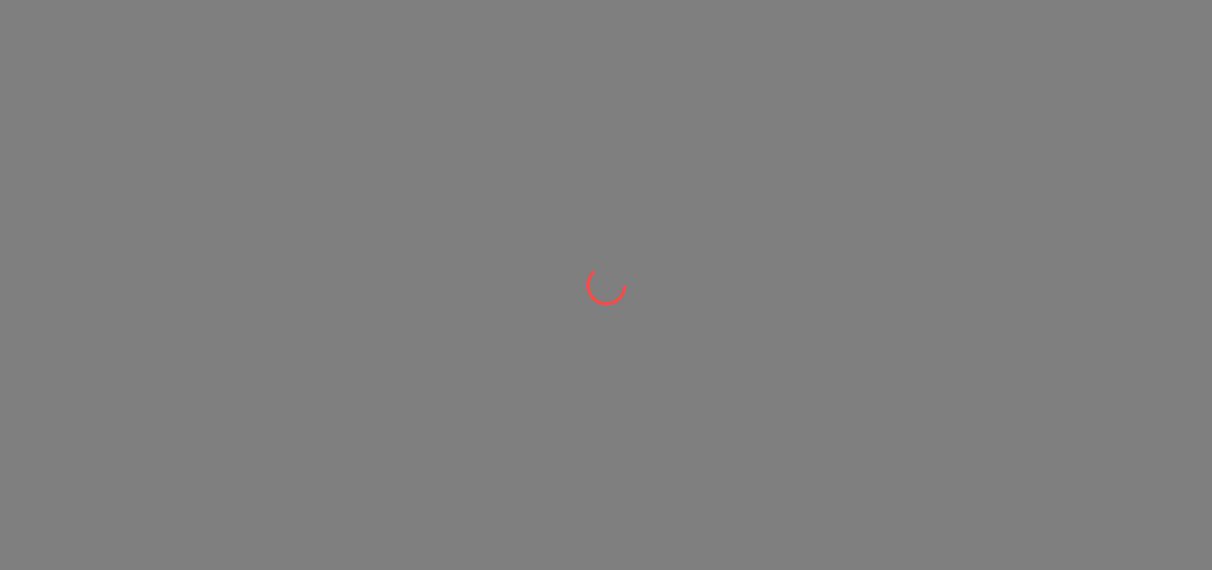 scroll, scrollTop: 0, scrollLeft: 0, axis: both 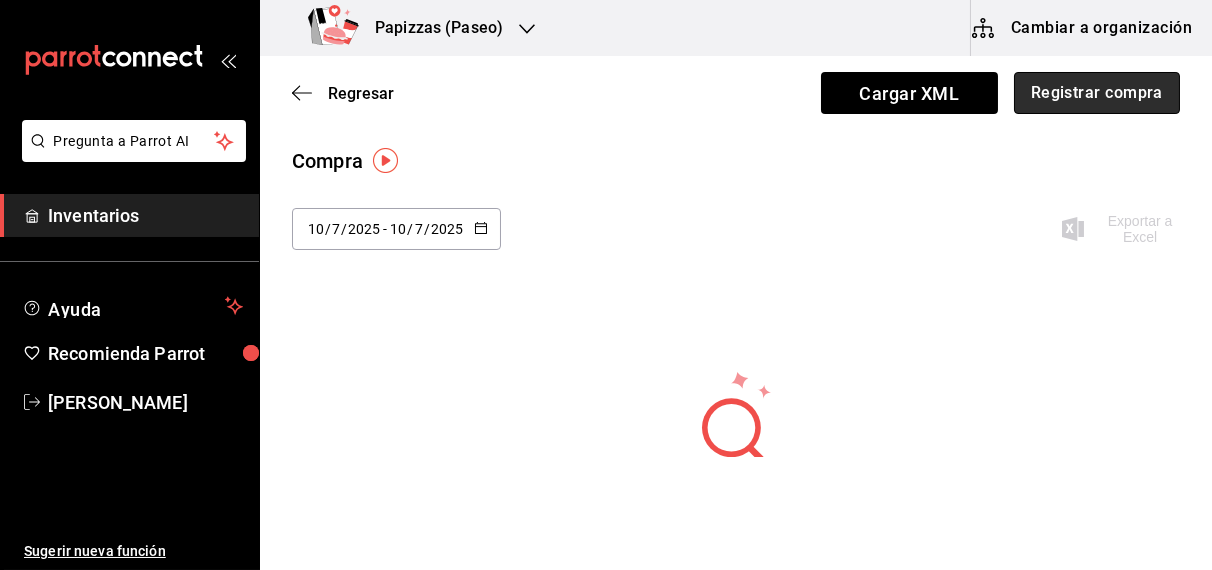 click on "Registrar compra" at bounding box center [1097, 93] 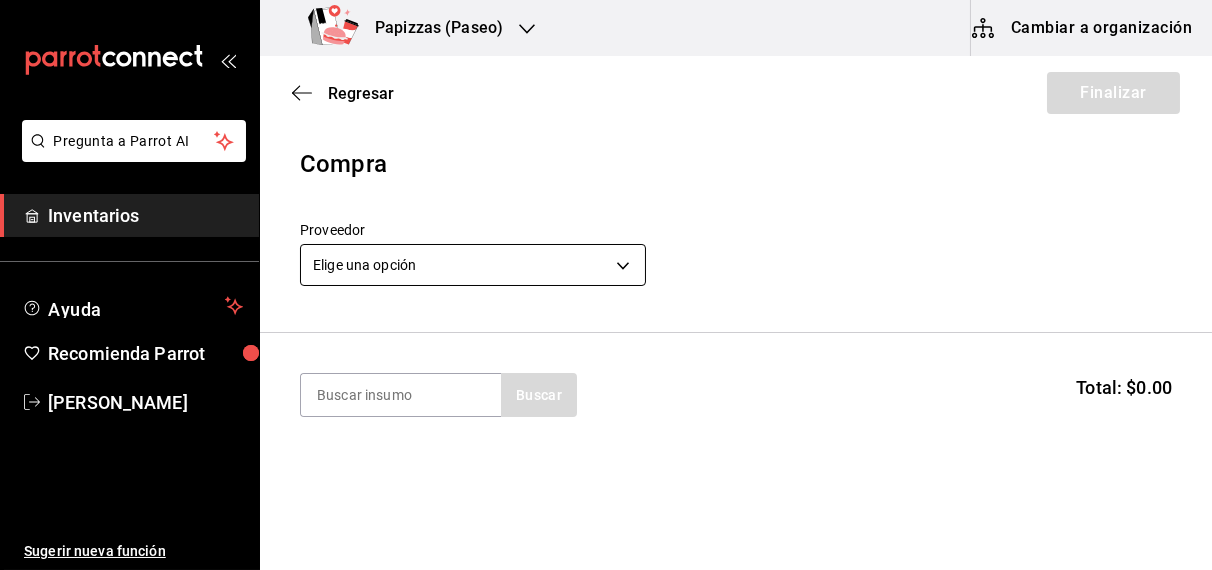 click on "Pregunta a Parrot AI Inventarios   Ayuda Recomienda Parrot   [PERSON_NAME]   Sugerir nueva función   Papizzas (Paseo) Cambiar a organización Regresar Finalizar Compra Proveedor Elige una opción default Buscar Total: $0.00 No hay insumos a mostrar. Busca un insumo para agregarlo a la lista Pregunta a Parrot AI Inventarios   Ayuda Recomienda Parrot   [PERSON_NAME]   Sugerir nueva función   GANA 1 MES GRATIS EN TU SUSCRIPCIÓN AQUÍ ¿Recuerdas cómo empezó tu restaurante?
[DATE] puedes ayudar a un colega a tener el mismo cambio que tú viviste.
Recomienda Parrot directamente desde tu Portal Administrador.
Es fácil y rápido.
🎁 Por cada restaurante que se una, ganas 1 mes gratis. Ver video tutorial Ir a video Editar Eliminar Visitar centro de ayuda [PHONE_NUMBER] [EMAIL_ADDRESS][DOMAIN_NAME] Visitar centro de ayuda [PHONE_NUMBER] [EMAIL_ADDRESS][DOMAIN_NAME]" at bounding box center (606, 228) 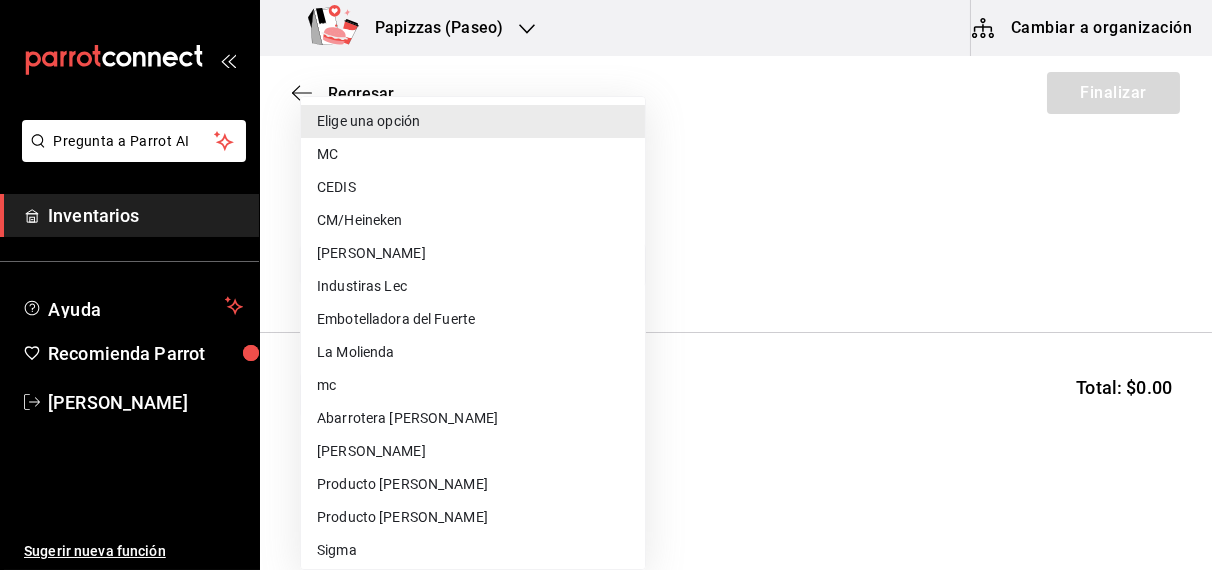 click on "Embotelladora del Fuerte" at bounding box center (473, 319) 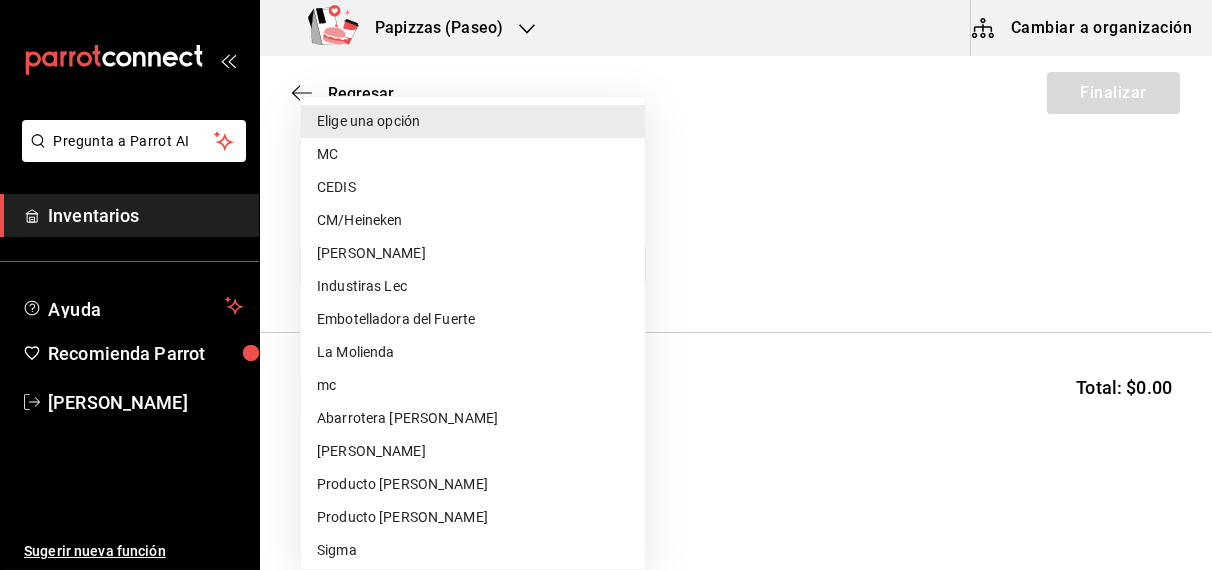 type on "2a449e60-1878-40e8-ba60-5a9907f89e6b" 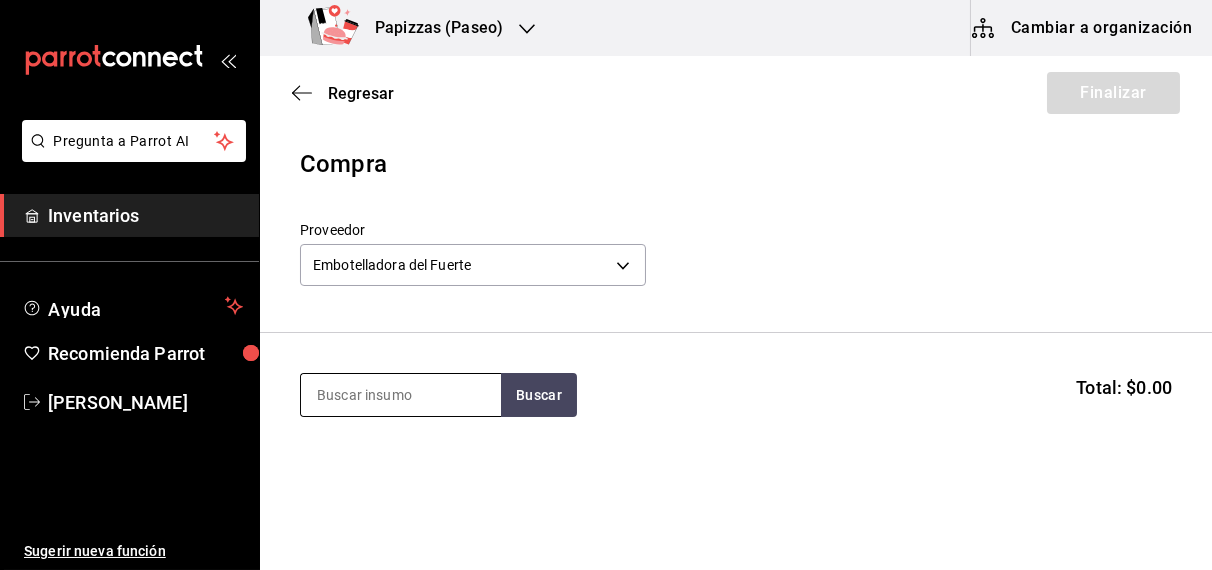 click at bounding box center (401, 395) 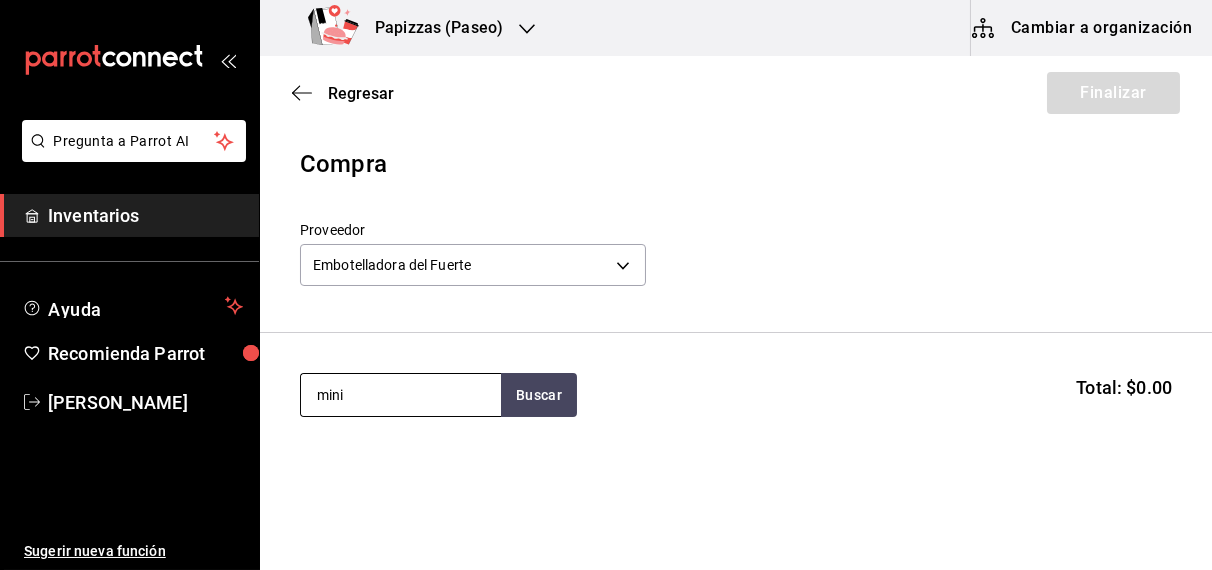 type on "mini" 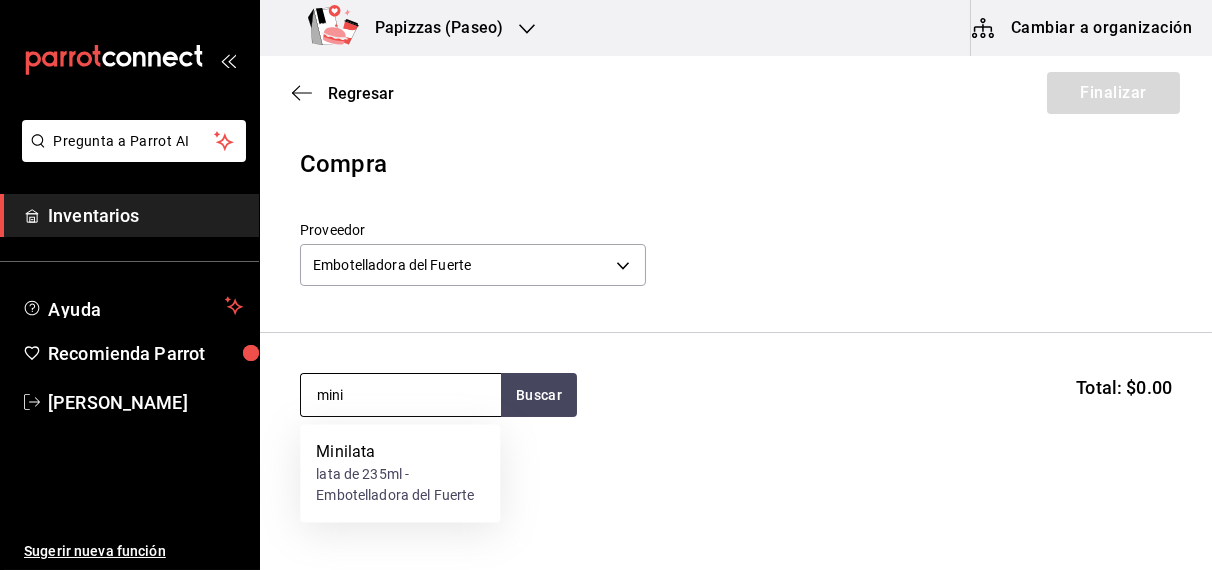 click on "lata de 235ml - Embotelladora del Fuerte" at bounding box center [400, 486] 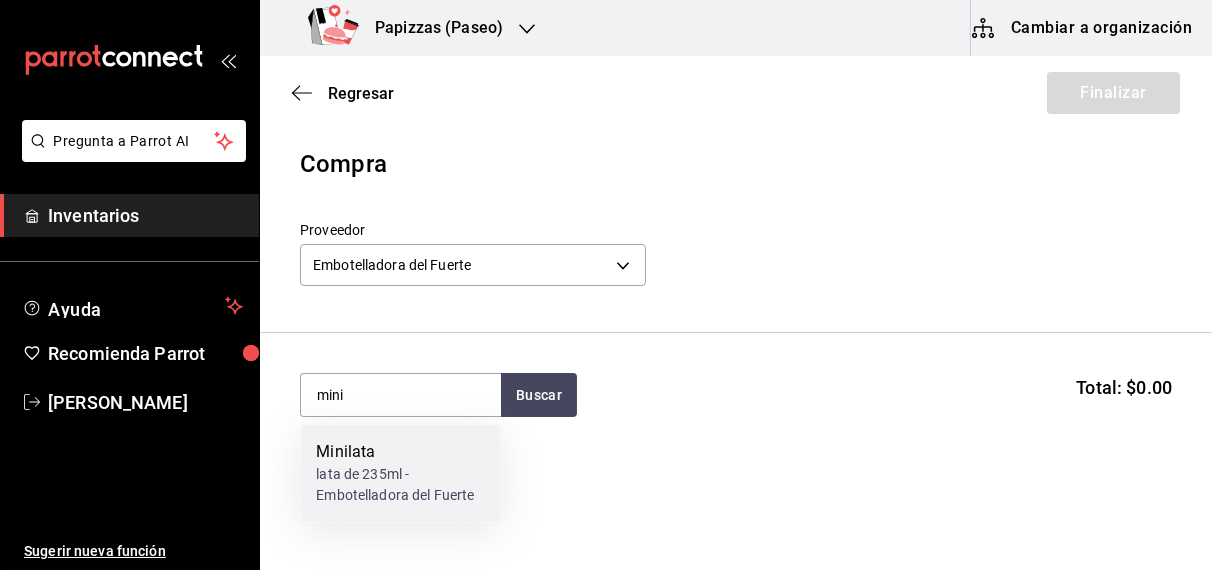type 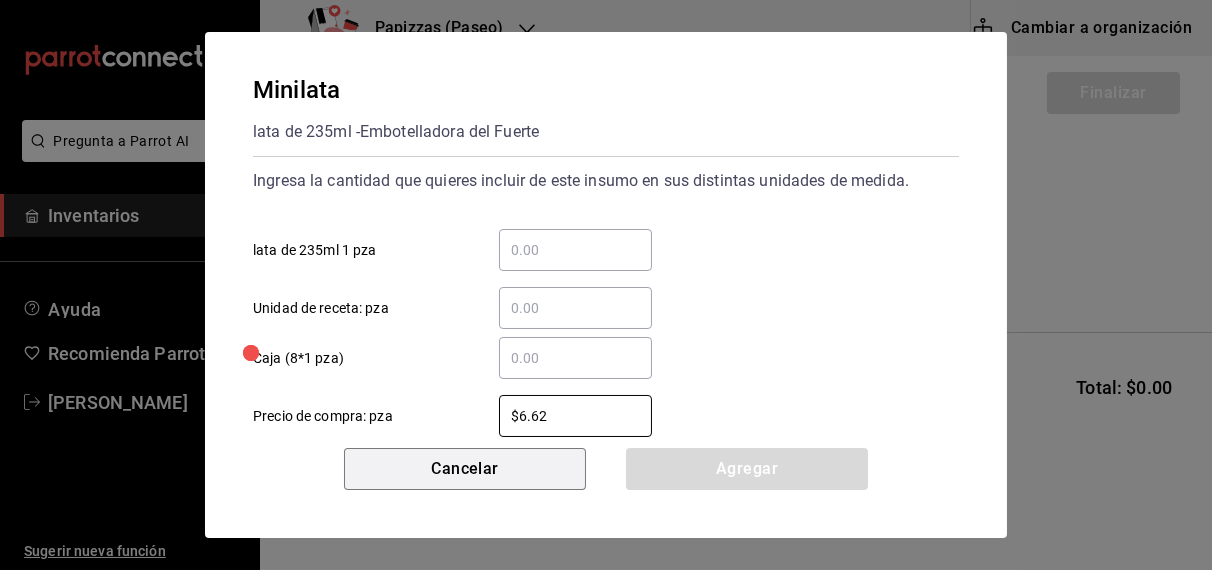 type 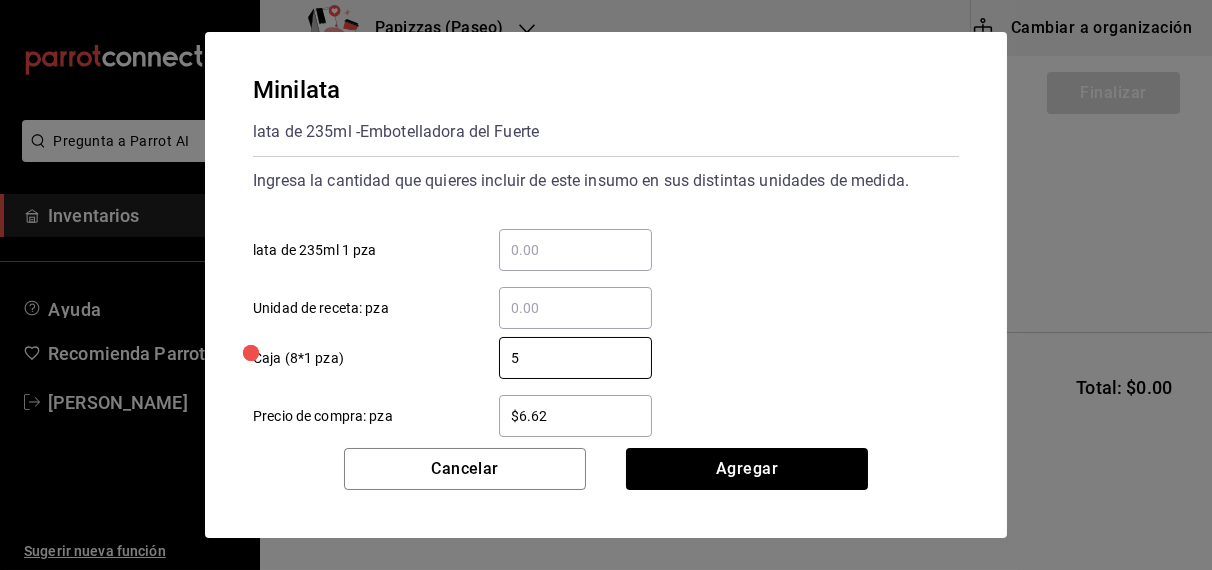 type on "5" 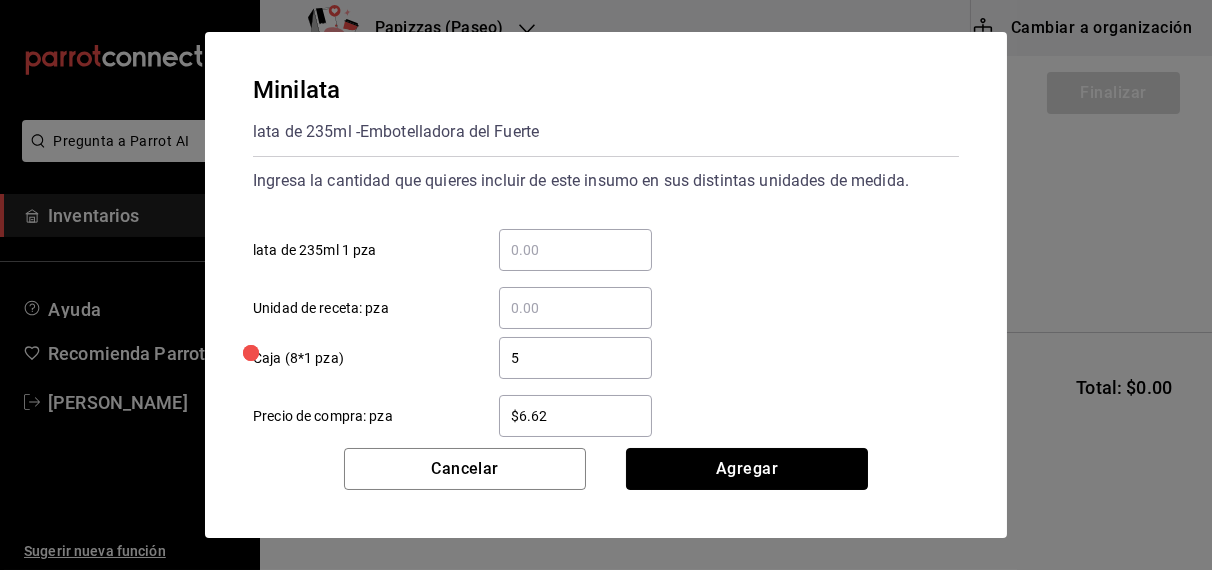 type 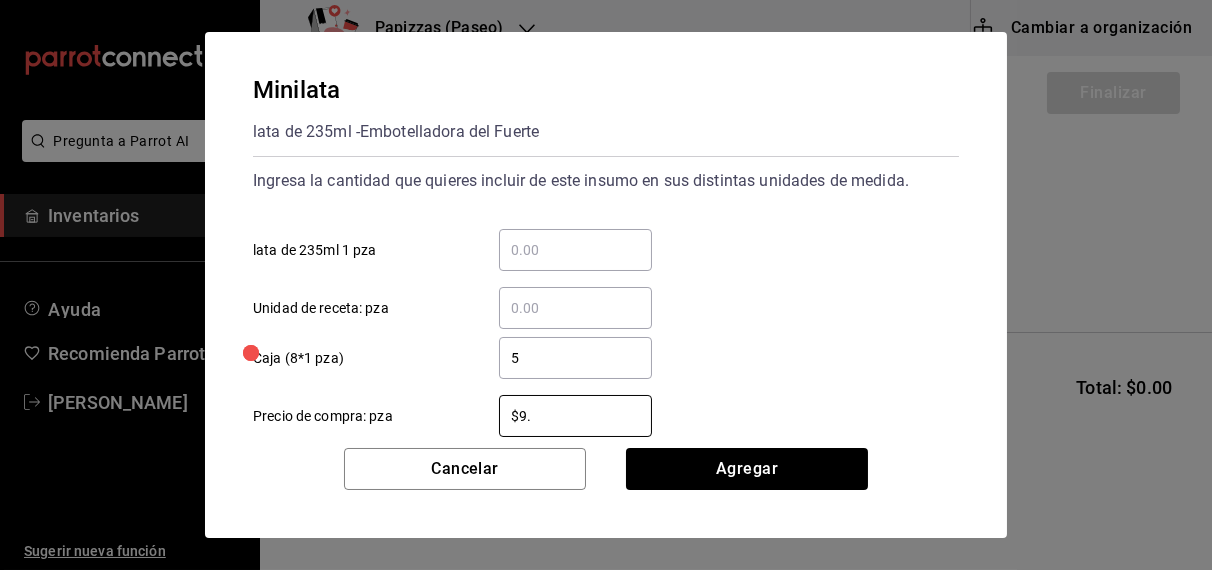 type on "$9.75" 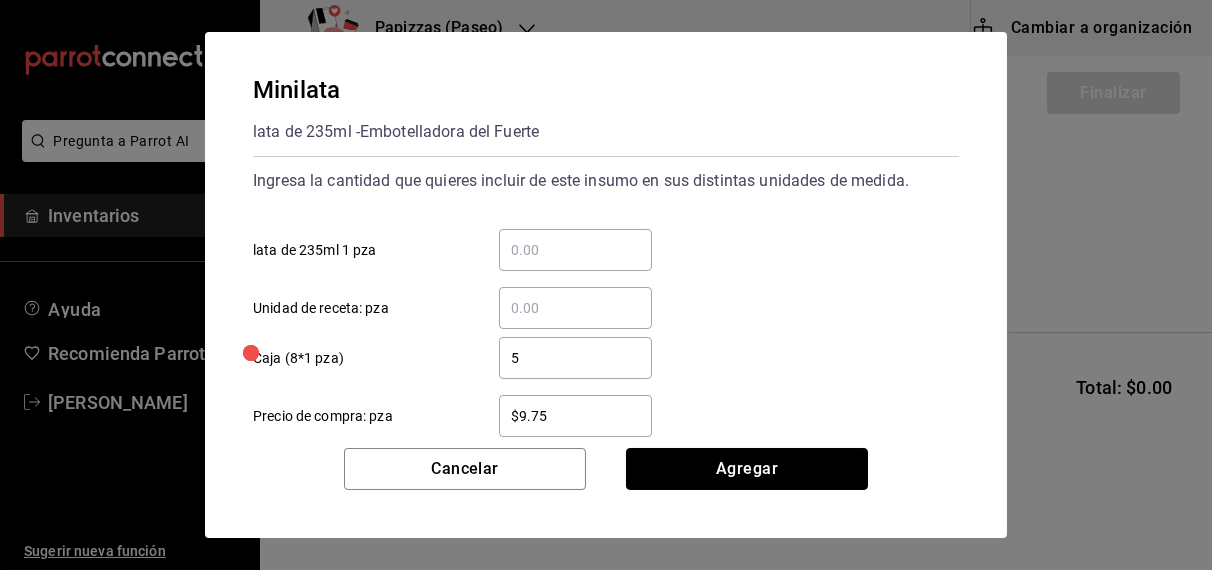 click on "Agregar" at bounding box center [747, 469] 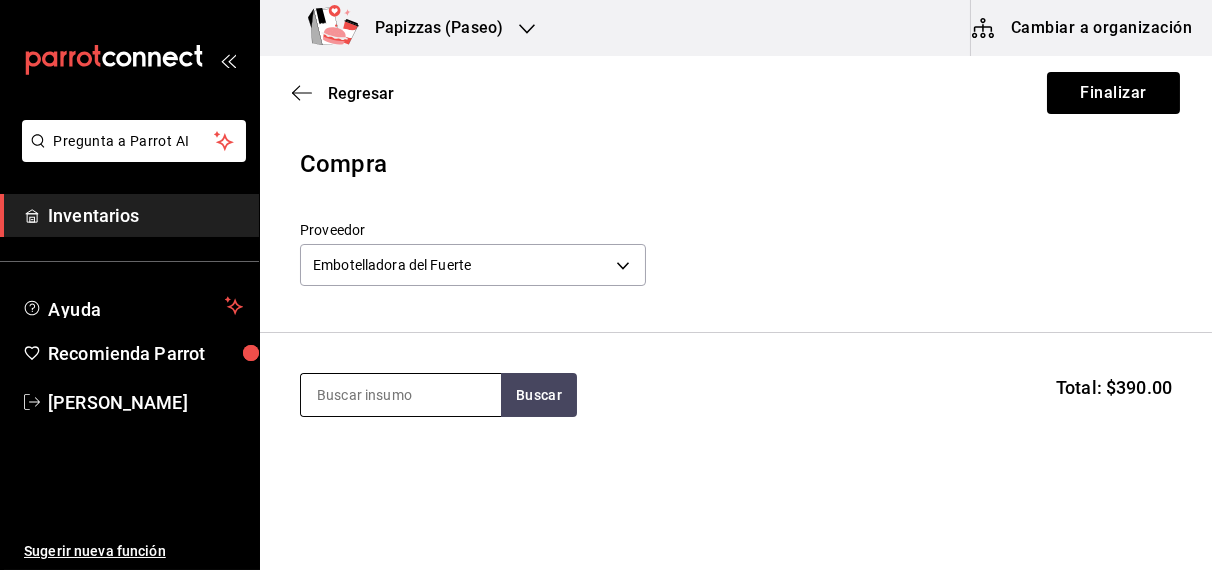 click at bounding box center [401, 395] 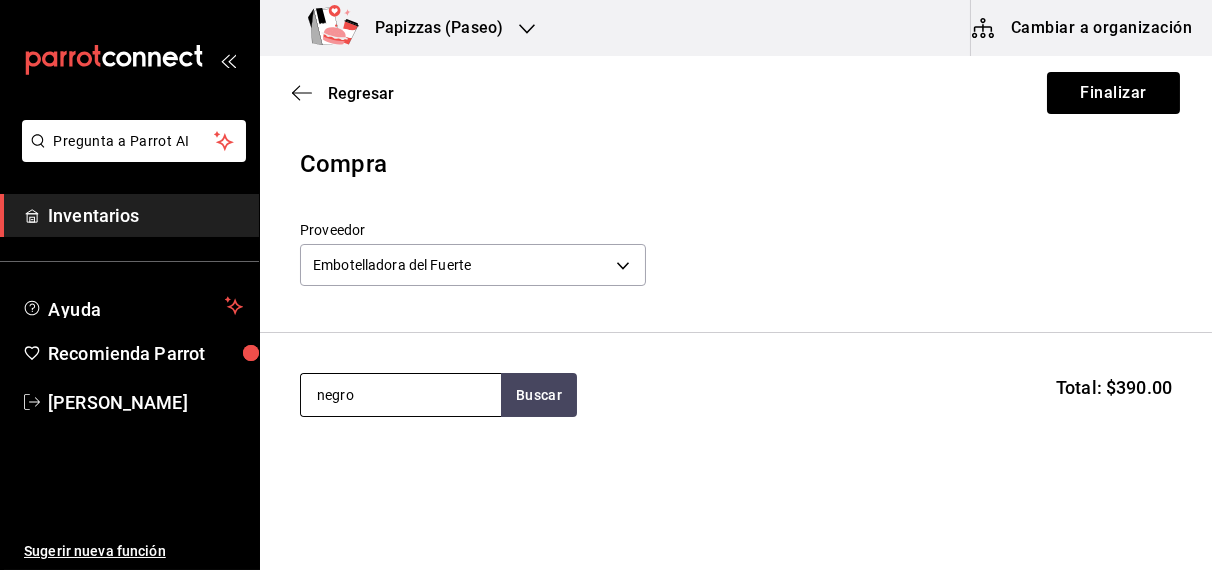 type on "negro" 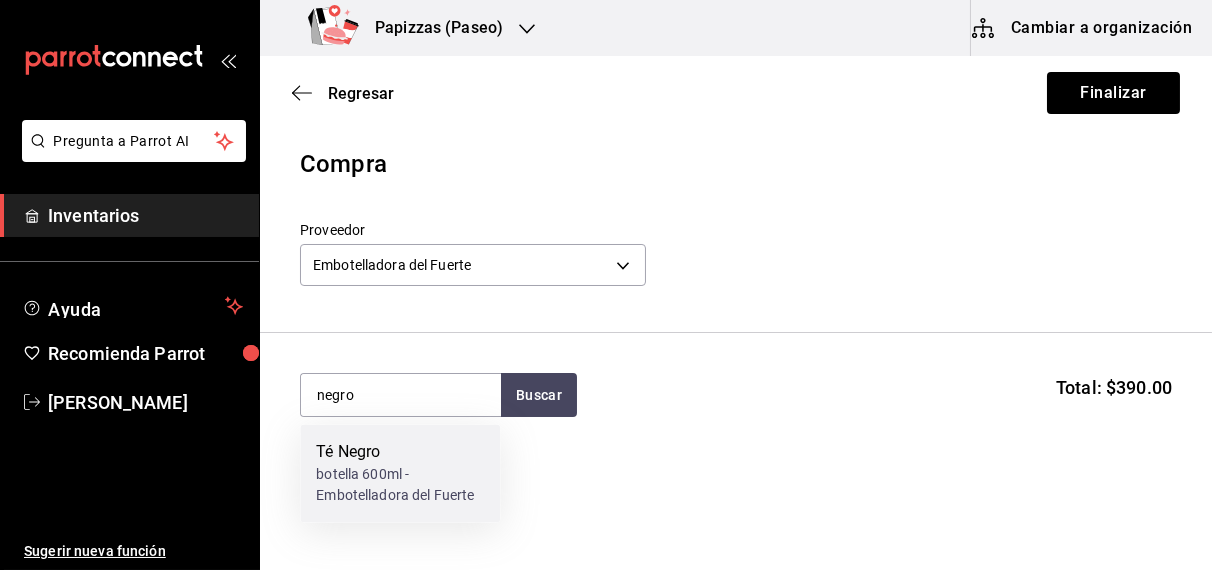 click on "botella 600ml - Embotelladora del Fuerte" at bounding box center [400, 486] 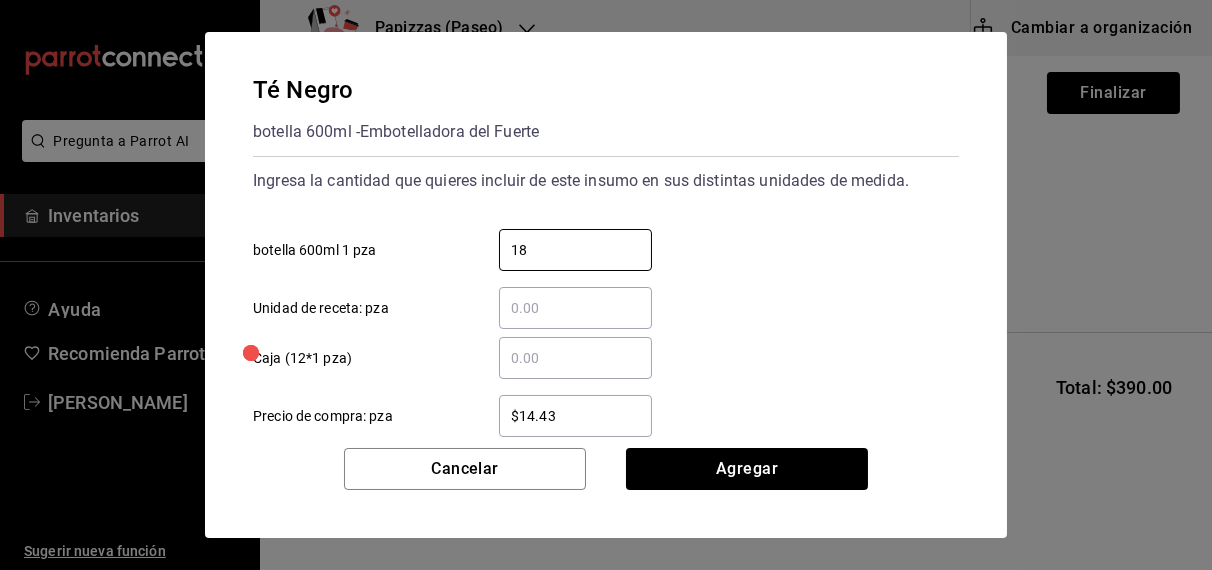 type on "18" 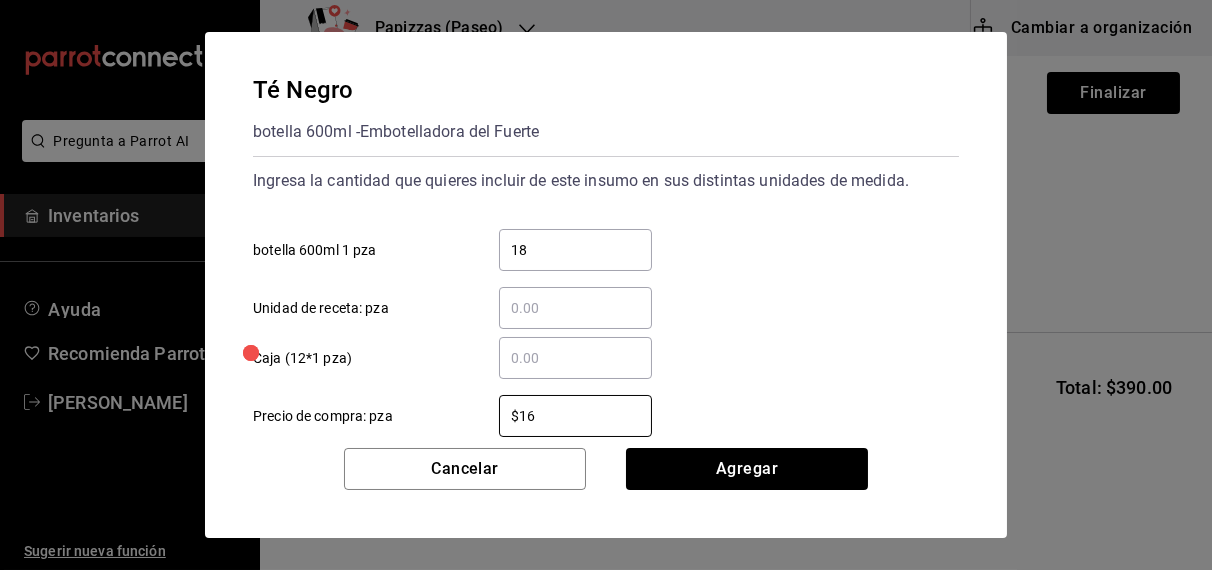 type on "$16.75" 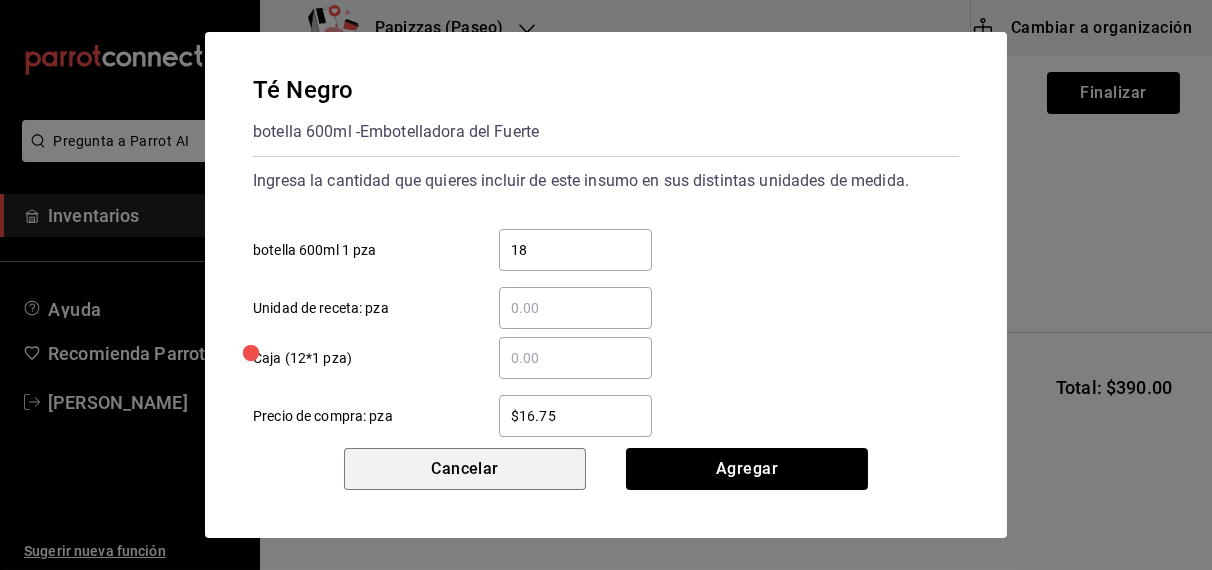 type 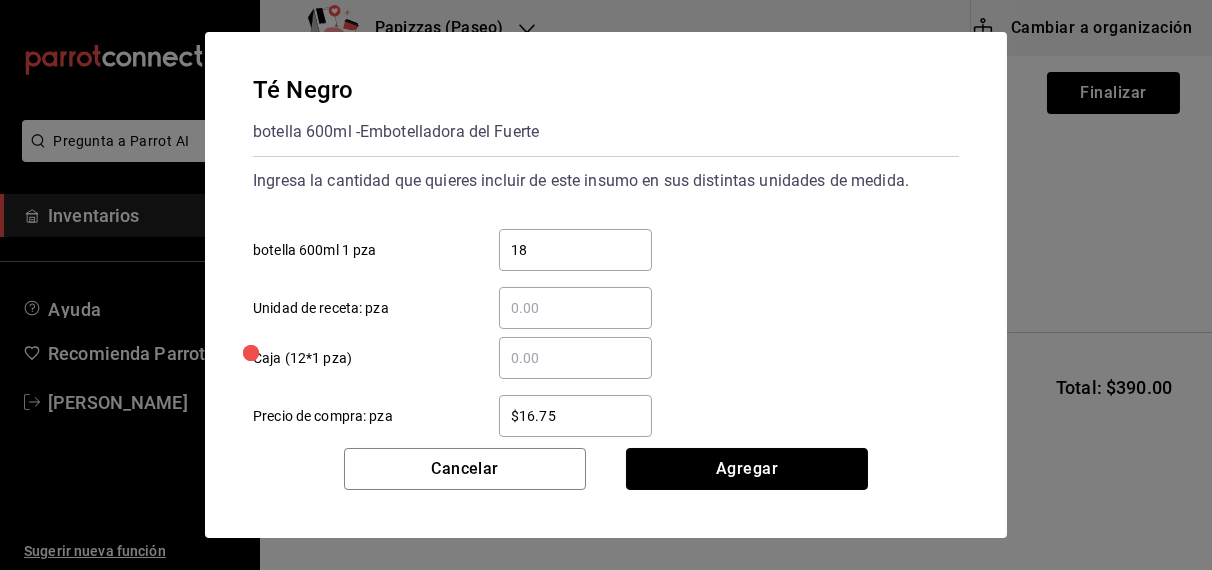 type 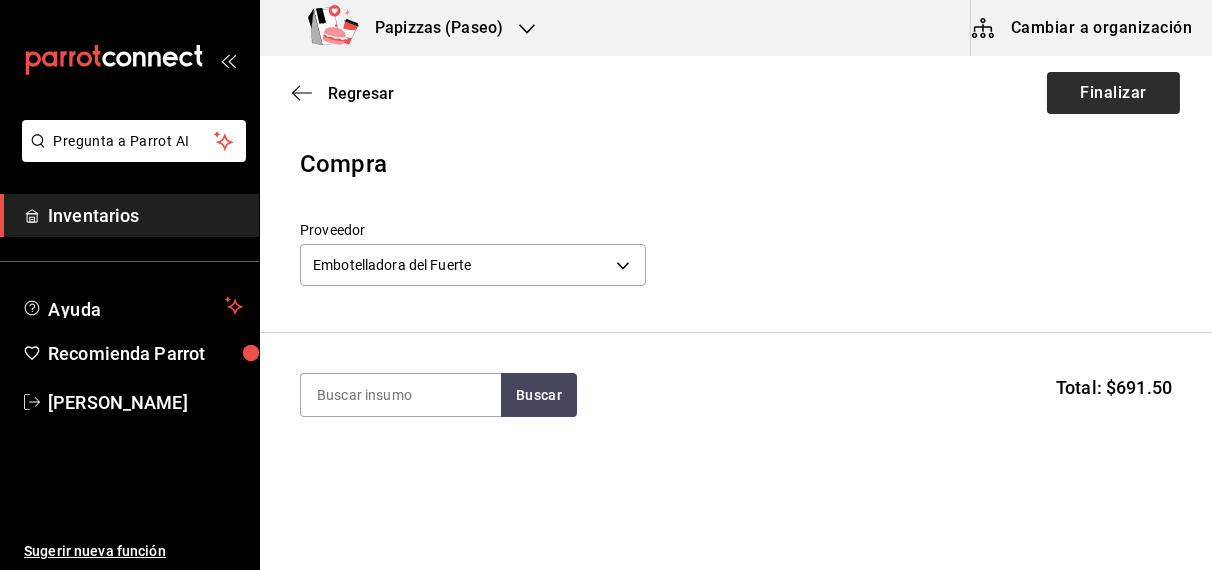 click on "Finalizar" at bounding box center (1113, 93) 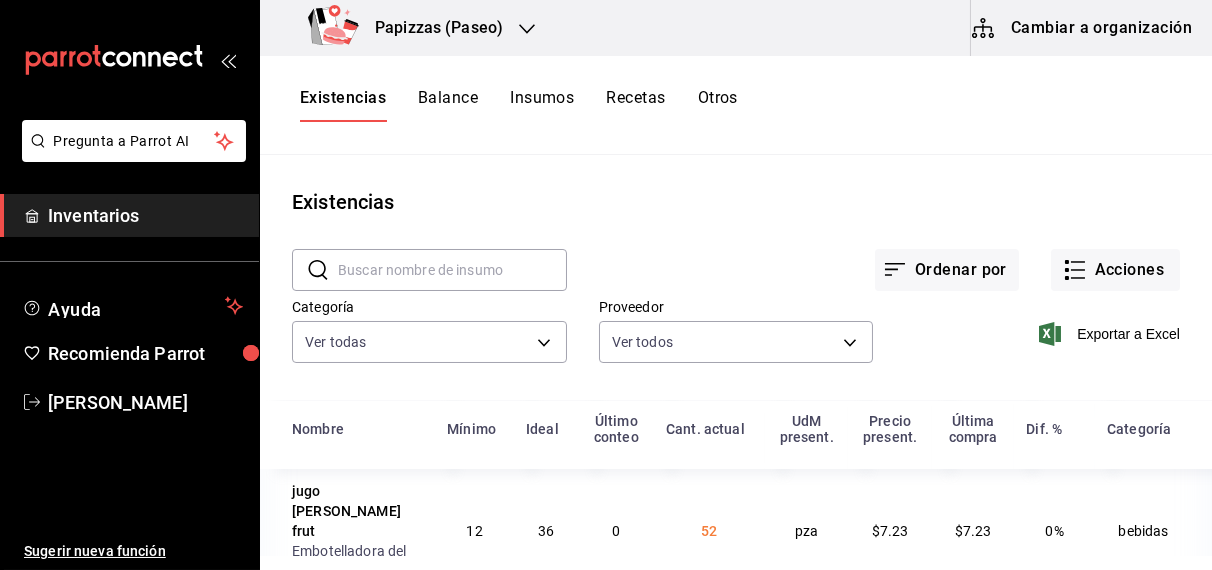 click on "Papizzas (Paseo)" at bounding box center [431, 28] 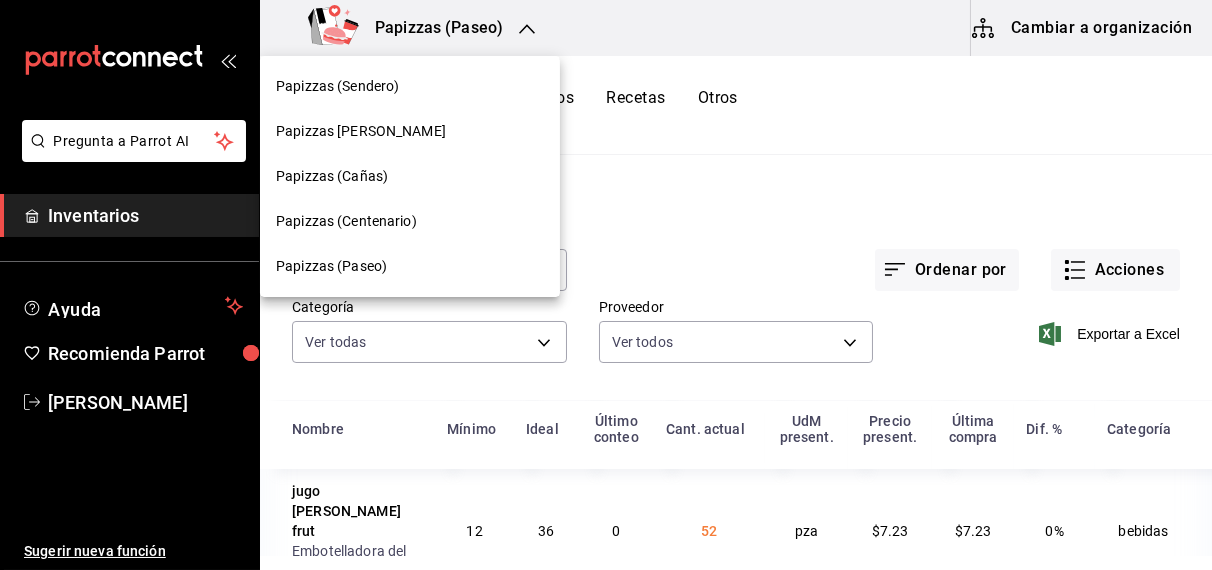 click on "Papizzas (Centenario)" at bounding box center [346, 221] 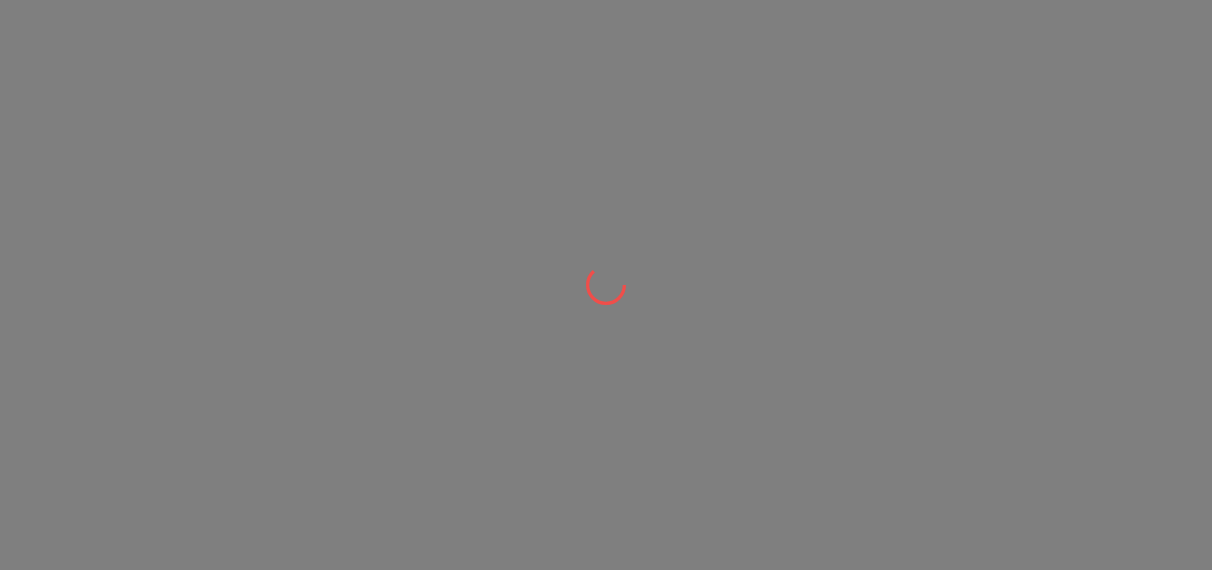 scroll, scrollTop: 0, scrollLeft: 0, axis: both 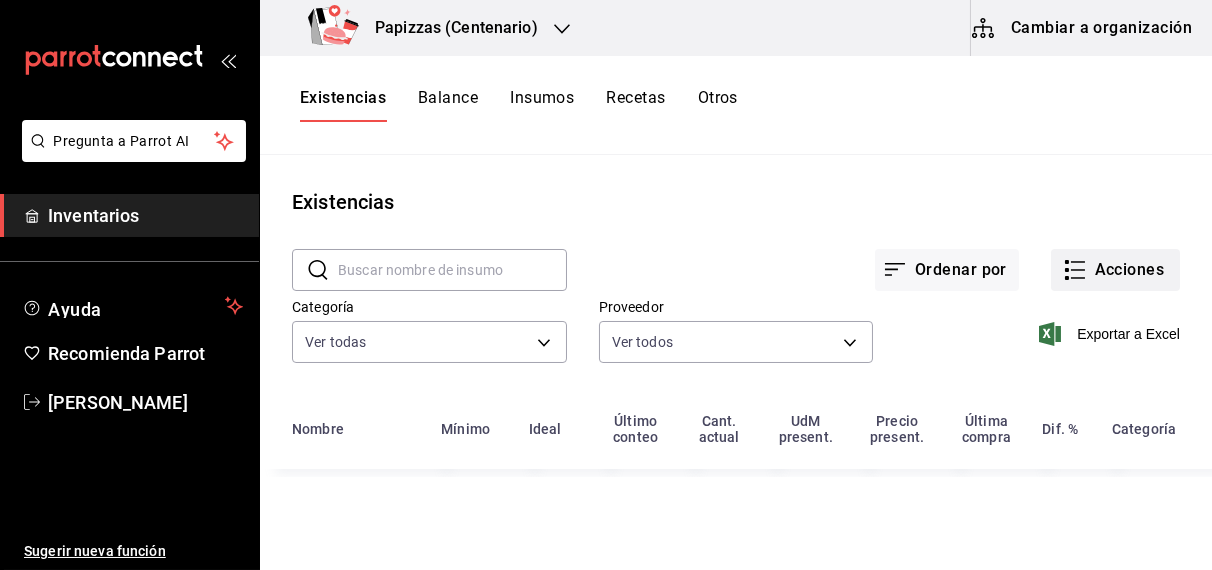 click on "Acciones" at bounding box center (1115, 270) 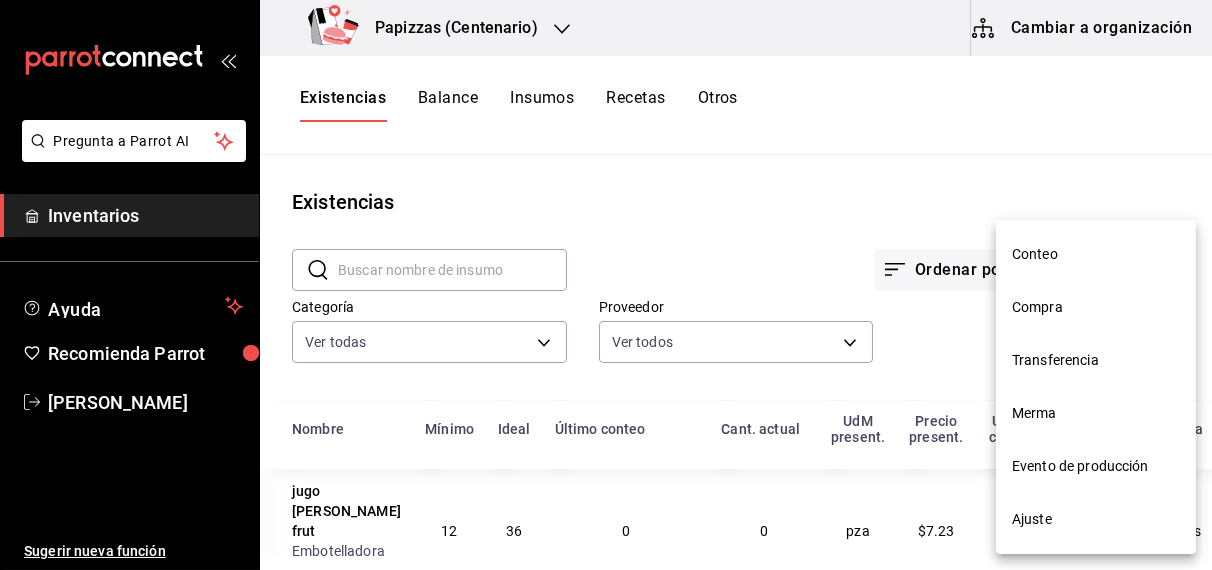 click on "Compra" at bounding box center (1096, 307) 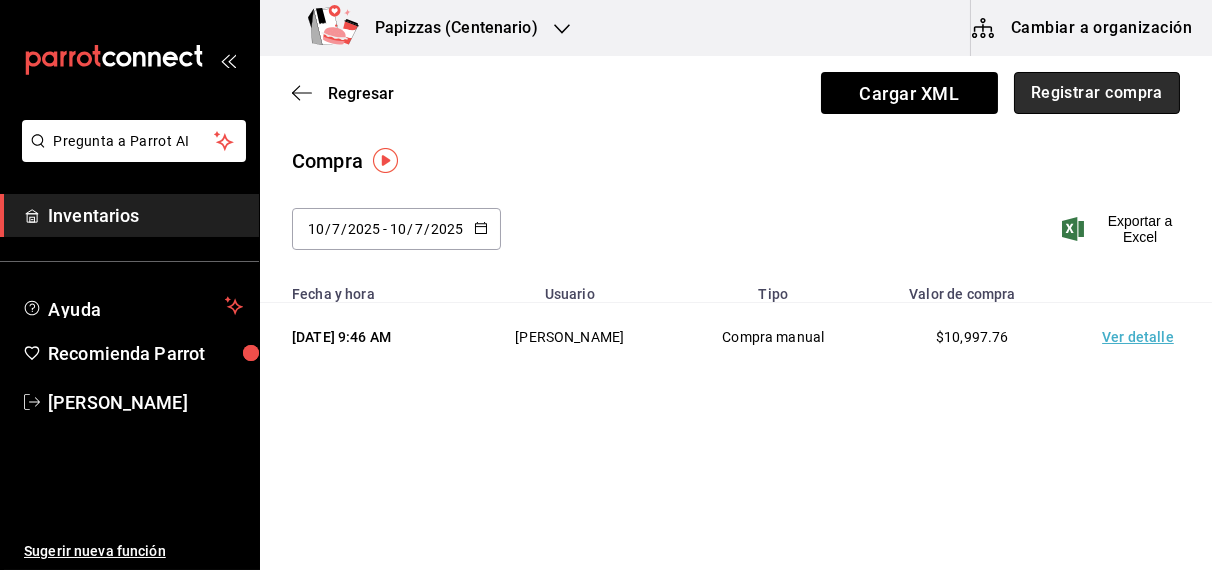 click on "Registrar compra" at bounding box center [1097, 93] 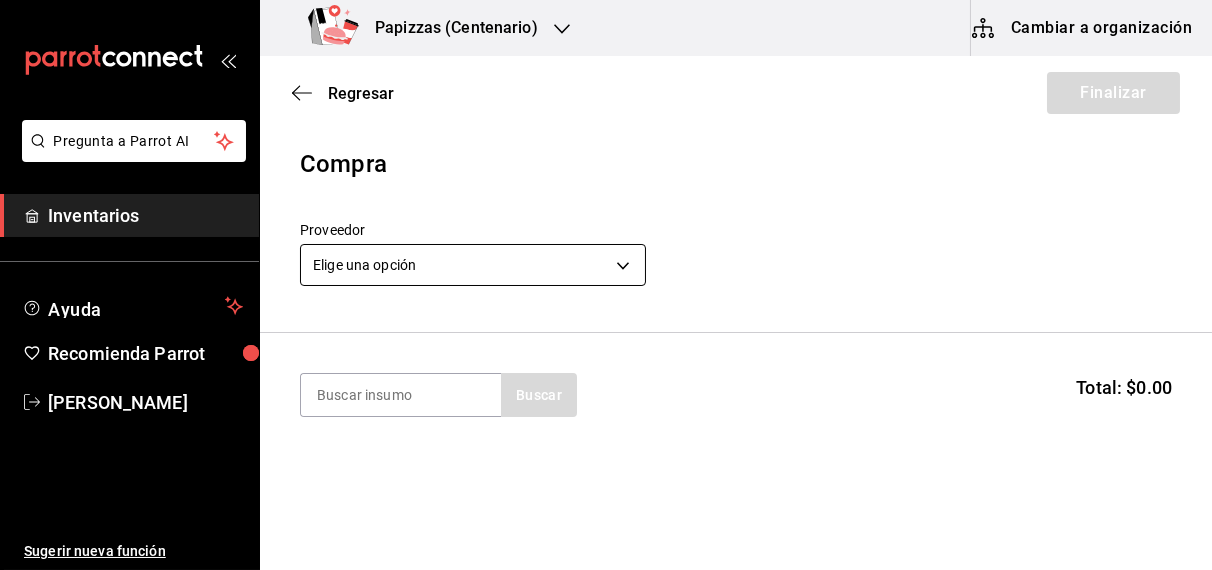 click on "Pregunta a Parrot AI Inventarios   Ayuda Recomienda Parrot   OBDULIA JANNETH CASTRO ESCALANTE   Sugerir nueva función   Papizzas (Centenario) Cambiar a organización Regresar Finalizar Compra Proveedor Elige una opción default Buscar Total: $0.00 No hay insumos a mostrar. Busca un insumo para agregarlo a la lista Pregunta a Parrot AI Inventarios   Ayuda Recomienda Parrot   OBDULIA JANNETH CASTRO ESCALANTE   Sugerir nueva función   GANA 1 MES GRATIS EN TU SUSCRIPCIÓN AQUÍ ¿Recuerdas cómo empezó tu restaurante?
Hoy puedes ayudar a un colega a tener el mismo cambio que tú viviste.
Recomienda Parrot directamente desde tu Portal Administrador.
Es fácil y rápido.
🎁 Por cada restaurante que se una, ganas 1 mes gratis. Ver video tutorial Ir a video Editar Eliminar Visitar centro de ayuda (81) 2046 6363 soporte@parrotsoftware.io Visitar centro de ayuda (81) 2046 6363 soporte@parrotsoftware.io" at bounding box center (606, 228) 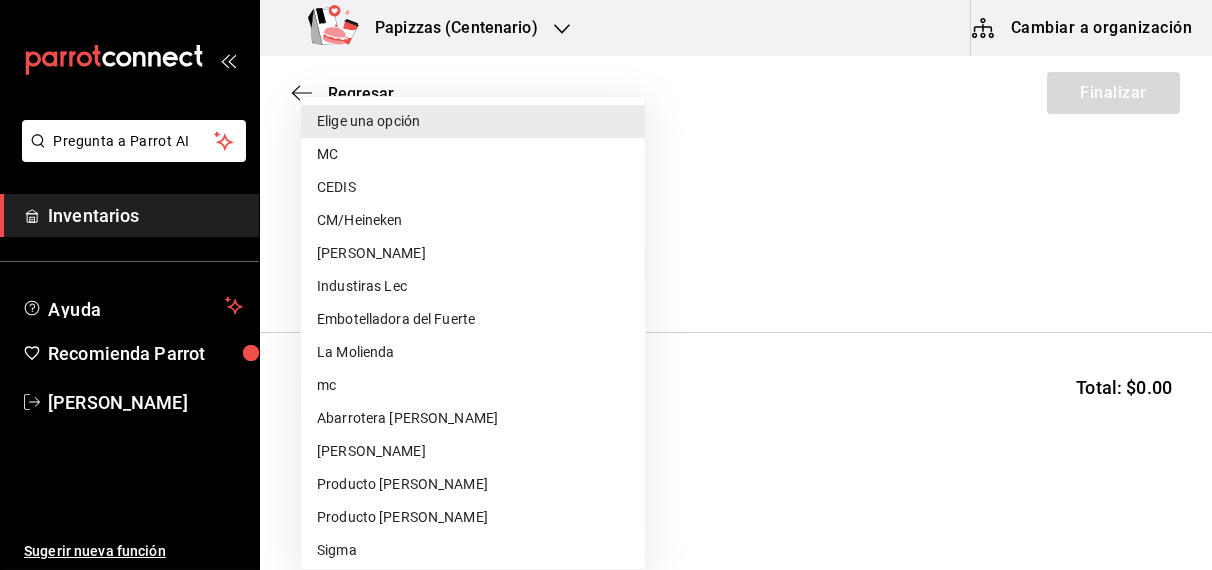 click on "CM/Heineken" at bounding box center (473, 220) 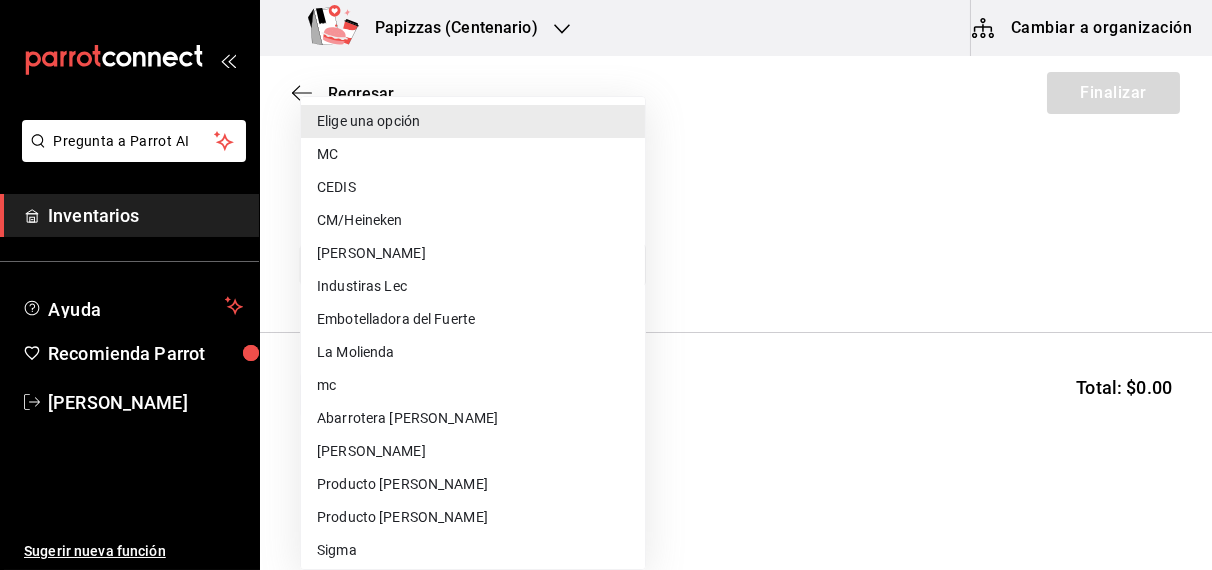 type on "27d4a81a-9215-4055-9665-65cced6c23b6" 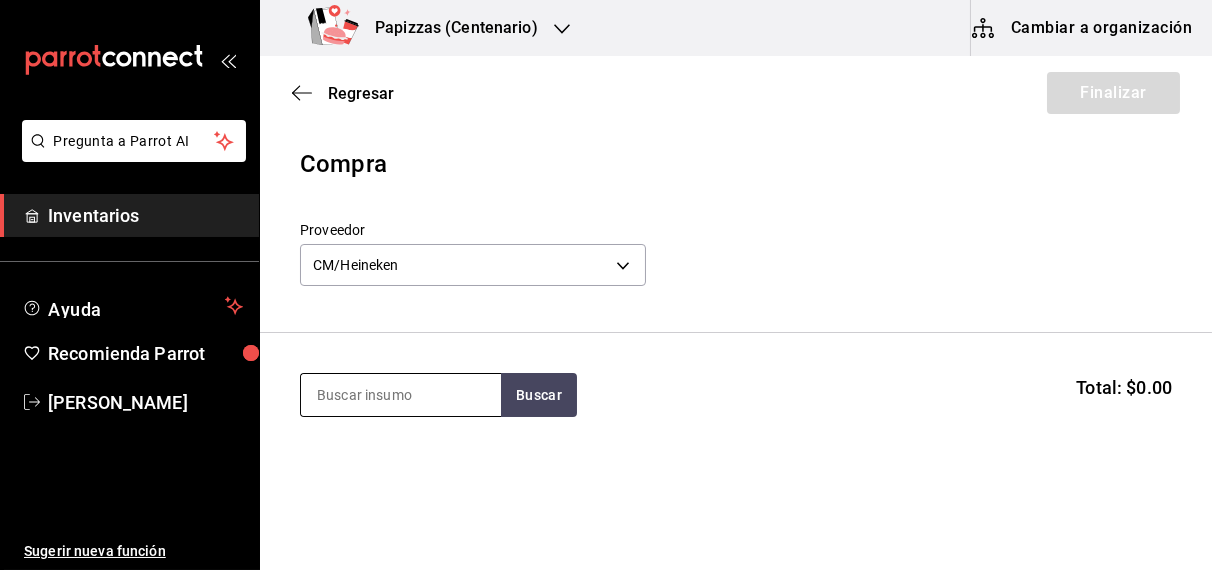click at bounding box center [401, 395] 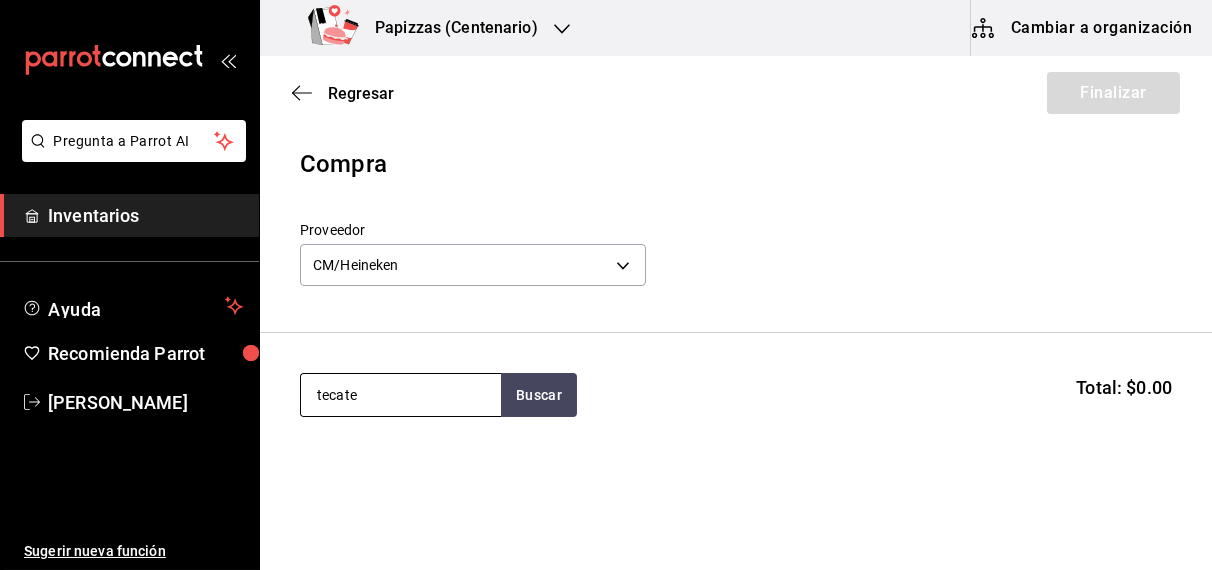 type on "tecate" 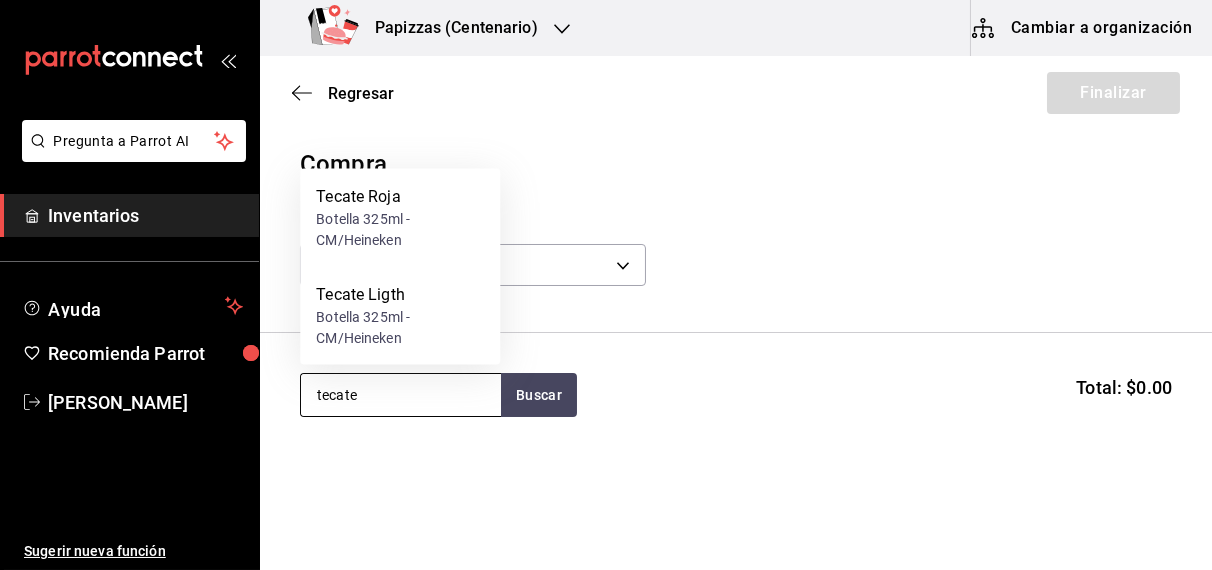 click on "Botella 325ml - CM/Heineken" at bounding box center (400, 328) 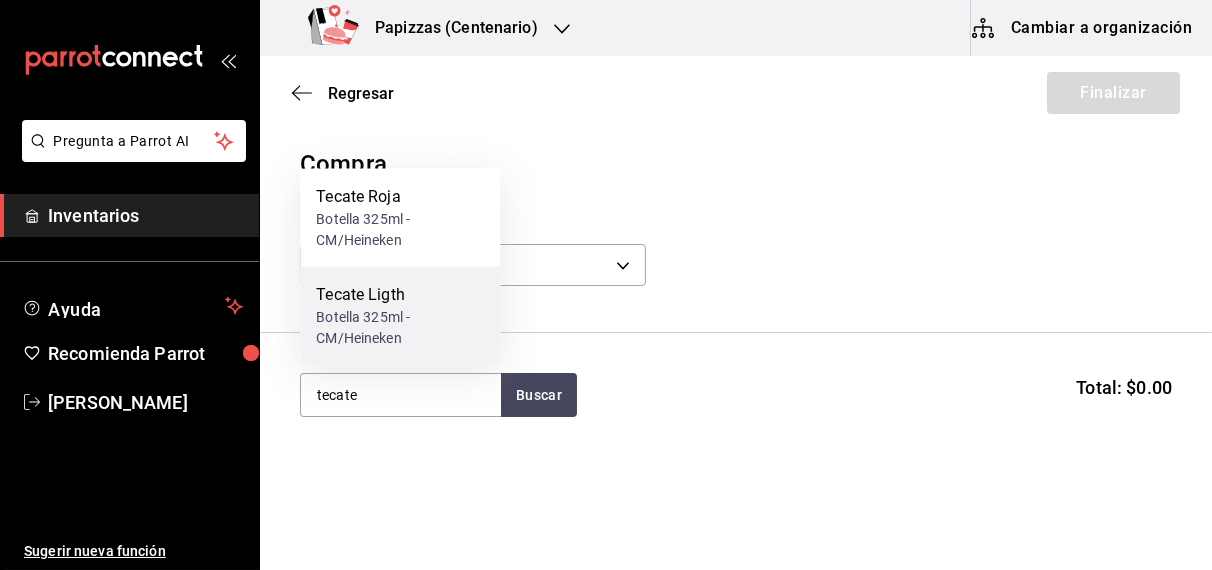type 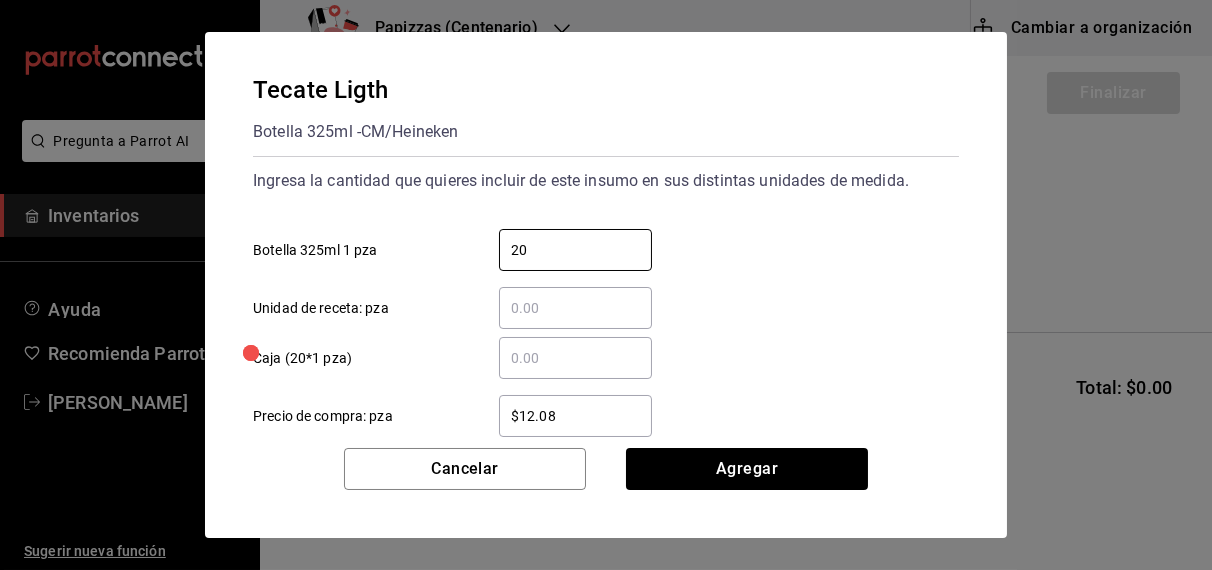 type on "20" 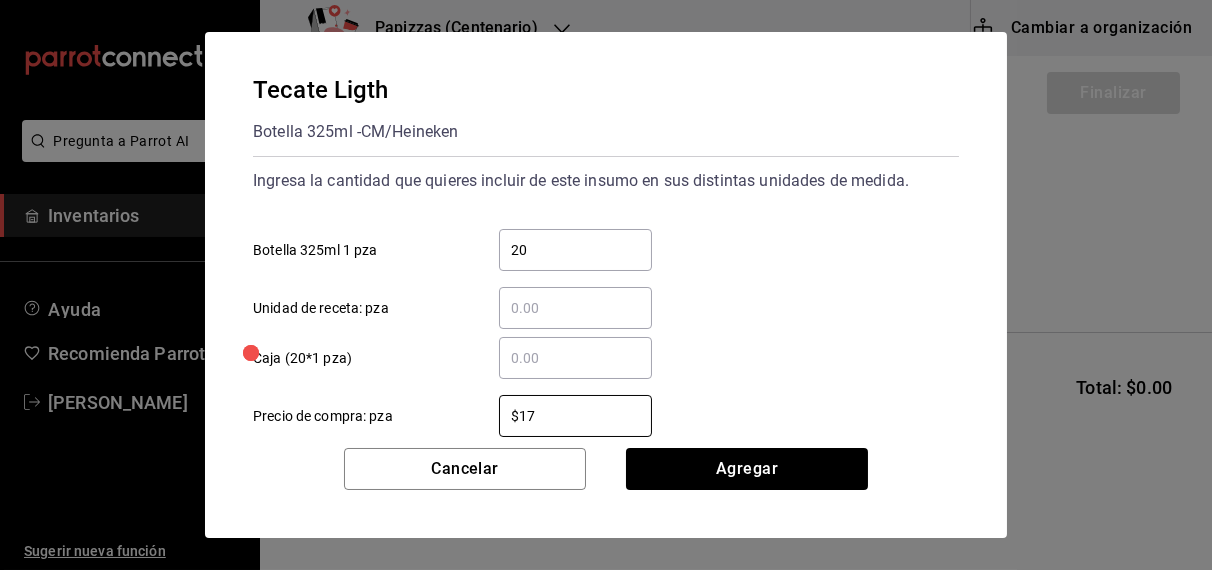 type on "$17.60" 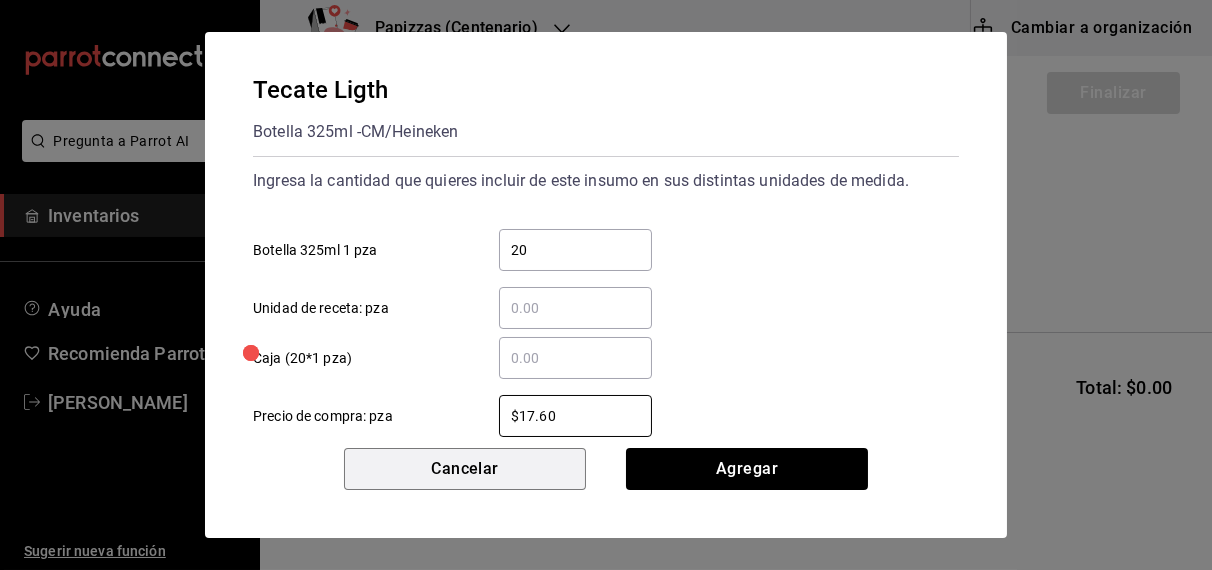 type 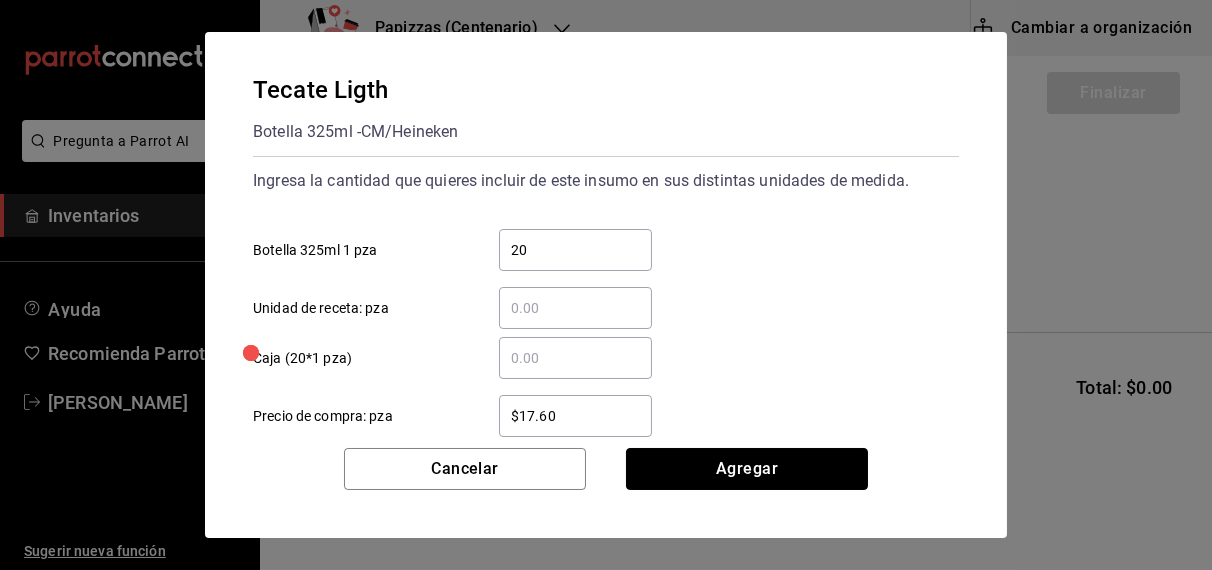 type 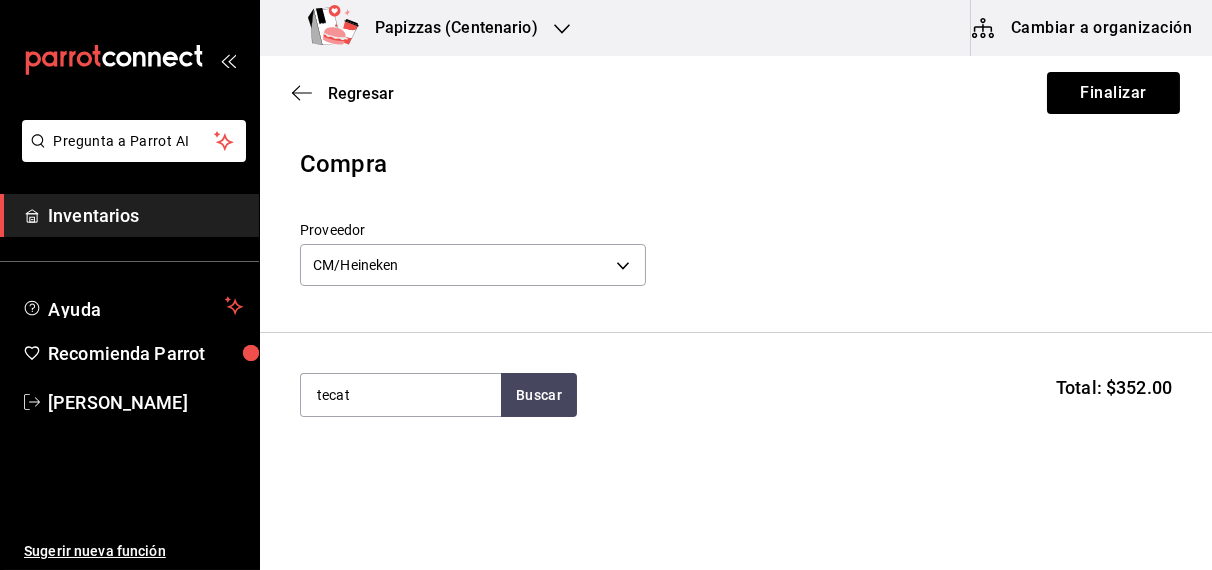 type on "tecate" 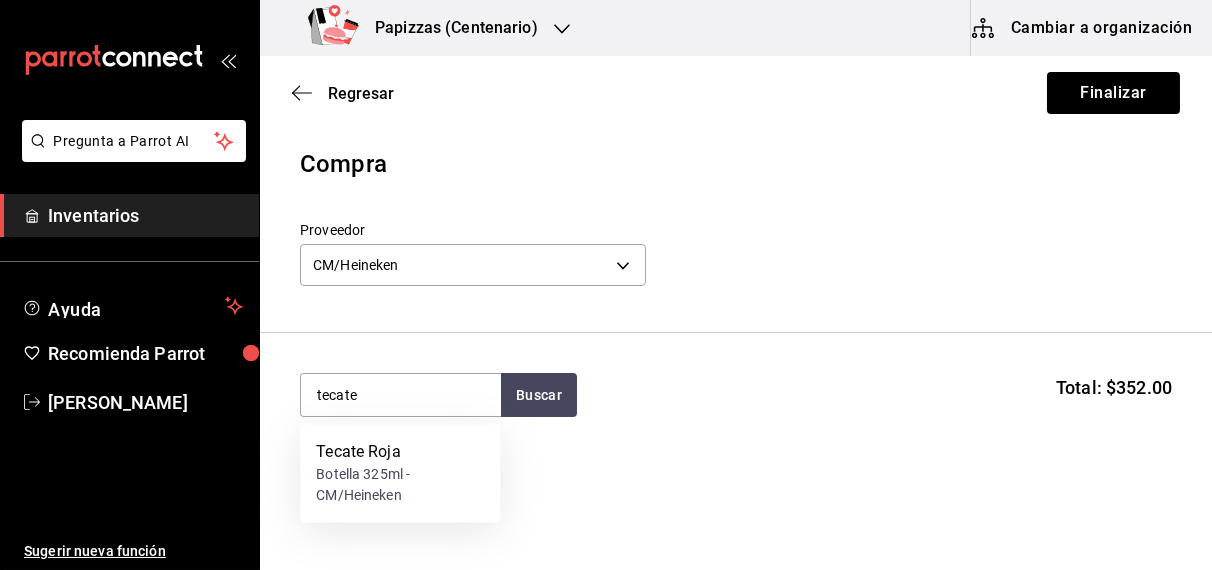 click on "Botella 325ml - CM/Heineken" at bounding box center [400, 486] 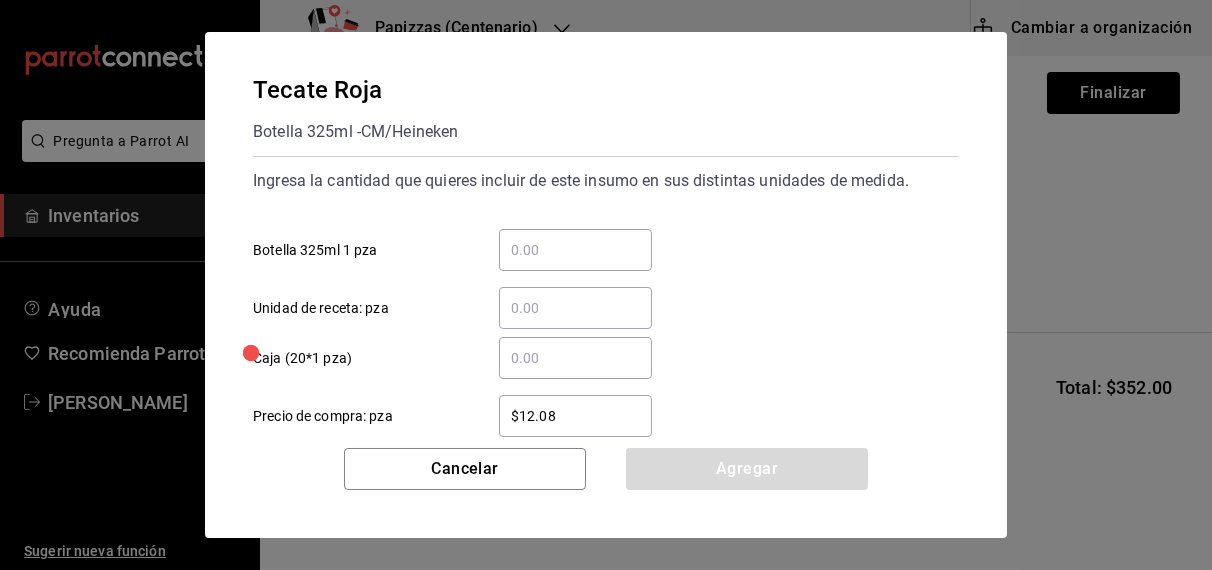 click on "Cancelar" at bounding box center [465, 469] 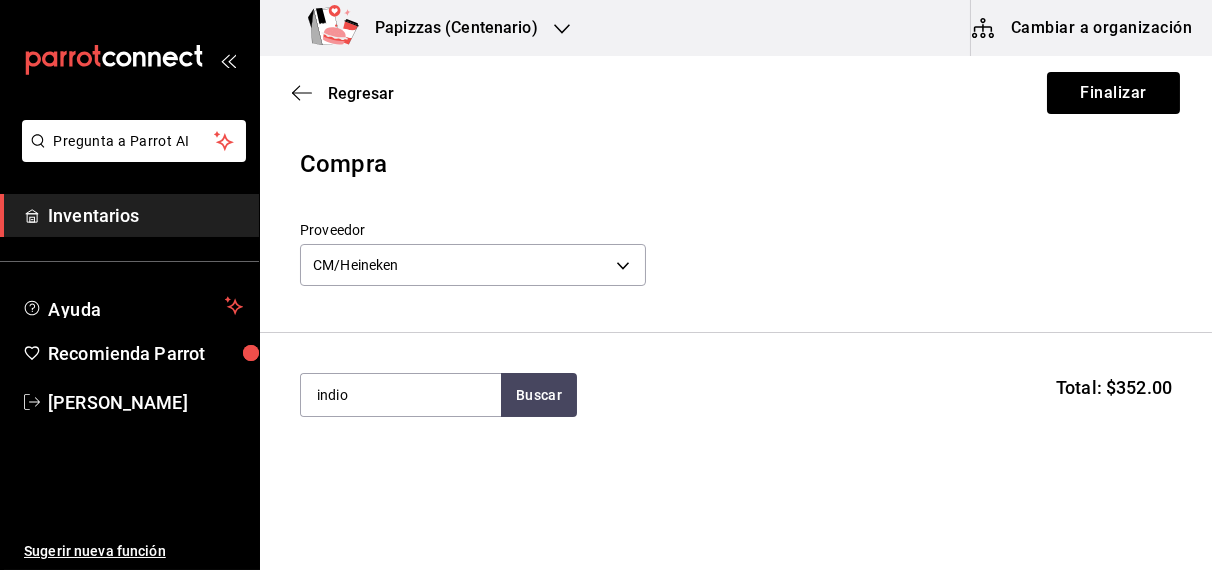 type on "indio" 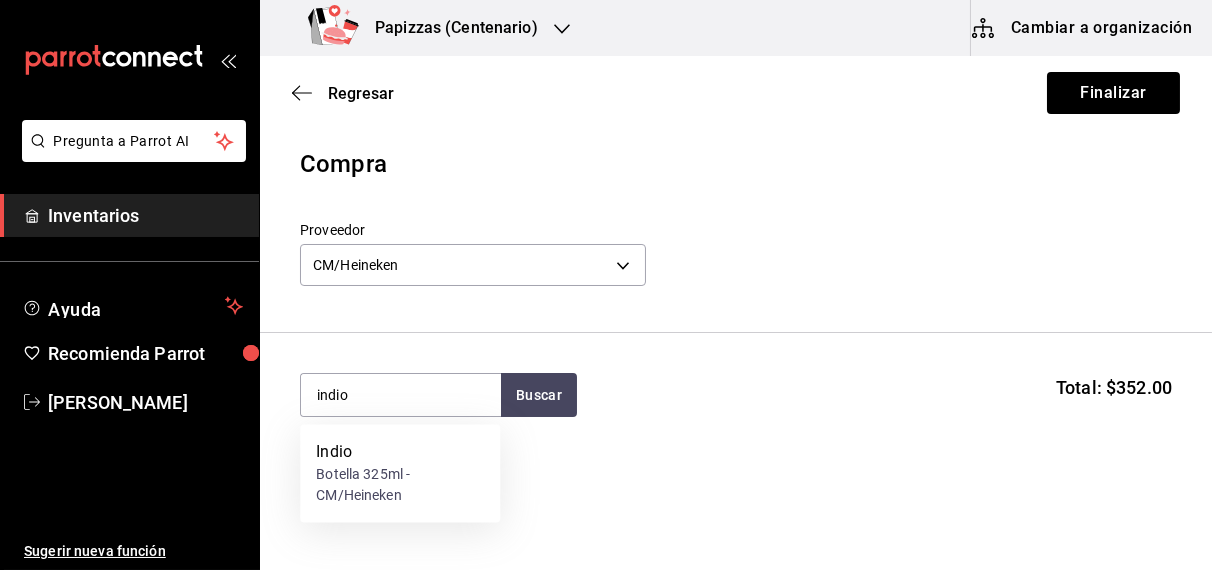 click on "Botella 325ml - CM/Heineken" at bounding box center (400, 486) 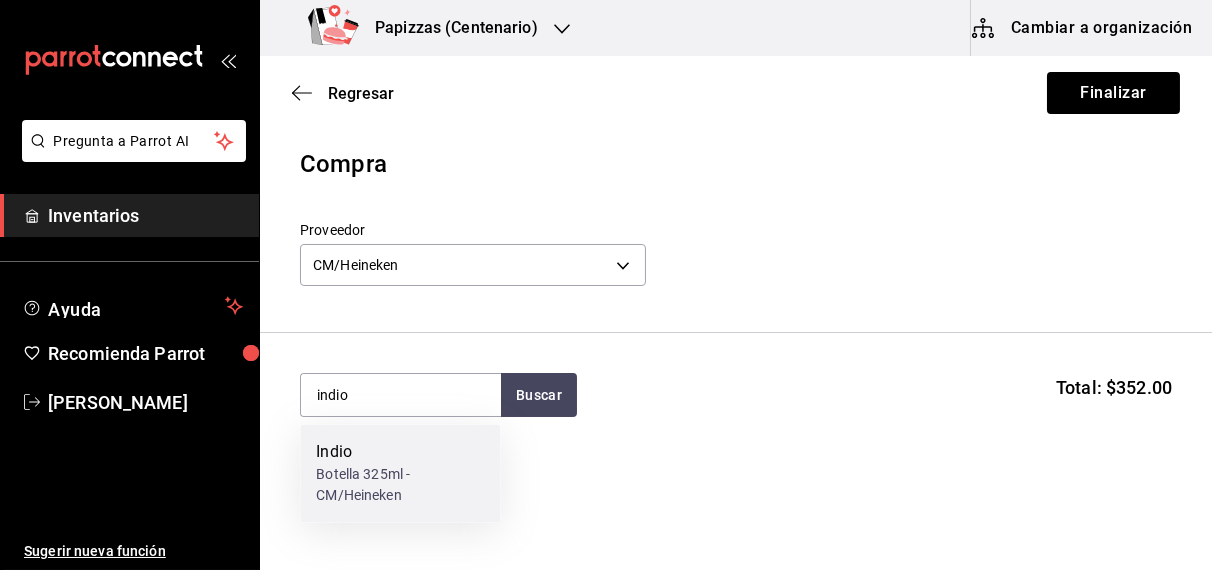 type 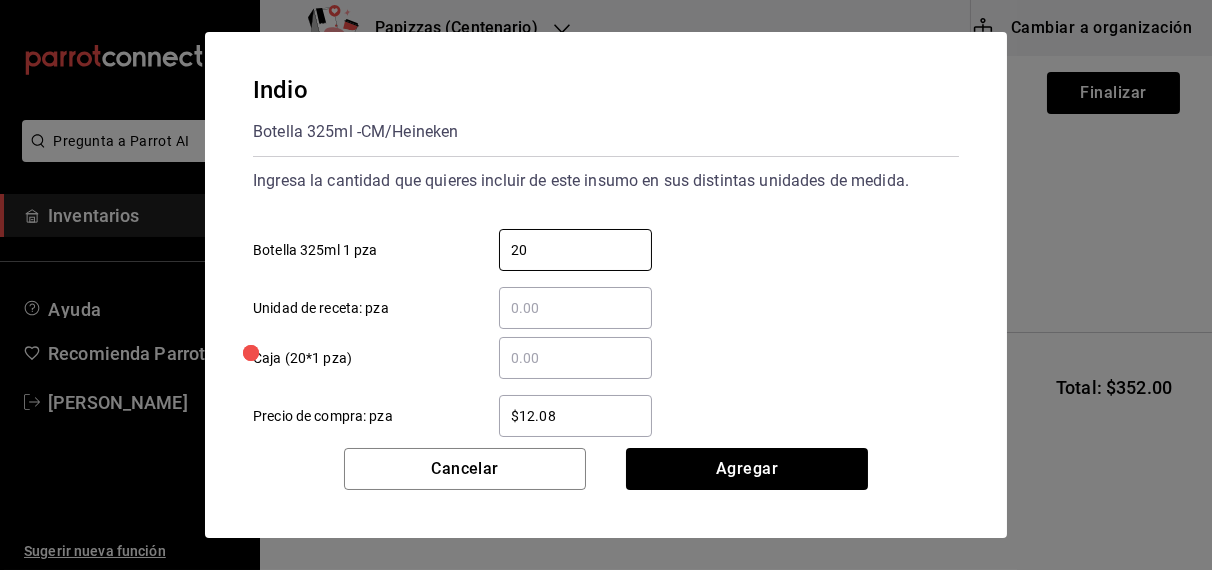 type on "20" 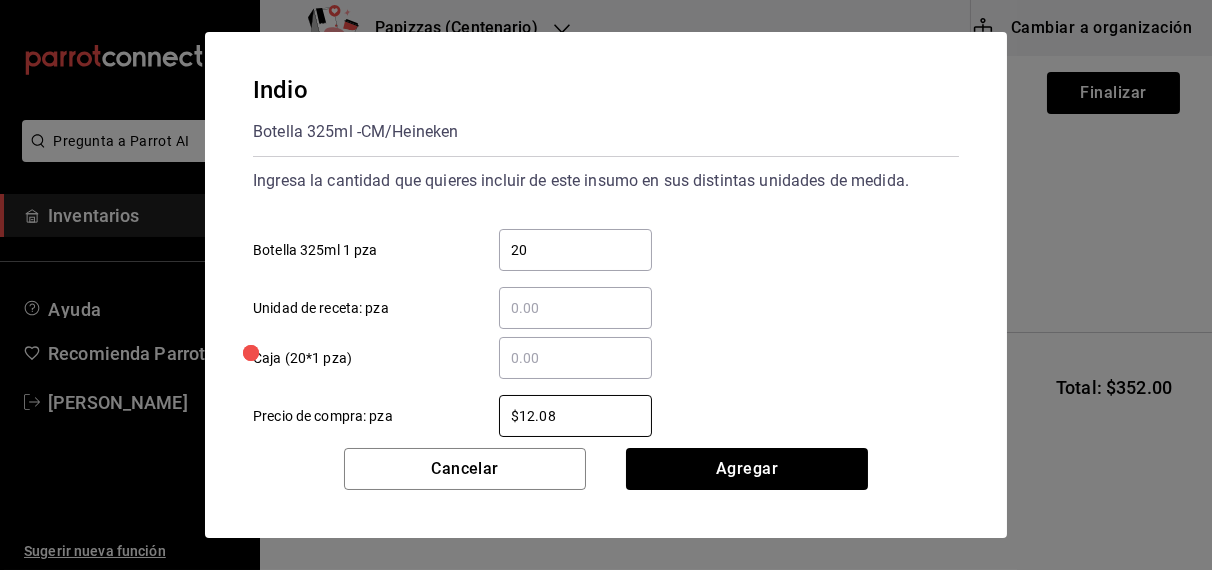 type on "$1" 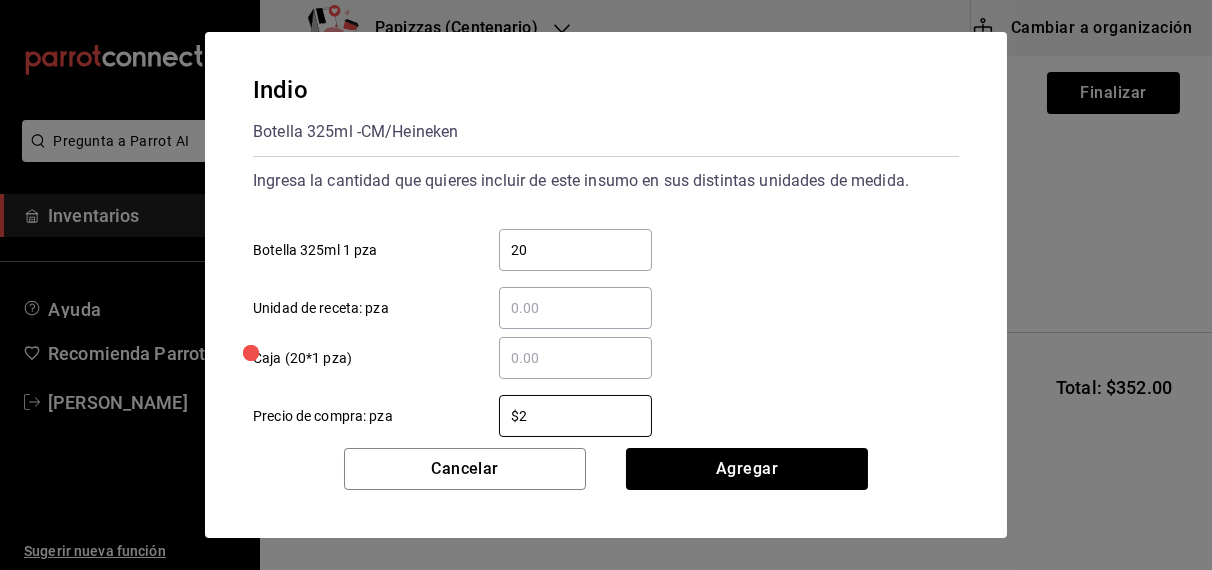 type on "$22.04" 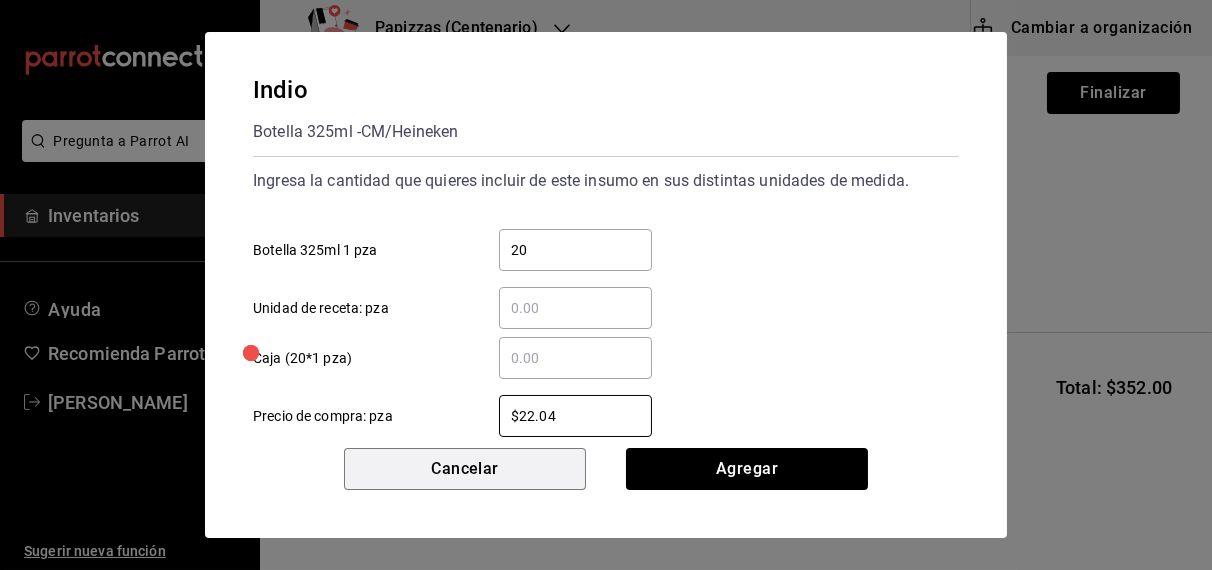 type 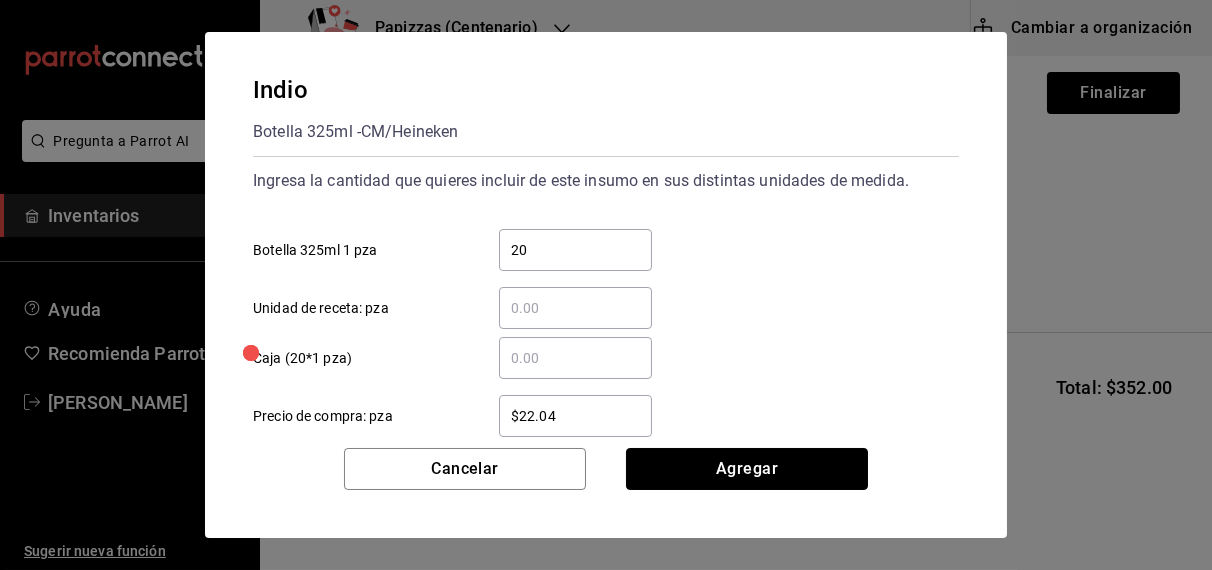 type 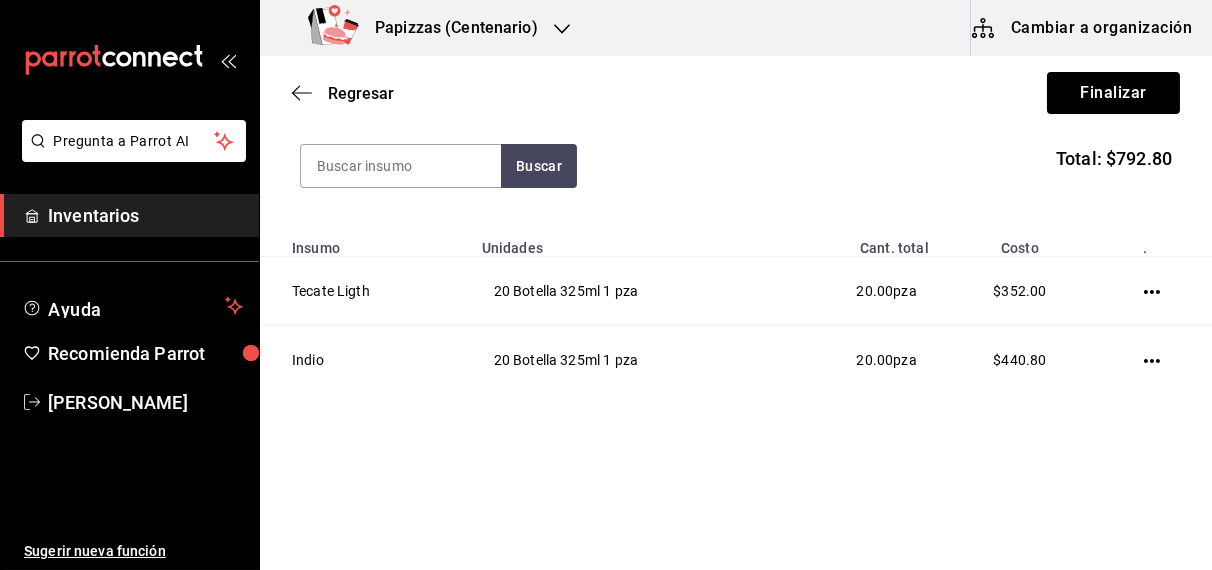 scroll, scrollTop: 229, scrollLeft: 0, axis: vertical 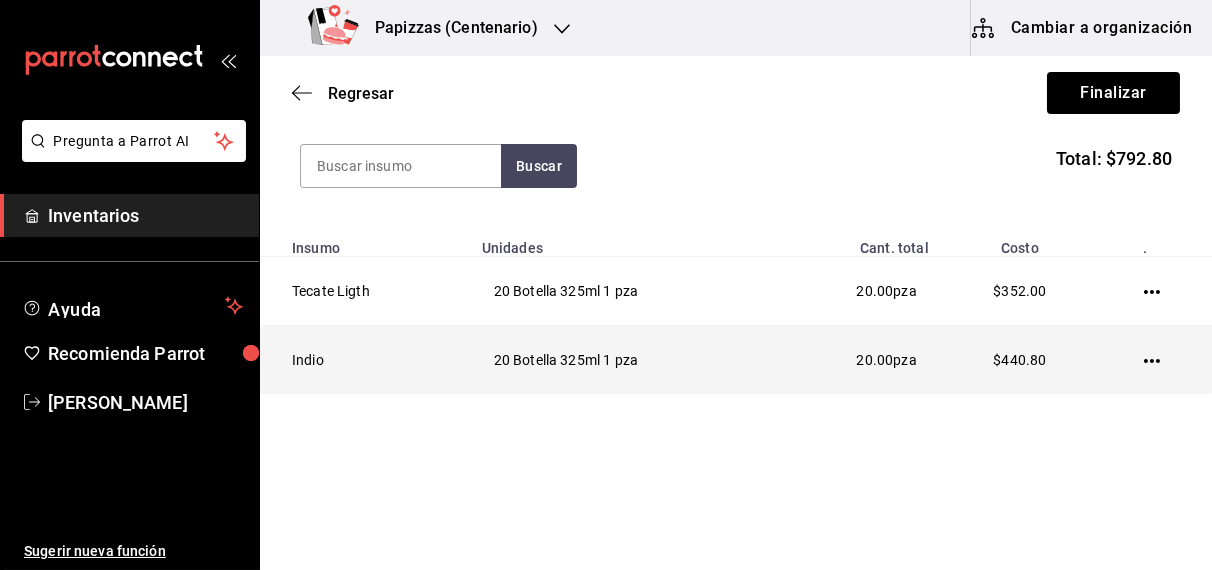 click 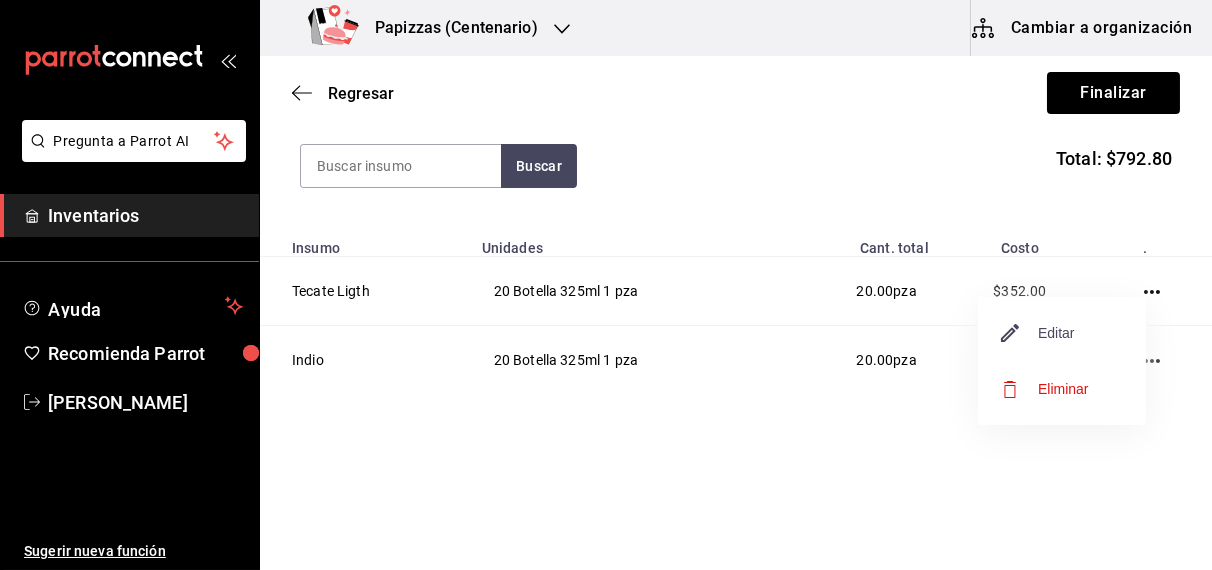 click on "Editar" at bounding box center [1038, 333] 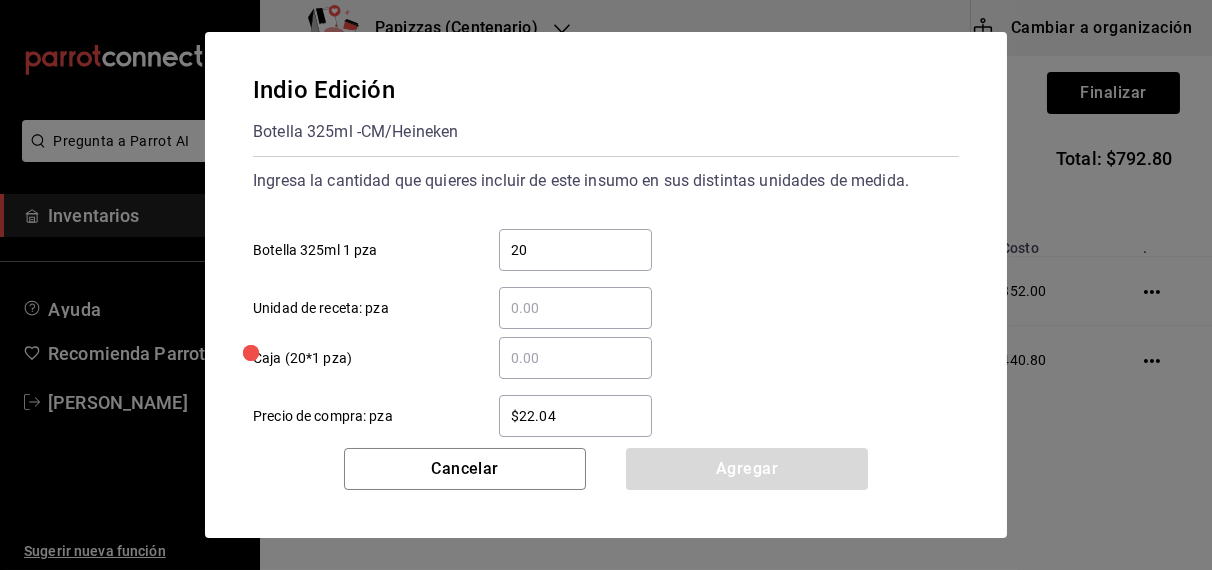 click on "$22.04" at bounding box center [575, 416] 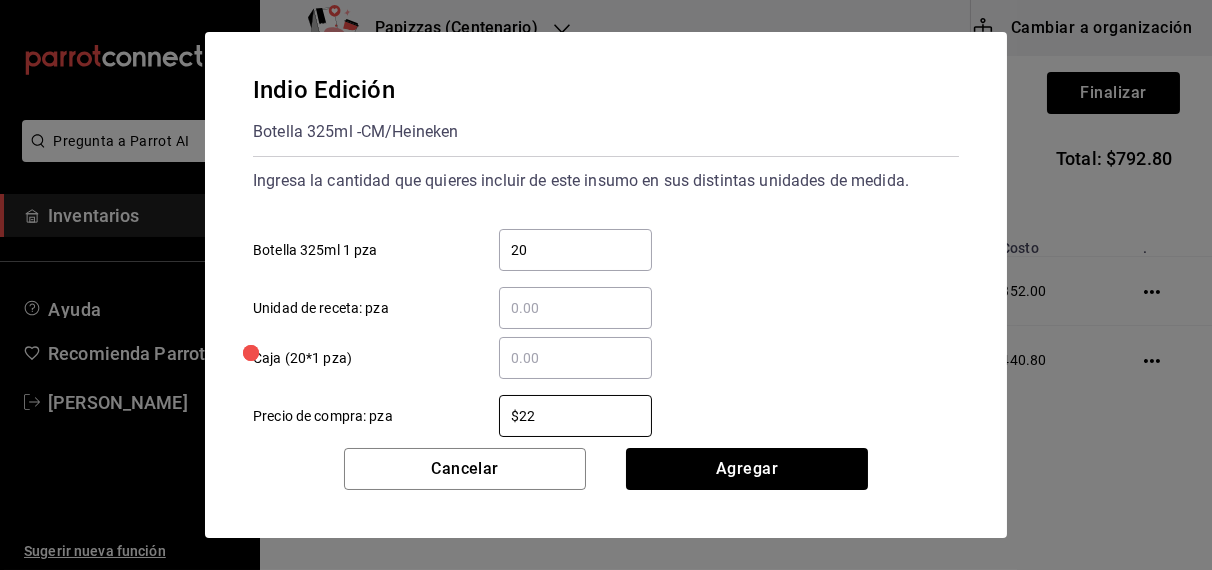 type on "$2" 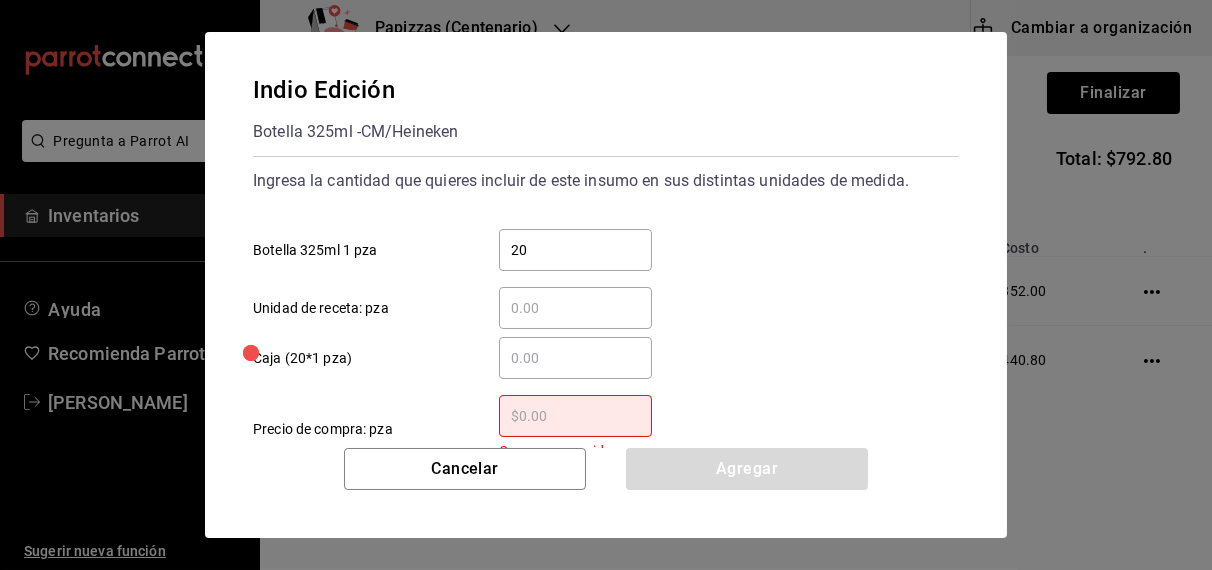 click on "​ Caja (20*1 pza)" at bounding box center [575, 358] 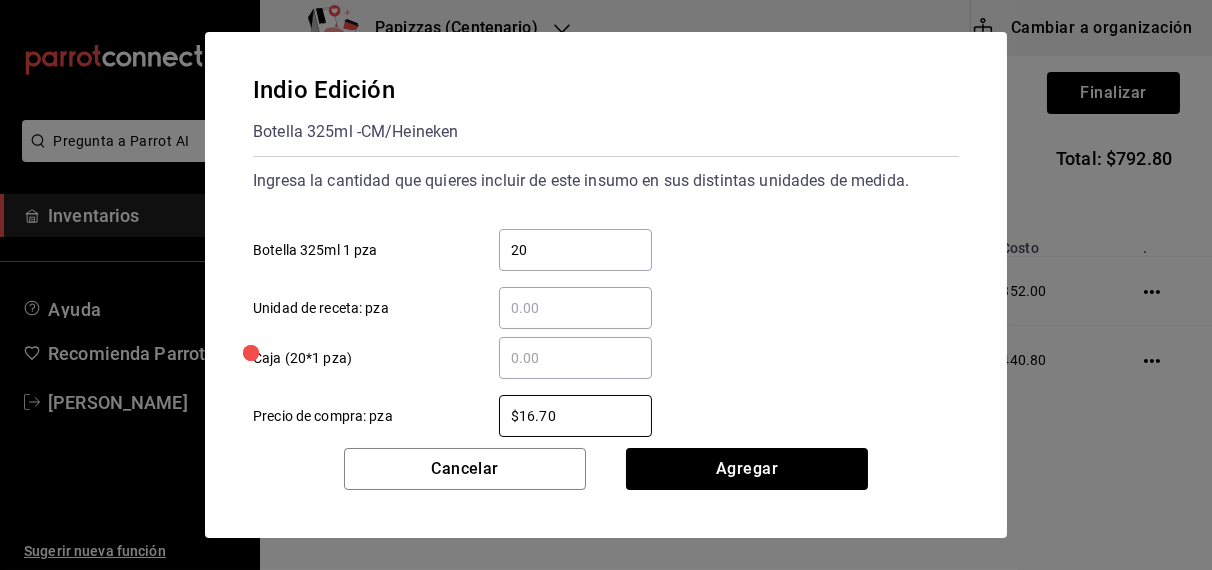 type on "$16.70" 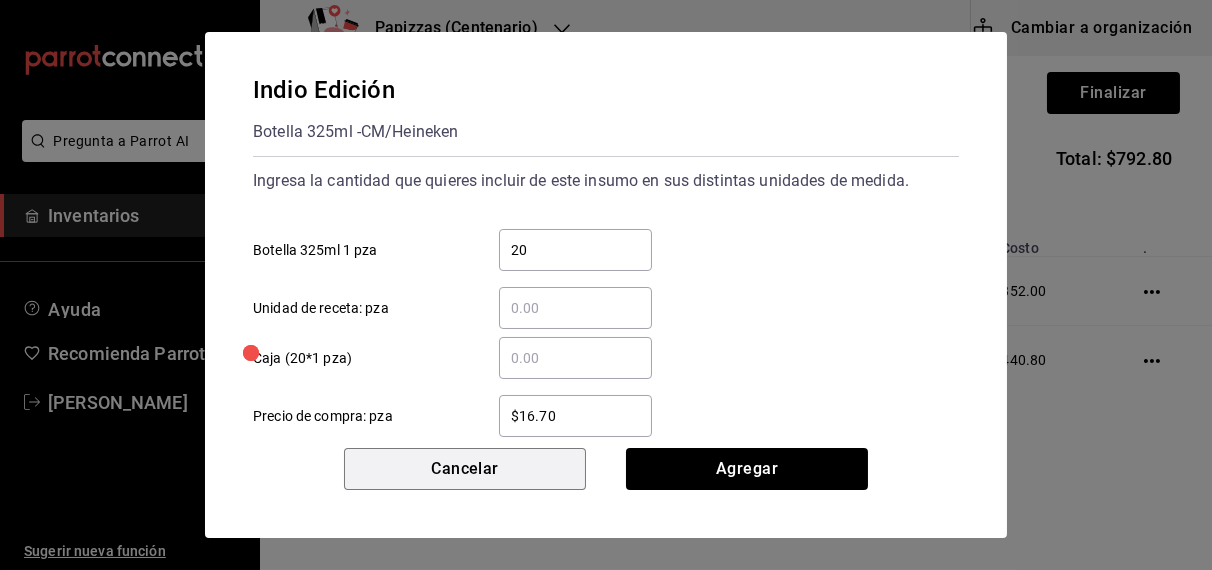 type 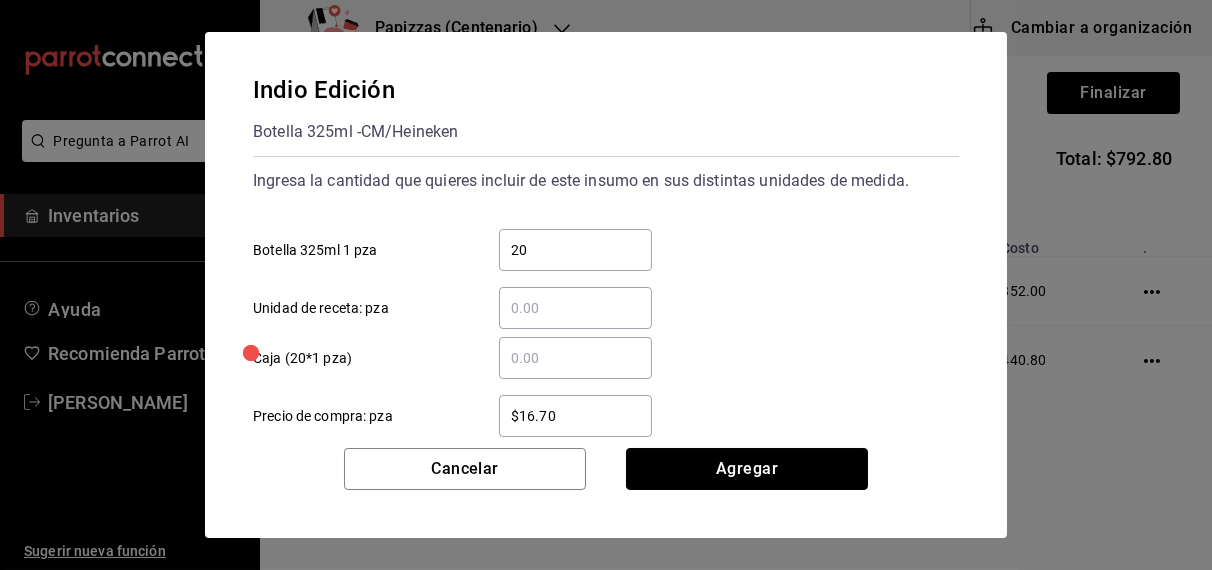 type 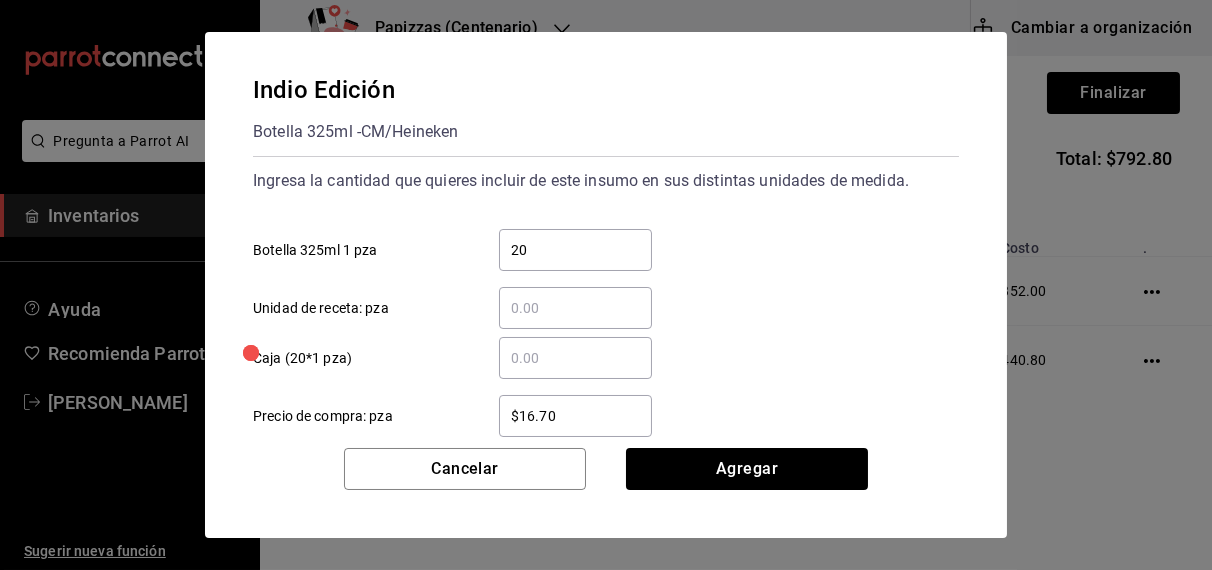type 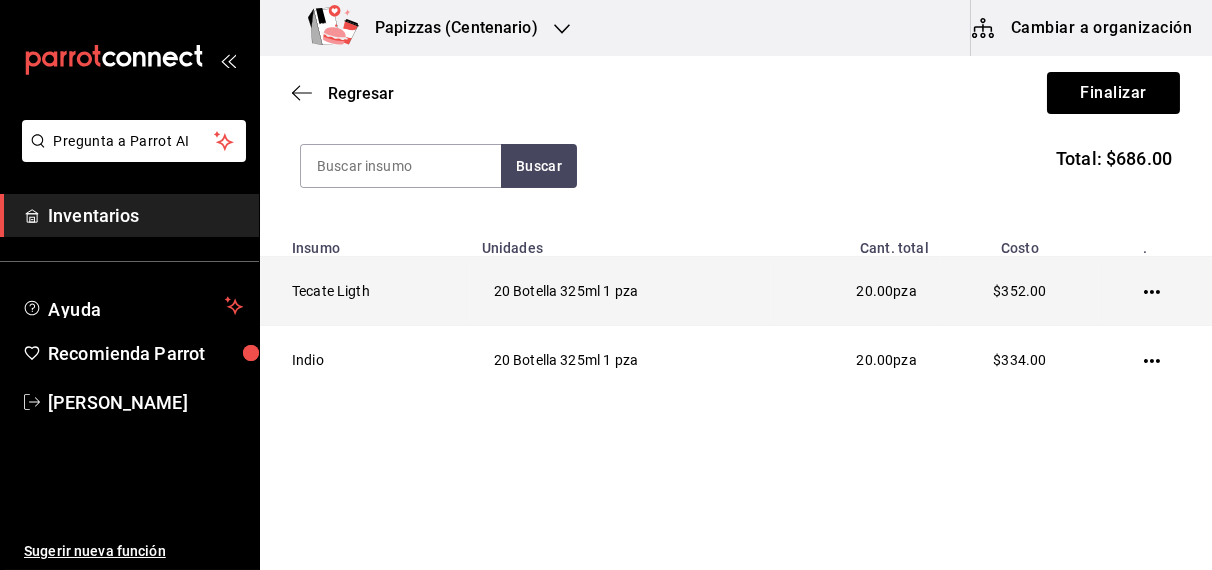 click 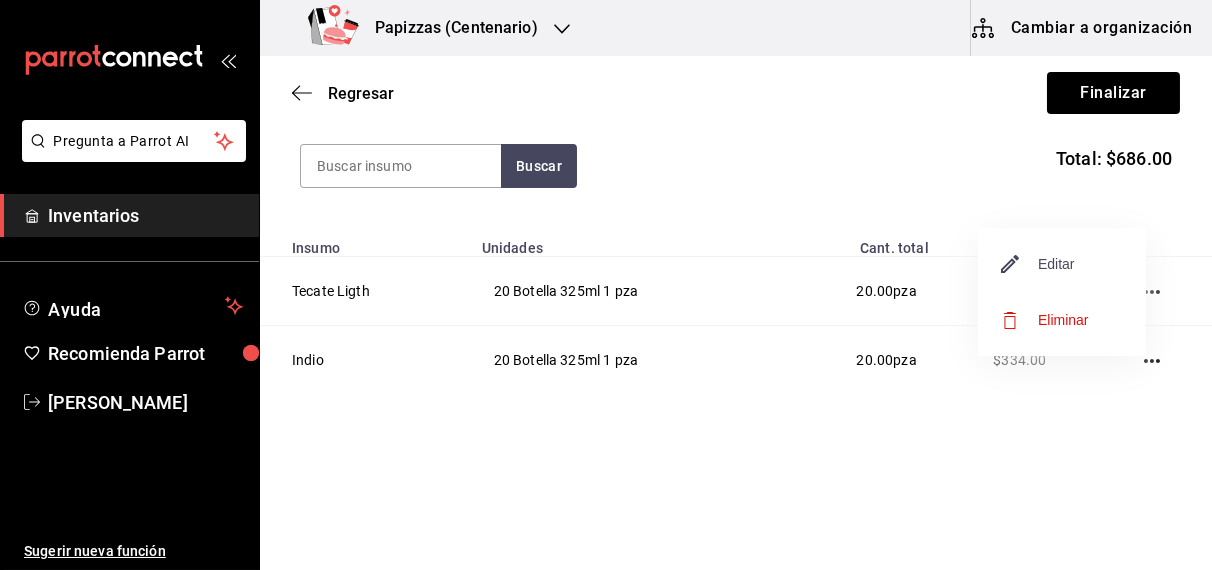 click on "Editar" at bounding box center (1038, 264) 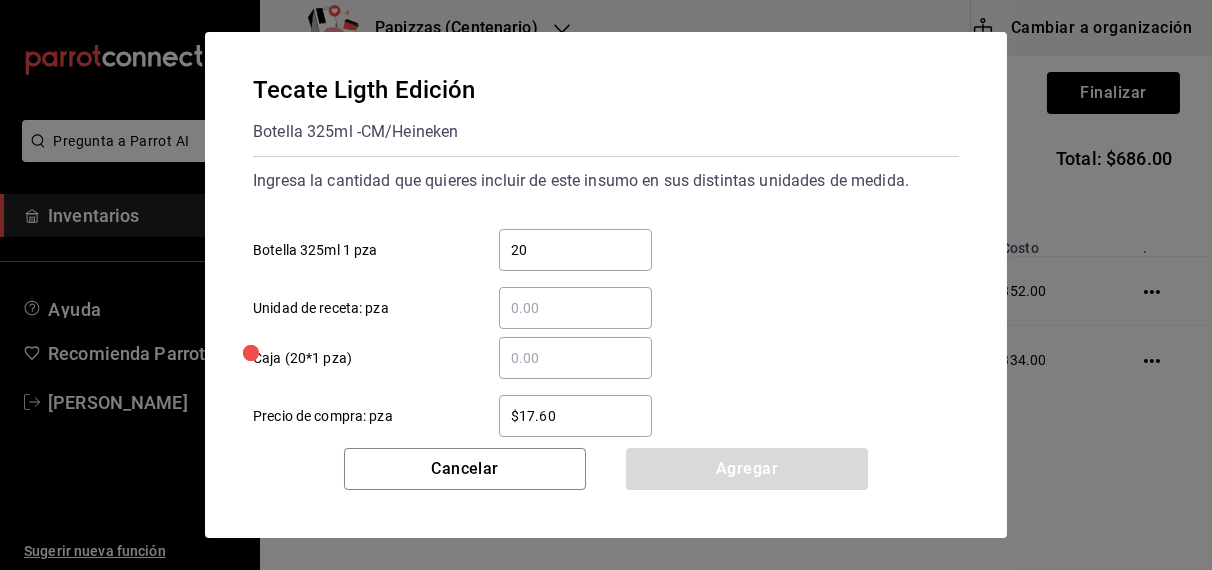 click on "​ Caja (20*1 pza)" at bounding box center [575, 358] 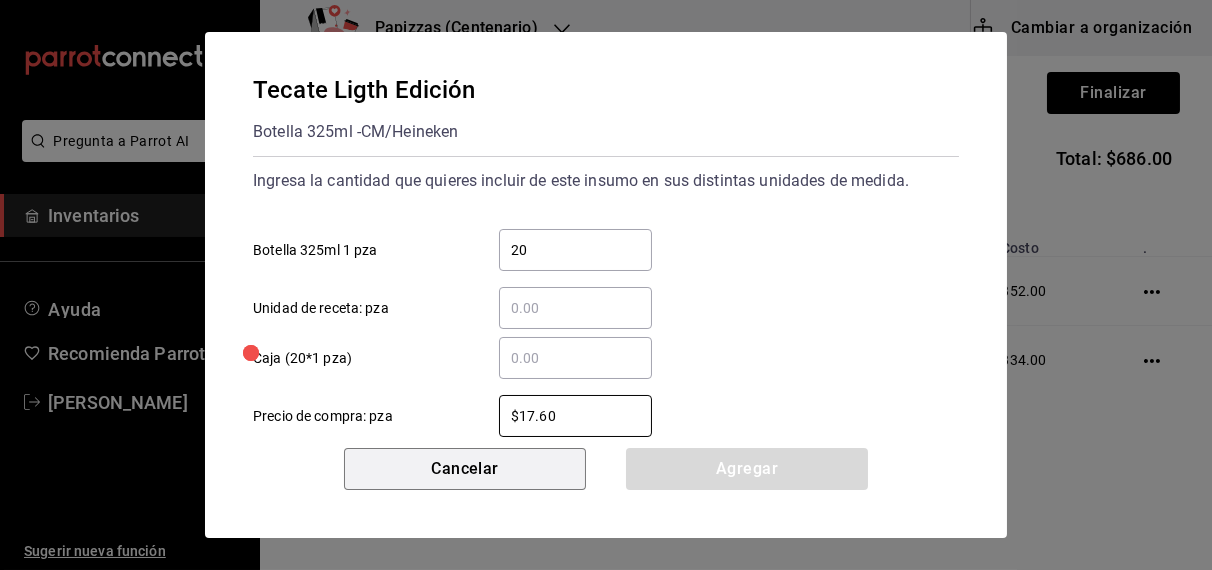 type 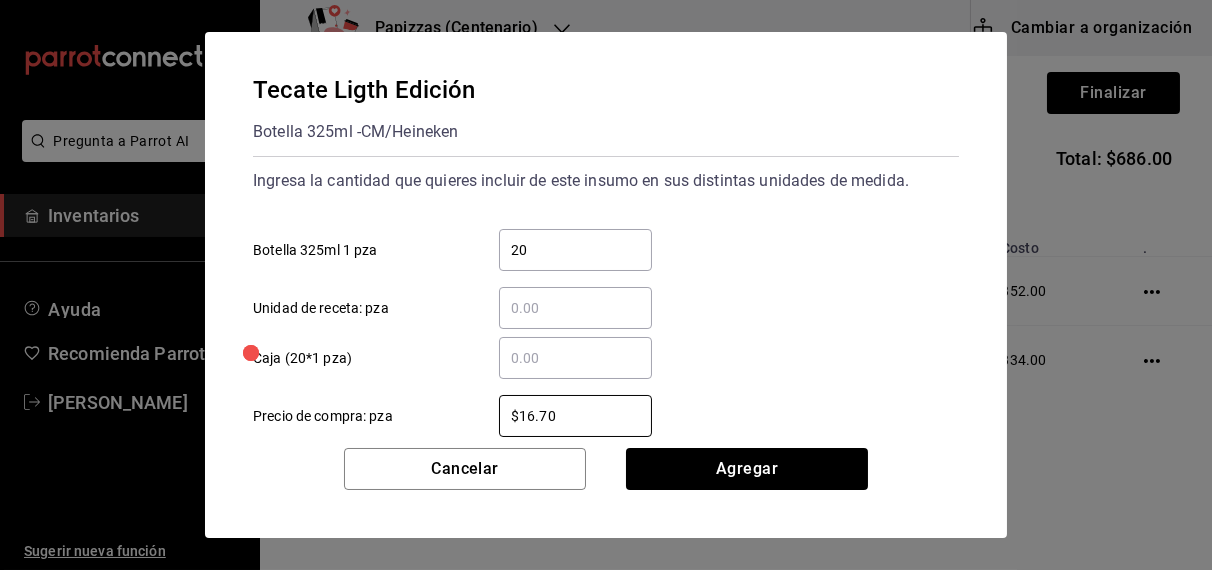 type on "$16.70" 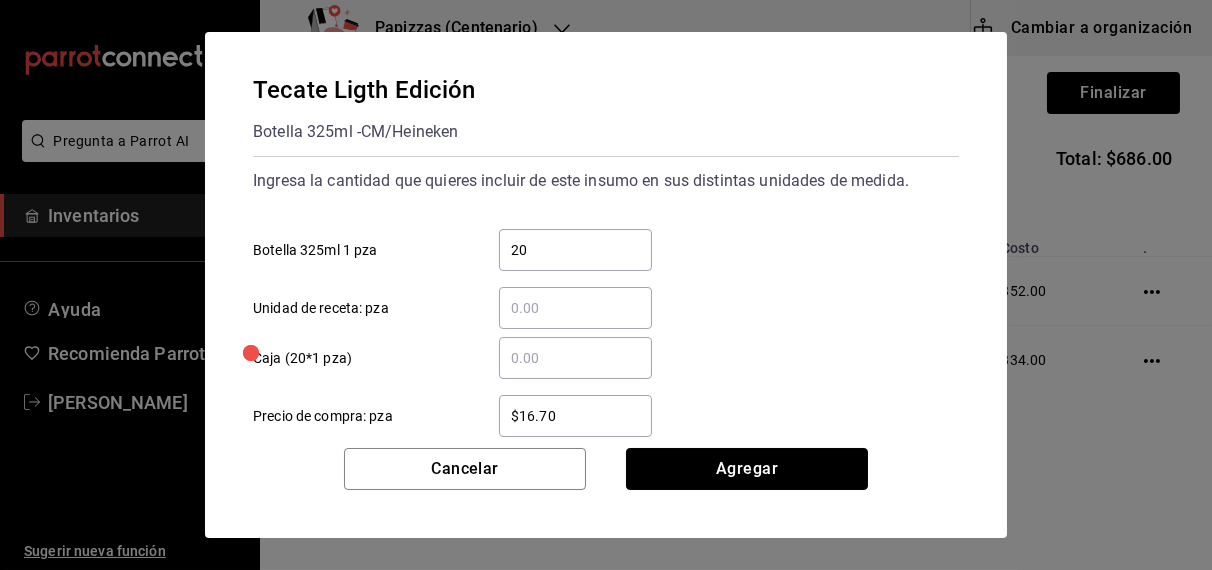 type 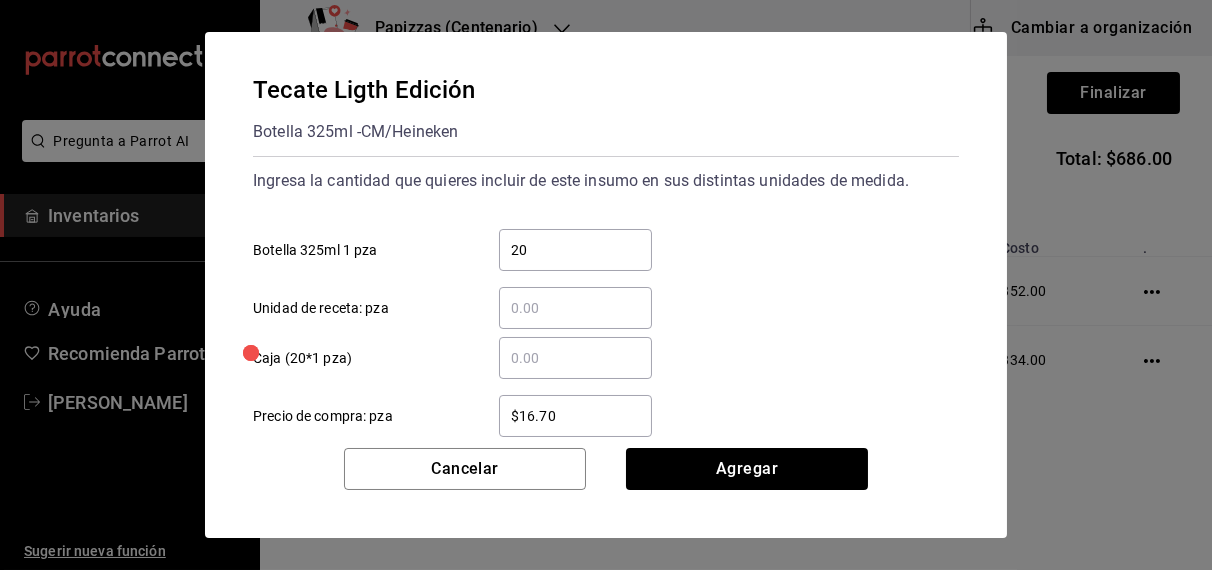 type 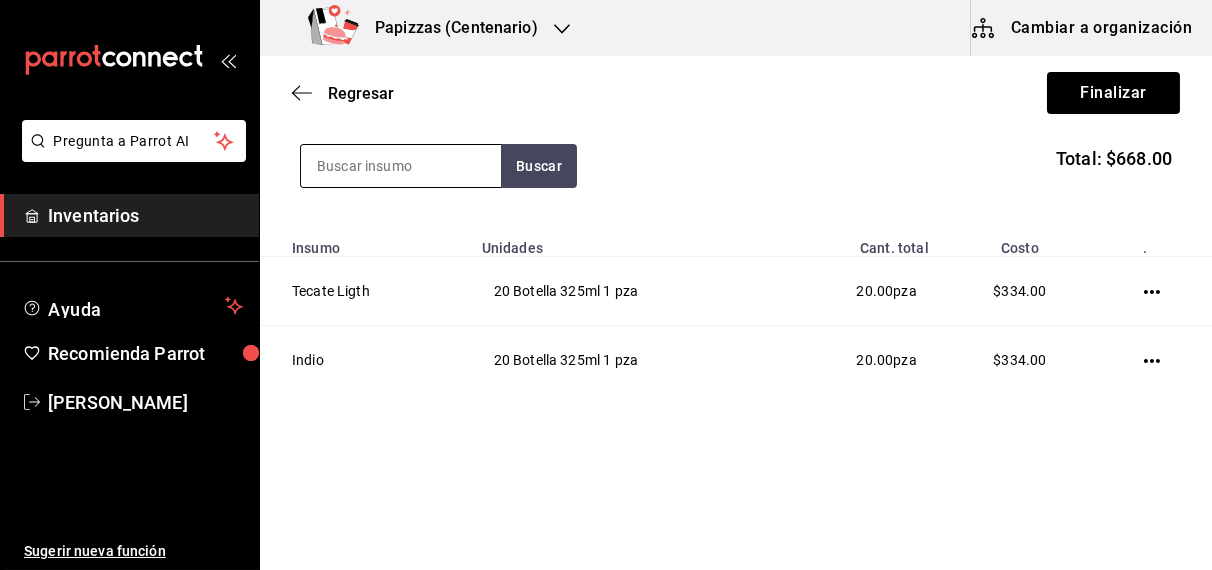 click at bounding box center [401, 166] 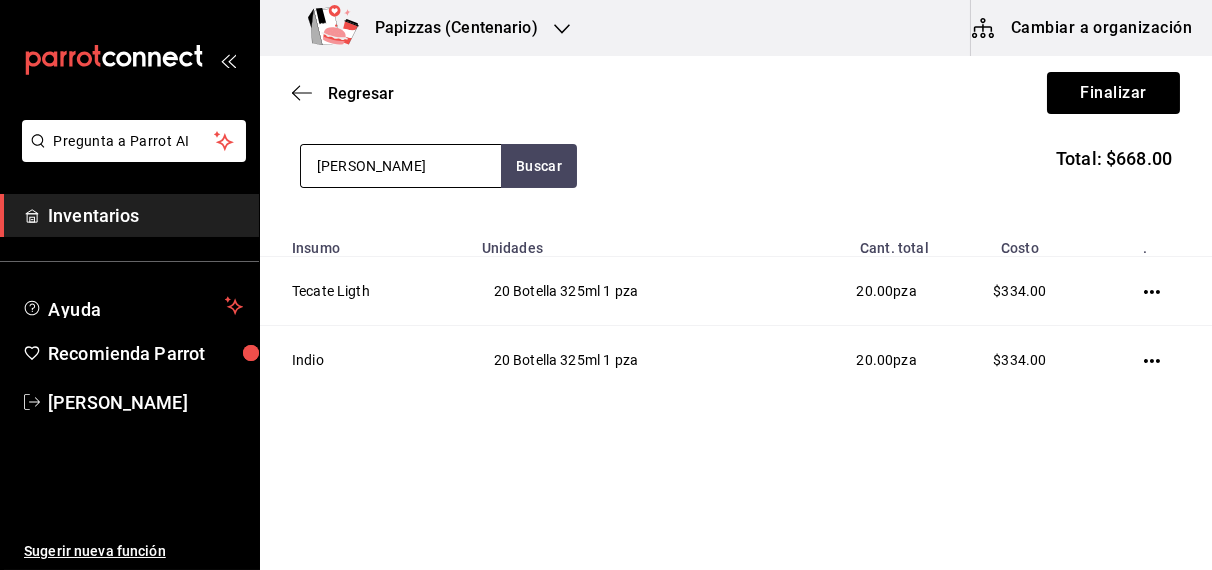 type on "hein" 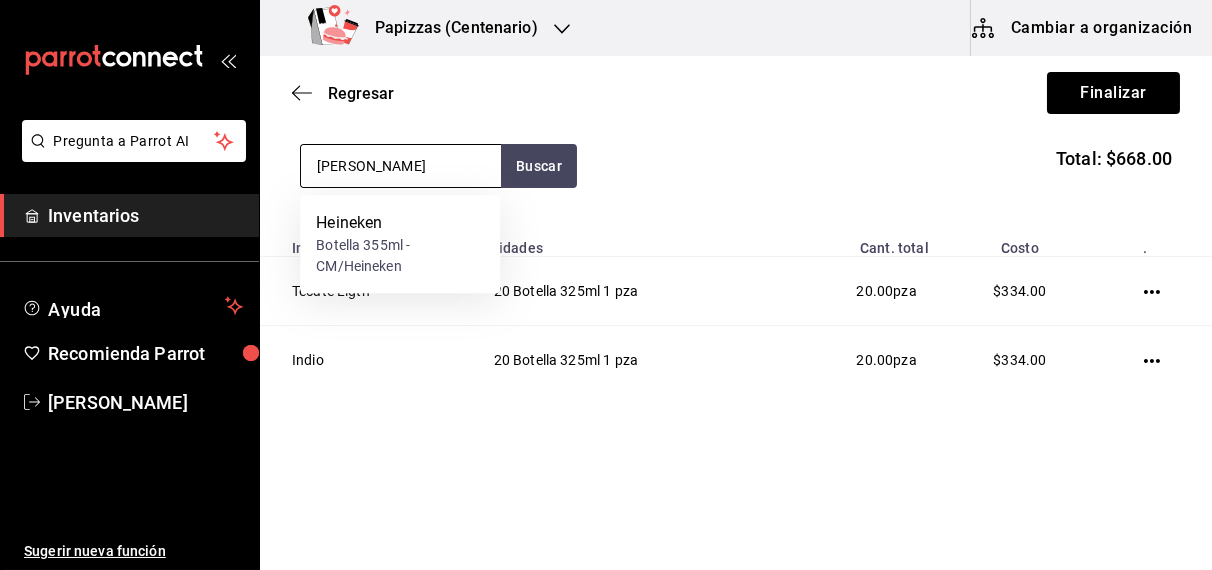 click on "Botella 355ml - CM/Heineken" at bounding box center [400, 256] 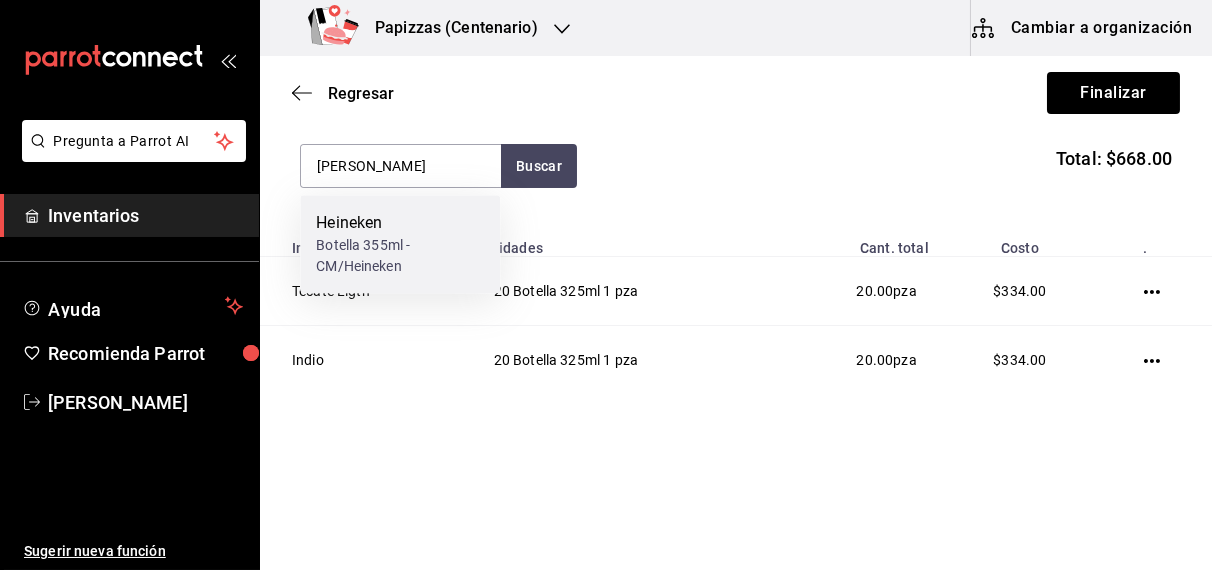 type 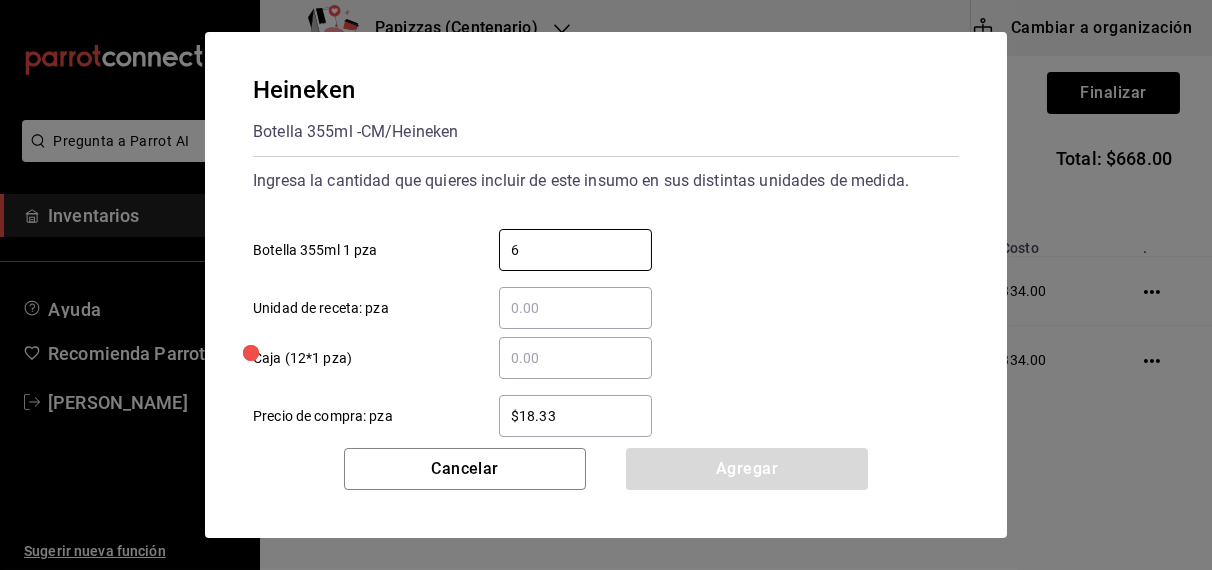 type on "6" 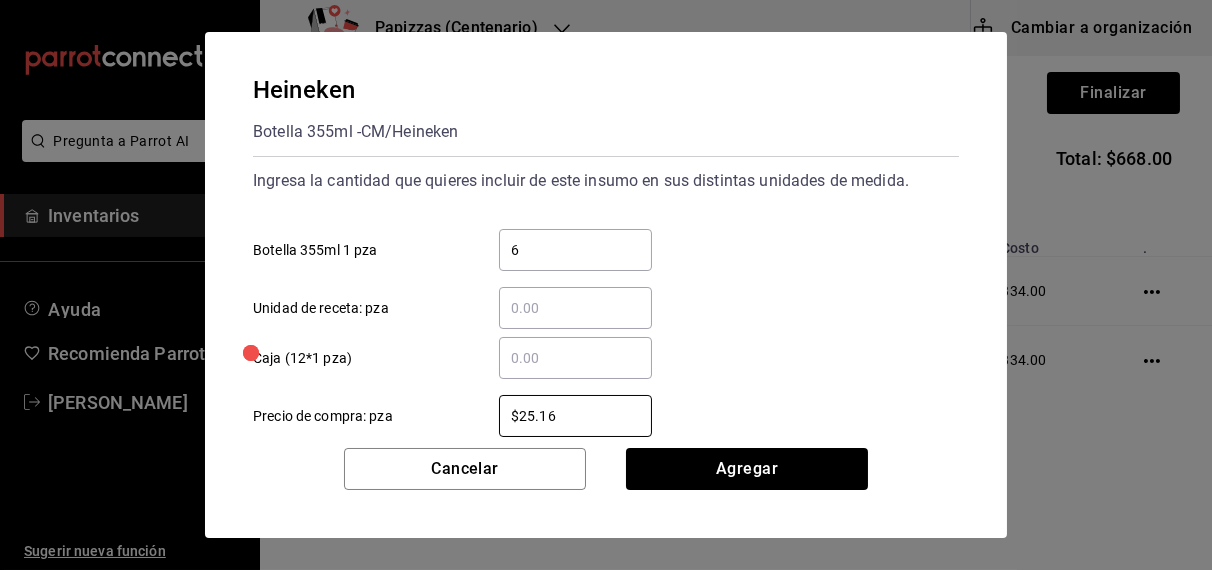 type on "$25.16" 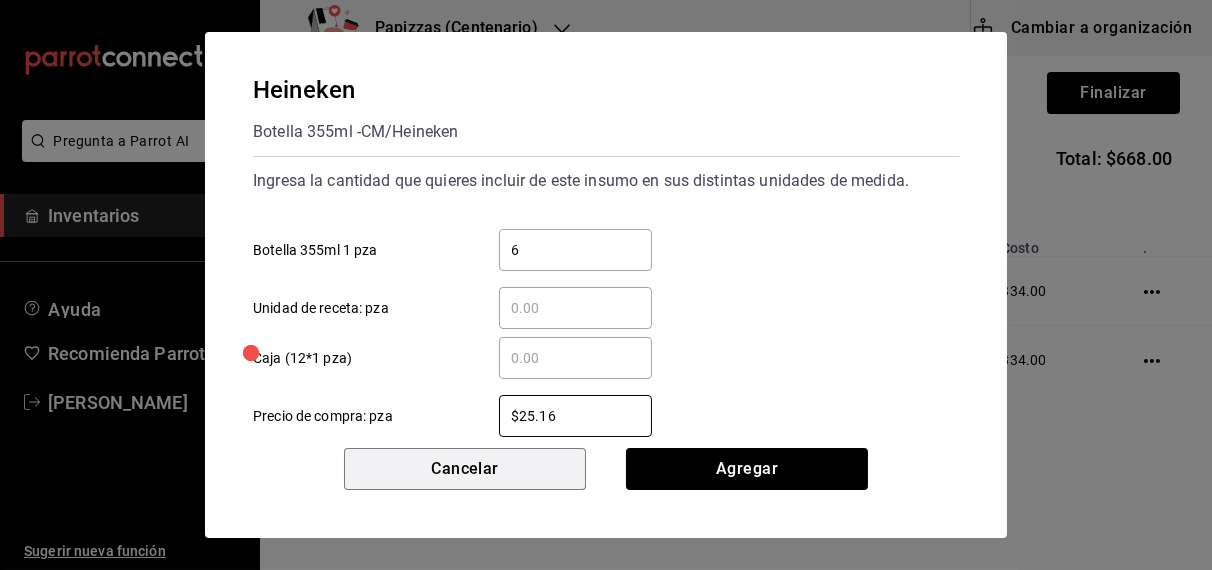type 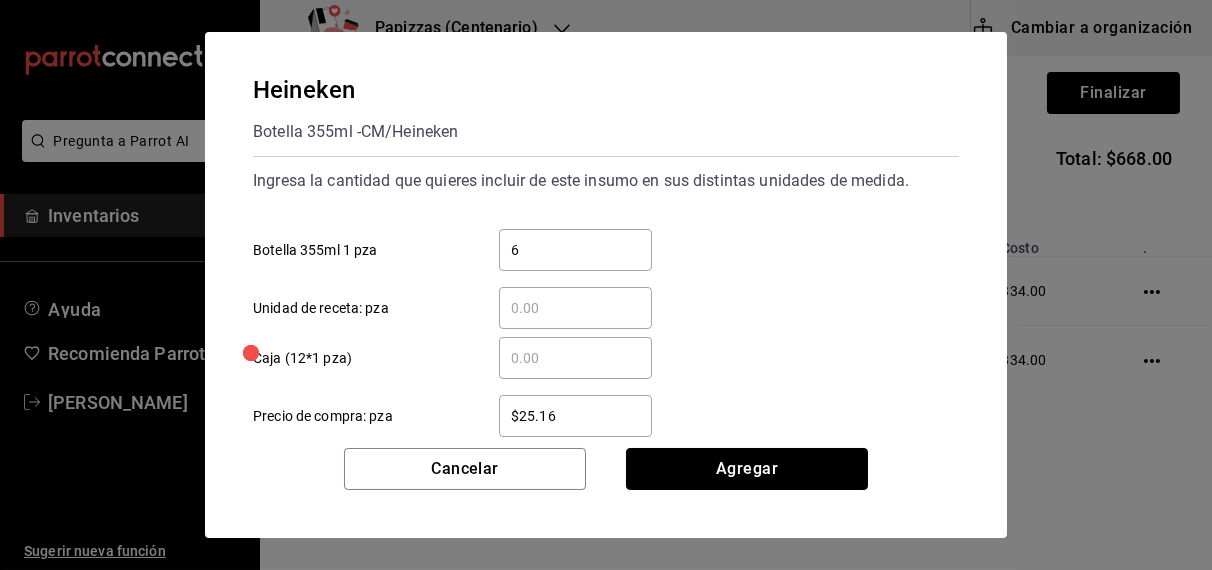 type 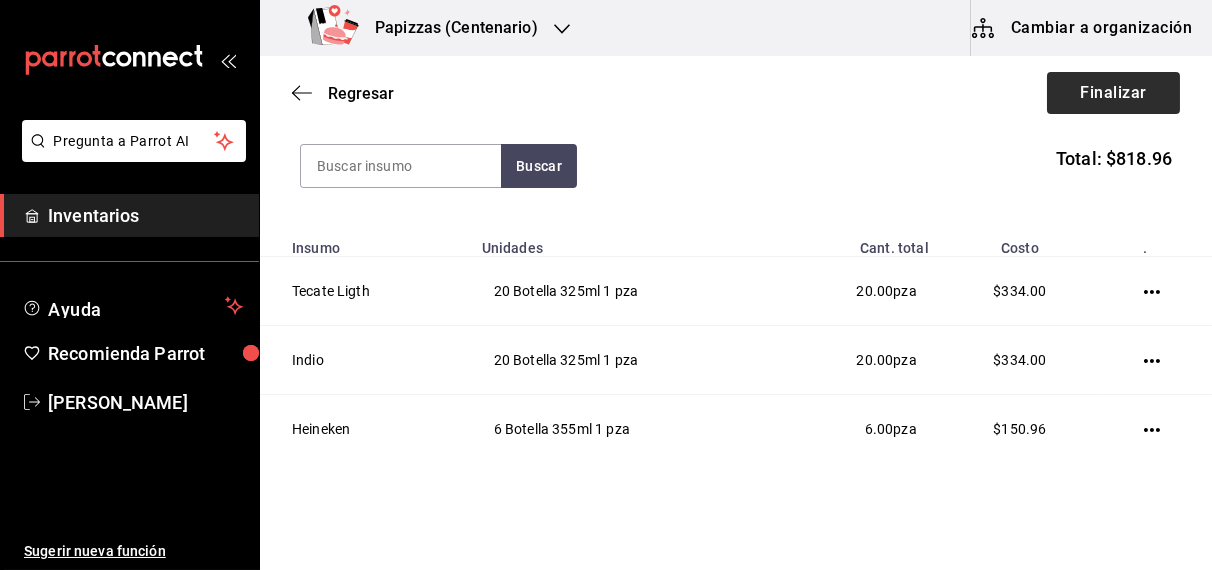 click on "Finalizar" at bounding box center [1113, 93] 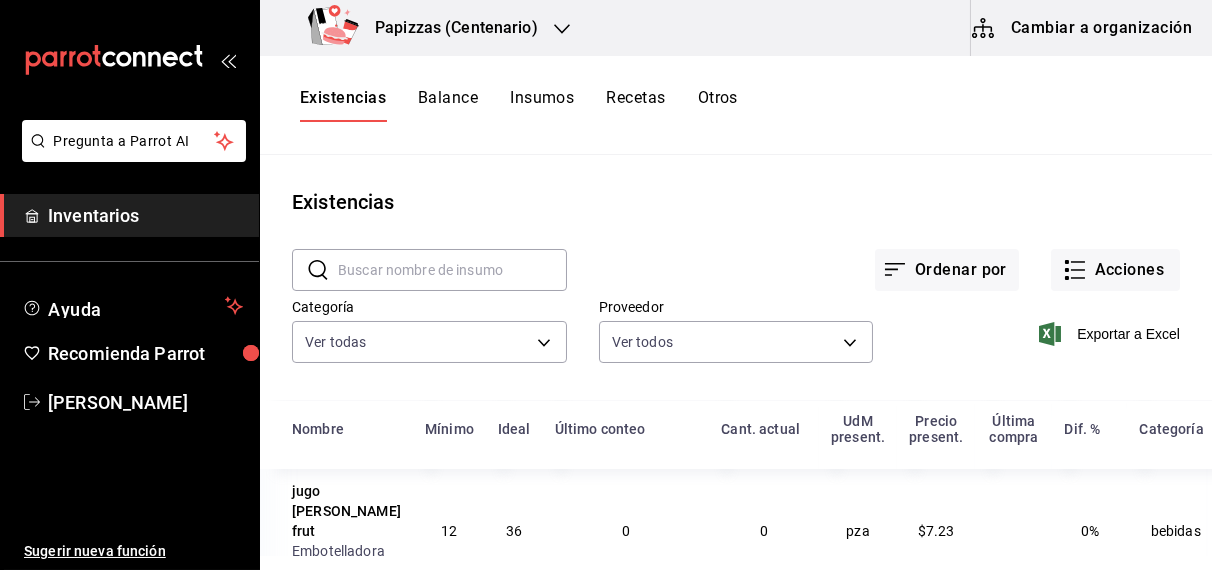 click 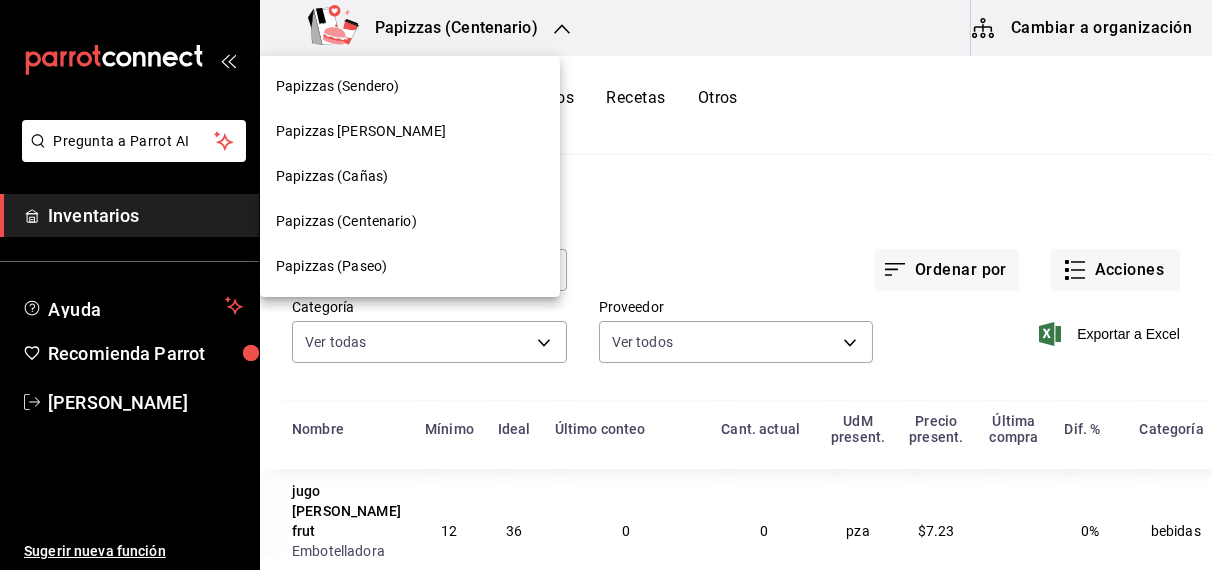click on "Papizzas Rosales" at bounding box center (361, 131) 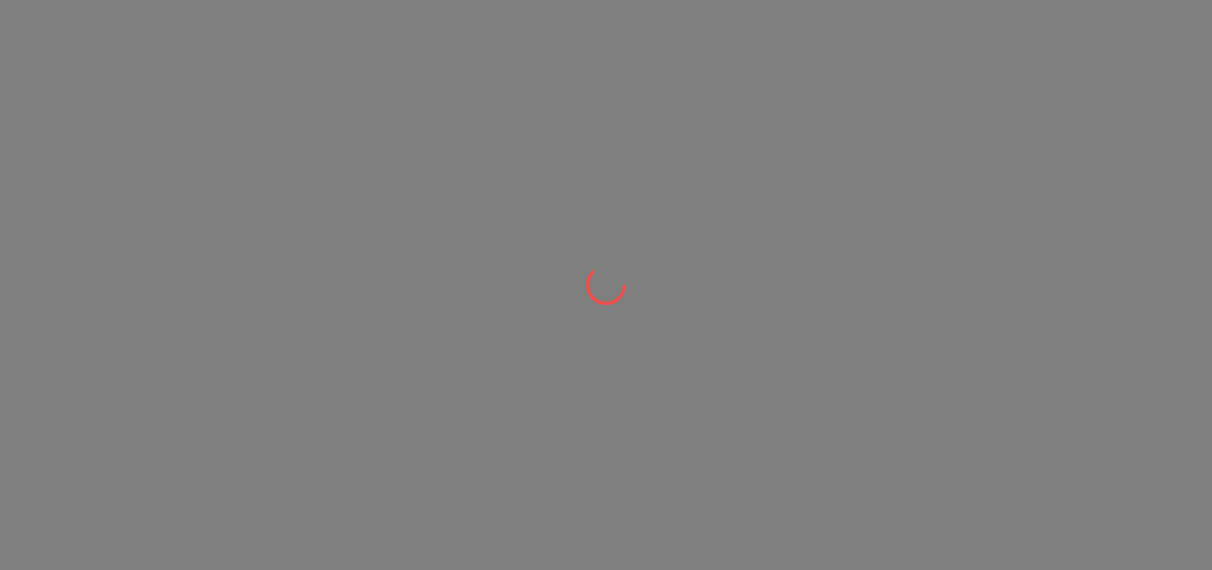 scroll, scrollTop: 0, scrollLeft: 0, axis: both 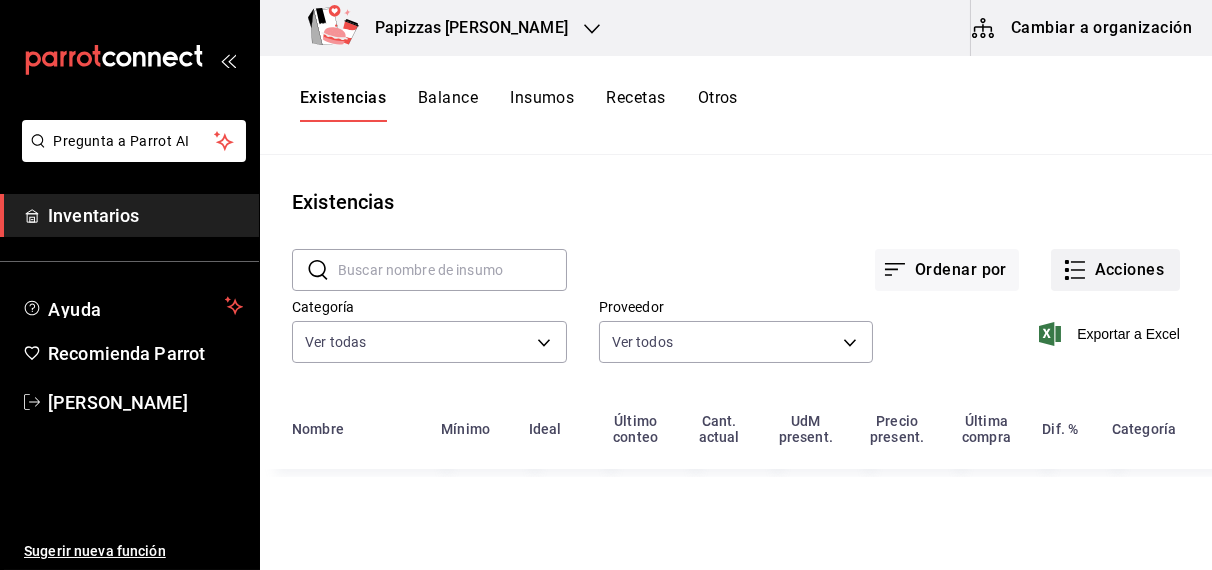 click on "Acciones" at bounding box center [1115, 270] 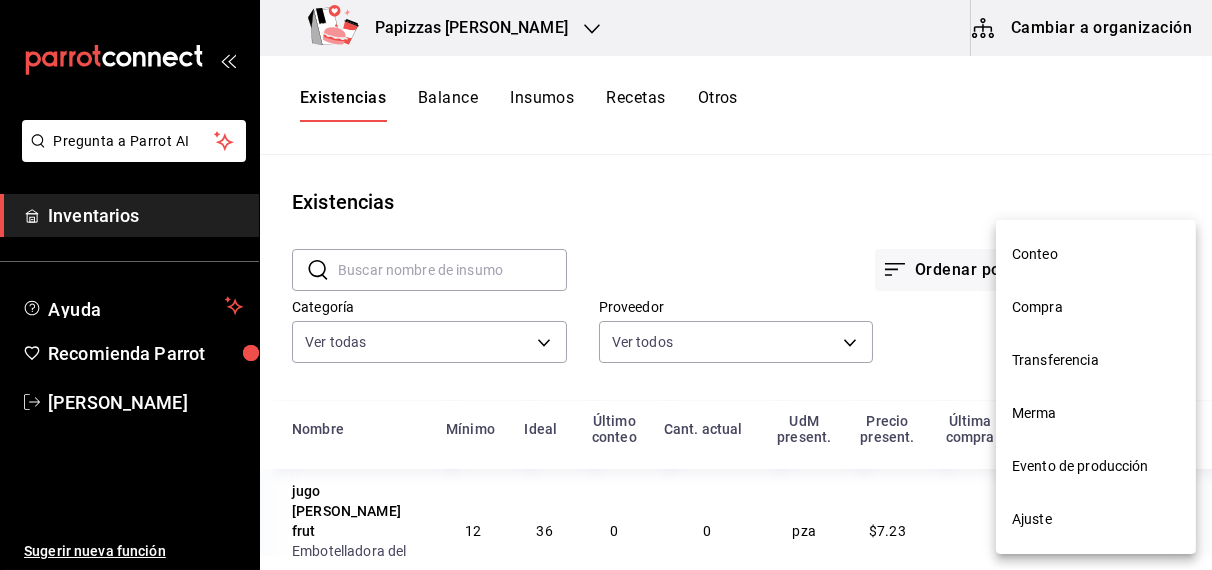click on "Compra" at bounding box center [1096, 307] 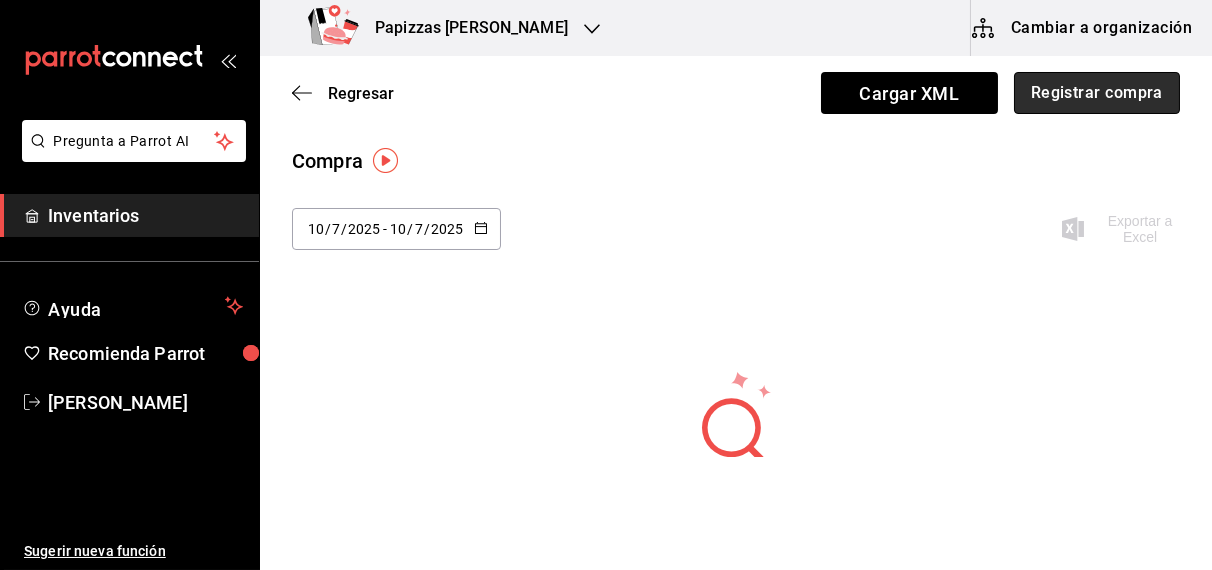click on "Registrar compra" at bounding box center [1097, 93] 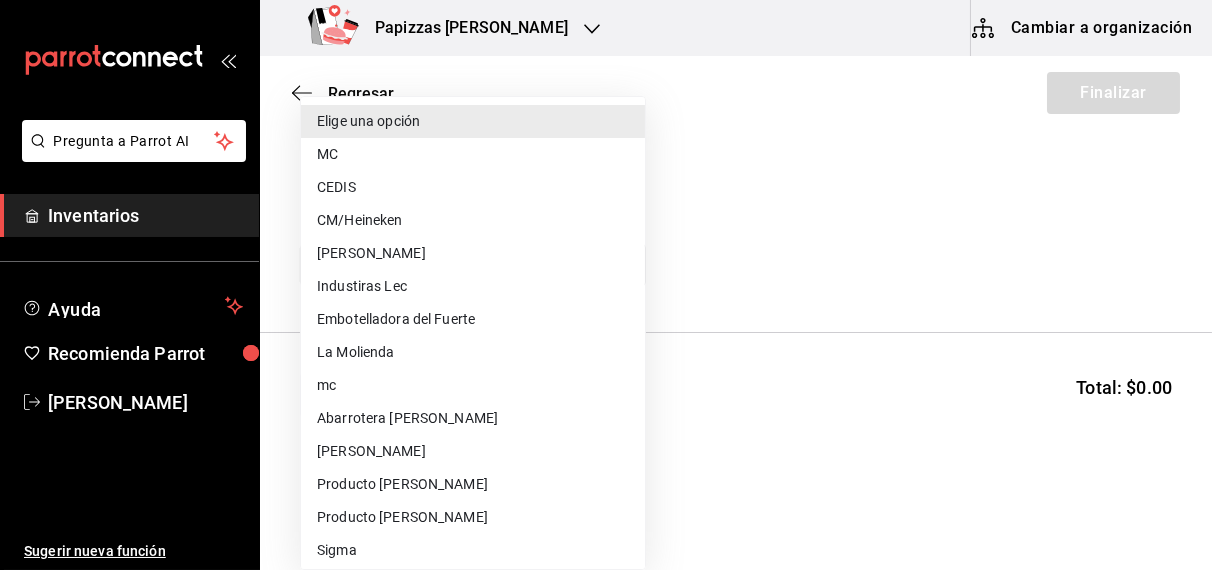 click on "Pregunta a Parrot AI Inventarios   Ayuda Recomienda Parrot   OBDULIA JANNETH CASTRO ESCALANTE   Sugerir nueva función   Papizzas Rosales Cambiar a organización Regresar Finalizar Compra Proveedor Elige una opción default Buscar Total: $0.00 No hay insumos a mostrar. Busca un insumo para agregarlo a la lista Pregunta a Parrot AI Inventarios   Ayuda Recomienda Parrot   OBDULIA JANNETH CASTRO ESCALANTE   Sugerir nueva función   GANA 1 MES GRATIS EN TU SUSCRIPCIÓN AQUÍ ¿Recuerdas cómo empezó tu restaurante?
Hoy puedes ayudar a un colega a tener el mismo cambio que tú viviste.
Recomienda Parrot directamente desde tu Portal Administrador.
Es fácil y rápido.
🎁 Por cada restaurante que se una, ganas 1 mes gratis. Ver video tutorial Ir a video Editar Eliminar Visitar centro de ayuda (81) 2046 6363 soporte@parrotsoftware.io Visitar centro de ayuda (81) 2046 6363 soporte@parrotsoftware.io Elige una opción MC CEDIS CM/Heineken Pescaderia Robles Industiras Lec Embotelladora del Fuerte La Molienda mc" at bounding box center (606, 228) 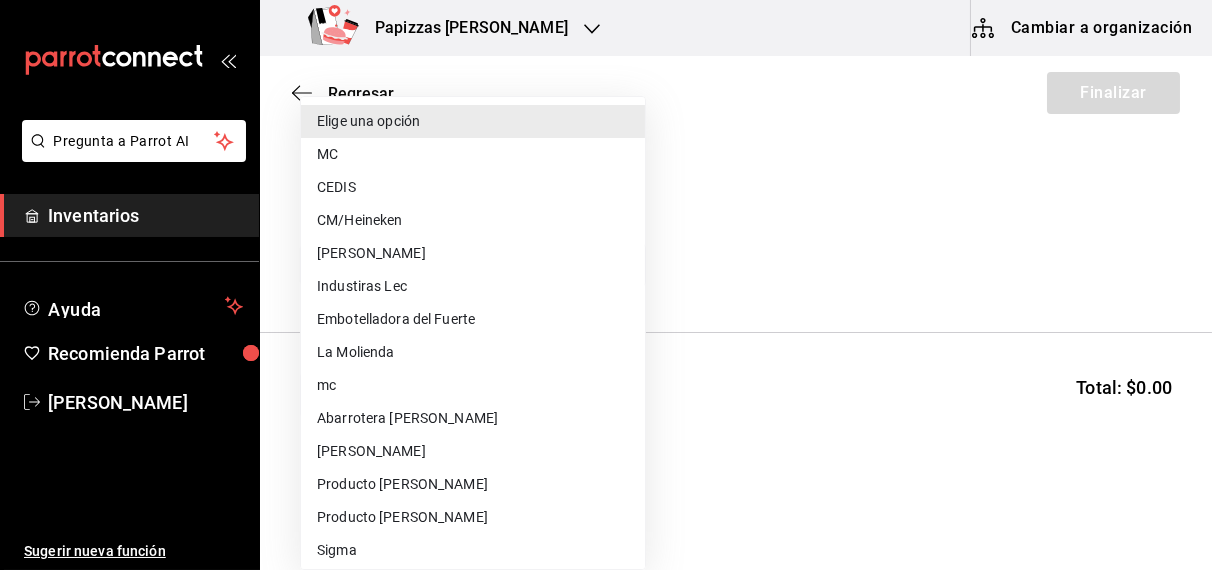 click on "MC" at bounding box center [473, 154] 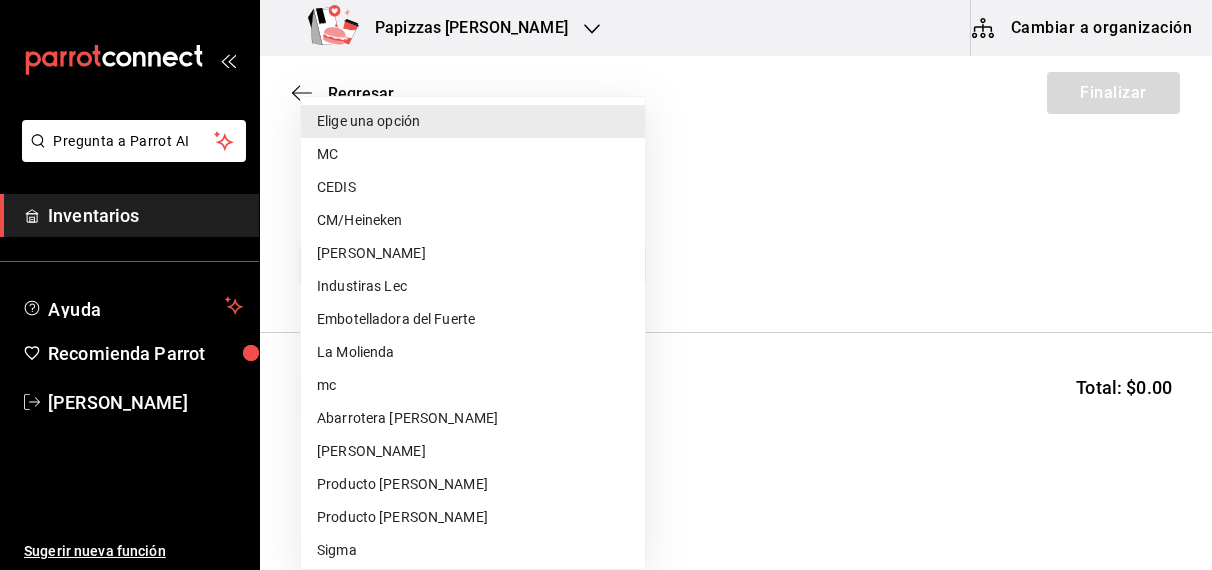 type on "59259b25-7b15-4529-a17f-fa8ef7e7484a" 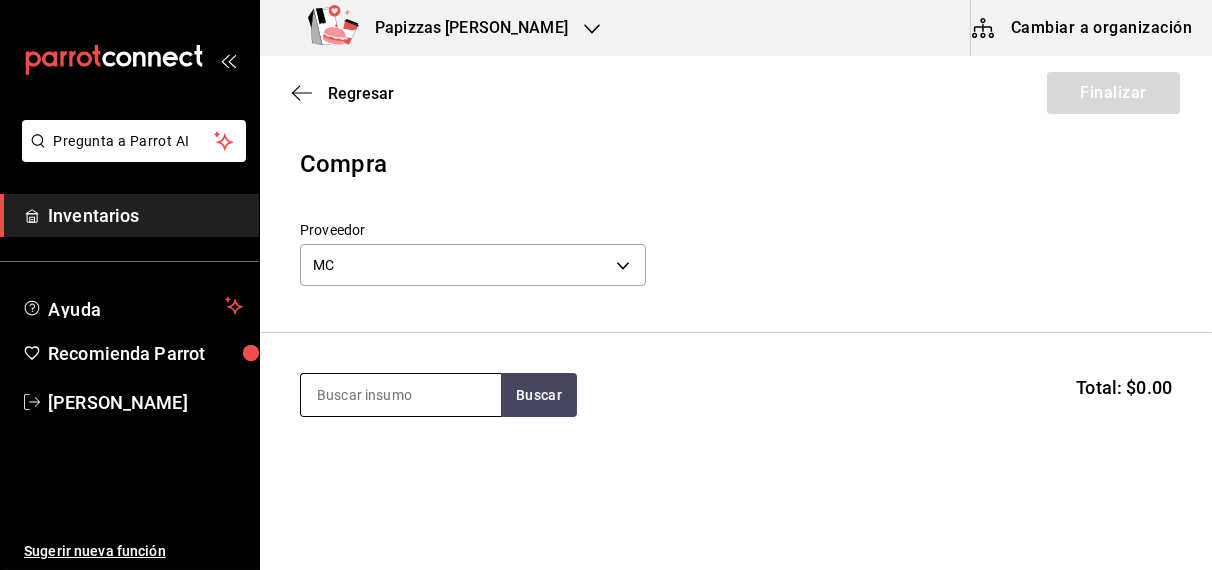 click at bounding box center [401, 395] 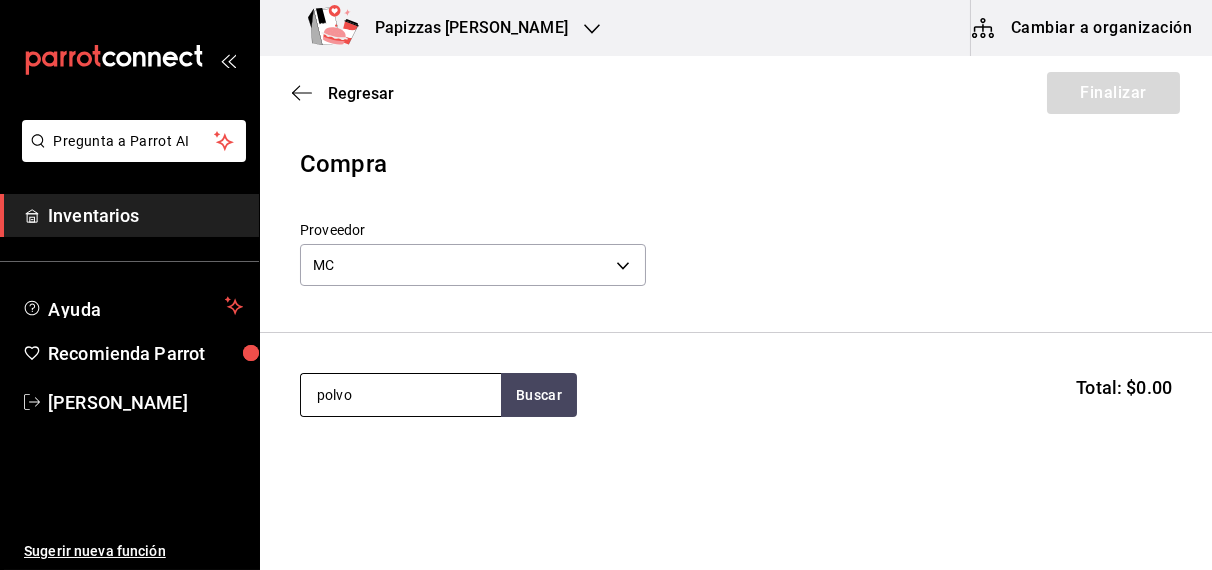 type on "polvo" 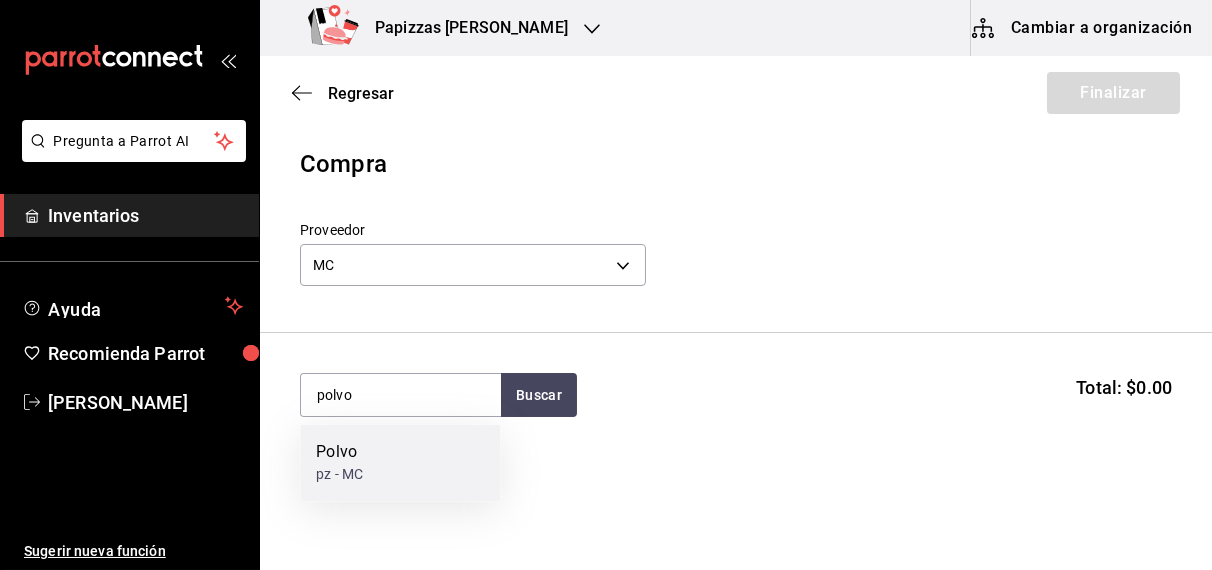 click on "Polvo pz - MC" at bounding box center (400, 463) 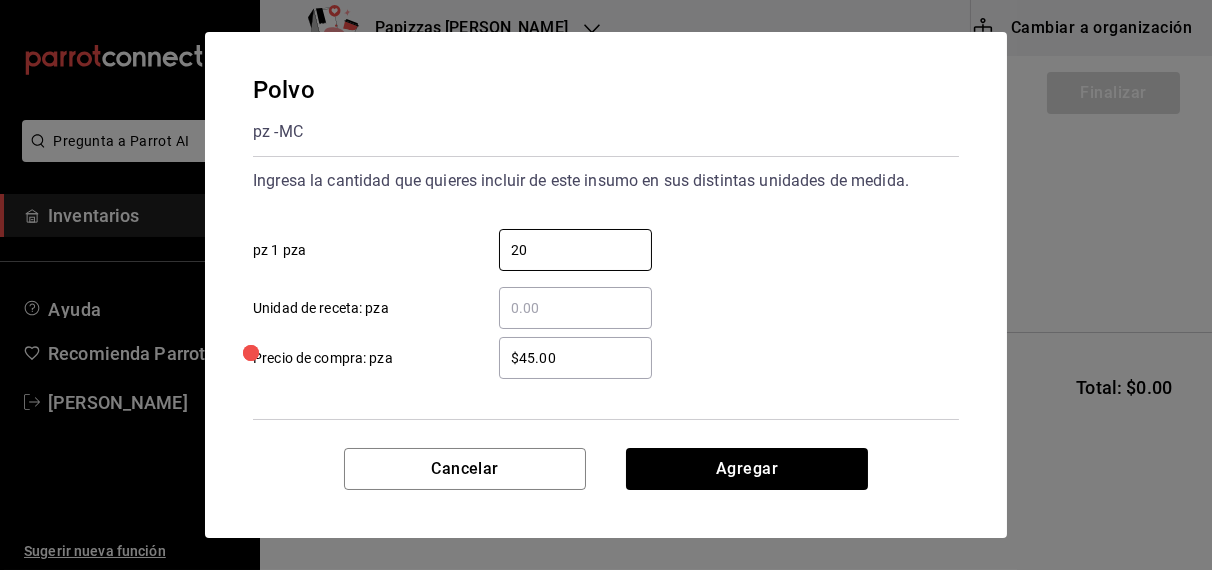 type on "20" 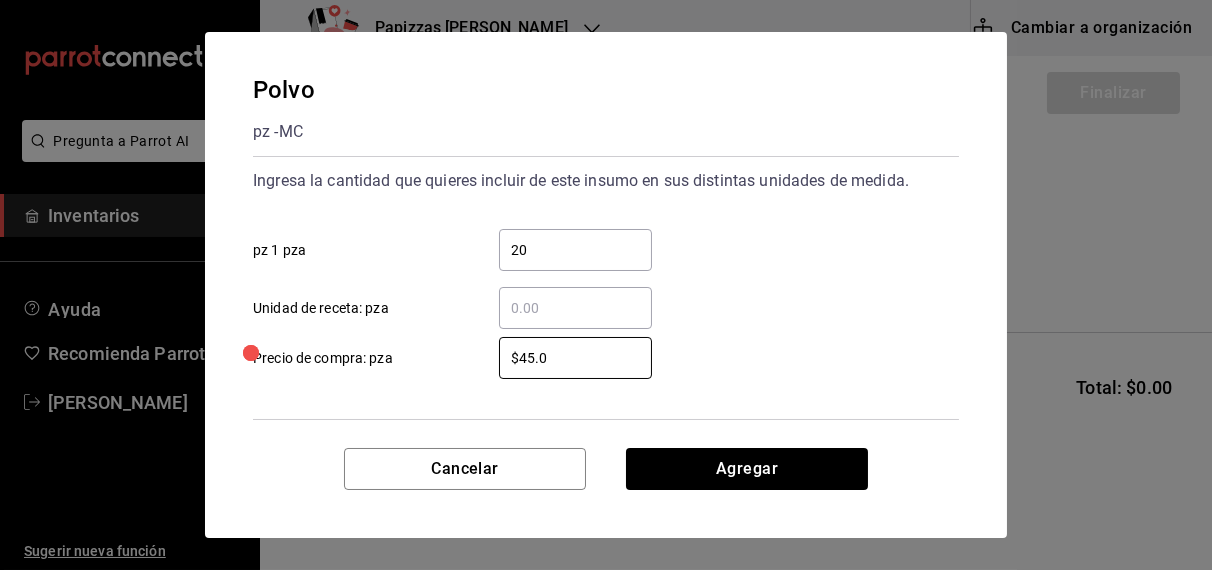 type on "$45.00" 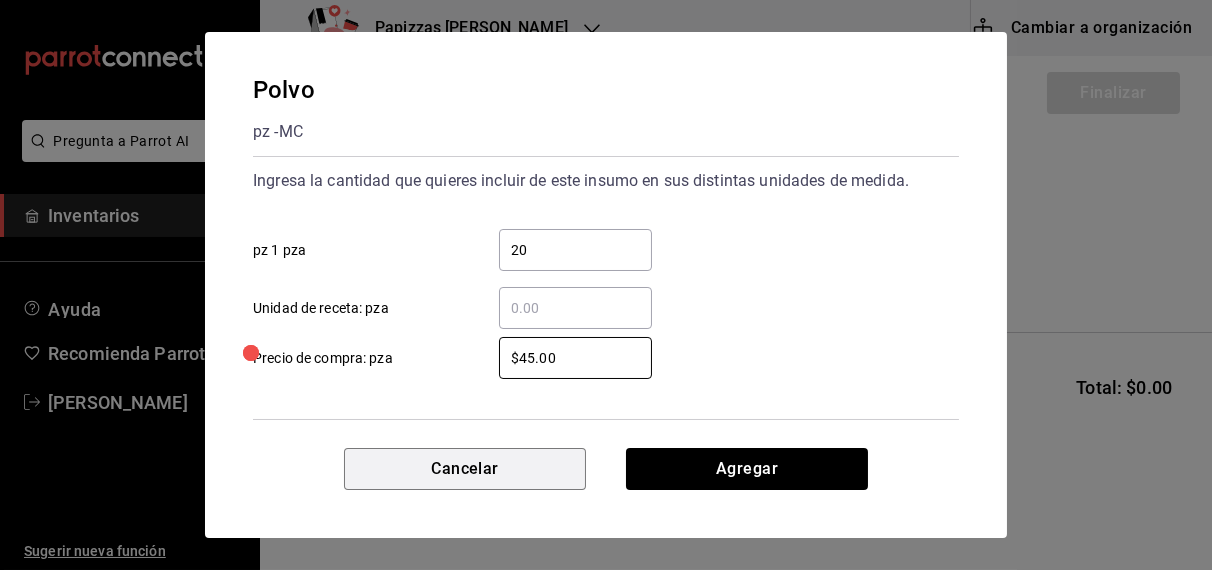type 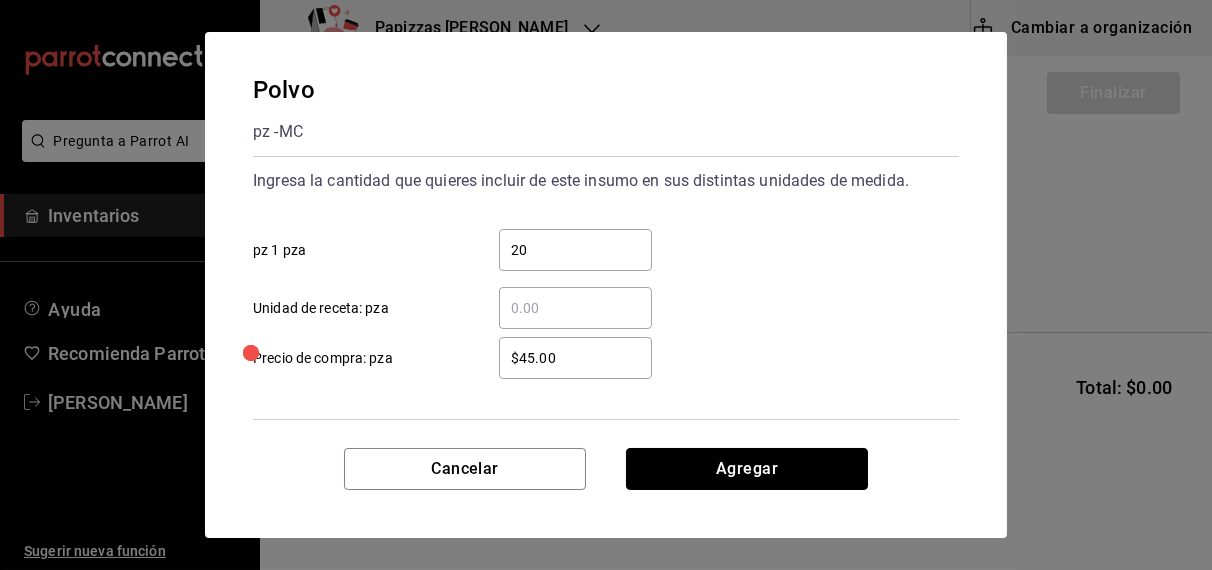 type 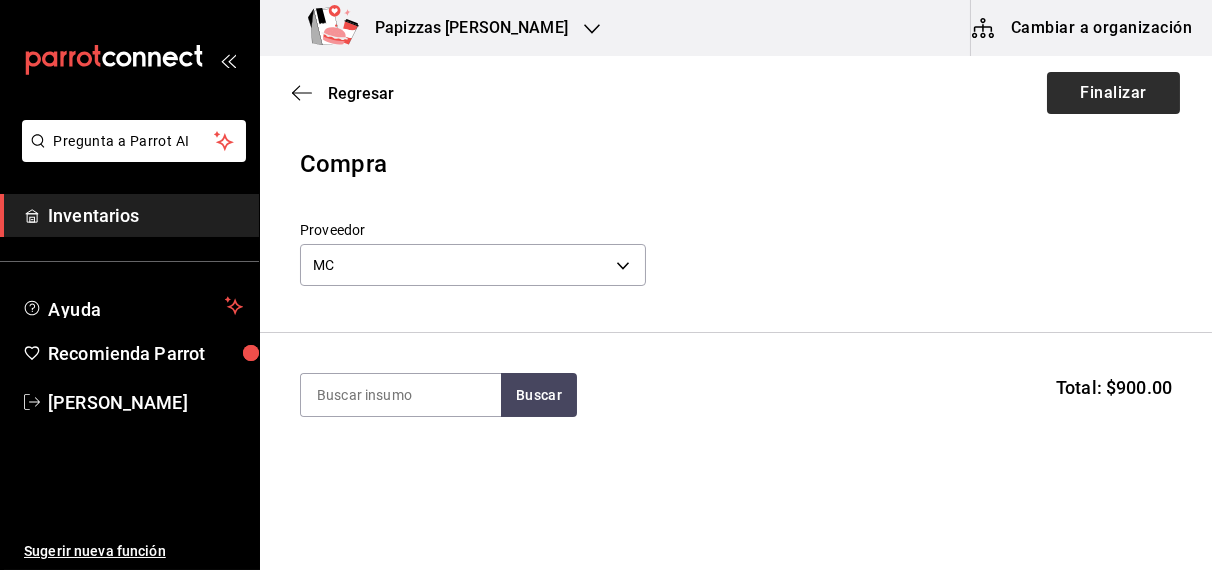 click on "Finalizar" at bounding box center (1113, 93) 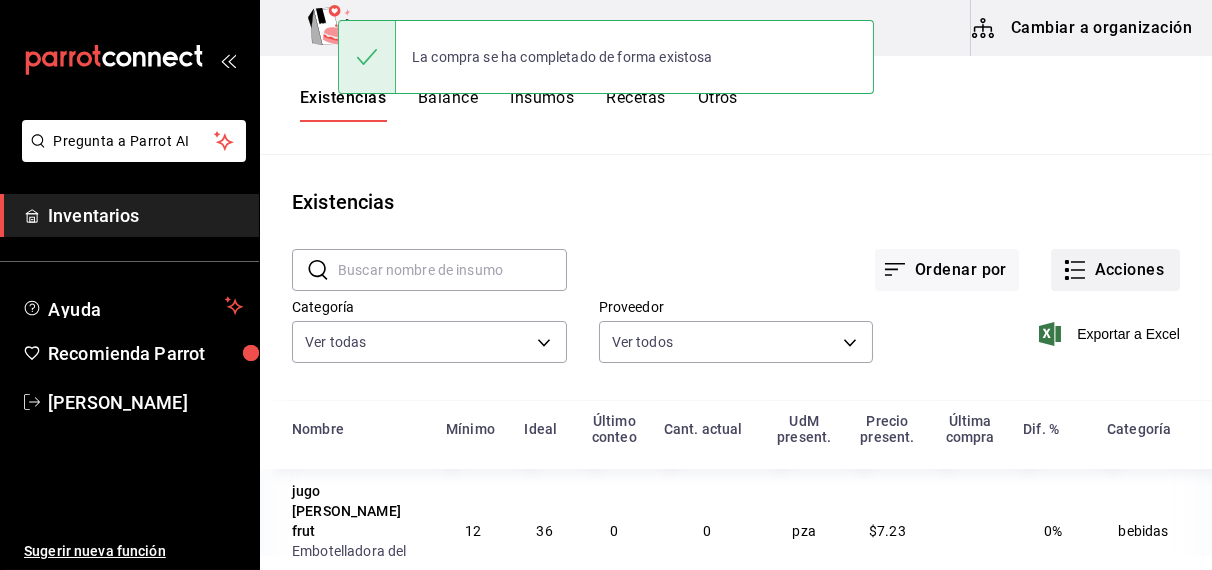 click on "Acciones" at bounding box center (1115, 270) 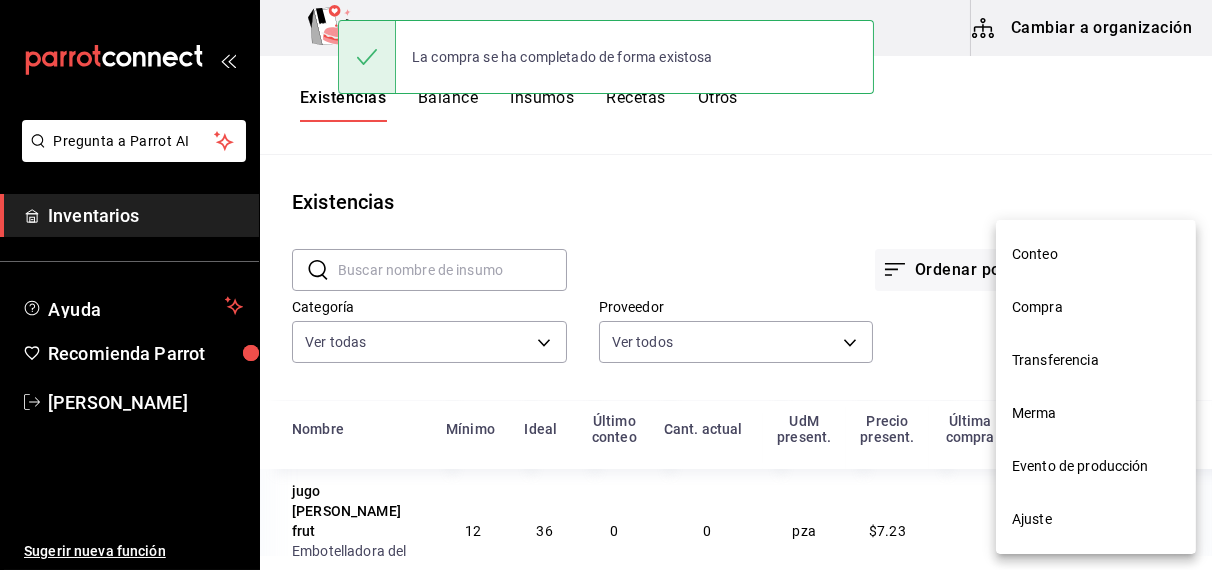 click on "Compra" at bounding box center [1096, 307] 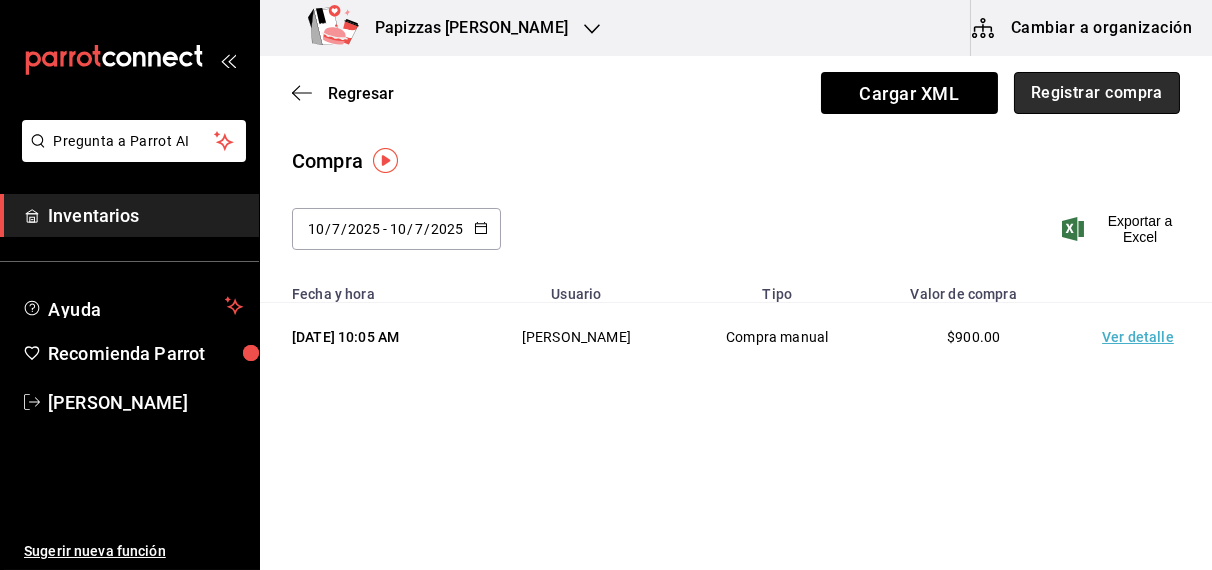 click on "Registrar compra" at bounding box center (1097, 93) 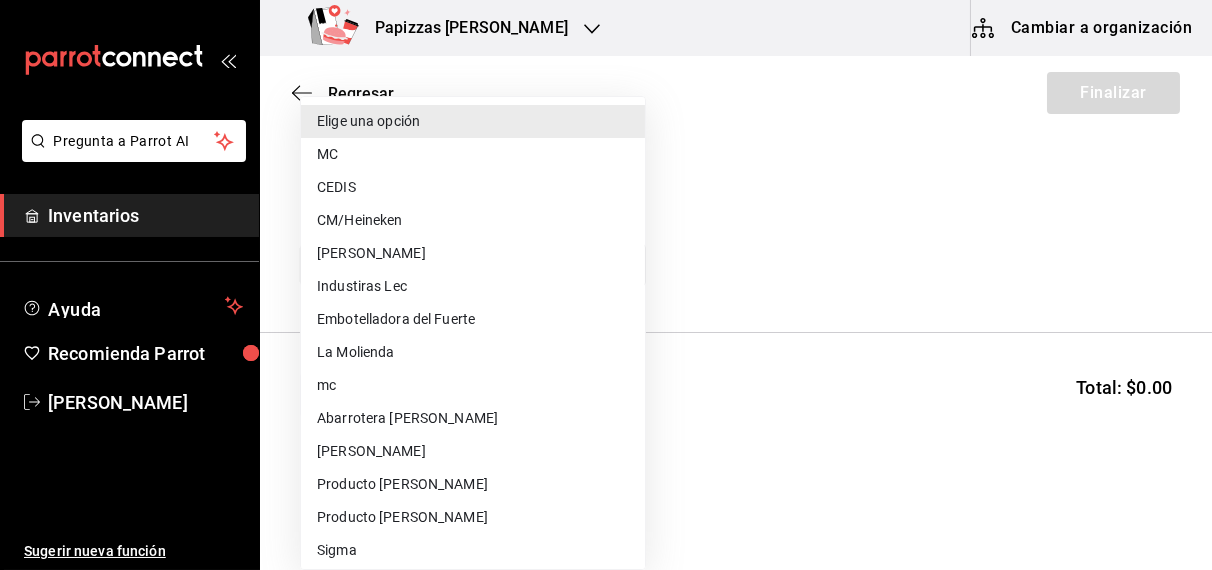 click on "Pregunta a Parrot AI Inventarios   Ayuda Recomienda Parrot   OBDULIA JANNETH CASTRO ESCALANTE   Sugerir nueva función   Papizzas Rosales Cambiar a organización Regresar Finalizar Compra Proveedor Elige una opción default Buscar Total: $0.00 No hay insumos a mostrar. Busca un insumo para agregarlo a la lista Pregunta a Parrot AI Inventarios   Ayuda Recomienda Parrot   OBDULIA JANNETH CASTRO ESCALANTE   Sugerir nueva función   GANA 1 MES GRATIS EN TU SUSCRIPCIÓN AQUÍ ¿Recuerdas cómo empezó tu restaurante?
Hoy puedes ayudar a un colega a tener el mismo cambio que tú viviste.
Recomienda Parrot directamente desde tu Portal Administrador.
Es fácil y rápido.
🎁 Por cada restaurante que se una, ganas 1 mes gratis. Ver video tutorial Ir a video Editar Eliminar Elige una opción MC CEDIS CM/Heineken Pescaderia Robles Industiras Lec Embotelladora del Fuerte La Molienda mc Abarrotera Cruz samuel Producto Ponce Producto Meza Sigma Uzziel Azul Chicken Liren  Sukarne Walmart Carne Mart Sam's Club Interno" at bounding box center (606, 228) 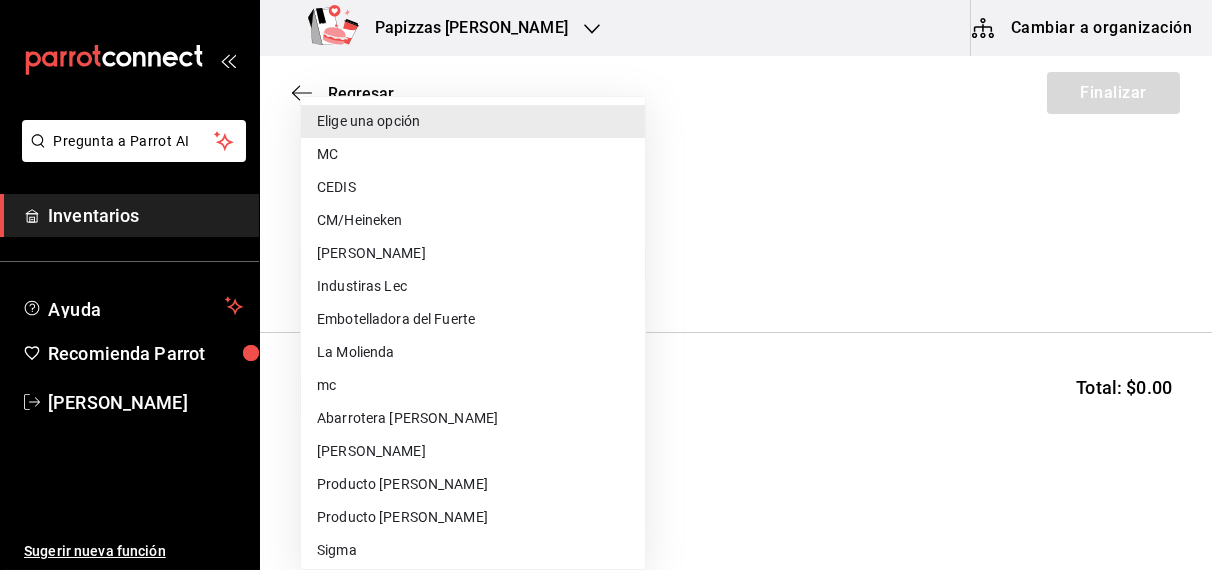 click on "CEDIS" at bounding box center (473, 187) 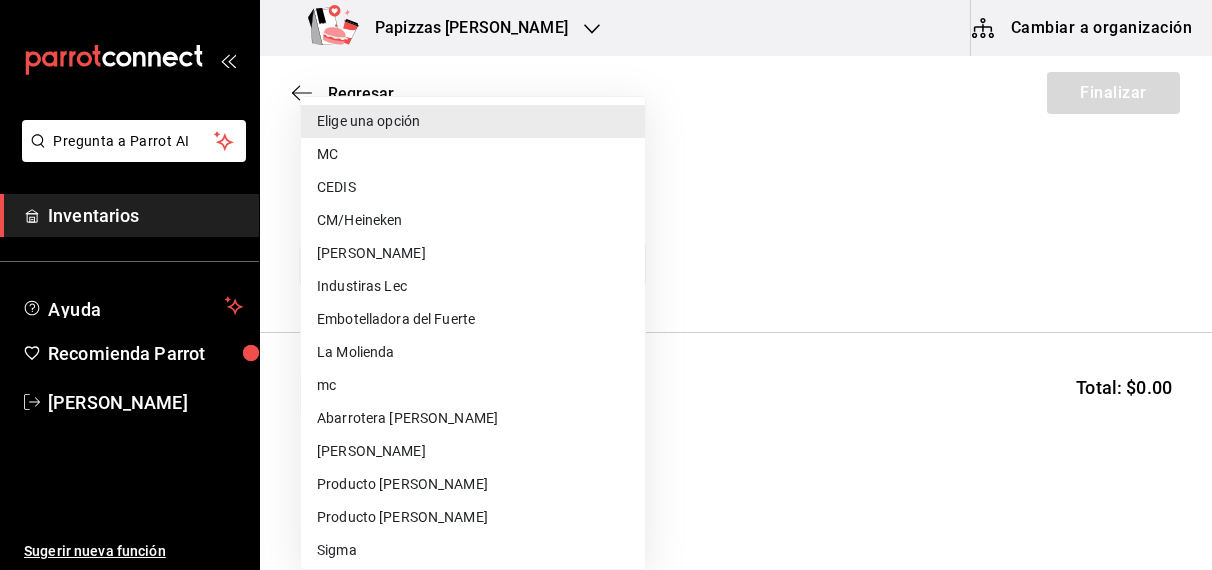 type on "fd93c39f-859b-4130-830c-b038fbd442a0" 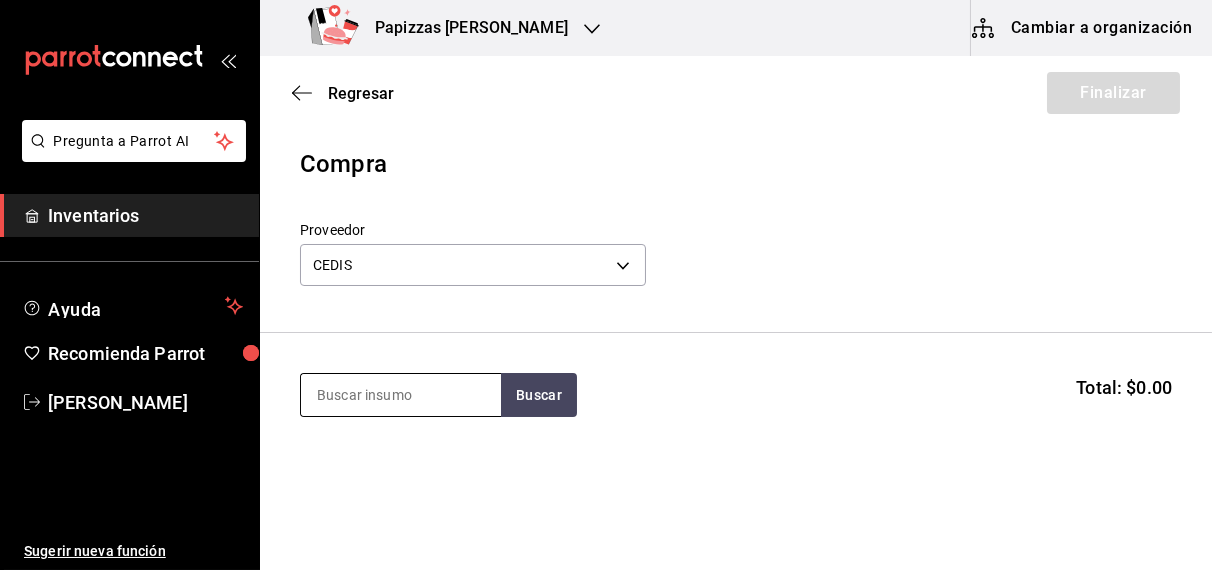 click at bounding box center [401, 395] 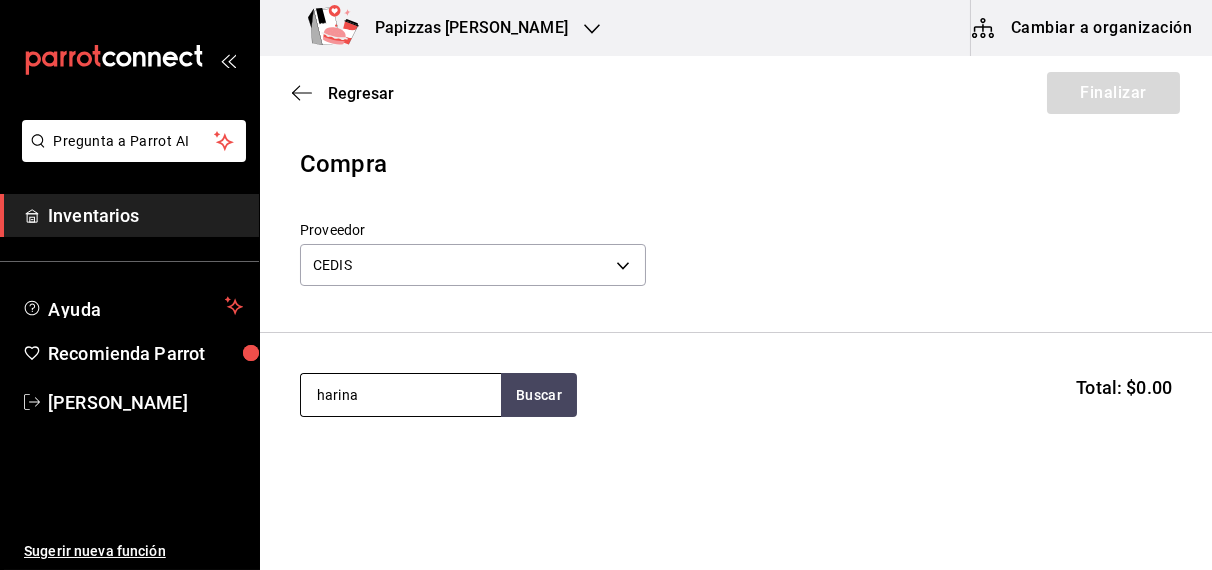 type on "harina" 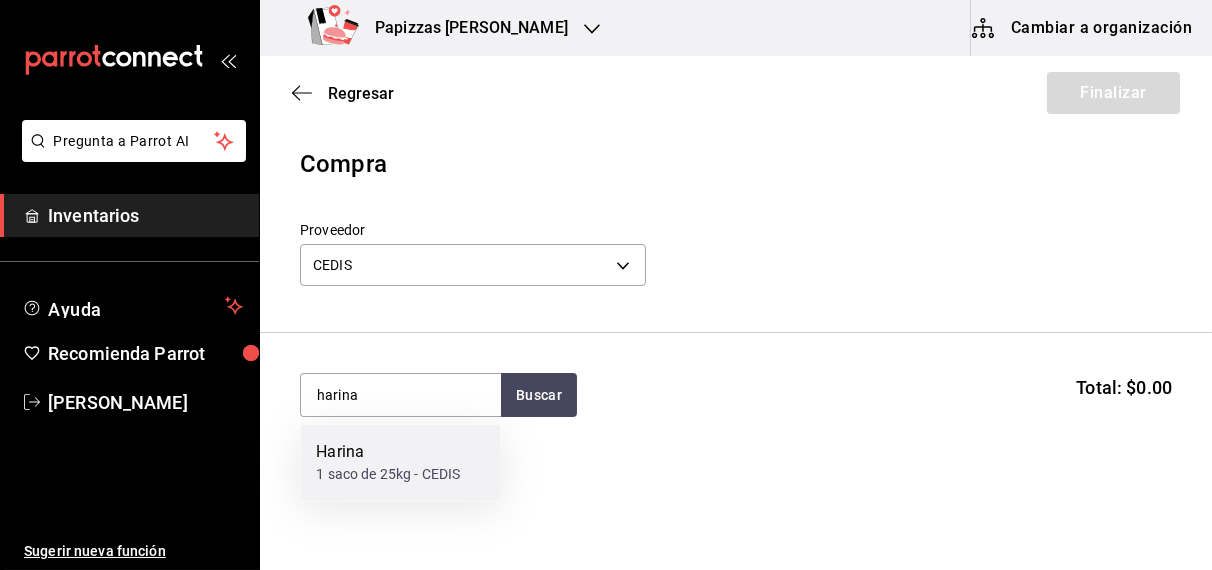 click on "1 saco de 25kg - CEDIS" at bounding box center (388, 475) 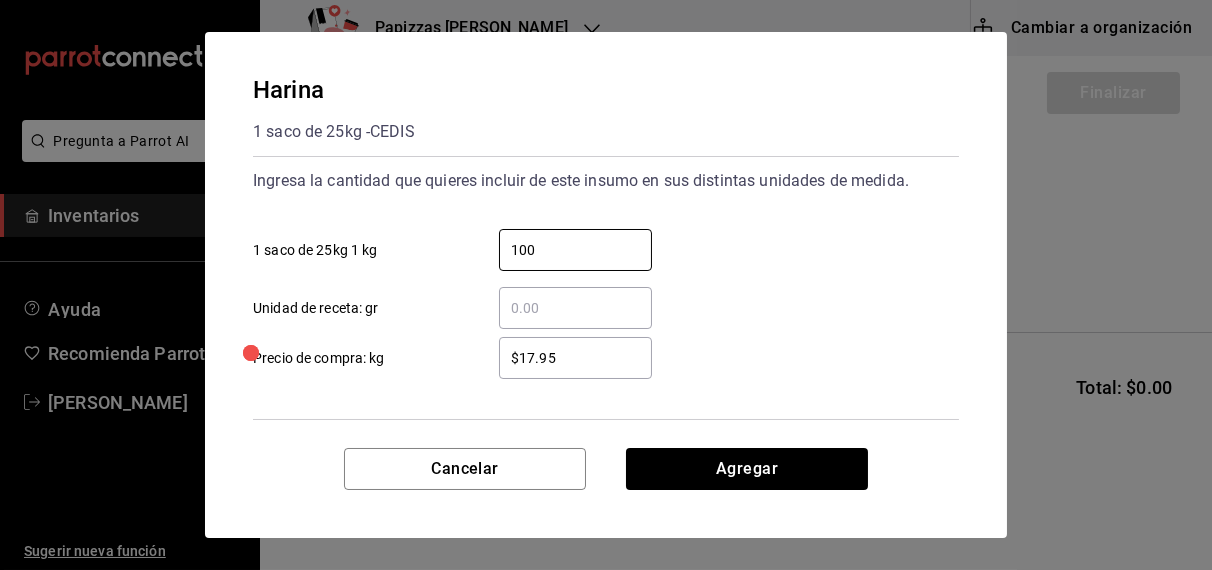 type on "100" 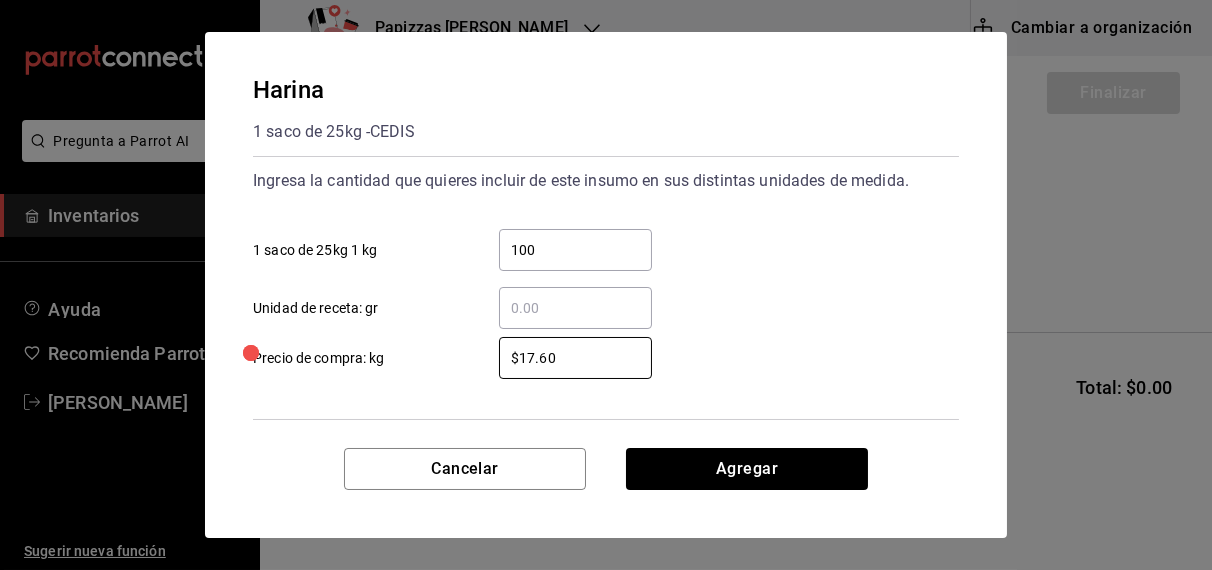 type on "$17.60" 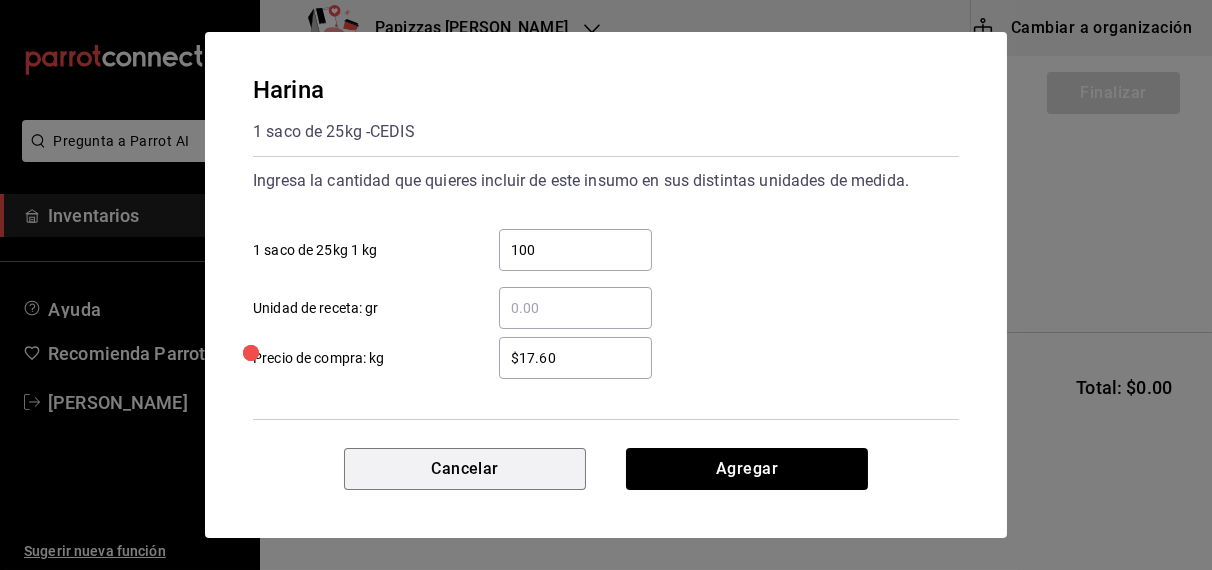 type 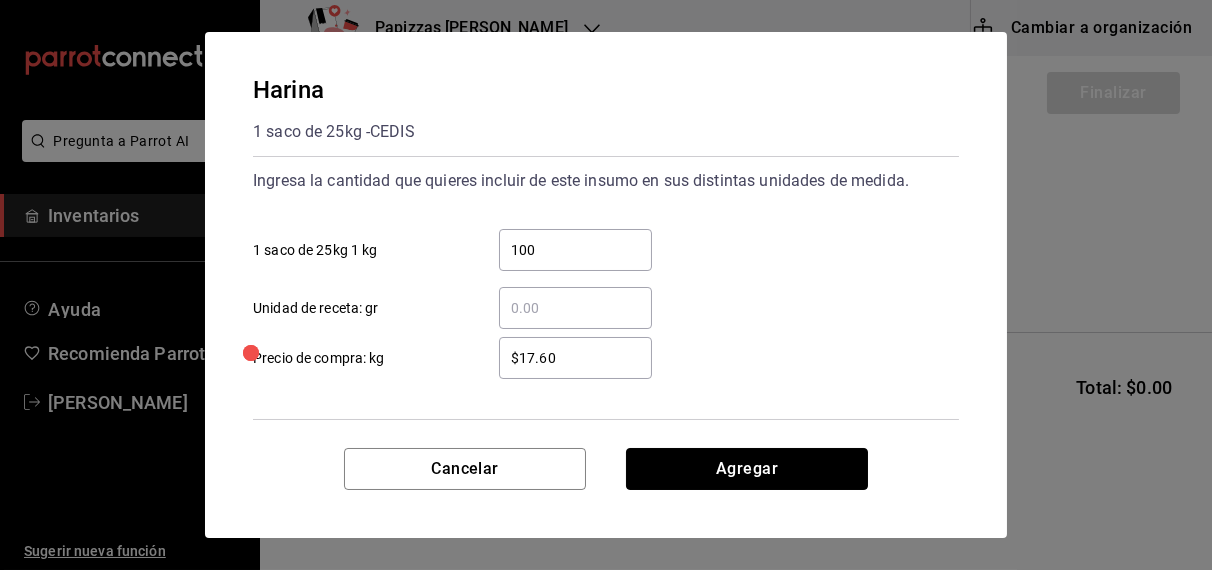 type 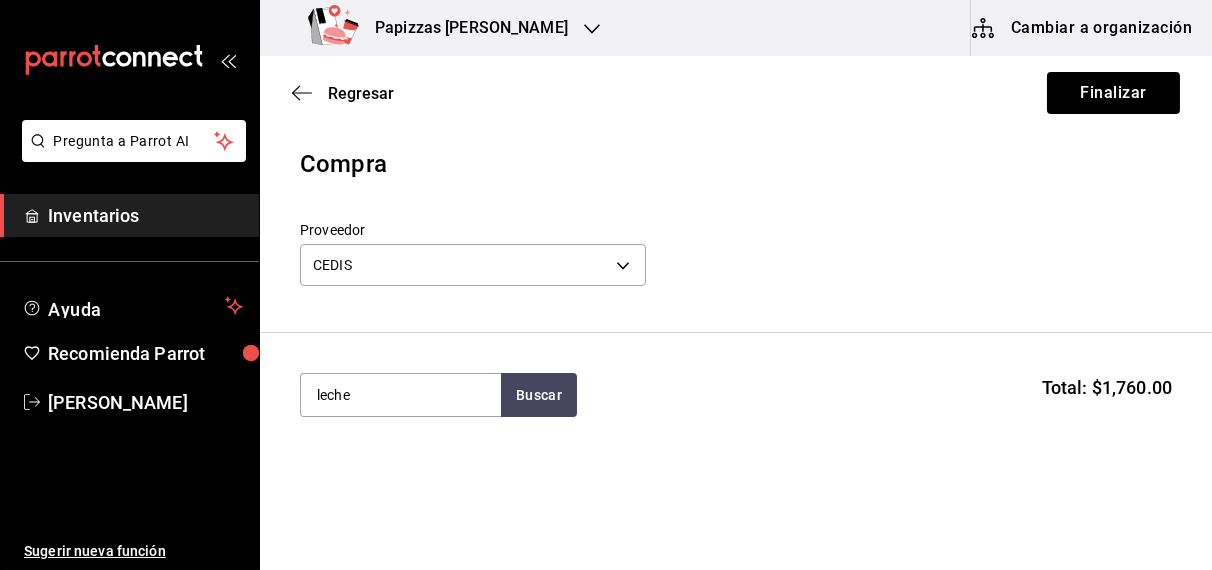 type on "leche" 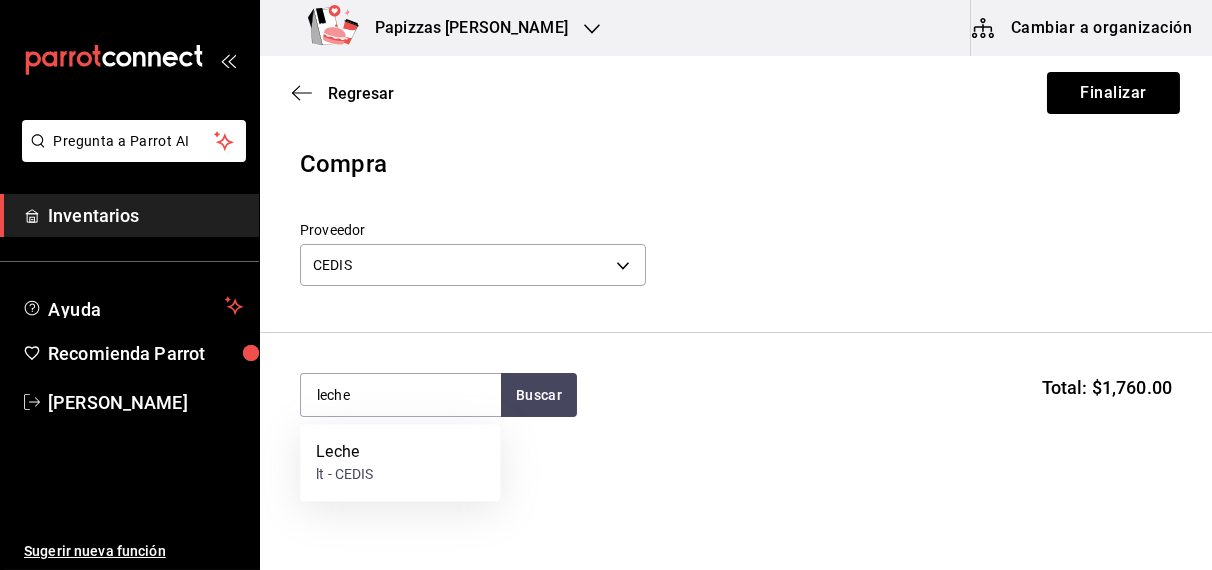 click on "Leche lt - CEDIS" at bounding box center [400, 463] 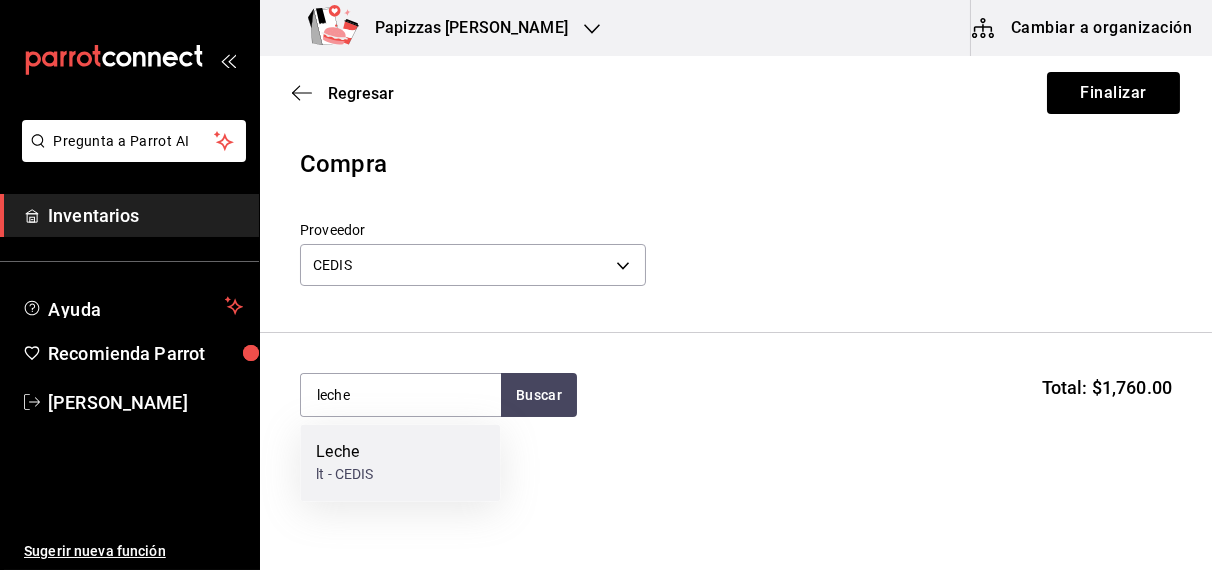 type 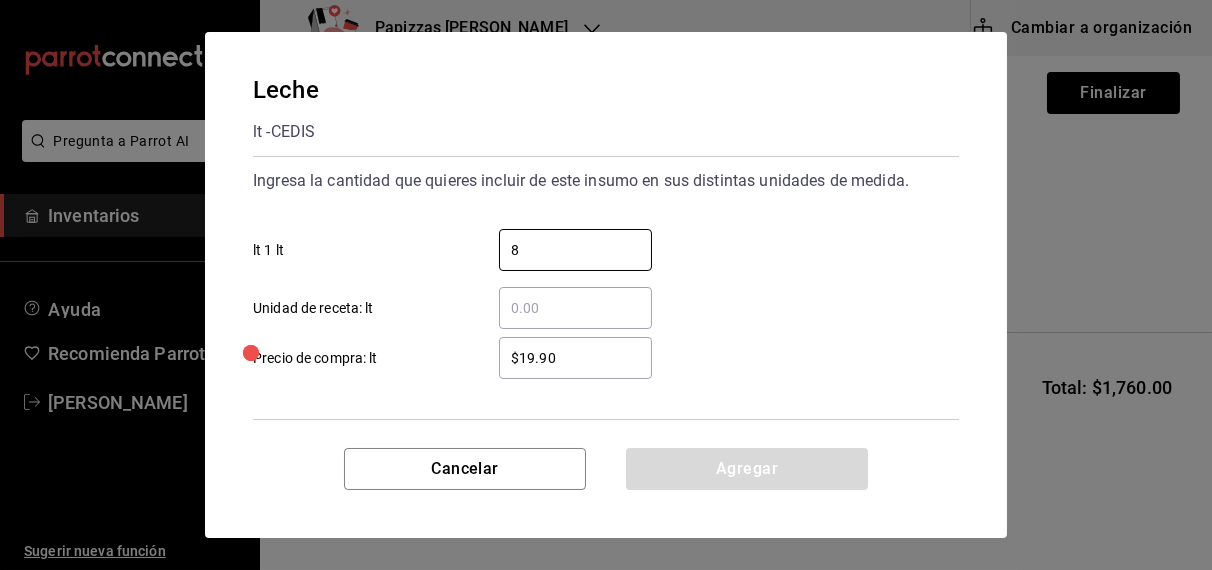 type on "8" 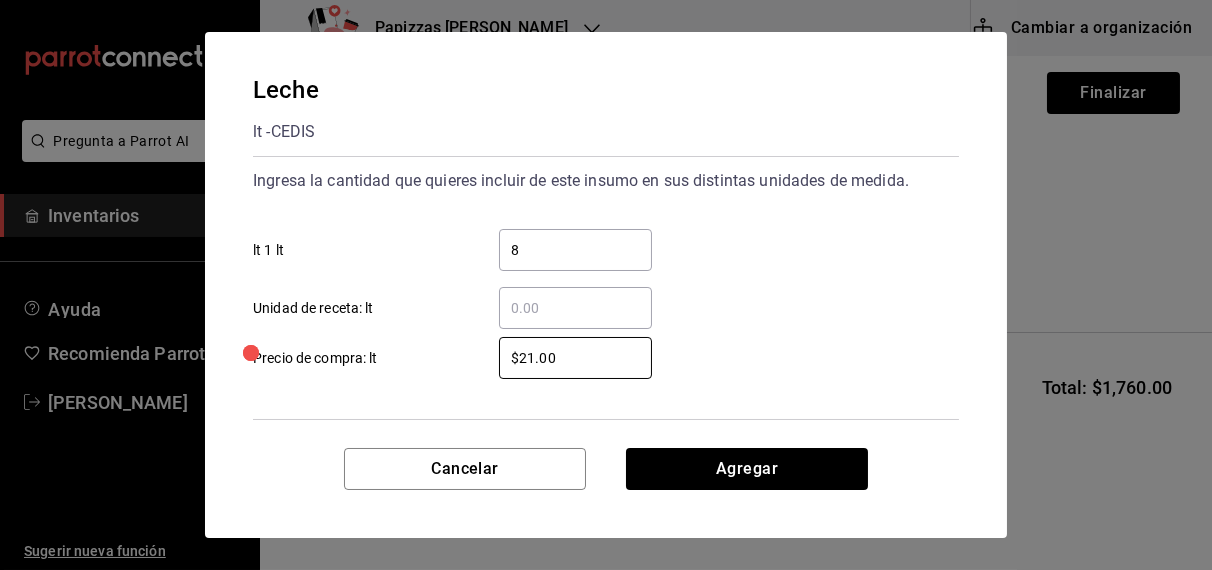 type on "$21.00" 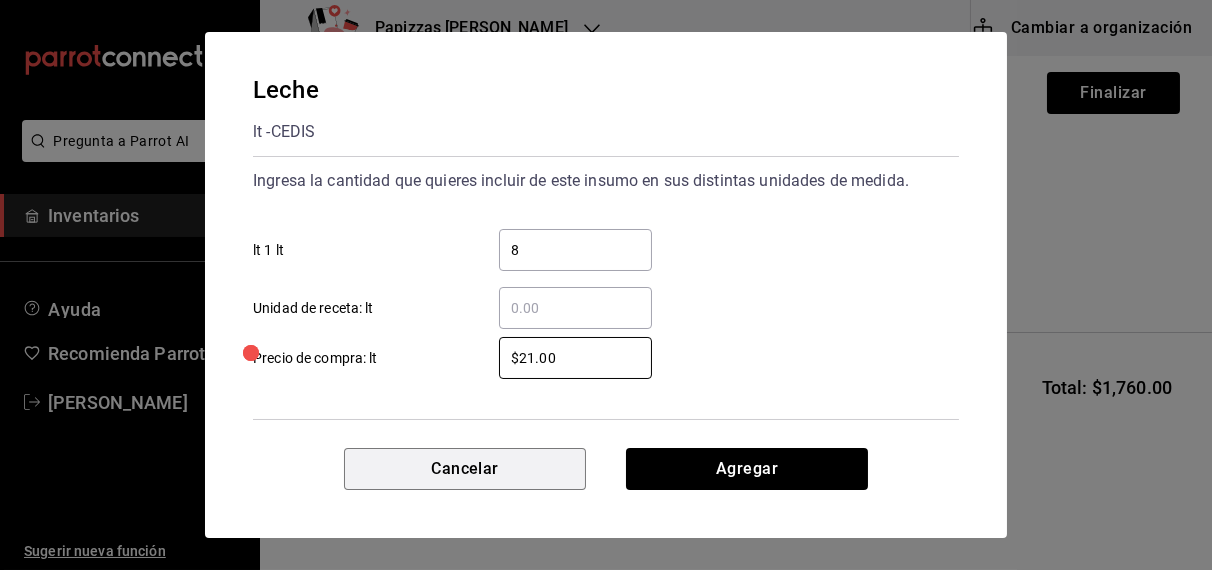 type 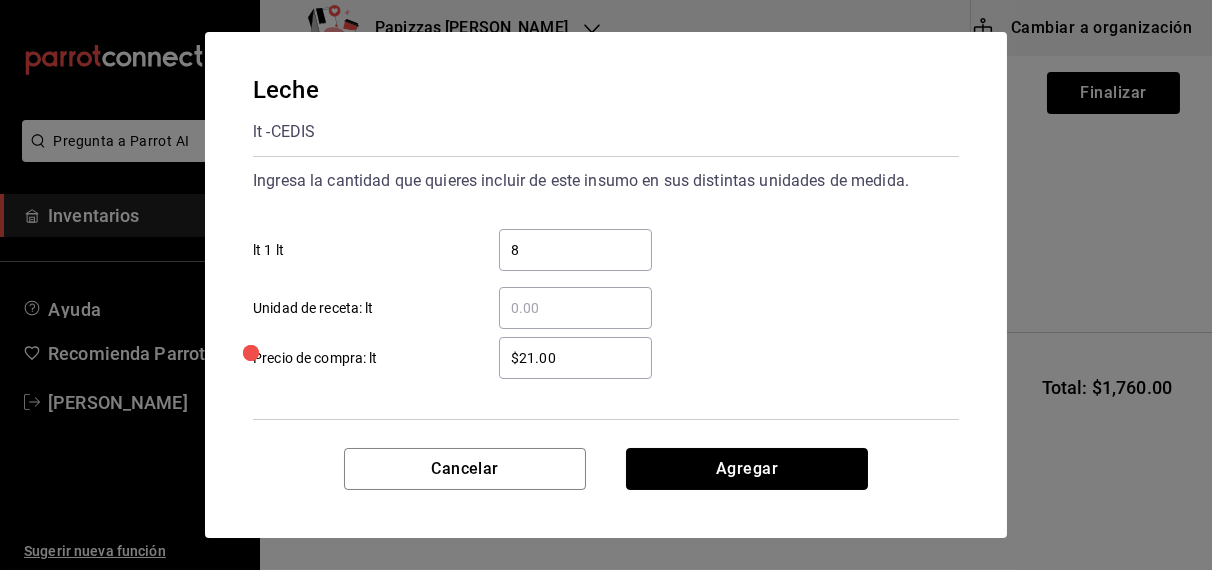 type 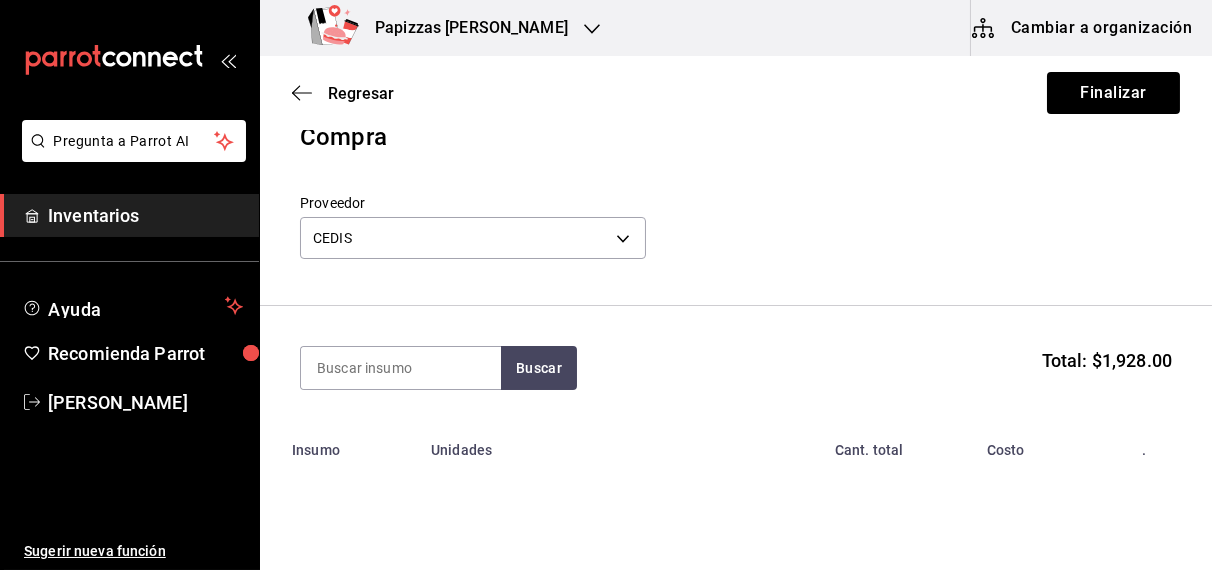 scroll, scrollTop: 0, scrollLeft: 0, axis: both 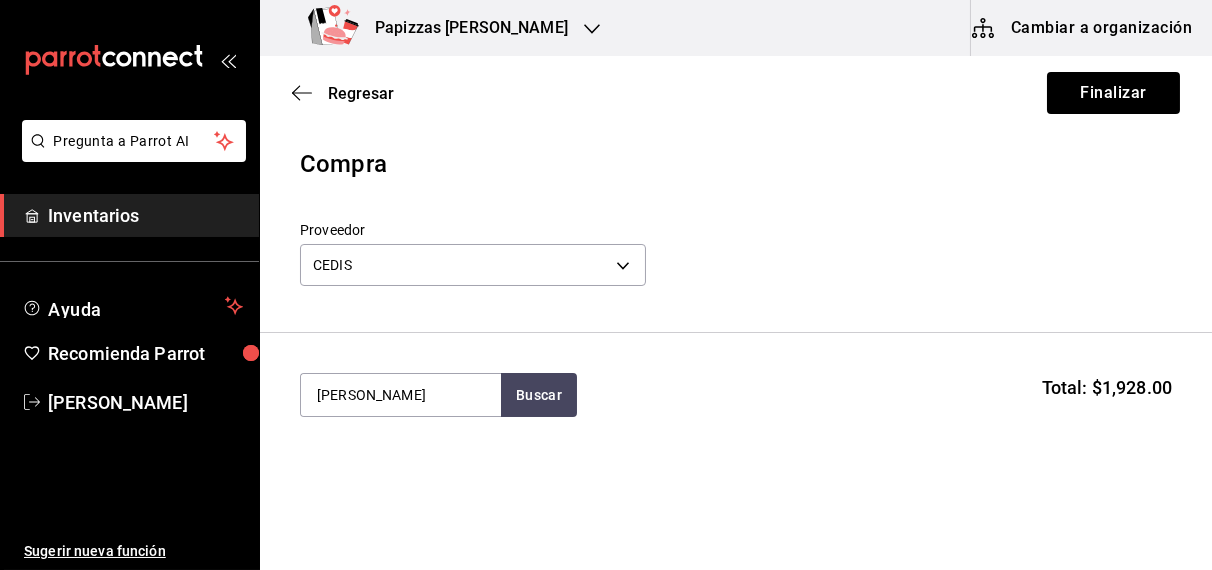 type on "BACH" 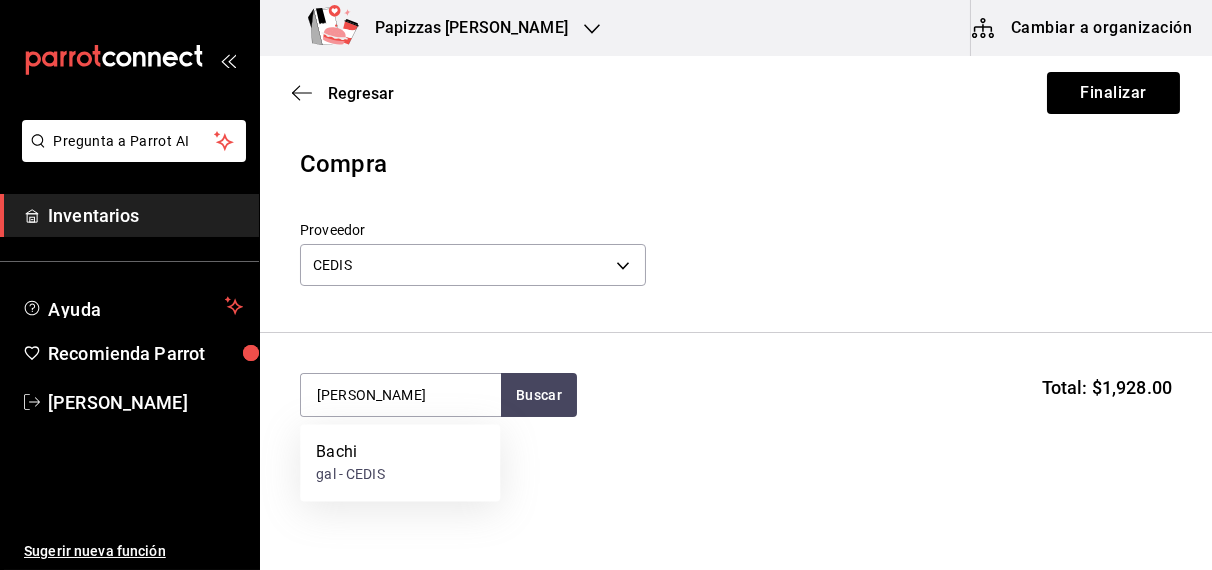 click on "gal - CEDIS" at bounding box center [350, 475] 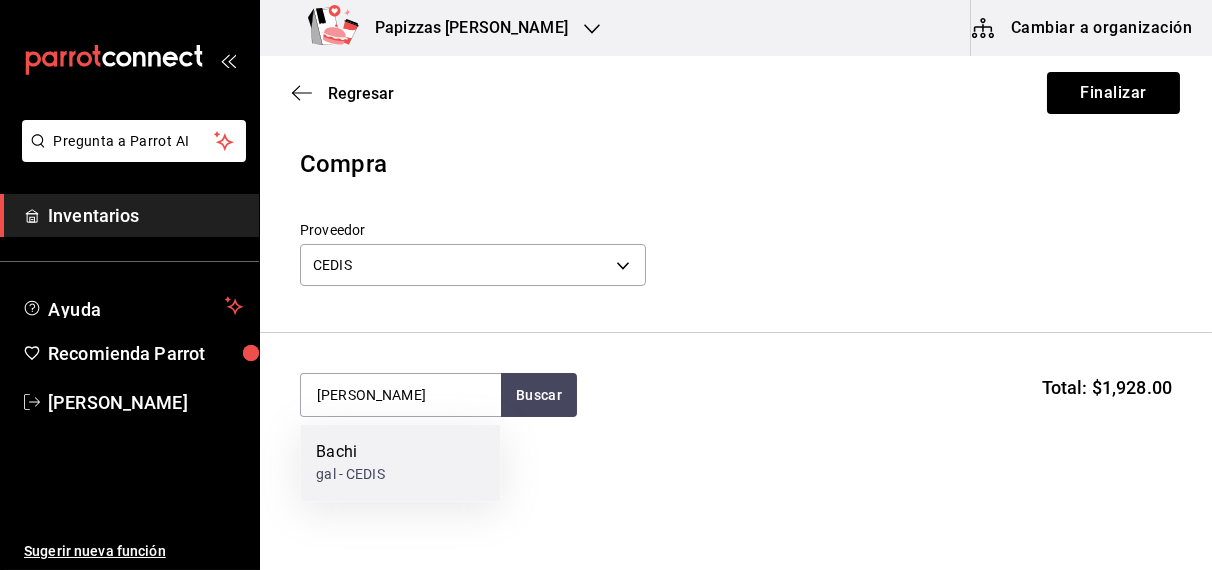 type 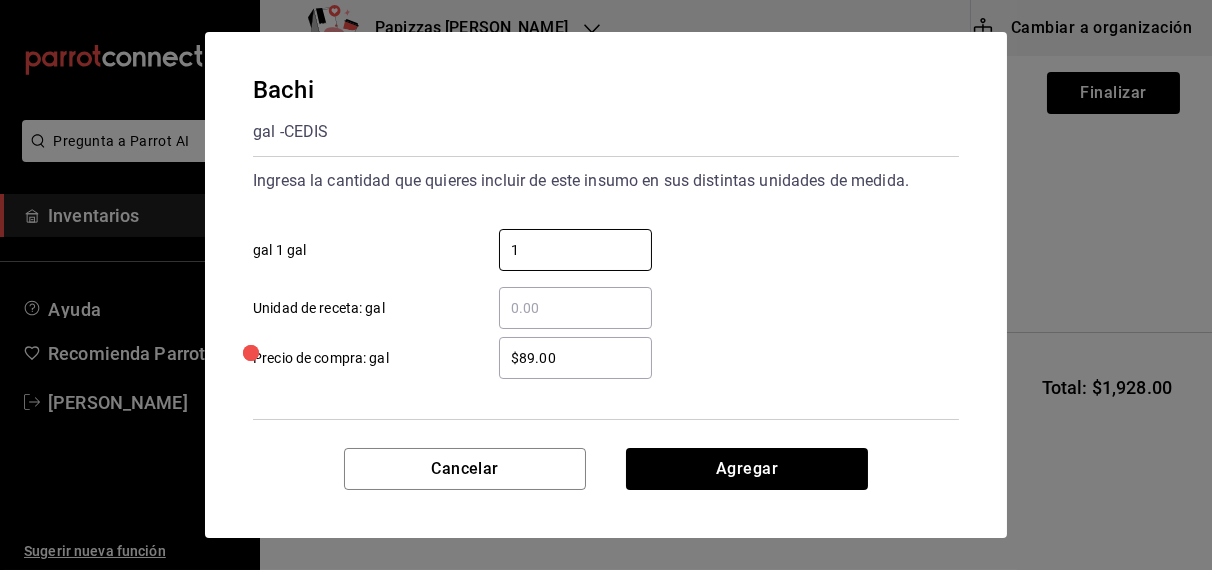 type on "1" 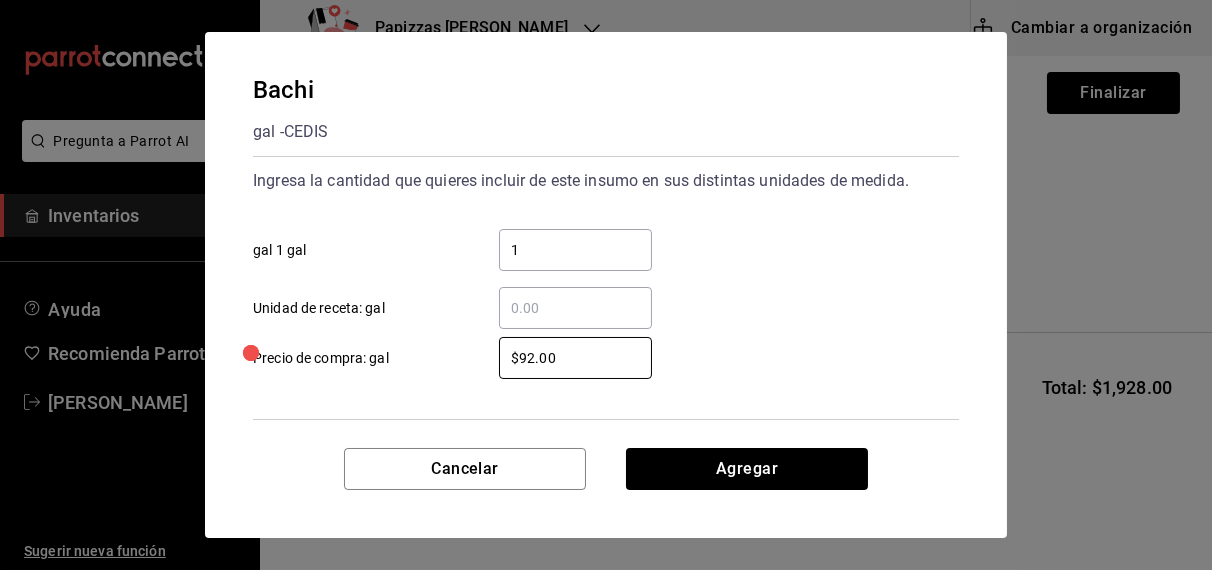 type on "$92.00" 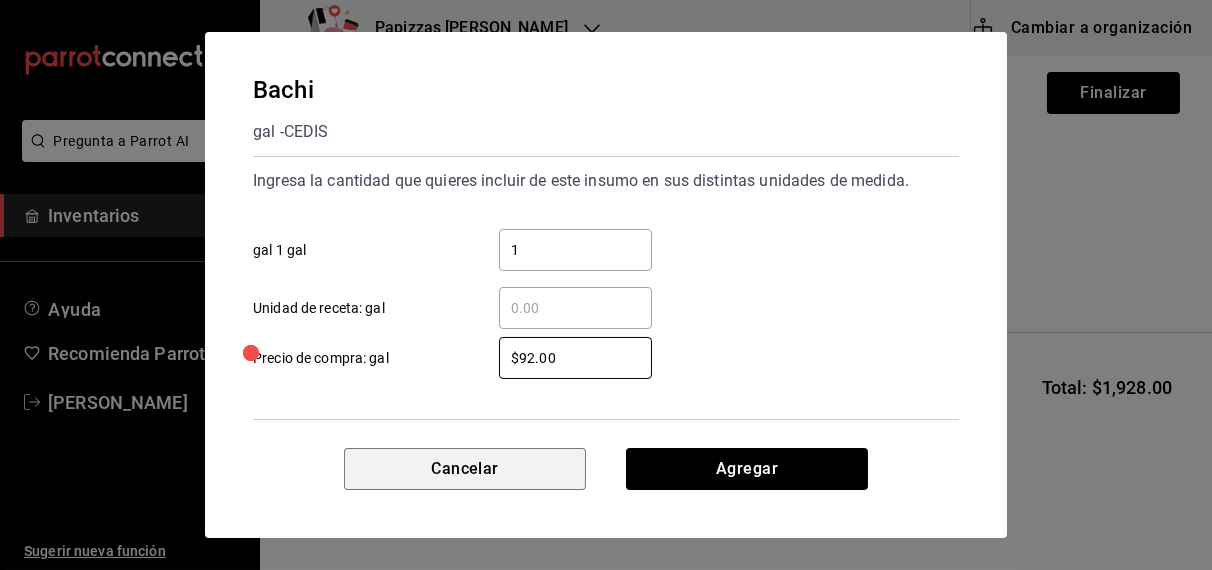 type 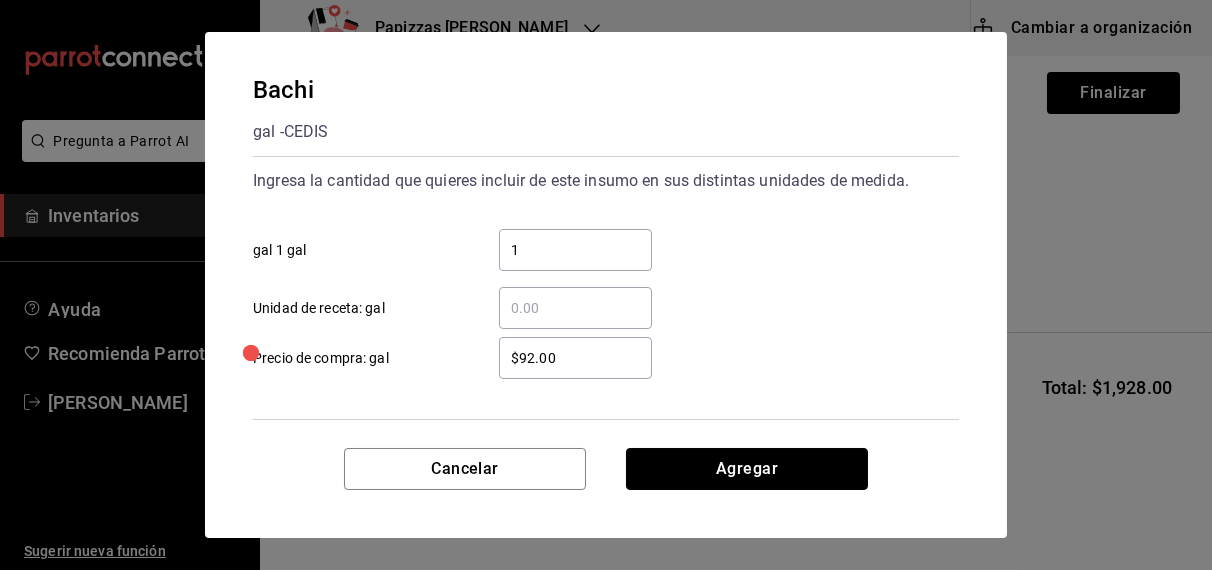 type 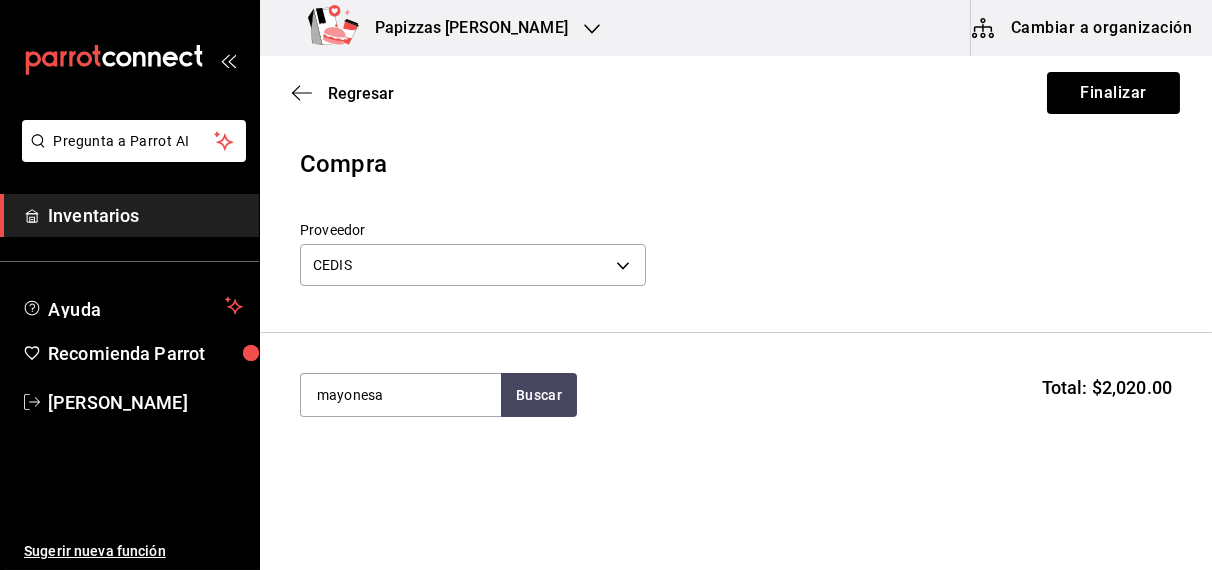 type on "mayonesa" 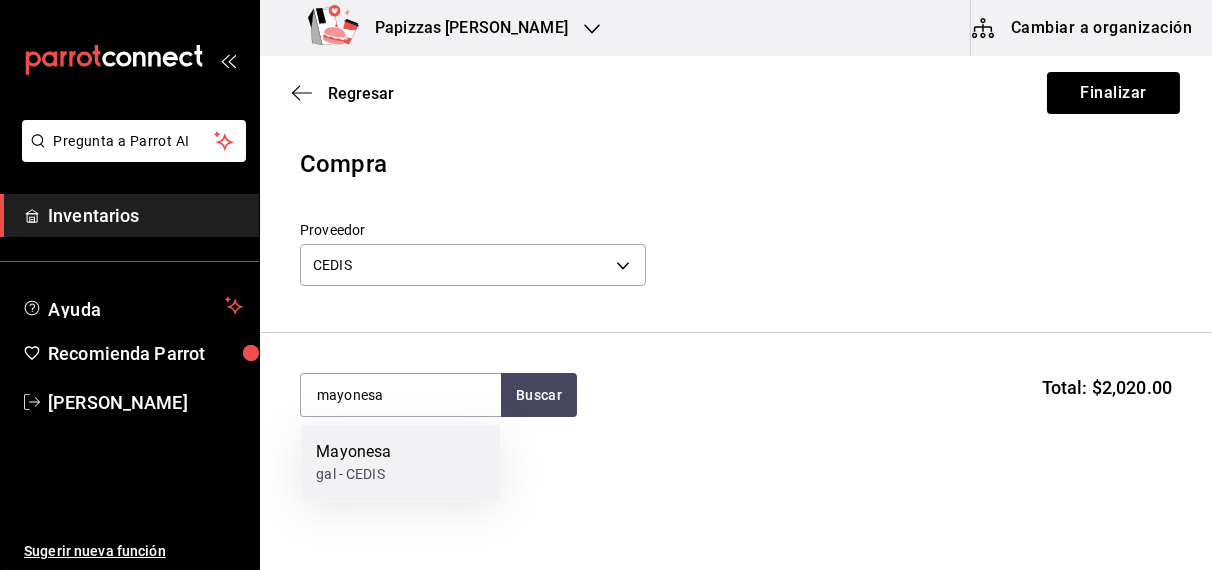 click on "gal - CEDIS" at bounding box center (353, 475) 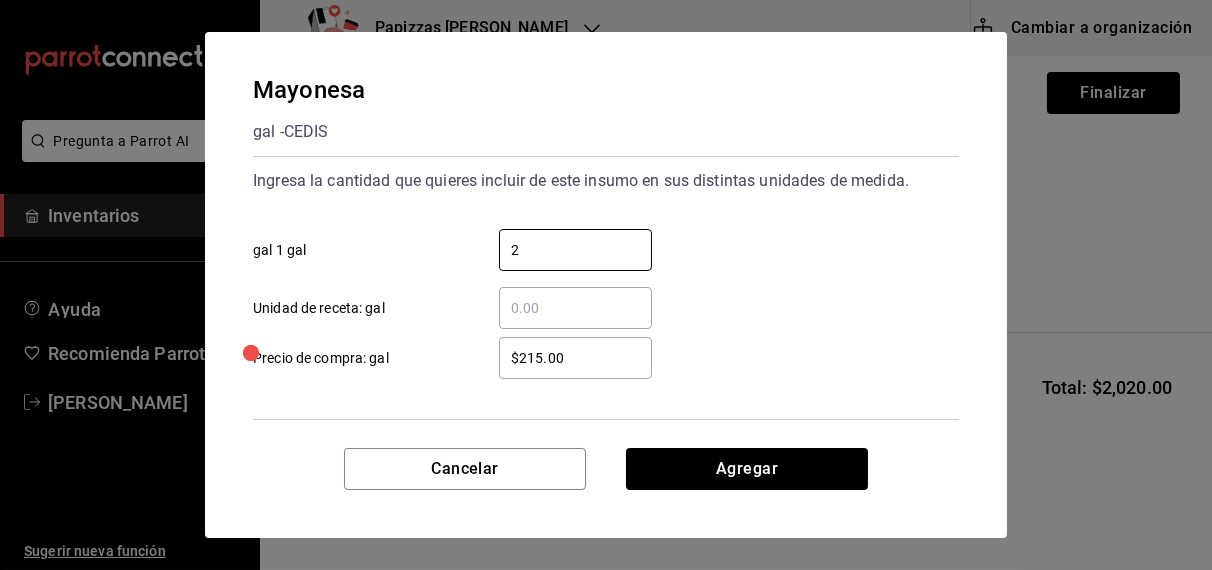 type on "2" 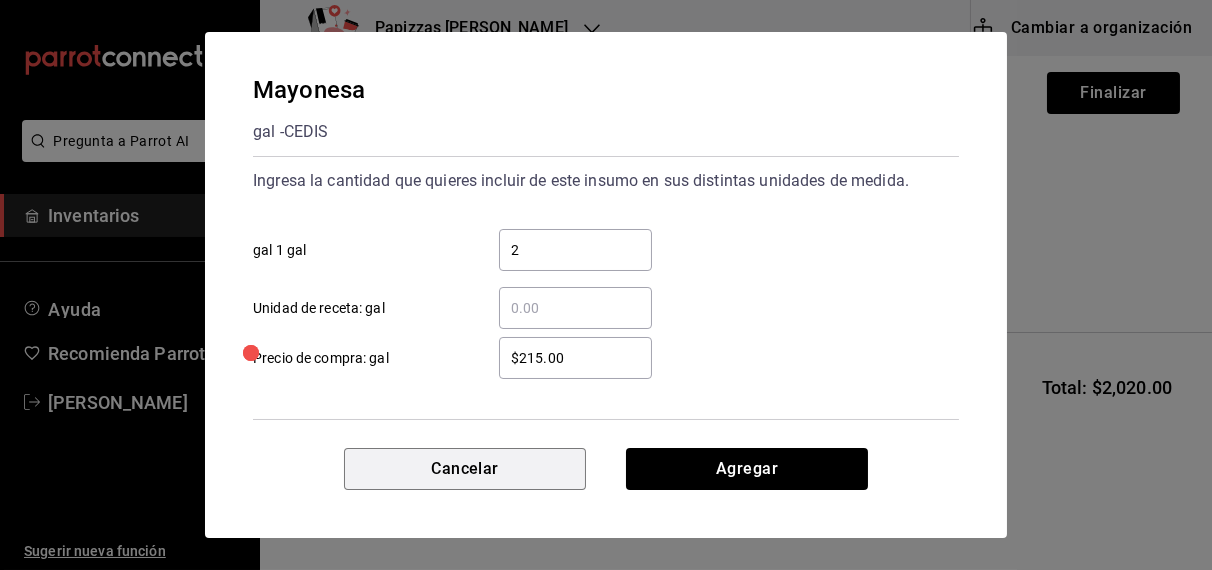 type 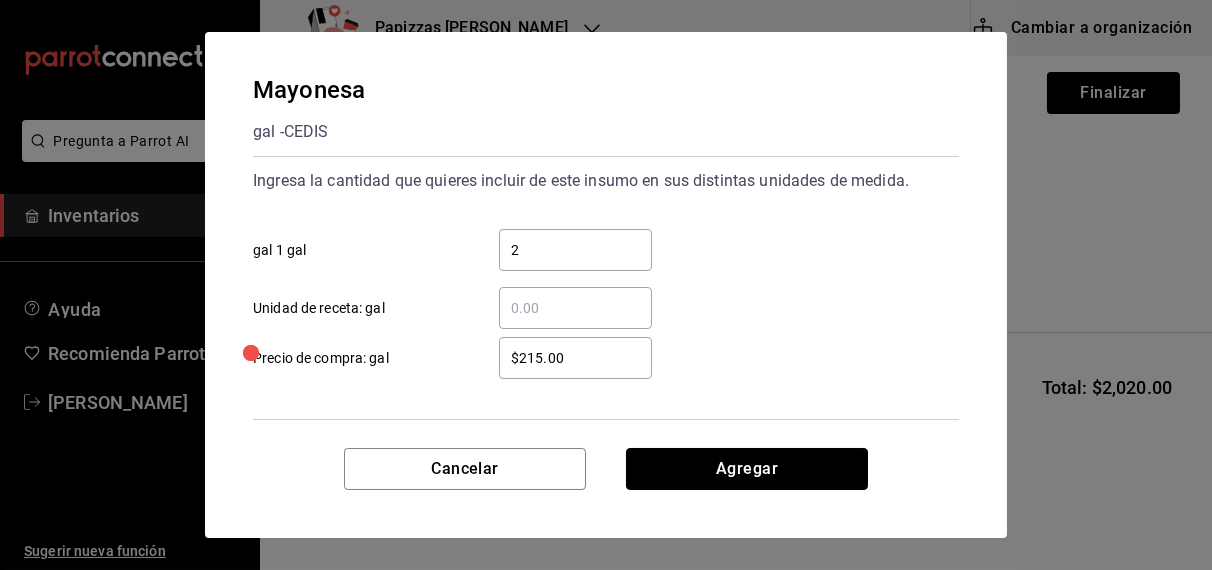 type 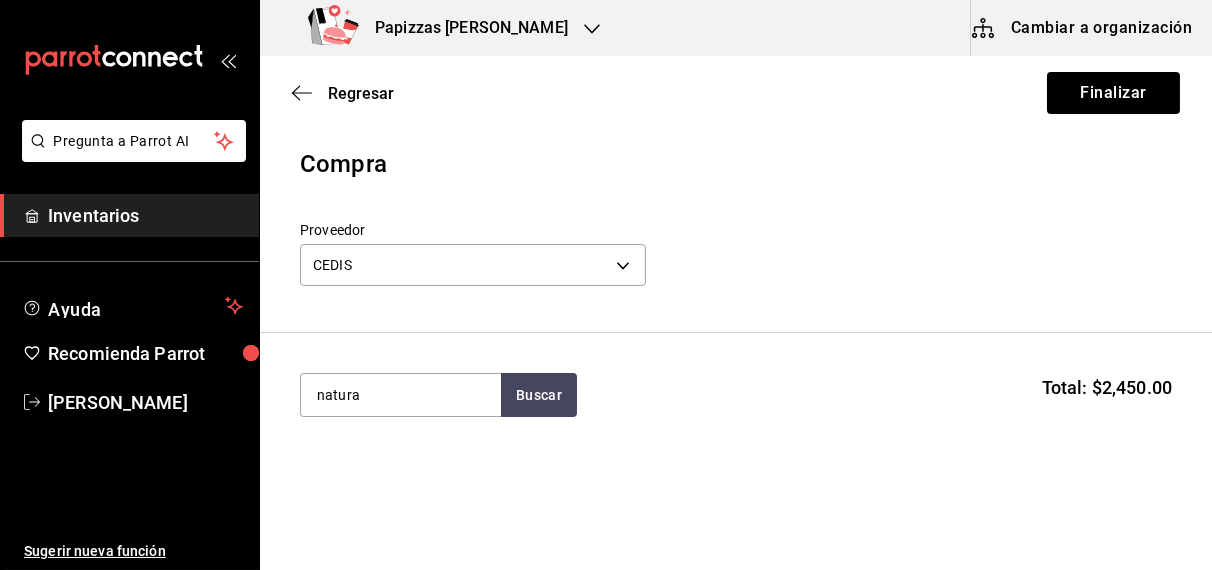 type on "natura" 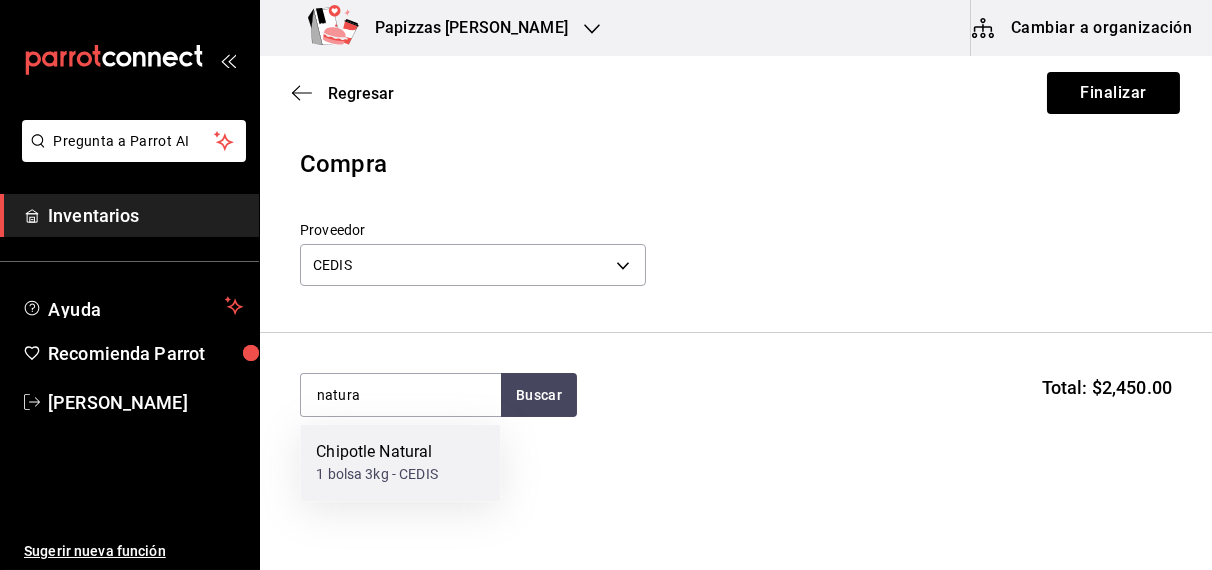 click on "1 bolsa 3kg - CEDIS" at bounding box center (377, 475) 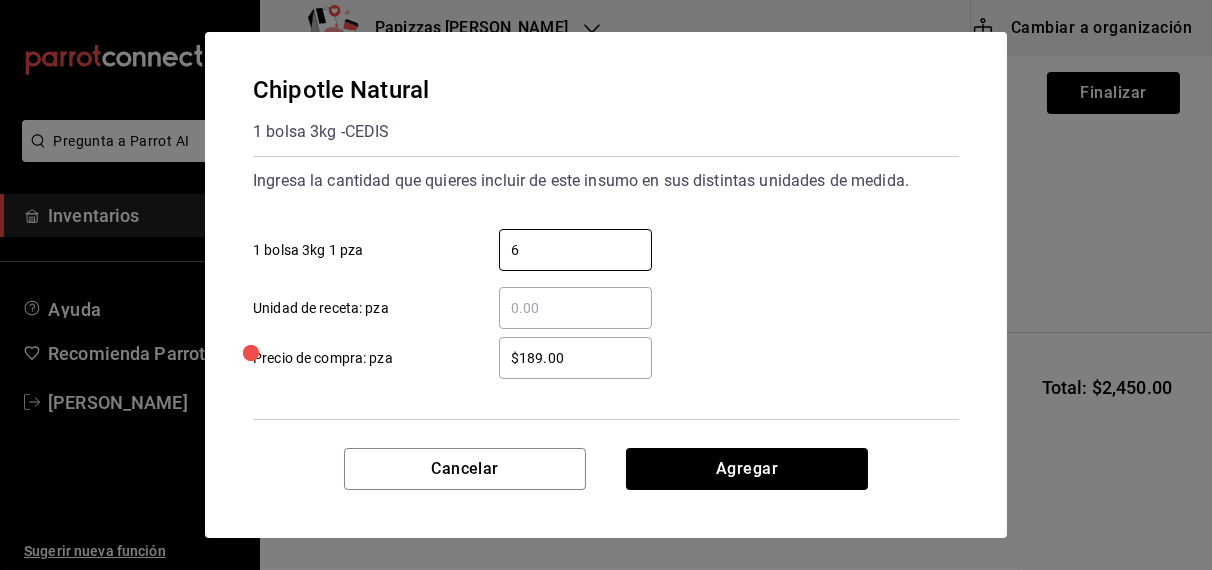 type on "6" 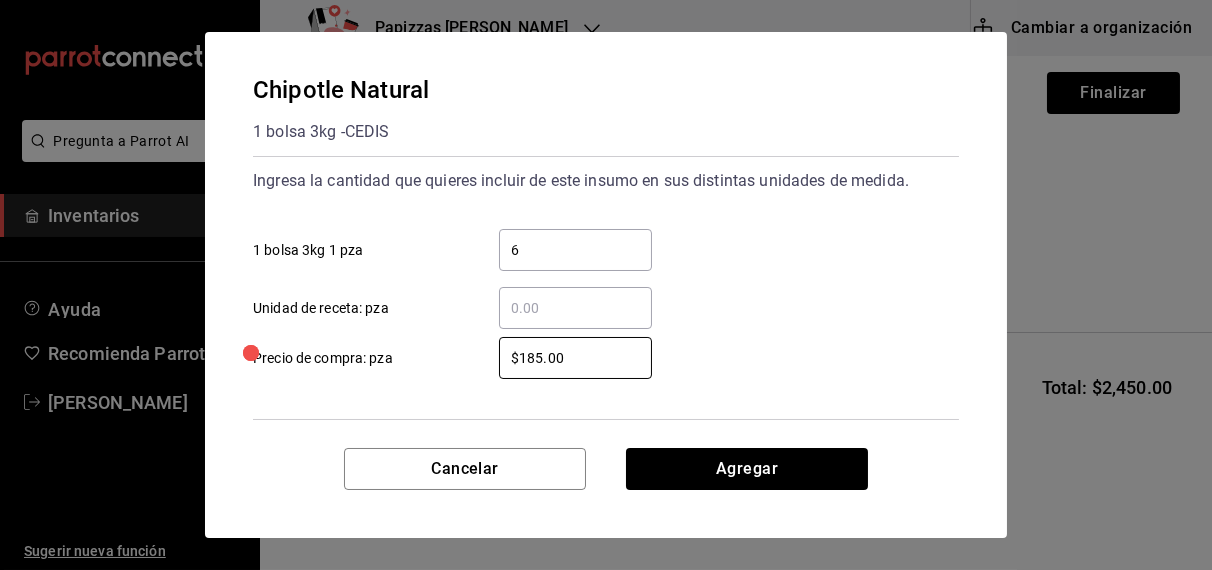 type on "$185.00" 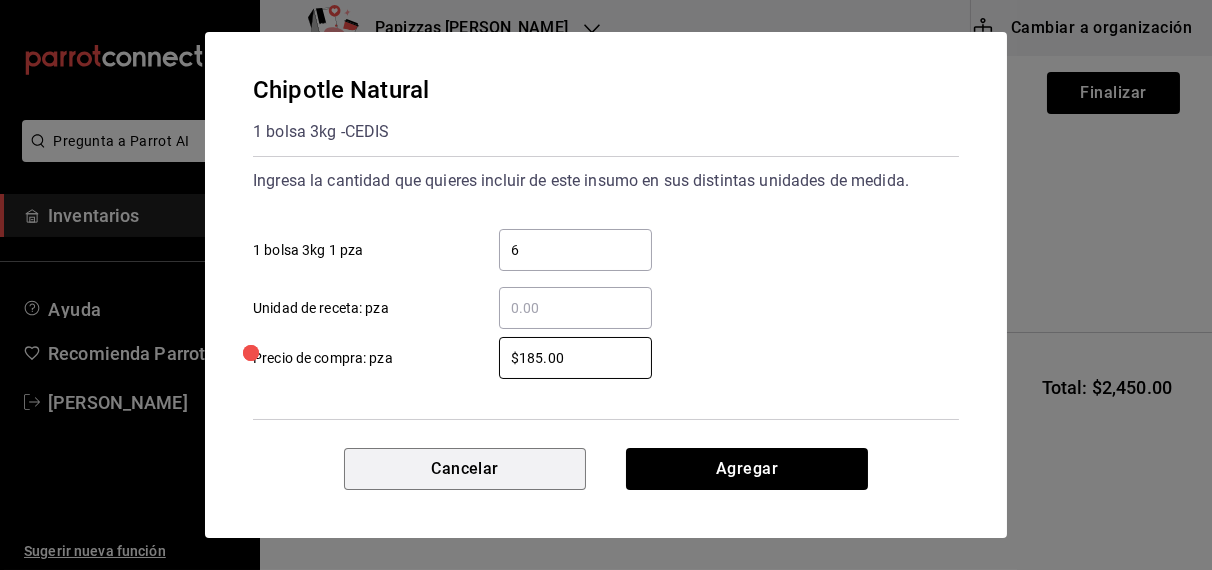 type 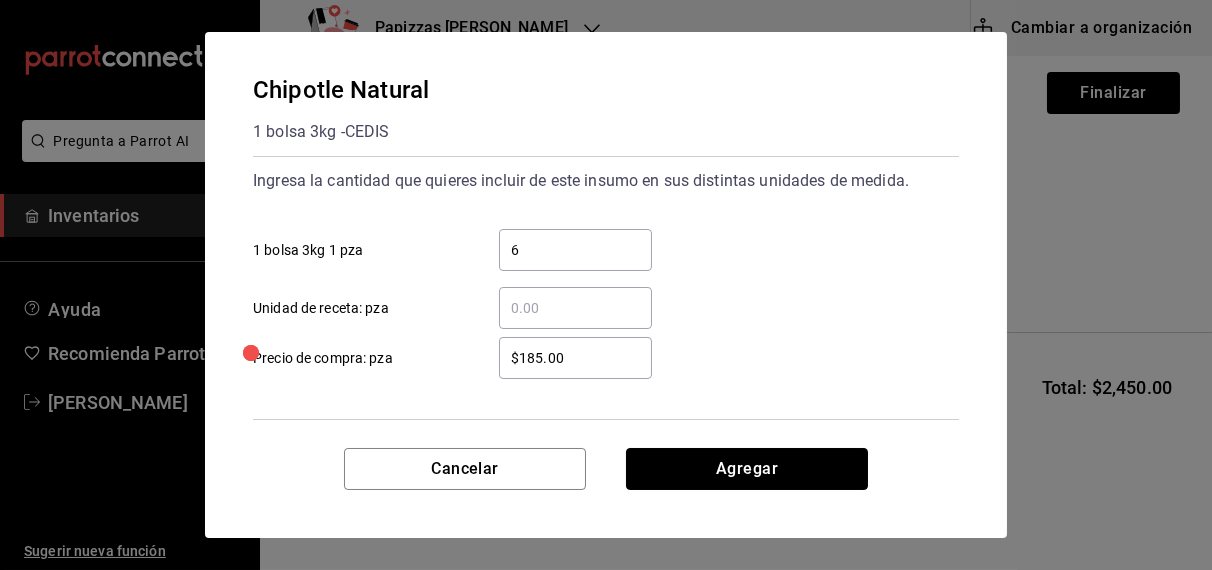 type 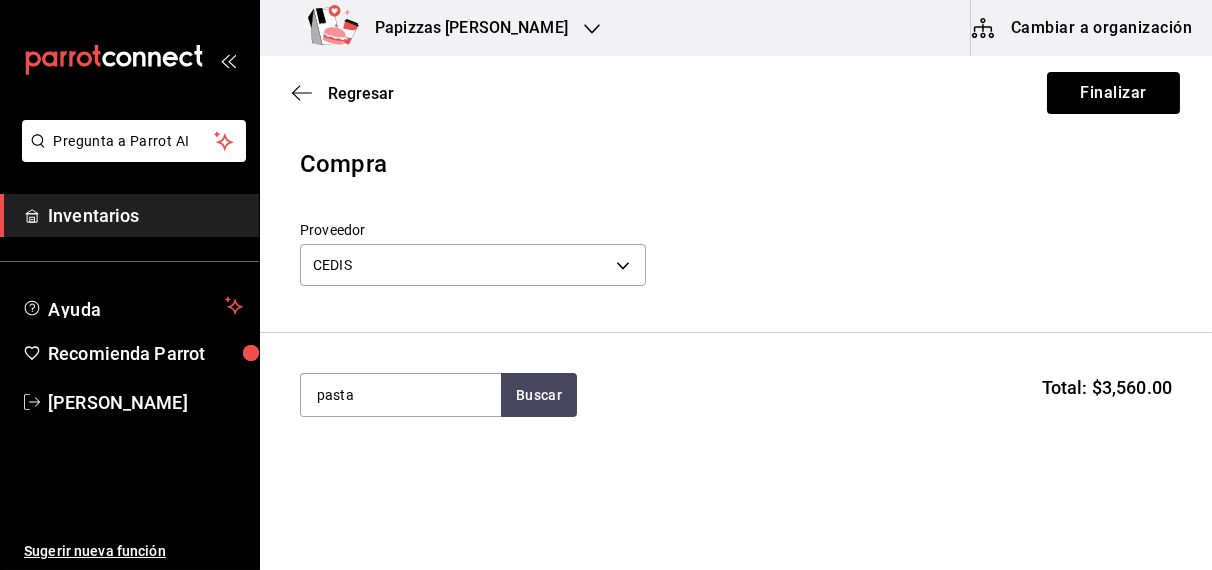 type on "pasta" 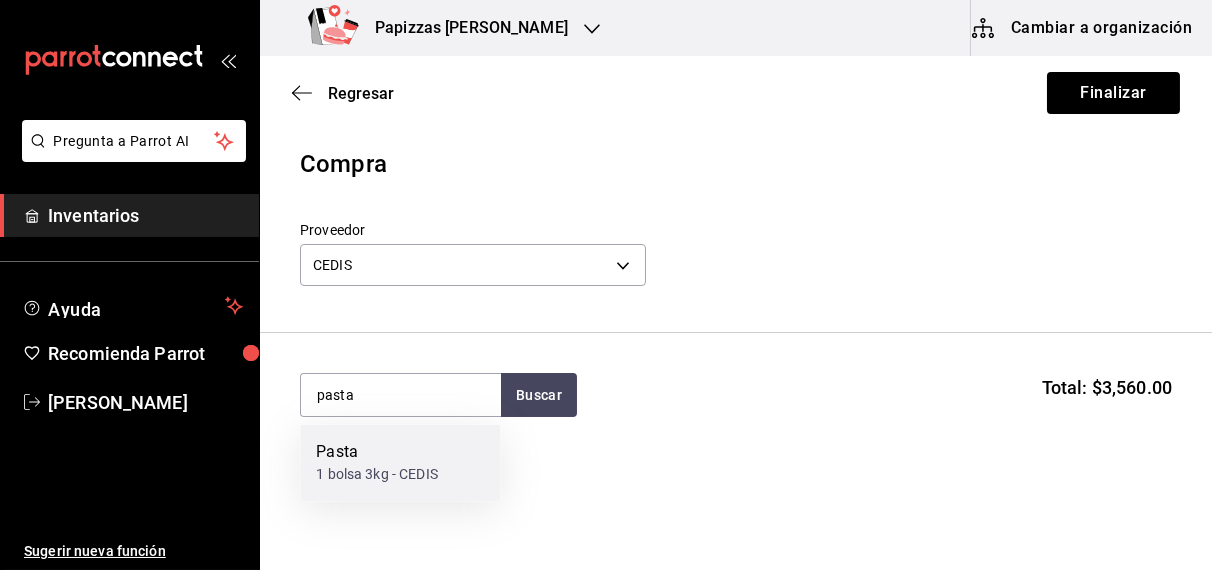 click on "1 bolsa 3kg - CEDIS" at bounding box center (377, 475) 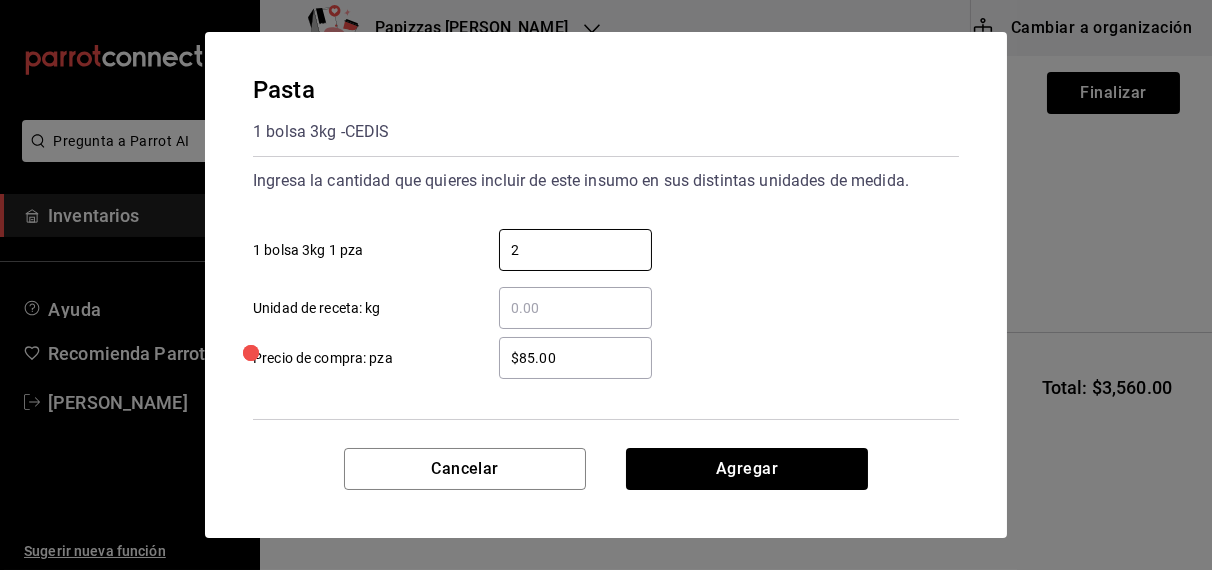 type on "2" 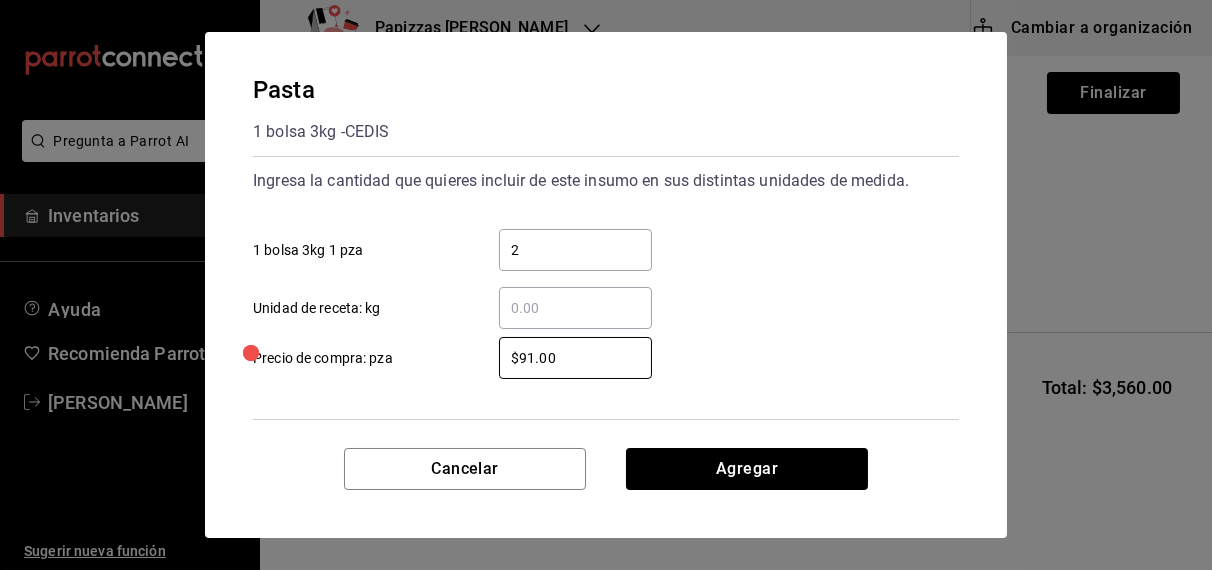 type on "$91.00" 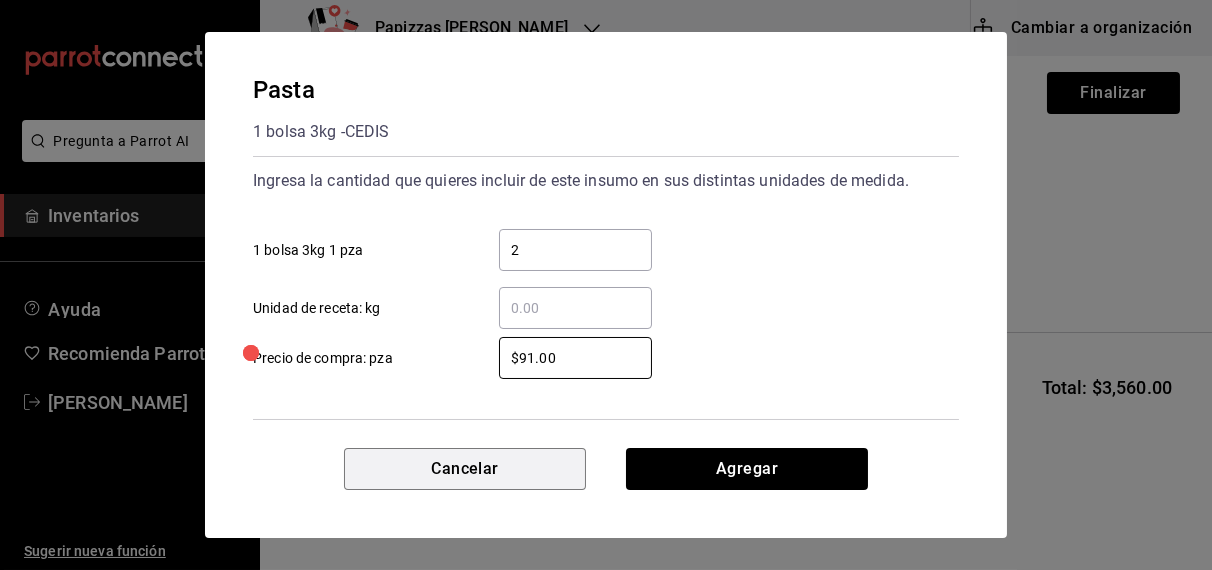 type 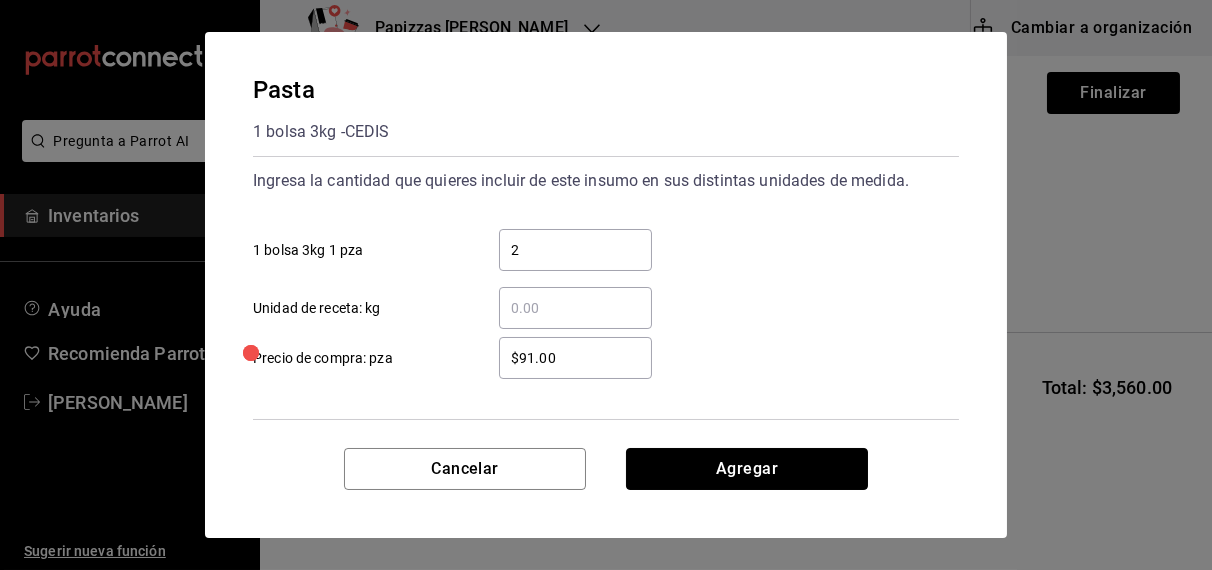 type 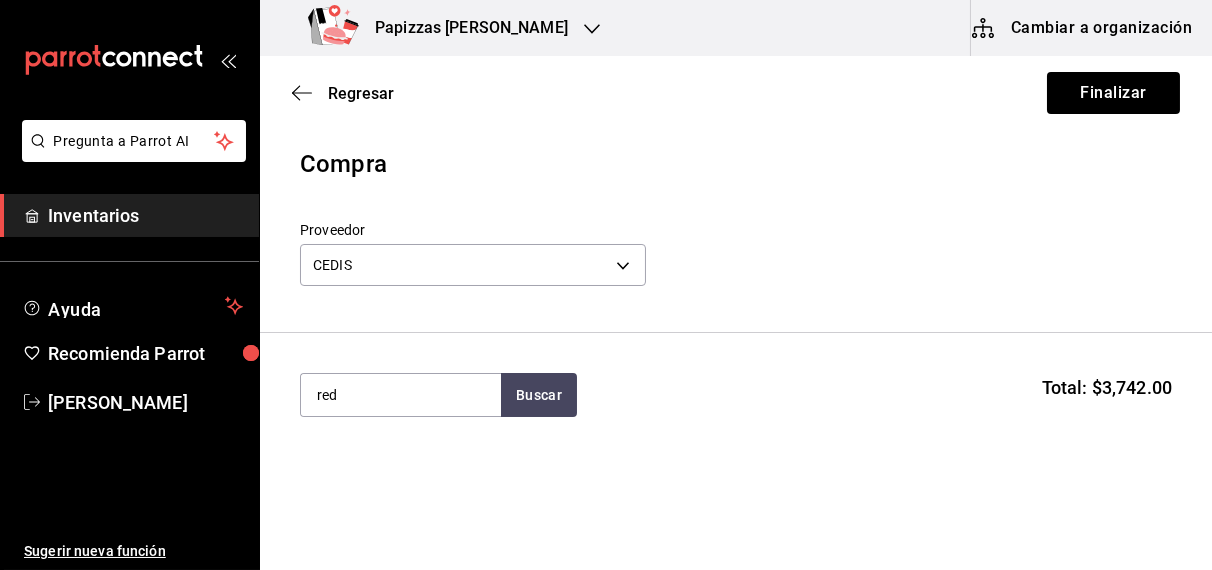 type on "red" 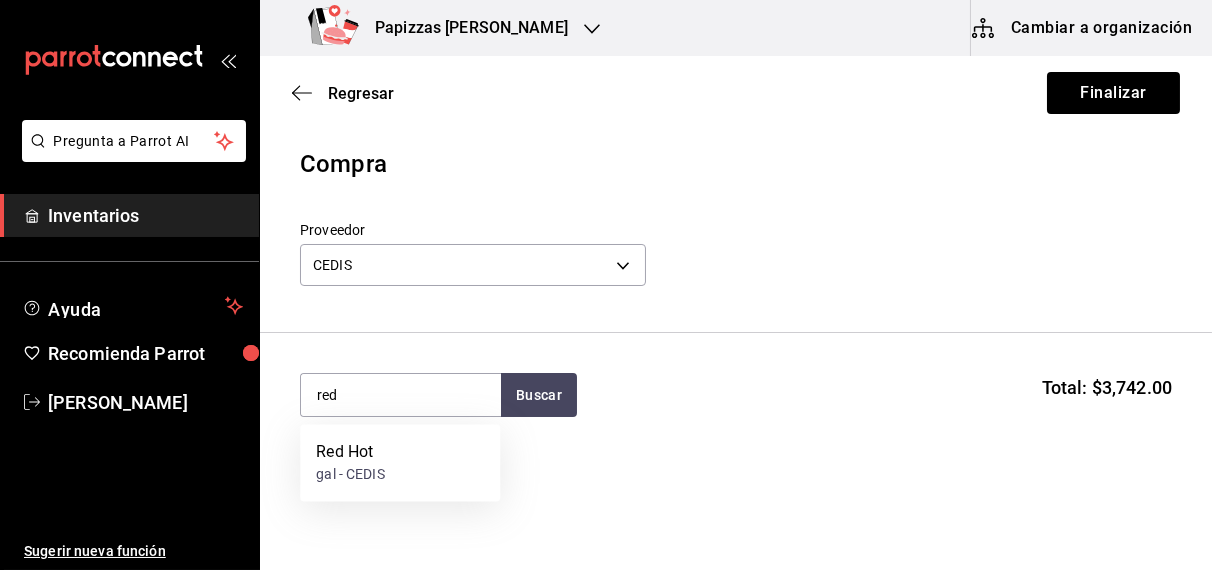 click on "Red Hot gal - CEDIS" at bounding box center (400, 463) 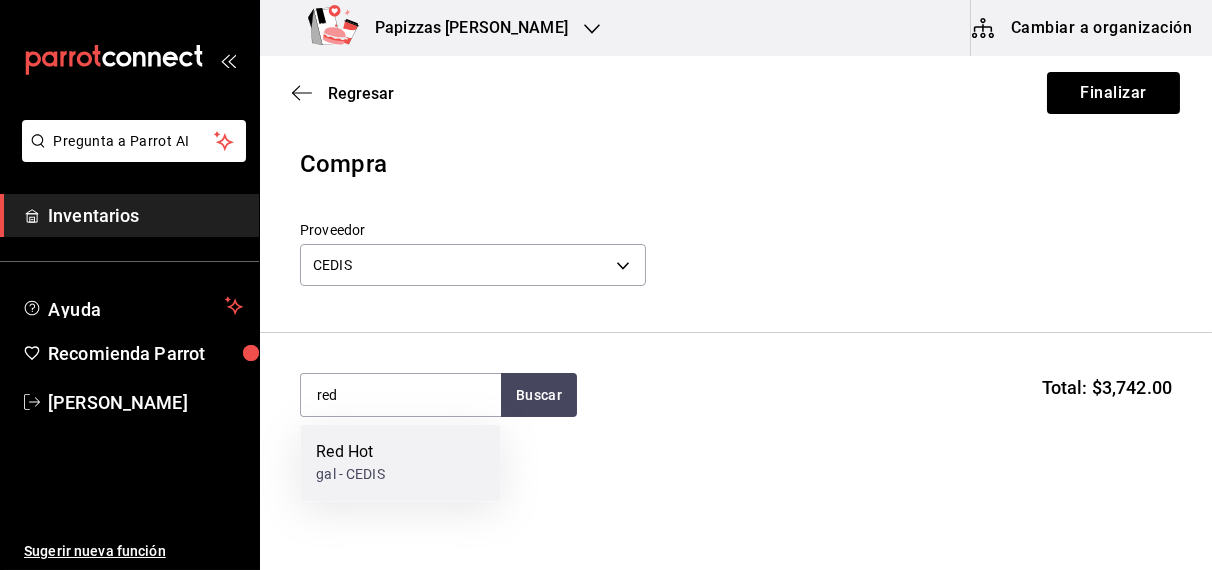 type 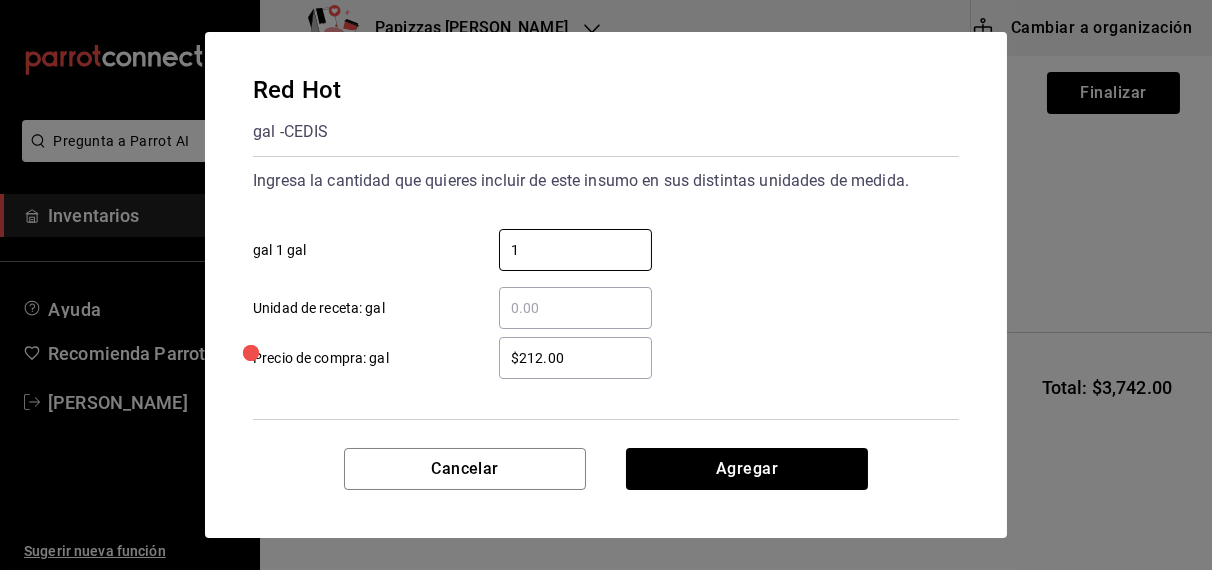 type on "1" 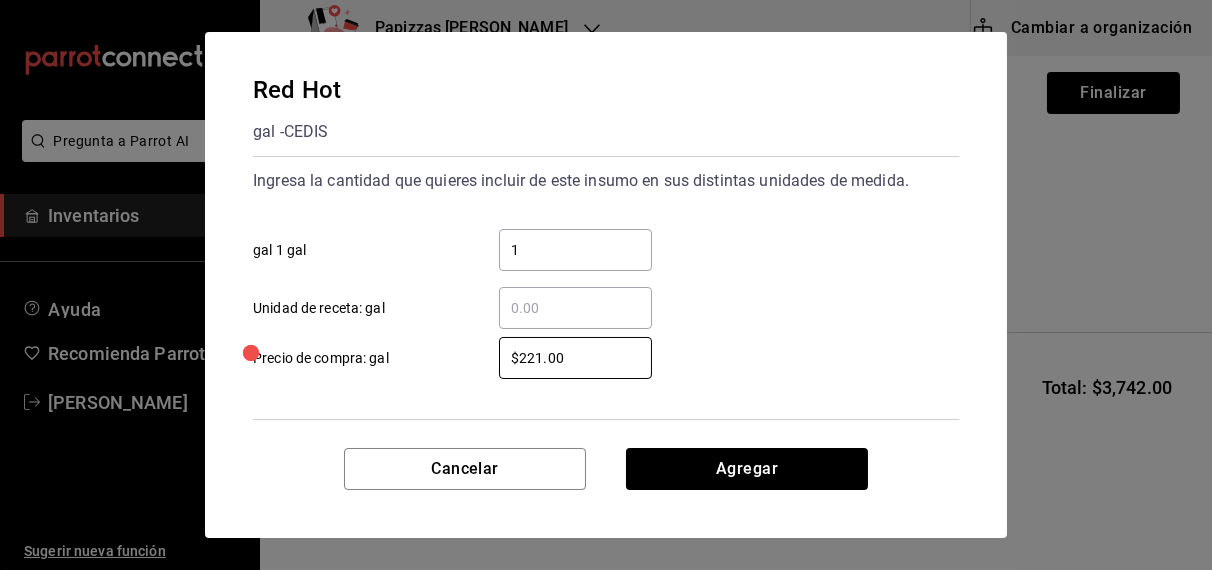 type on "$221.00" 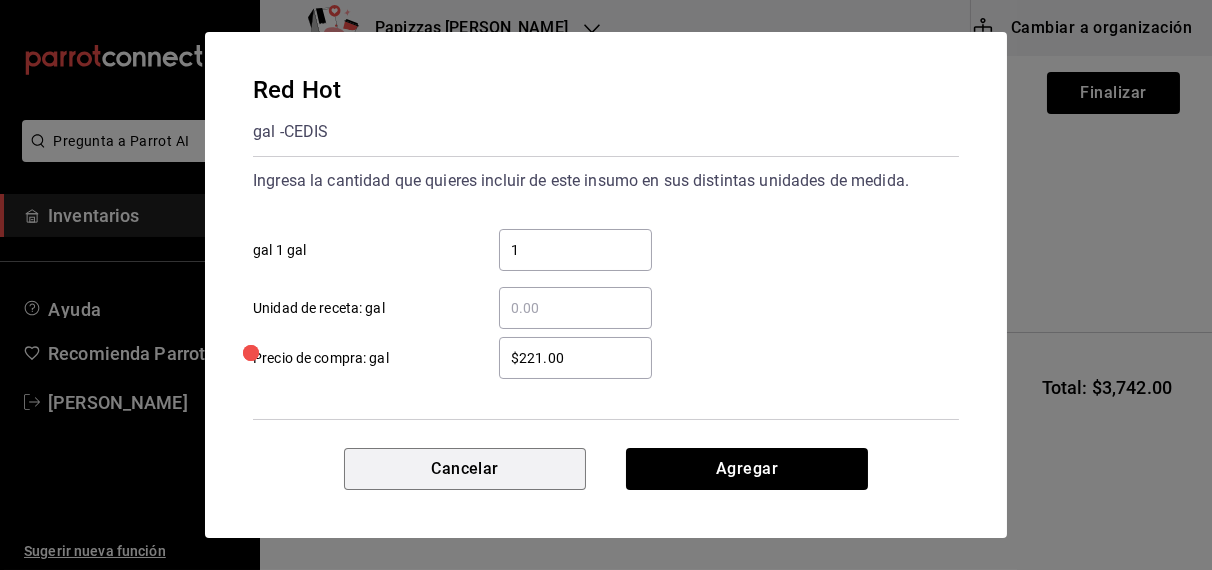 type 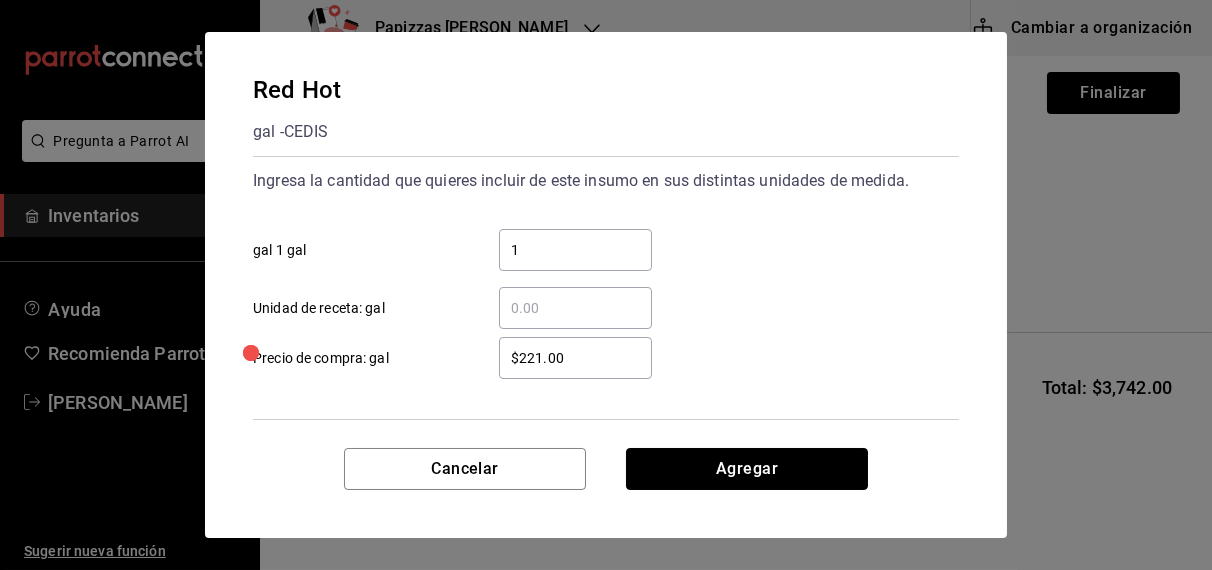 type 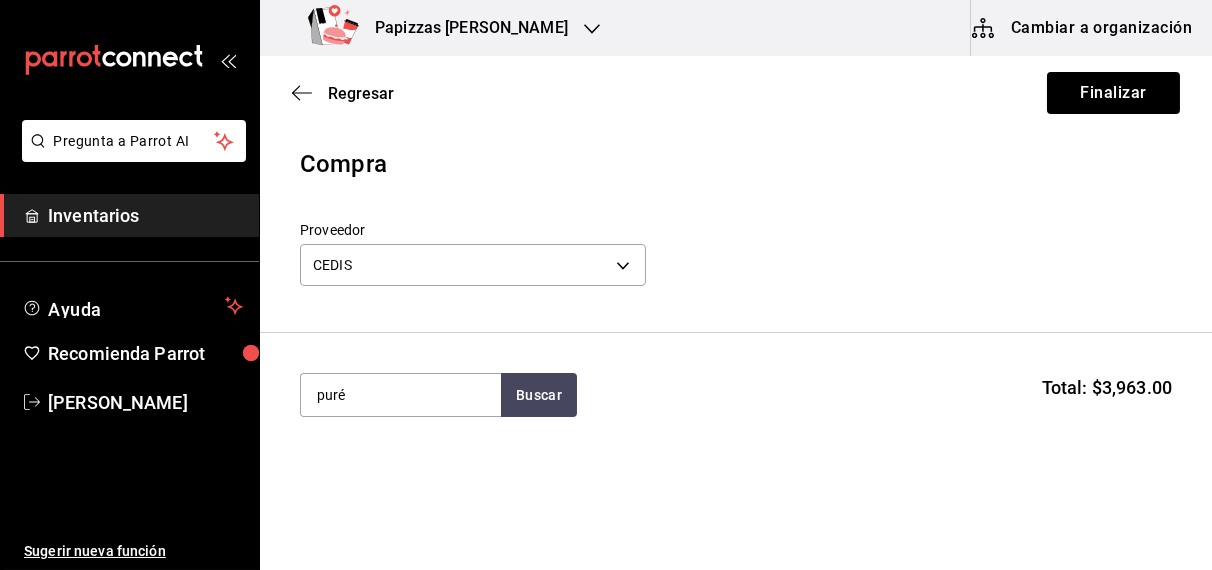 type on "puré" 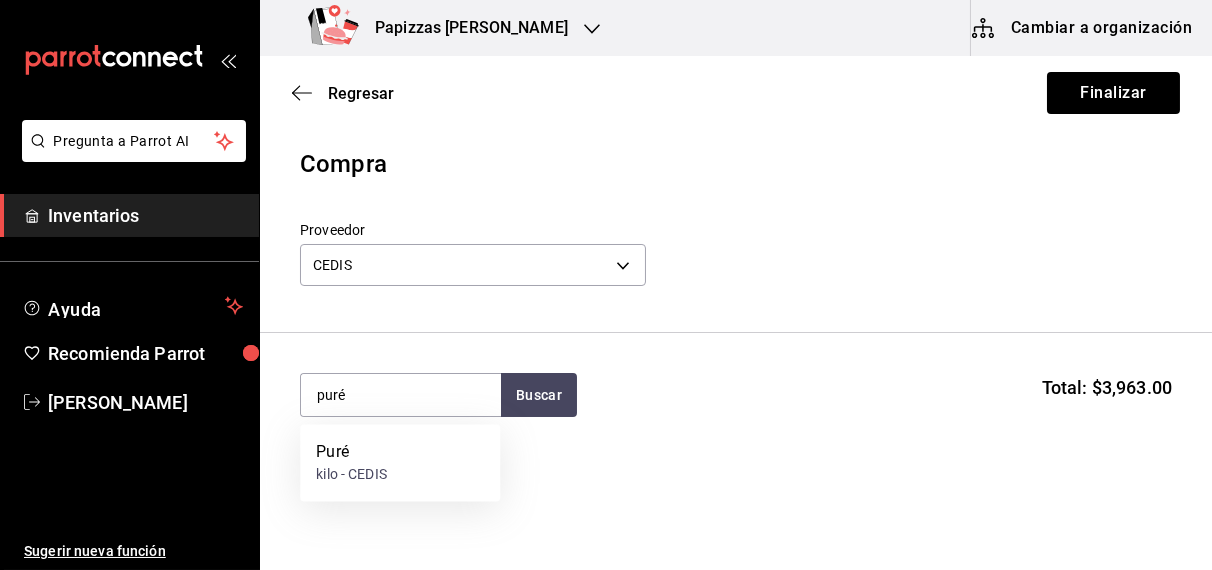 click on "kilo - CEDIS" at bounding box center (351, 475) 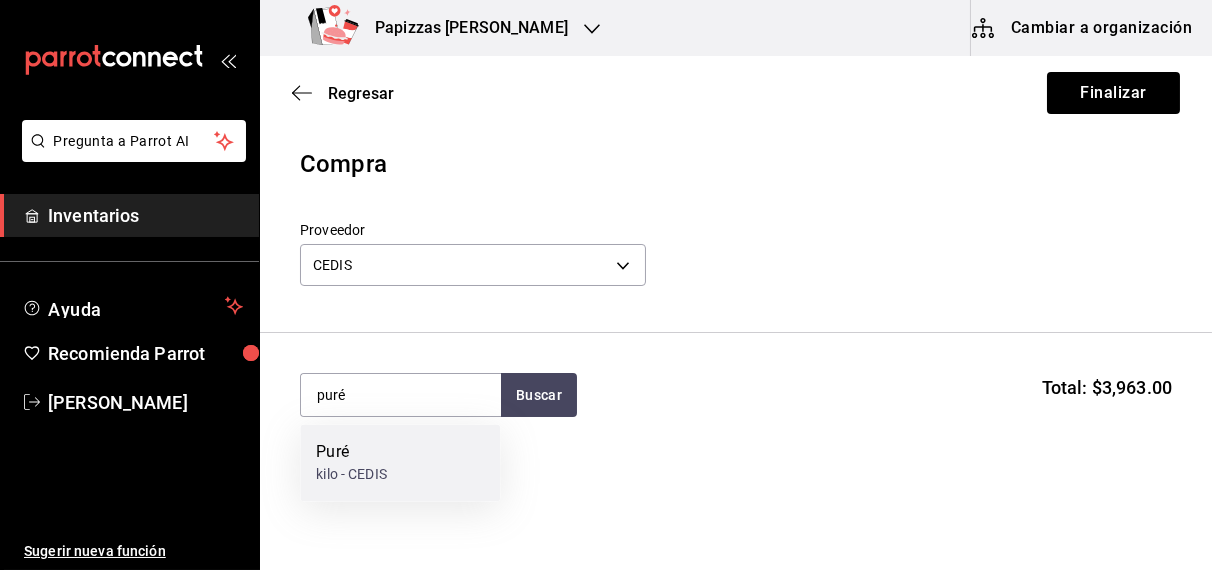 type 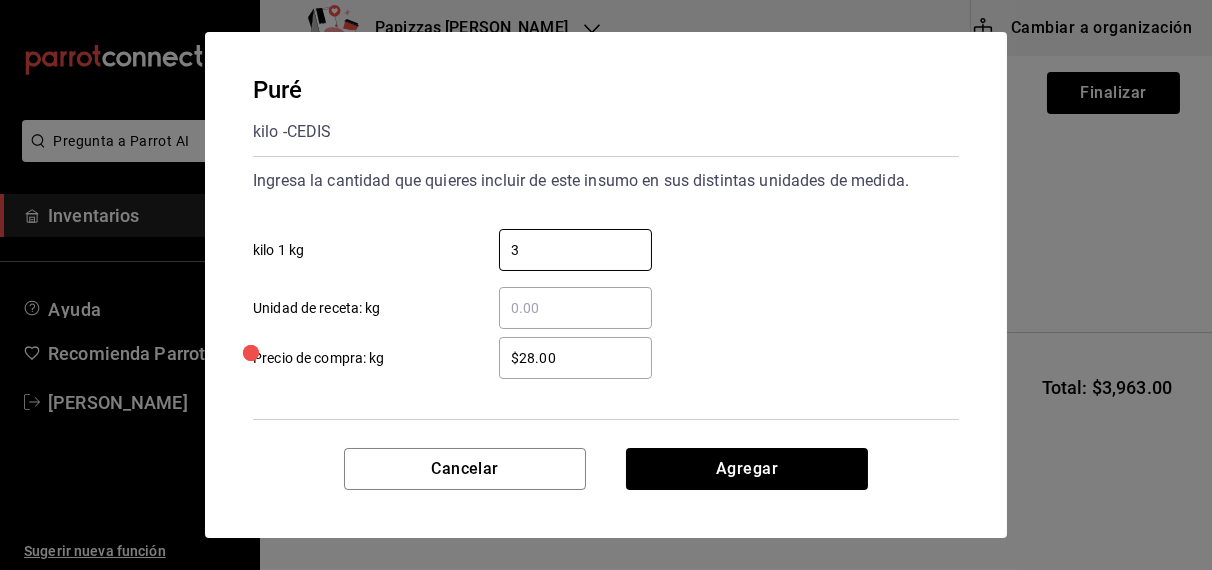 type on "3" 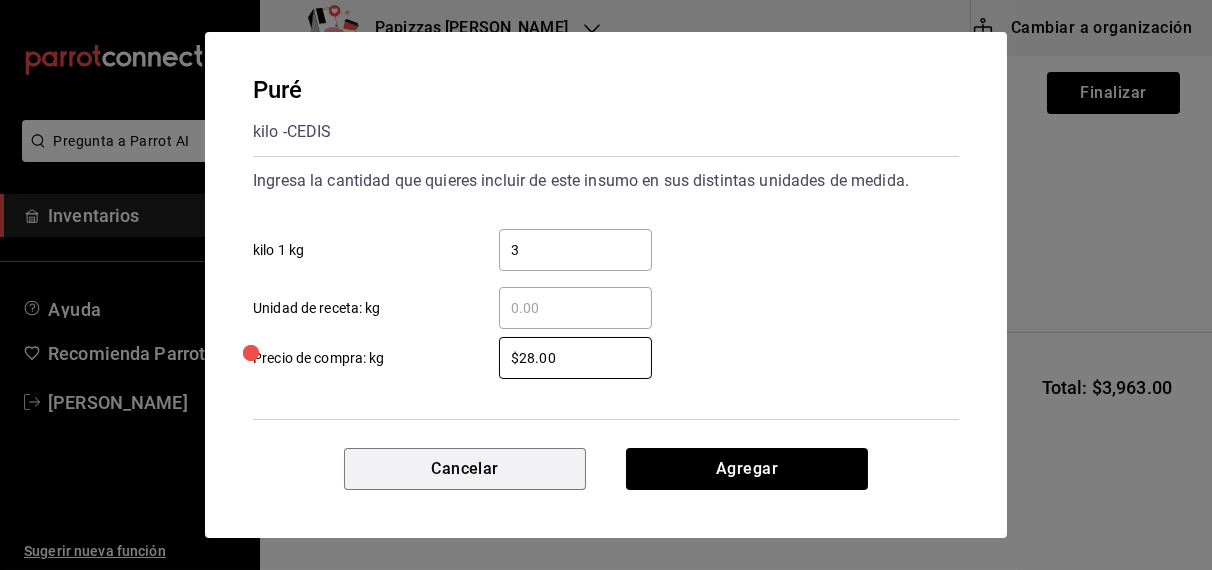 type 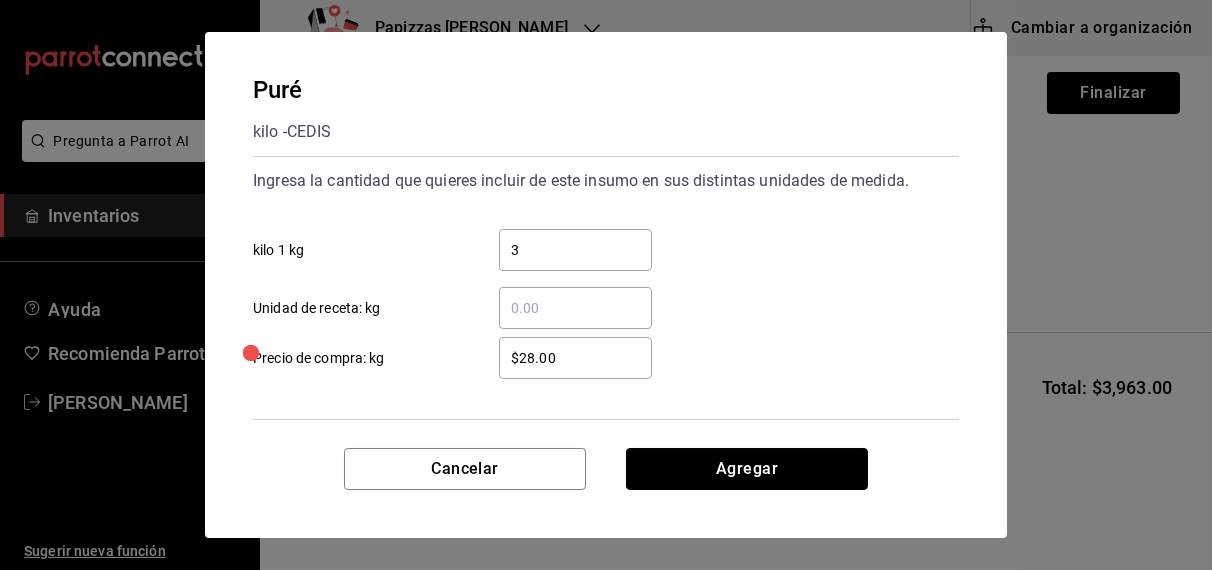 type 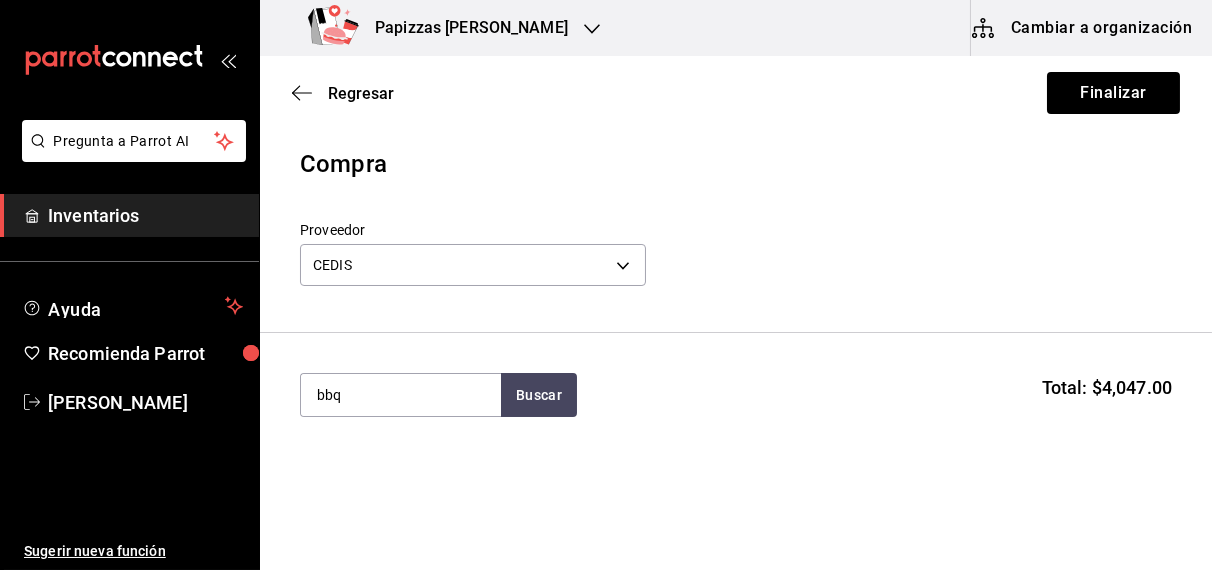 type on "bbq" 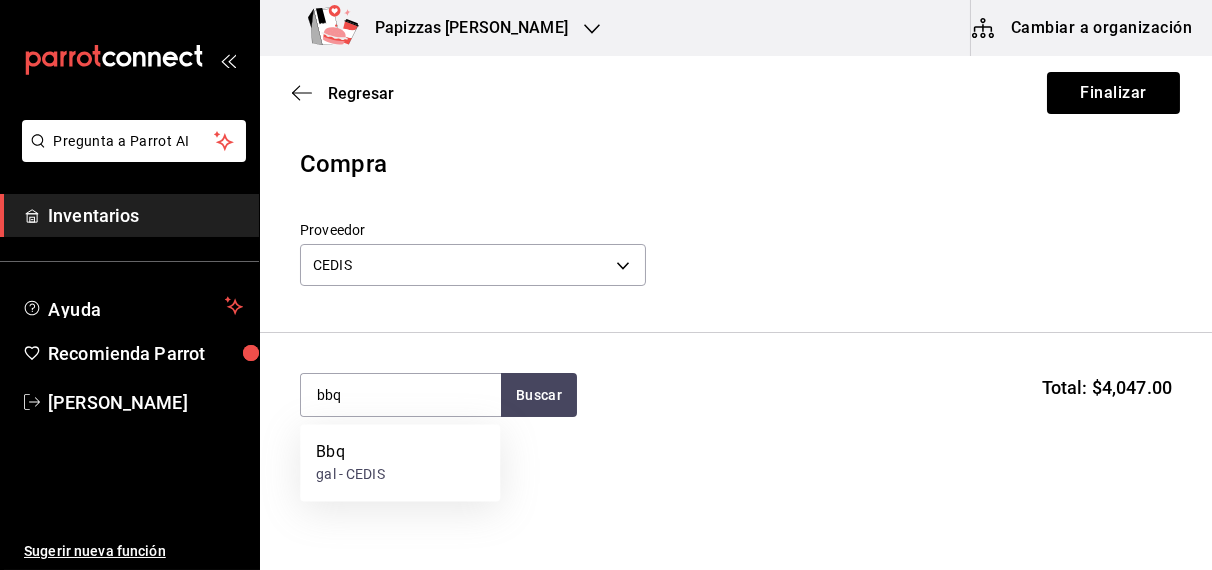 click on "Bbq gal - CEDIS" at bounding box center (400, 463) 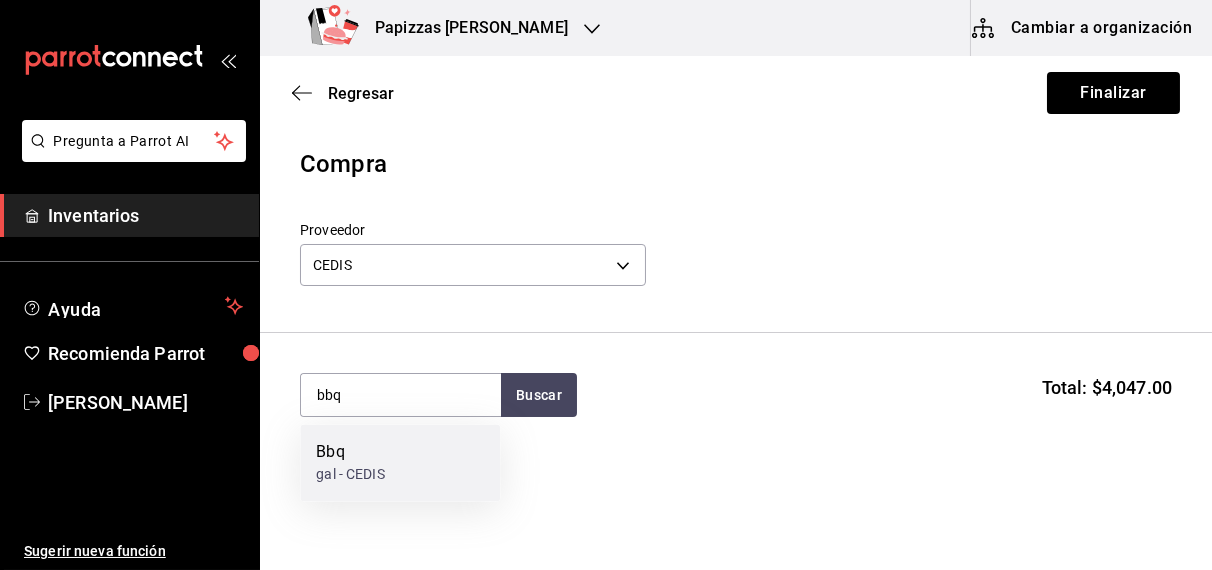 type 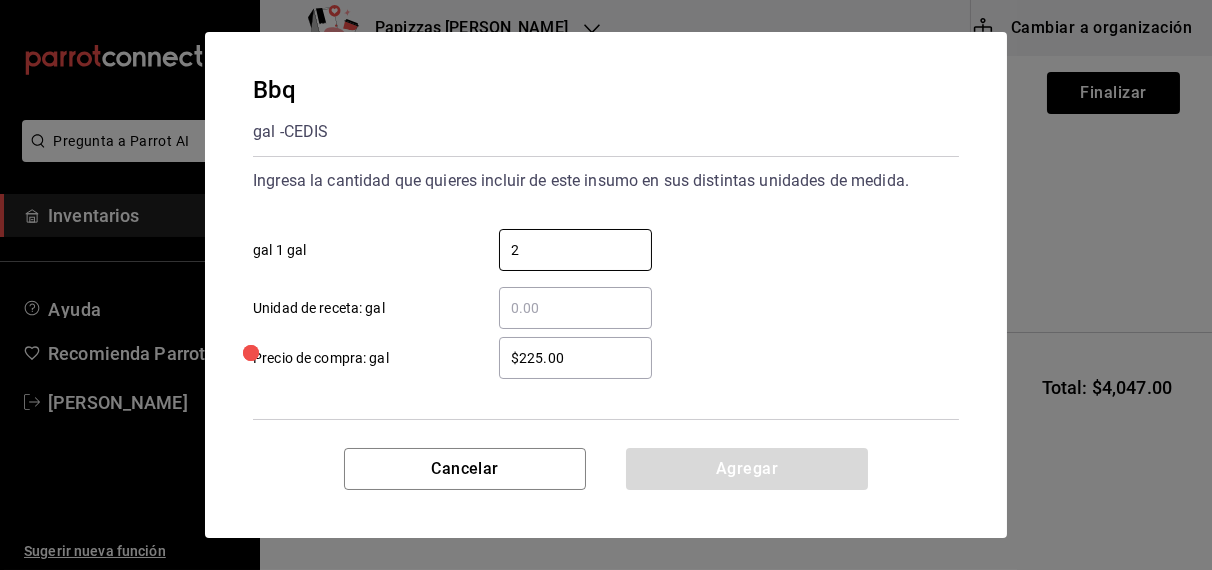 type on "2" 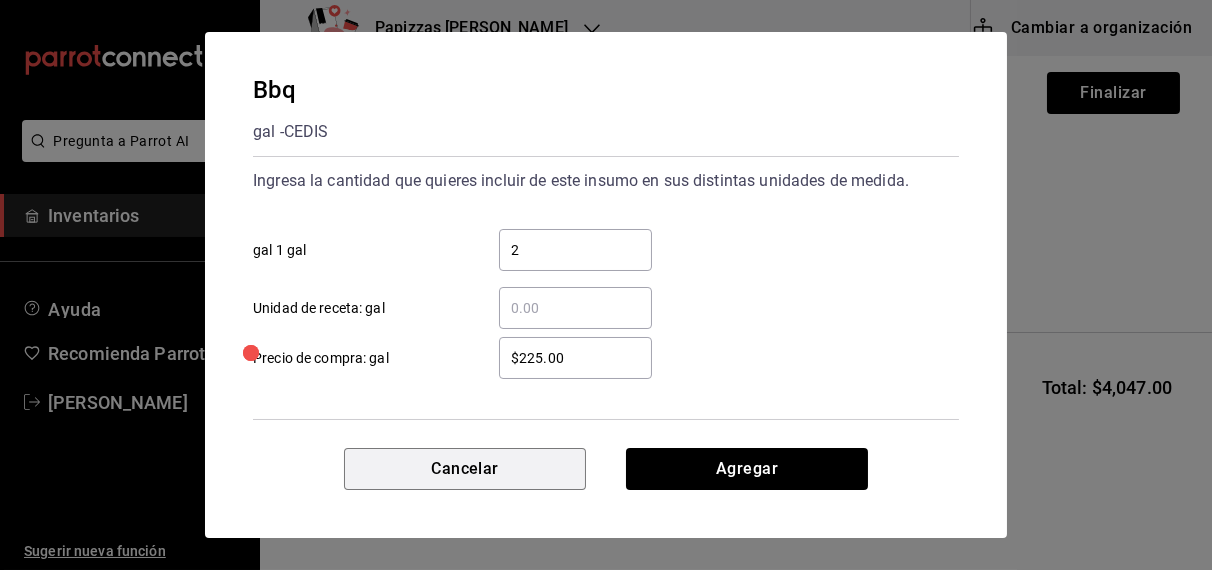 type 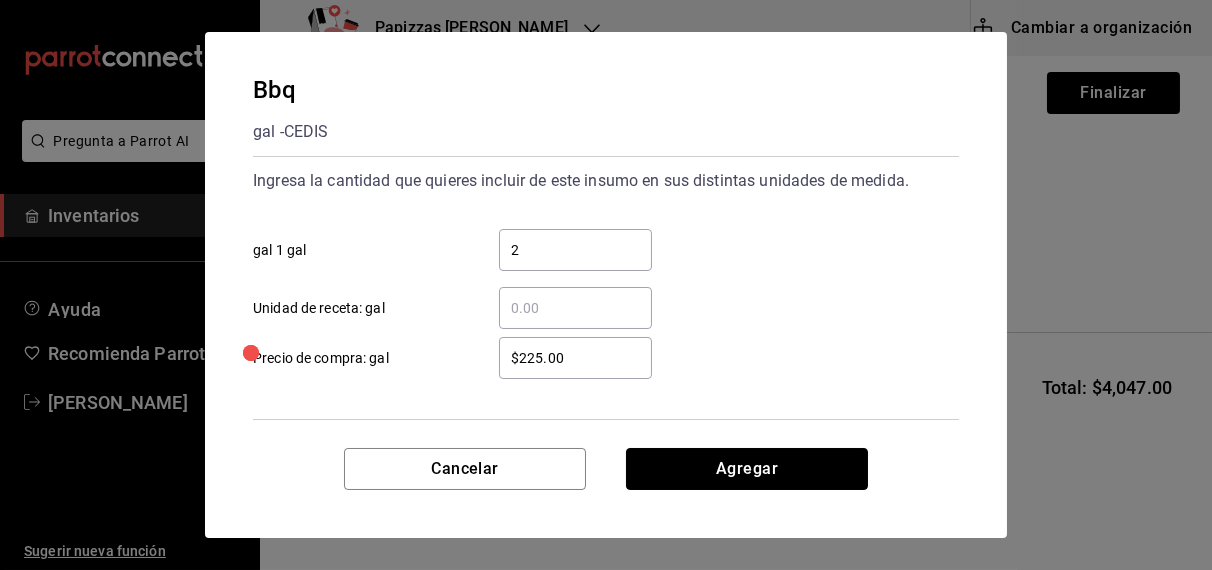 type 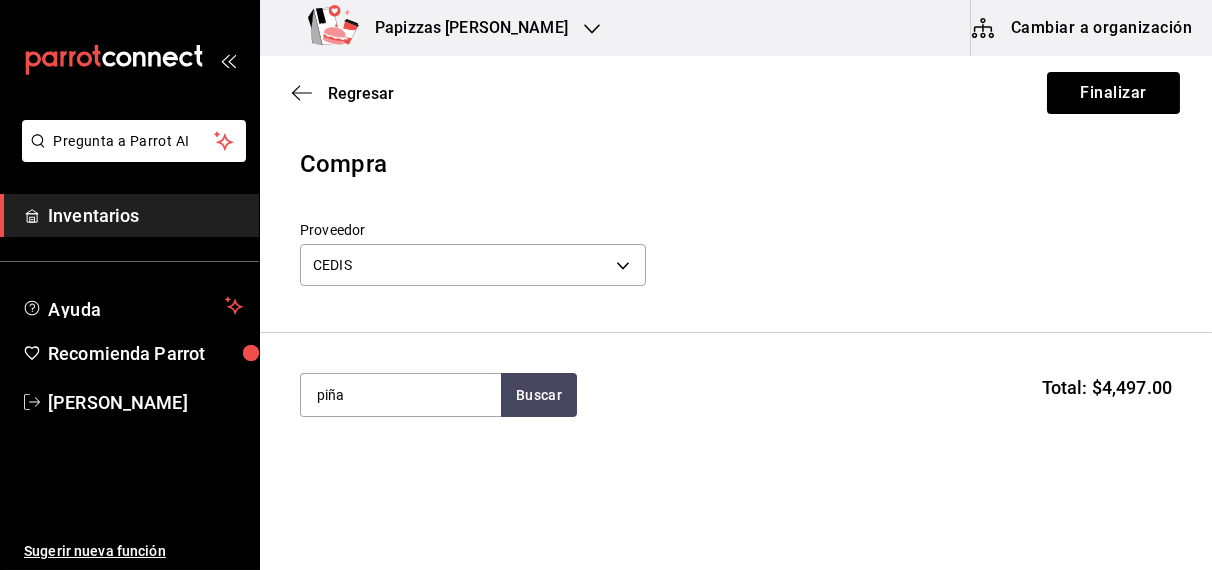 type on "piña" 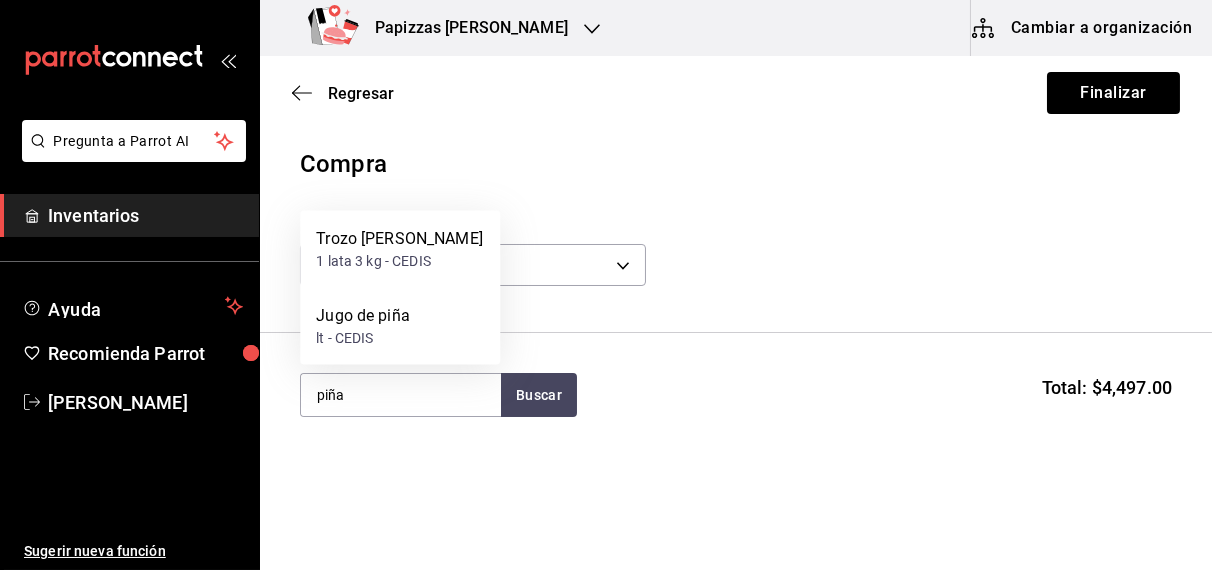 click on "lt - CEDIS" at bounding box center [363, 338] 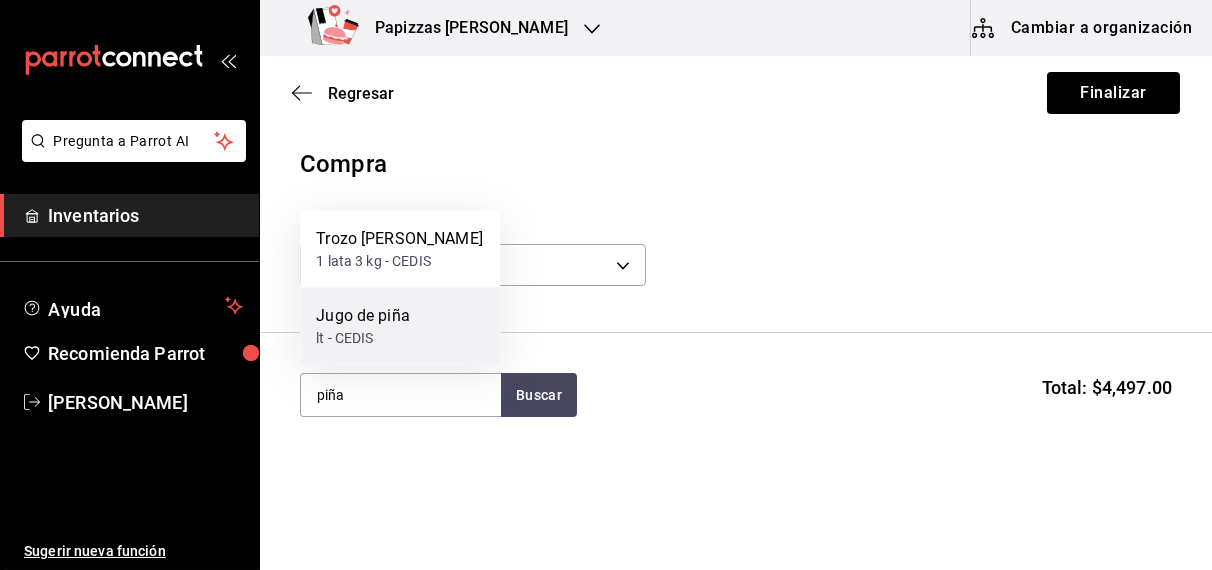 type 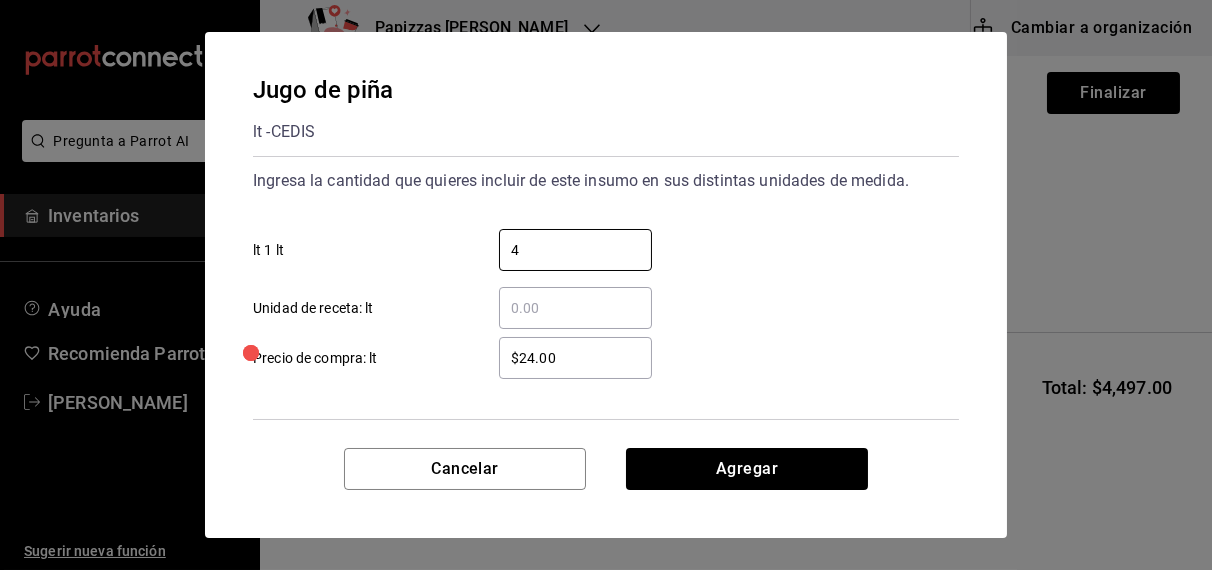 type on "4" 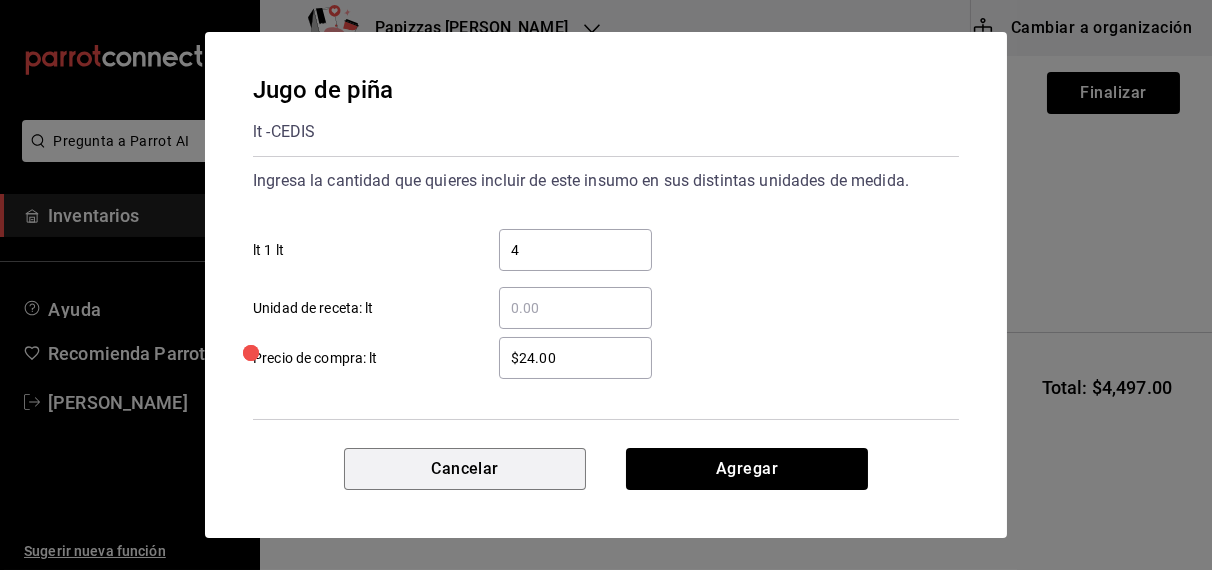 type 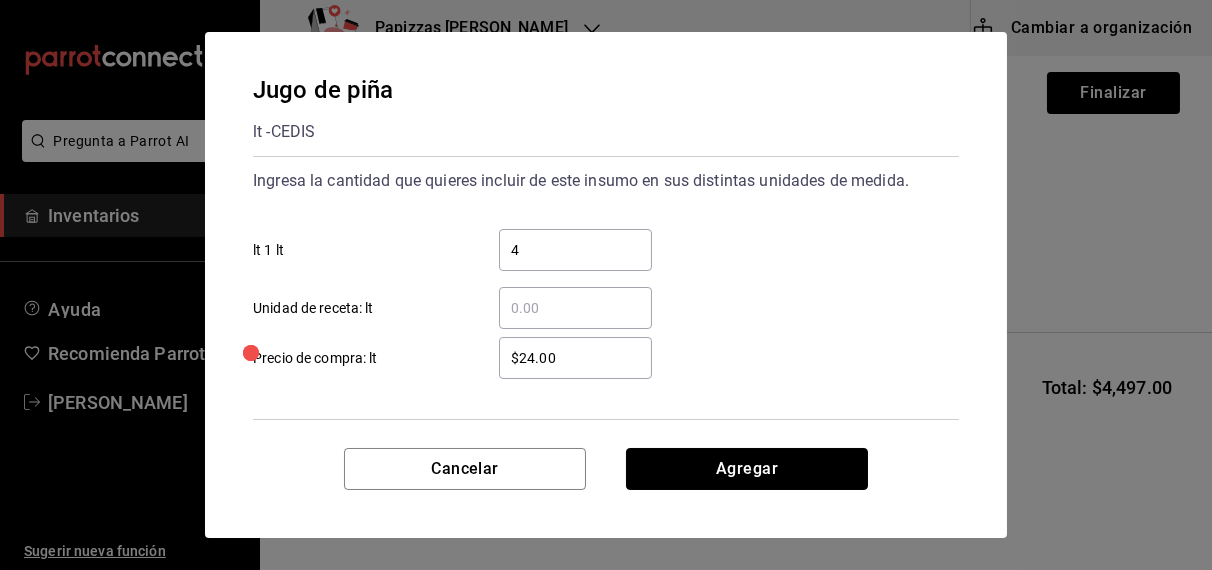 type 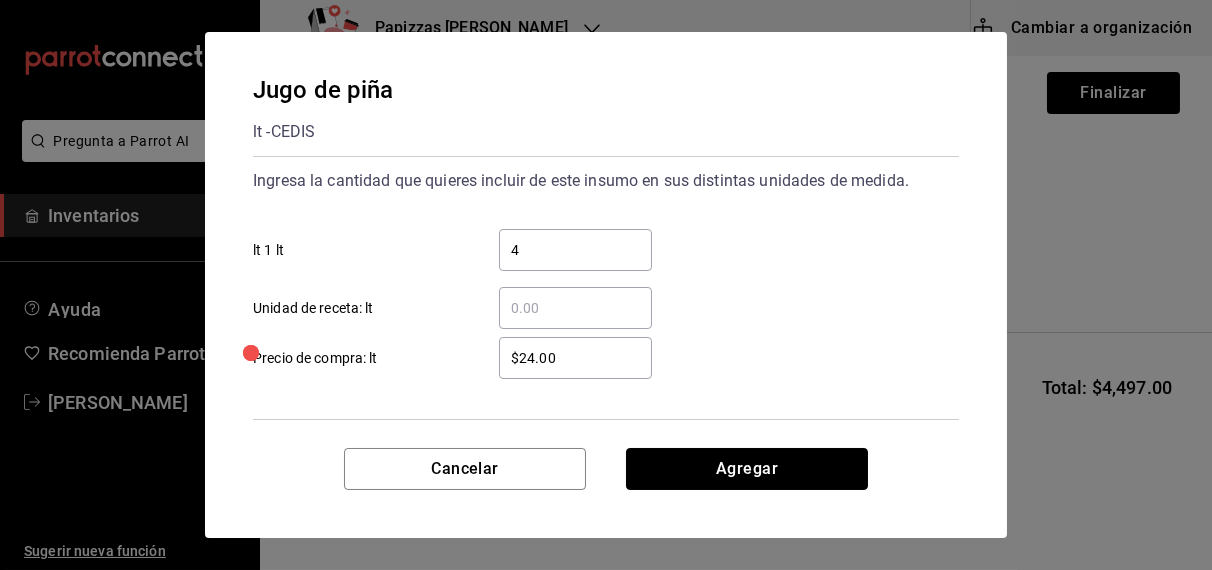 click on "Agregar" at bounding box center [747, 469] 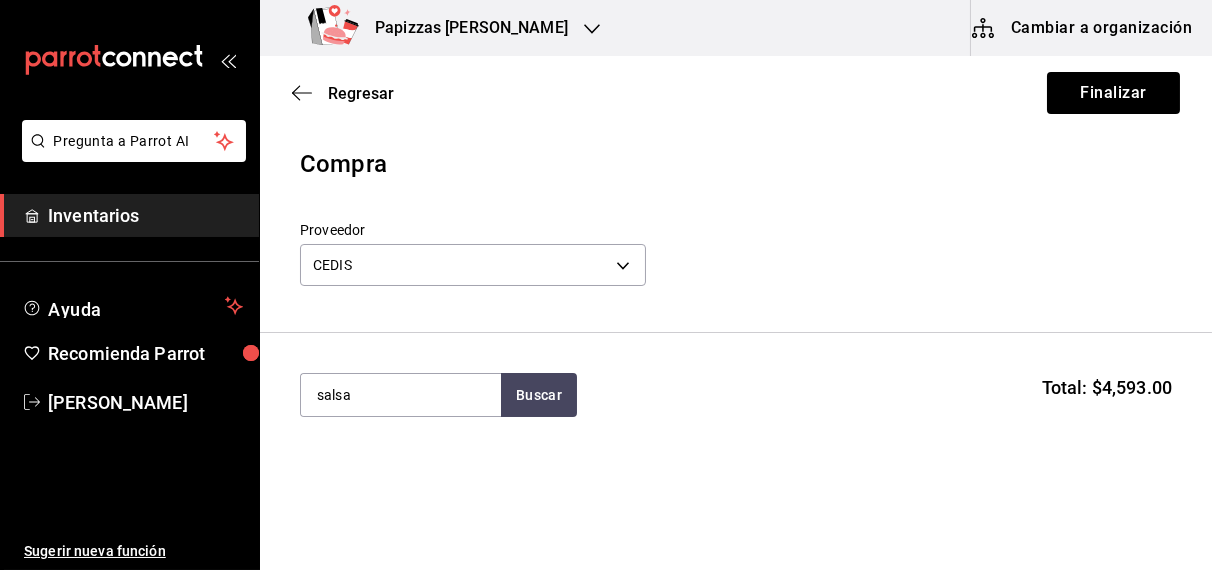 type on "salsa" 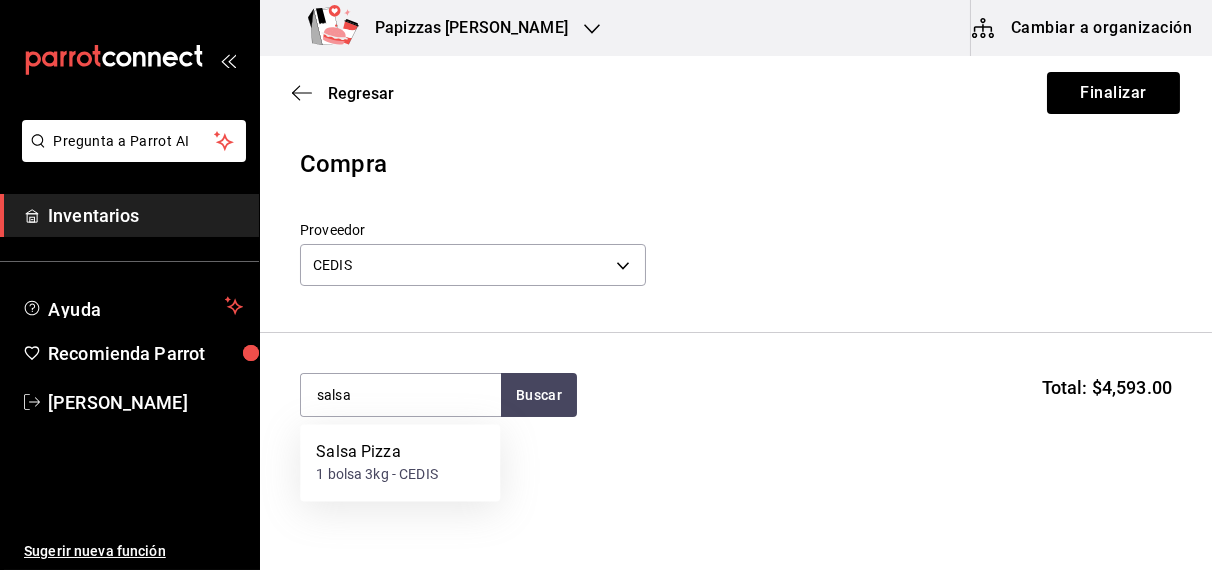click on "1 bolsa 3kg - CEDIS" at bounding box center (377, 475) 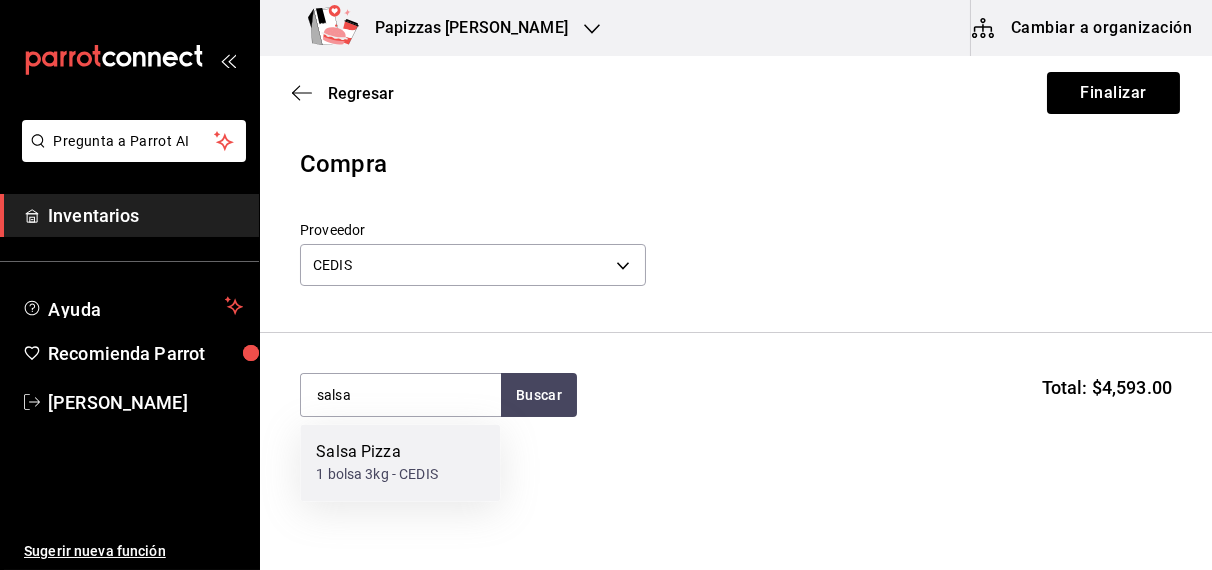 type 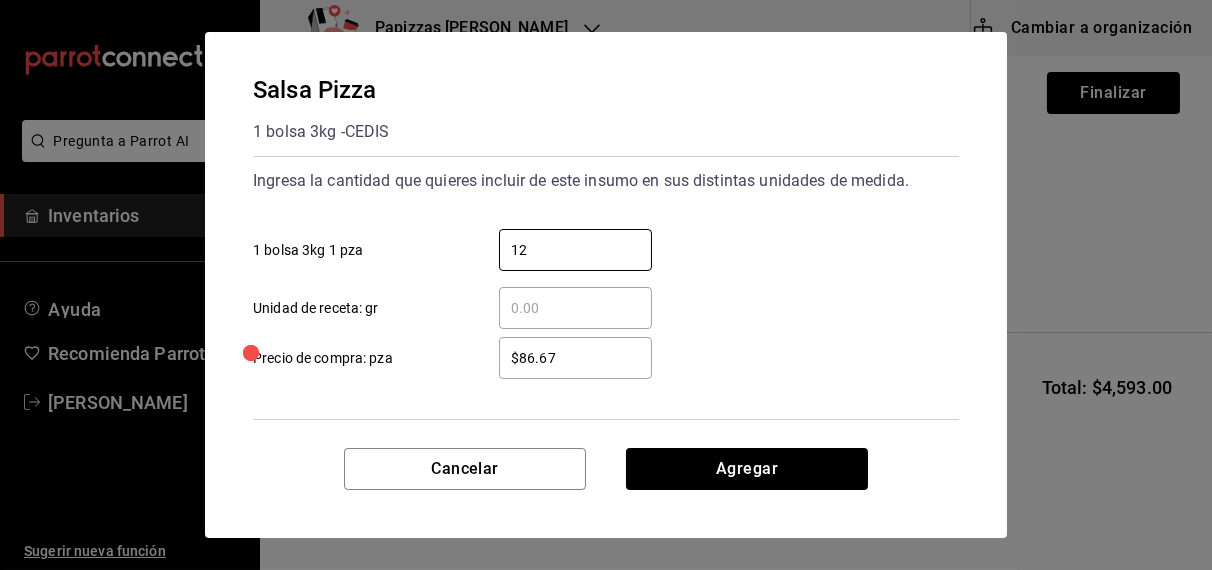 type on "12" 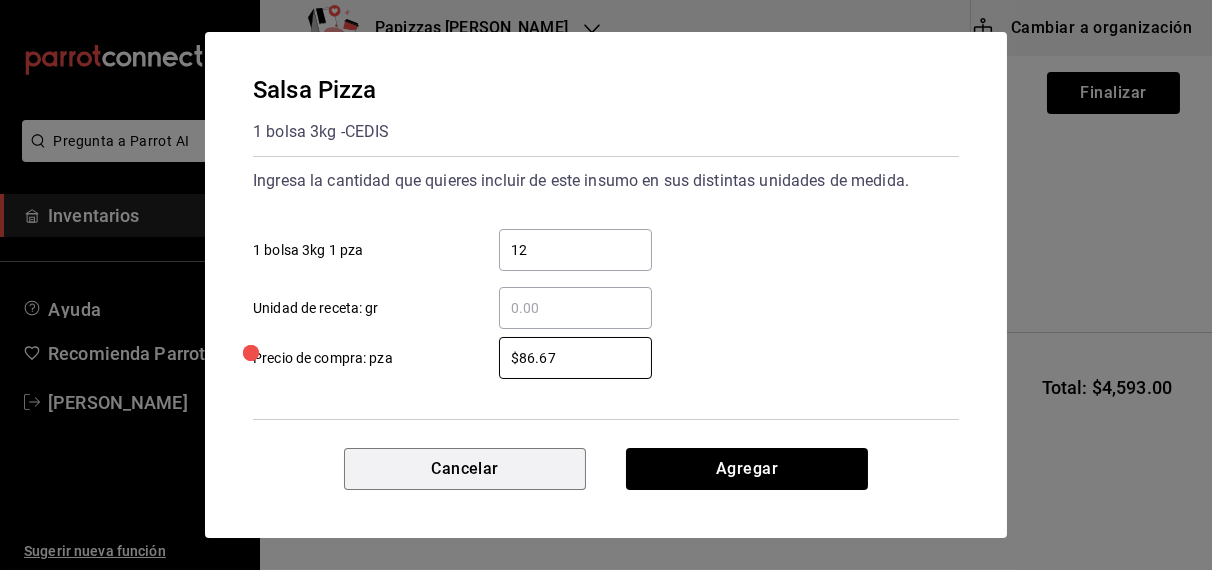 type 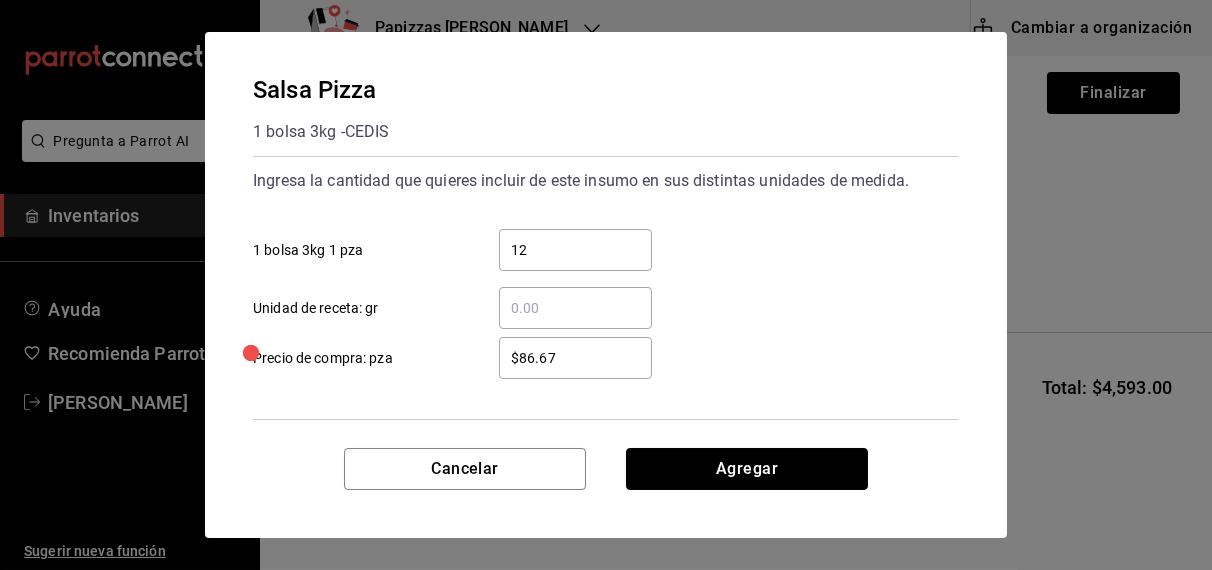 type 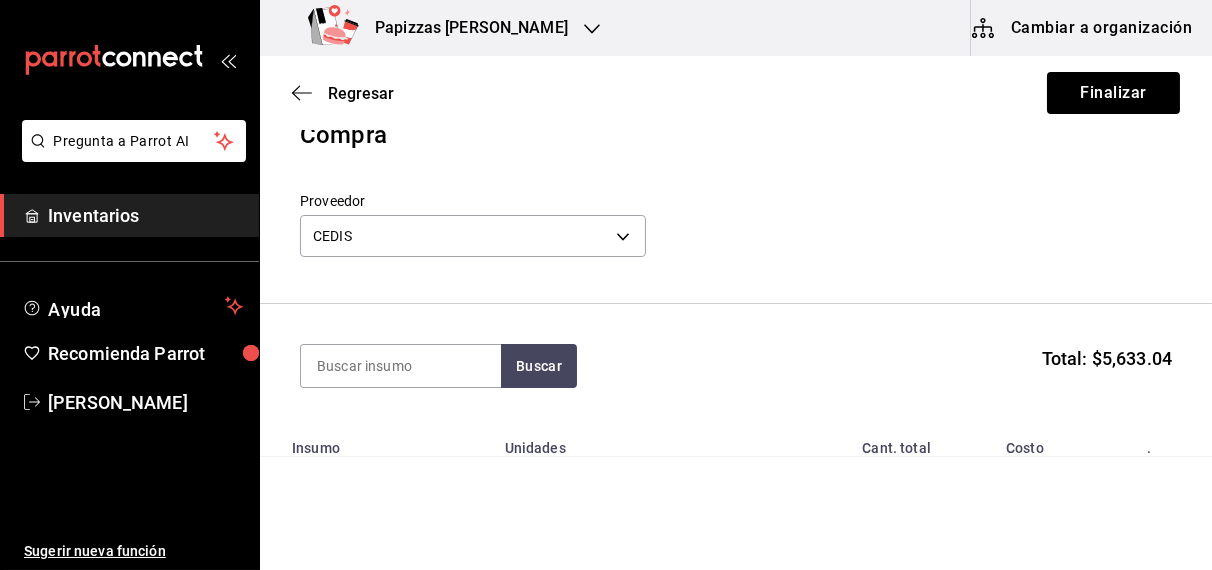 scroll, scrollTop: 0, scrollLeft: 0, axis: both 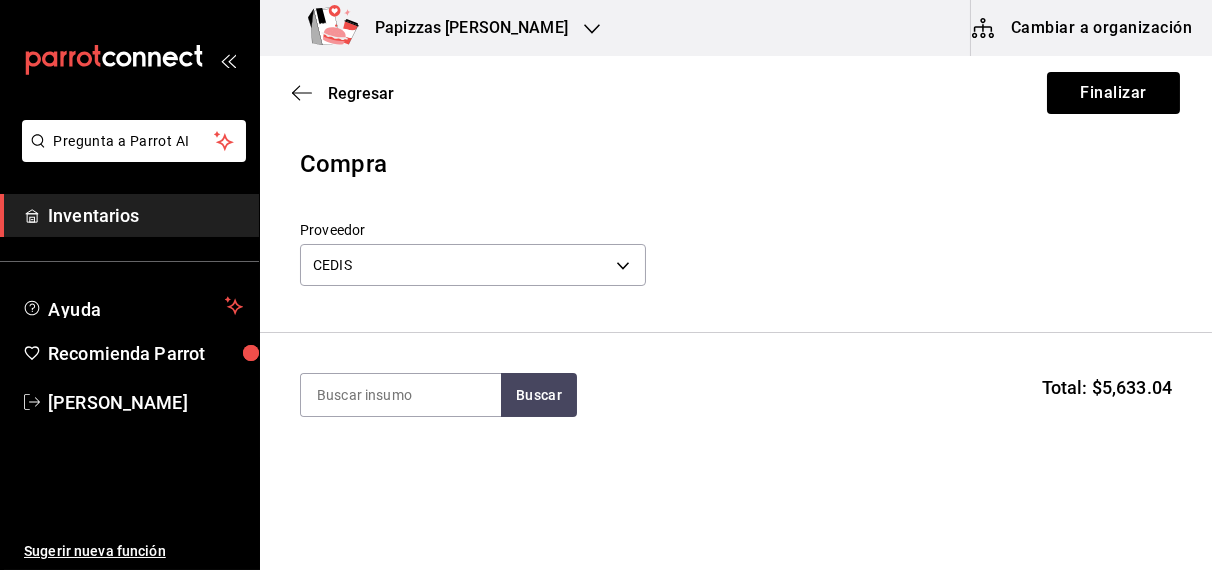 click at bounding box center [401, 395] 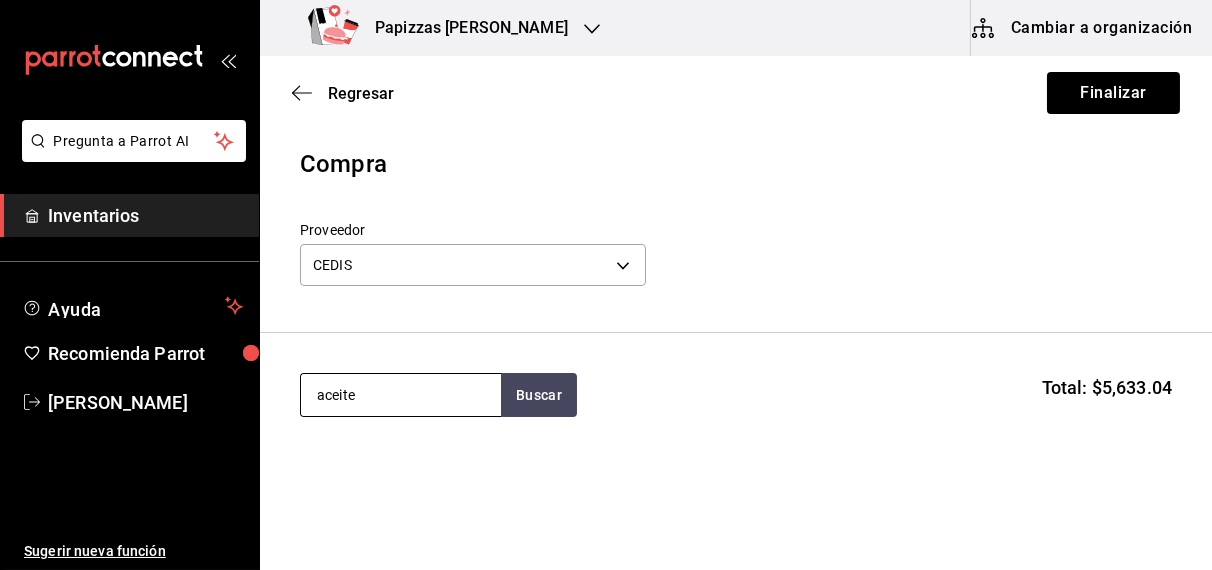 type on "aceite" 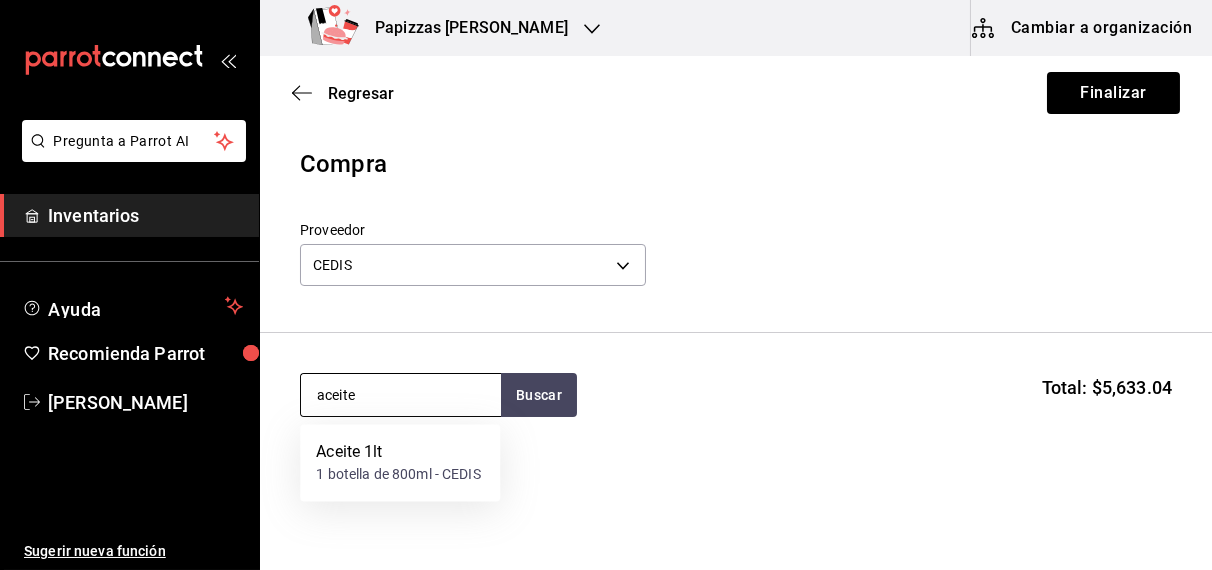 click on "1 botella de 800ml - CEDIS" at bounding box center (398, 475) 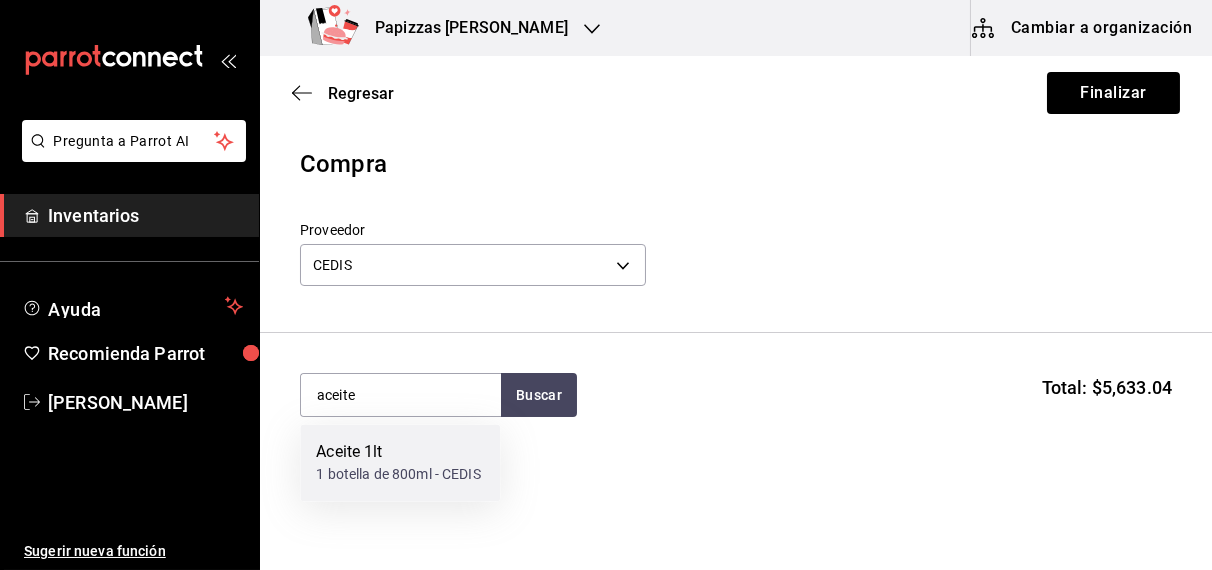 type 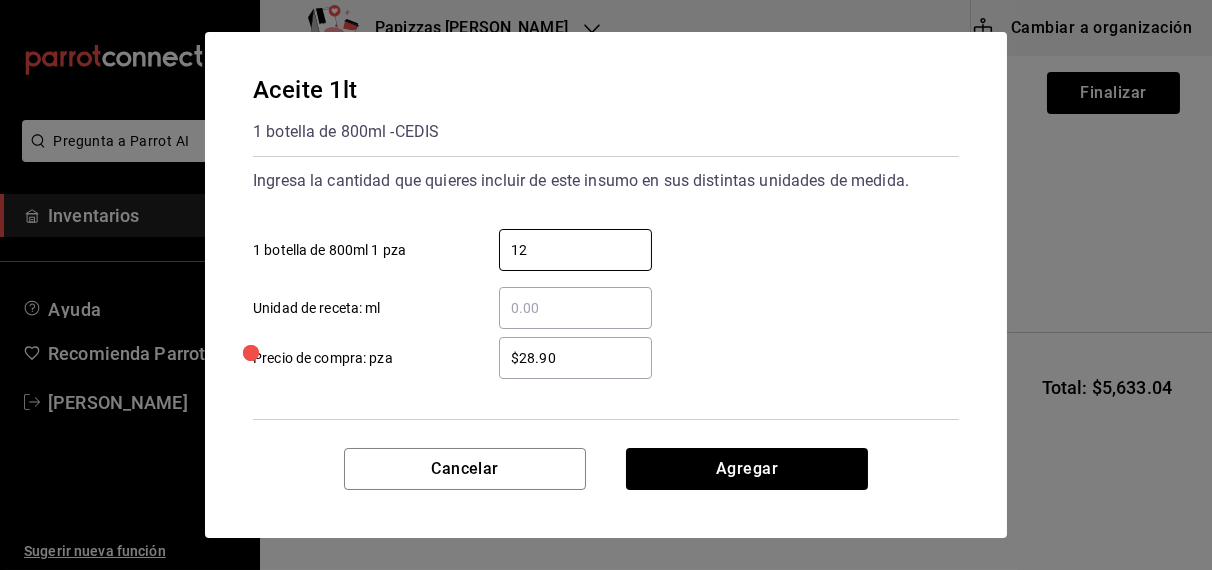 type on "12" 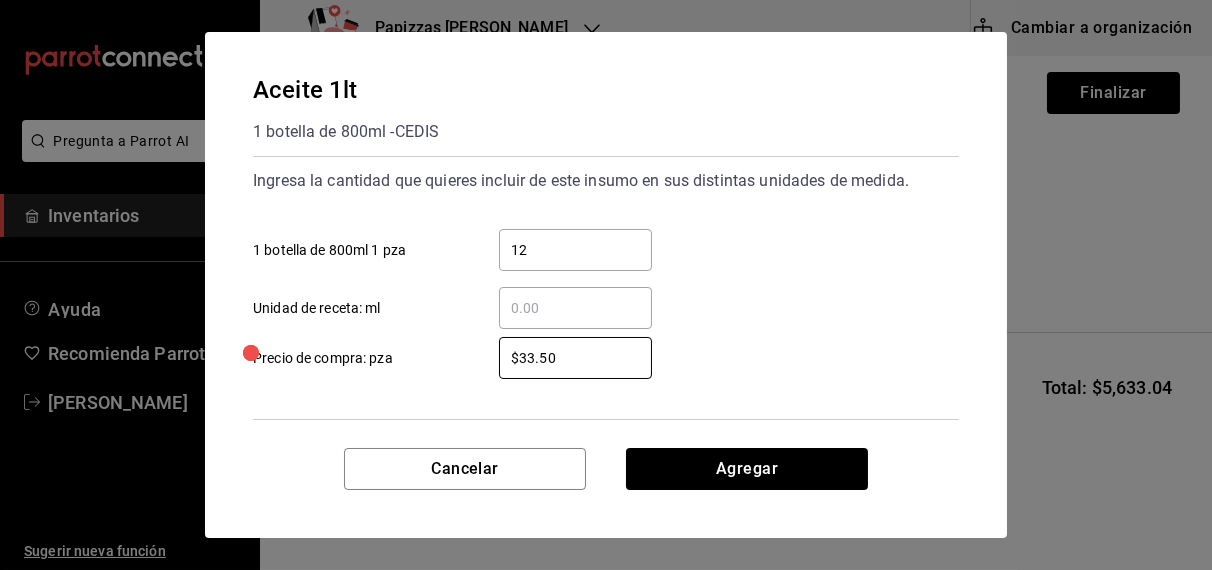 type on "$33.50" 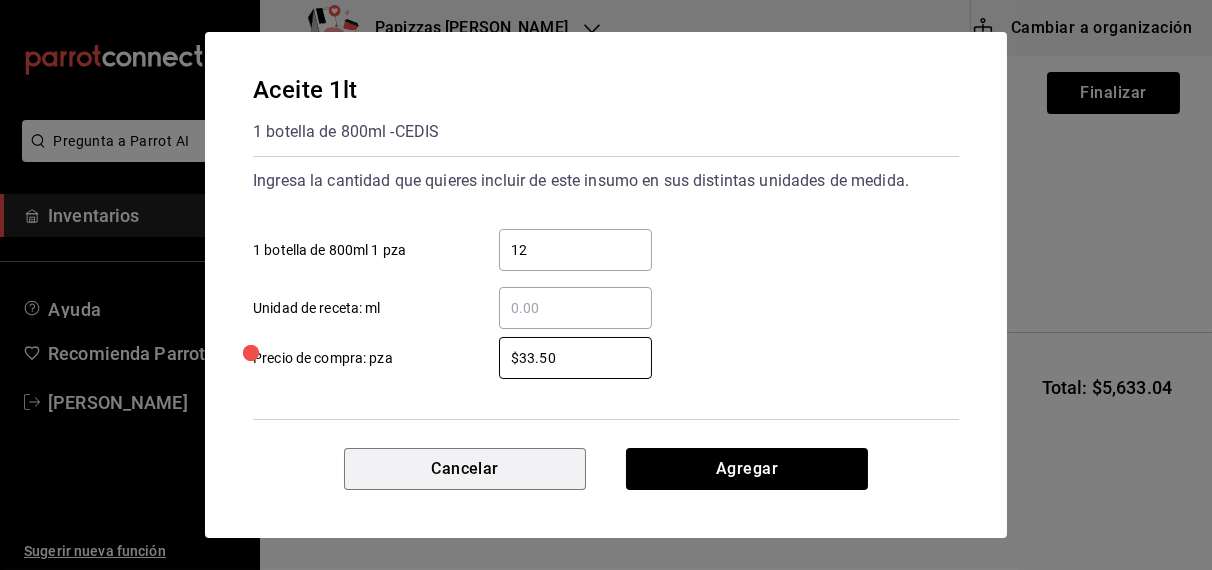type 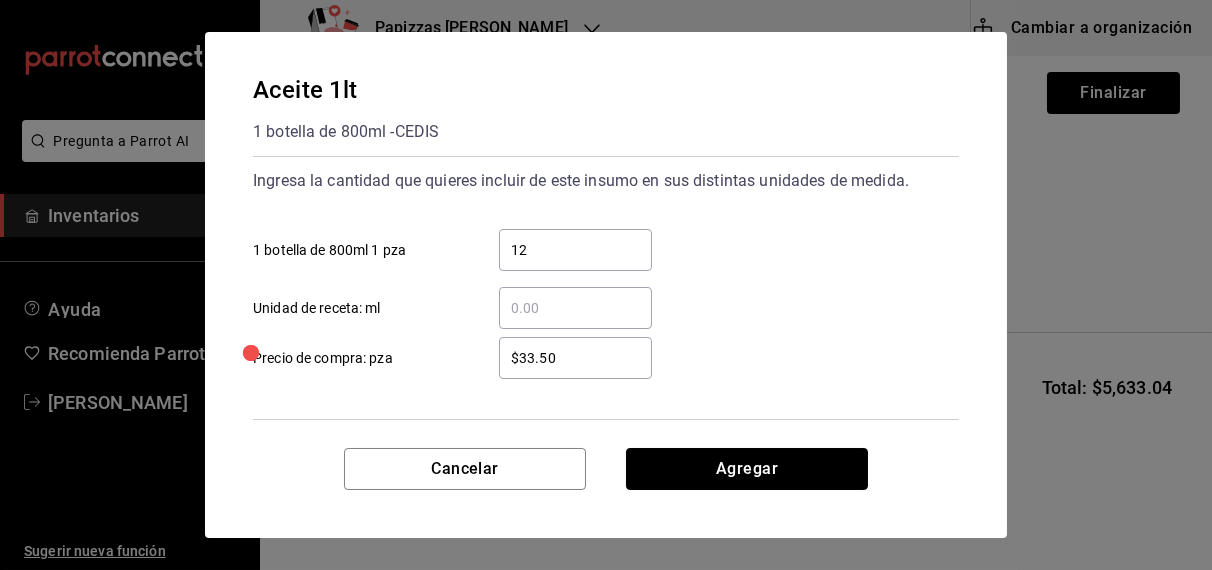 type 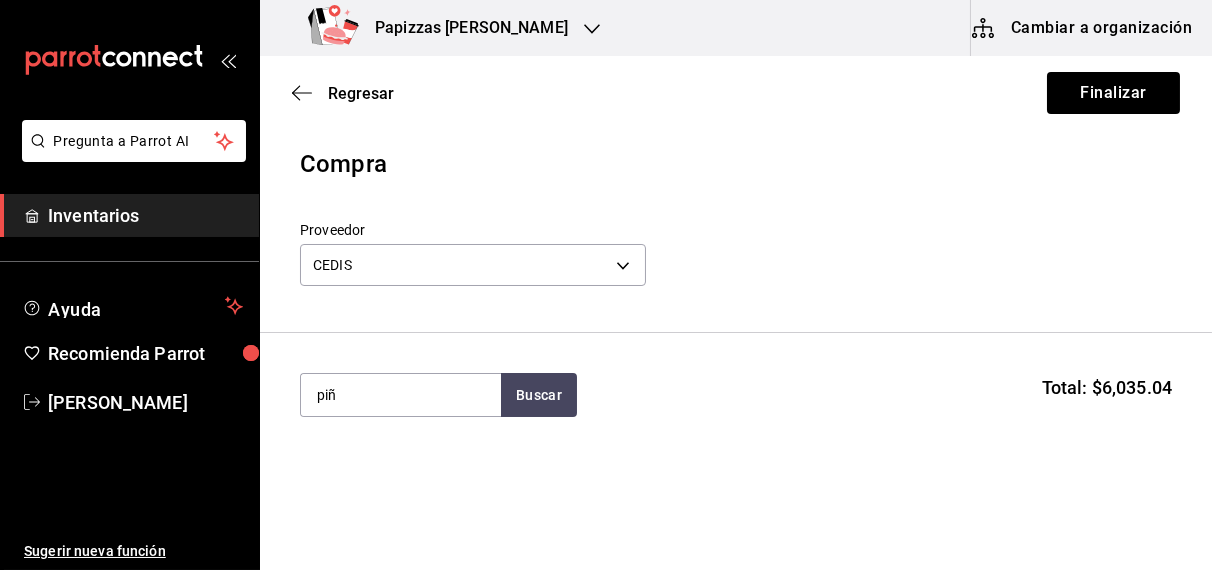 type on "piña" 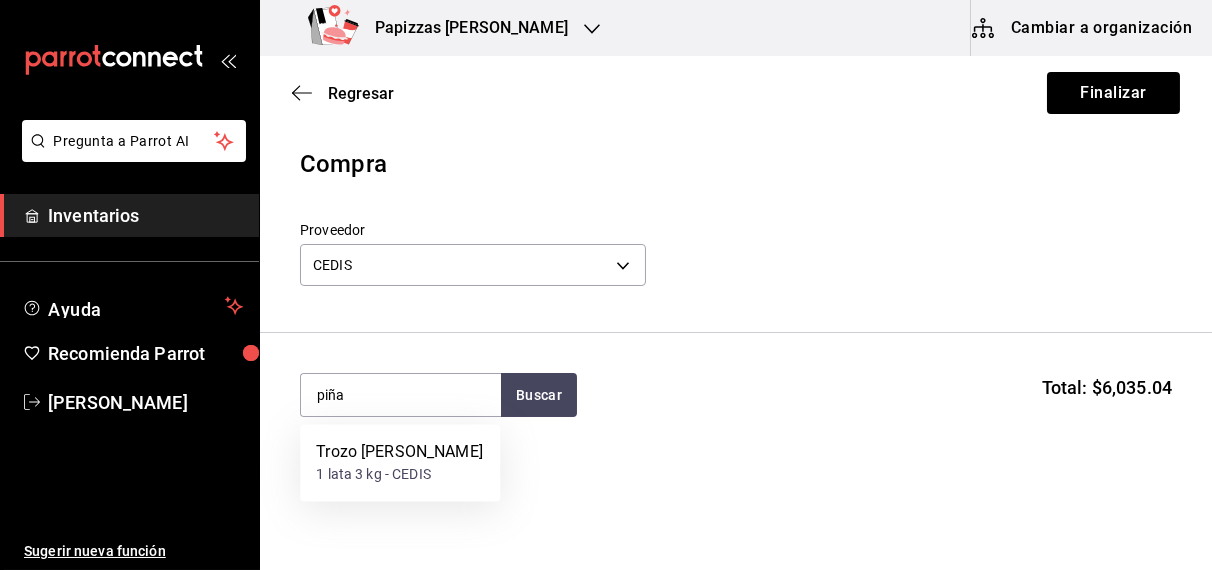 click on "1 lata 3 kg - CEDIS" at bounding box center (399, 475) 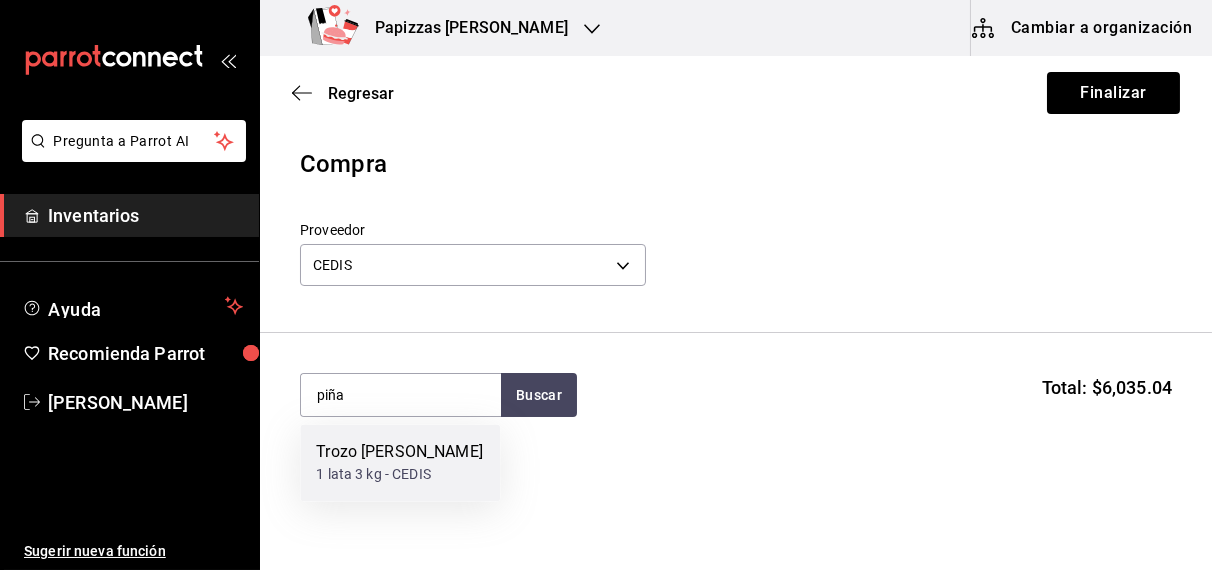 type 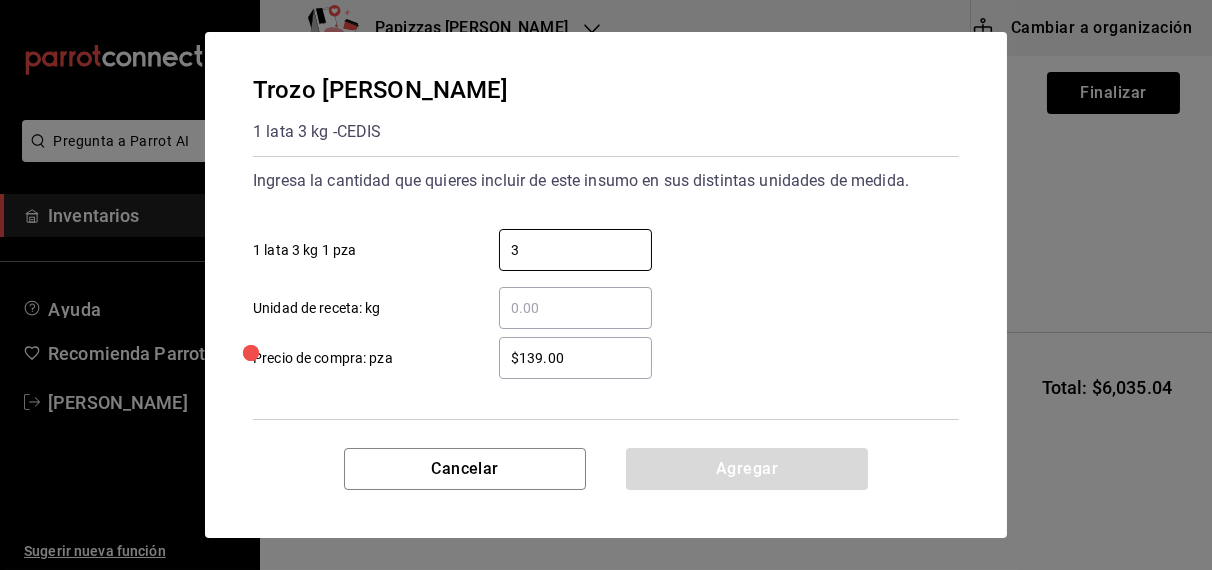 type on "3" 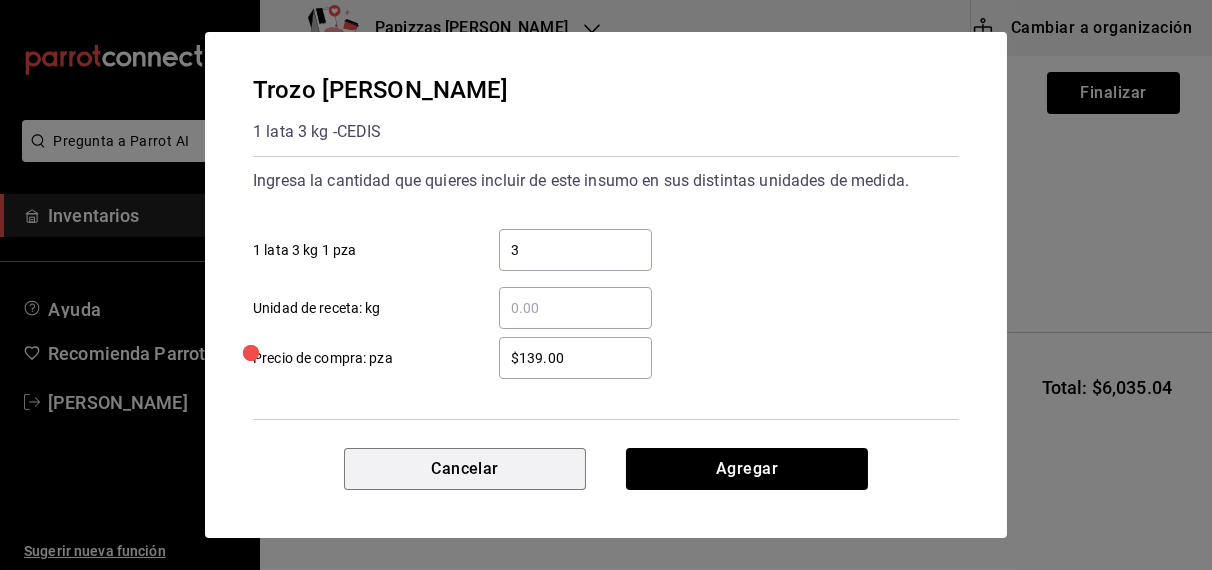type 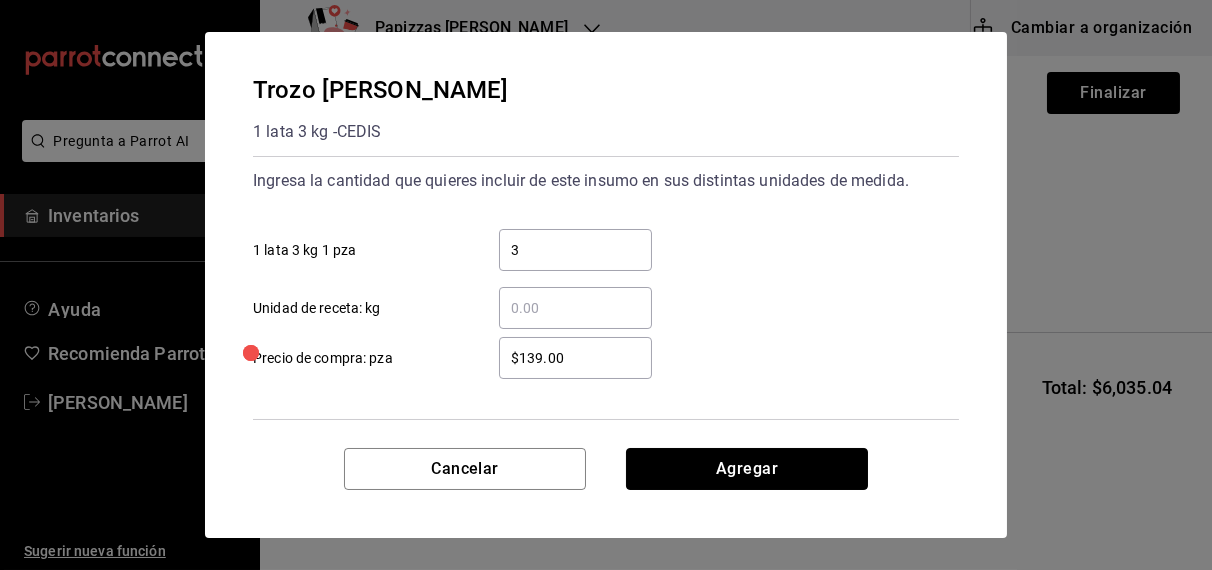 type 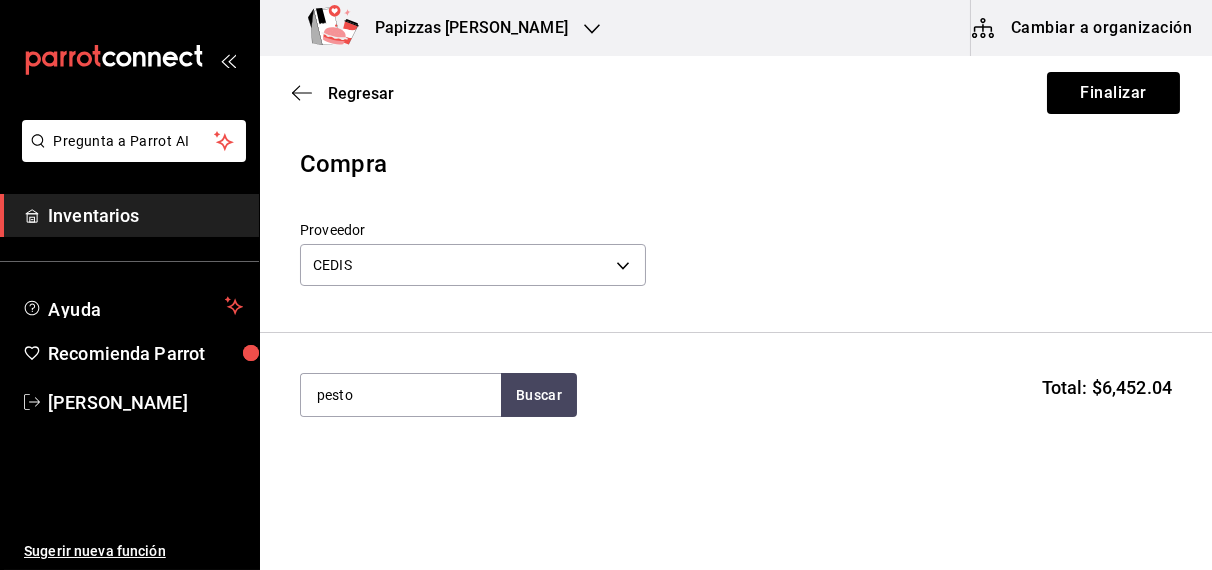 type on "pesto" 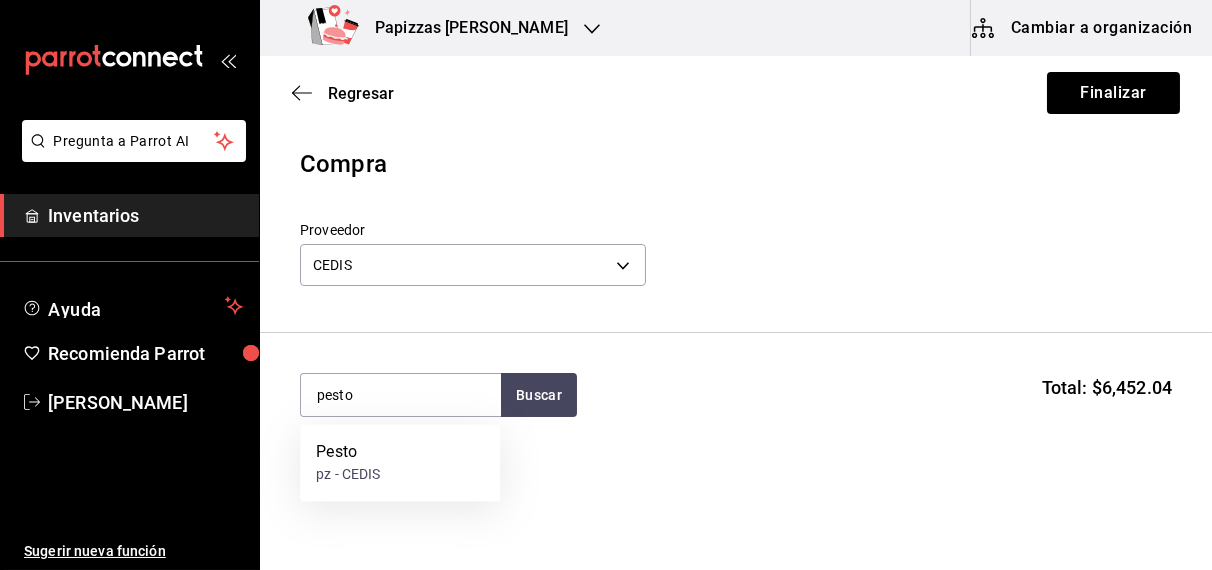 click on "pz - CEDIS" at bounding box center [348, 475] 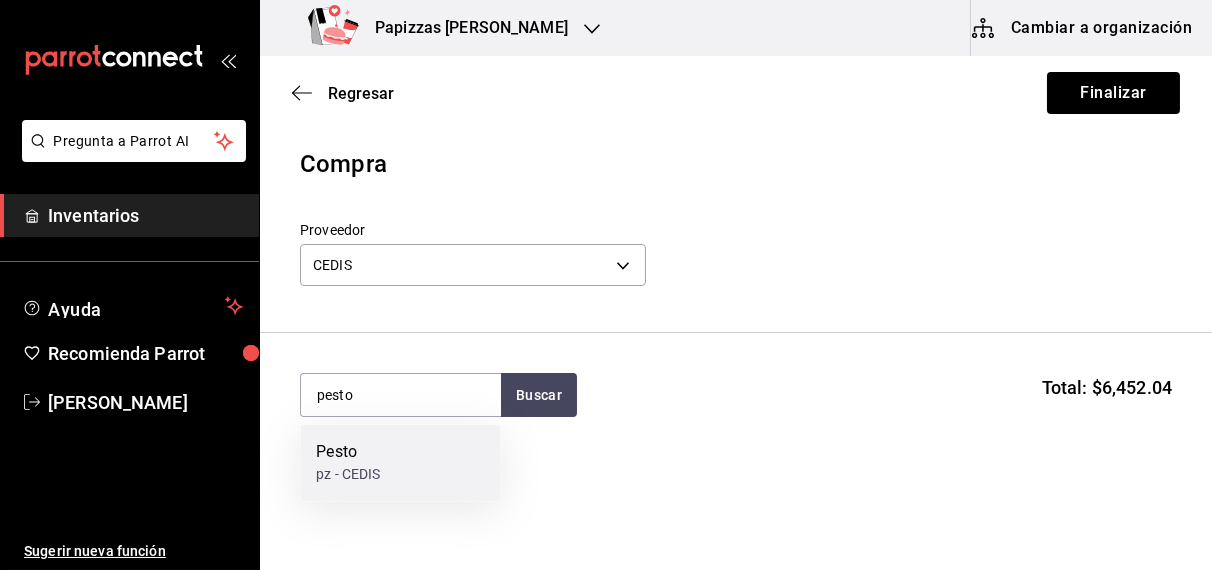 type 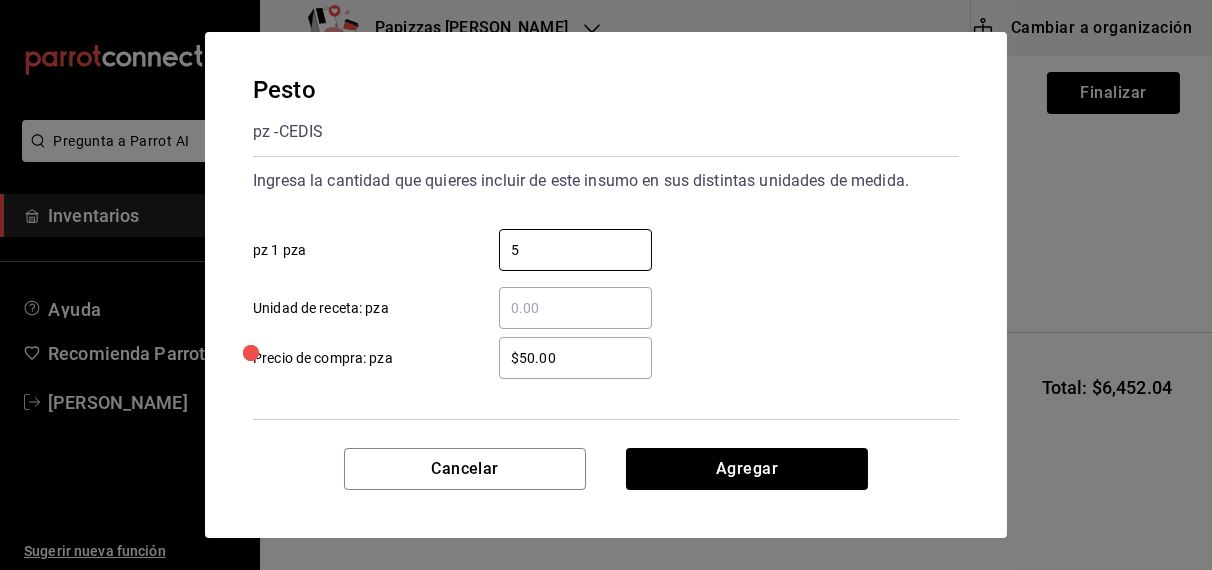 type on "5" 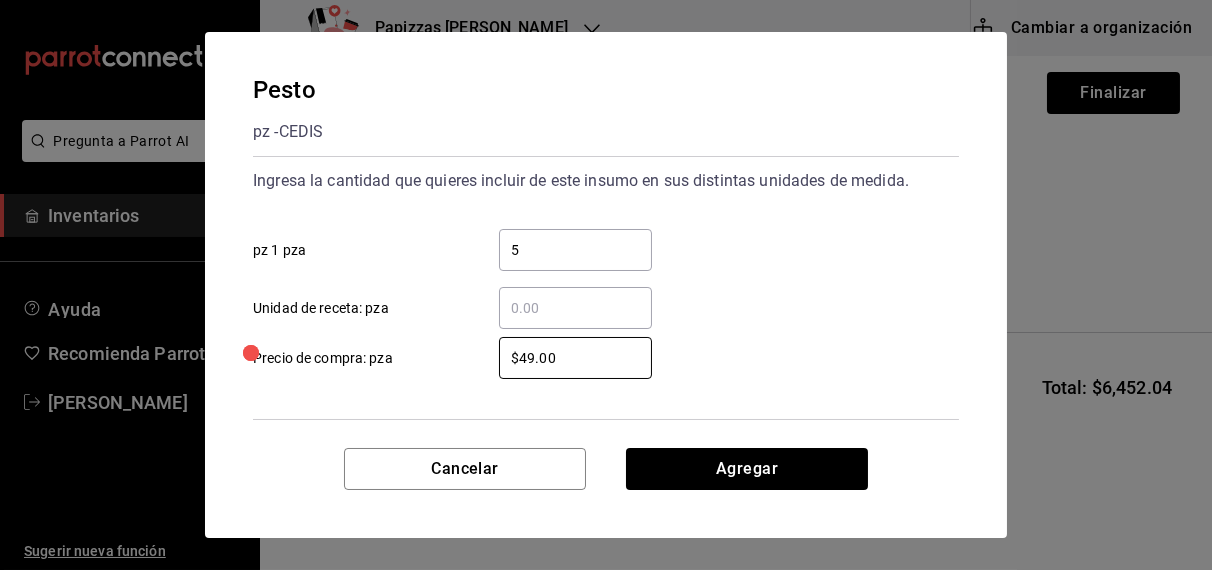 type on "$49.00" 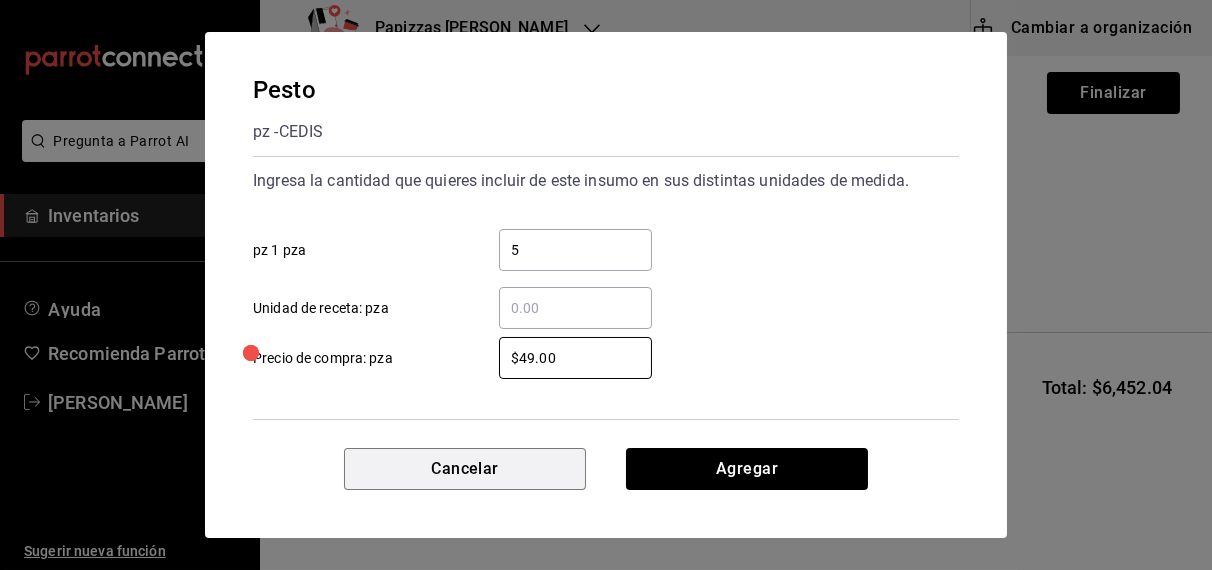 type 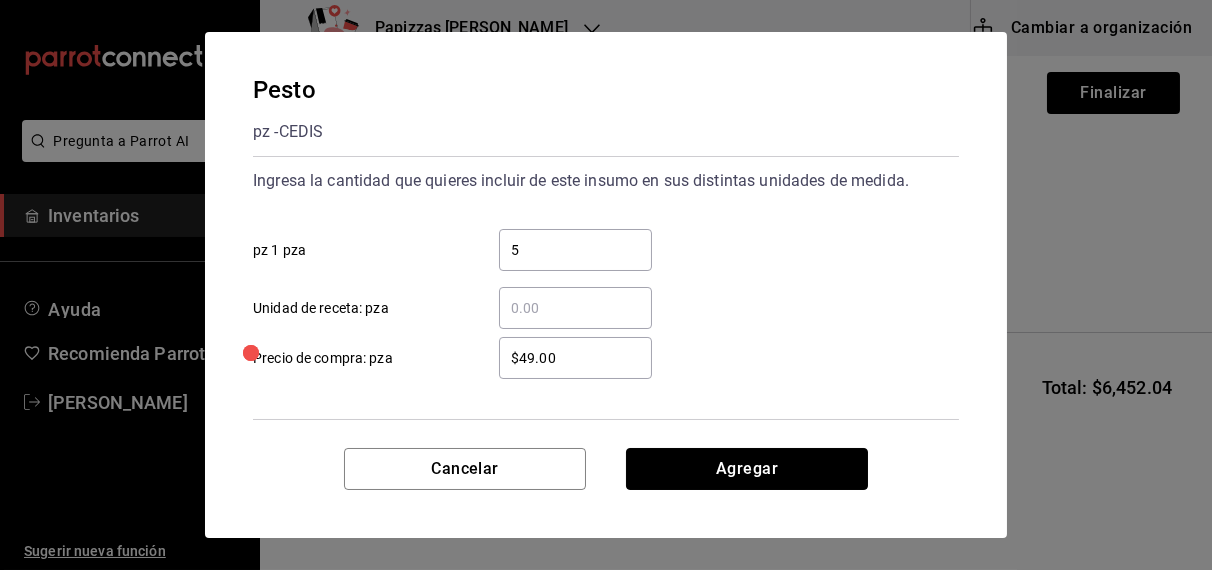 type 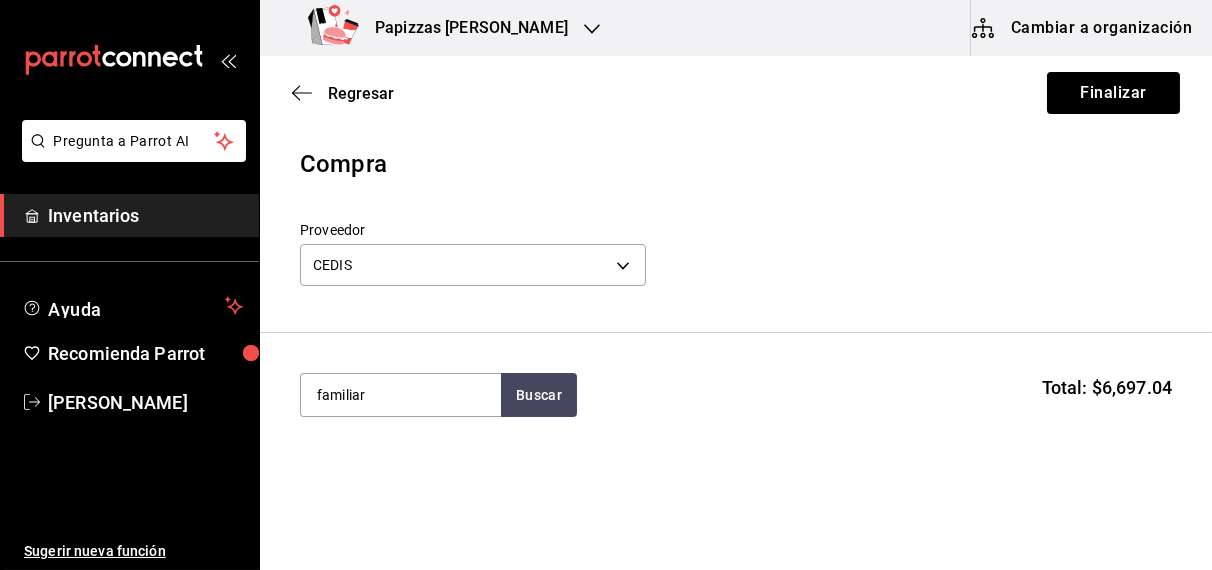 type on "familiar" 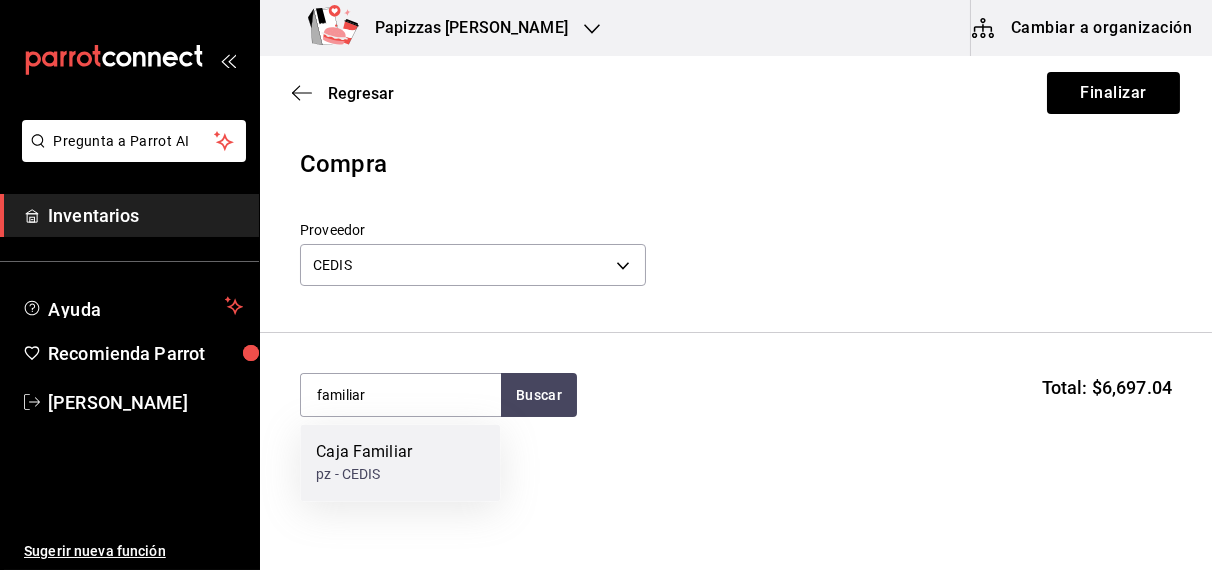 click on "pz - CEDIS" at bounding box center [364, 475] 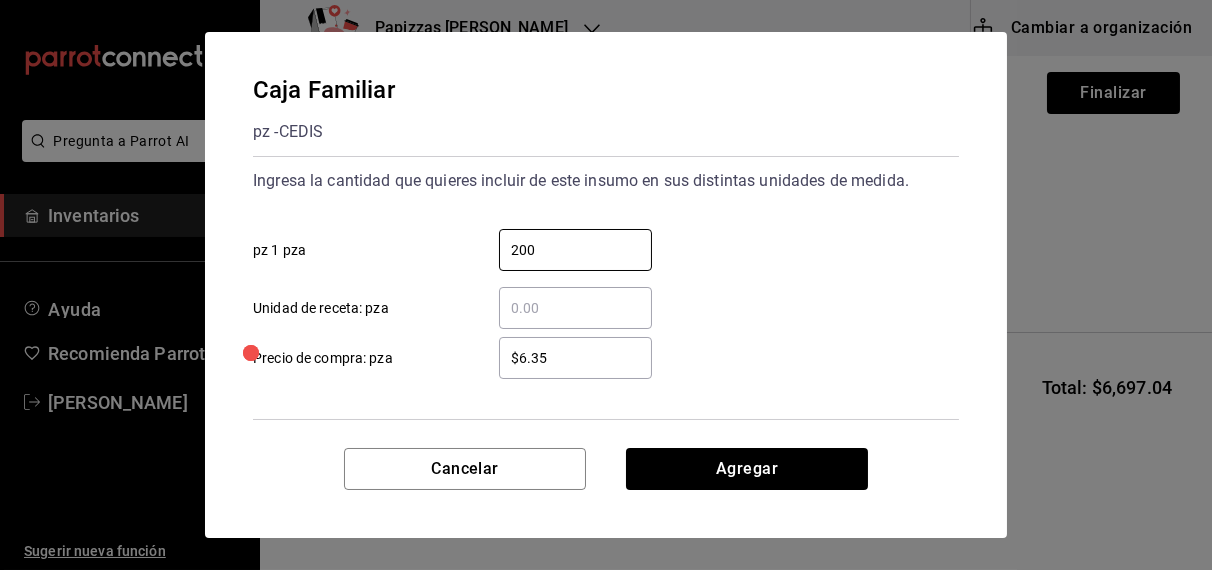 type on "200" 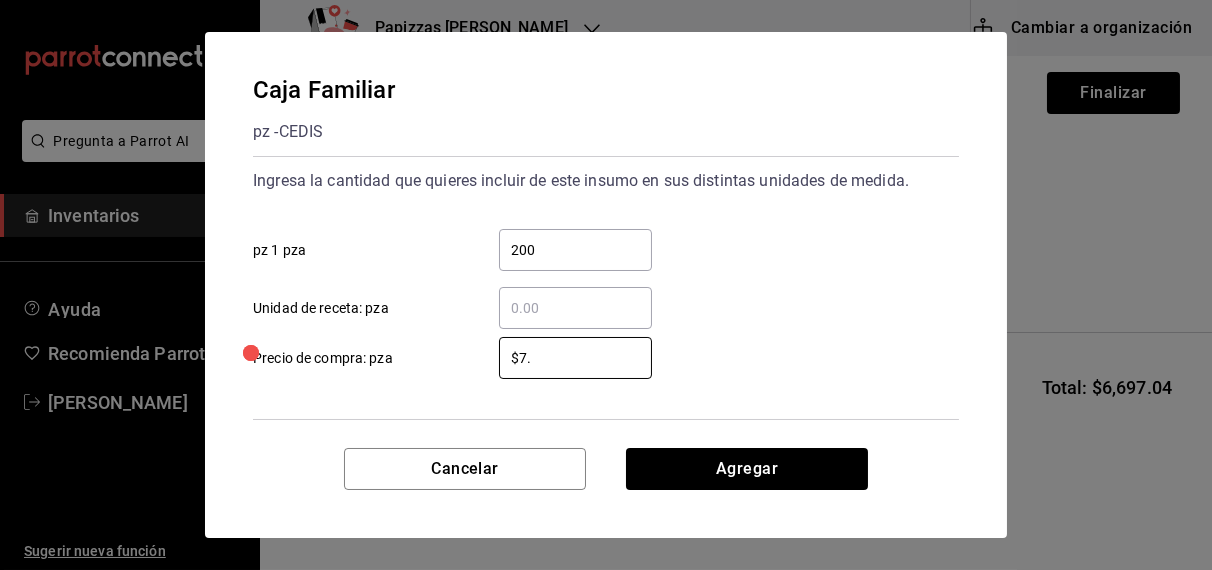 type on "$7.76" 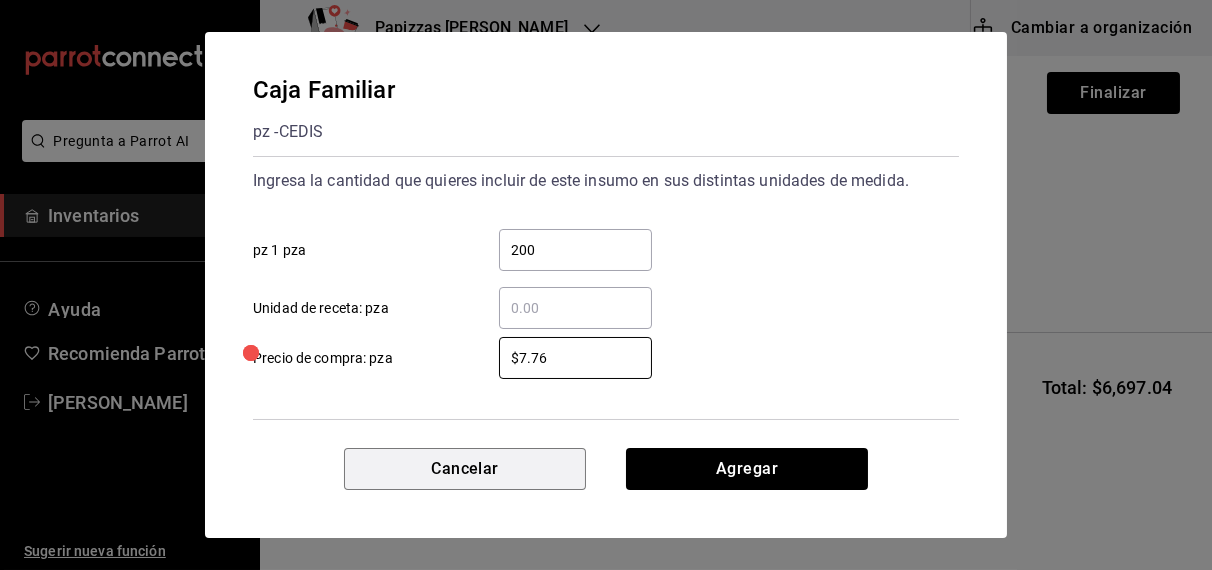 type 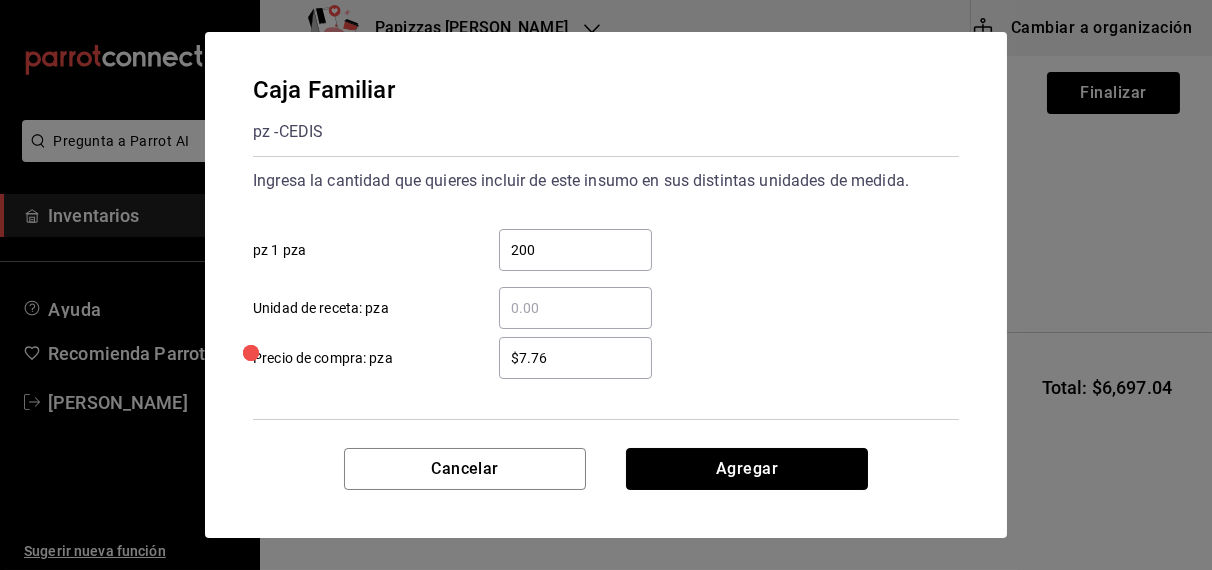 type 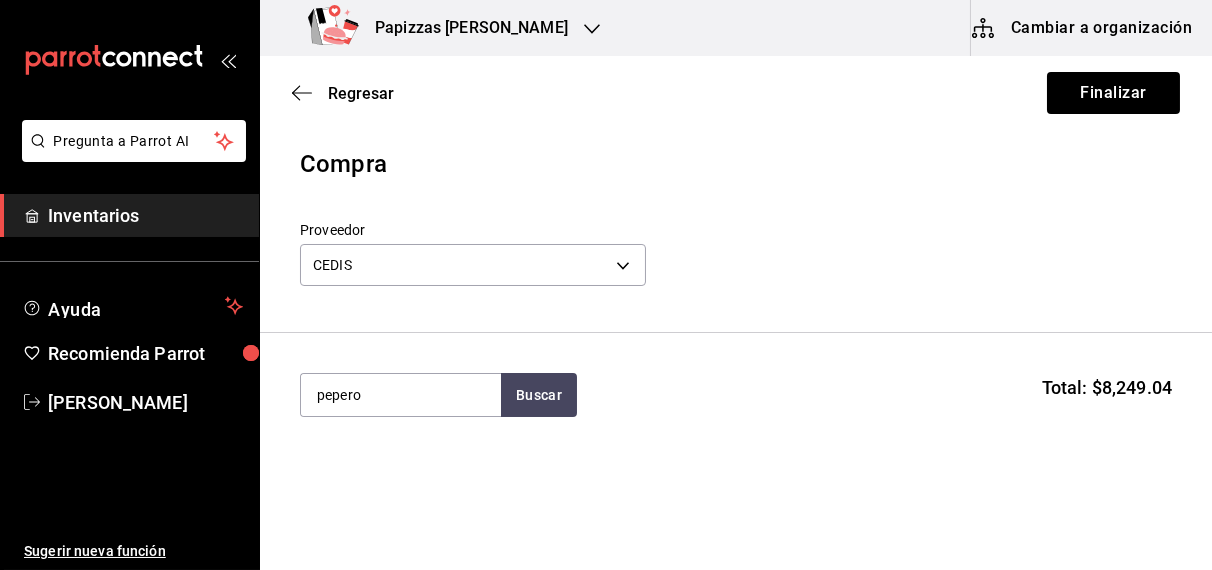type on "pepero" 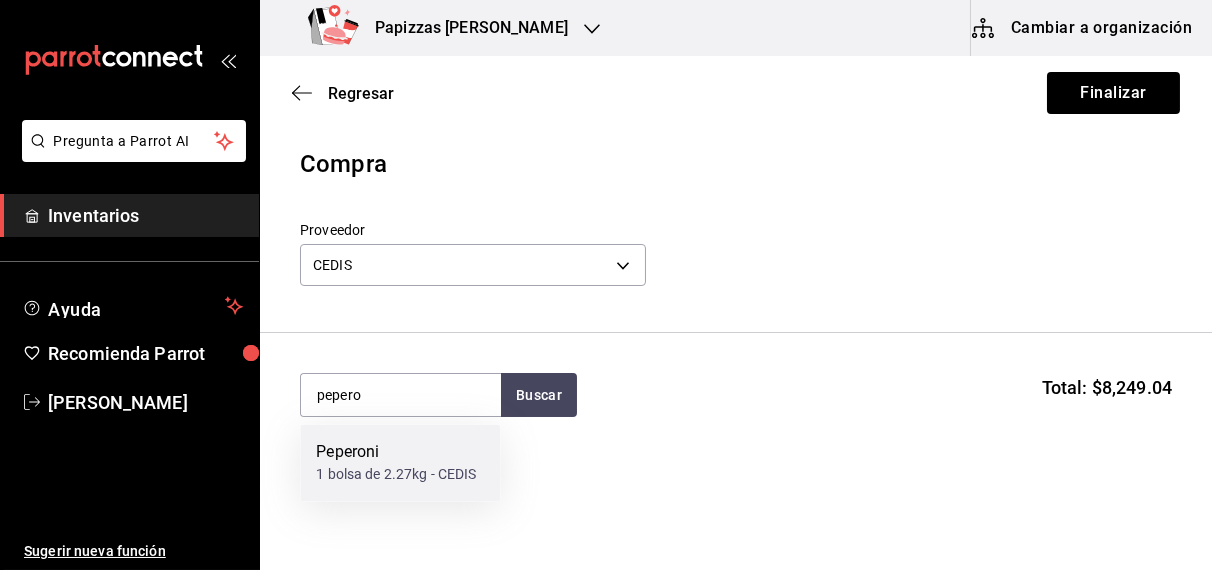 click on "1 bolsa de 2.27kg - CEDIS" at bounding box center (396, 475) 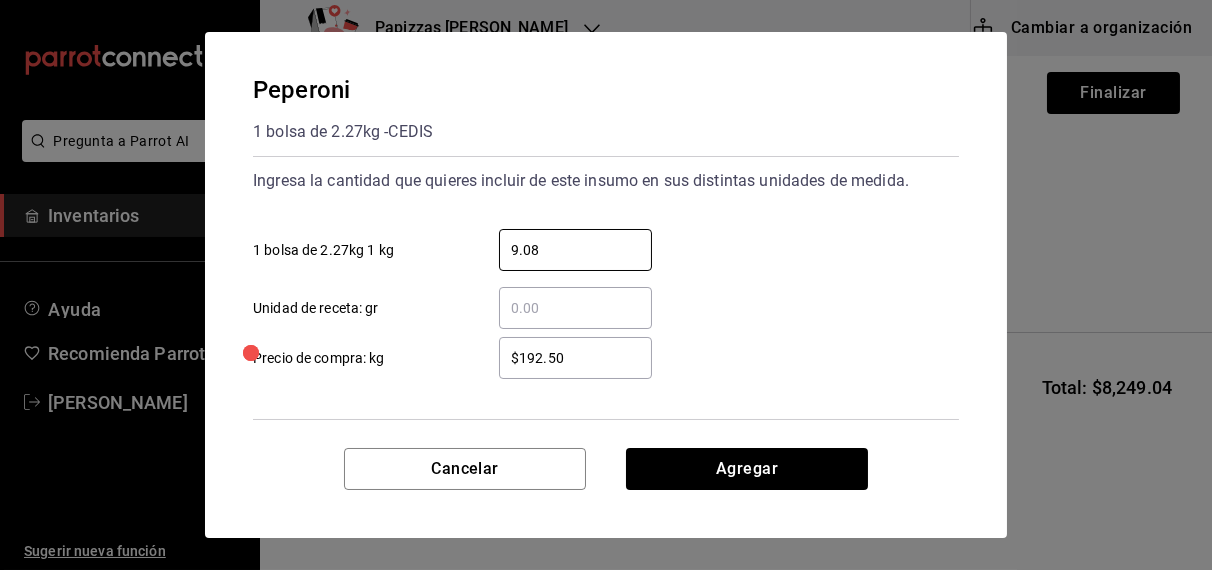 type on "9.08" 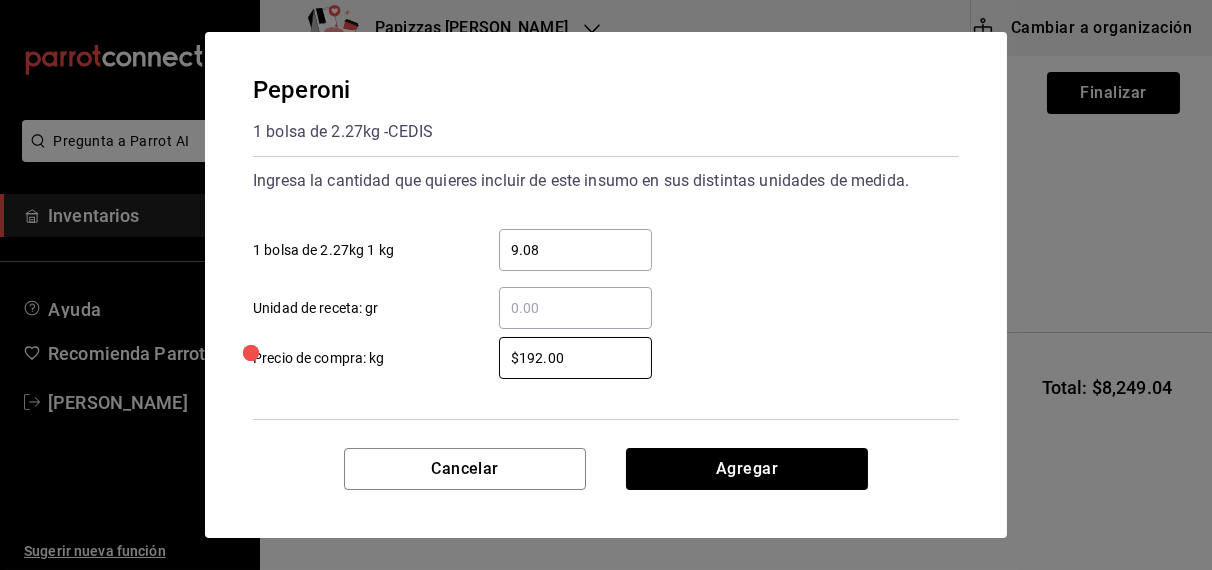 type on "$192.00" 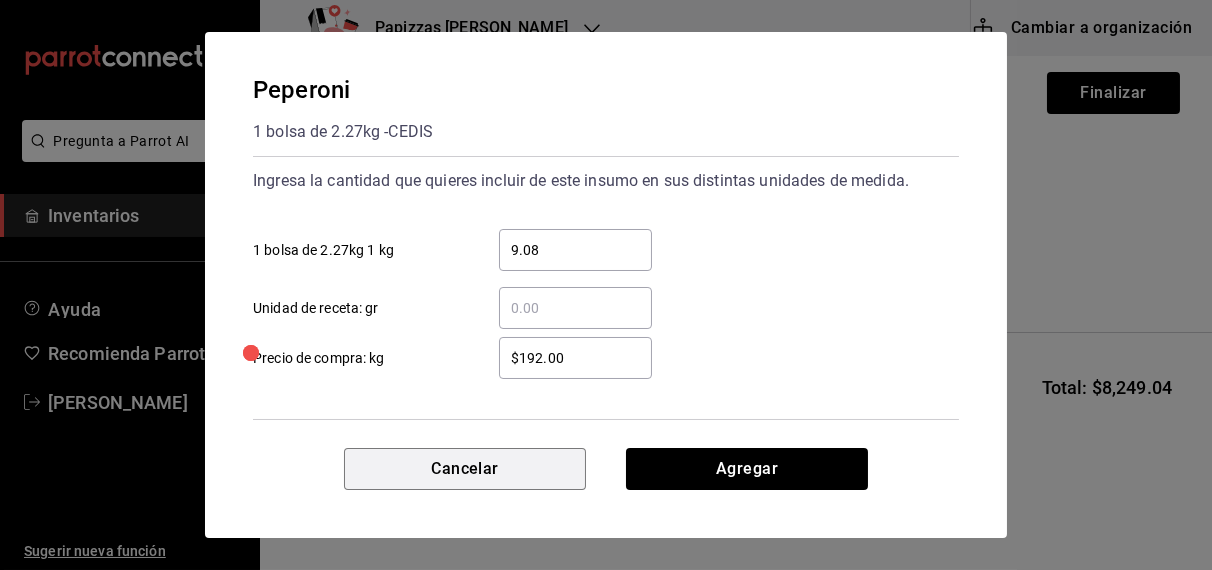 type 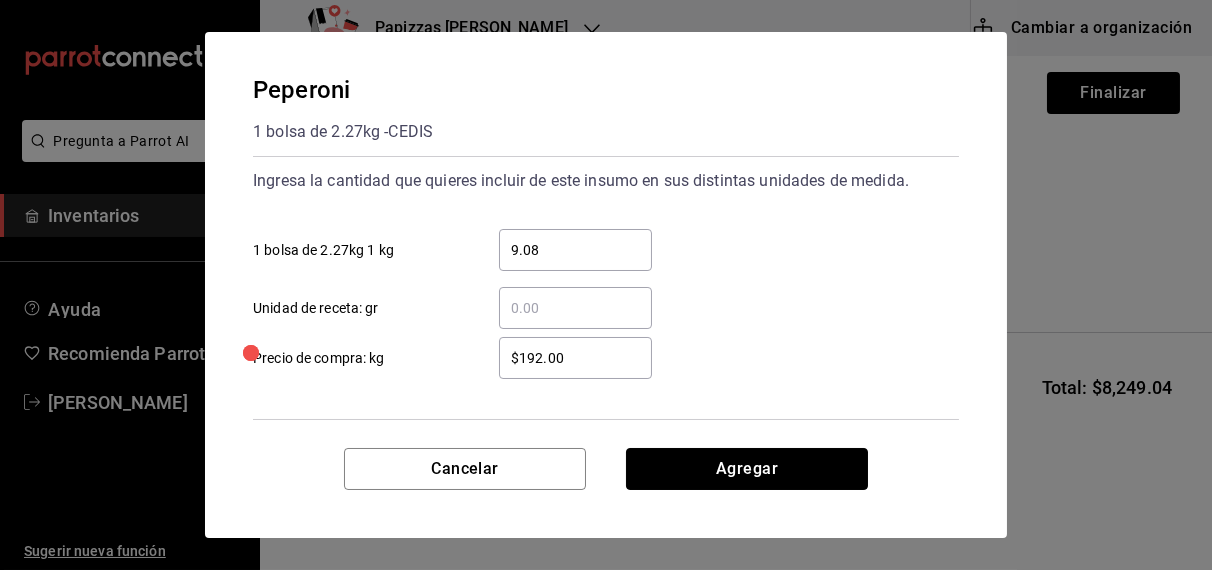 type 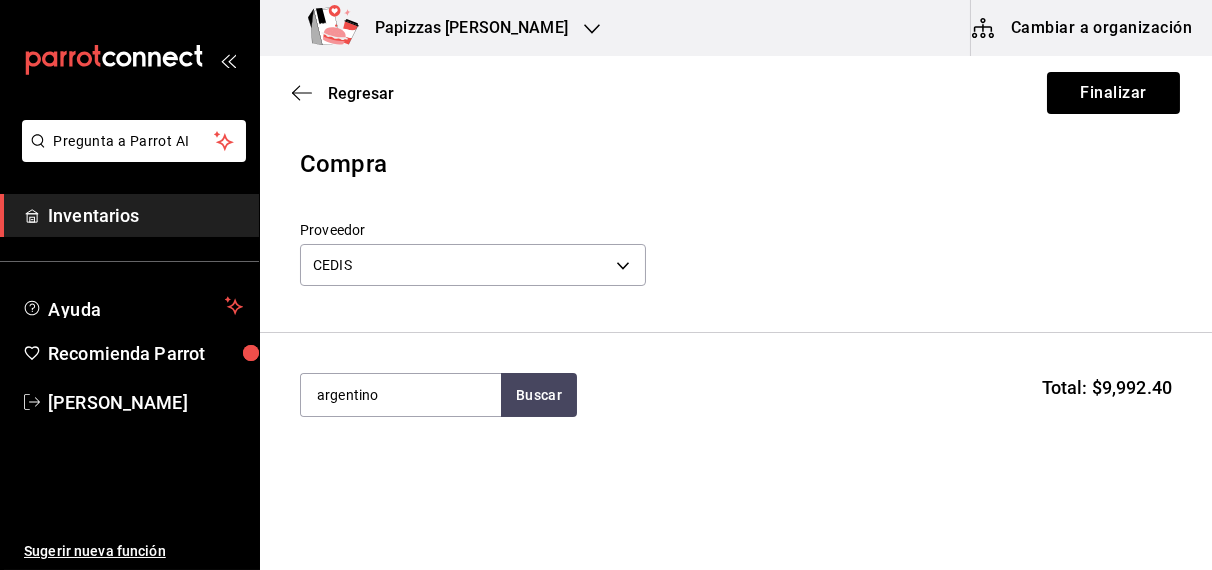 type on "argentino" 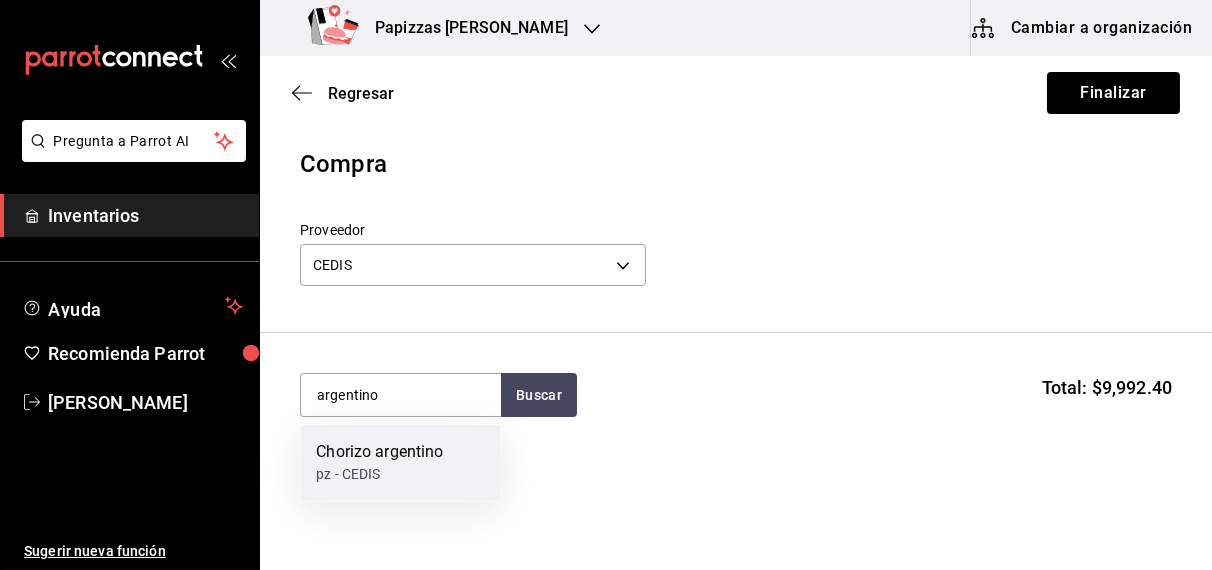 click on "pz - CEDIS" at bounding box center [379, 475] 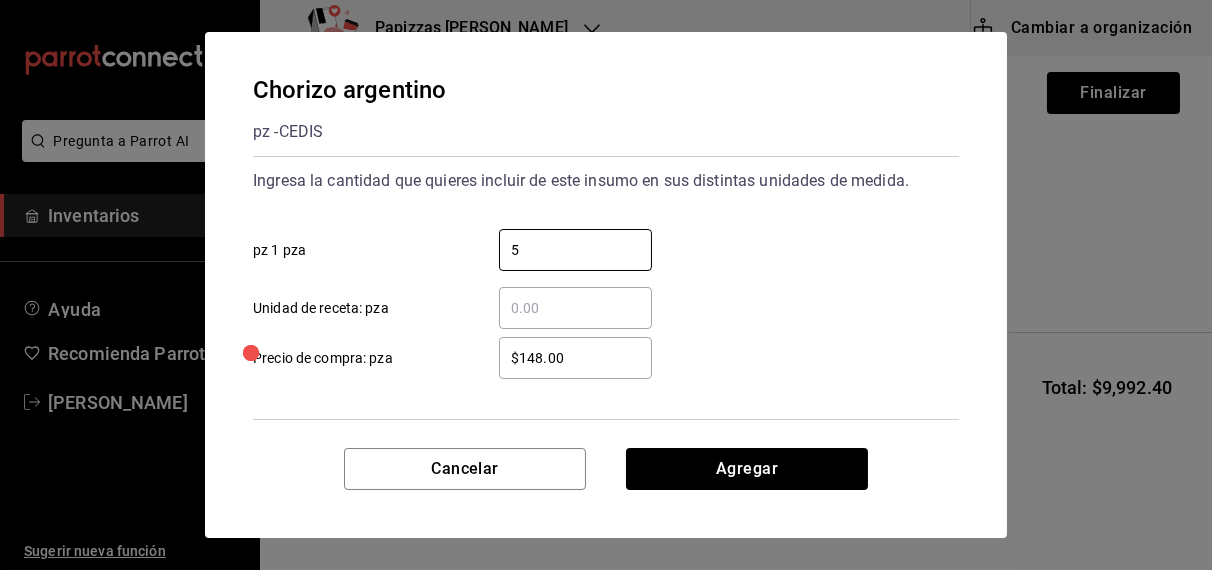 type on "5" 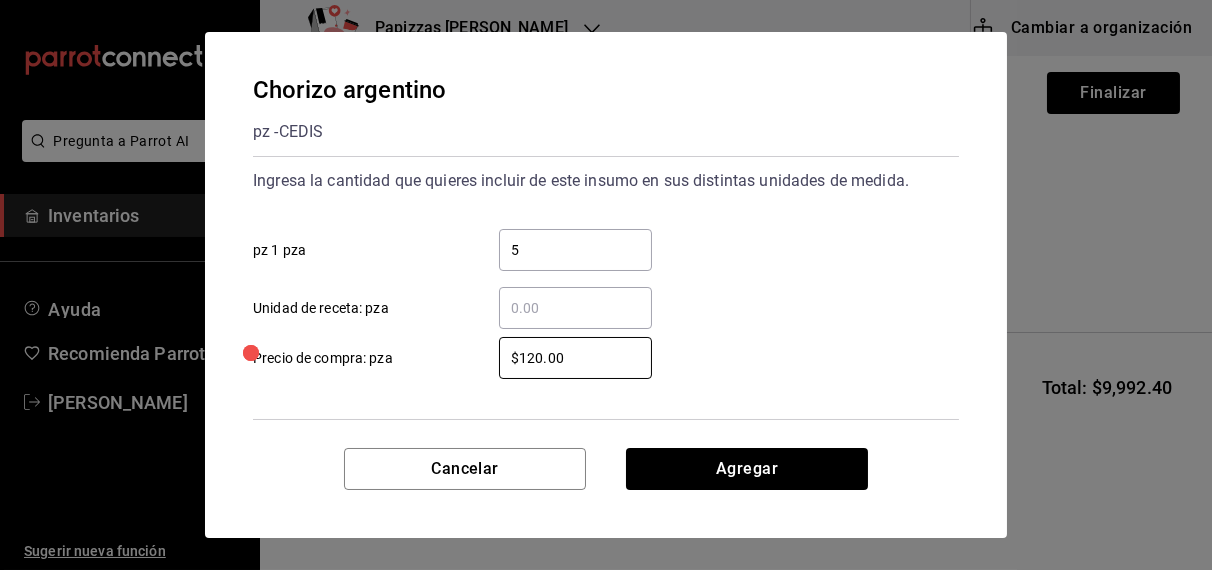 type on "$120.00" 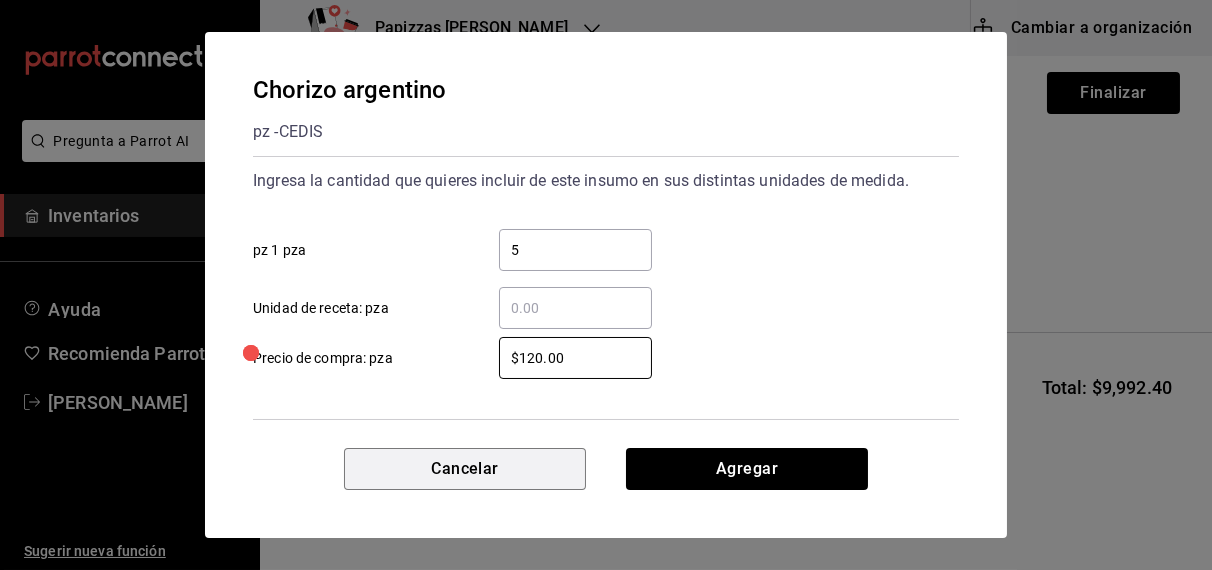 type 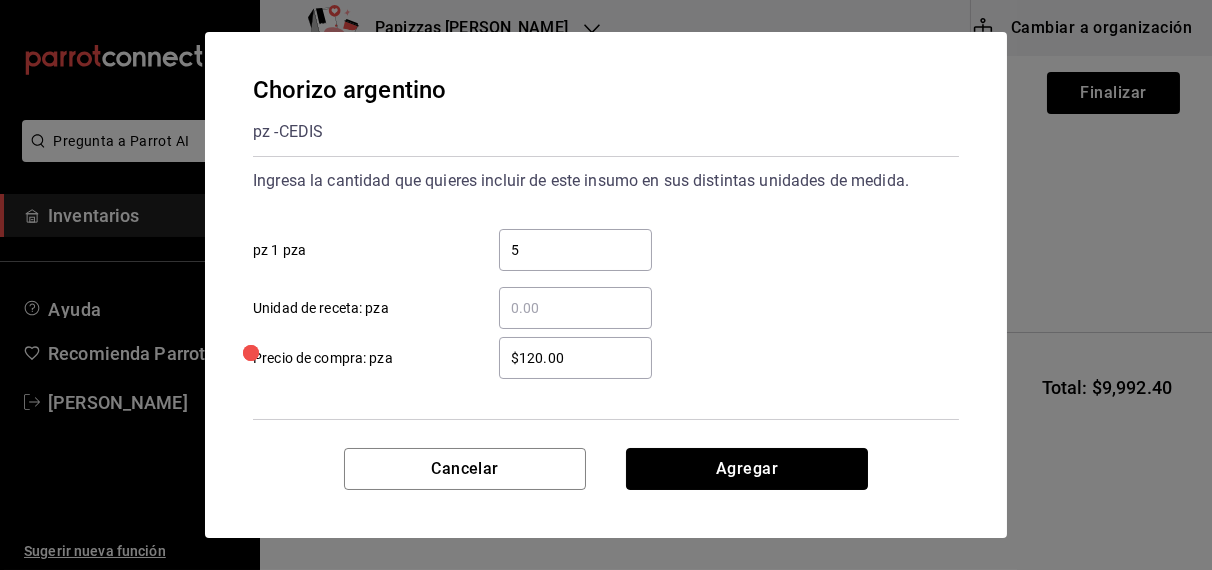 type 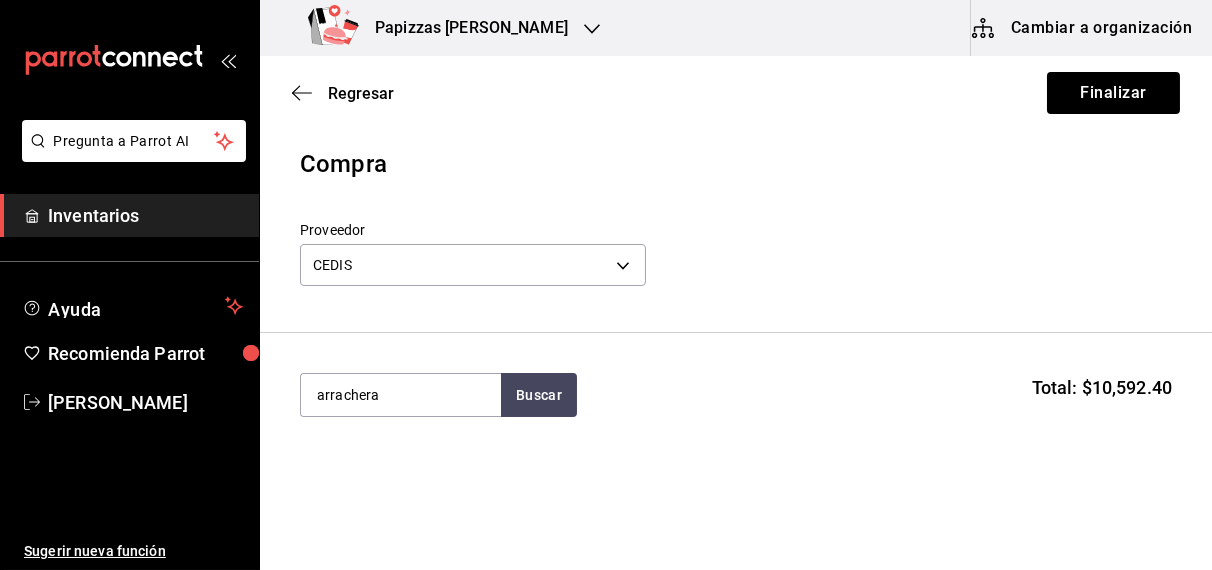 type on "arrachera" 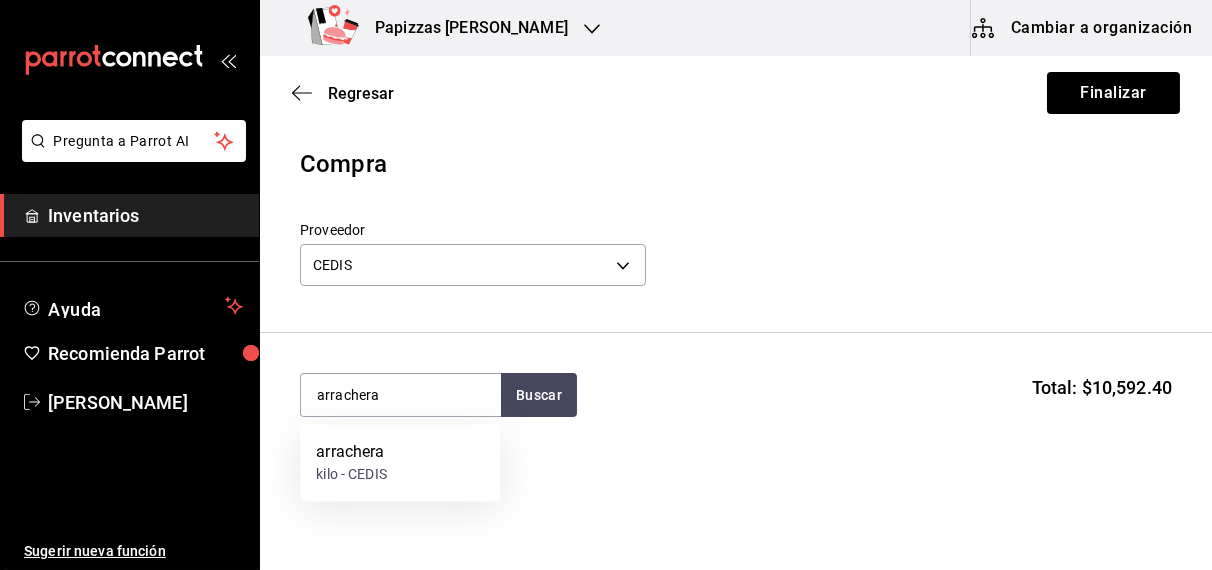 click on "arrachera" at bounding box center [351, 453] 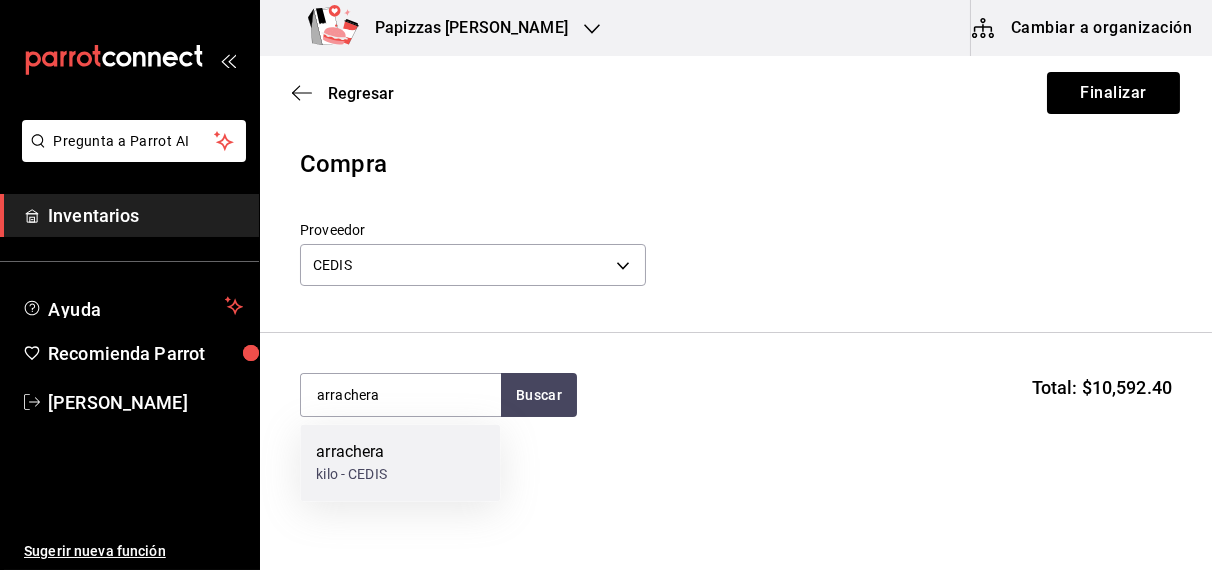 type 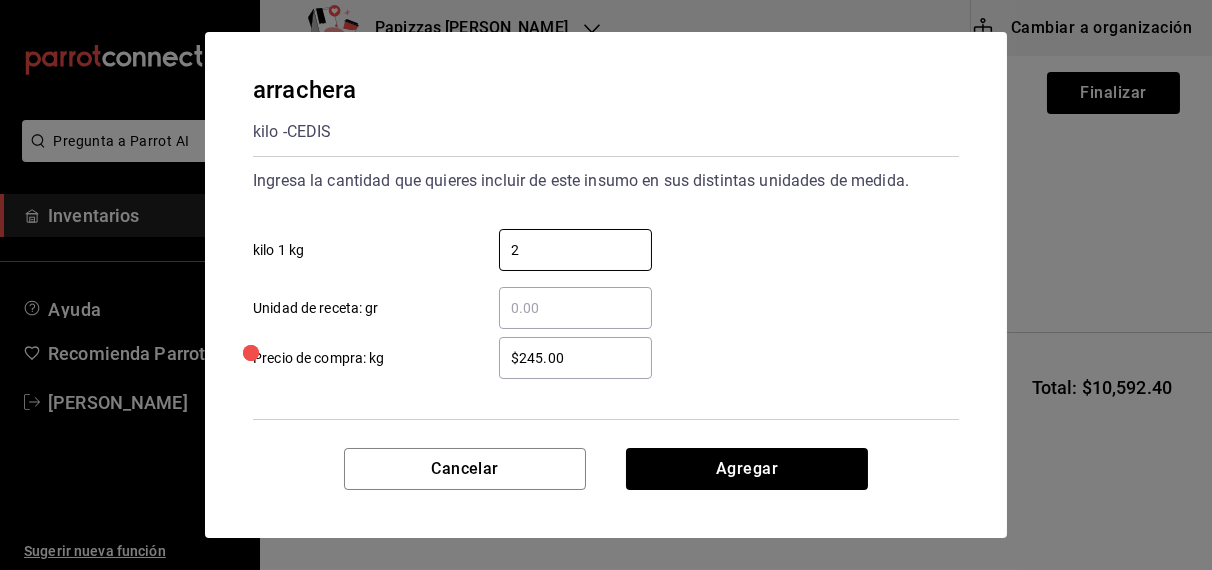 type on "2" 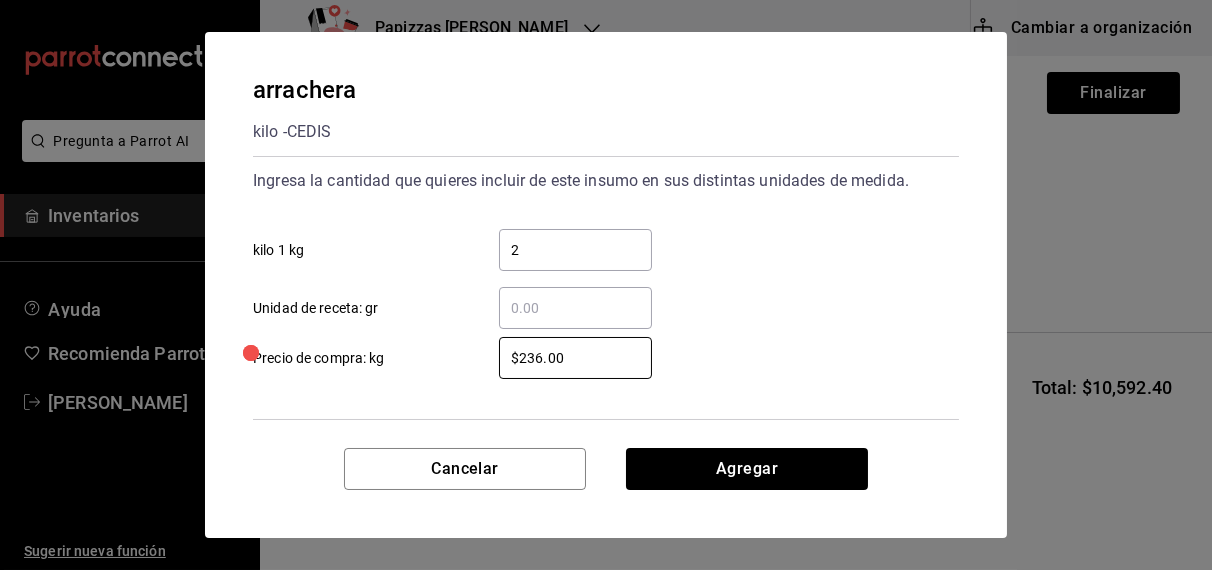 type on "$236.00" 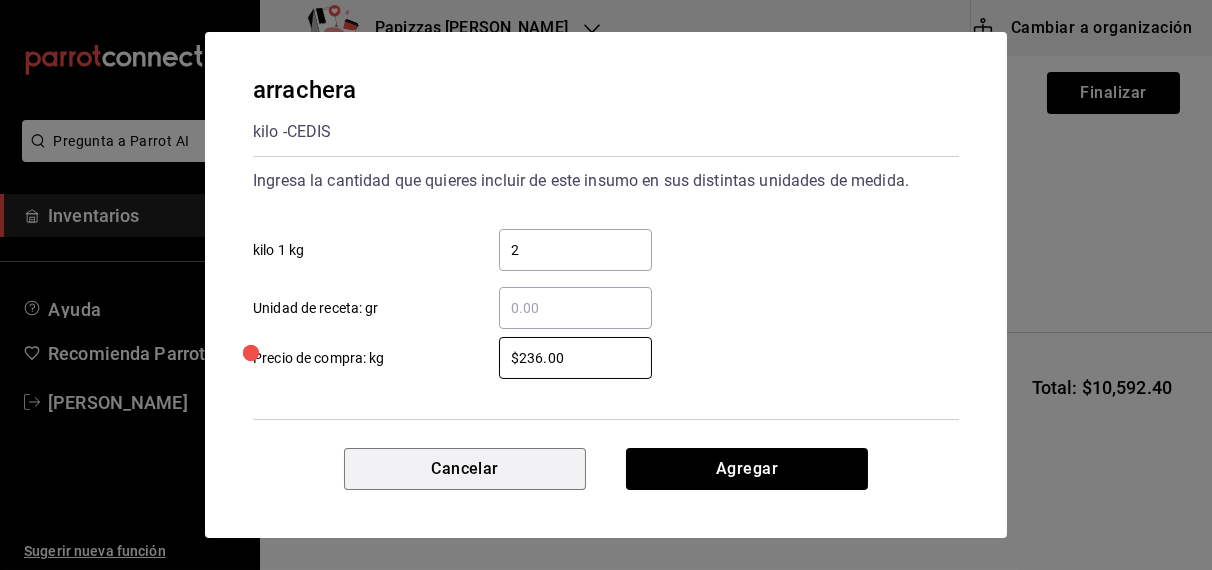 type 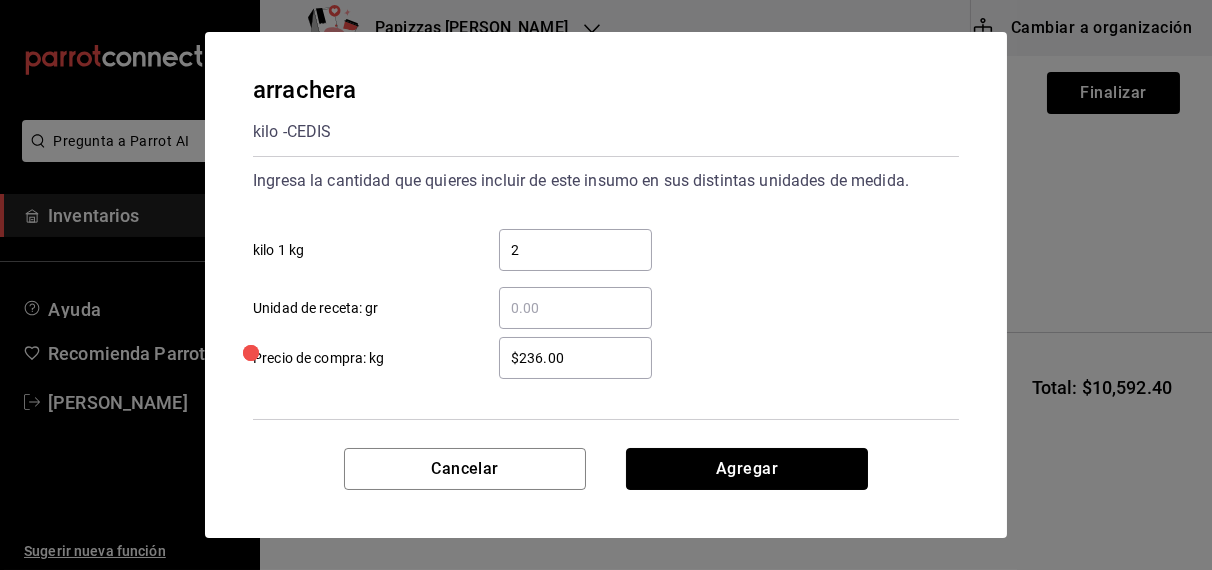 type 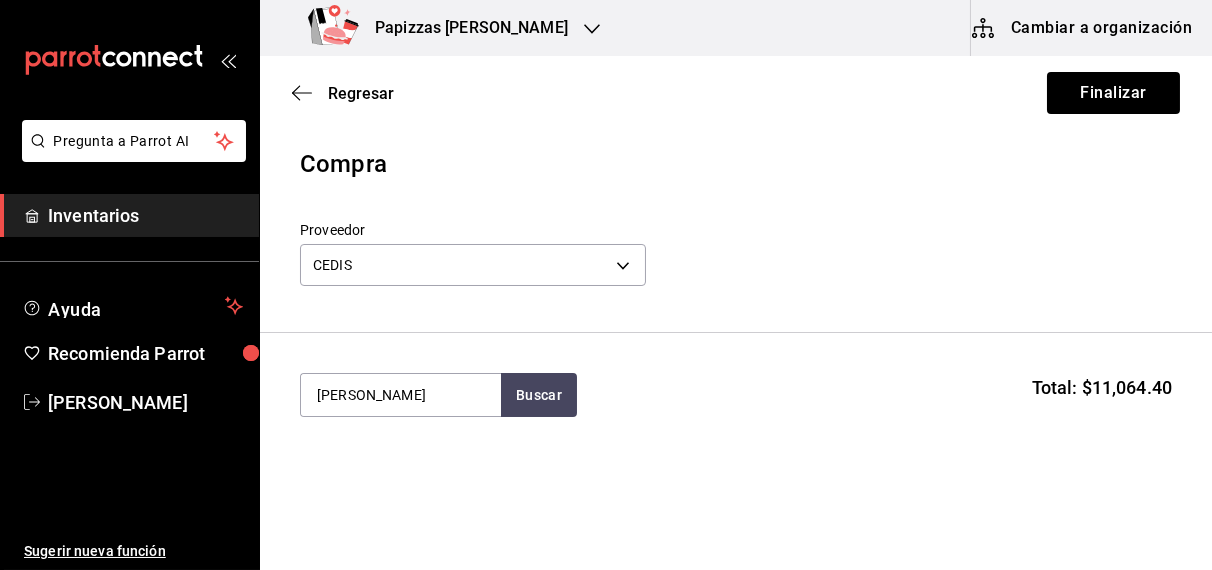 type on "serrano" 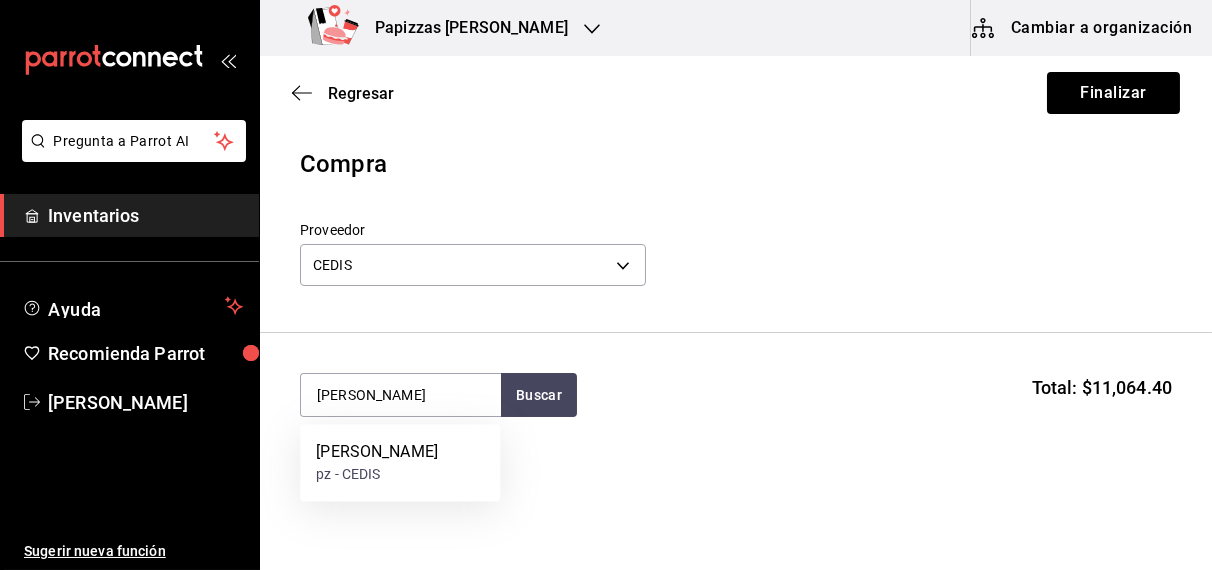 click on "pz - CEDIS" at bounding box center (377, 475) 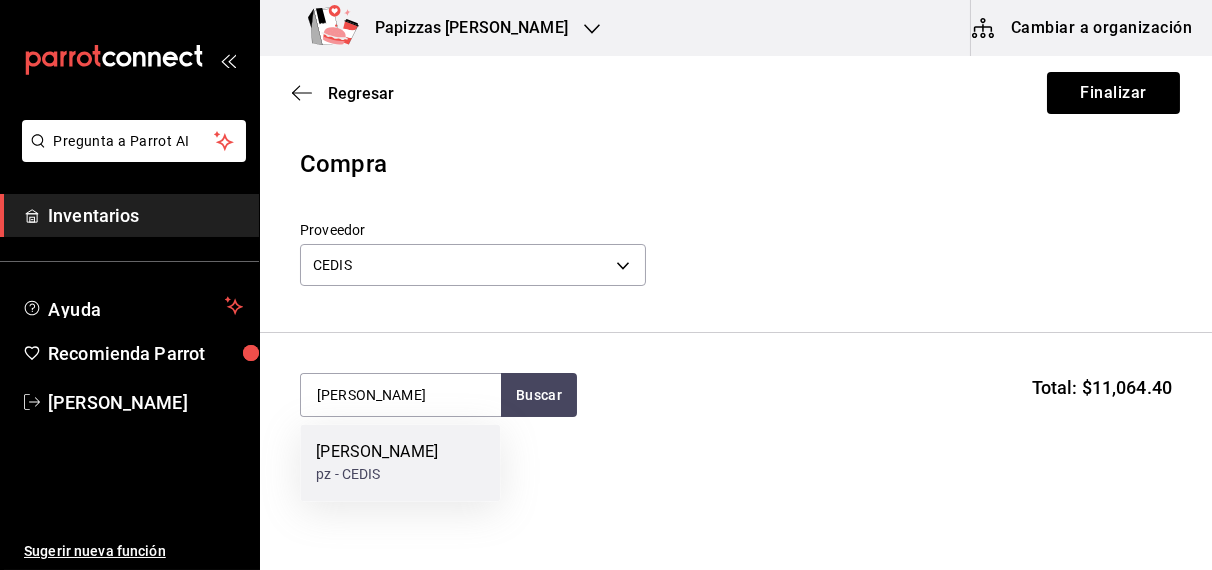 type 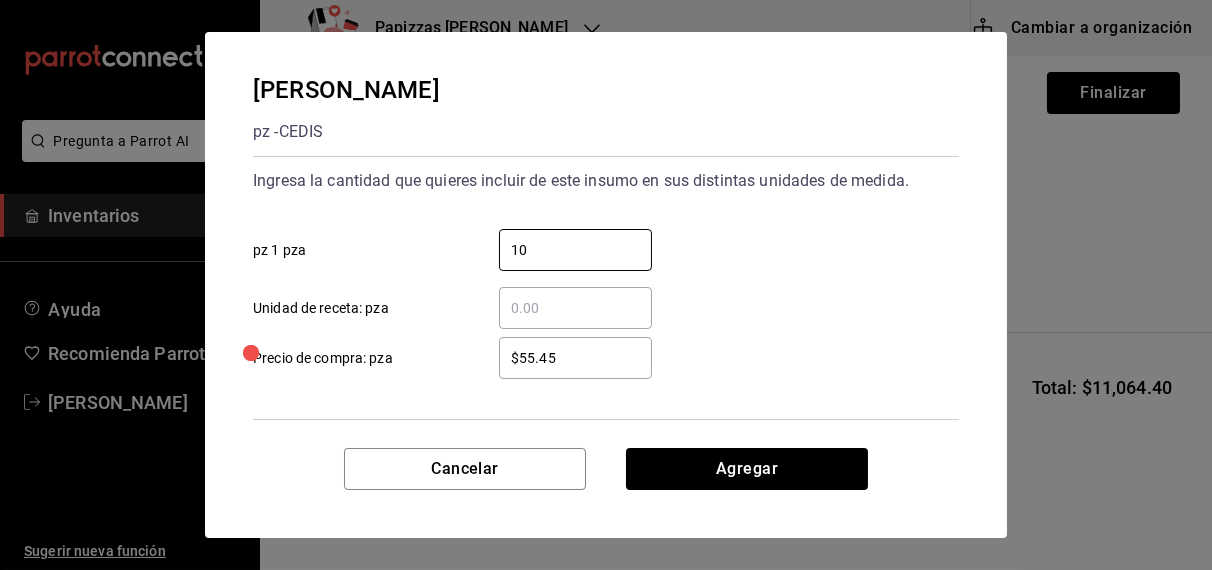 type on "10" 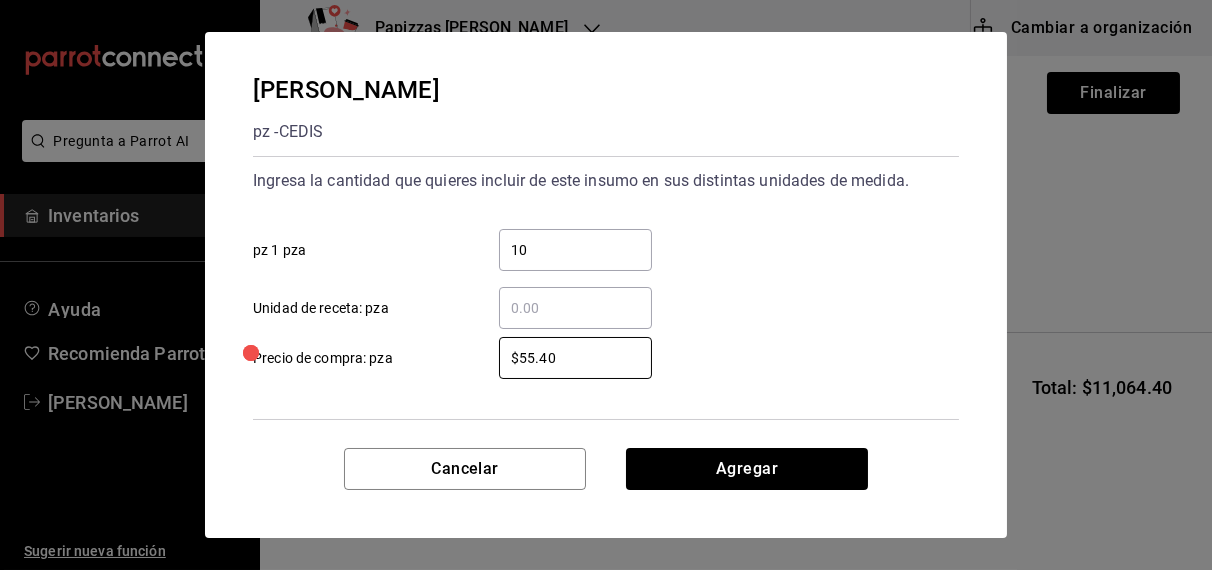type on "$55.40" 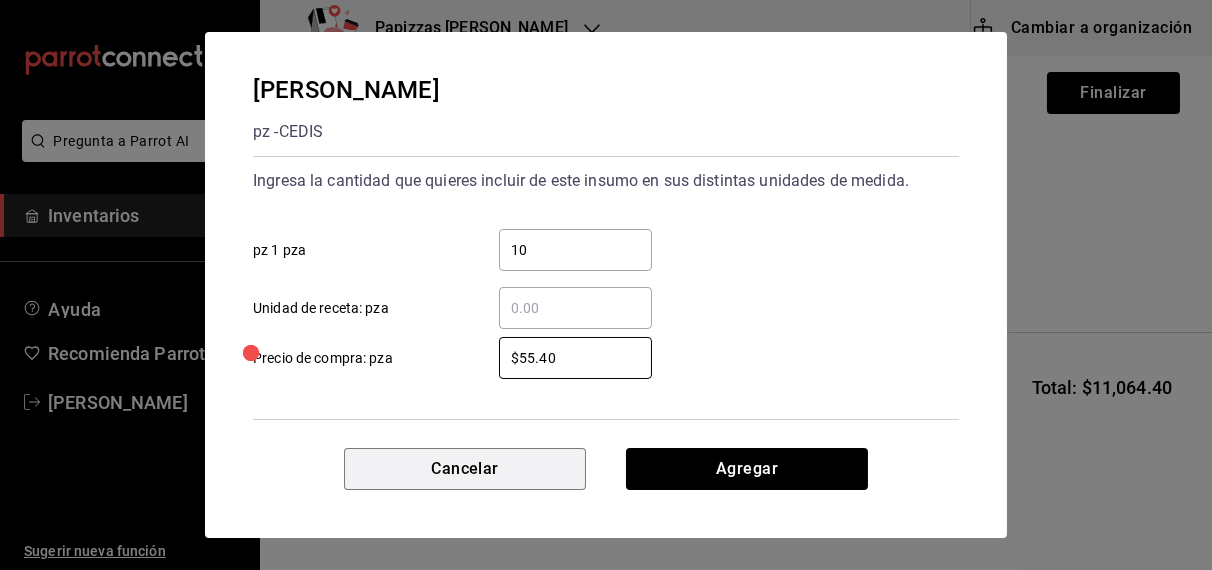 type 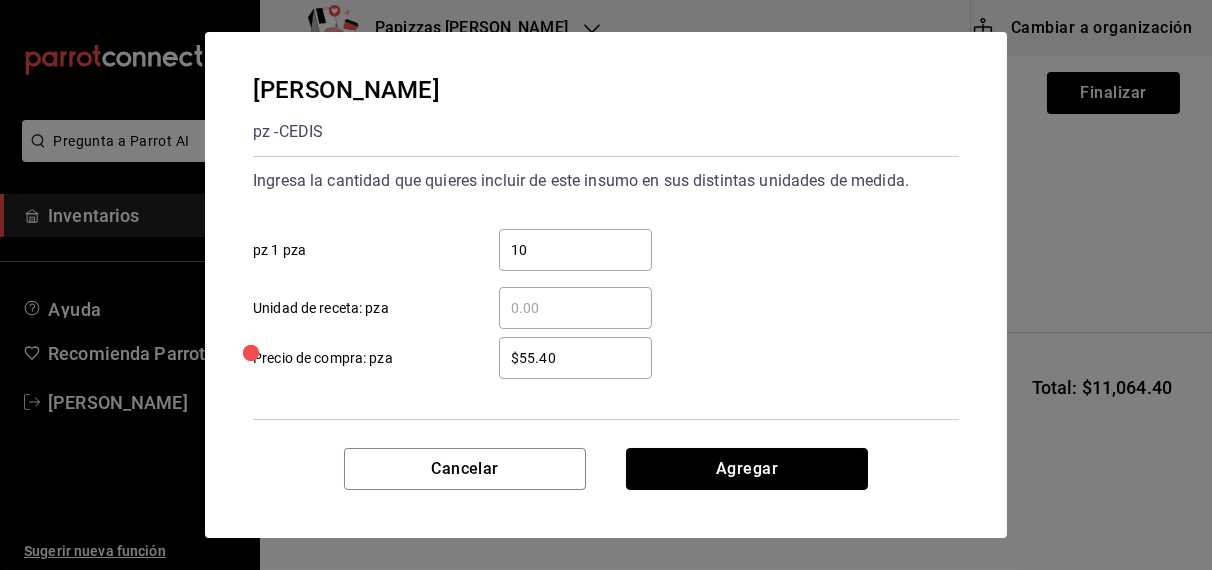 type 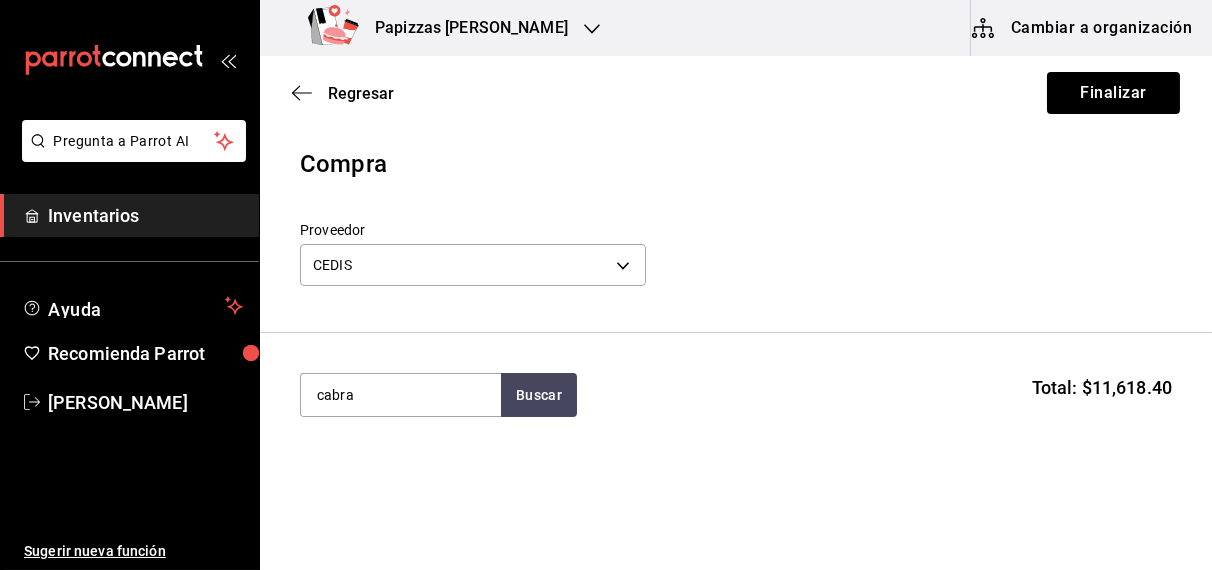type on "cabra" 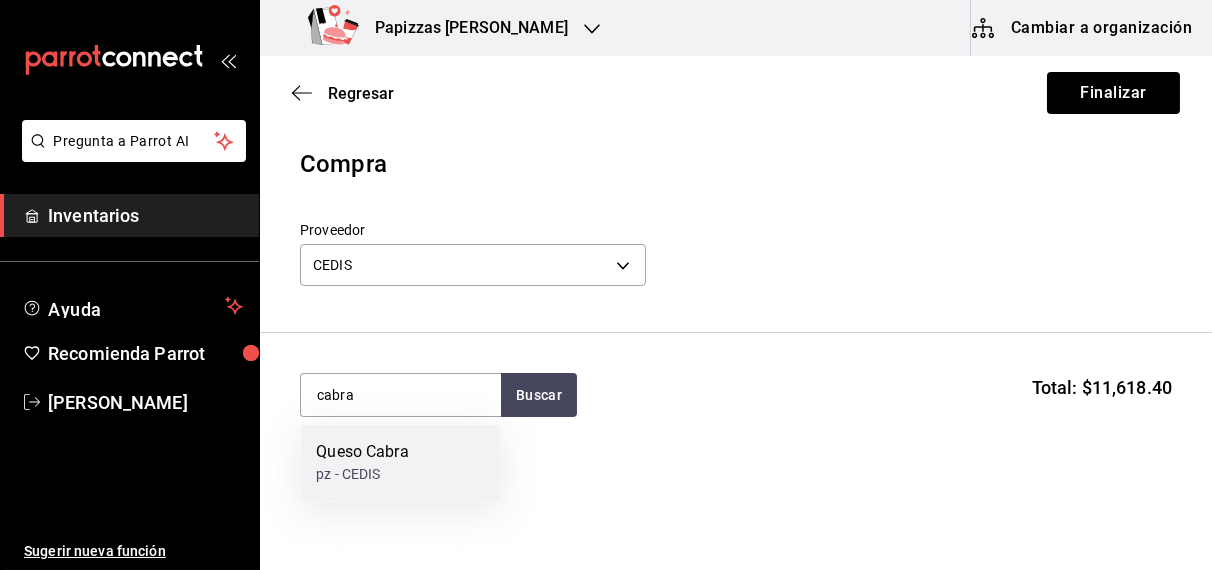 click on "pz - CEDIS" at bounding box center (362, 475) 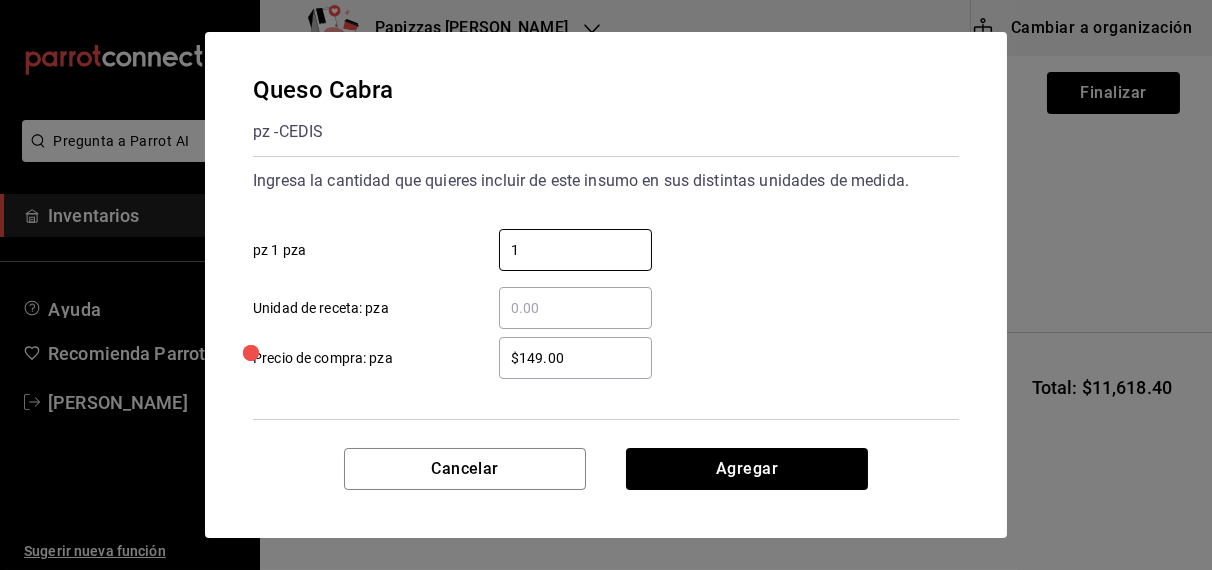 type on "1" 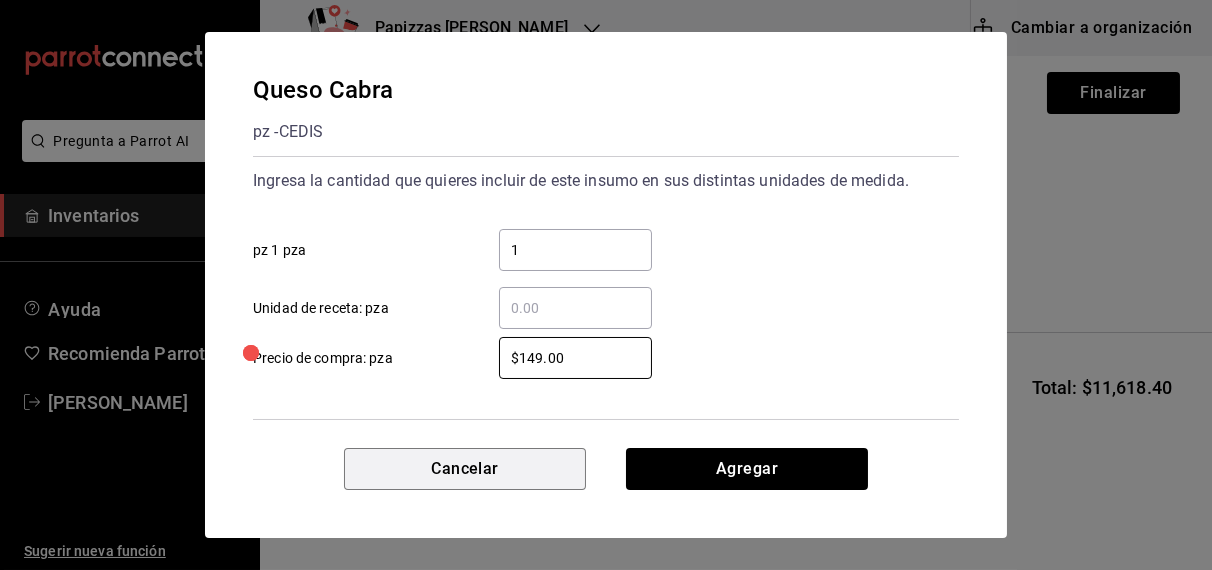 type 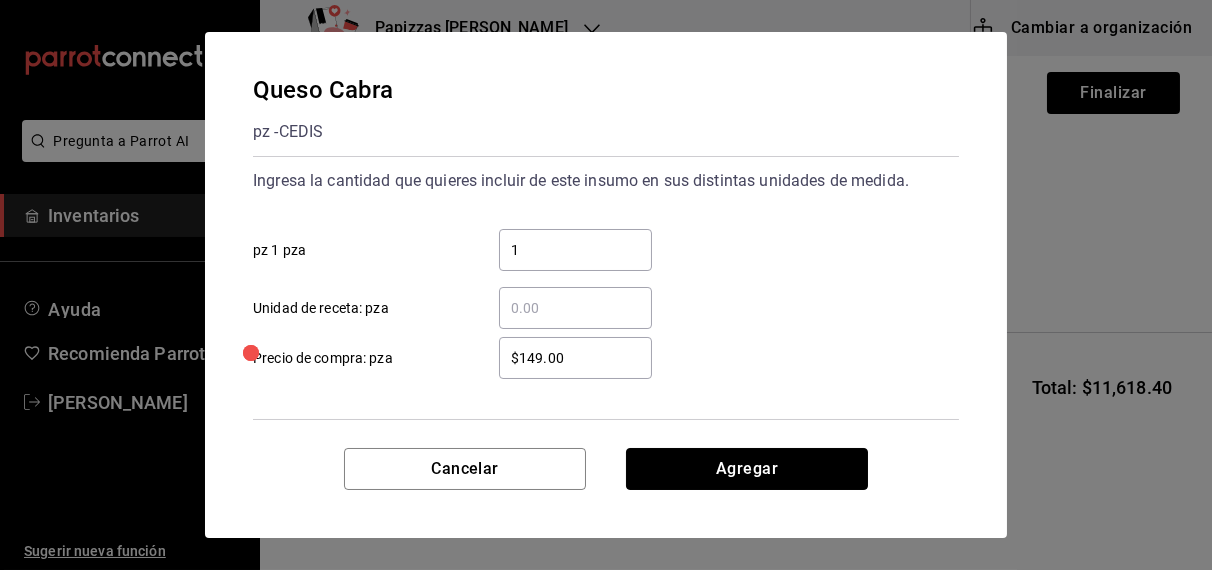 type 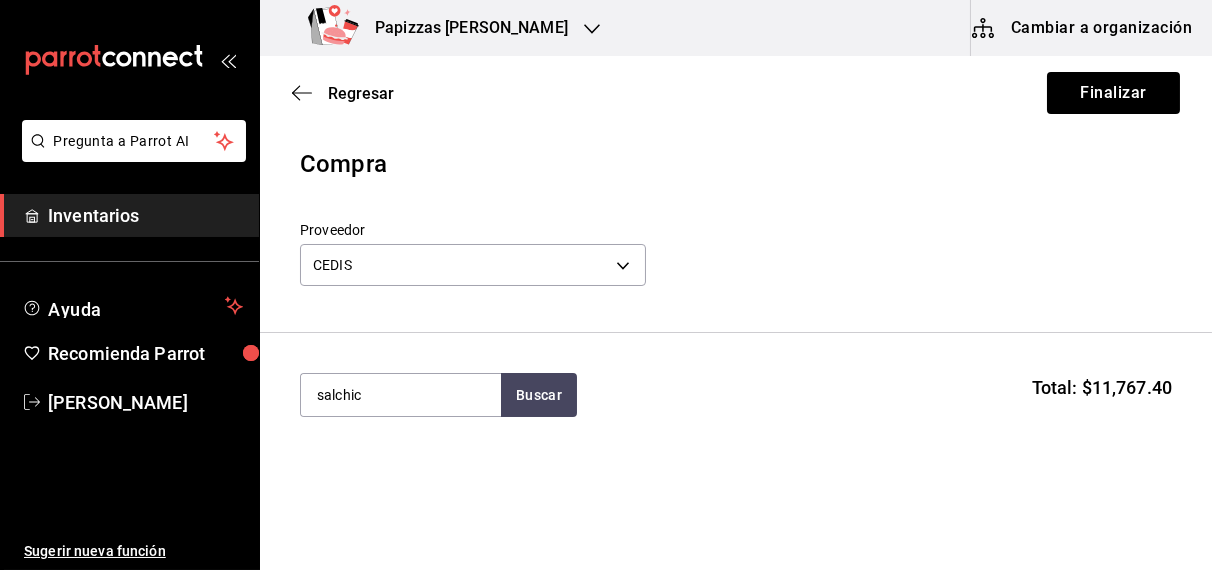 type on "salchic" 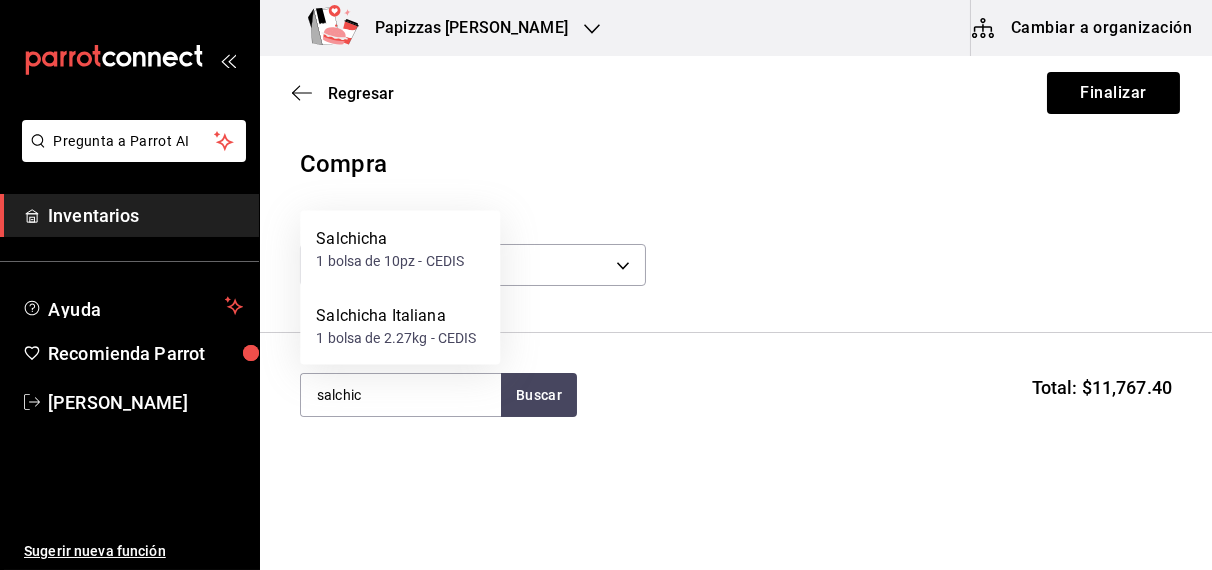 click on "Salchicha 1 bolsa de 10pz - CEDIS" at bounding box center [400, 249] 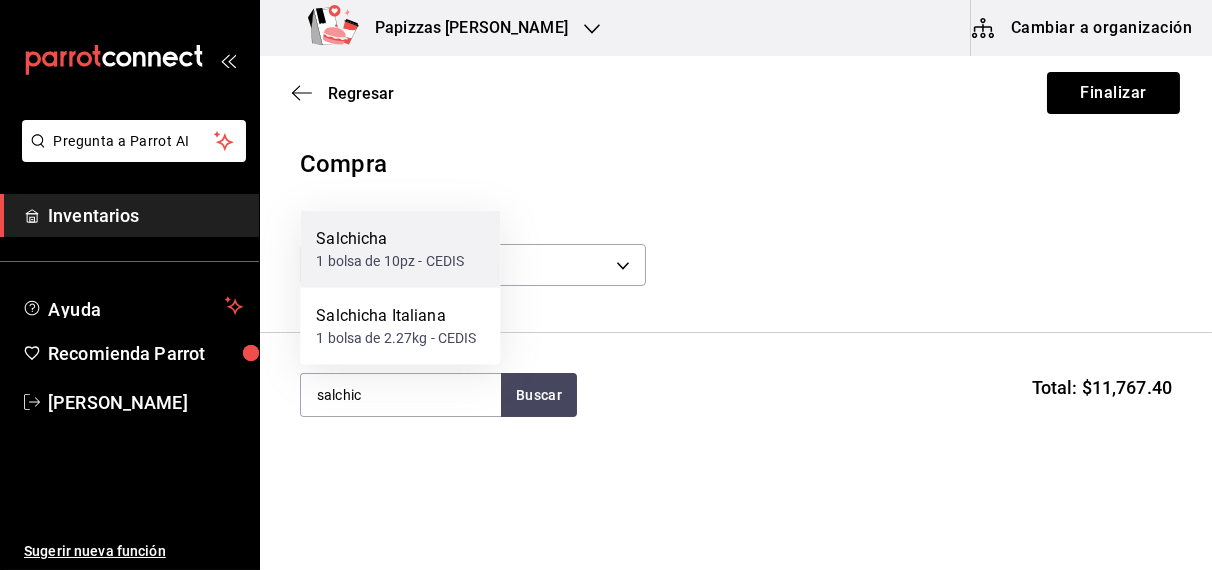 type 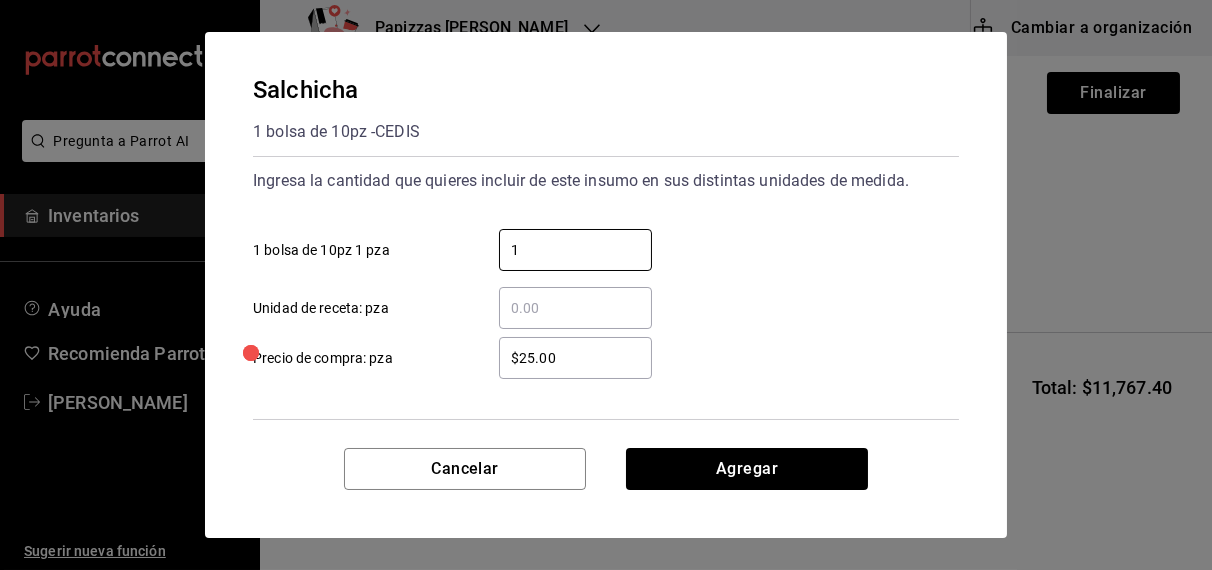 type on "1" 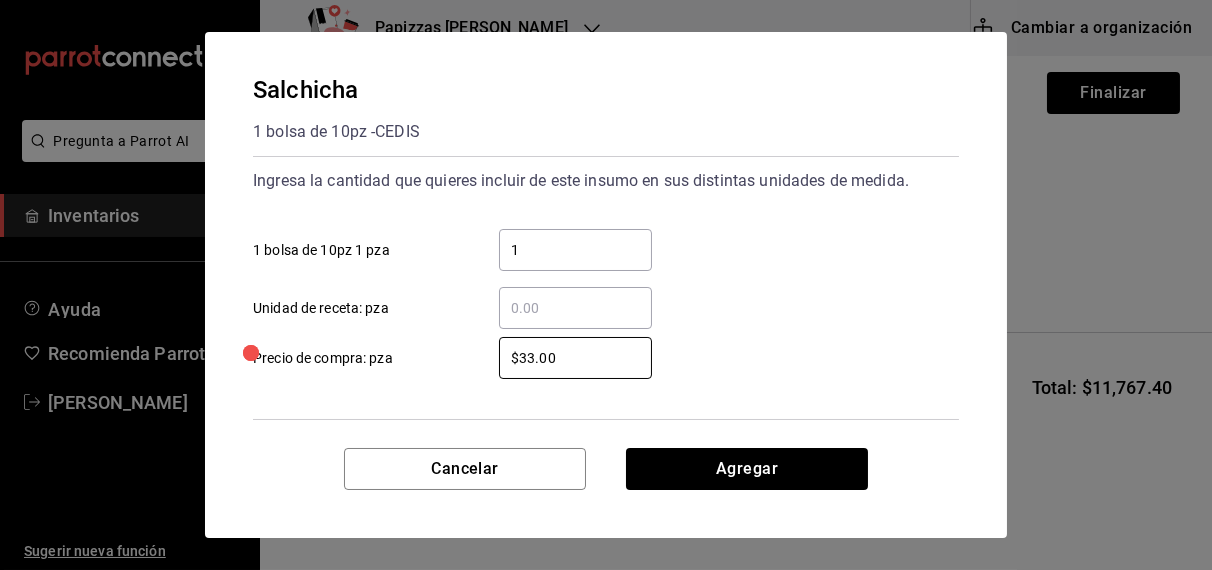 type on "$33.00" 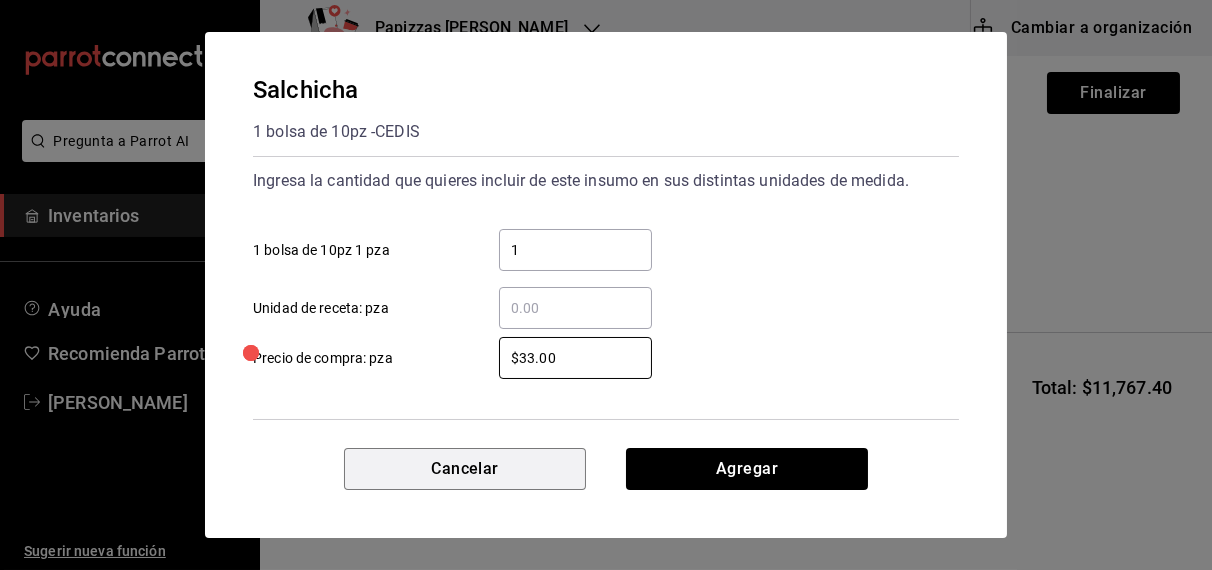 type 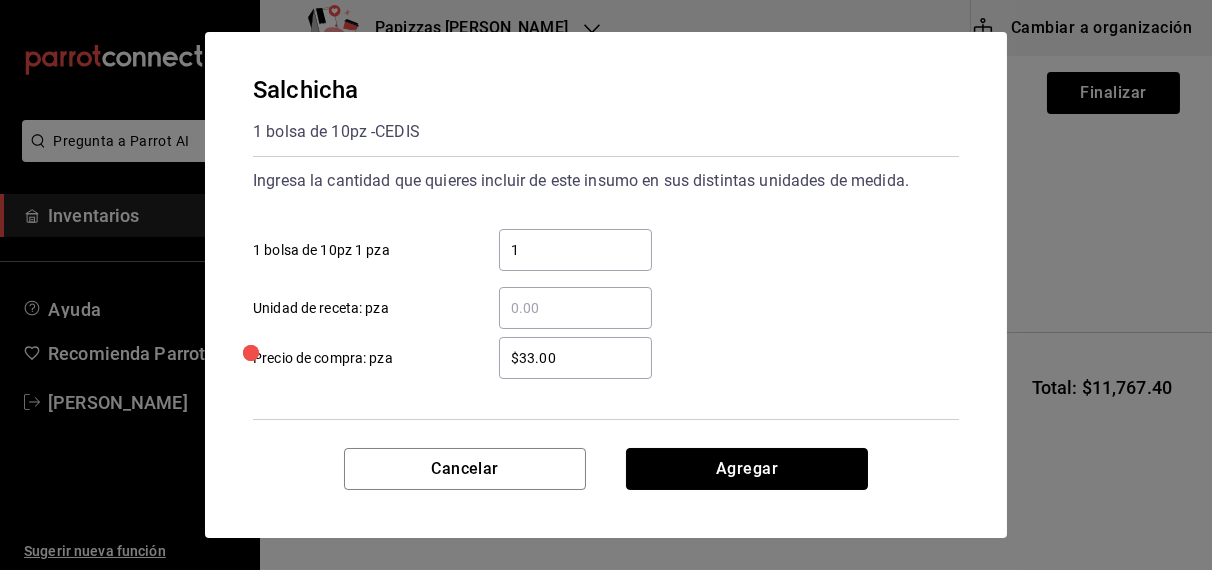 type 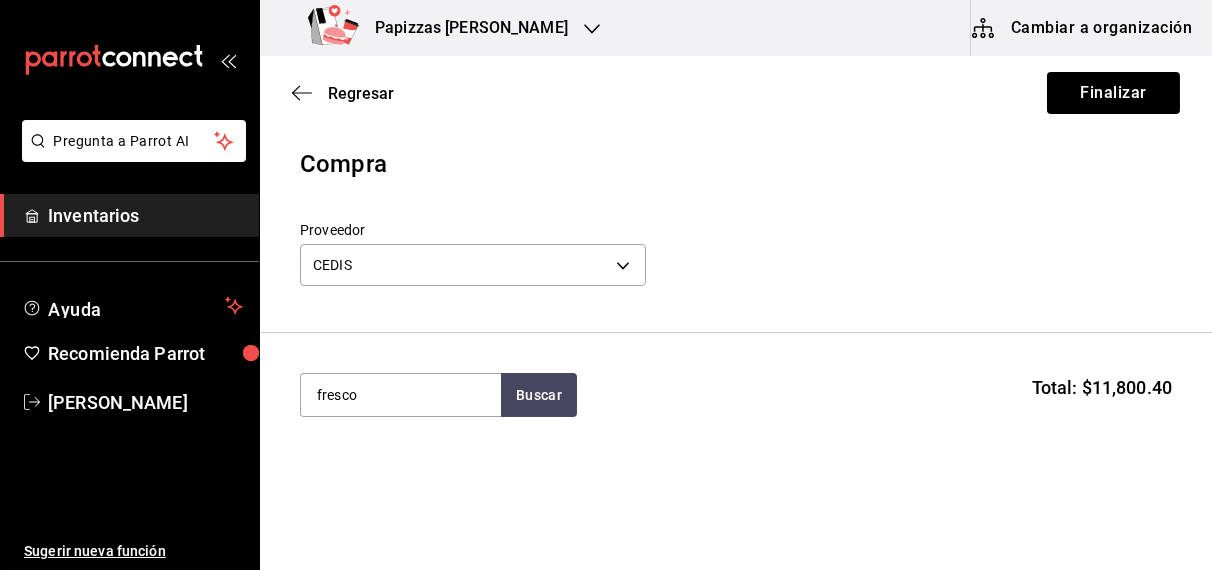 type on "fresco" 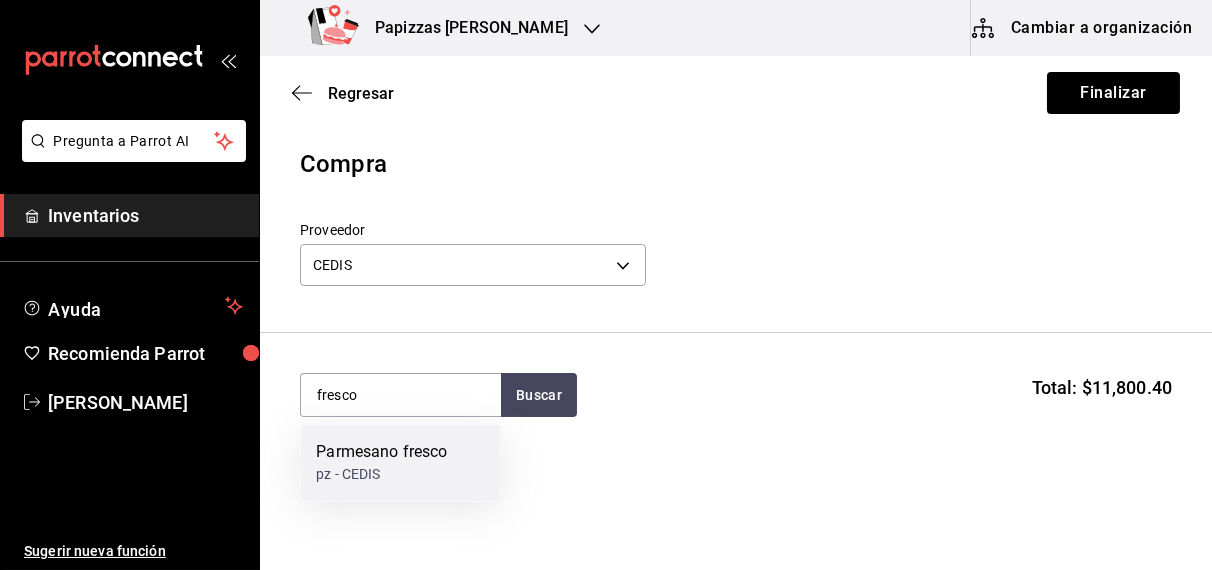 click on "pz - CEDIS" at bounding box center [381, 475] 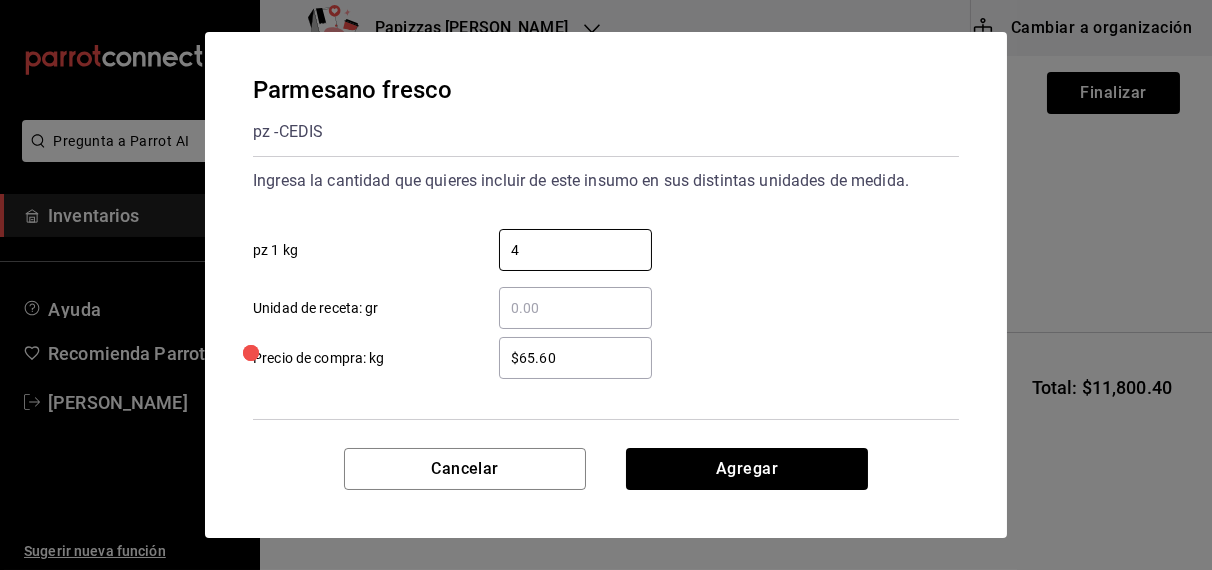 type on "4" 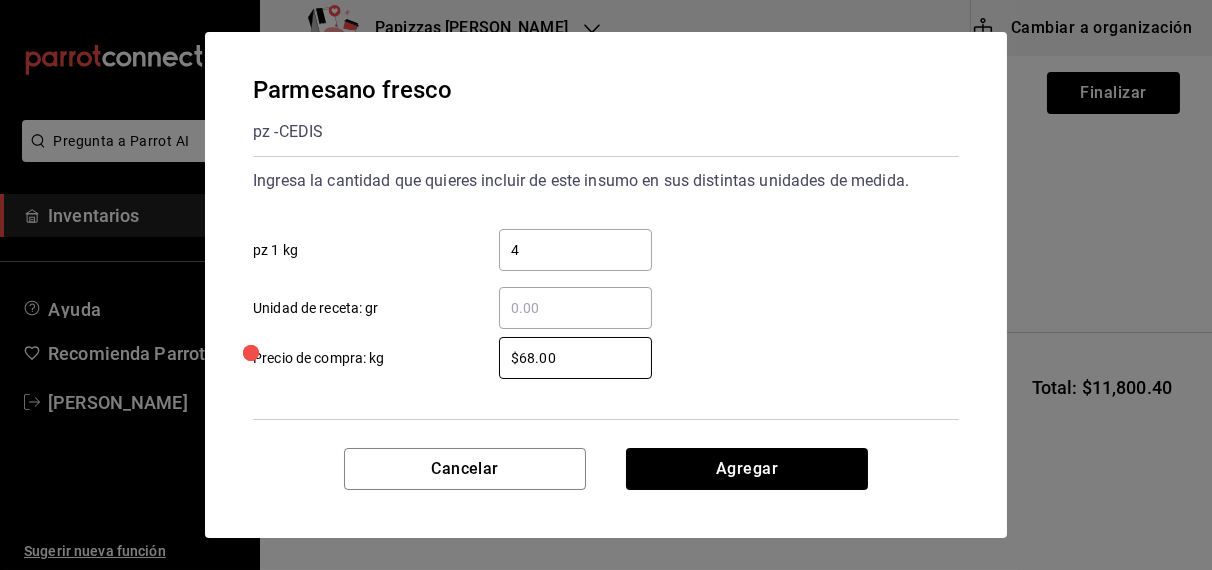 type on "$68.00" 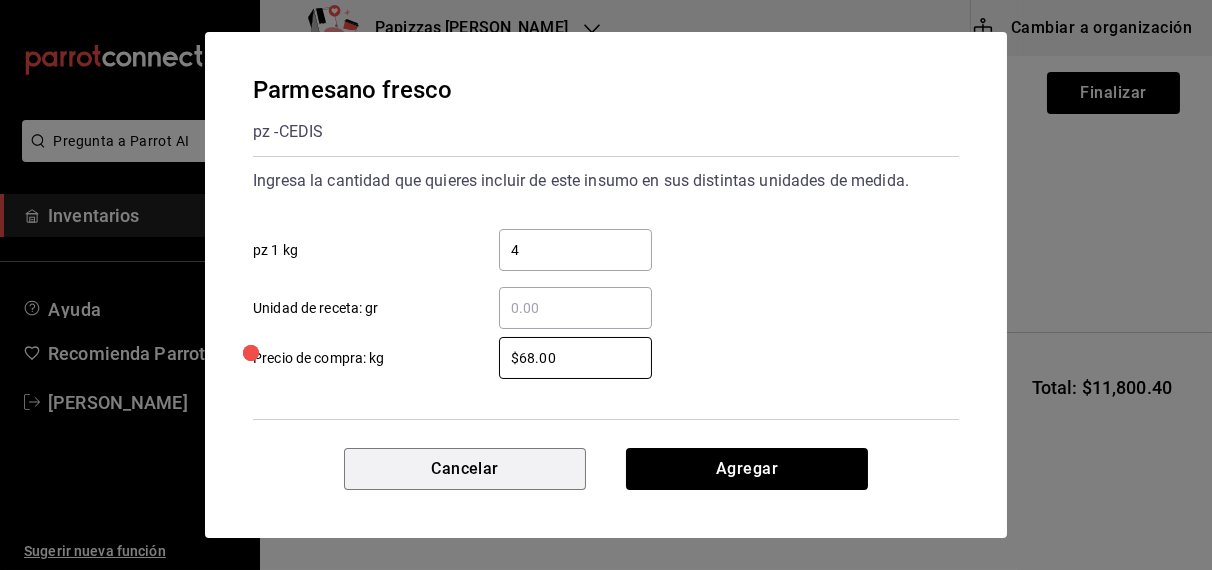 type 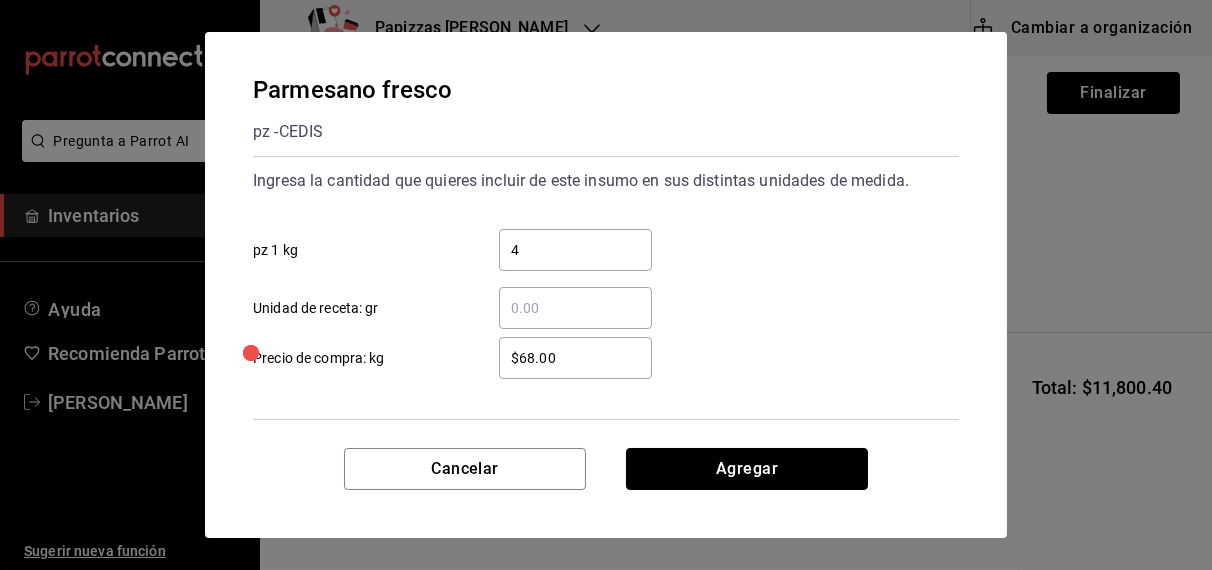type 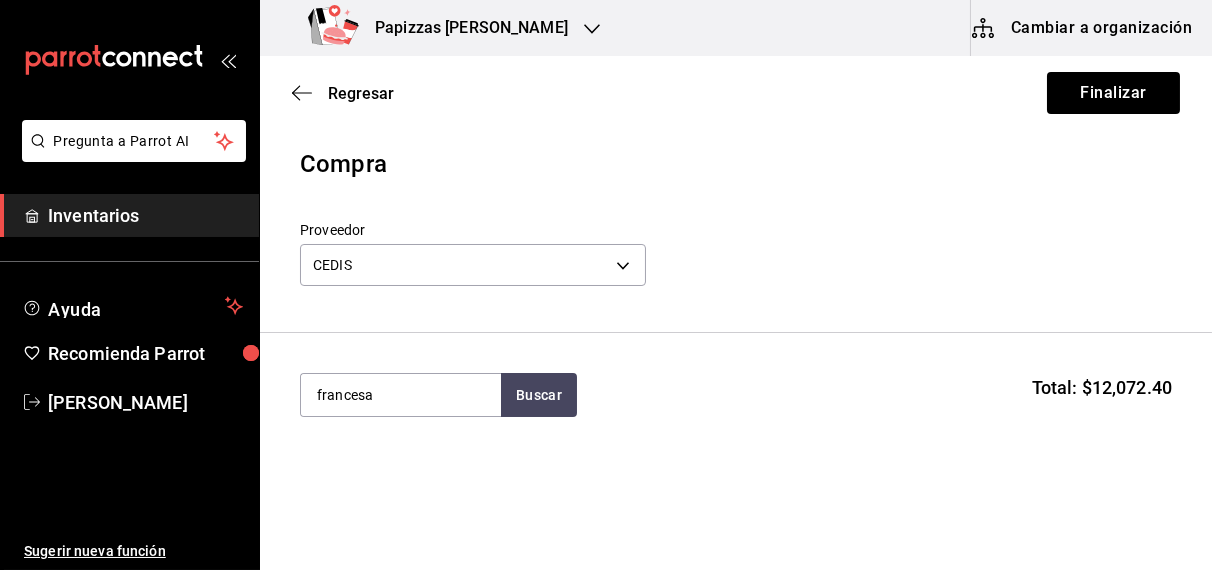 type on "francesa" 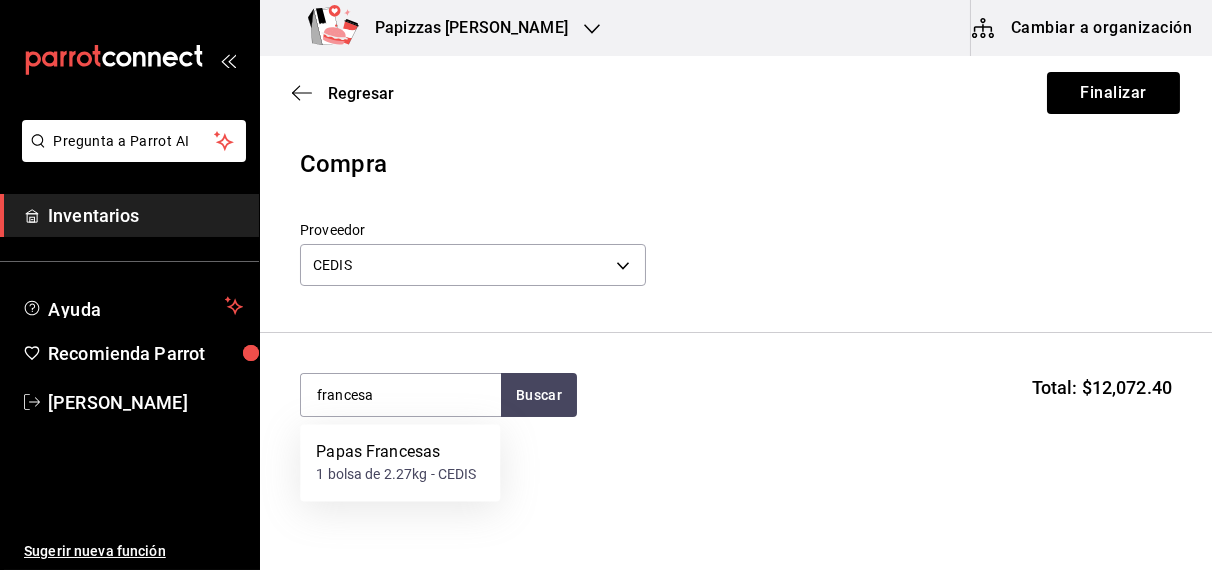 click on "1 bolsa de 2.27kg - CEDIS" at bounding box center (396, 475) 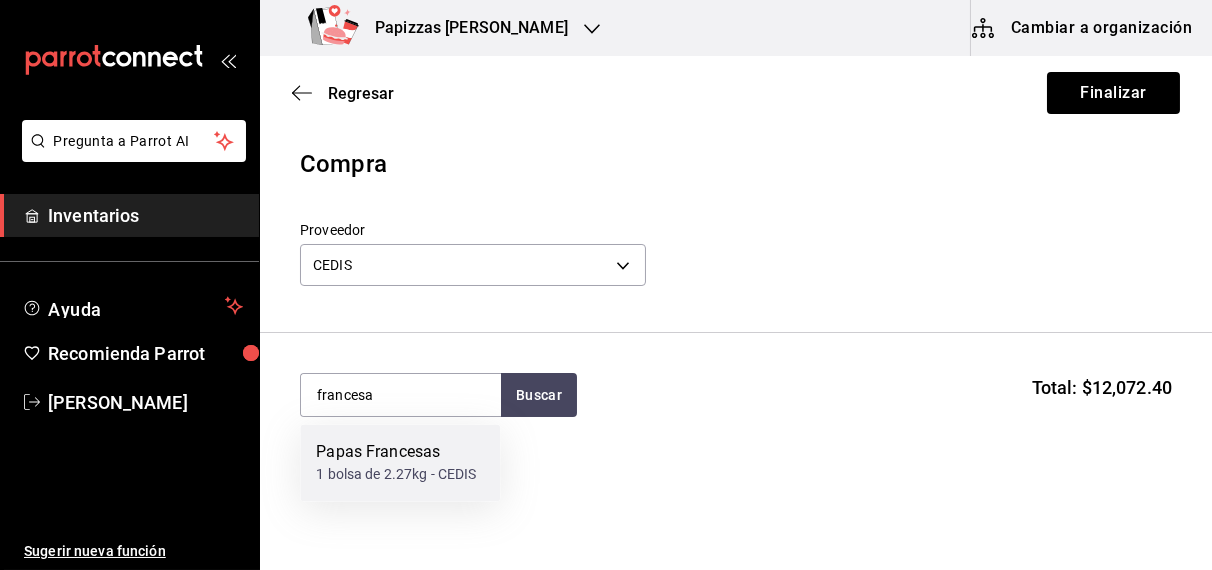 type 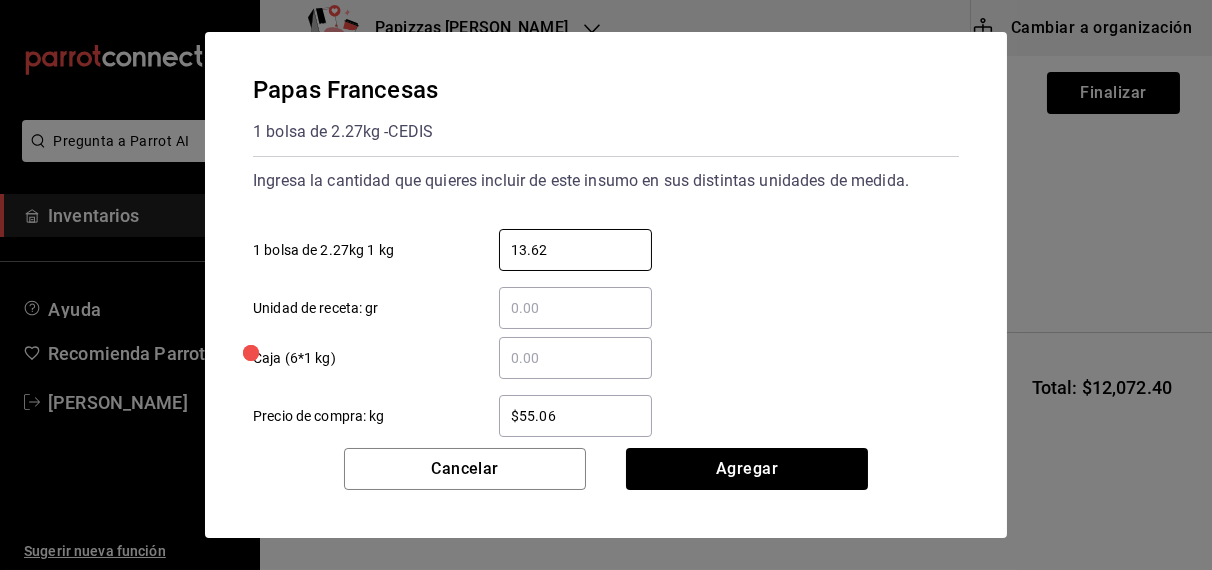 type on "13.62" 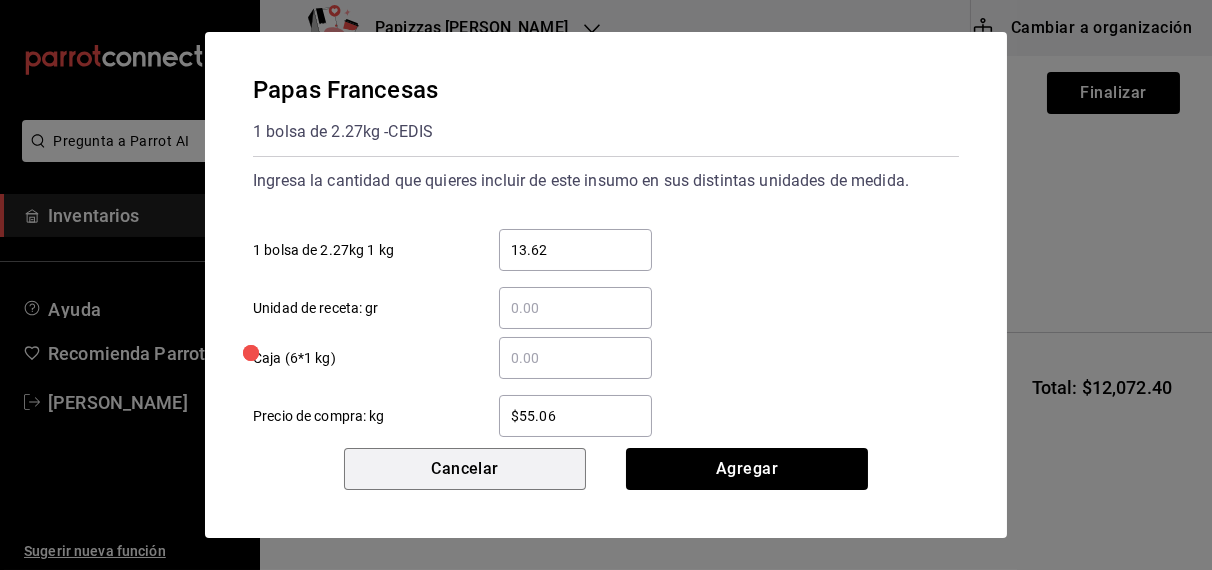 type 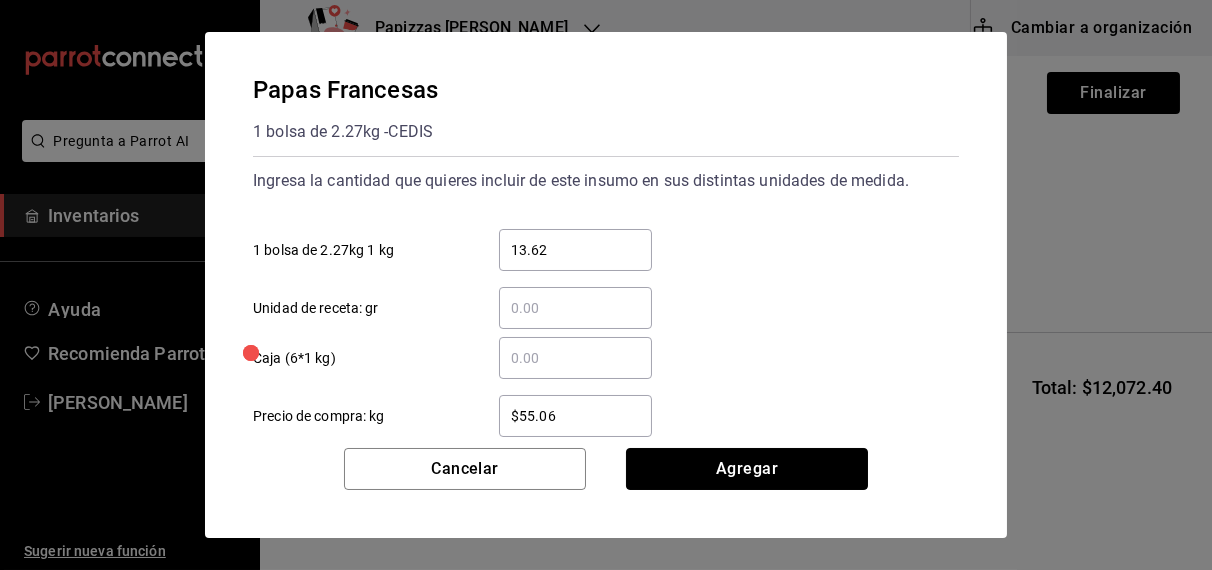 type 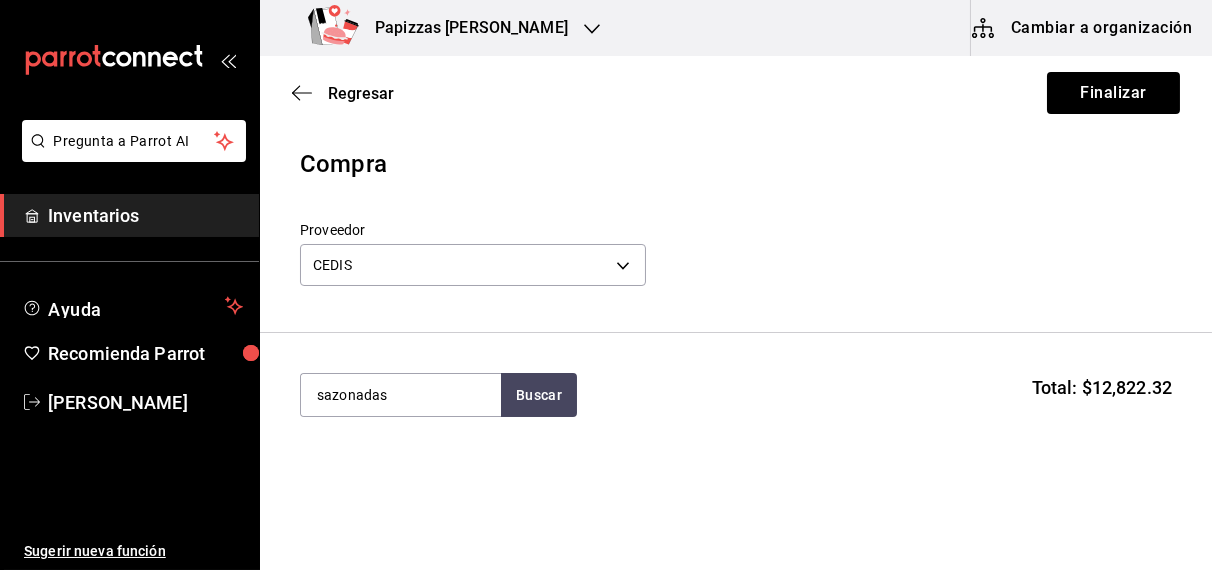 type on "sazonadas" 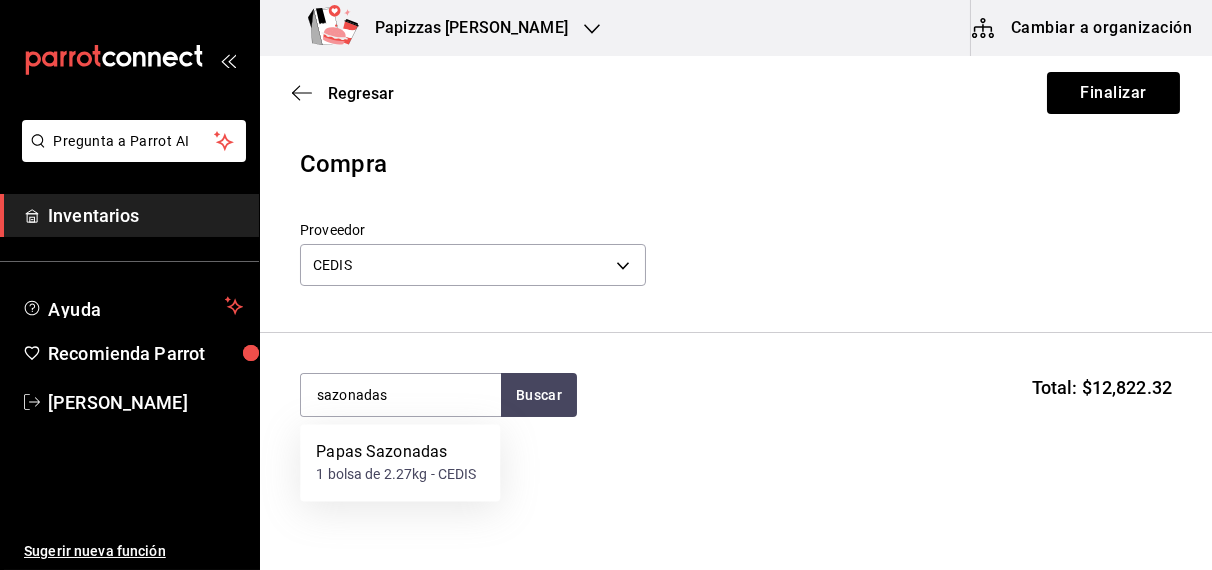click on "1 bolsa de 2.27kg - CEDIS" at bounding box center (396, 475) 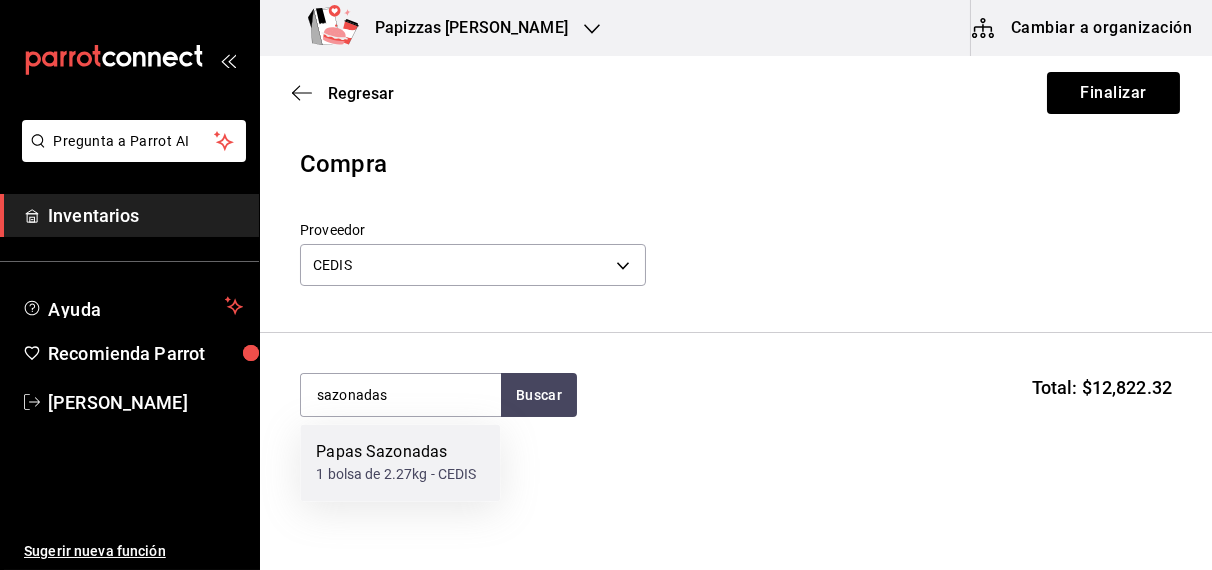 type 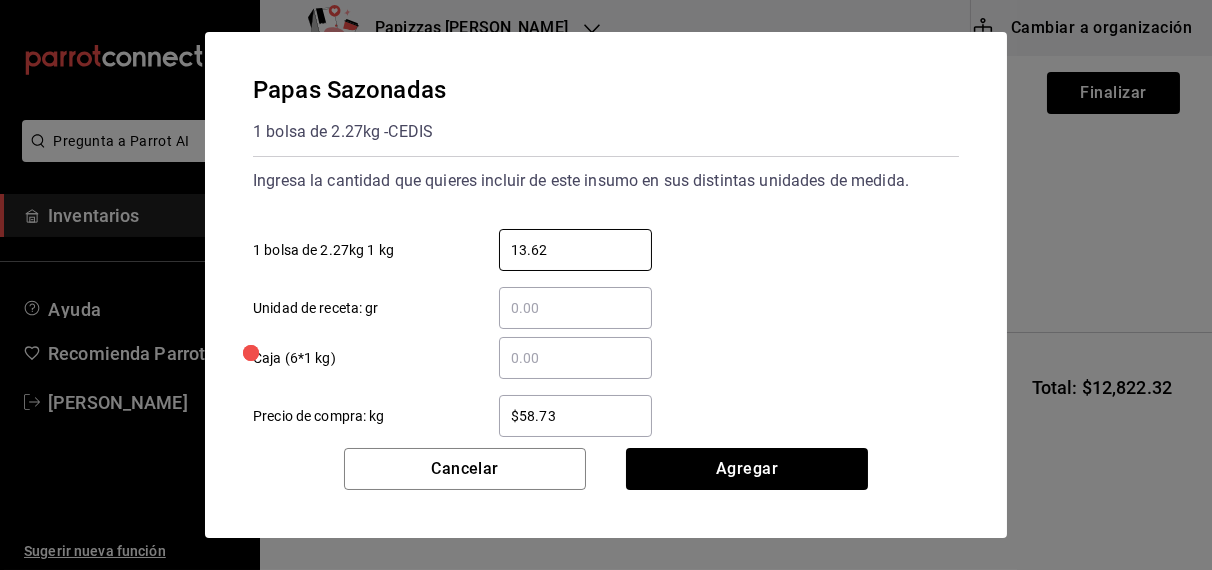 type on "13.62" 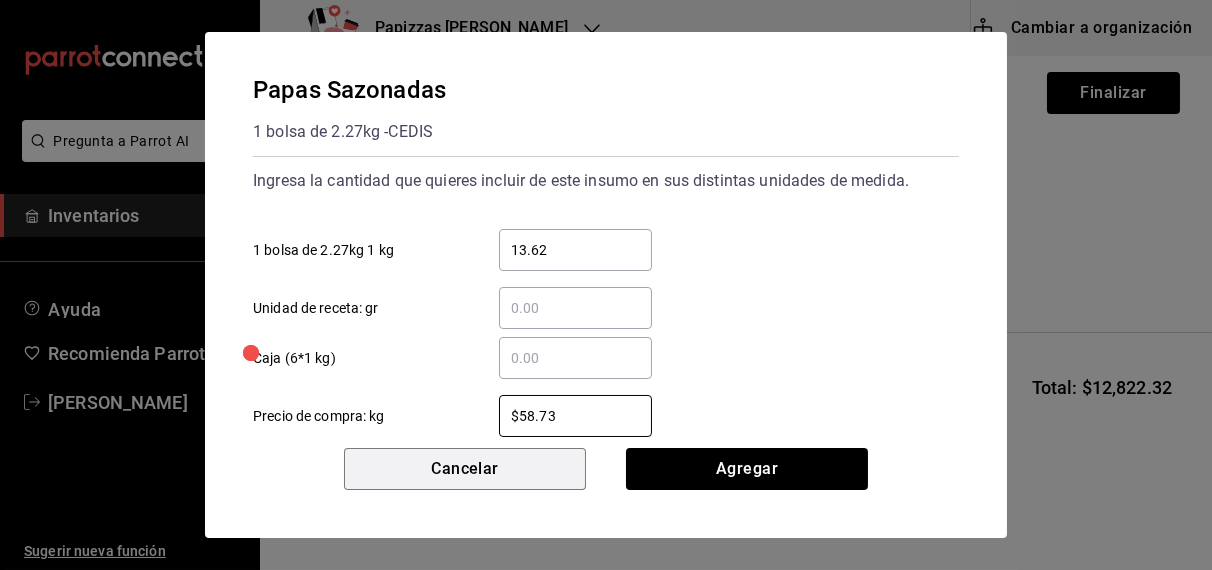 type 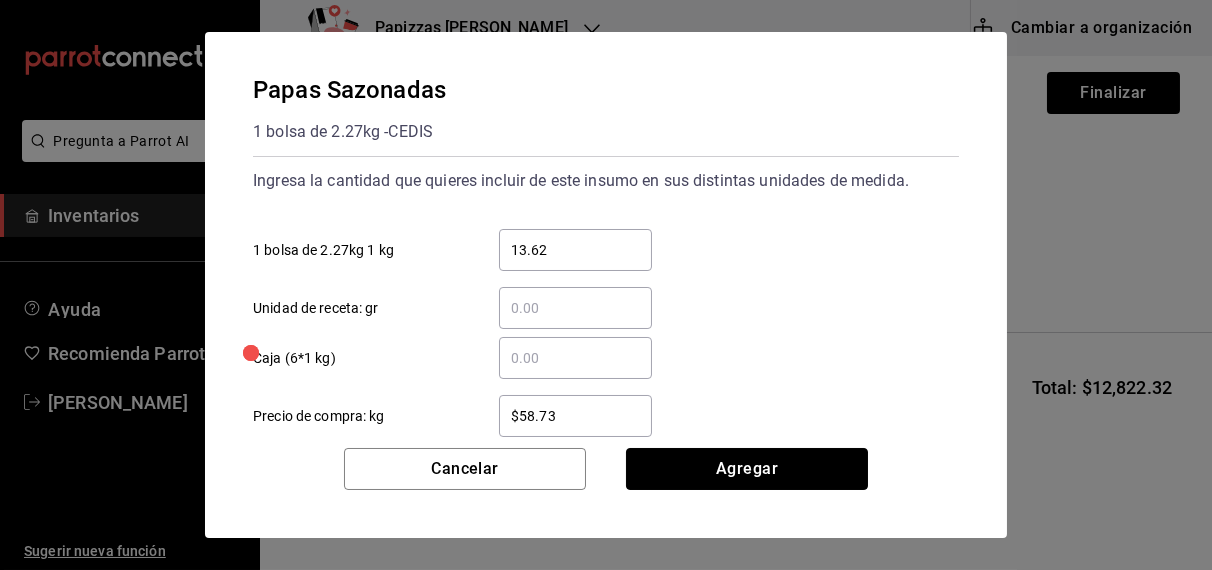 type 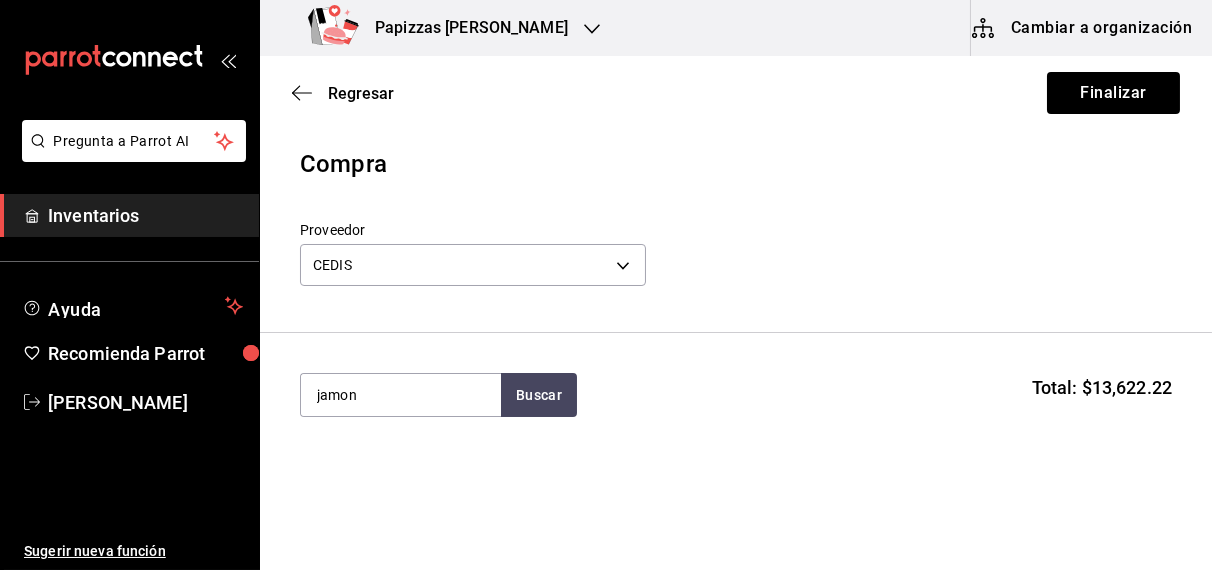 type on "jamon" 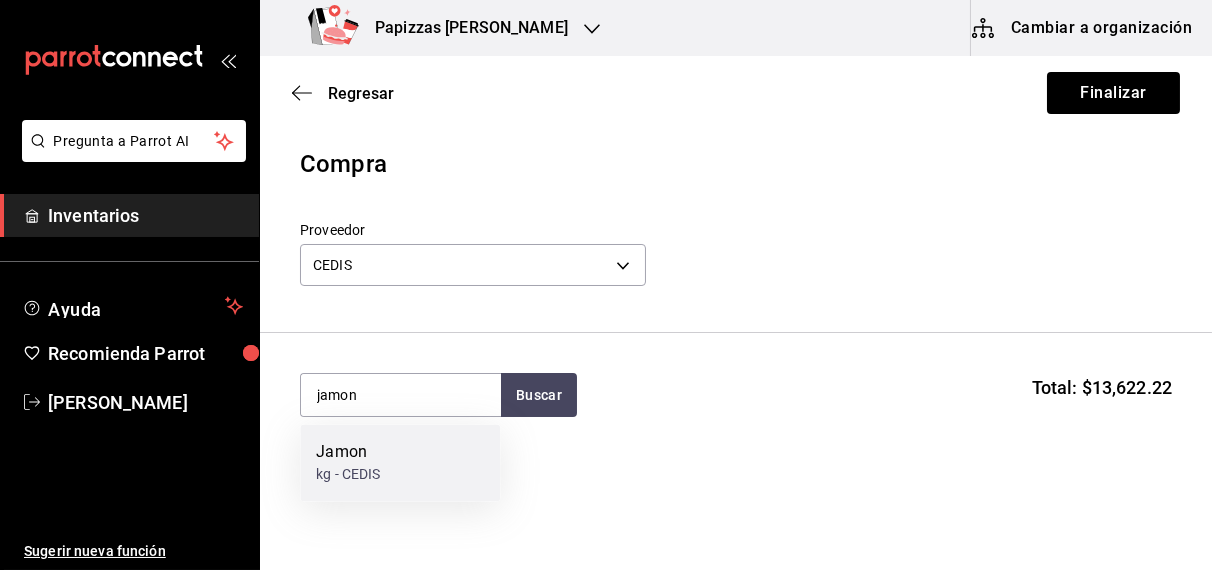 click on "kg - CEDIS" at bounding box center [348, 475] 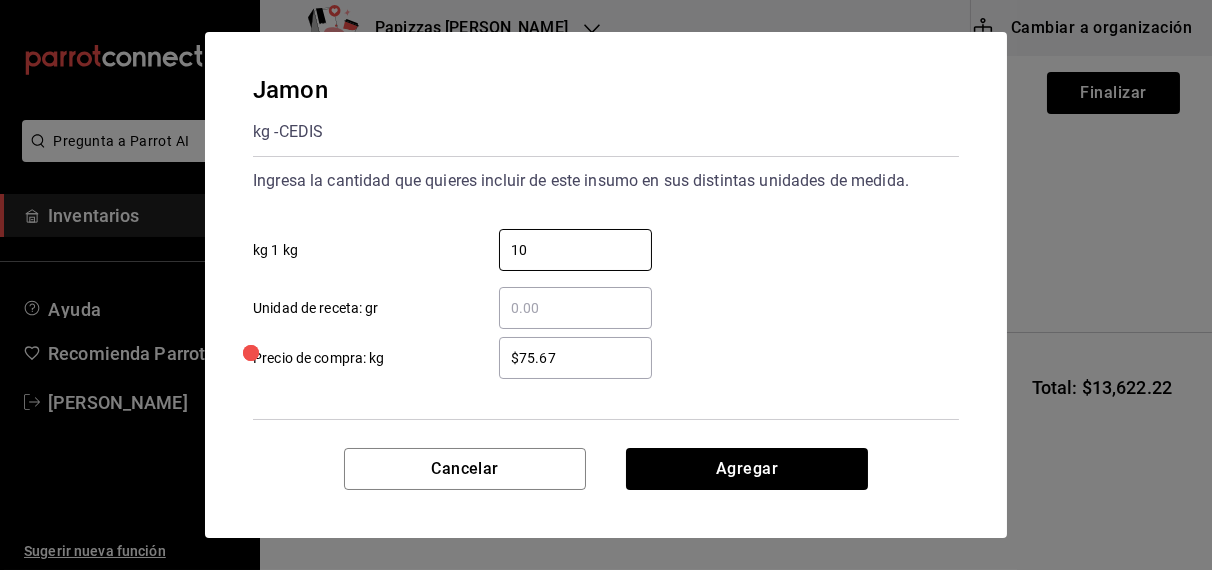type on "10" 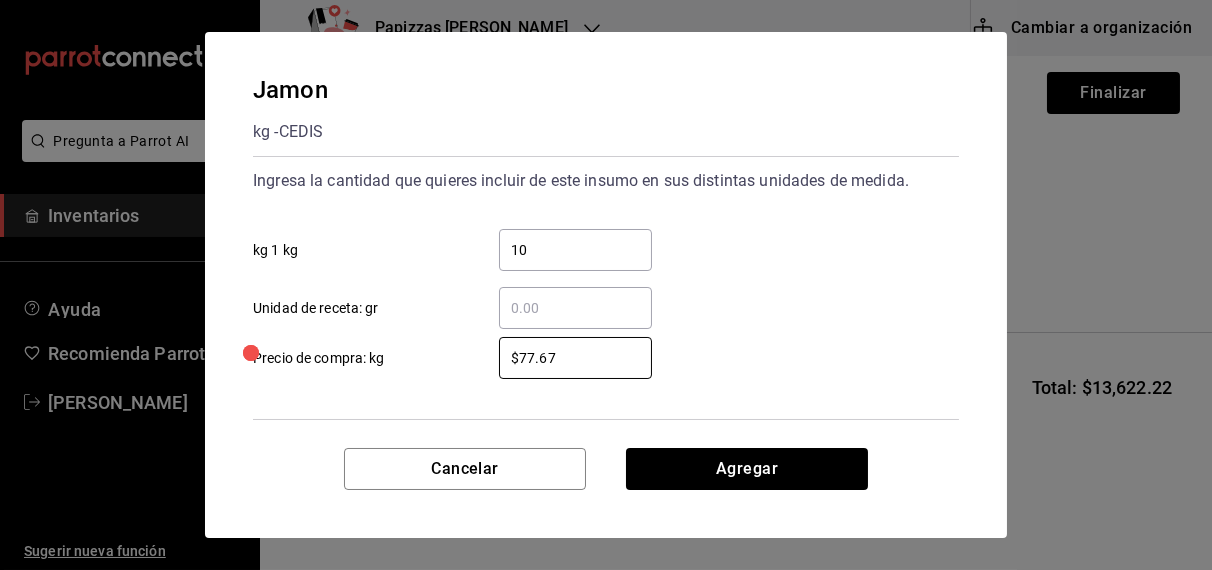 type on "$77.67" 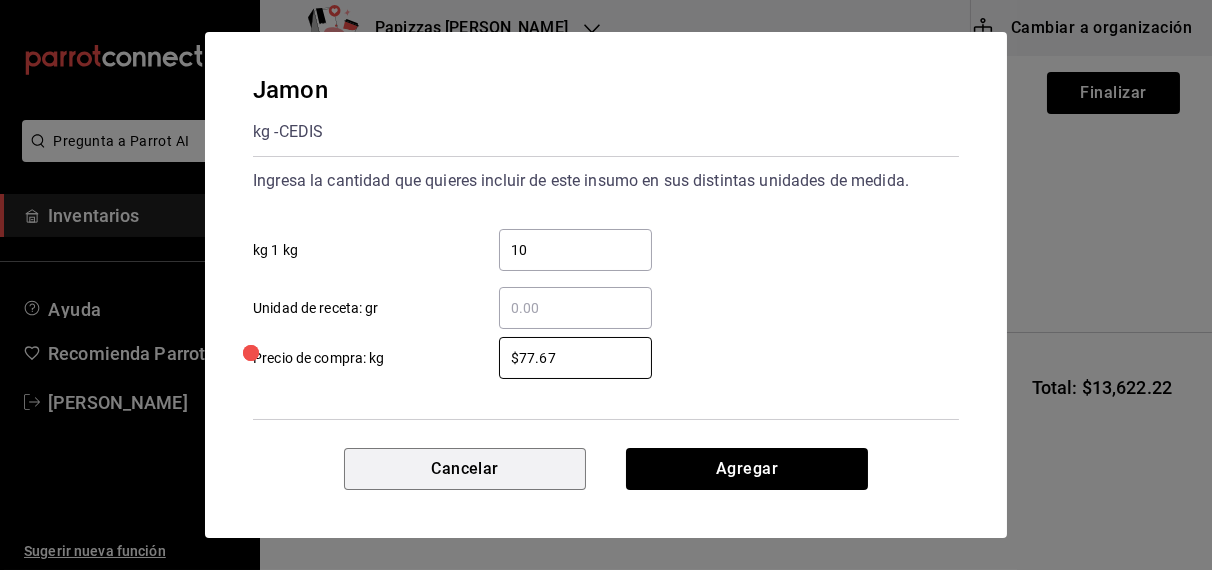 type 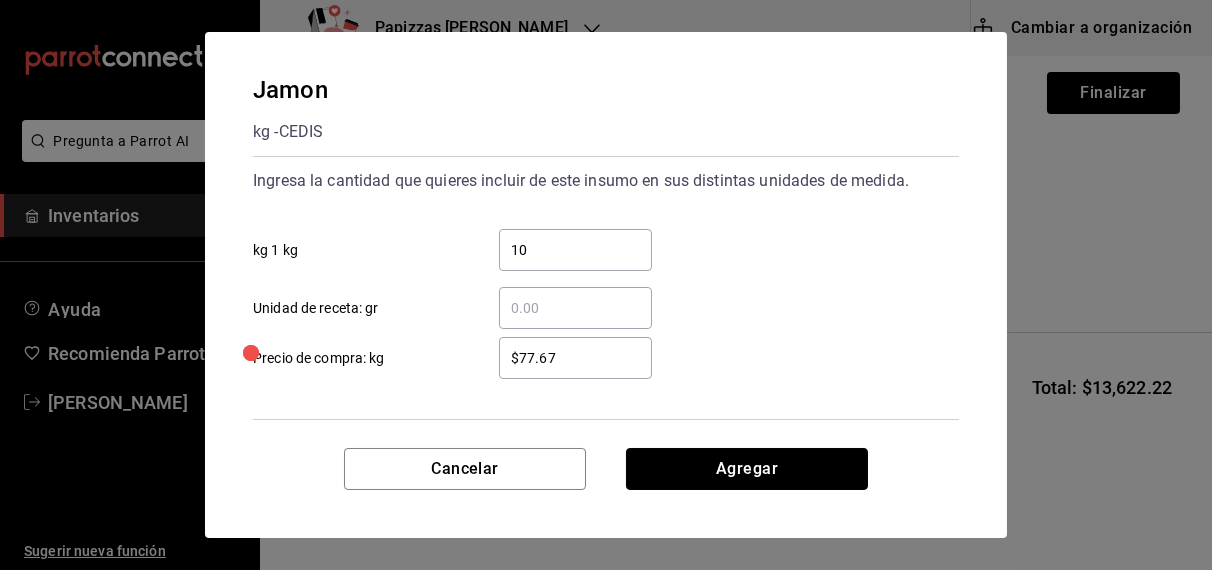 type 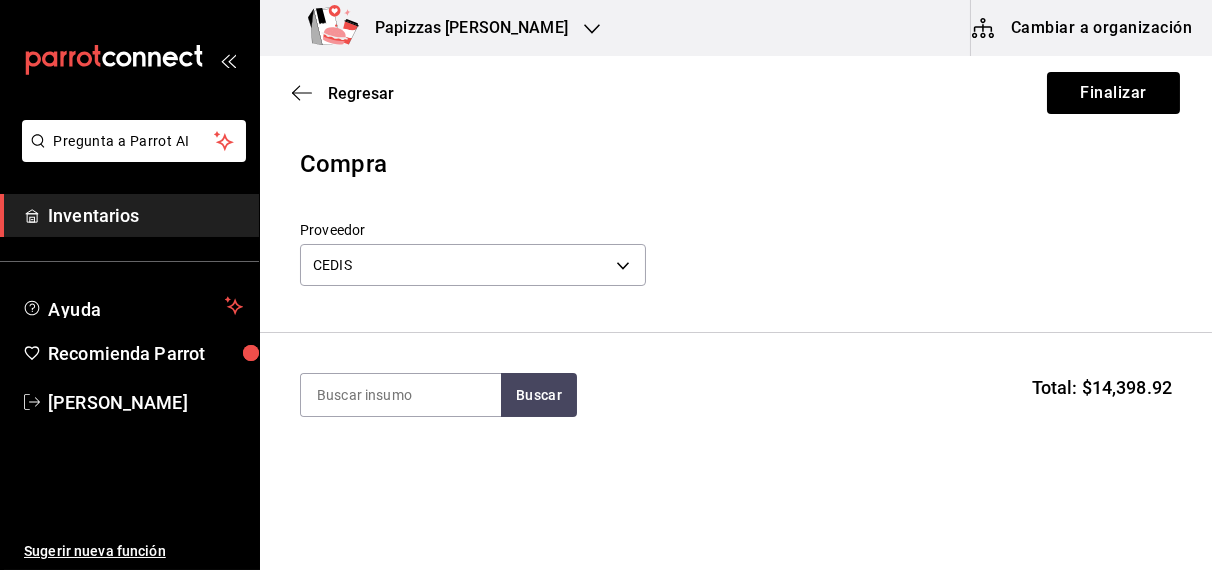 type on "r" 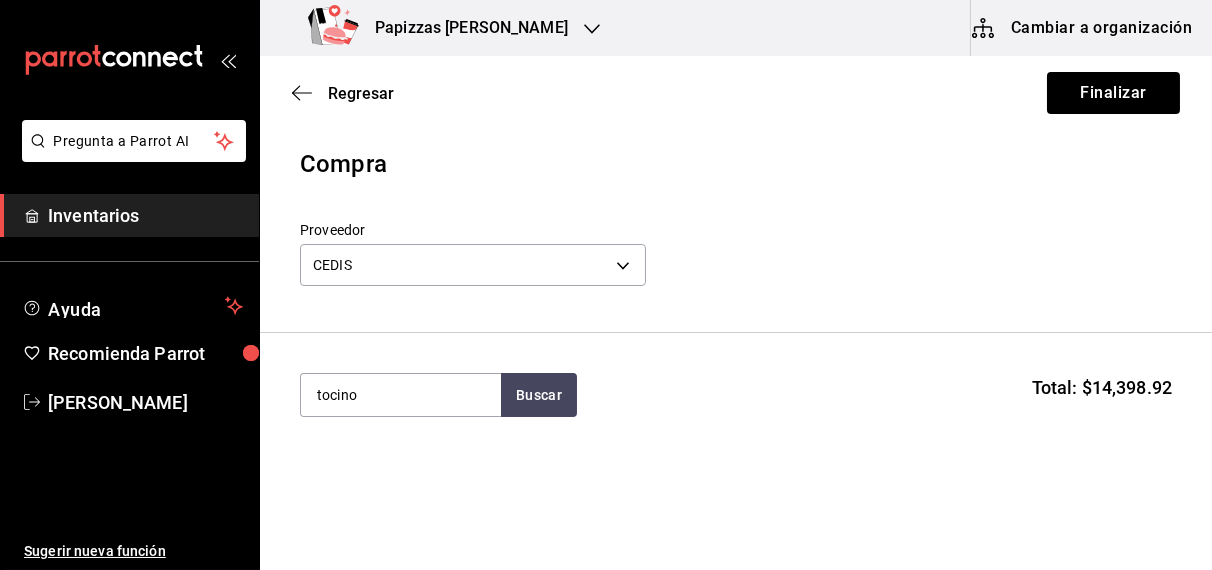 type on "tocino" 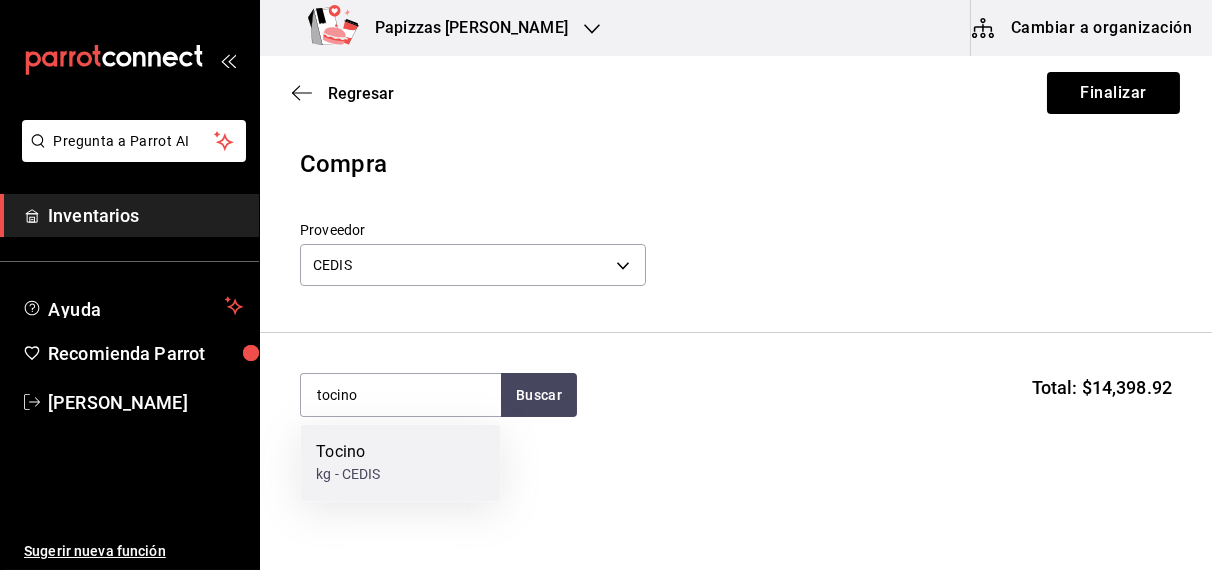 click on "kg - CEDIS" at bounding box center (348, 475) 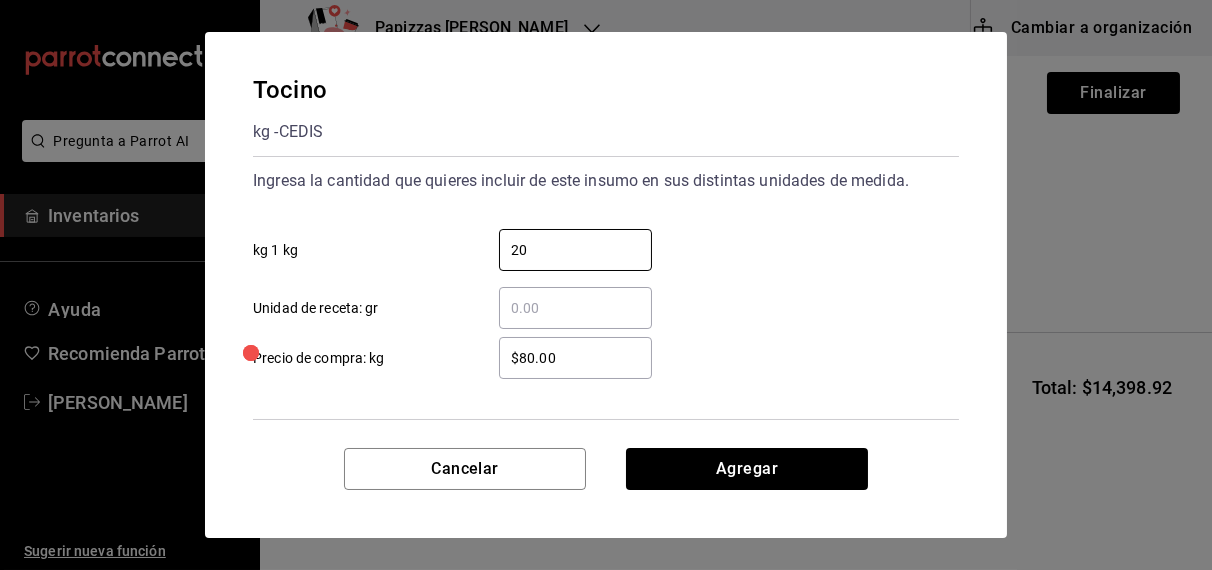 type on "20" 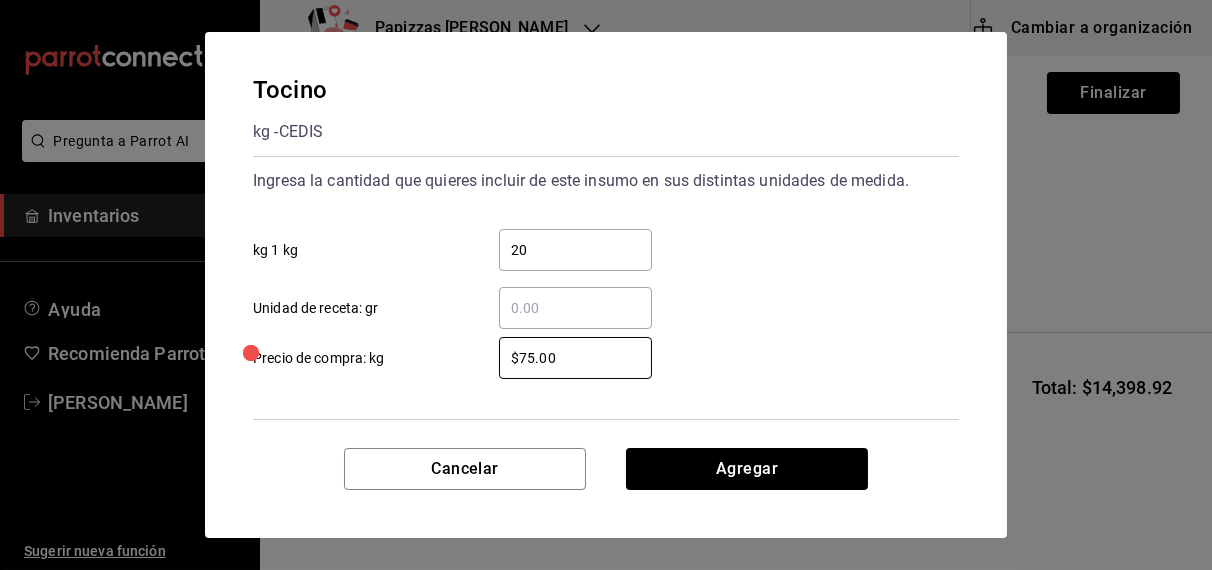 type on "$75.00" 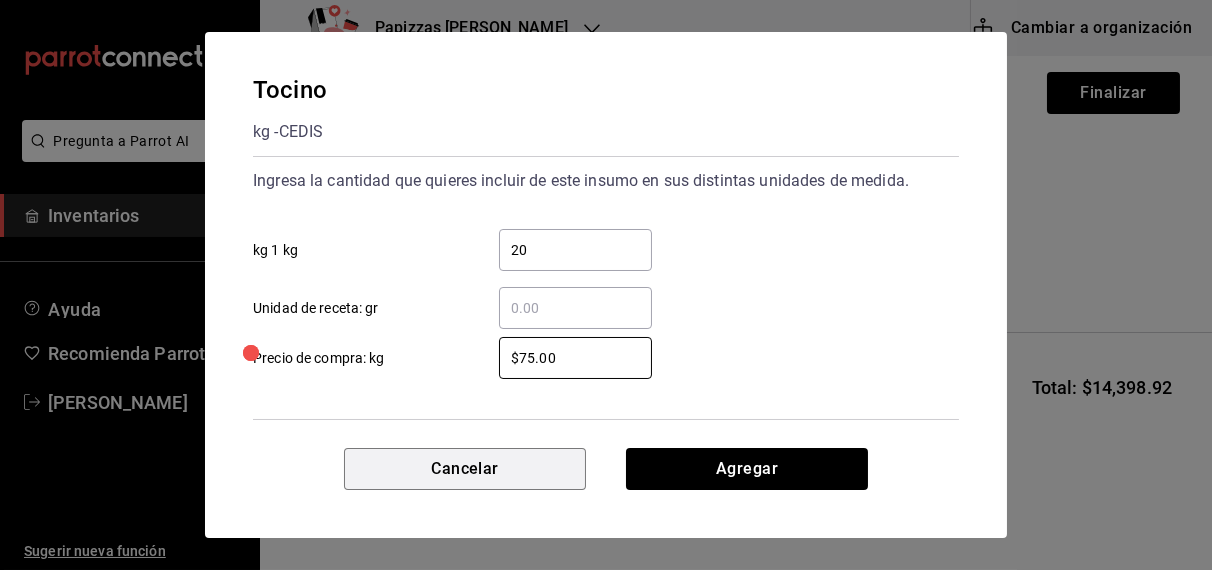 type 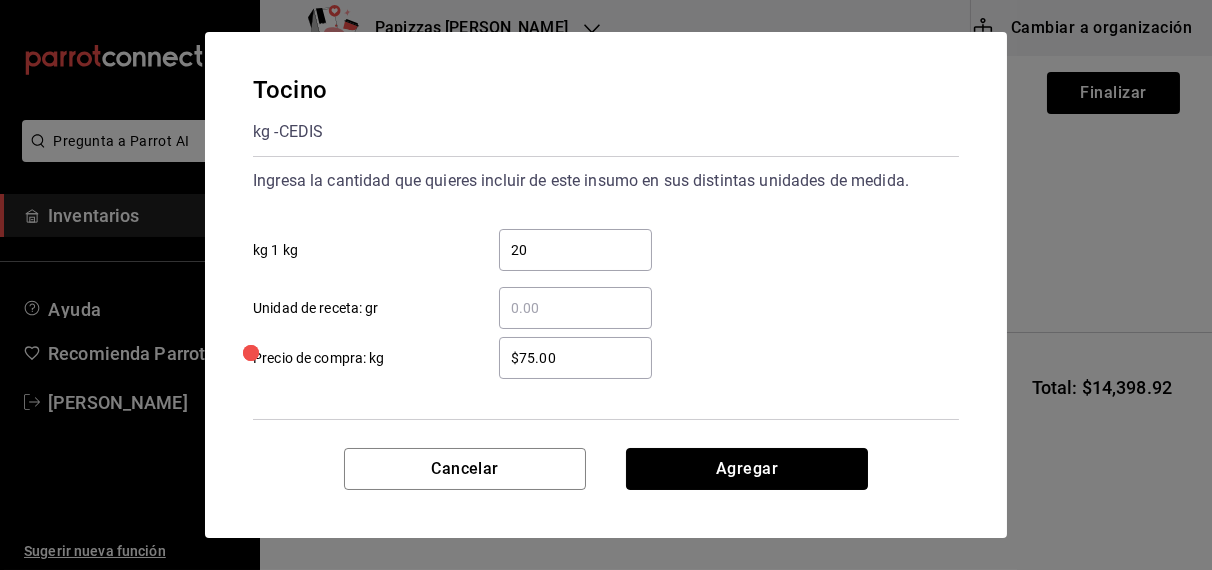 type 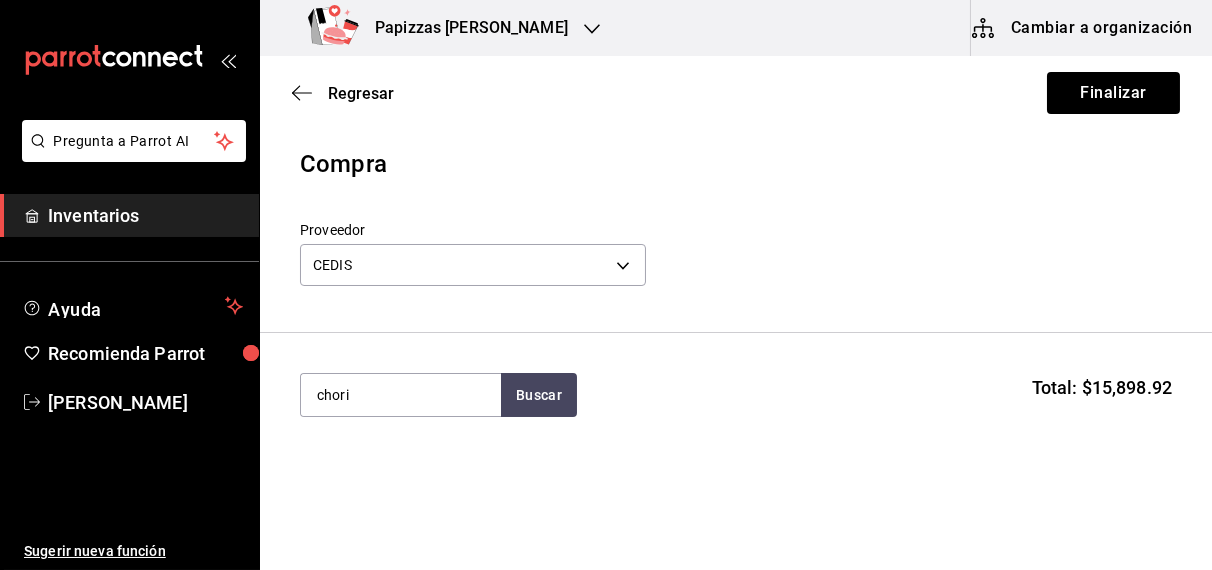 type on "chori" 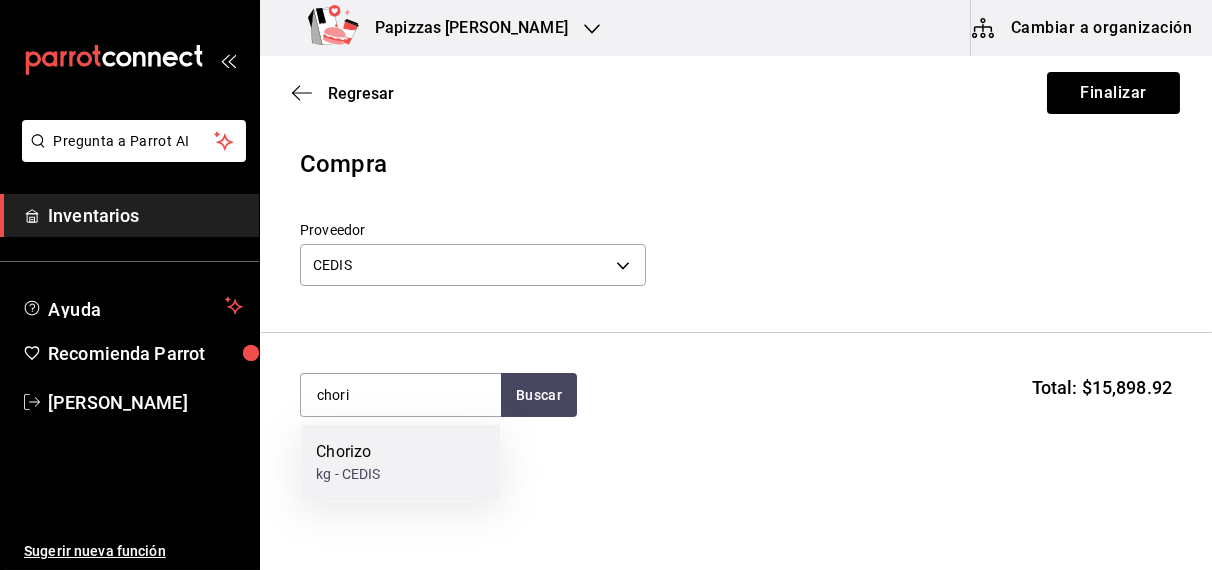 click on "kg - CEDIS" at bounding box center [348, 475] 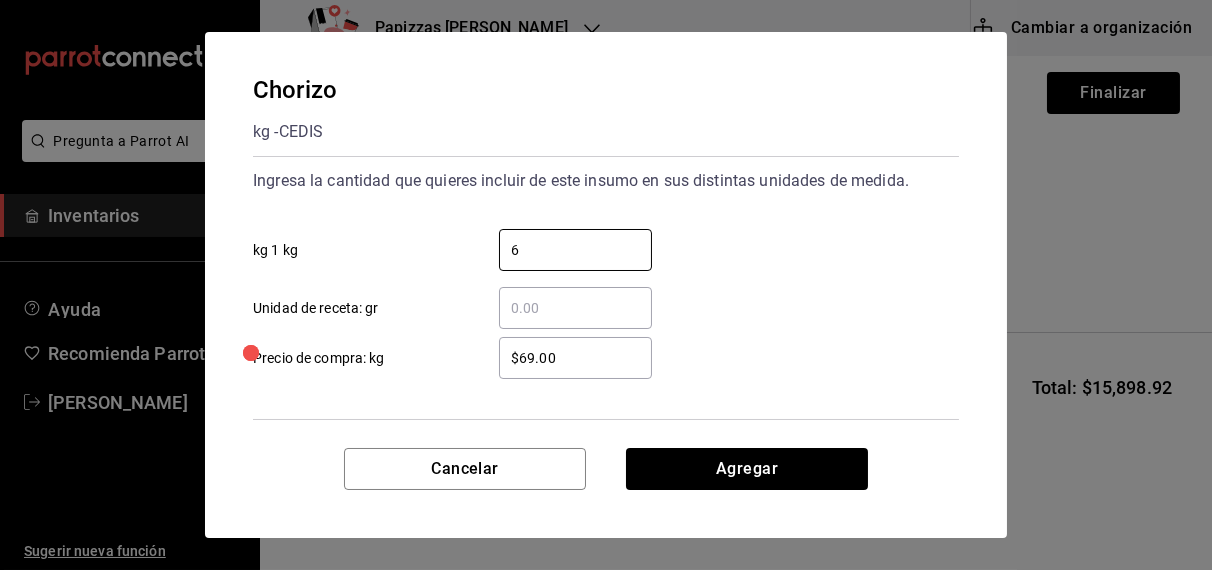 type on "6" 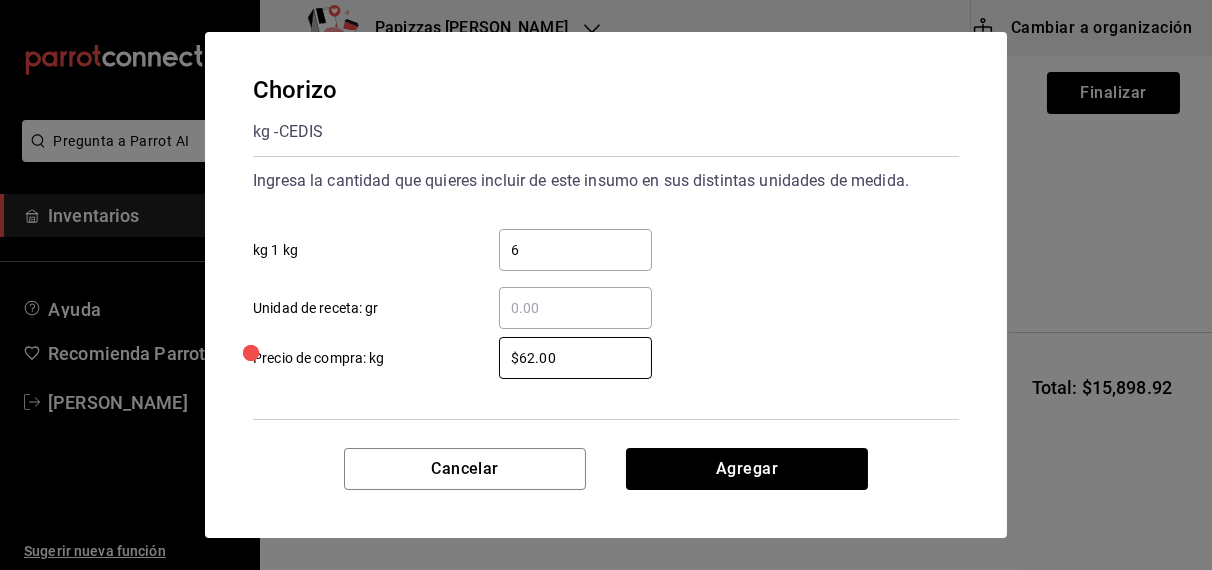 type on "$62.00" 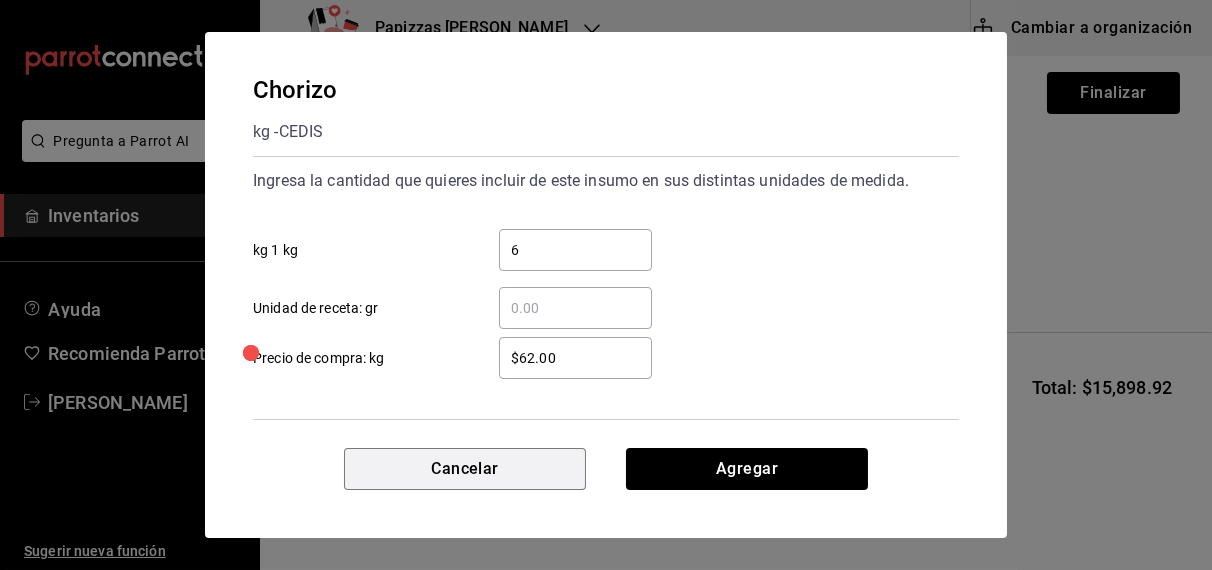 type 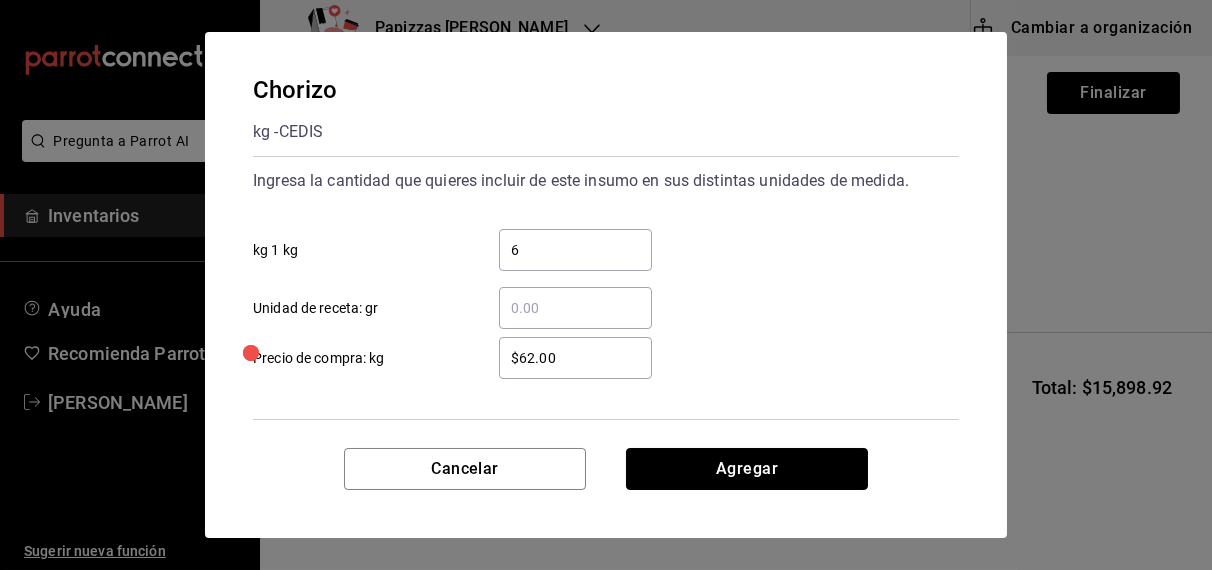 type 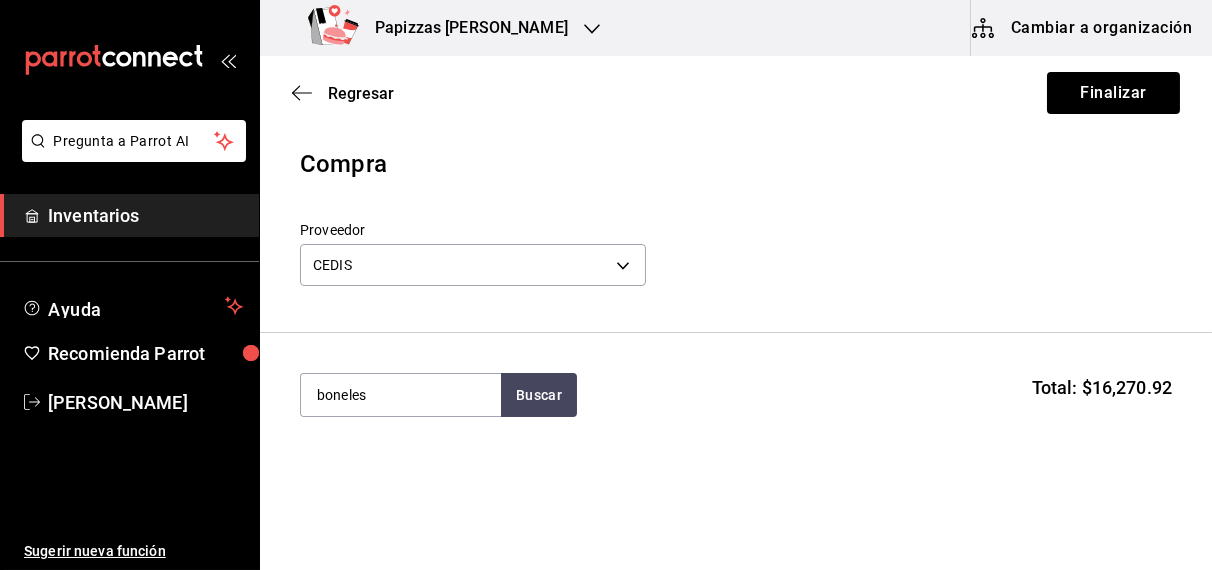 type on "boneles" 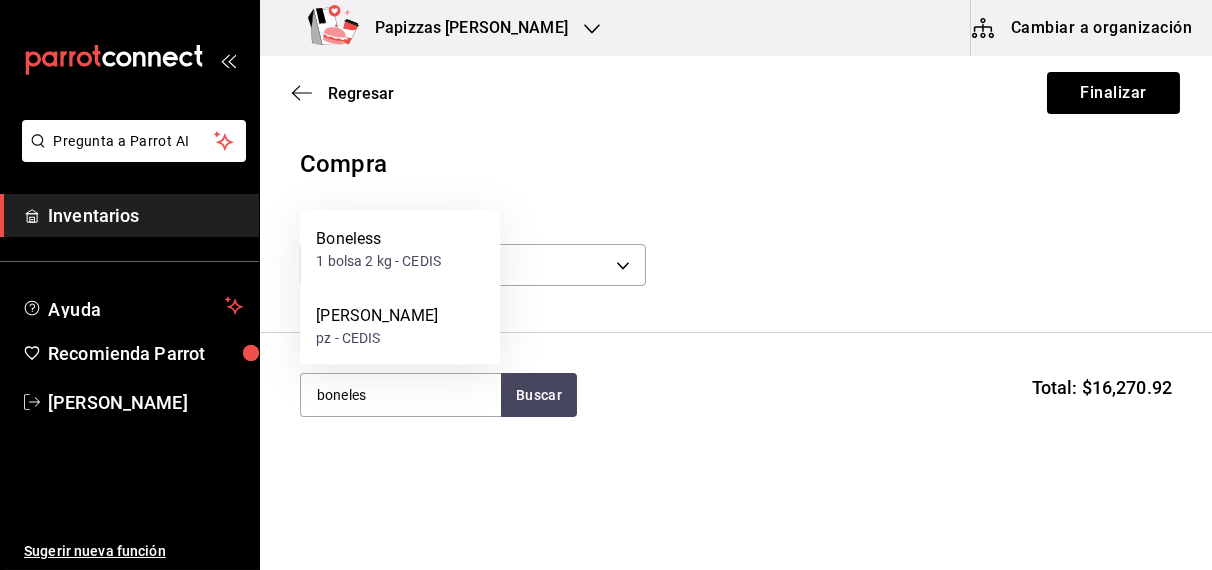 click on "Boneless 1 bolsa 2 kg - CEDIS" at bounding box center (400, 249) 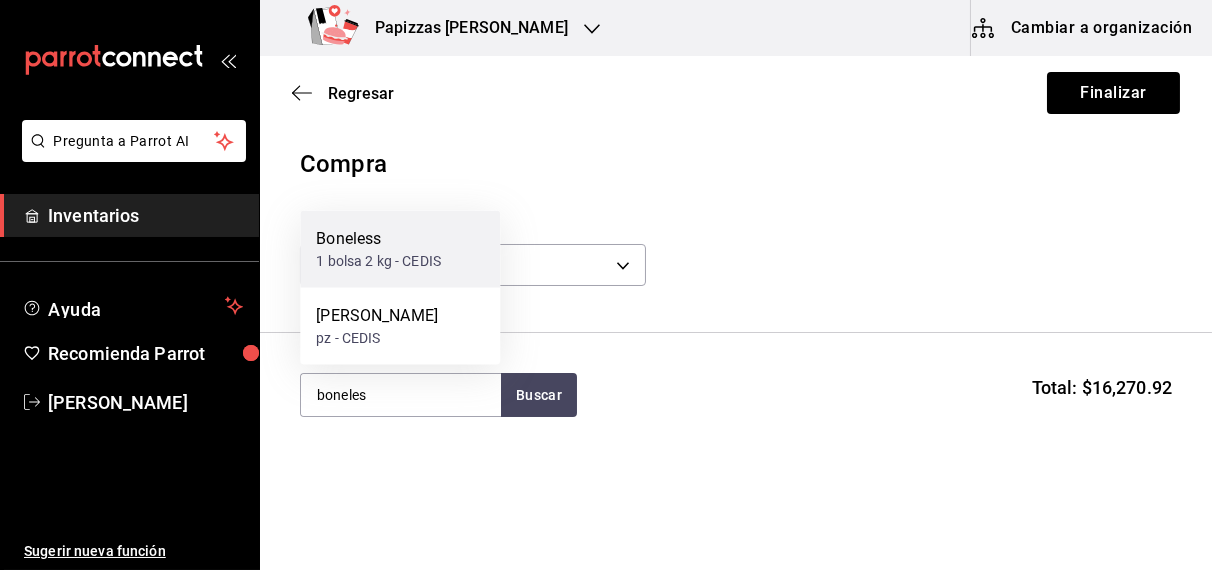 type 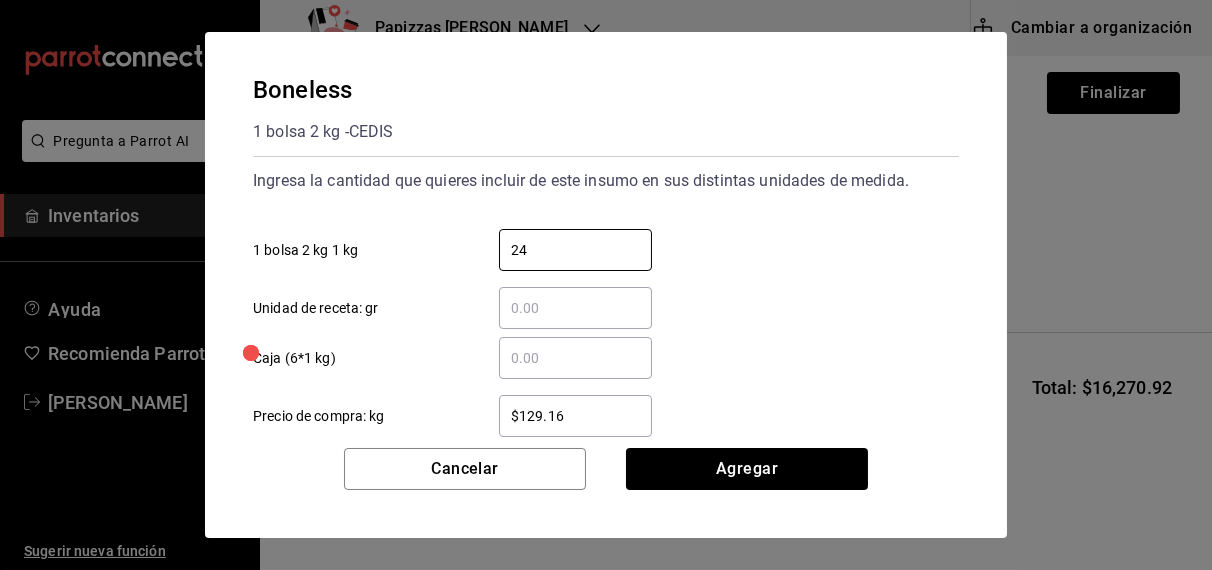 type on "24" 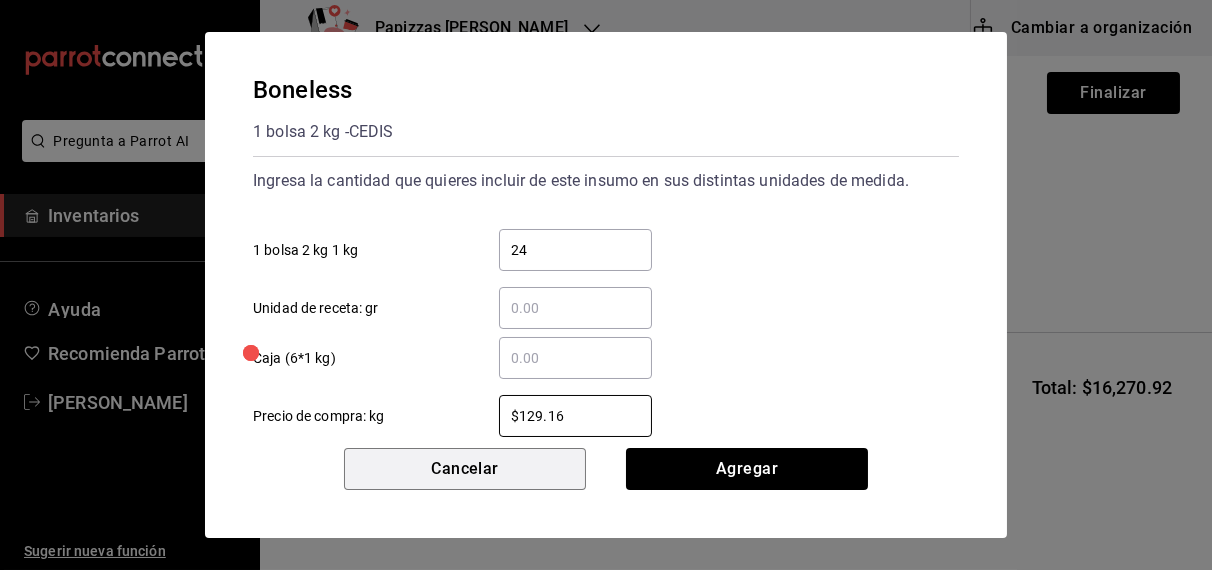 type 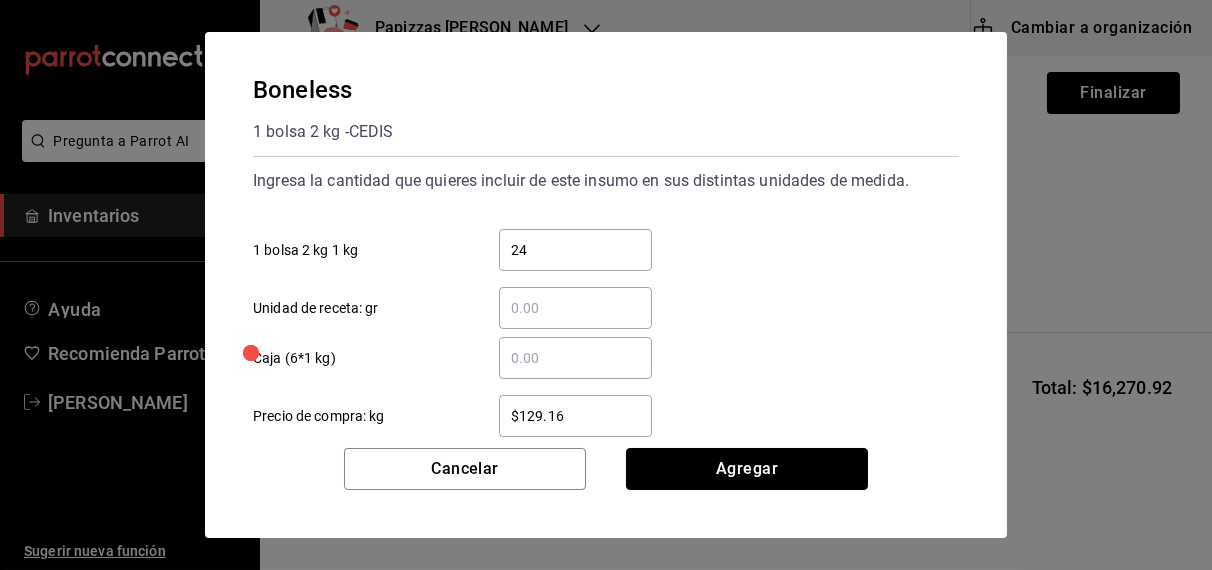 type 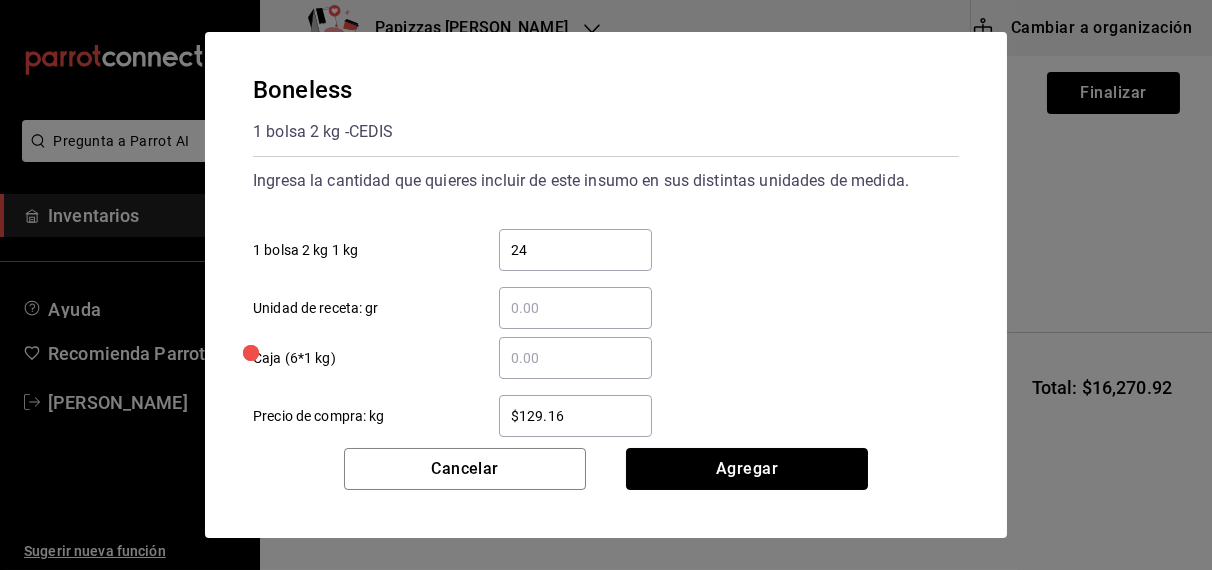 click on "Agregar" at bounding box center [747, 469] 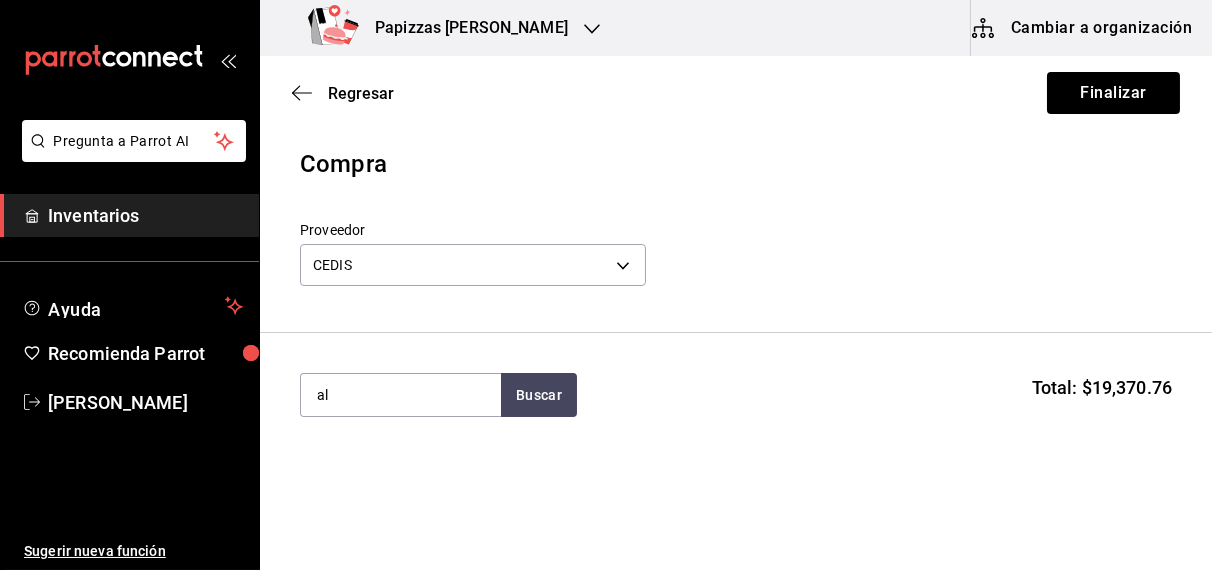 type on "a" 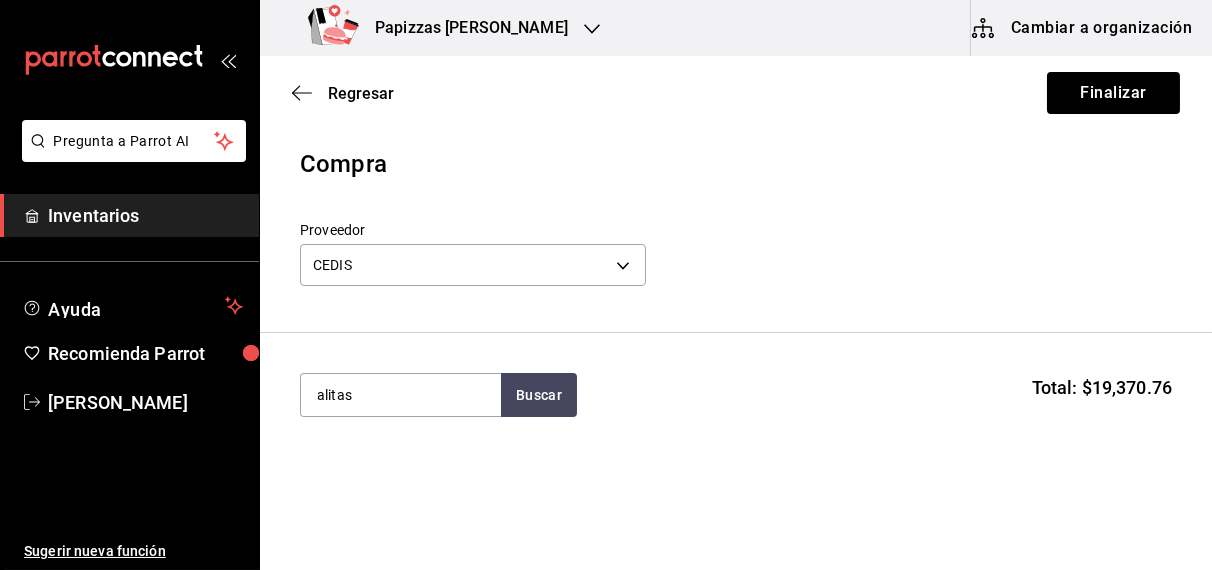 type on "alitas" 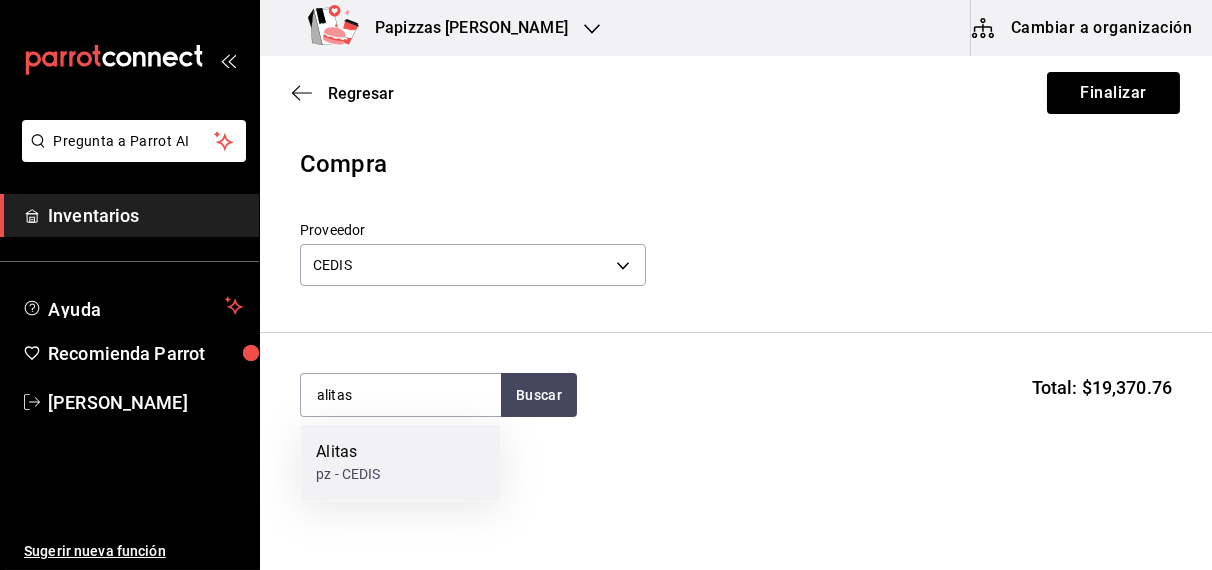click on "pz - CEDIS" at bounding box center [348, 475] 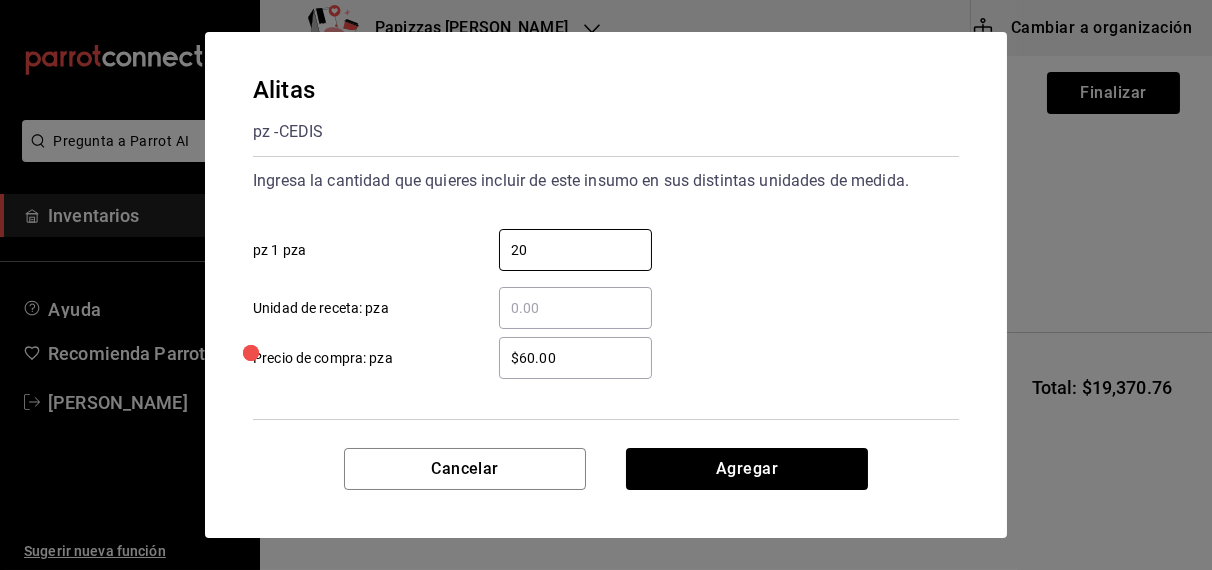 type on "20" 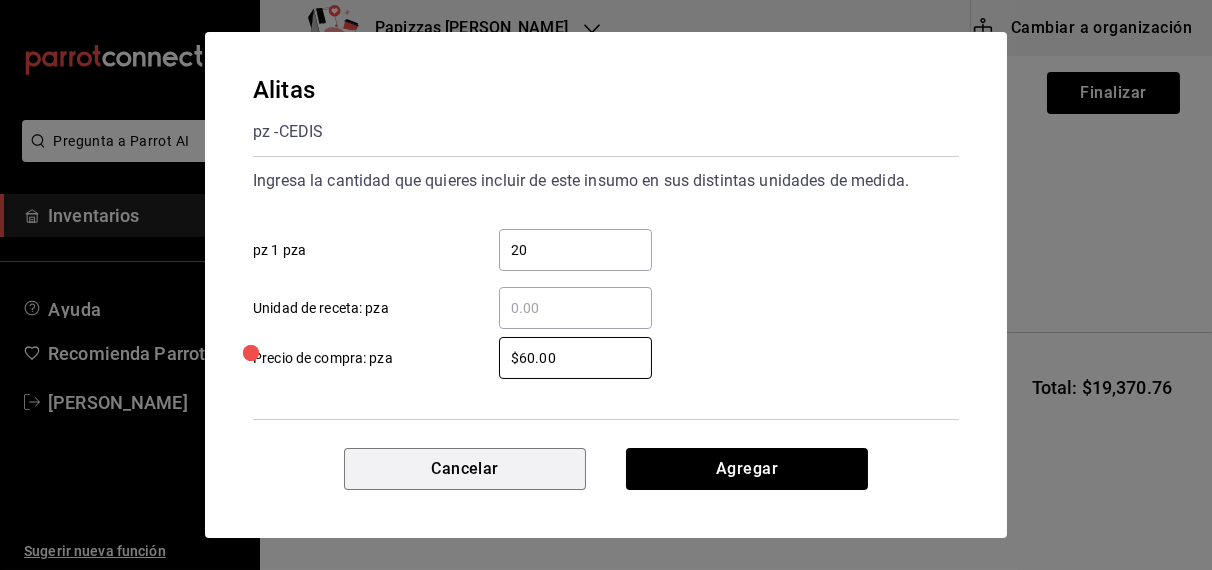 type 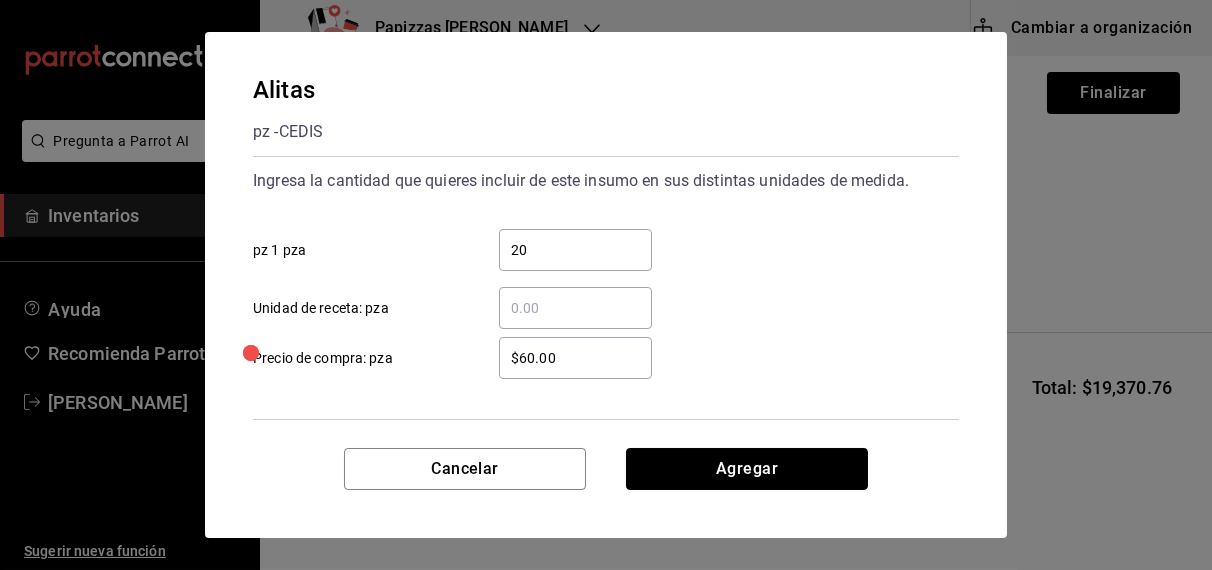 type 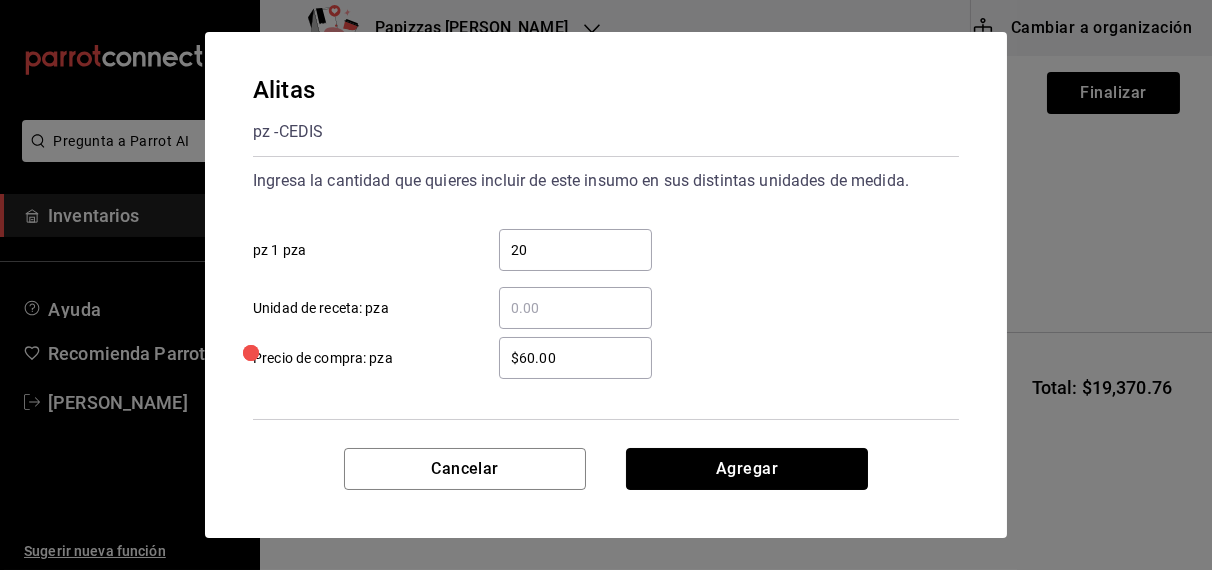 click on "Agregar" at bounding box center (747, 469) 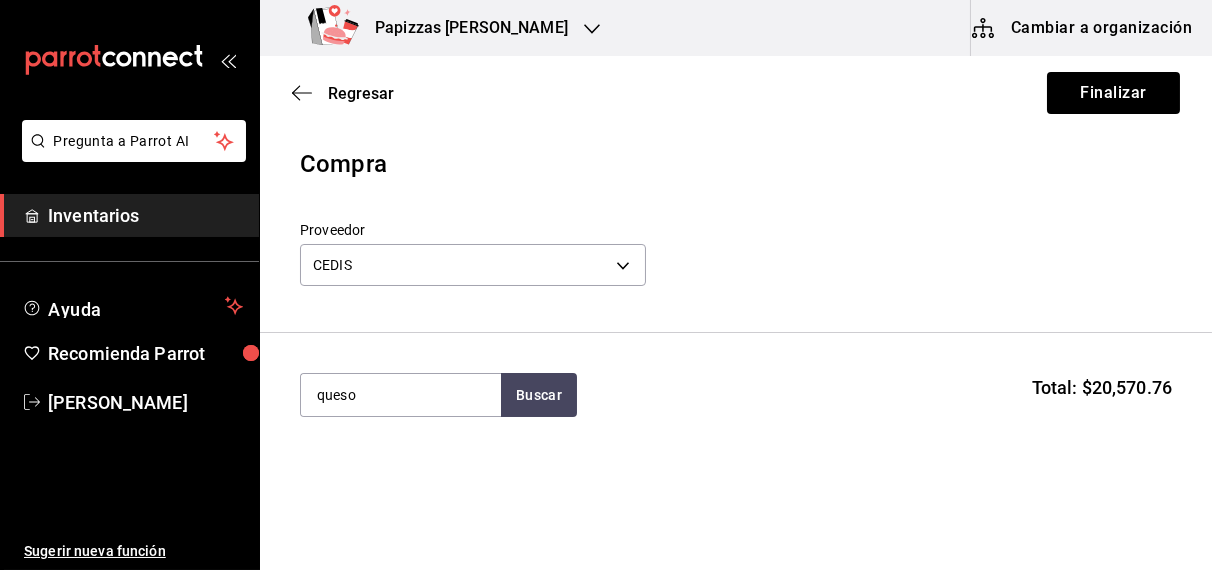 type on "queso" 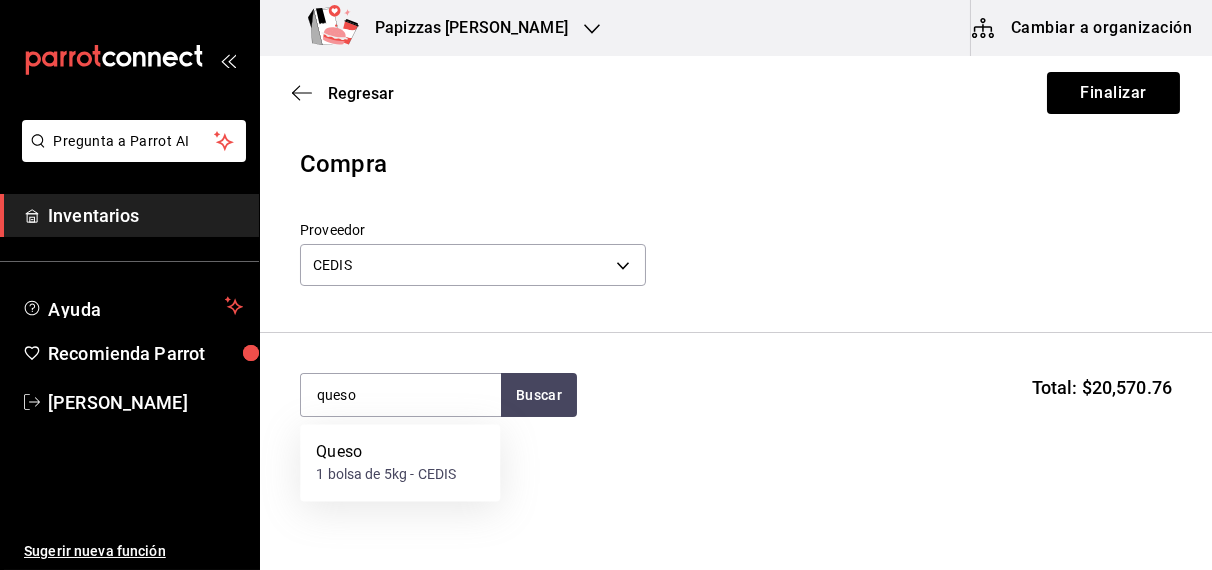 click on "1 bolsa de 5kg - CEDIS" at bounding box center [386, 475] 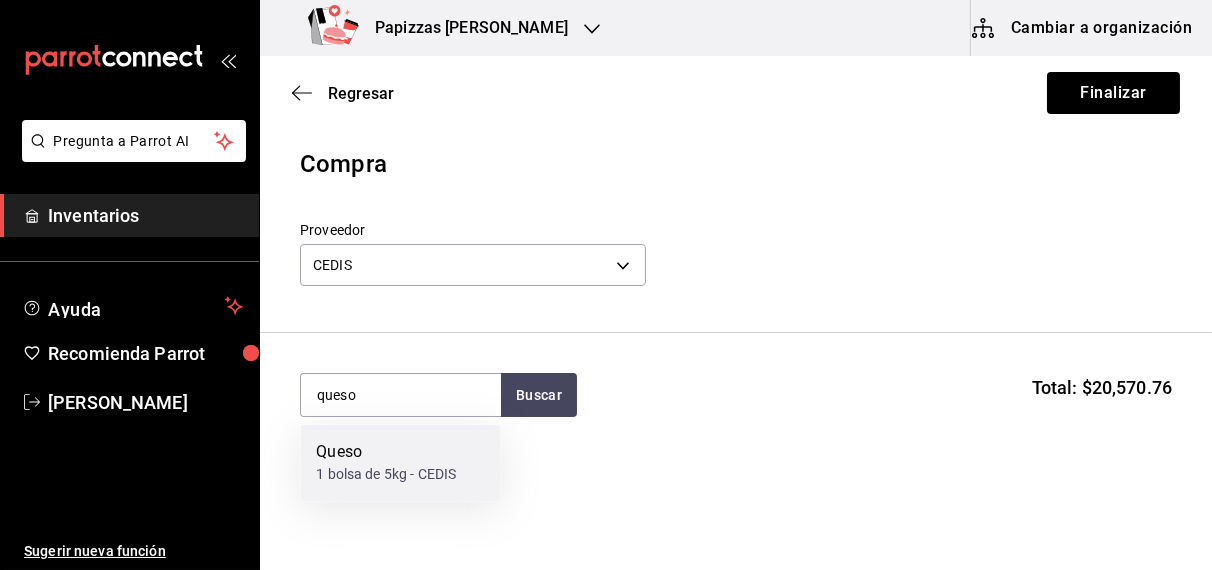 type 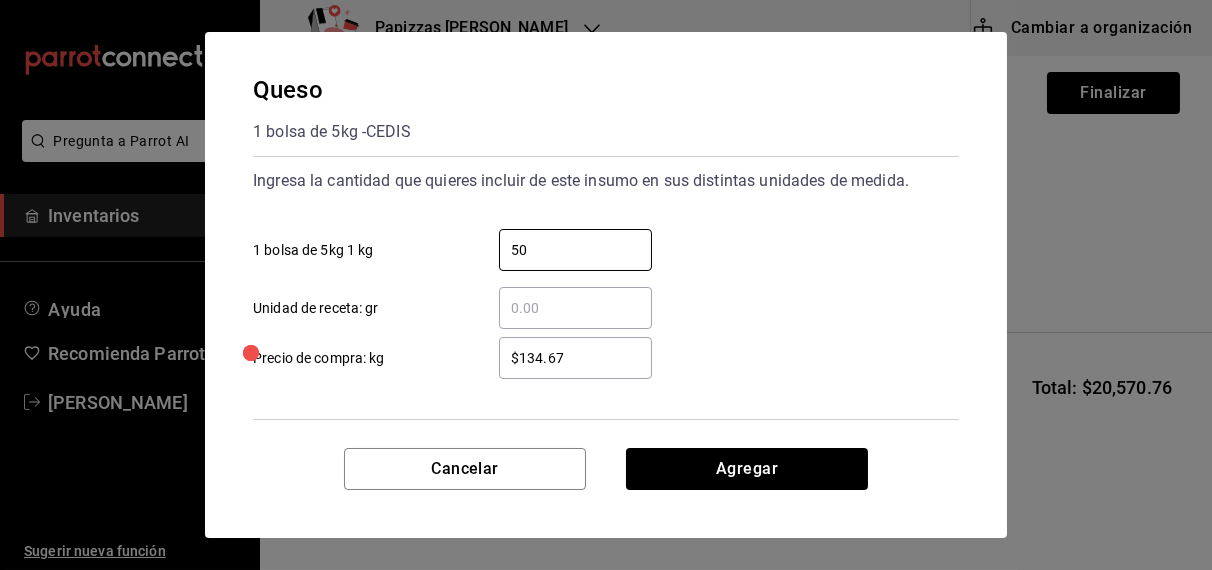 type on "50" 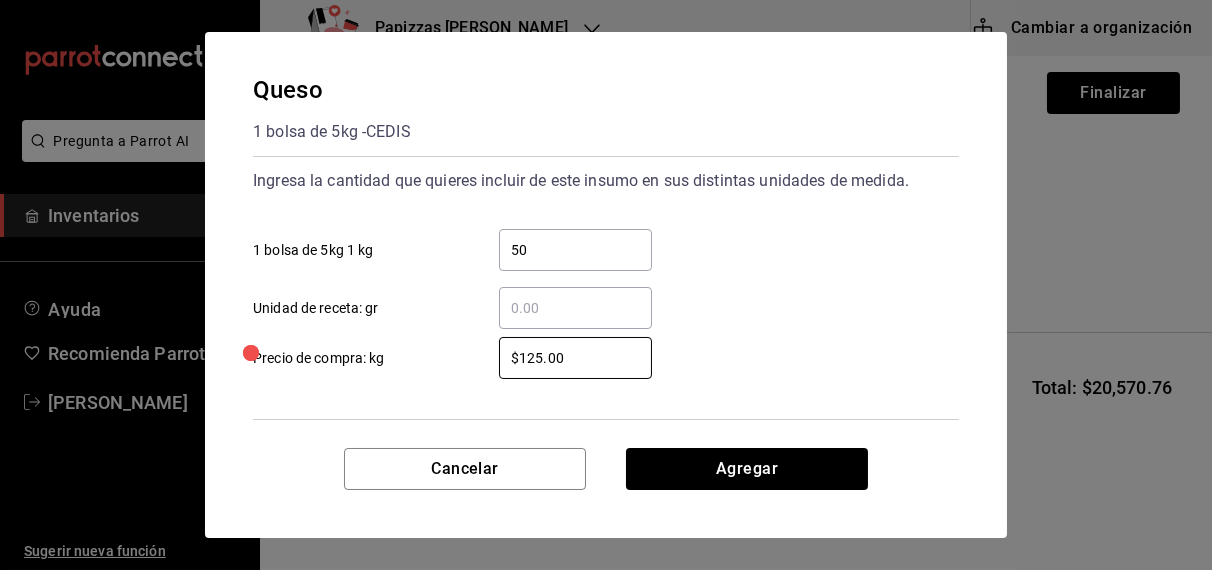 type on "$125.00" 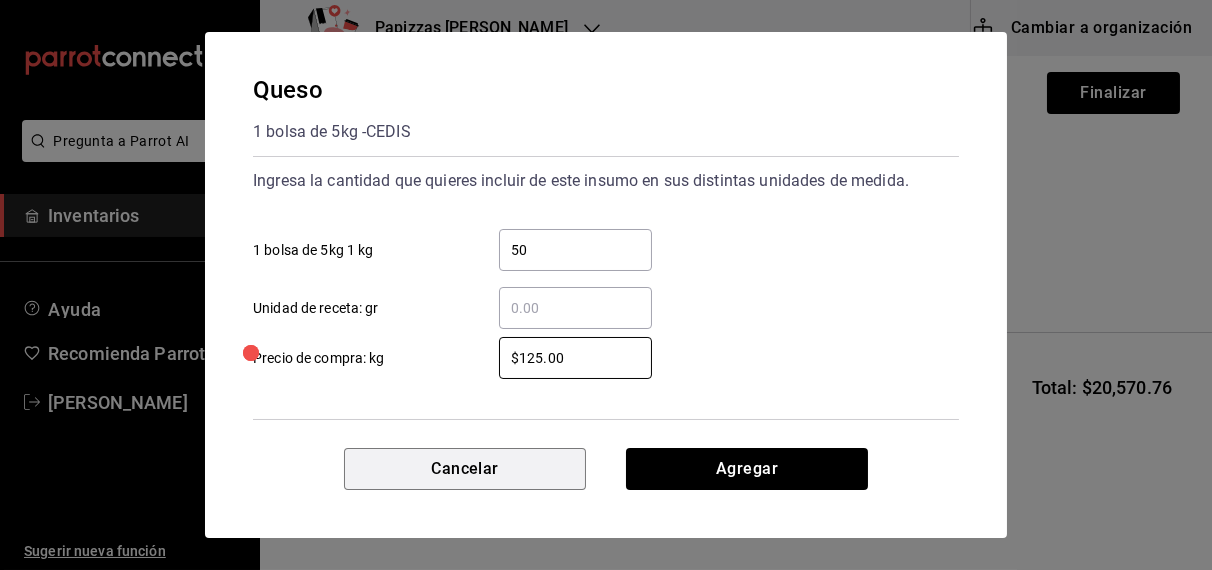 type 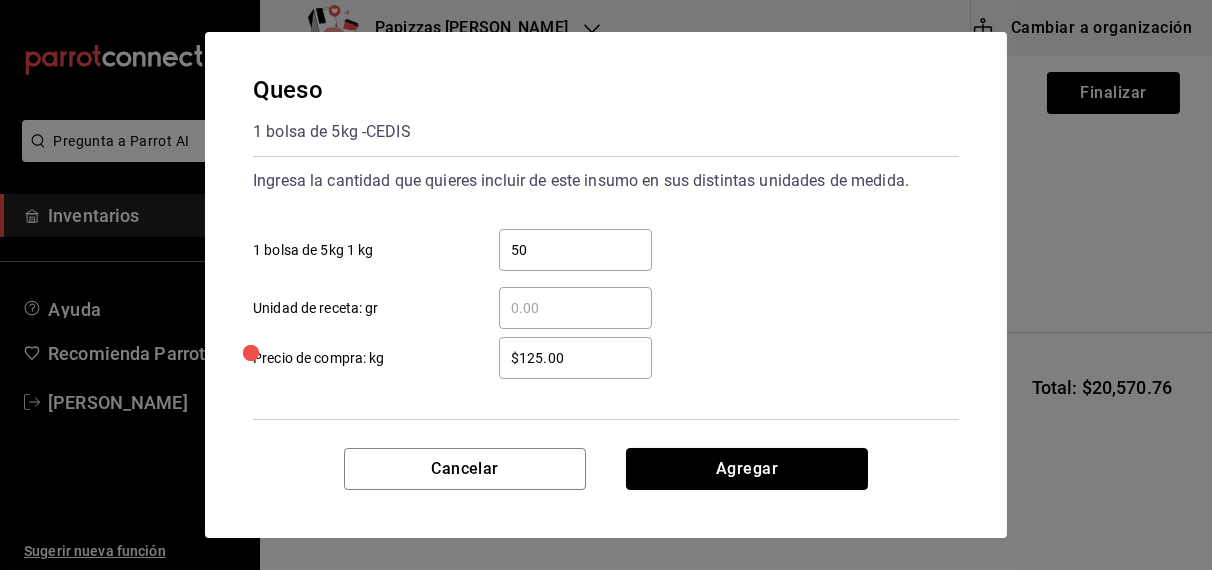 type 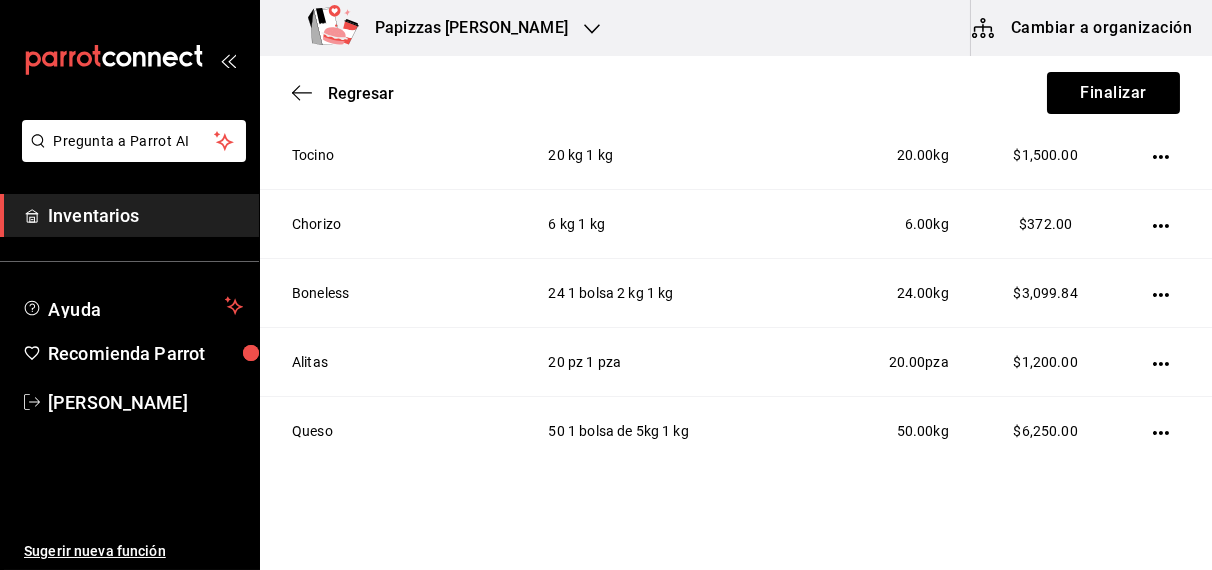 scroll, scrollTop: 2151, scrollLeft: 0, axis: vertical 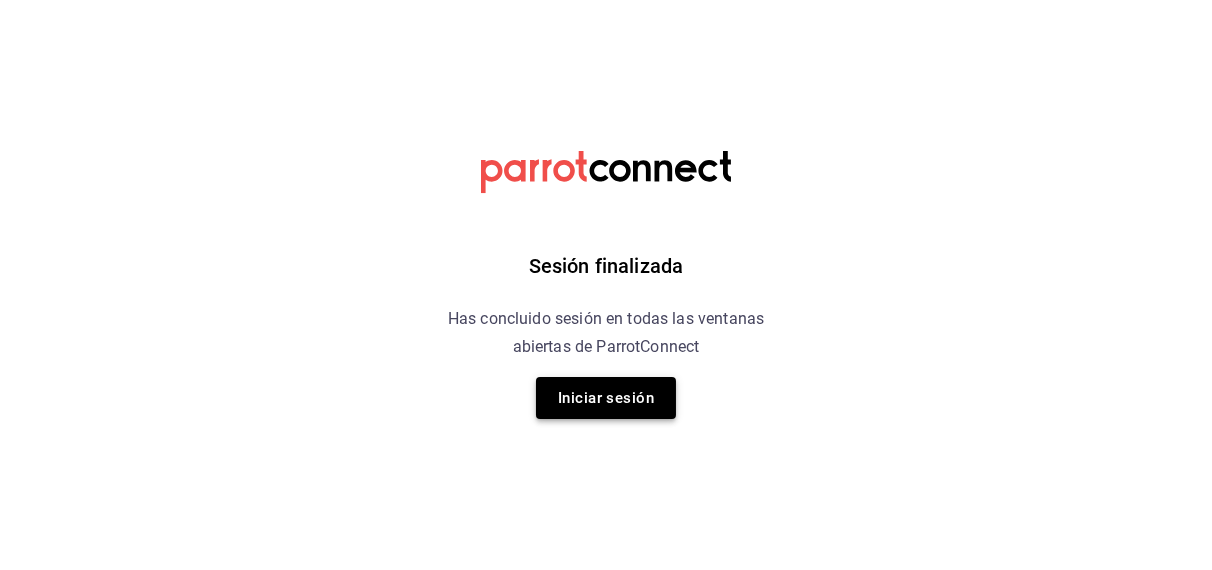 click on "Iniciar sesión" at bounding box center [606, 398] 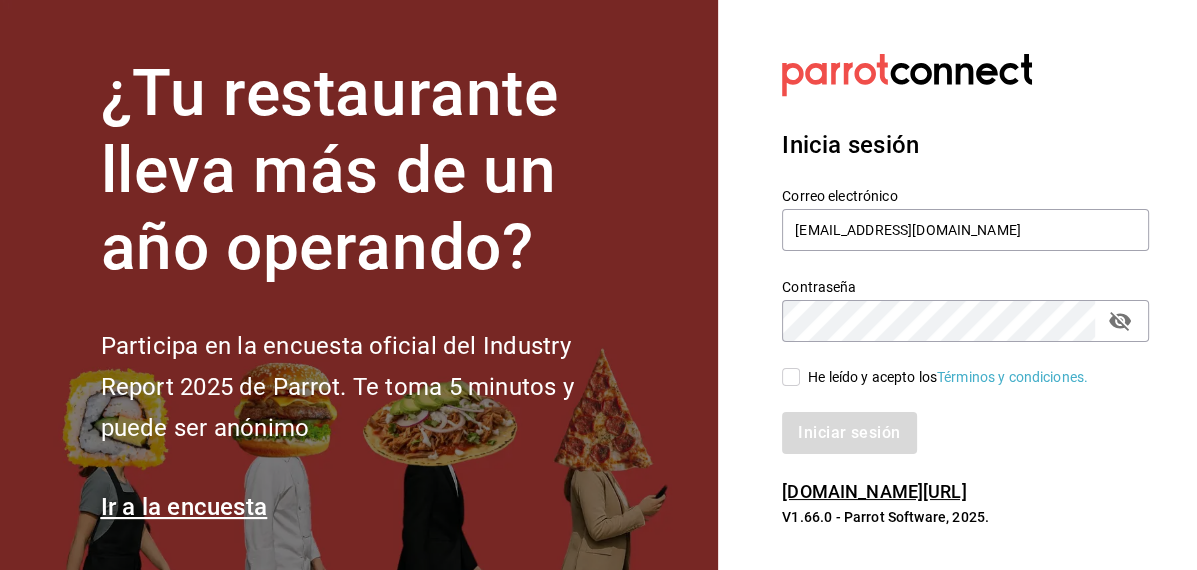 click on "He leído y acepto los  Términos y condiciones." at bounding box center [791, 377] 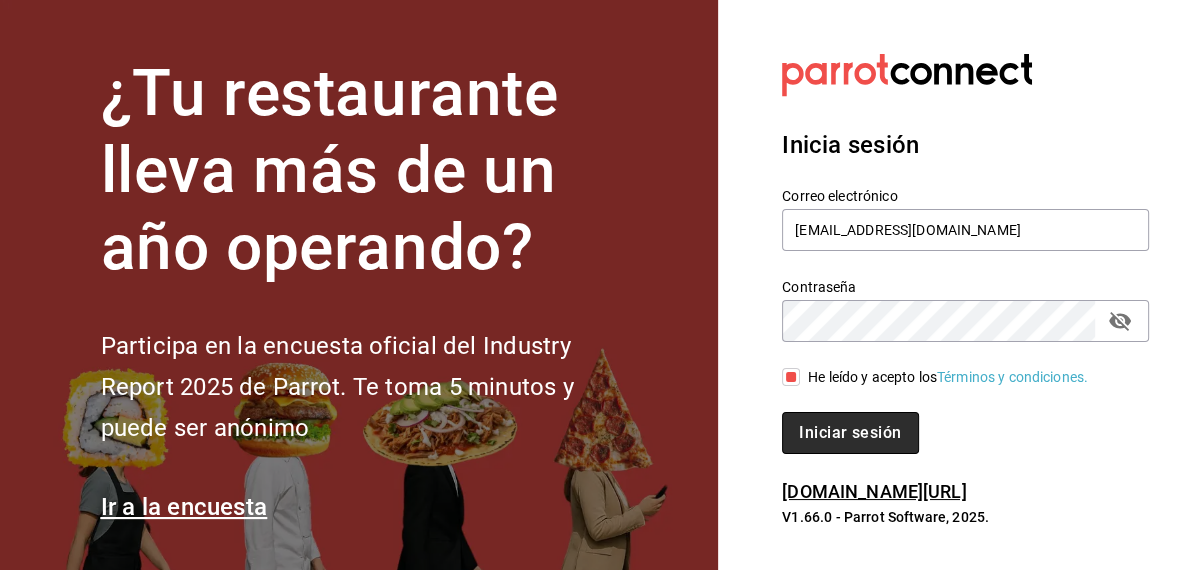 click on "Iniciar sesión" at bounding box center (850, 433) 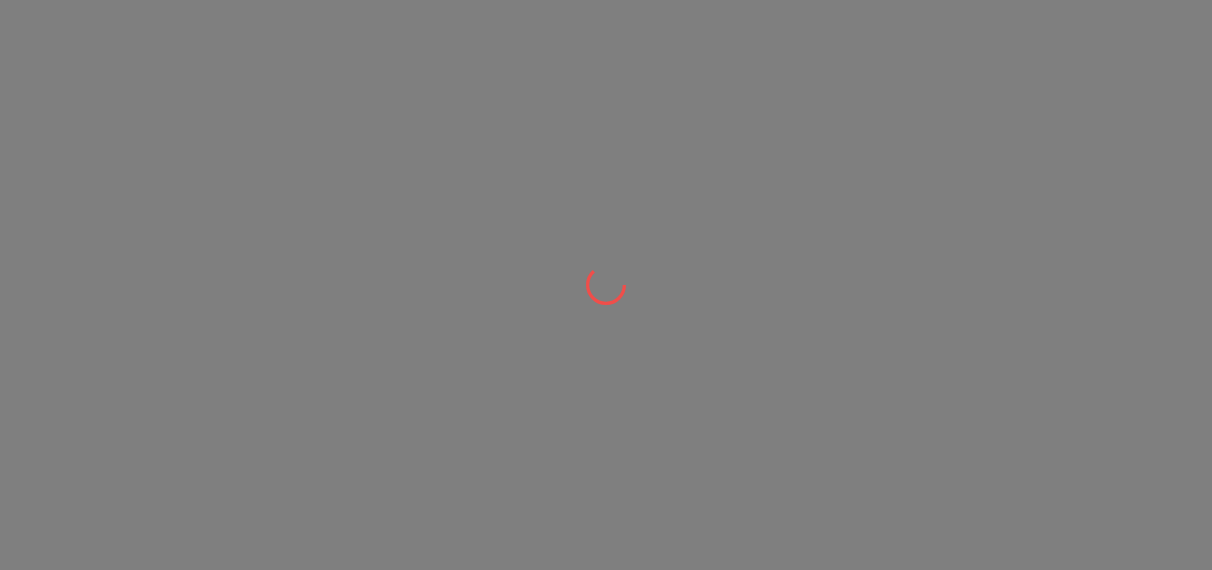 scroll, scrollTop: 0, scrollLeft: 0, axis: both 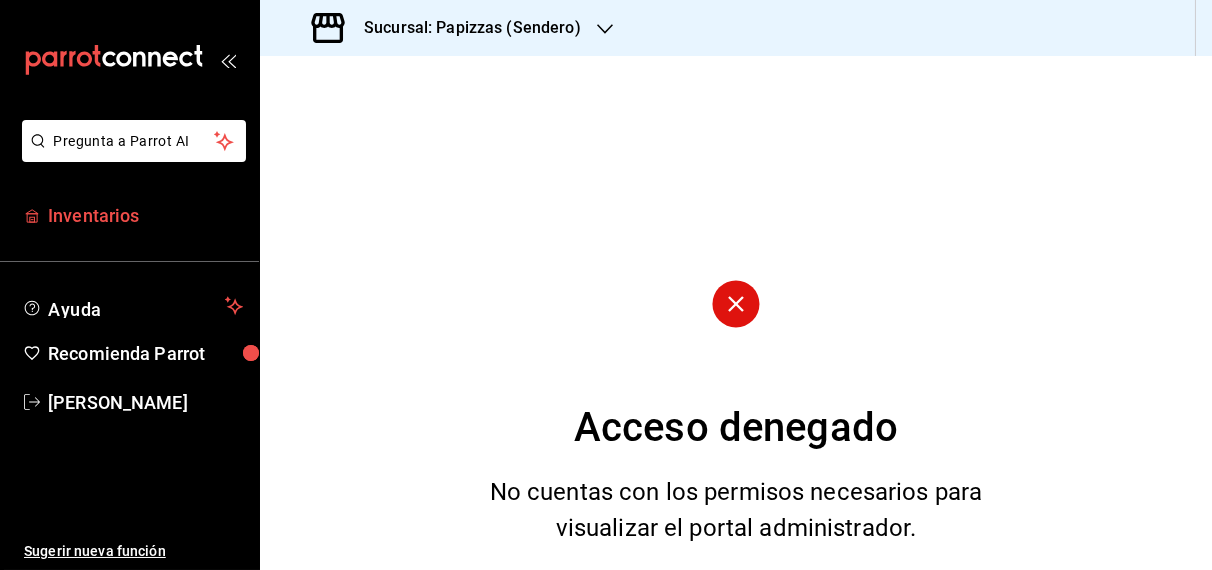 click on "Inventarios" at bounding box center (145, 215) 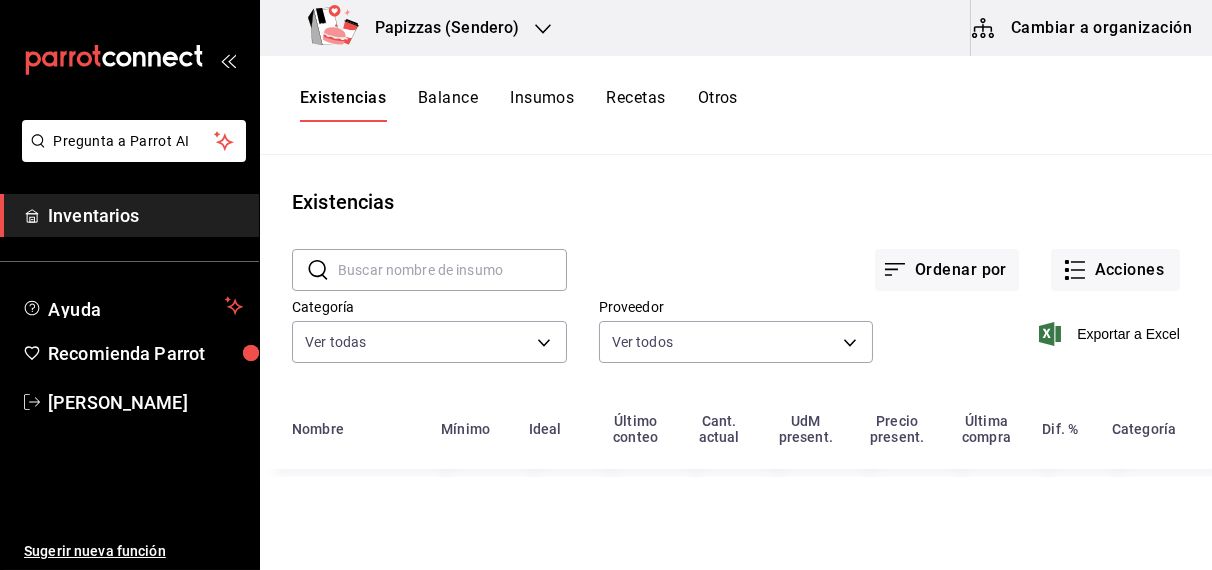 click on "Papizzas (Sendero)" at bounding box center [439, 28] 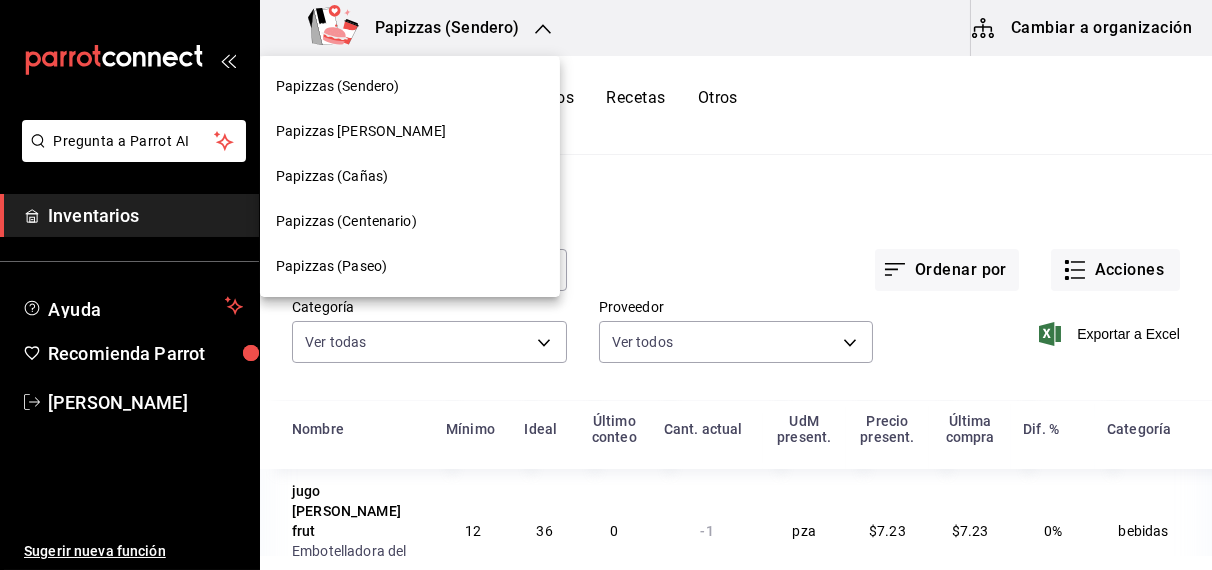 click on "Papizzas [PERSON_NAME]" at bounding box center (361, 131) 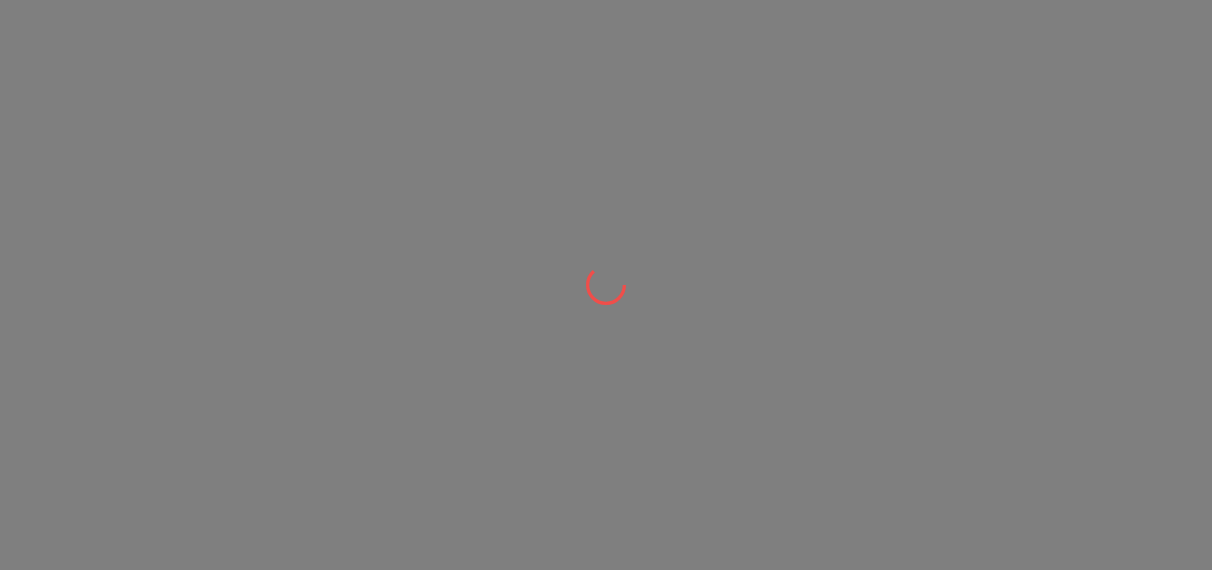 scroll, scrollTop: 0, scrollLeft: 0, axis: both 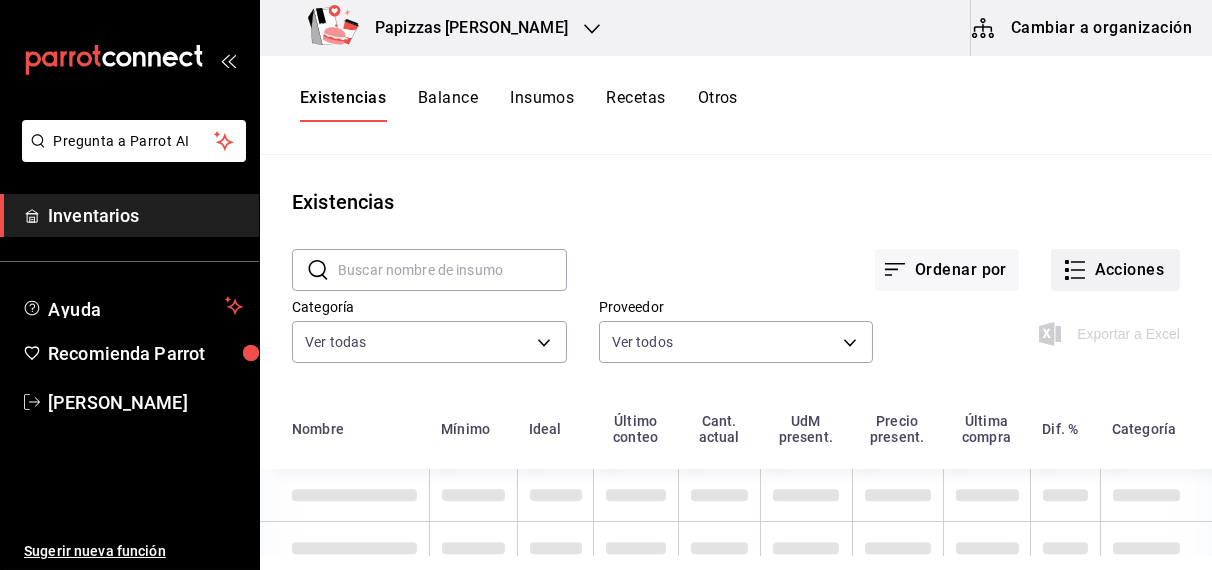click on "Acciones" at bounding box center (1115, 270) 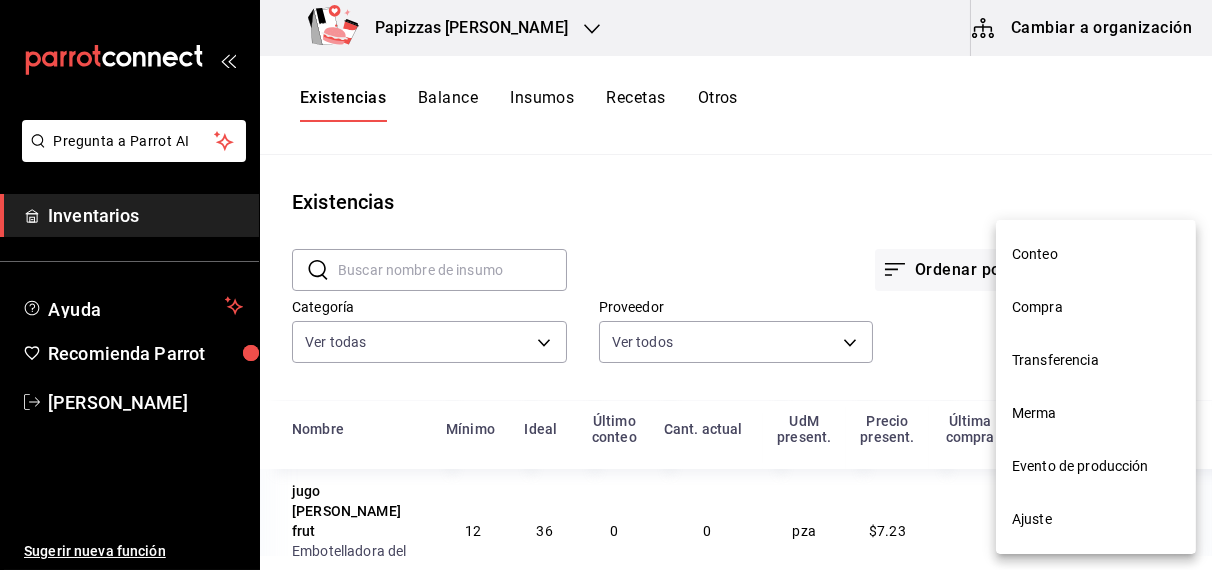 click on "Compra" at bounding box center (1096, 307) 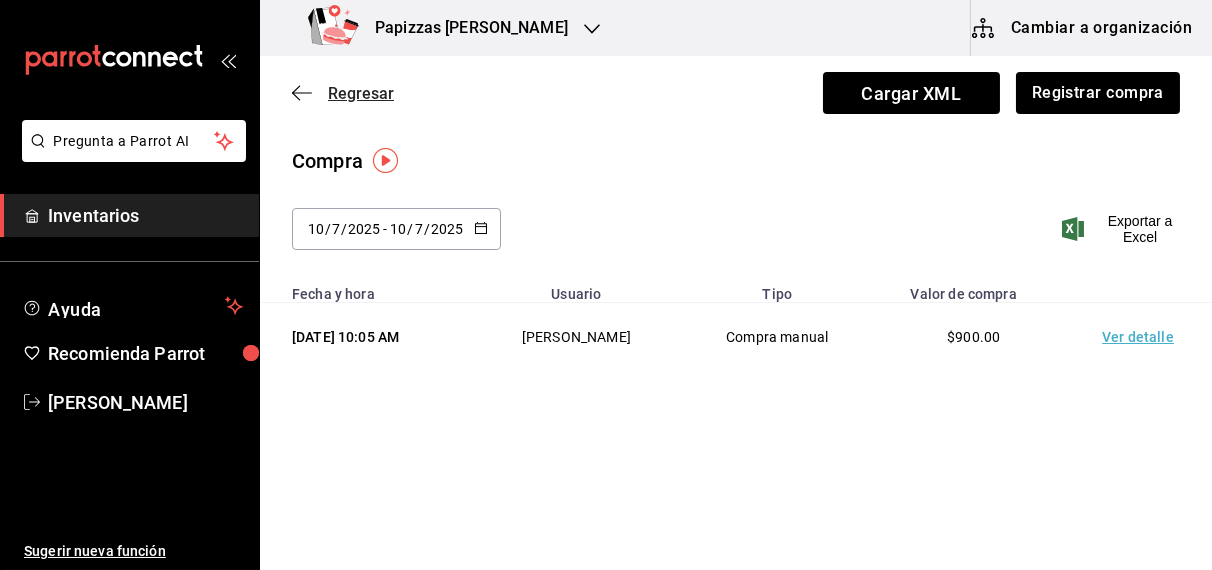 click on "Regresar" at bounding box center [361, 93] 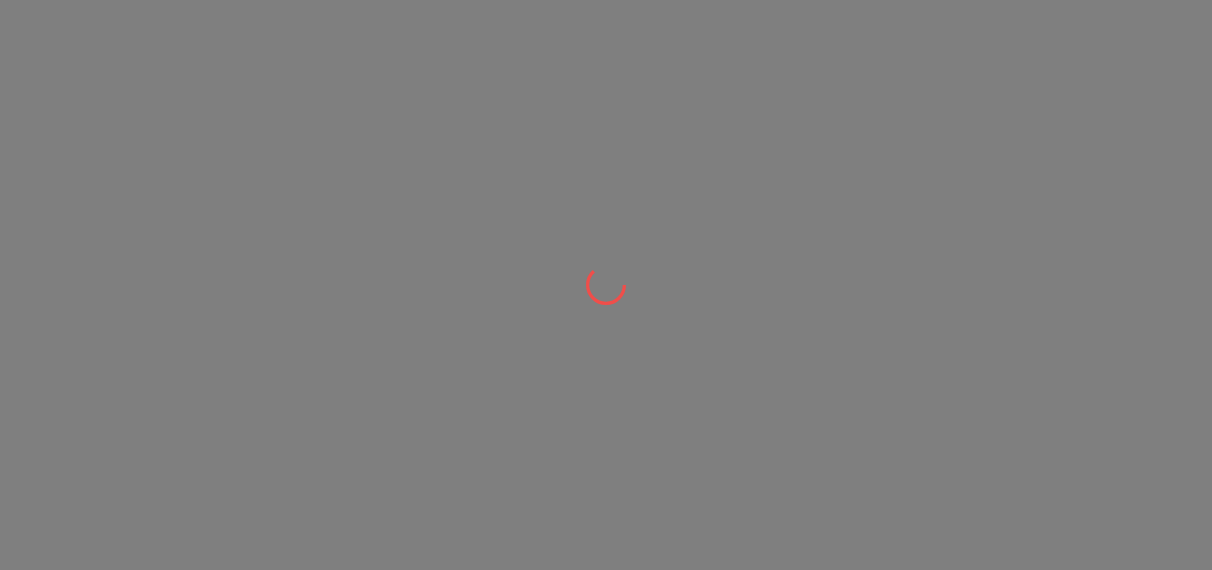 scroll, scrollTop: 0, scrollLeft: 0, axis: both 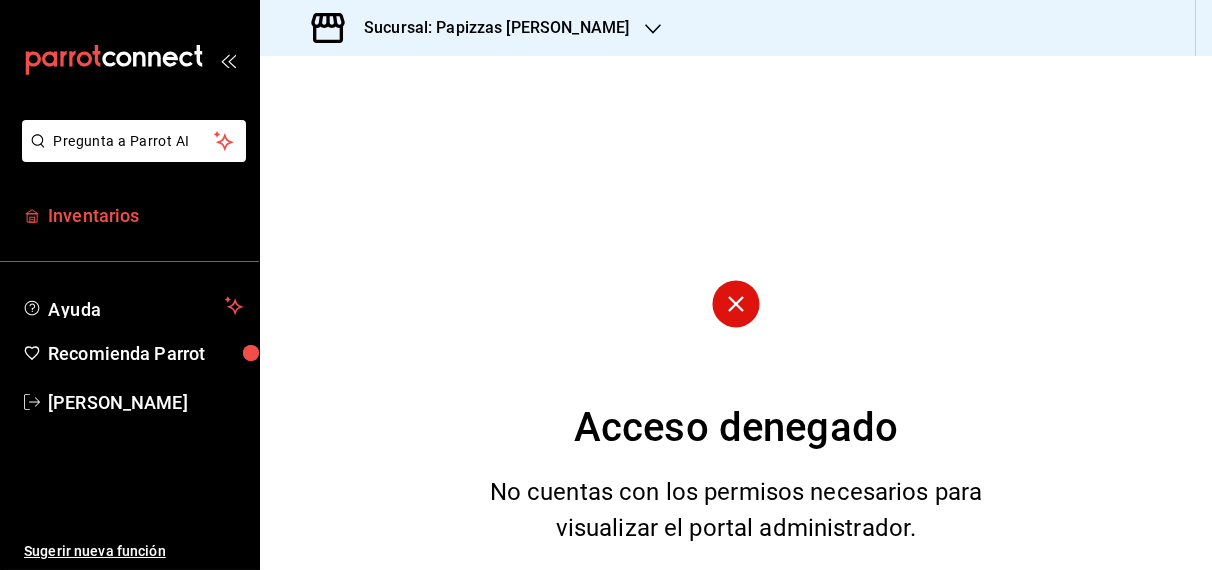 click on "Inventarios" at bounding box center [145, 215] 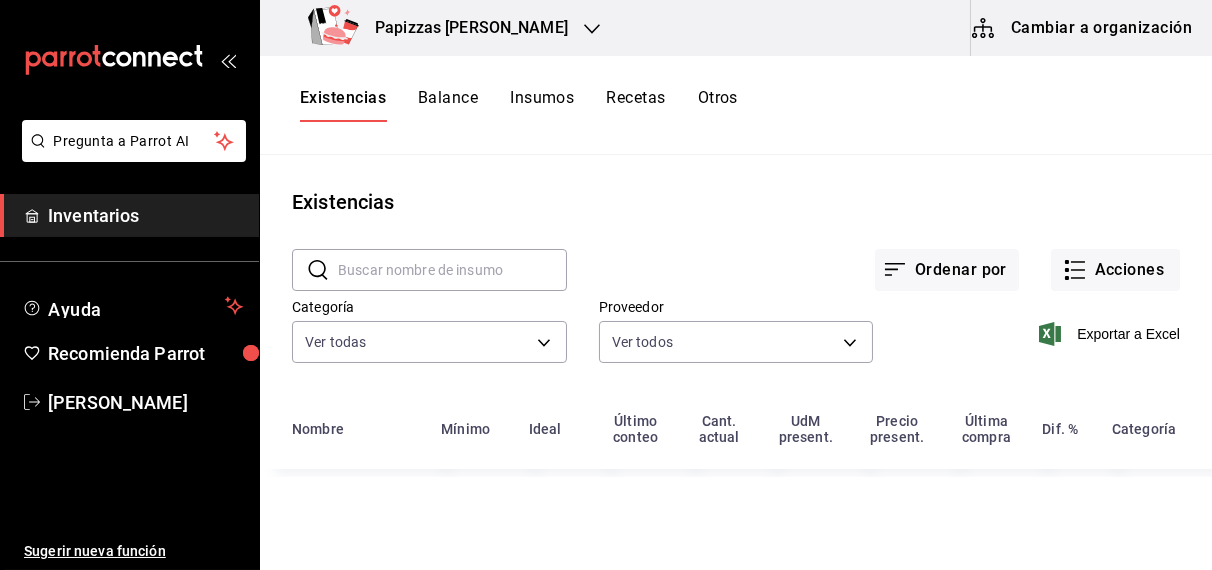 click on "Papizzas Rosales" at bounding box center [463, 28] 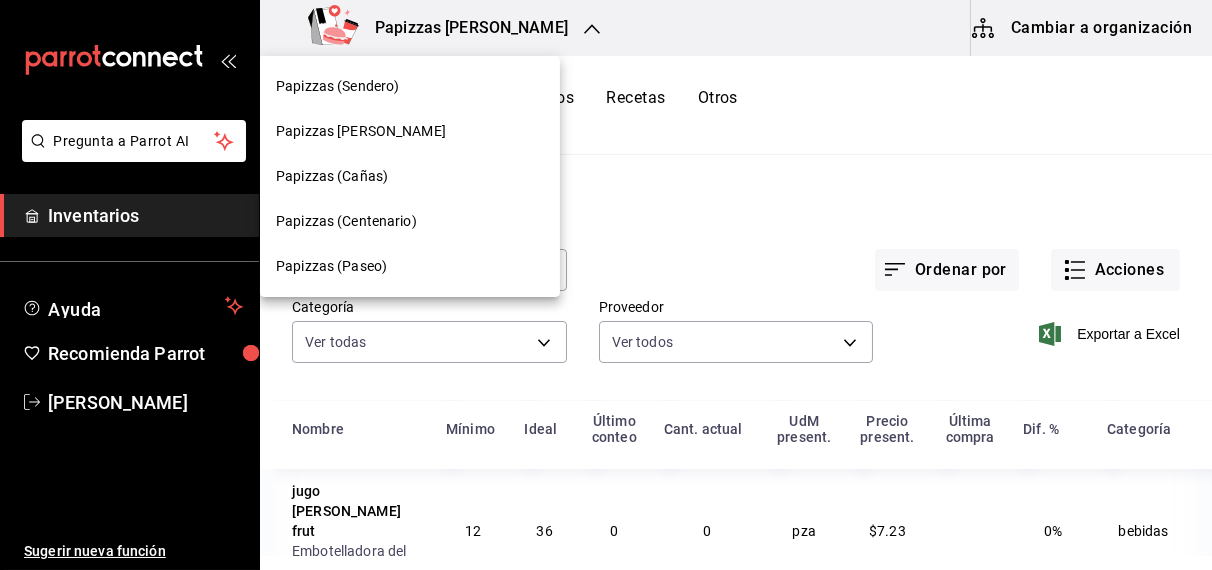 click on "Papizzas (Sendero)" at bounding box center [337, 86] 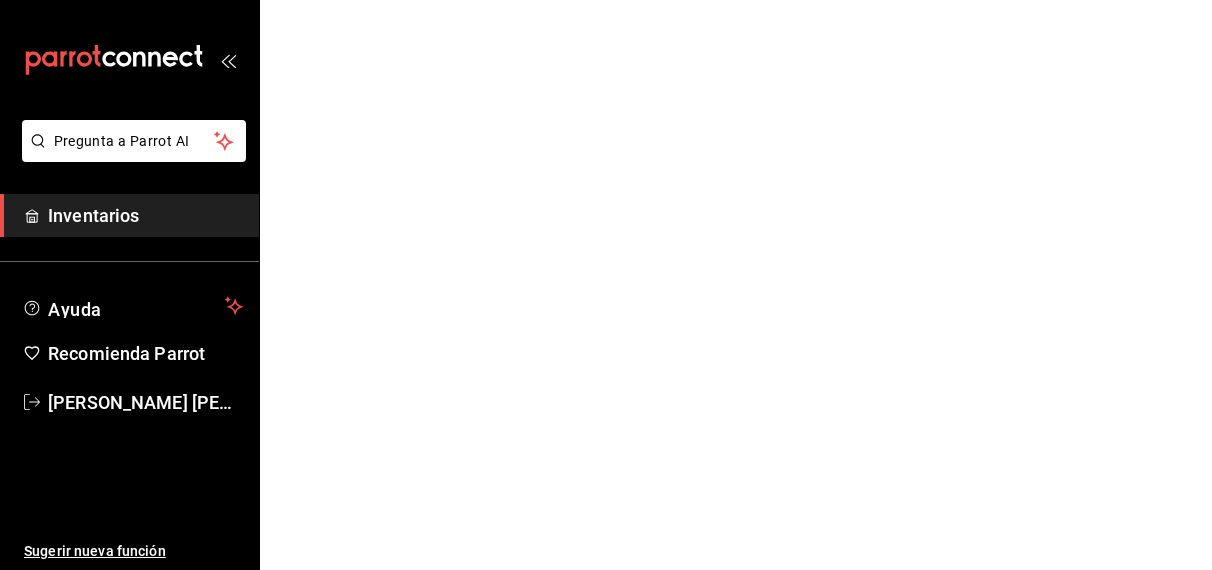 scroll, scrollTop: 0, scrollLeft: 0, axis: both 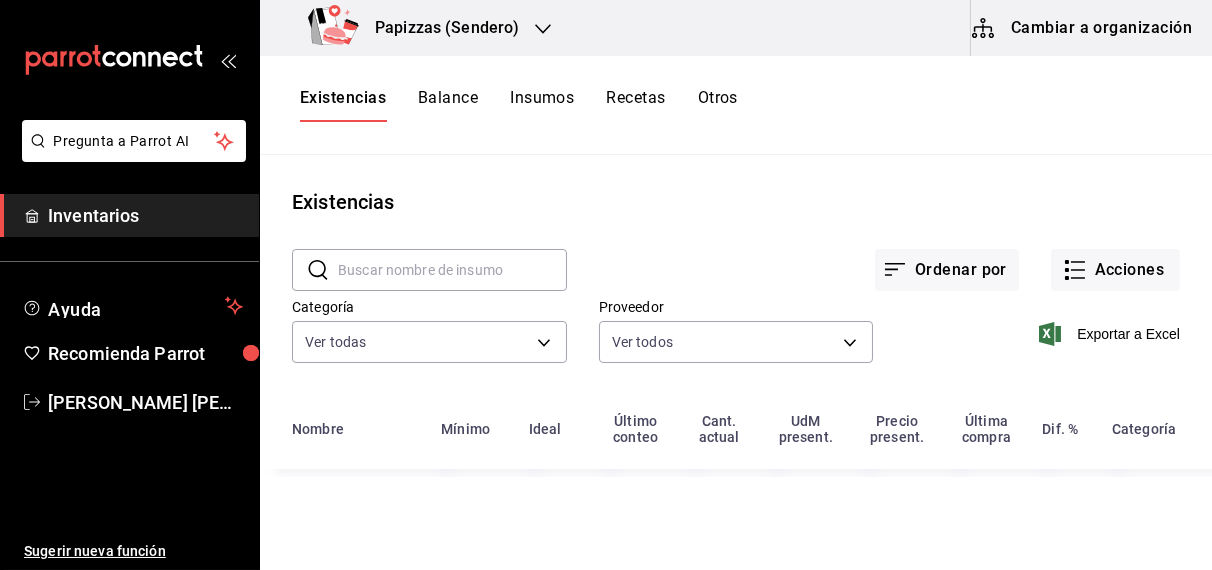 click on "Otros" at bounding box center (718, 105) 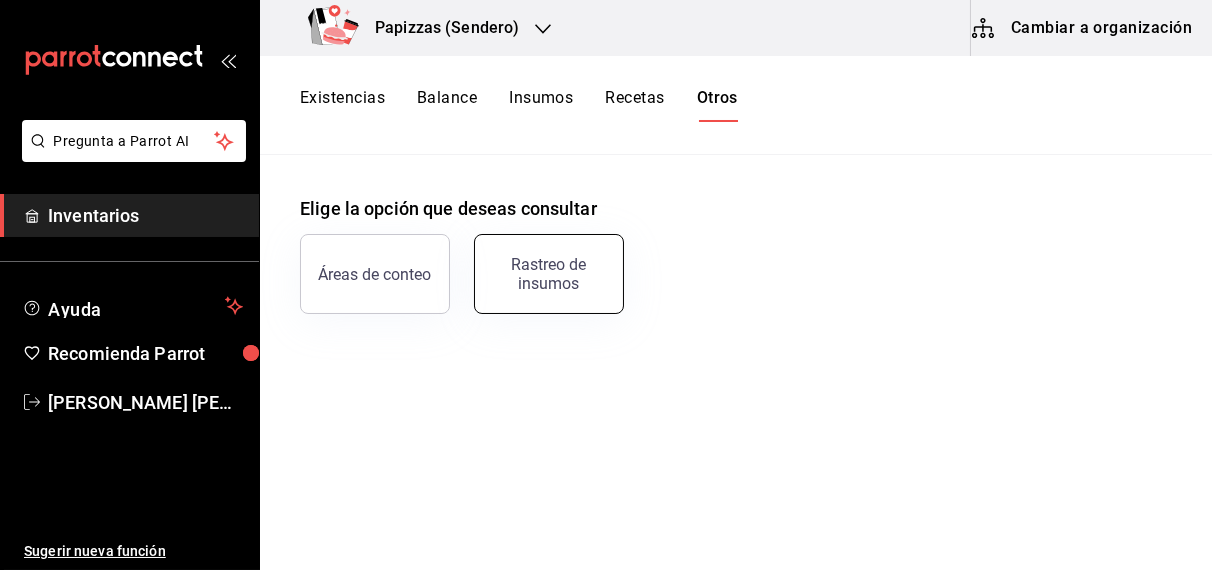 click on "Rastreo de insumos" at bounding box center [549, 274] 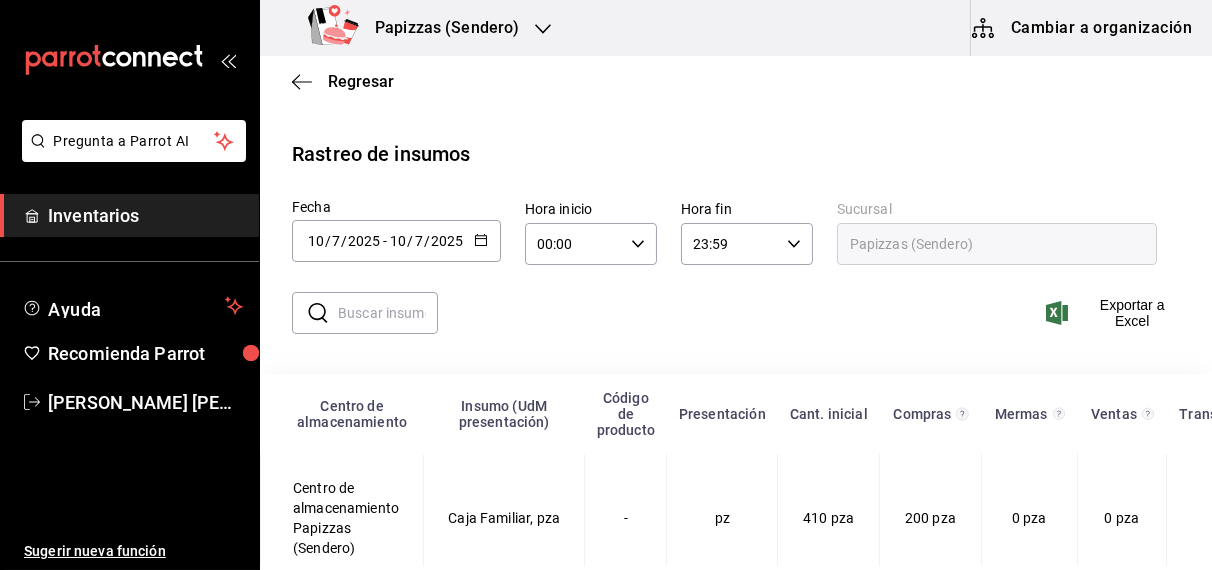 click 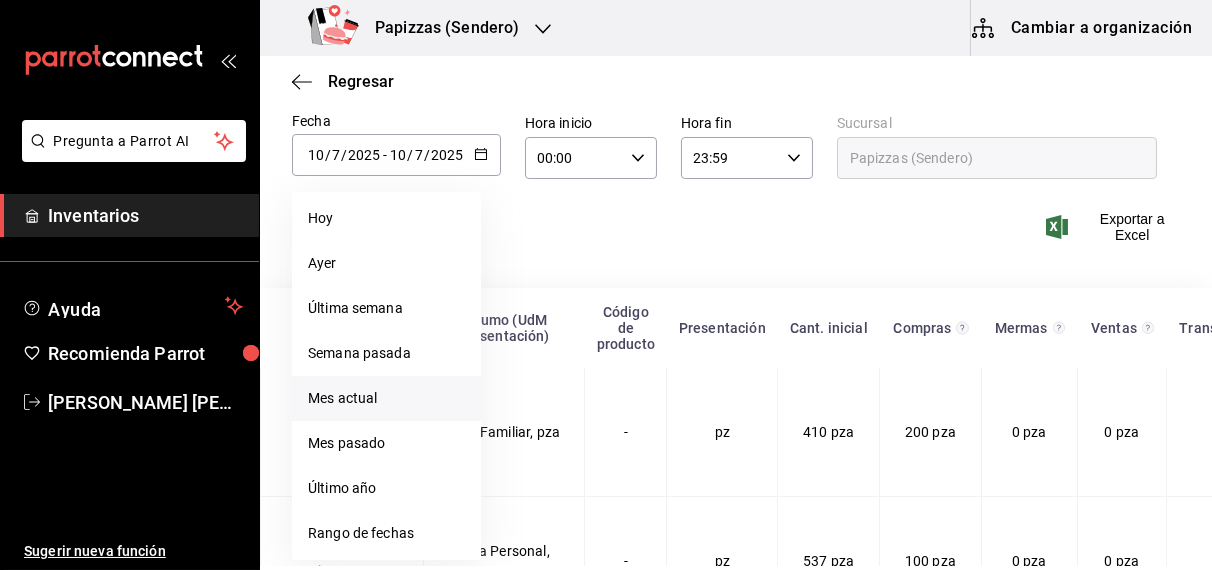 click on "Mes actual" at bounding box center (386, 398) 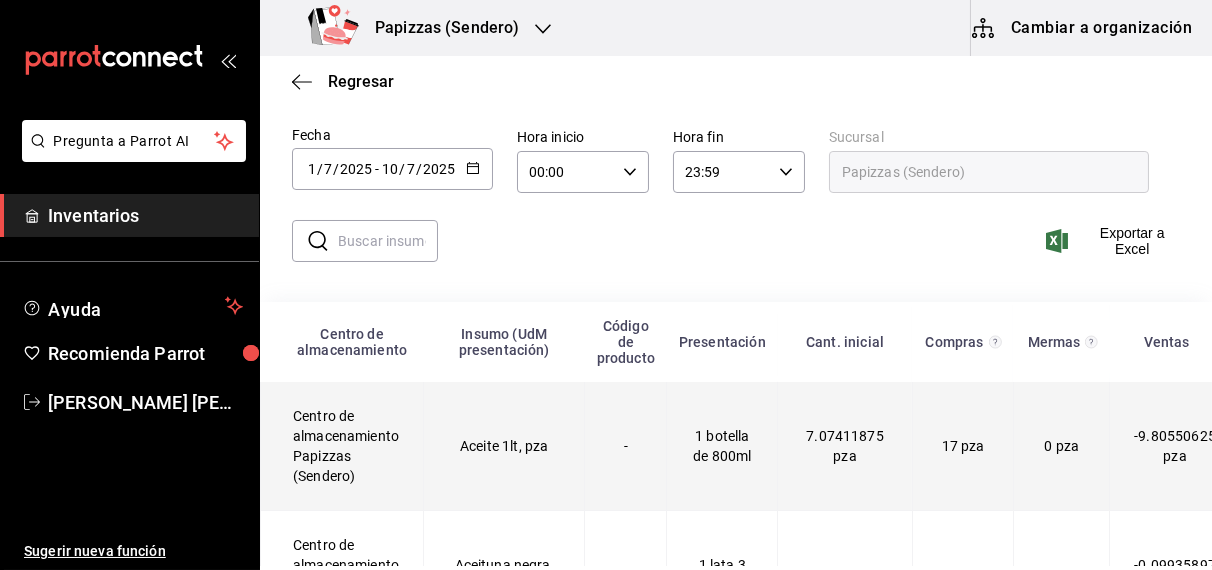 scroll, scrollTop: 86, scrollLeft: 0, axis: vertical 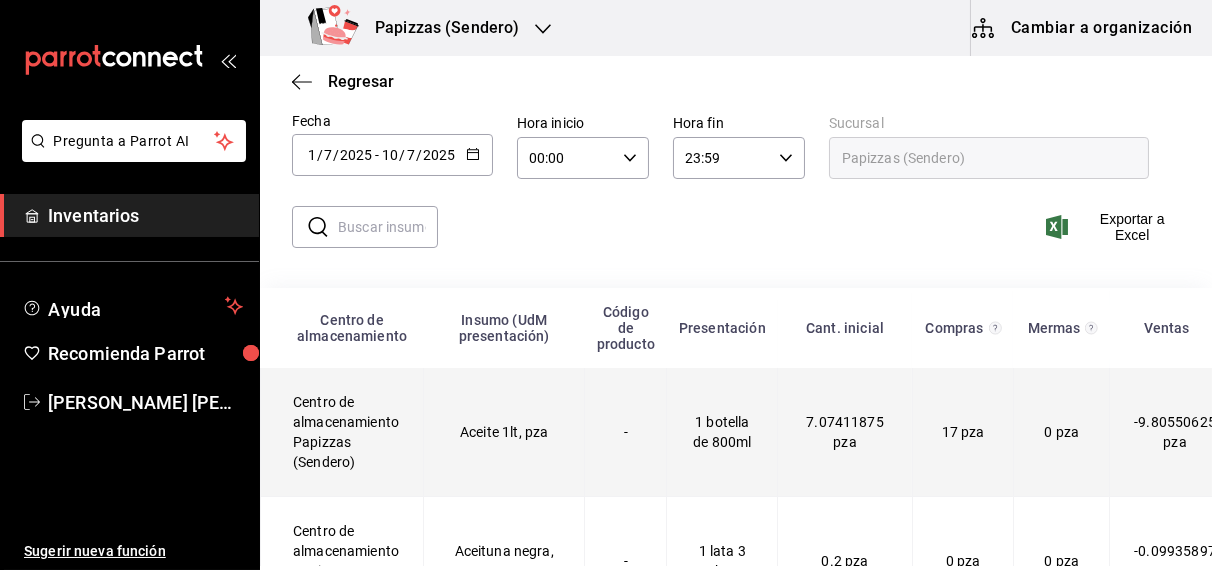 click on "Aceite 1lt, pza" at bounding box center (504, 432) 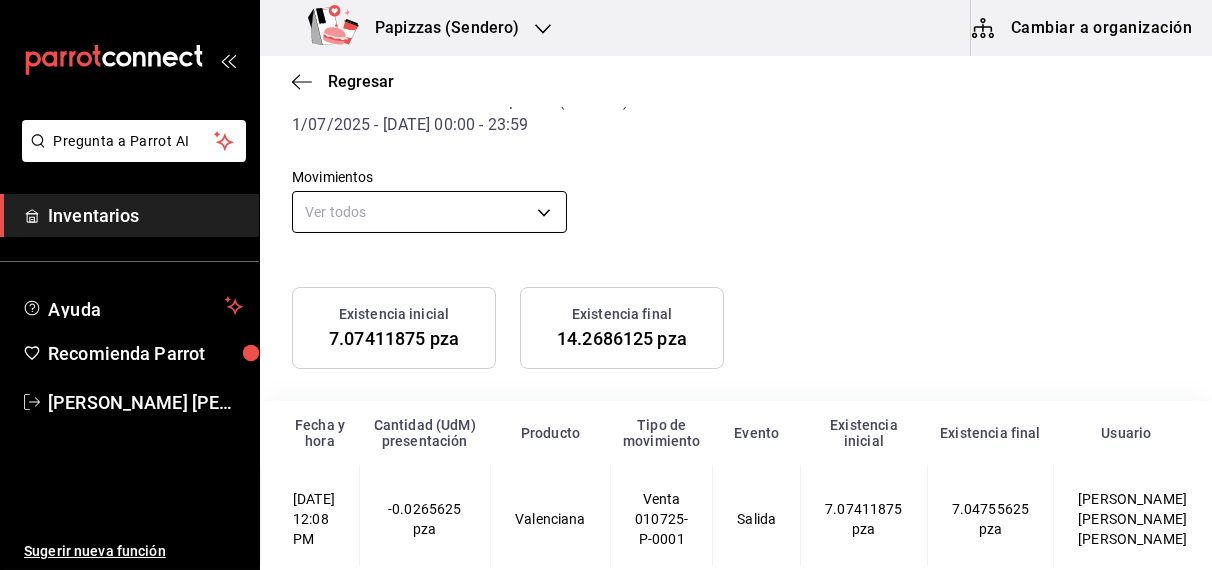 click on "Pregunta a Parrot AI Inventarios   Ayuda Recomienda Parrot   [PERSON_NAME] [PERSON_NAME]   Sugerir nueva función   Papizzas (Sendero) Cambiar a organización Regresar Aceite 1lt, pza Centro de almacenamiento Papizzas (Sendero) 1/07/2025 - [DATE] 00:00 - 23:59 Movimientos Ver todos default Existencia inicial 7.07411875 pza Existencia final 14.2686125 pza Fecha y hora Cantidad (UdM) presentación Producto Tipo de movimiento Evento Existencia inicial Existencia final Usuario [DATE] 12:08 PM -0.0265625 pza Valenciana Venta 010725-P-0001 Salida 7.07411875 pza 7.04755625 pza [PERSON_NAME] [PERSON_NAME] [PERSON_NAME] [DATE] 12:26 PM -0.0265625 pza Peperoni Venta 010725-P-0002 Salida 7.04755625 pza 7.02099375 pza [PERSON_NAME] [PERSON_NAME] [PERSON_NAME] [DATE] 12:36 PM -0.0265625 pza Pizza Boneless Venta 010725-P-0004 Salida 7.02099375 pza 6.99443125 pza [PERSON_NAME] [PERSON_NAME] [PERSON_NAME] [DATE] 12:56 PM -0.01328125 pza Arma tu Pizza Personal Venta 010725-P-0005 Salida 6.99443125 pza 6.98115 pza [PERSON_NAME] [PERSON_NAME] [PERSON_NAME] [DATE] 12:57 PM Rebanada" at bounding box center [606, 283] 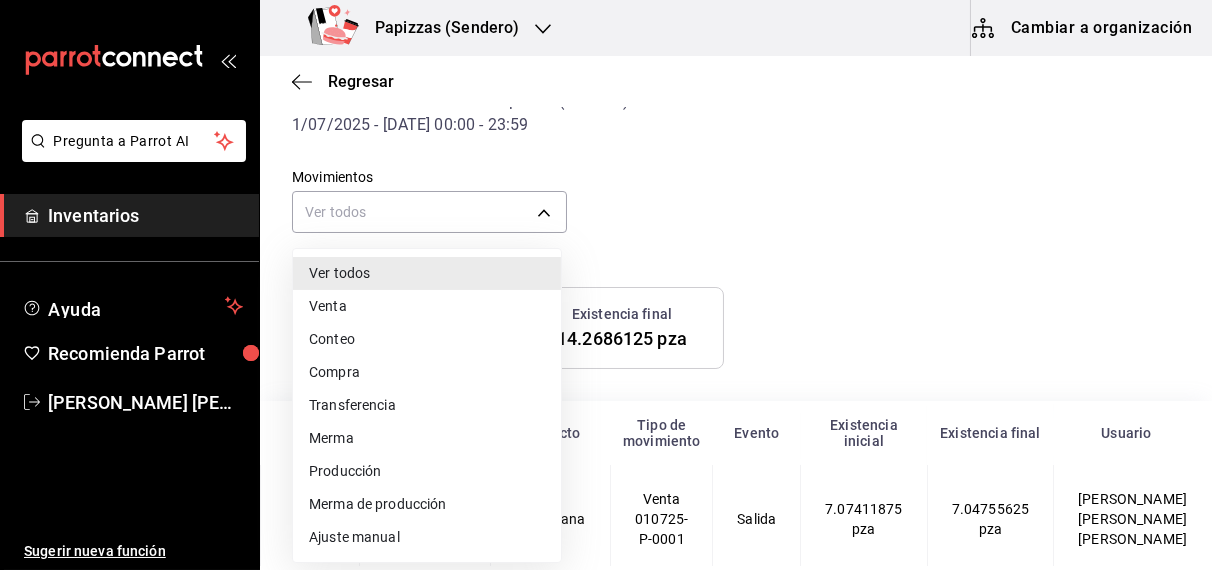 click on "Ajuste manual" at bounding box center [427, 537] 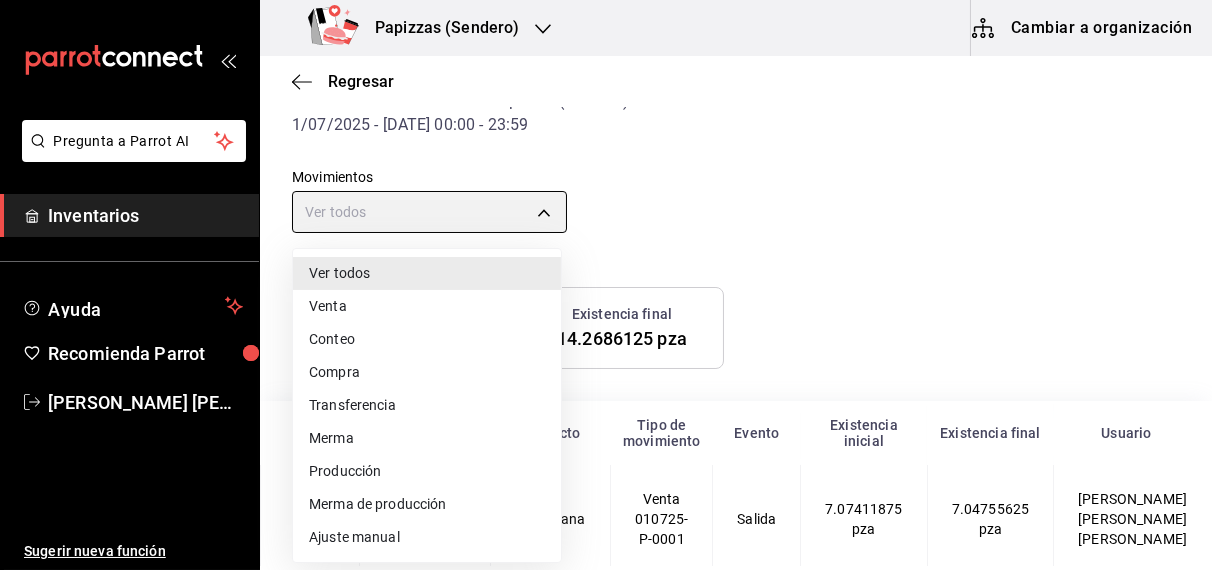 type on "MANUAL_ADJUSTMENT" 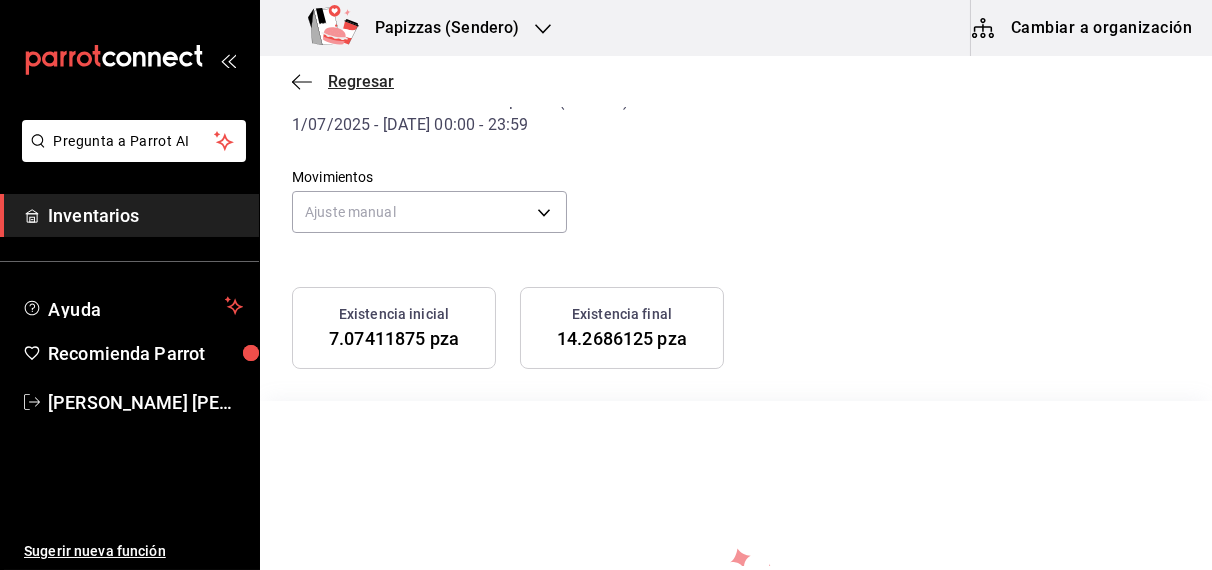 click on "Regresar" at bounding box center (361, 81) 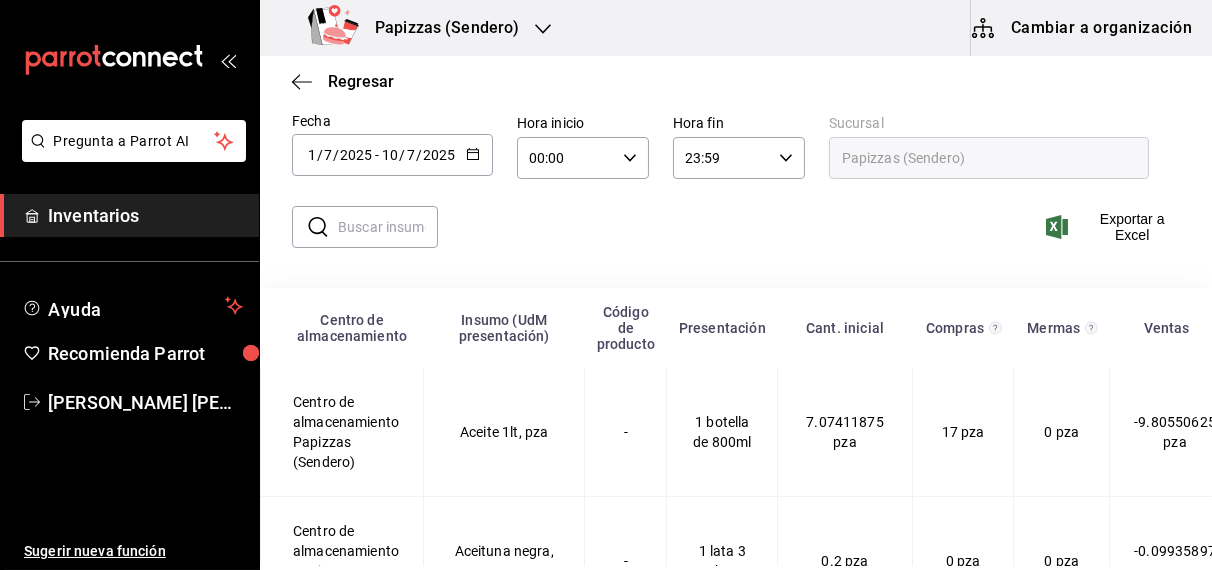 click 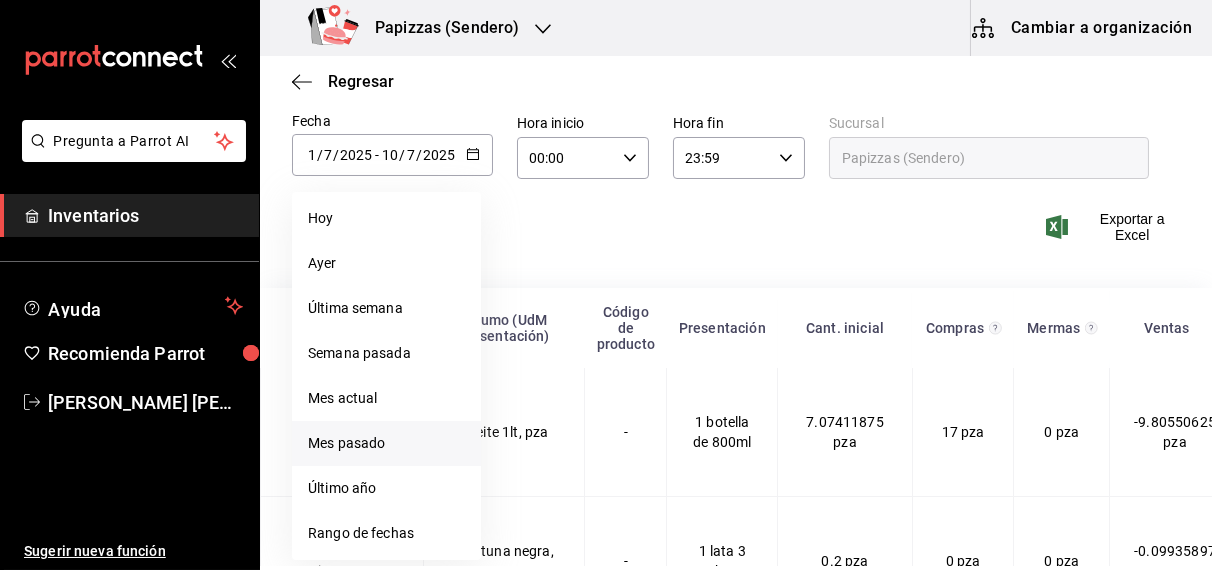 click on "Mes pasado" at bounding box center [386, 443] 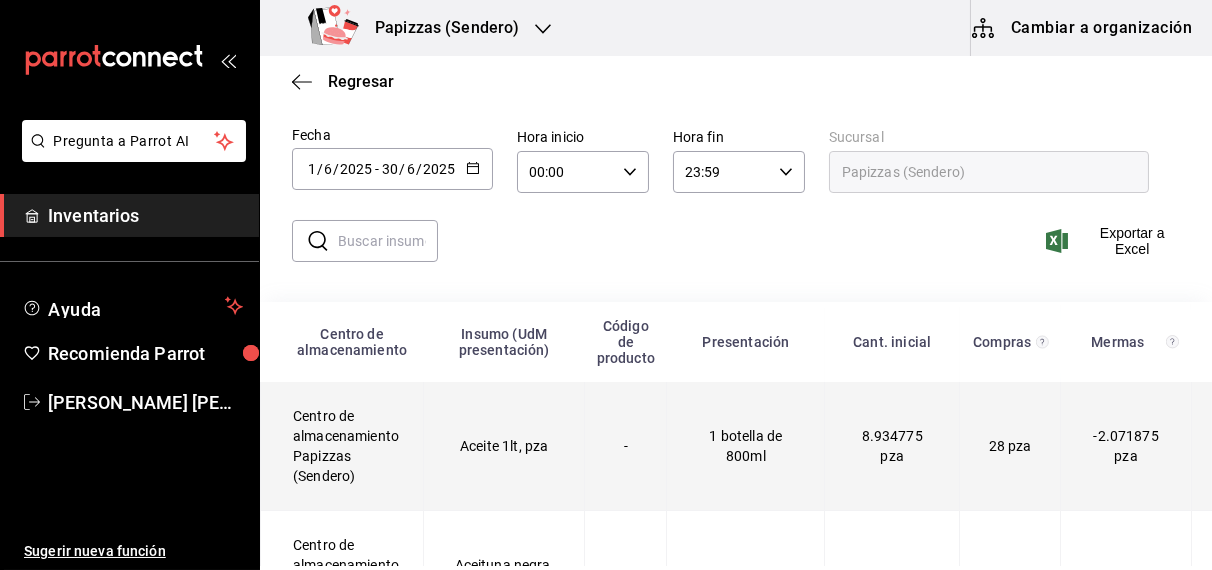 scroll, scrollTop: 86, scrollLeft: 0, axis: vertical 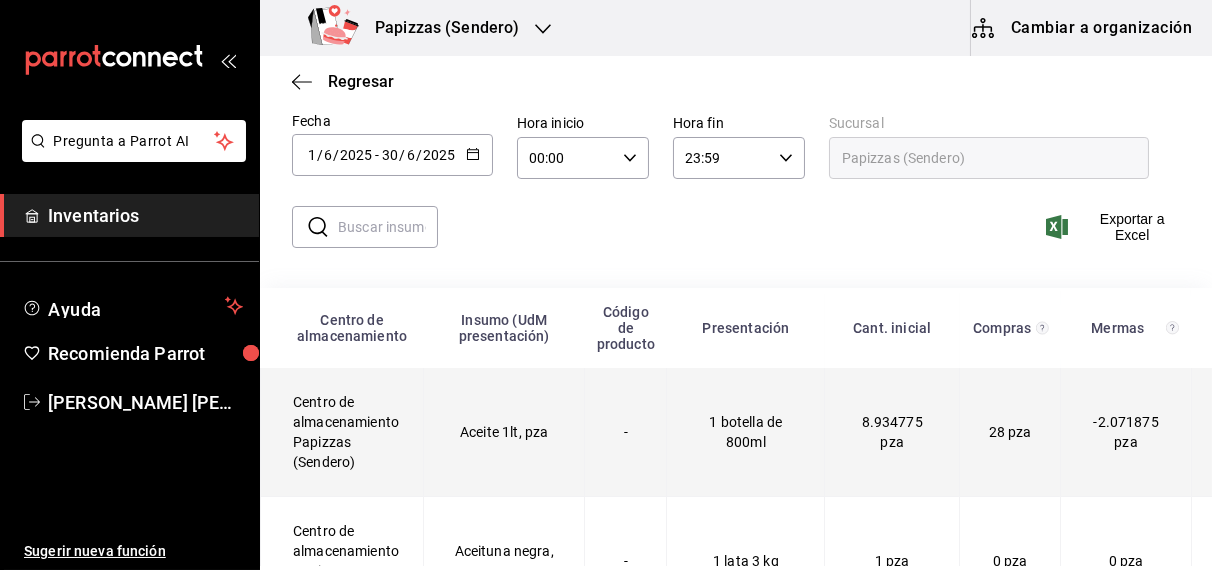 click on "Aceite 1lt, pza" at bounding box center (504, 432) 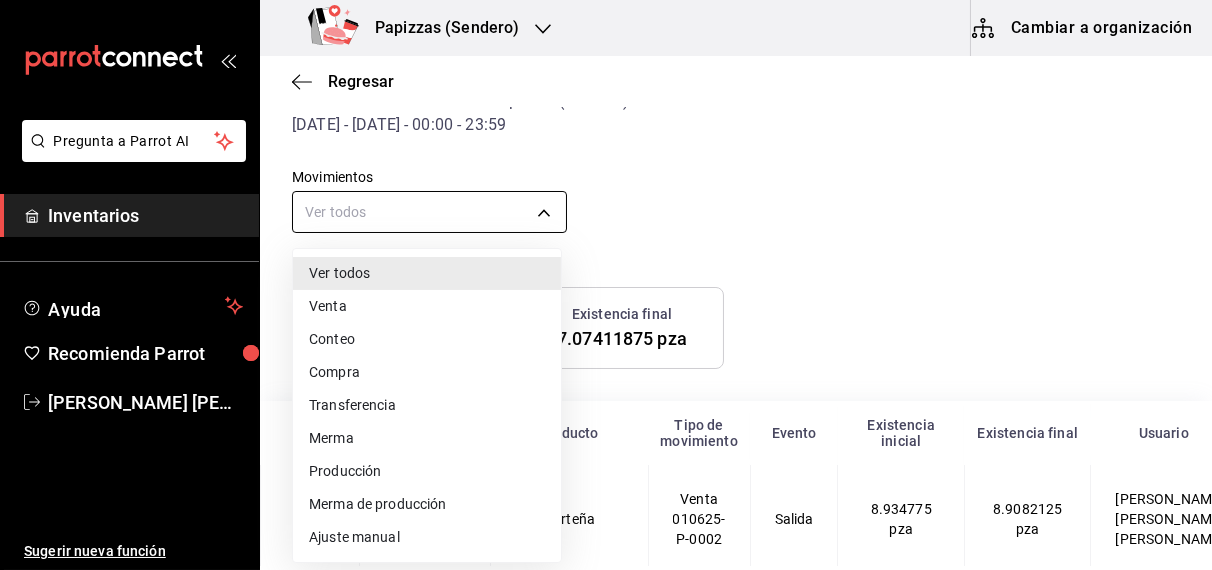 click on "Pregunta a Parrot AI Inventarios   Ayuda Recomienda Parrot   [PERSON_NAME] [PERSON_NAME]   Sugerir nueva función   Papizzas (Sendero) Cambiar a organización Regresar Aceite 1lt, pza Centro de almacenamiento Papizzas (Sendero) [DATE] - [DATE] - 00:00 - 23:59 Movimientos Ver todos default Existencia inicial 8.934775 pza Existencia final 7.07411875 pza Fecha y hora Cantidad (UdM) presentación Producto Tipo de movimiento Evento Existencia inicial Existencia final Usuario [DATE] 1:04 PM -0.0265625 pza Norteña Venta 010625-P-0002 Salida 8.934775 pza 8.9082125 pza [PERSON_NAME] [PERSON_NAME] [PERSON_NAME] [DATE] 1:04 PM -0.0265625 pza Arma tu pizza Venta 010625-P-0002 Salida 8.9082125 pza 8.88165 pza [PERSON_NAME] [PERSON_NAME] [PERSON_NAME] [DATE] 1:29 PM -0.01328125 pza Peperoni (mitad) Venta 010625-P-0003 Salida 8.88165 pza 8.86836875 pza [PERSON_NAME] [PERSON_NAME] [PERSON_NAME] [DATE] 1:29 PM -0.01328125 pza Mexicana (mitad) Venta 010625-P-0003 Salida 8.86836875 pza 8.8550875 pza [PERSON_NAME] [PERSON_NAME] [PERSON_NAME] Venta" at bounding box center [606, 283] 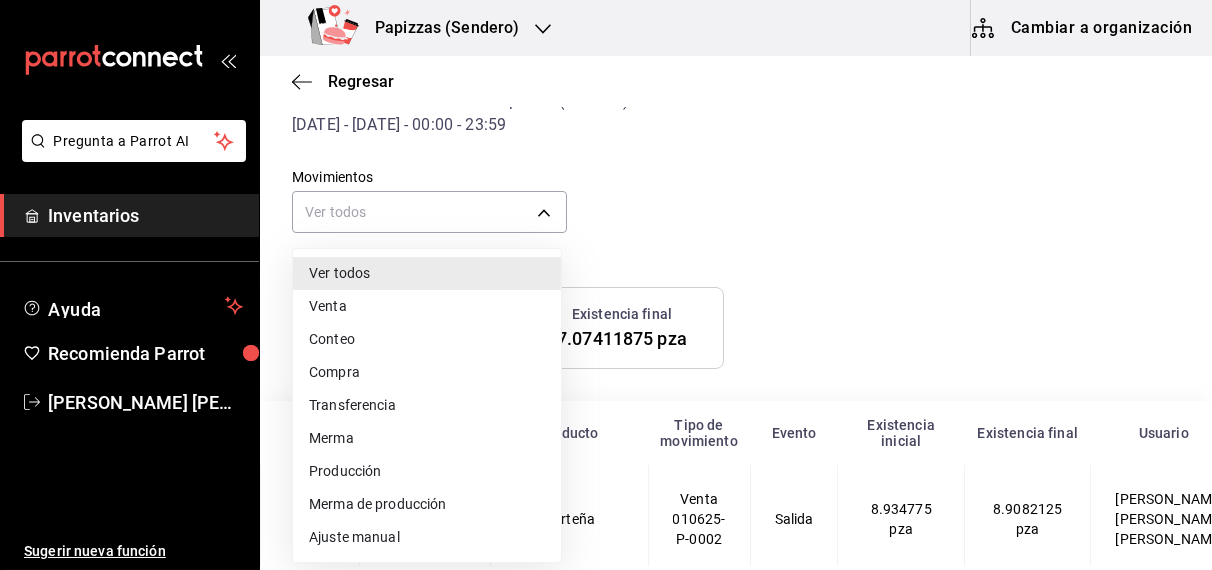click on "Ajuste manual" at bounding box center (427, 537) 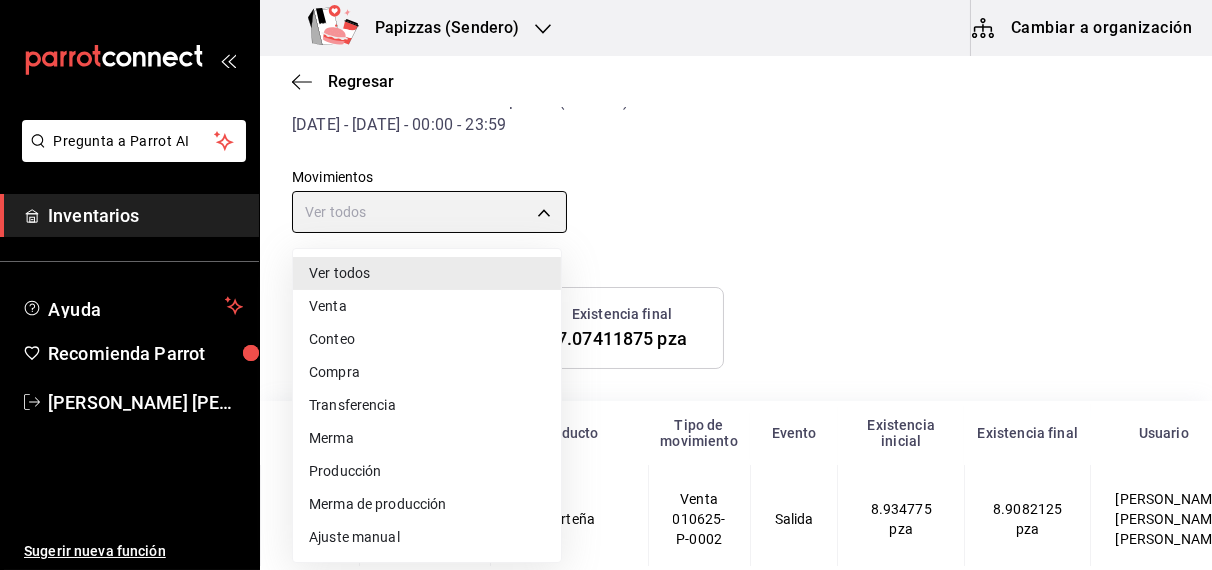 type on "MANUAL_ADJUSTMENT" 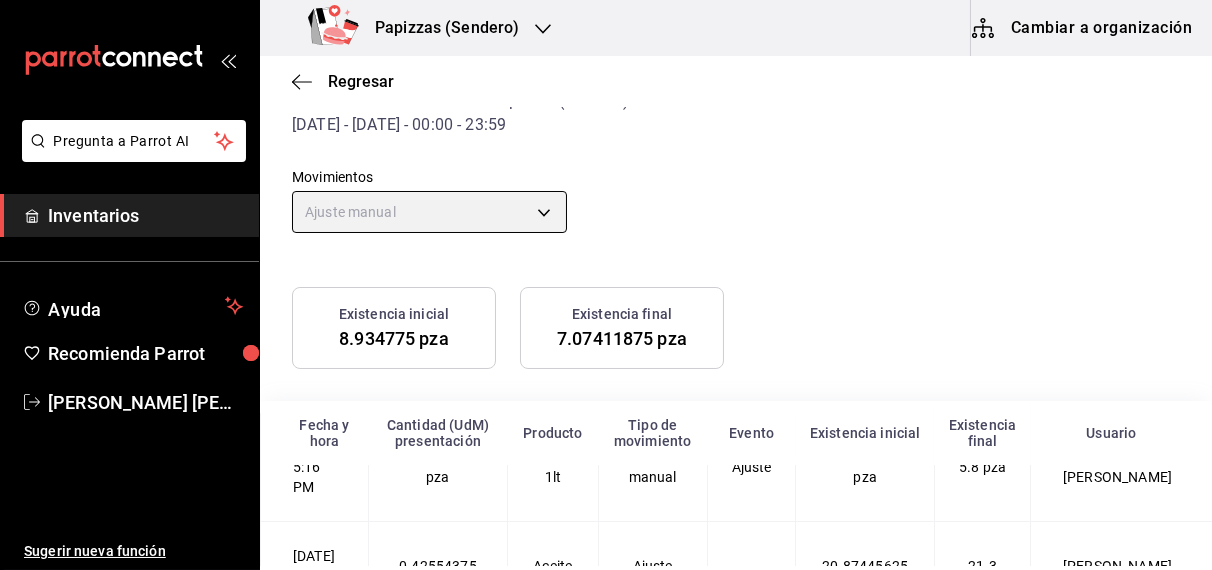 scroll, scrollTop: 132, scrollLeft: 0, axis: vertical 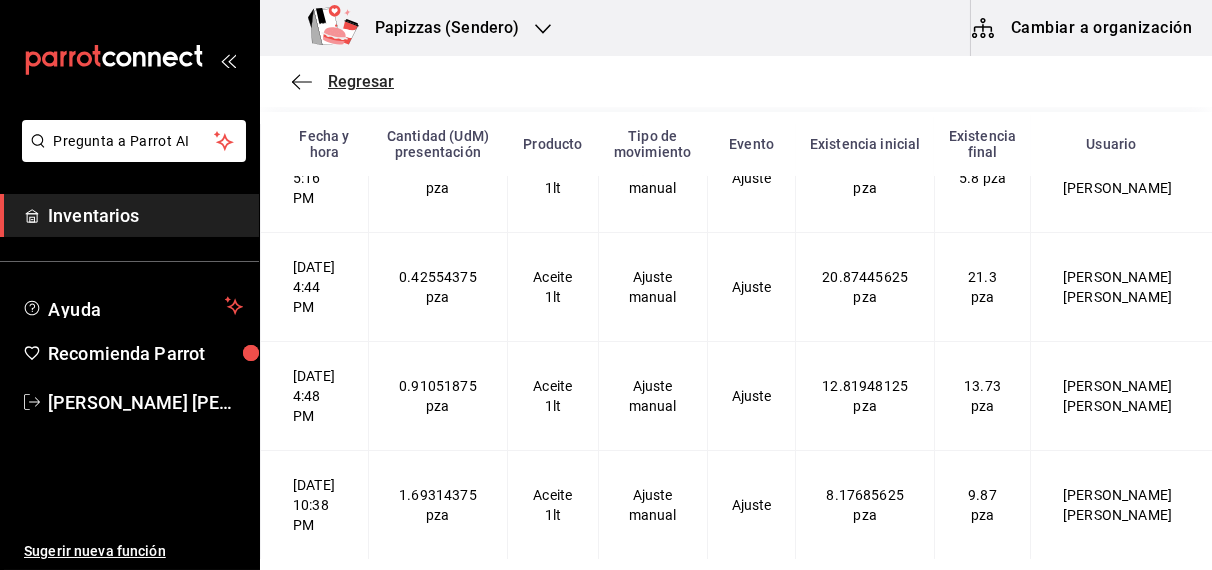 click on "Regresar" at bounding box center (361, 81) 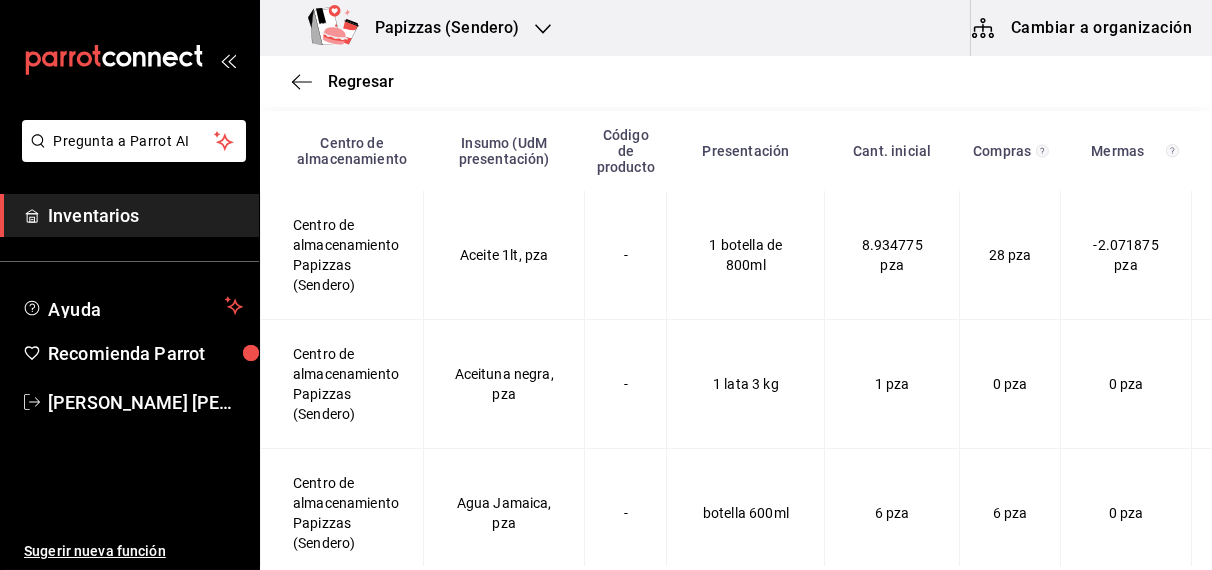 scroll, scrollTop: 263, scrollLeft: 0, axis: vertical 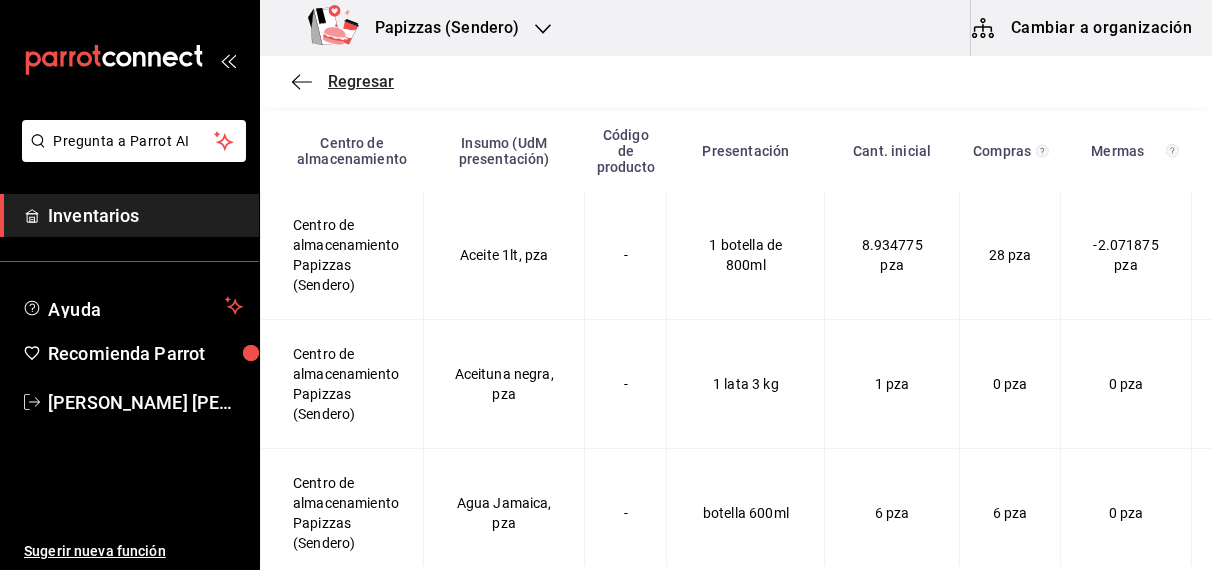 click on "Regresar" at bounding box center (361, 81) 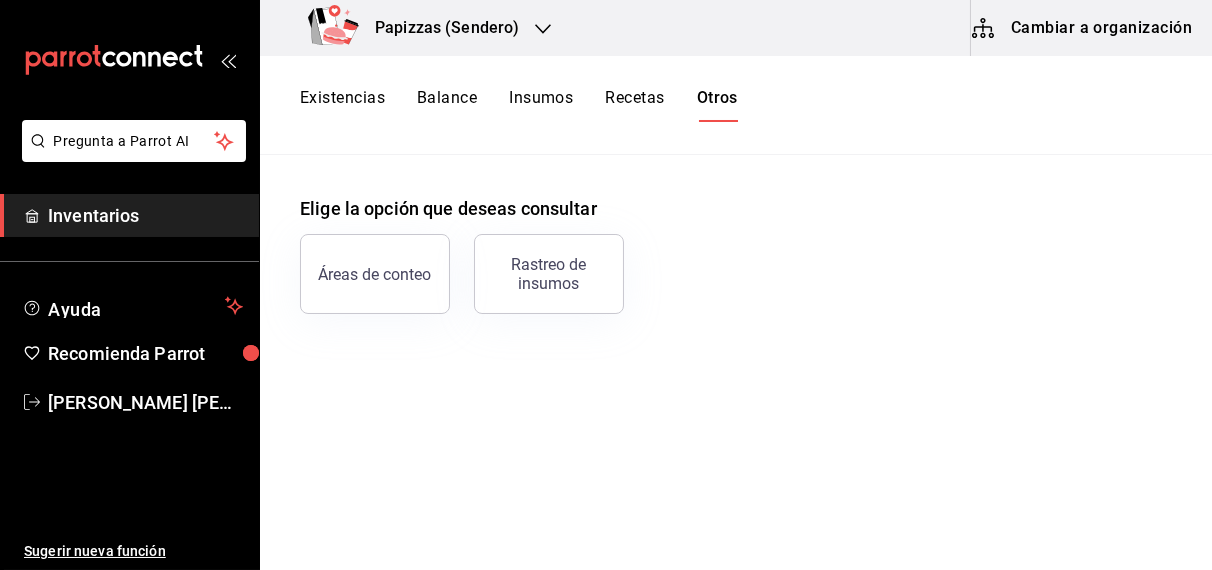 click on "Balance" at bounding box center [447, 105] 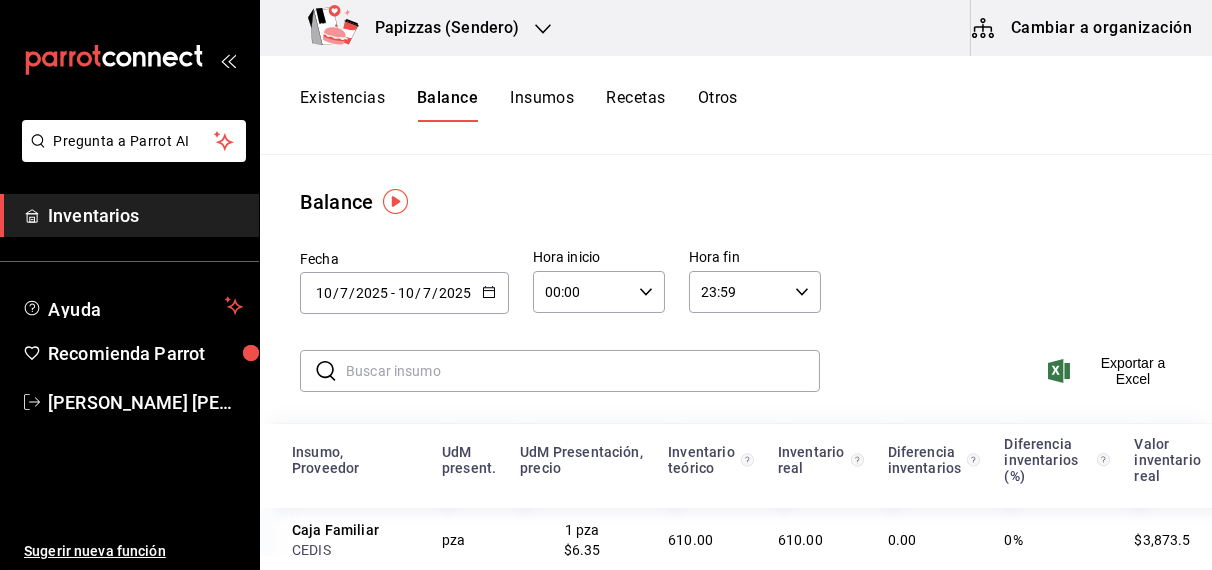 click at bounding box center (489, 293) 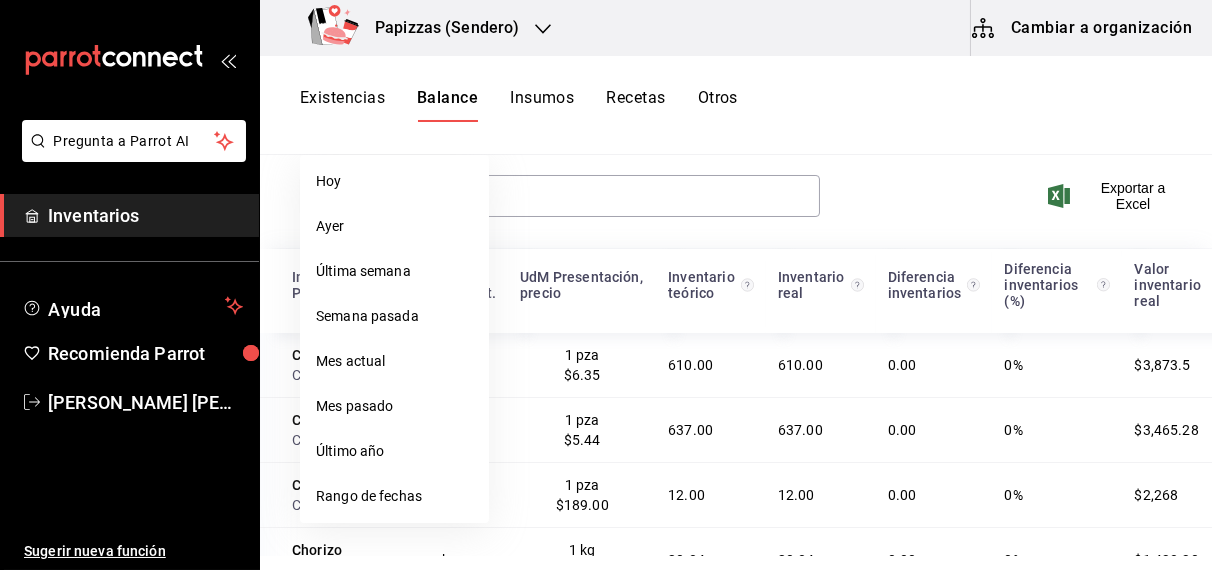 scroll, scrollTop: 247, scrollLeft: 0, axis: vertical 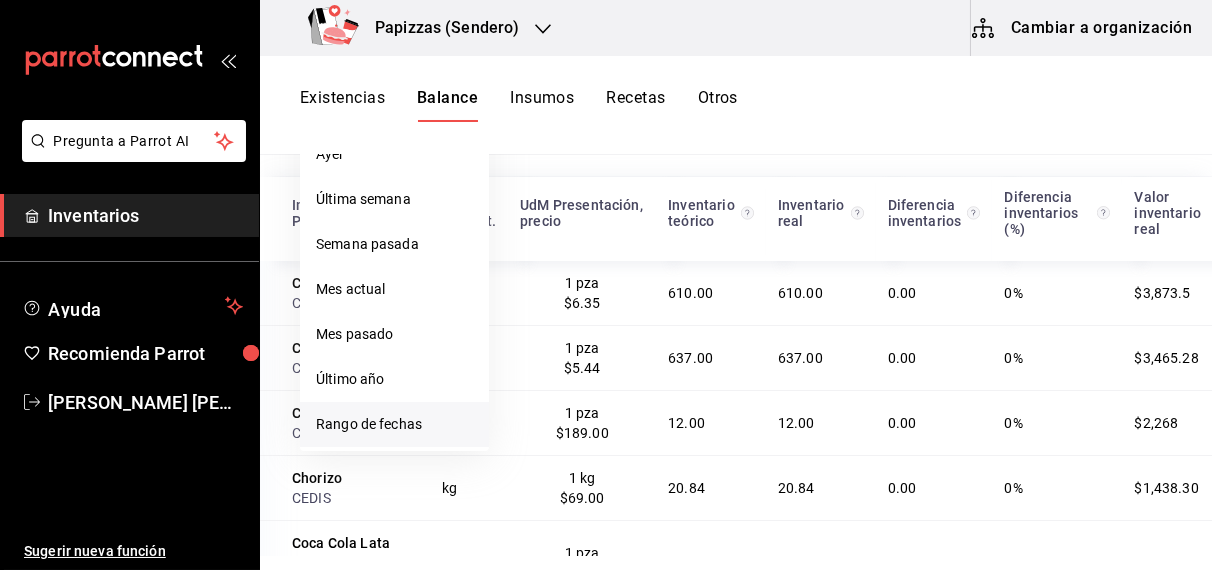 click on "Rango de fechas" at bounding box center [394, 424] 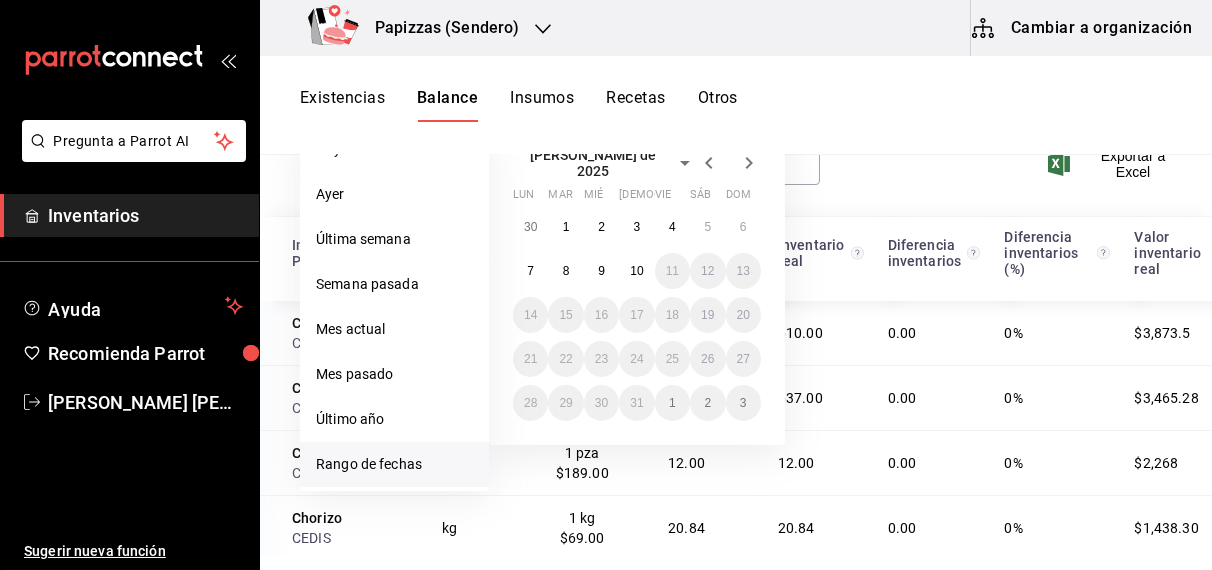 scroll, scrollTop: 205, scrollLeft: 0, axis: vertical 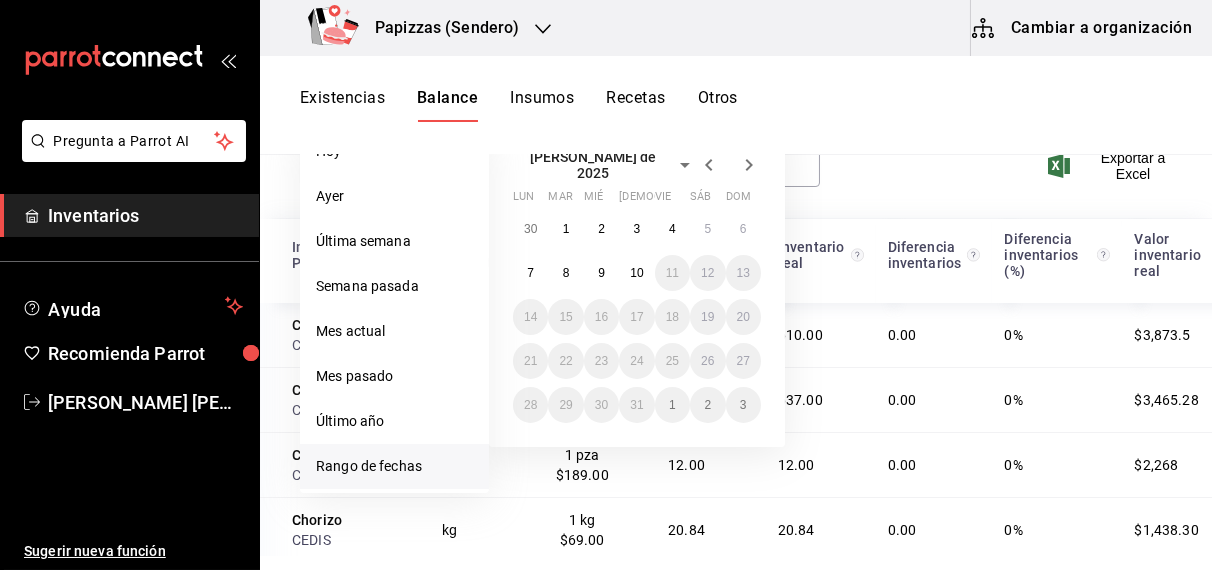 click 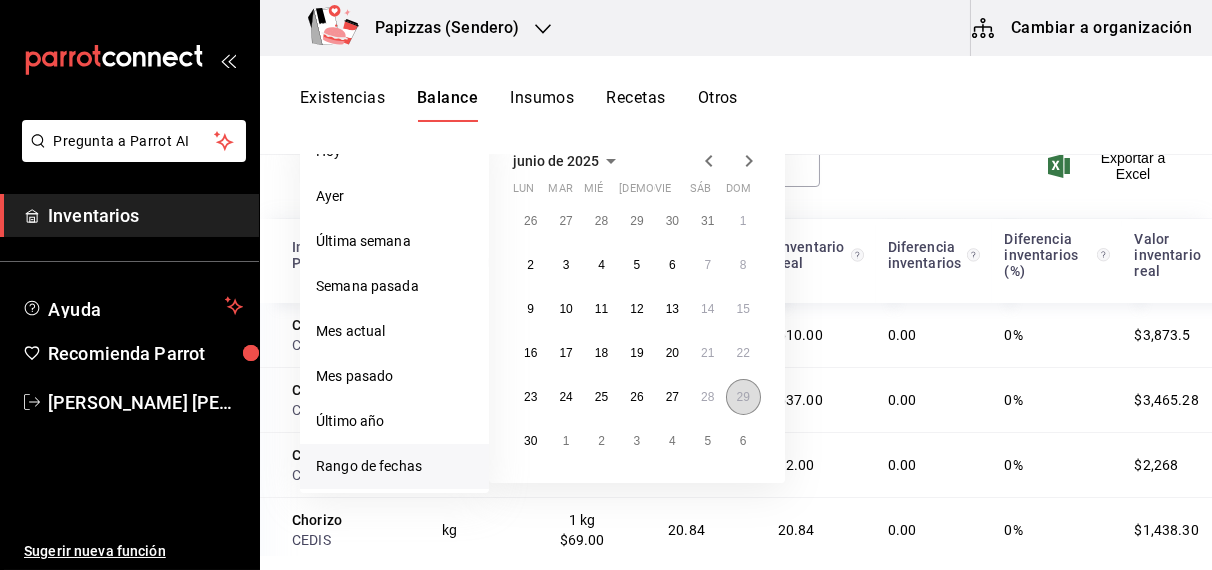 click on "29" at bounding box center [743, 397] 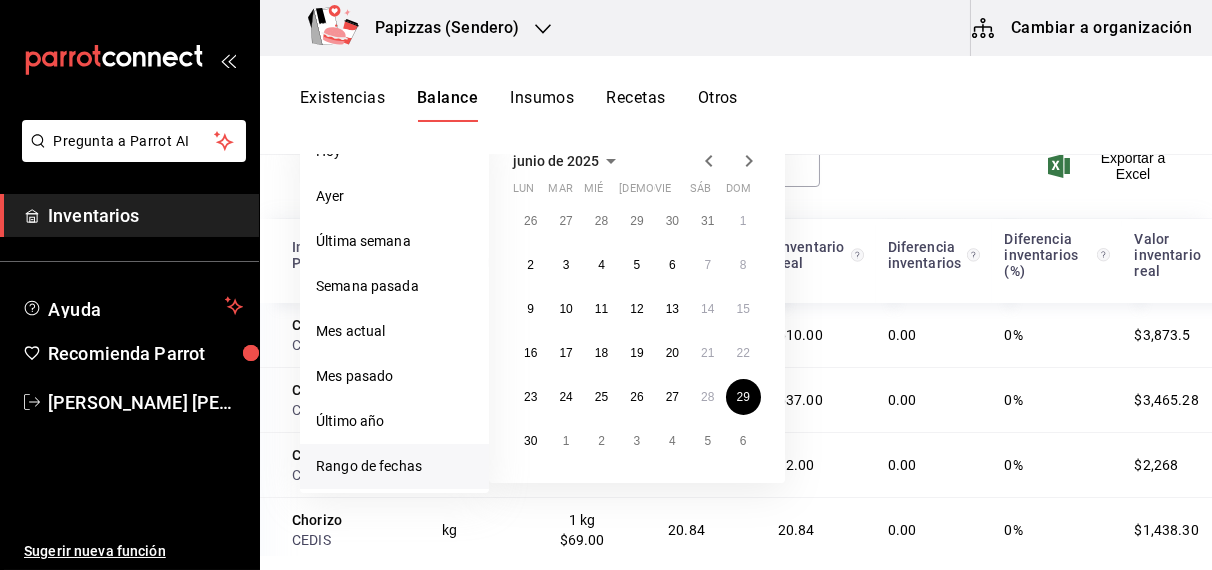 click 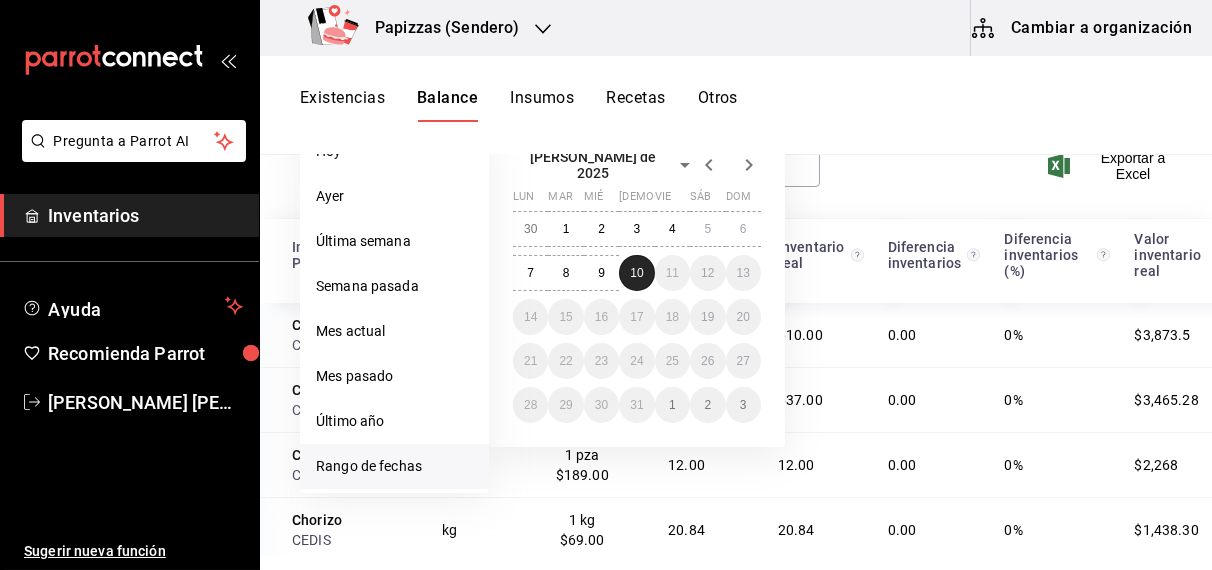 click on "10" at bounding box center [636, 273] 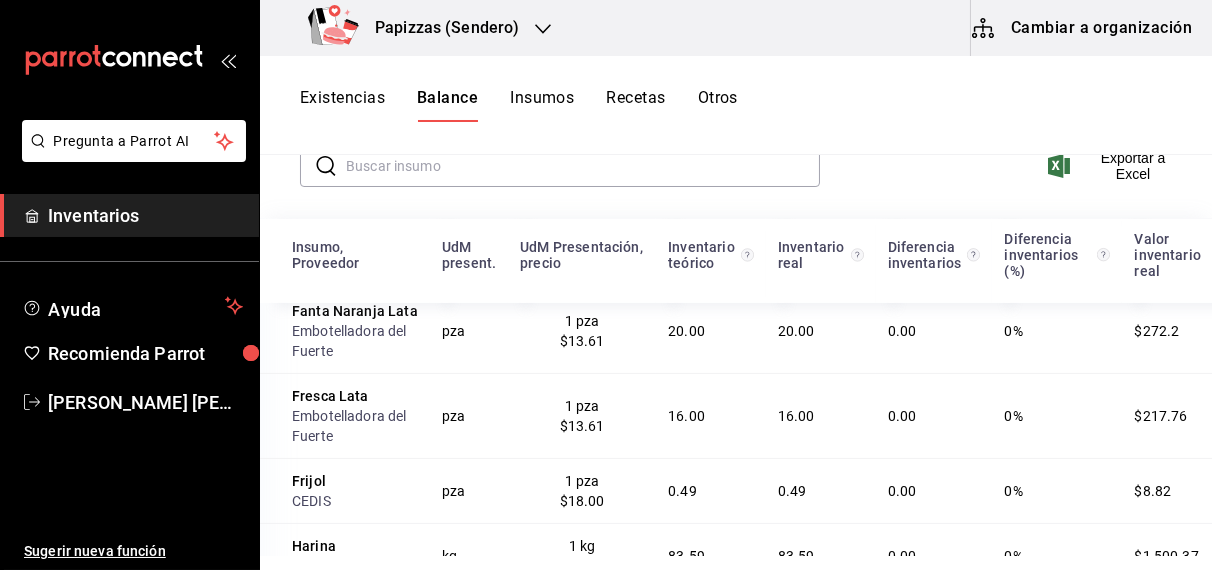 scroll, scrollTop: 1443, scrollLeft: 0, axis: vertical 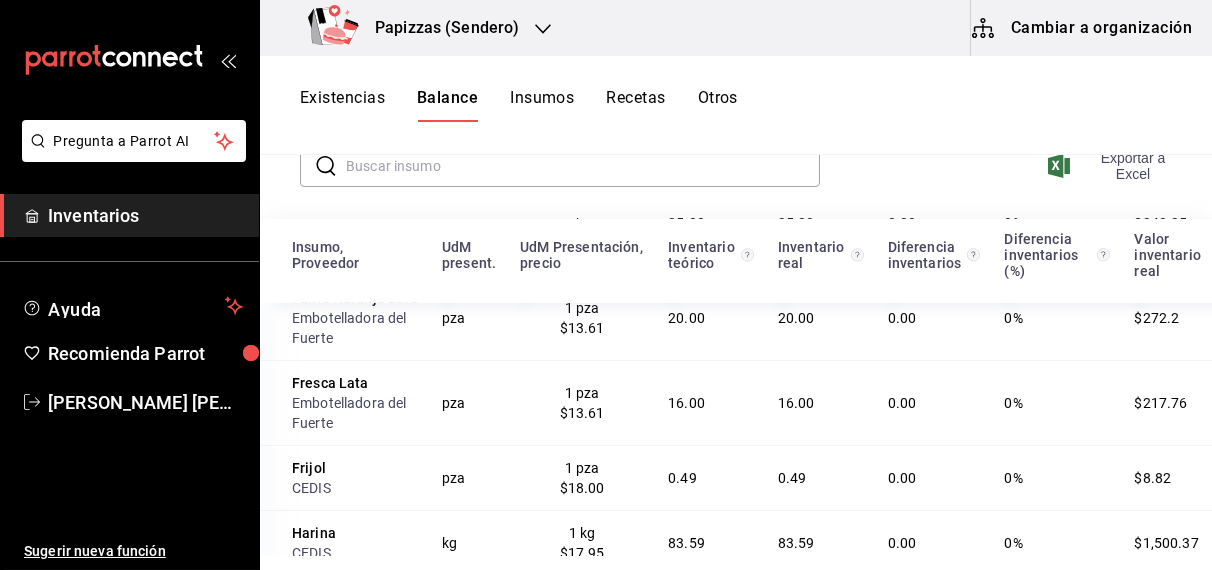click on "Exportar a Excel" at bounding box center (1116, 166) 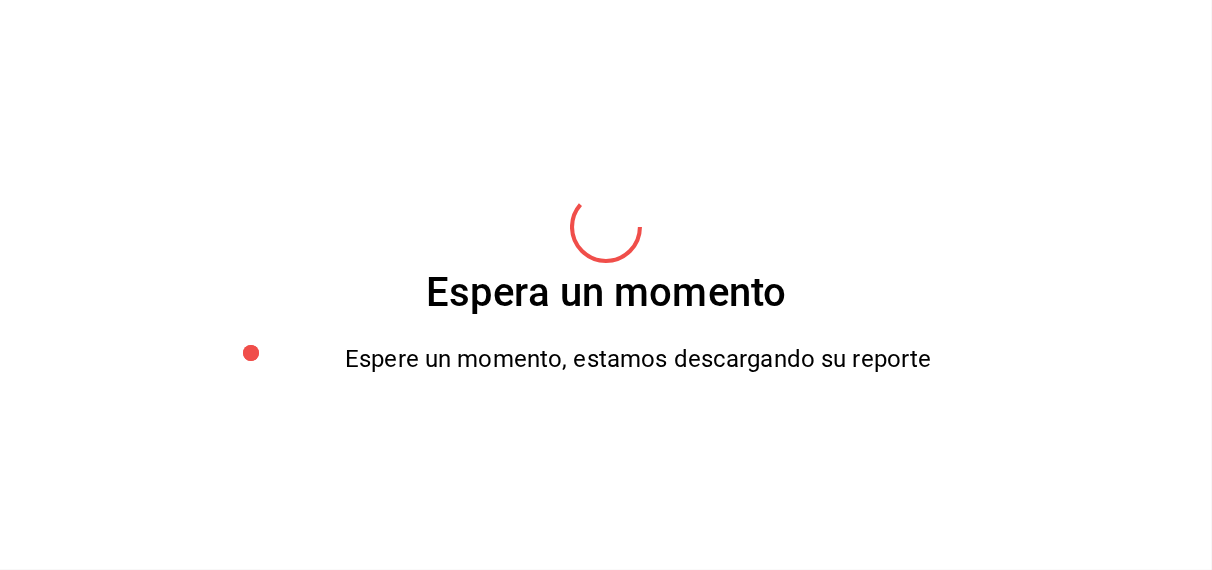 scroll, scrollTop: 199, scrollLeft: 0, axis: vertical 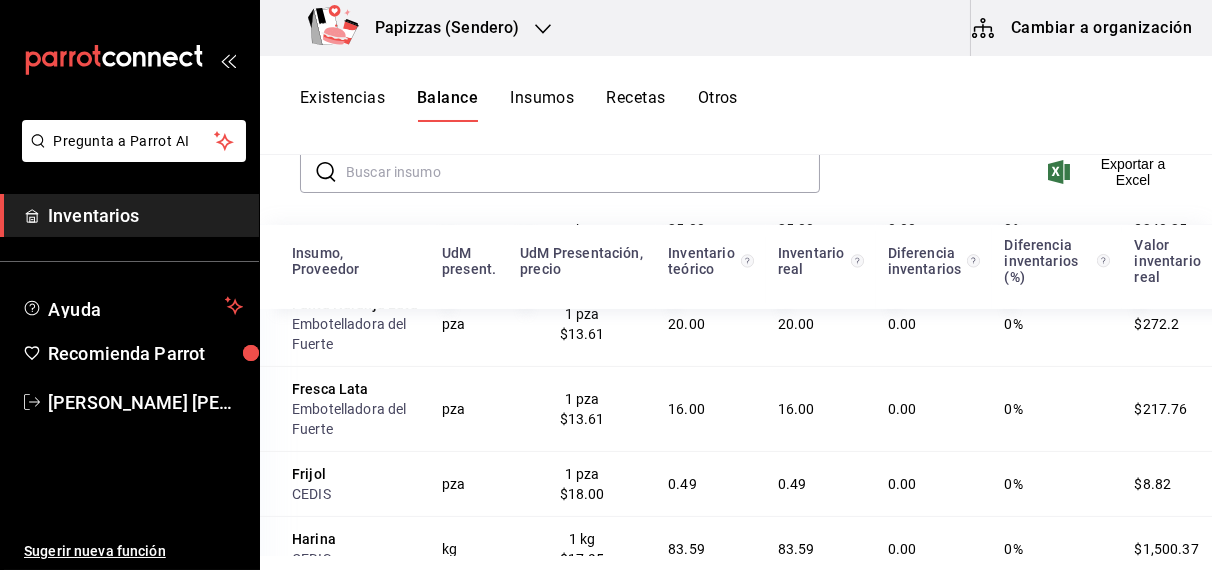 click on "Existencias" at bounding box center [342, 105] 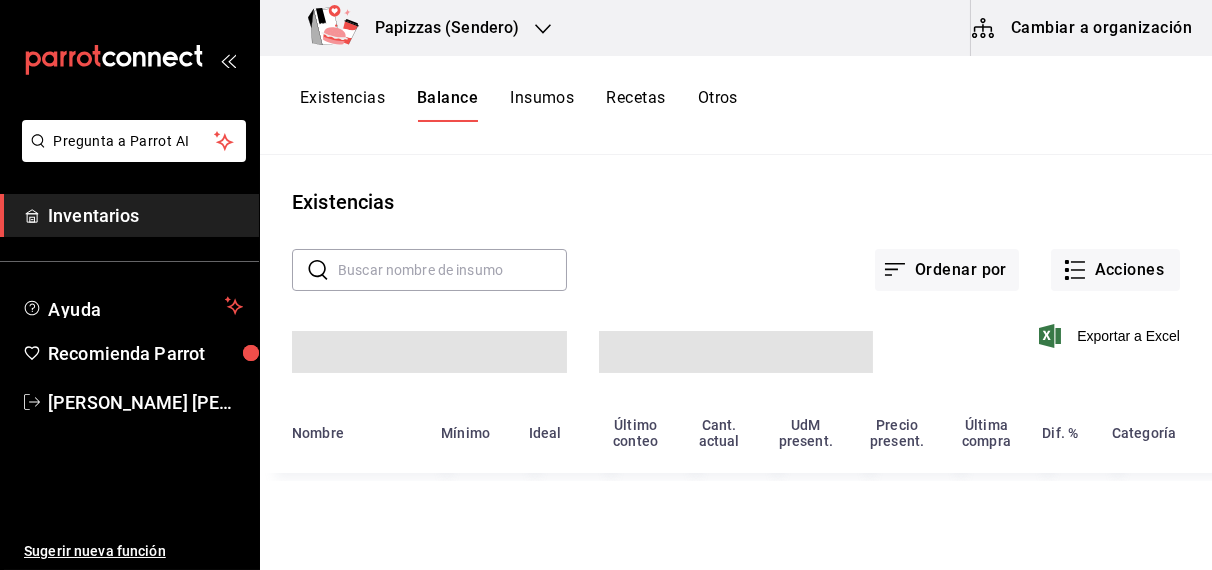 scroll, scrollTop: 0, scrollLeft: 0, axis: both 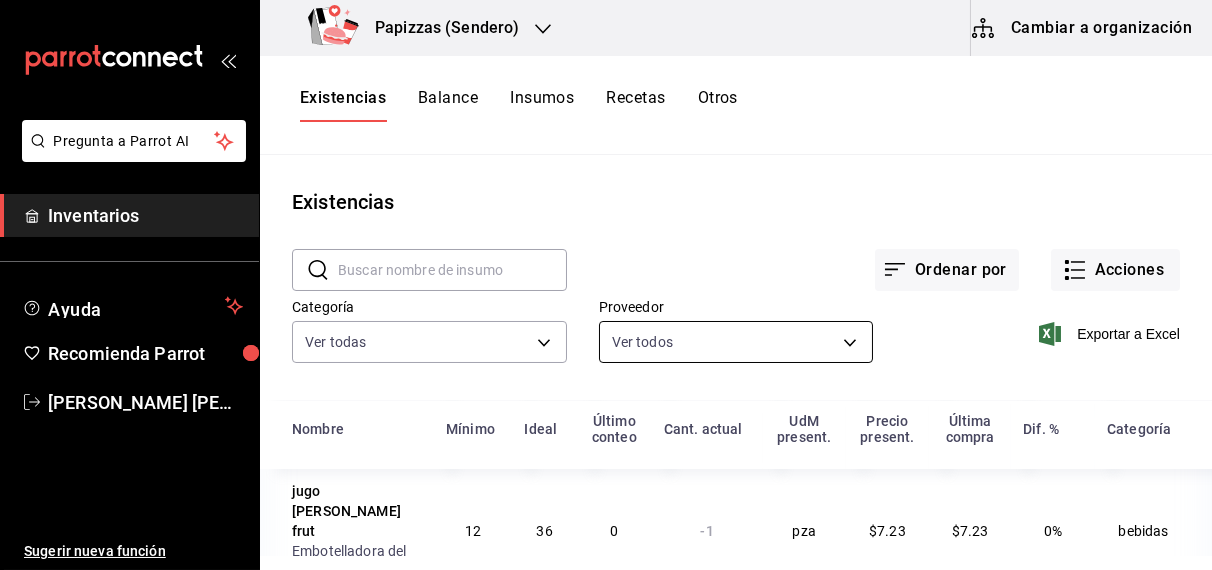 click on "Pregunta a Parrot AI Inventarios   Ayuda Recomienda Parrot   [PERSON_NAME] [PERSON_NAME]   Sugerir nueva función   Papizzas (Sendero) Cambiar a organización Existencias Balance Insumos Recetas Otros Existencias ​ ​ Ordenar por Acciones Categoría Ver todas fd04a9cd-a7e0-4706-9ed7-cb901d985c72,959cd0bc-59ff-44a1-961f-f7eedc3cbf2c,4435d9ae-ca47-45b4-9c76-d2c3c7091de6,073cfe97-4e04-4a7d-8549-78f7b06ae19e,28578cae-27ba-4d86-9c93-9621740cdfb2,dcfe6881-9643-4594-b402-72b66dda1fc3 Proveedor Ver todos Exportar a Excel Nombre Mínimo Ideal Último conteo Cant. actual [GEOGRAPHIC_DATA] present. Precio present. Última compra Dif. % Categoría jugo [PERSON_NAME] frut Embotelladora del Fuerte 12 36 0 -1 pza $7.23 $7.23 0% bebidas Plato mac n chesse CEDIS 20 50 0 0 pza $6.25 $6.19 -0.96% Layer 1 Desechable Macarrones CEDIS 1 2 0 1.16 kg $89 $89 0% estante Chorizo argentino CEDIS 2 5 0 1.725 pza $148 $120 -18.92% Layer 1 ref Parmesano fresco CEDIS 2 4 0 1.175 kg $65.6 $68 3.66% Layer 1 ref Heineken CM/Heineken 6 12 0 0 pza $18.33 0%" at bounding box center (606, 278) 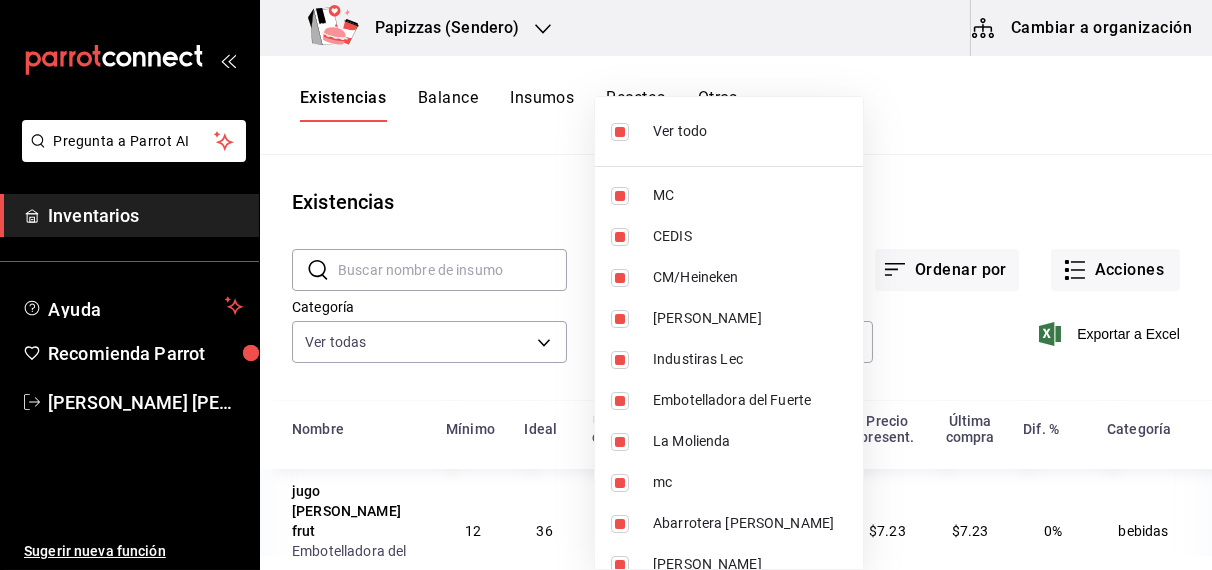 click on "Ver todo" at bounding box center [750, 131] 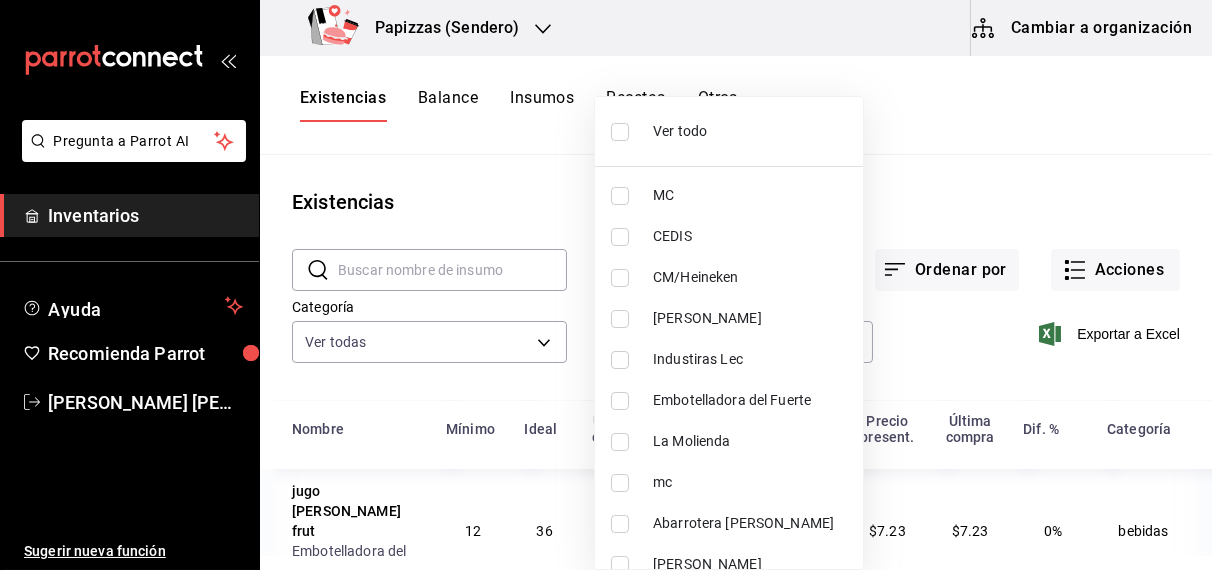 click on "Embotelladora del Fuerte" at bounding box center [750, 400] 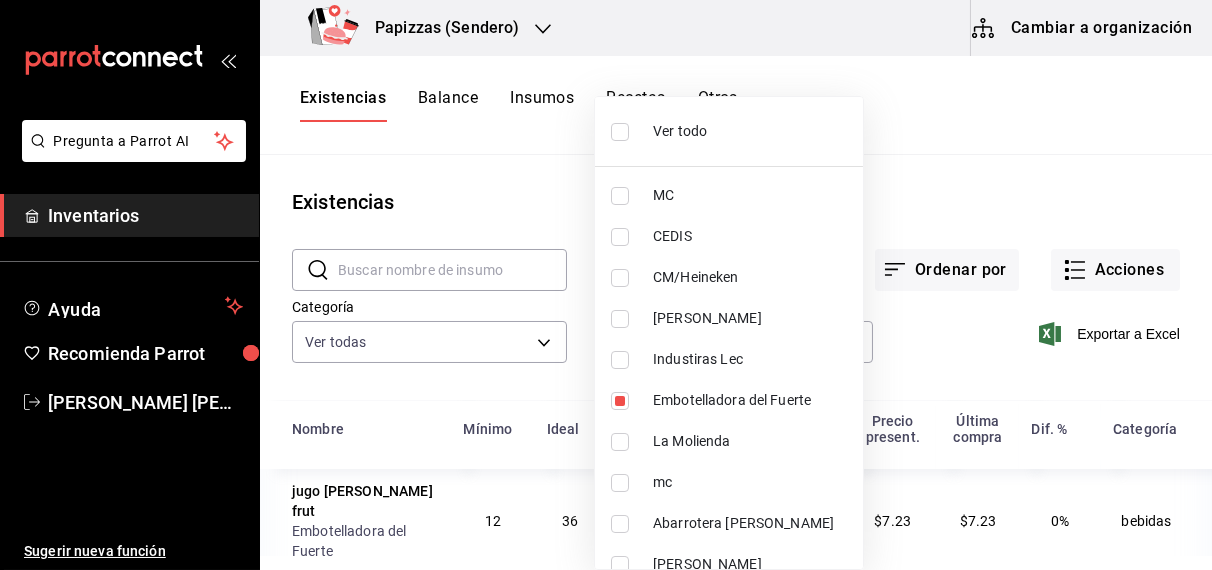 click at bounding box center [606, 285] 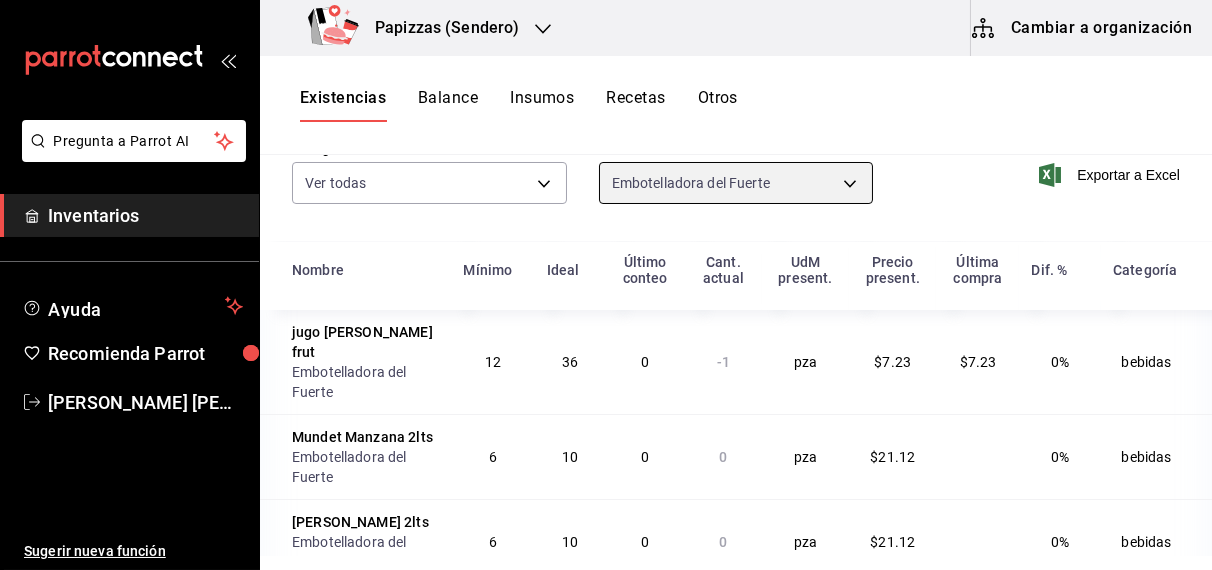 scroll, scrollTop: 165, scrollLeft: 0, axis: vertical 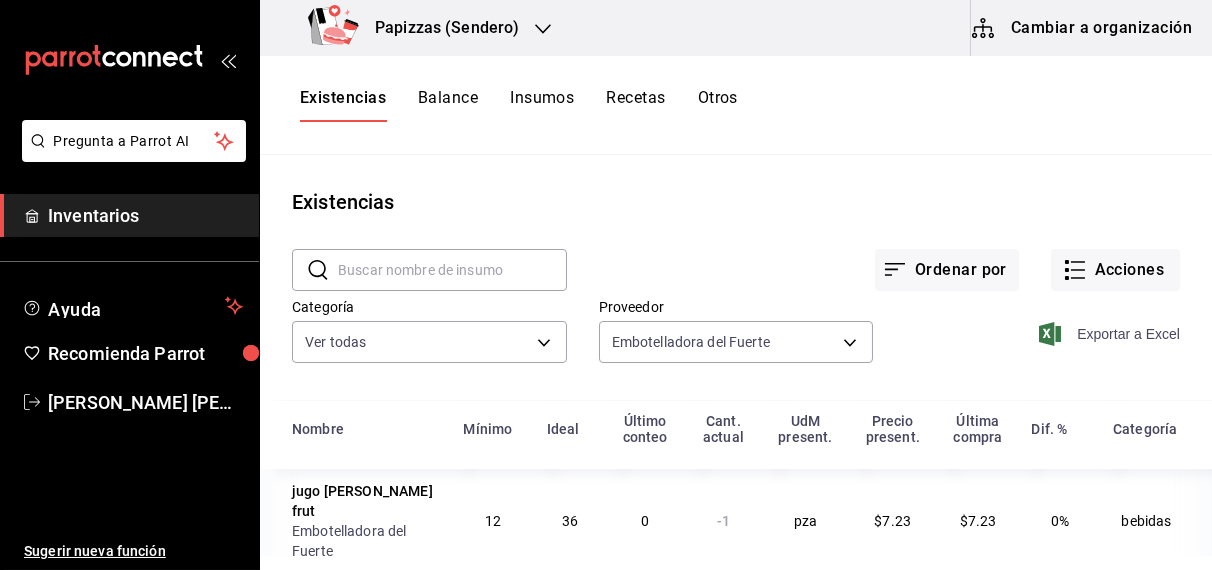 click on "Exportar a Excel" at bounding box center [1111, 334] 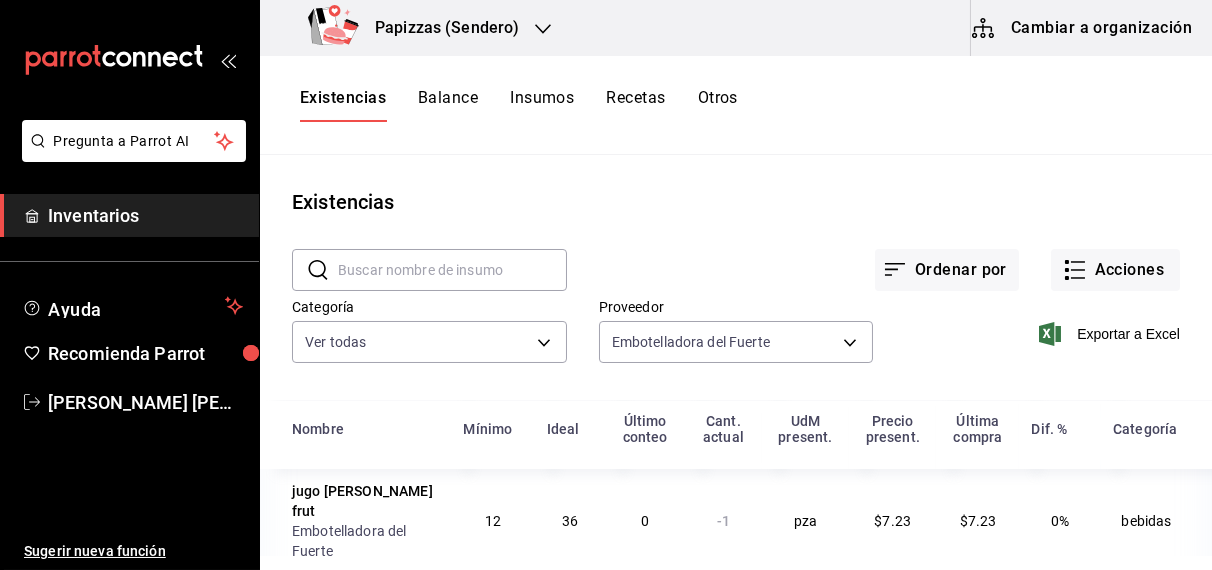 click on "Existencias Balance Insumos Recetas Otros" at bounding box center [736, 105] 